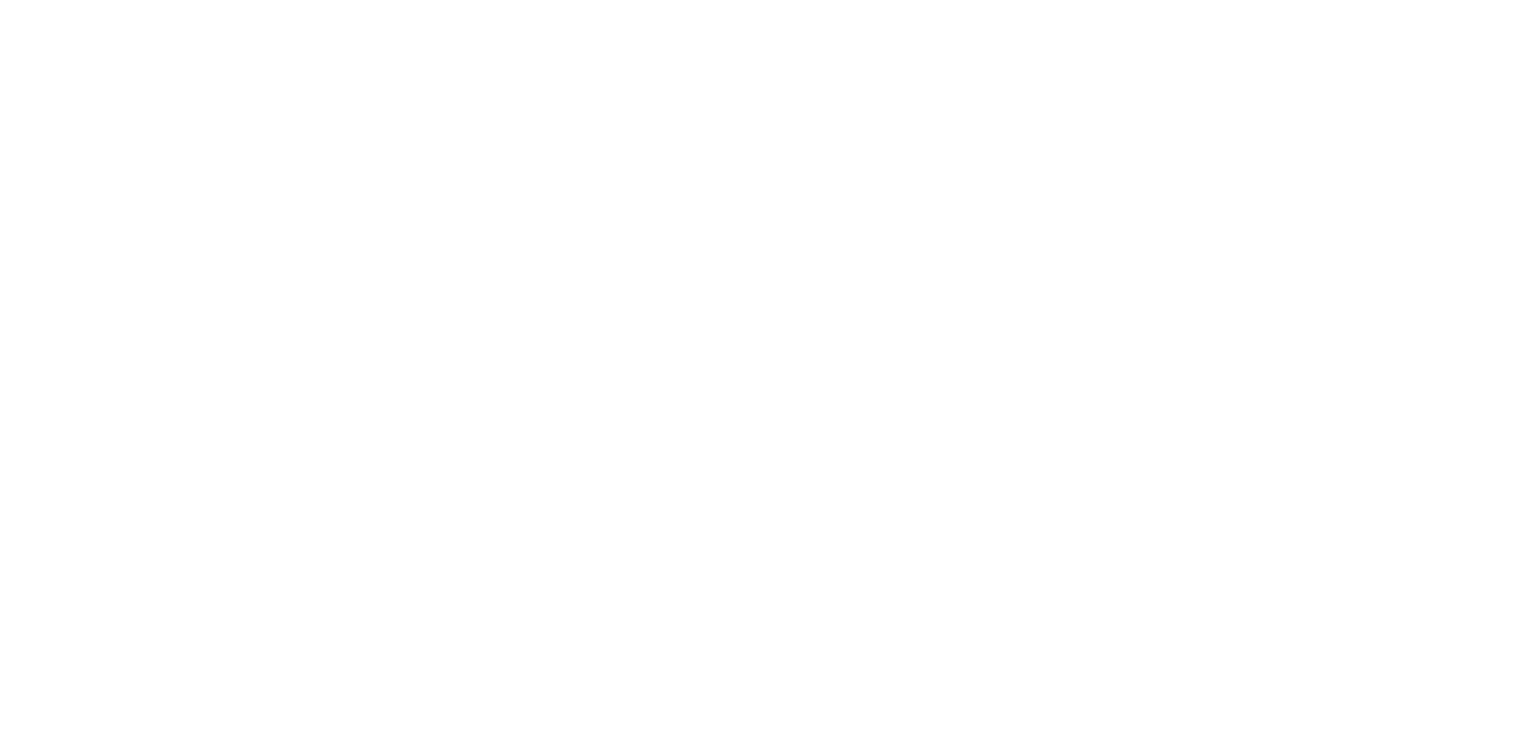 scroll, scrollTop: 0, scrollLeft: 0, axis: both 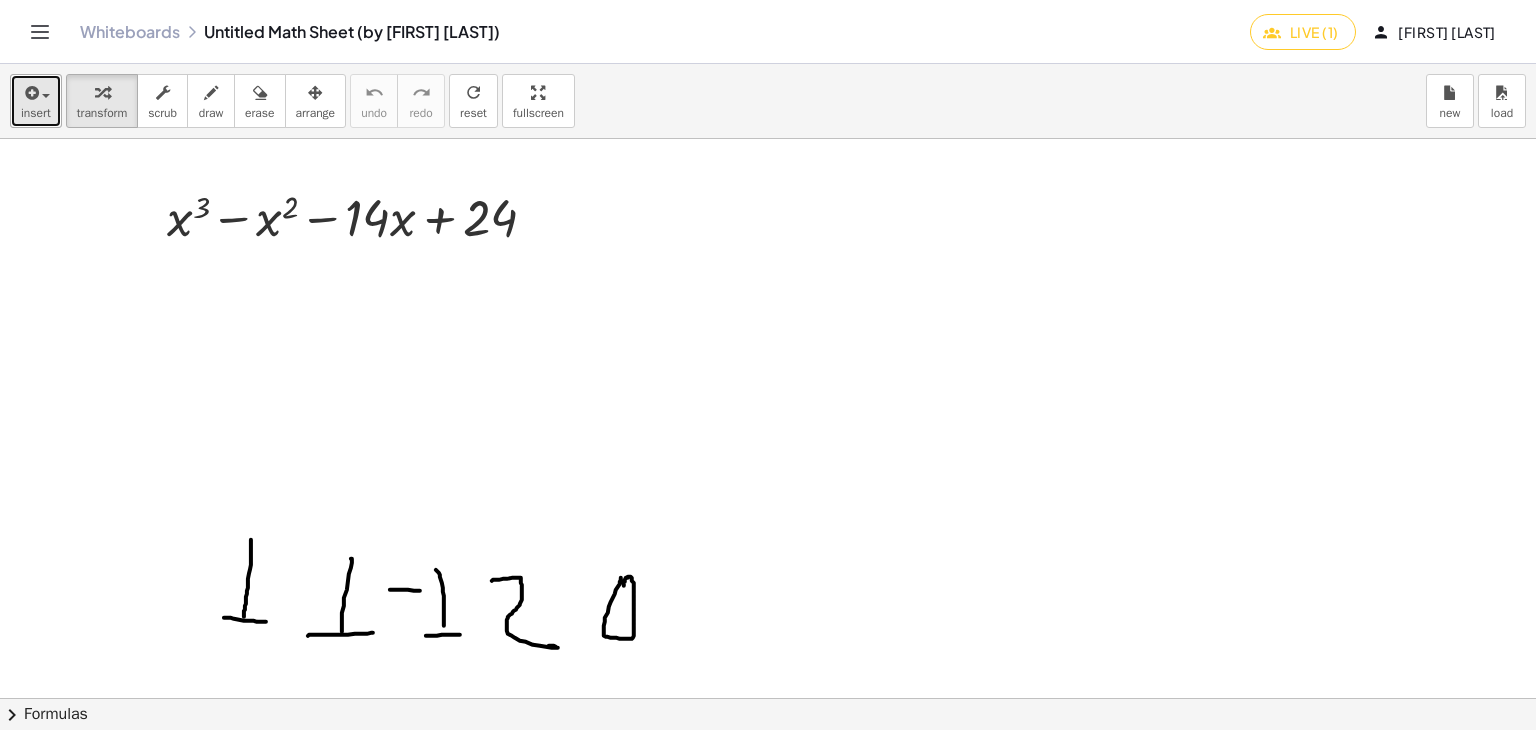 click on "insert" at bounding box center [36, 101] 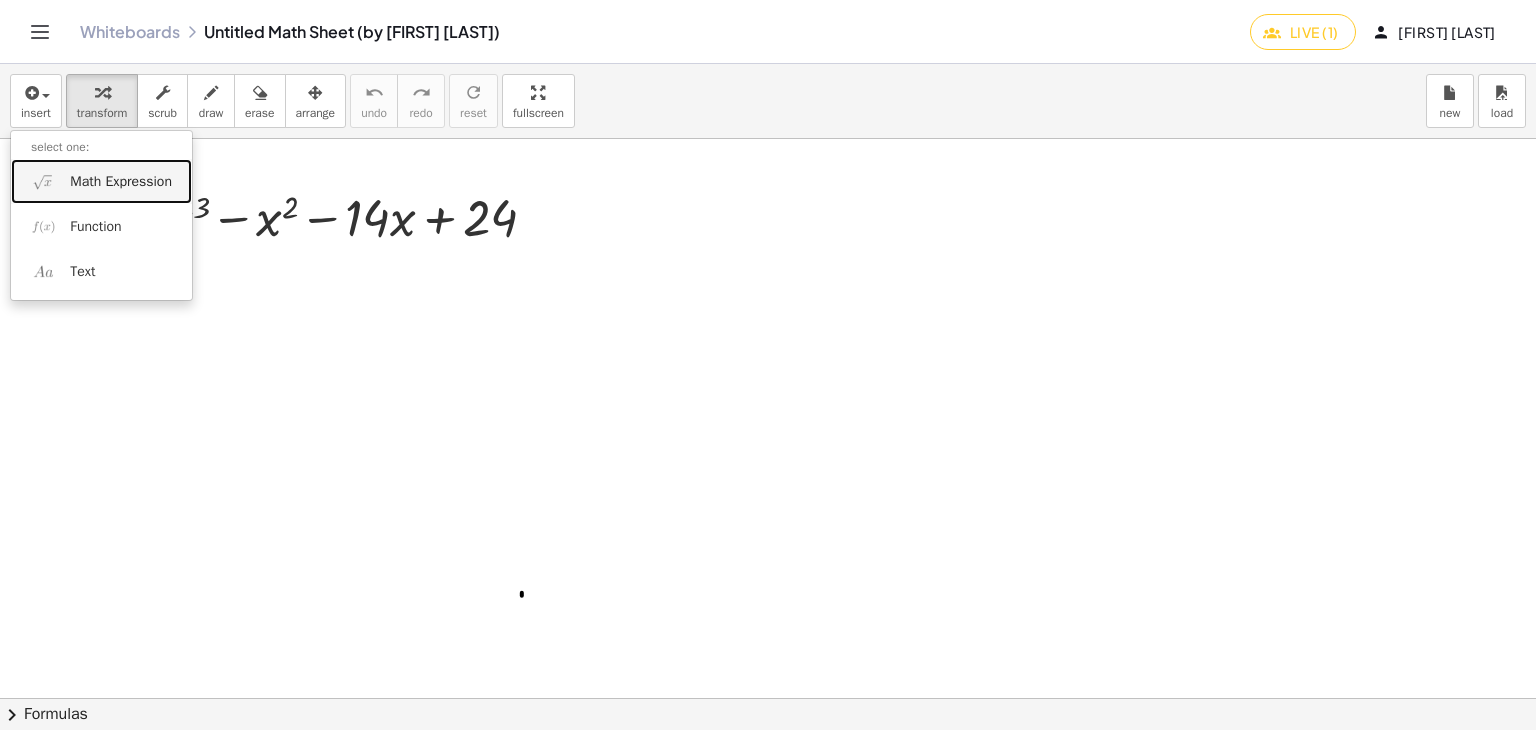 click on "Math Expression" at bounding box center [101, 181] 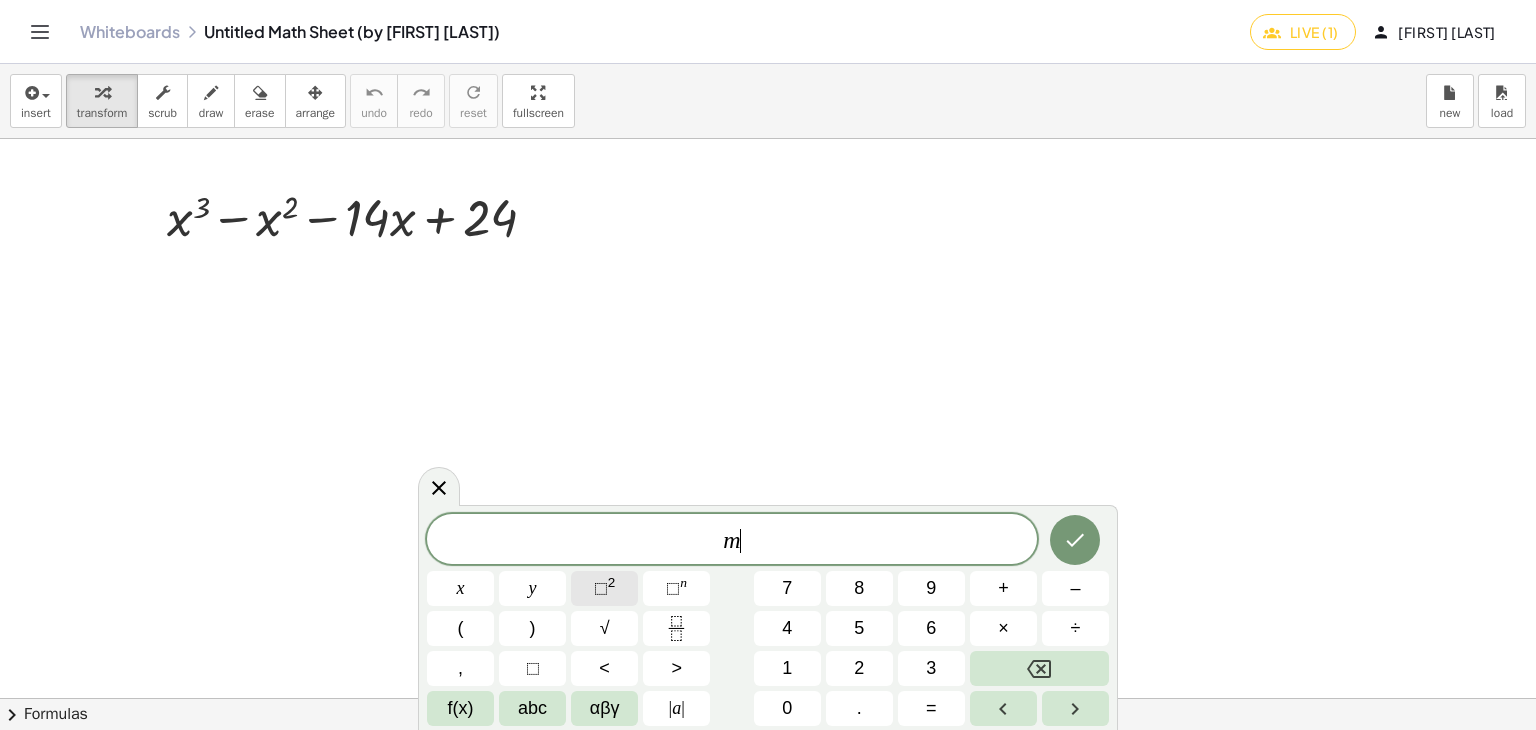 click on "⬚ 2" 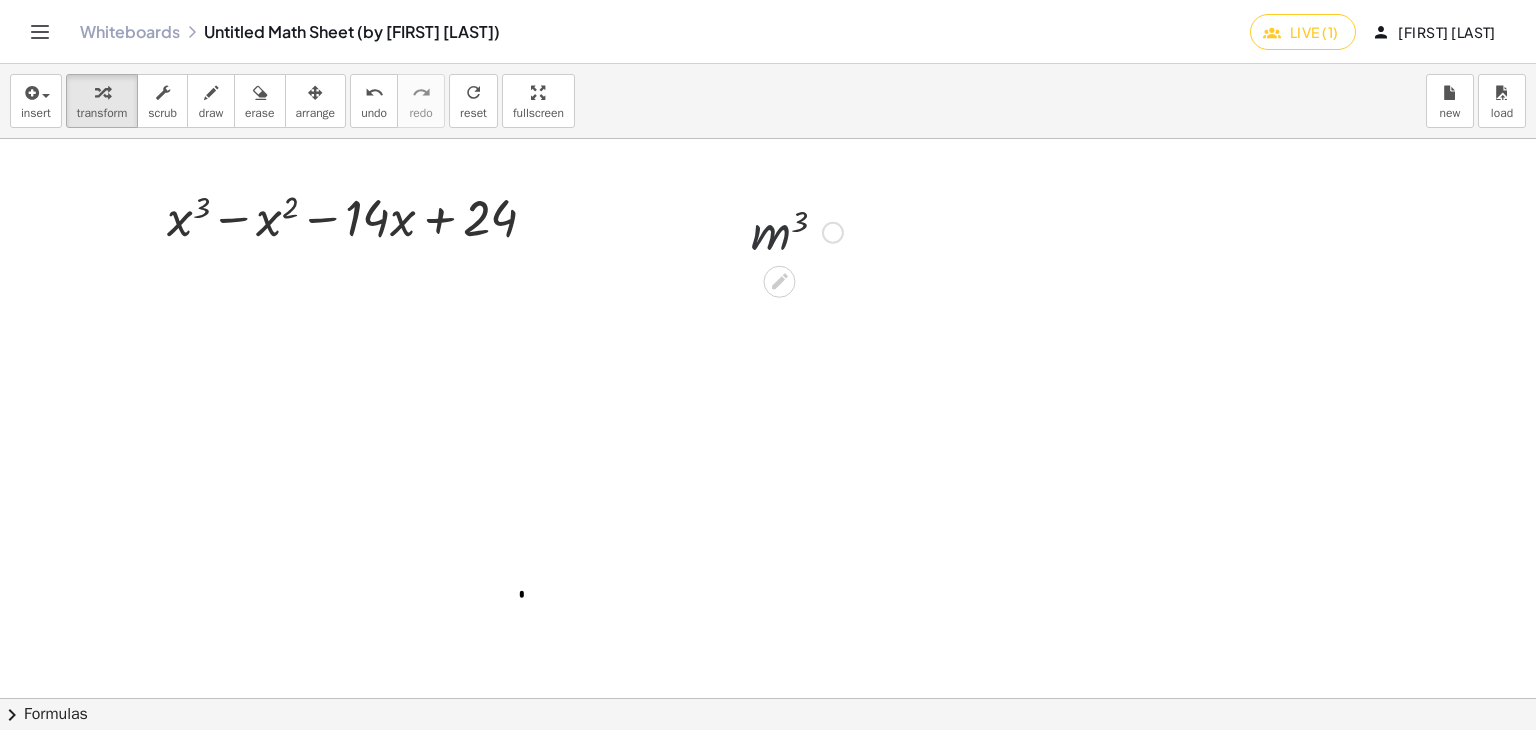 drag, startPoint x: 787, startPoint y: 210, endPoint x: 789, endPoint y: 241, distance: 31.06445 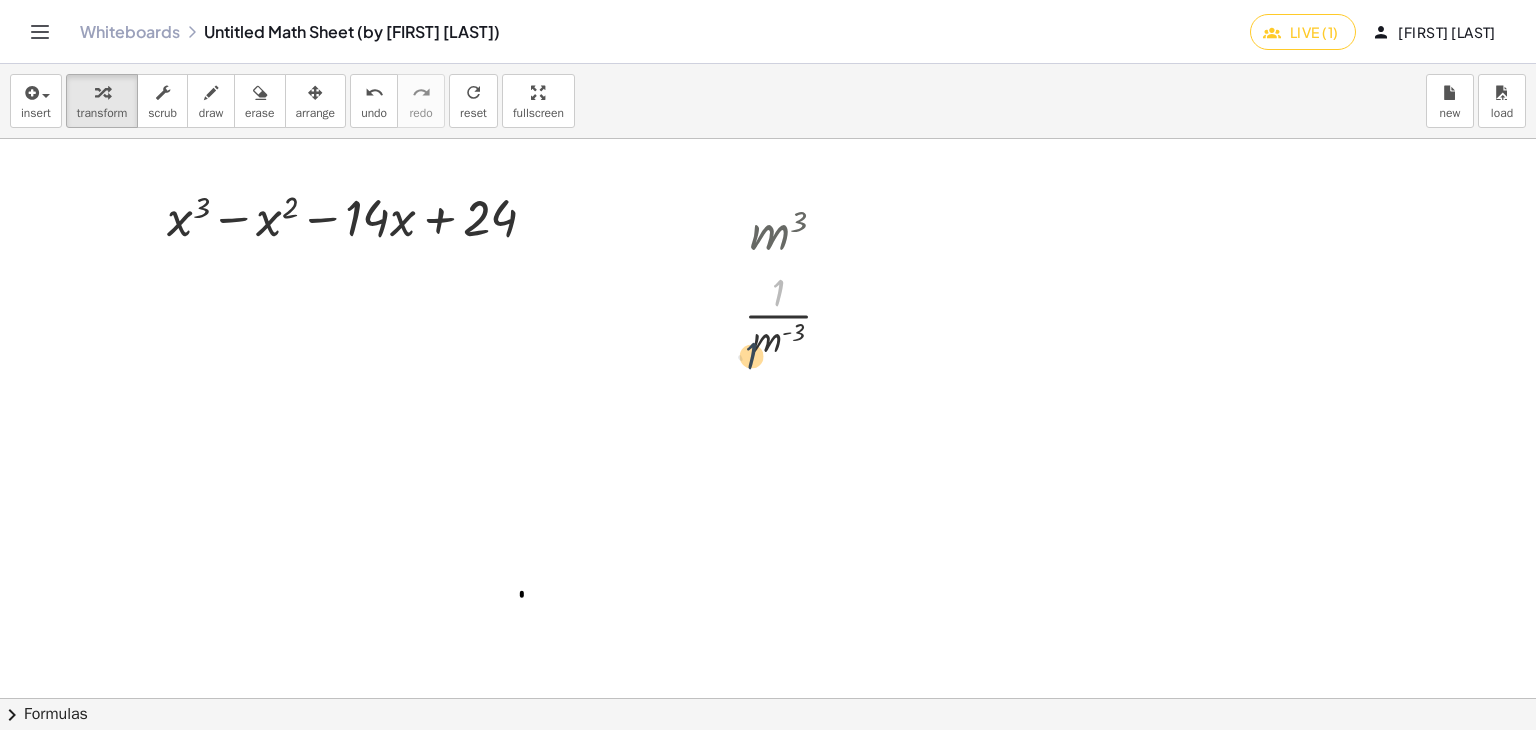 drag, startPoint x: 794, startPoint y: 306, endPoint x: 764, endPoint y: 351, distance: 54.08327 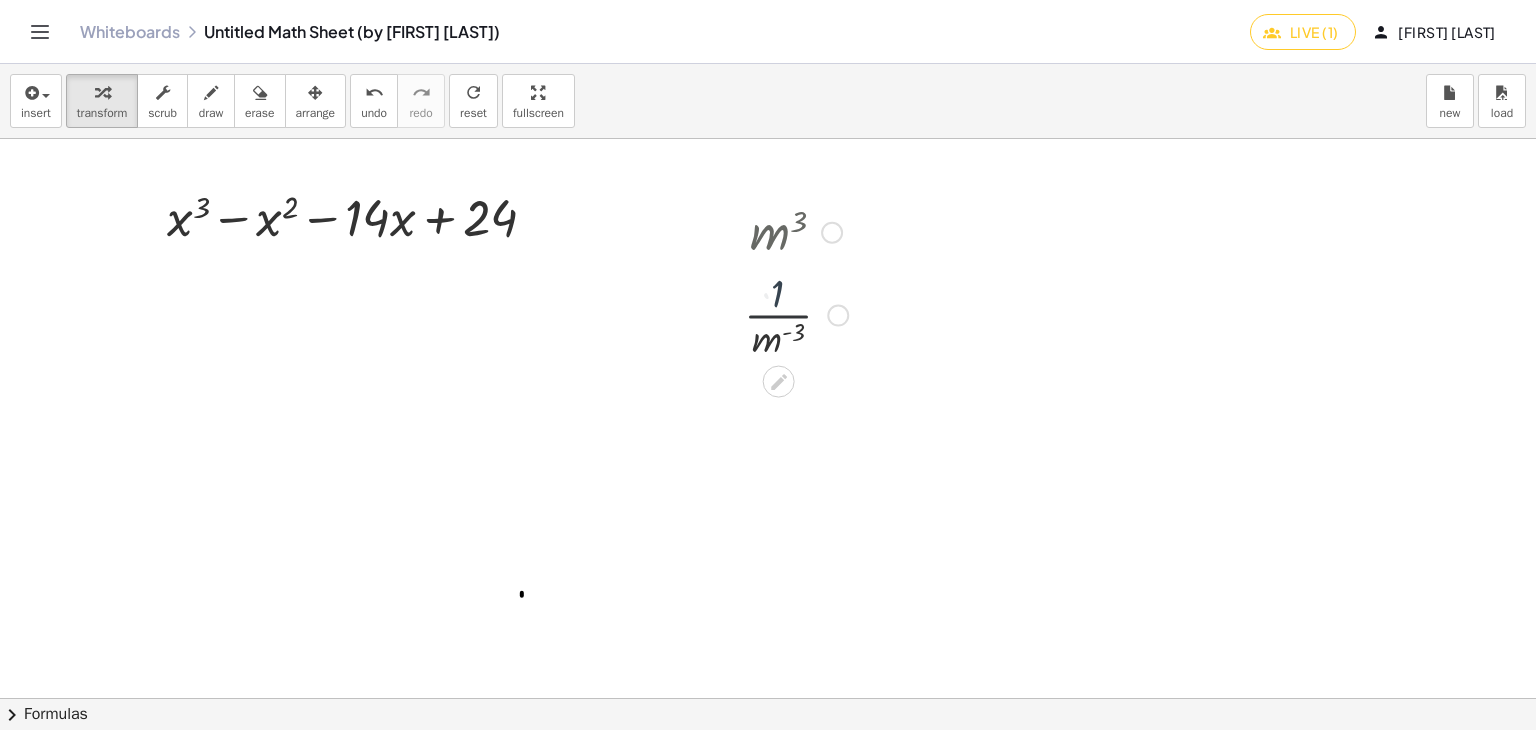 drag, startPoint x: 771, startPoint y: 321, endPoint x: 768, endPoint y: 333, distance: 12.369317 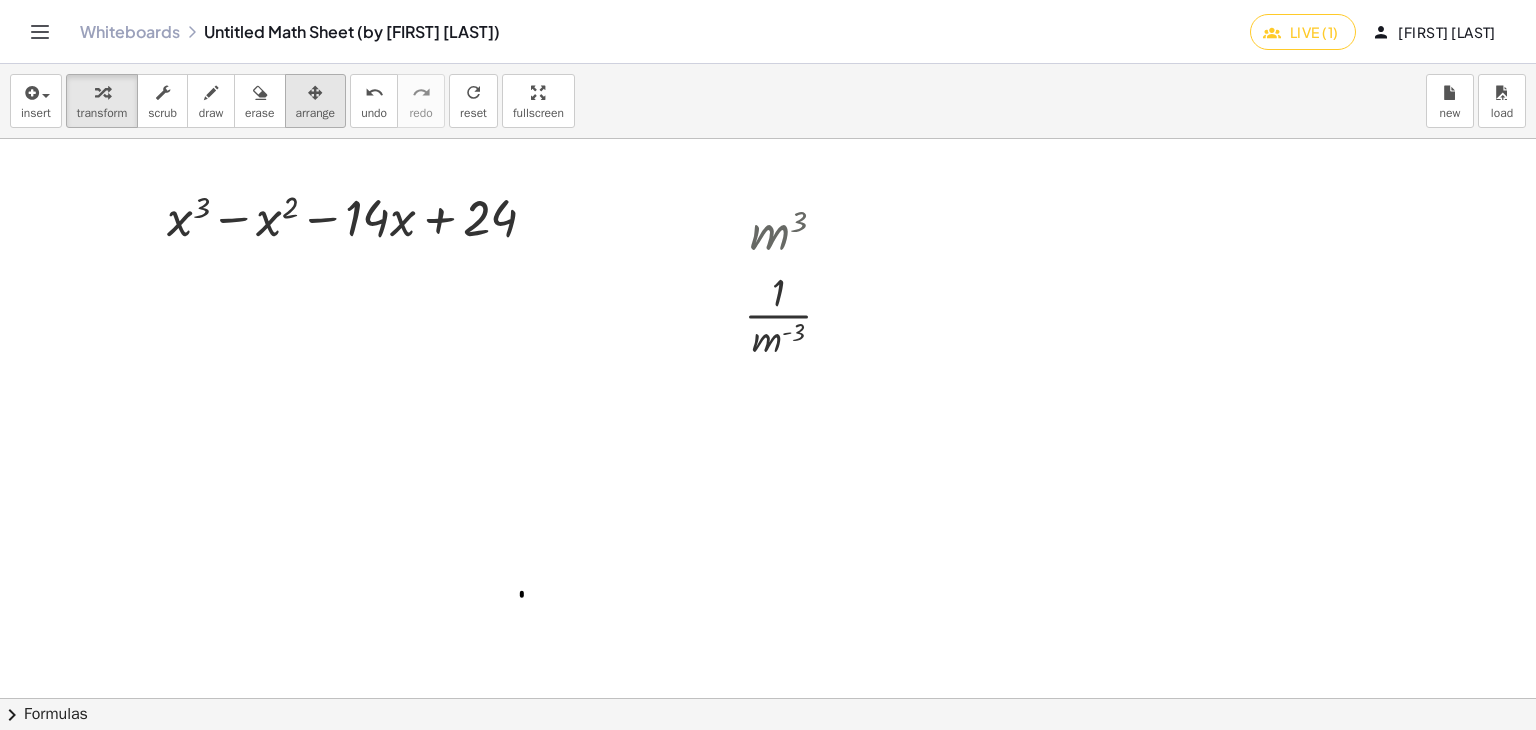 drag, startPoint x: 268, startPoint y: 89, endPoint x: 285, endPoint y: 107, distance: 24.758837 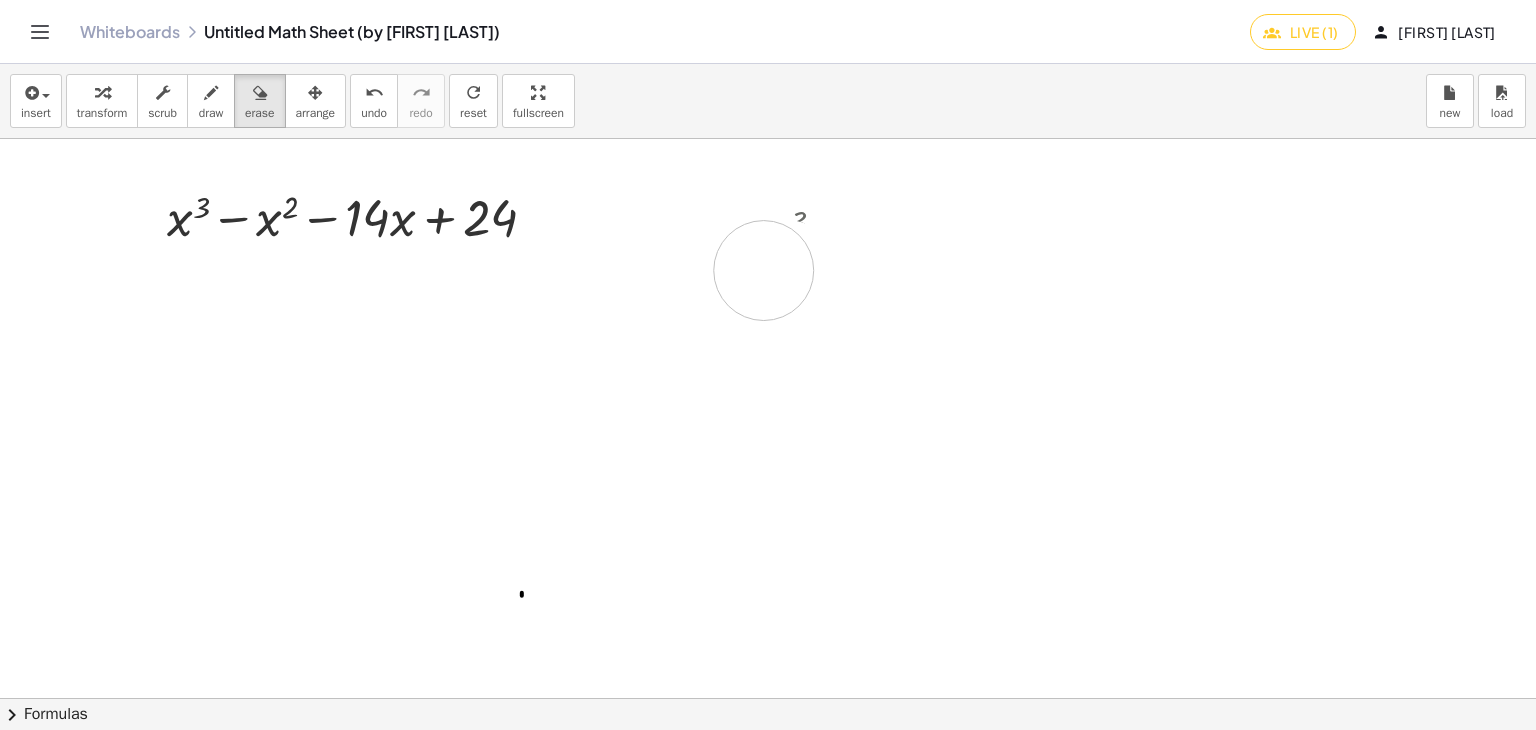 drag, startPoint x: 821, startPoint y: 295, endPoint x: 806, endPoint y: 230, distance: 66.70832 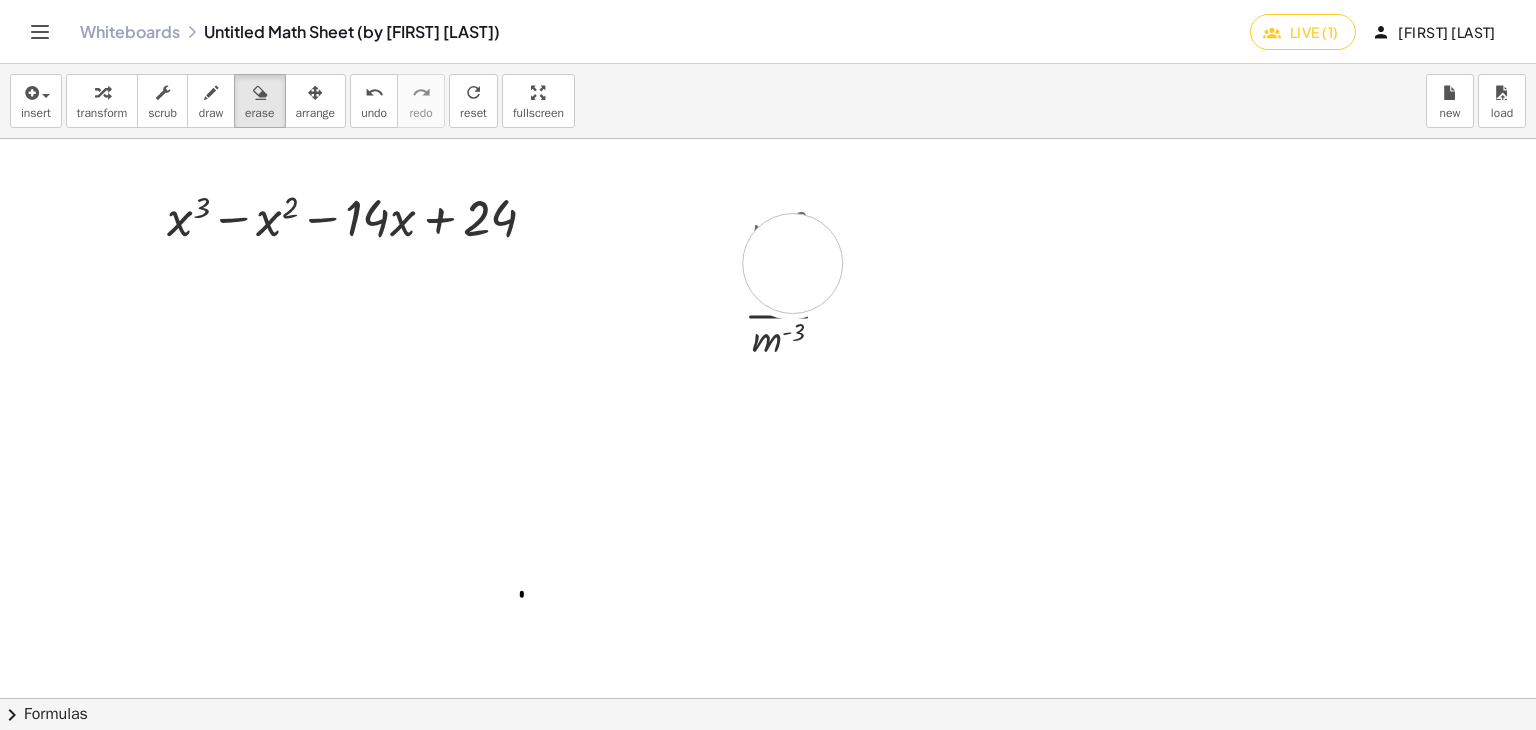 click at bounding box center [771, 698] 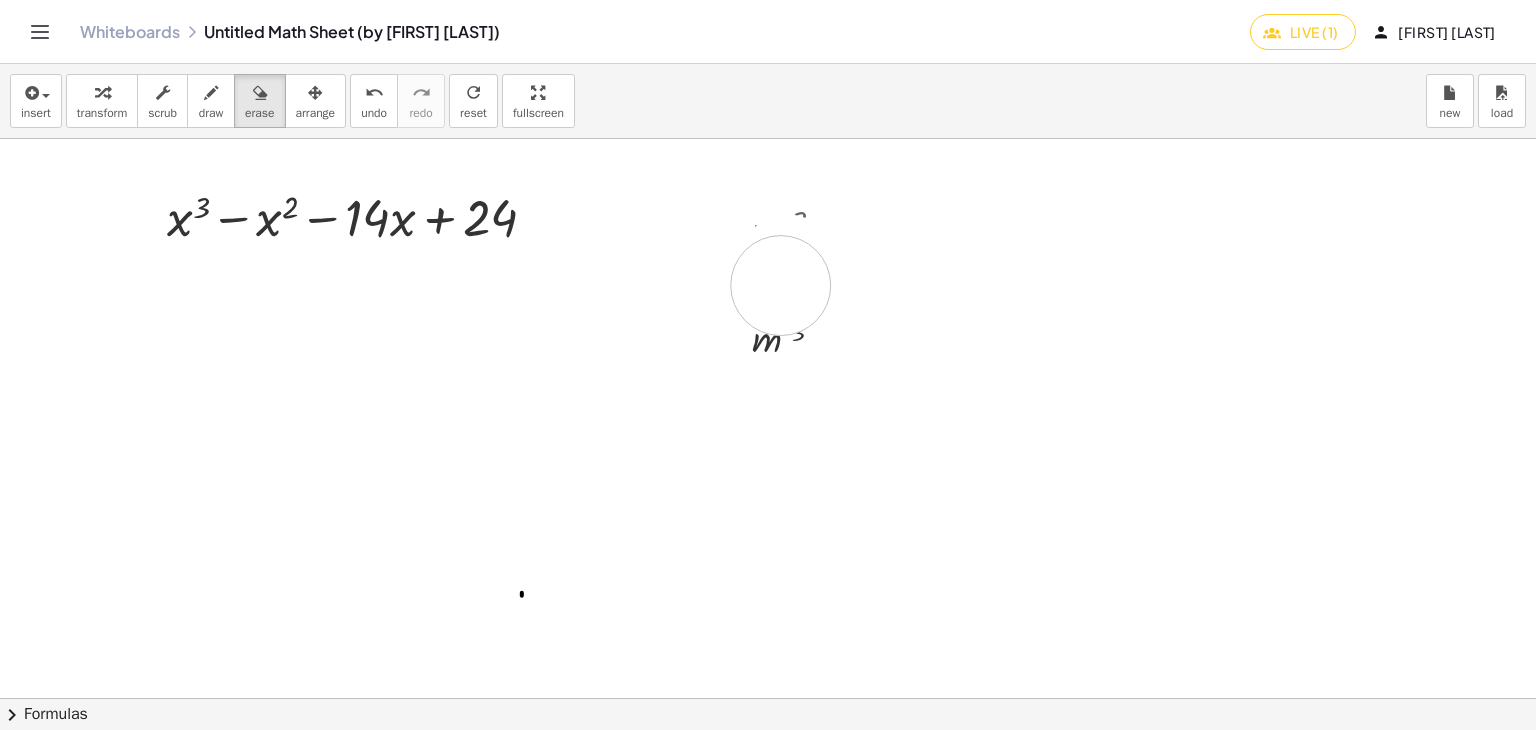 drag, startPoint x: 788, startPoint y: 264, endPoint x: 780, endPoint y: 333, distance: 69.46222 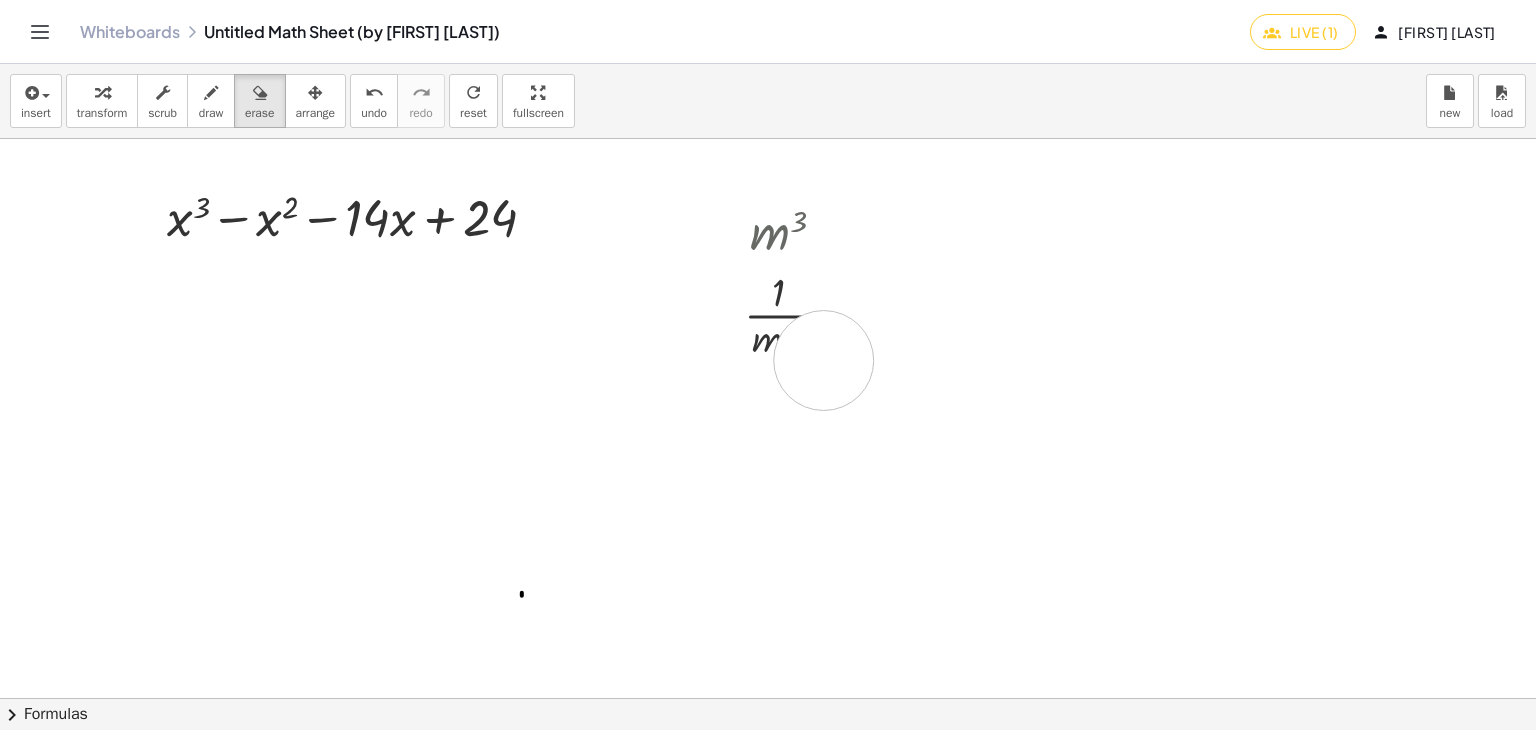 click at bounding box center [771, 698] 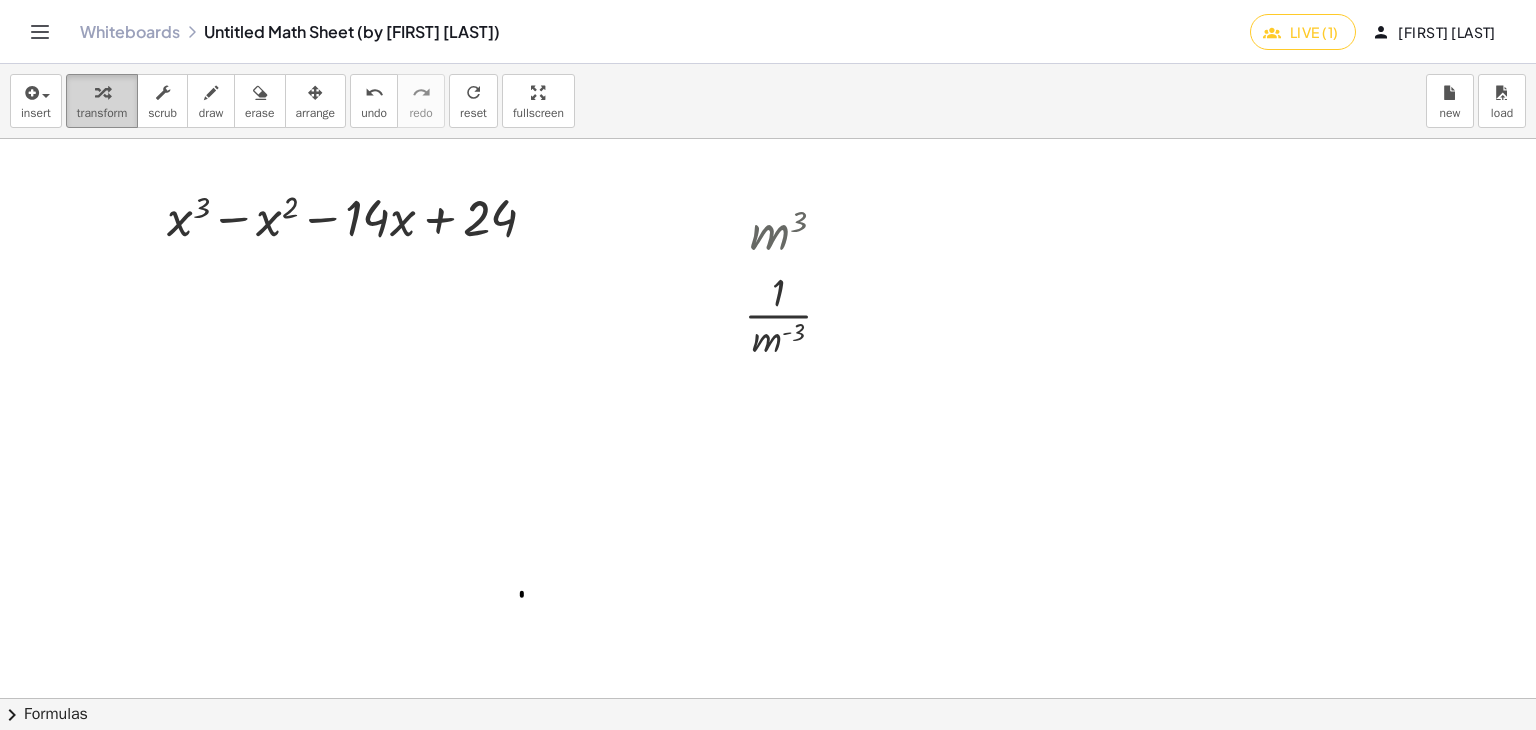click on "transform" at bounding box center [102, 113] 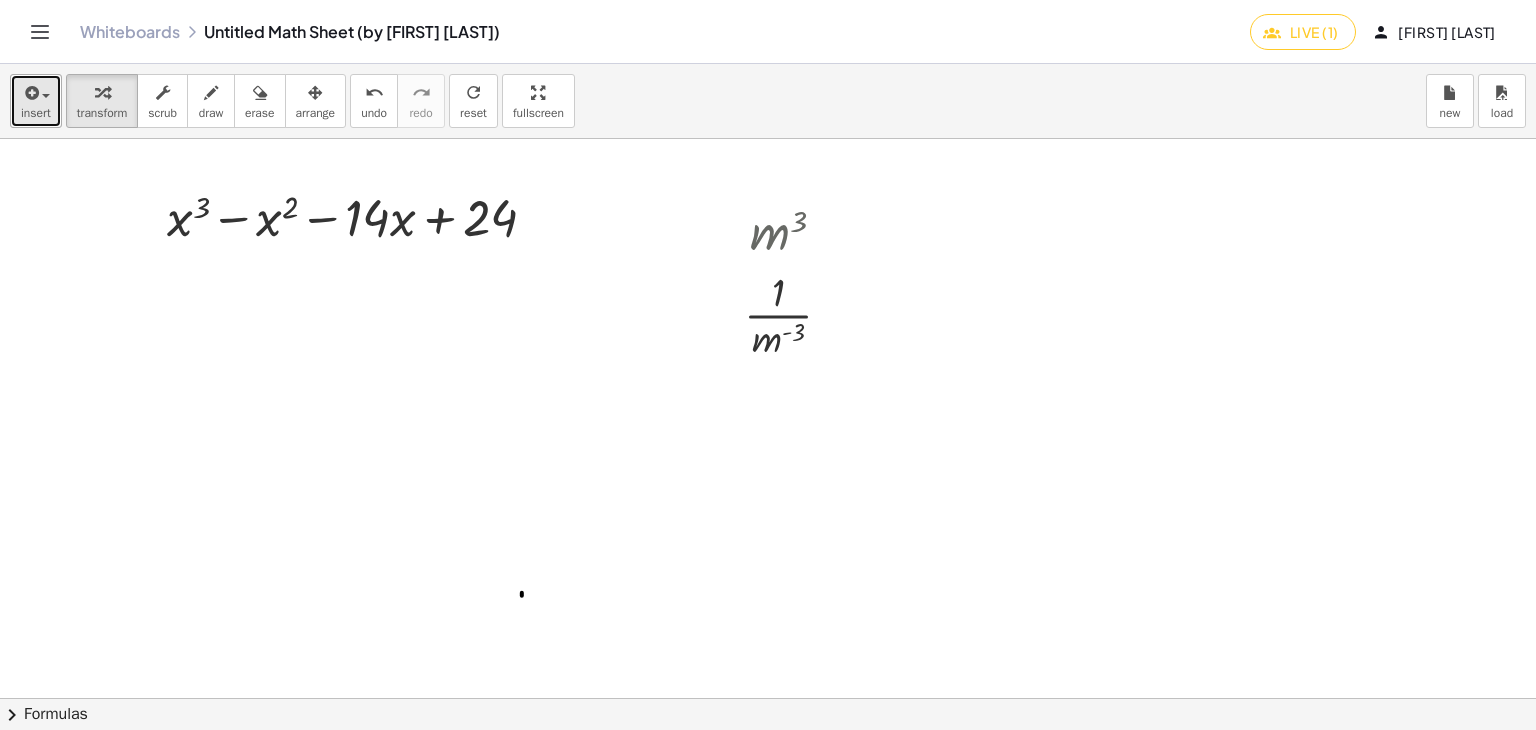 click on "insert" at bounding box center (36, 101) 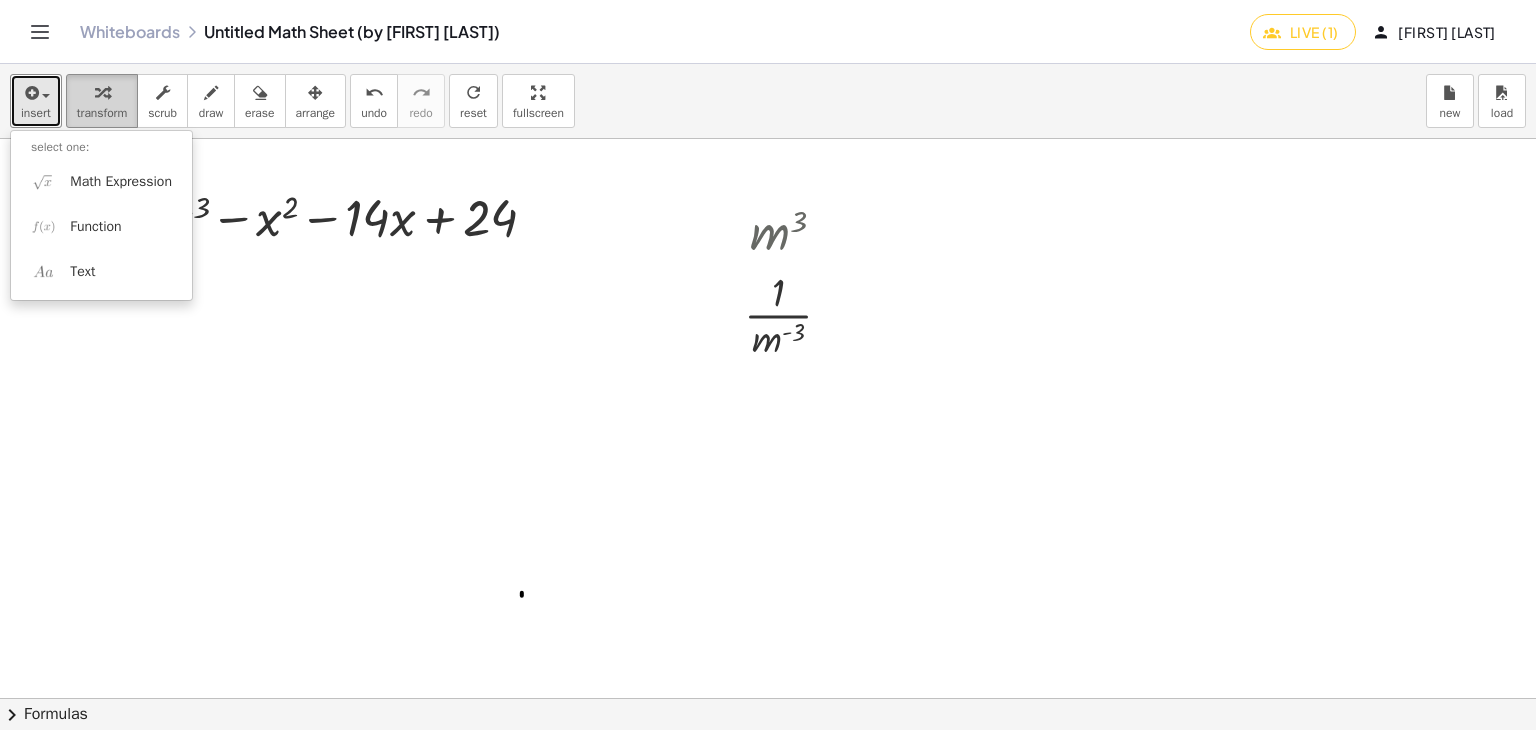 click at bounding box center [102, 92] 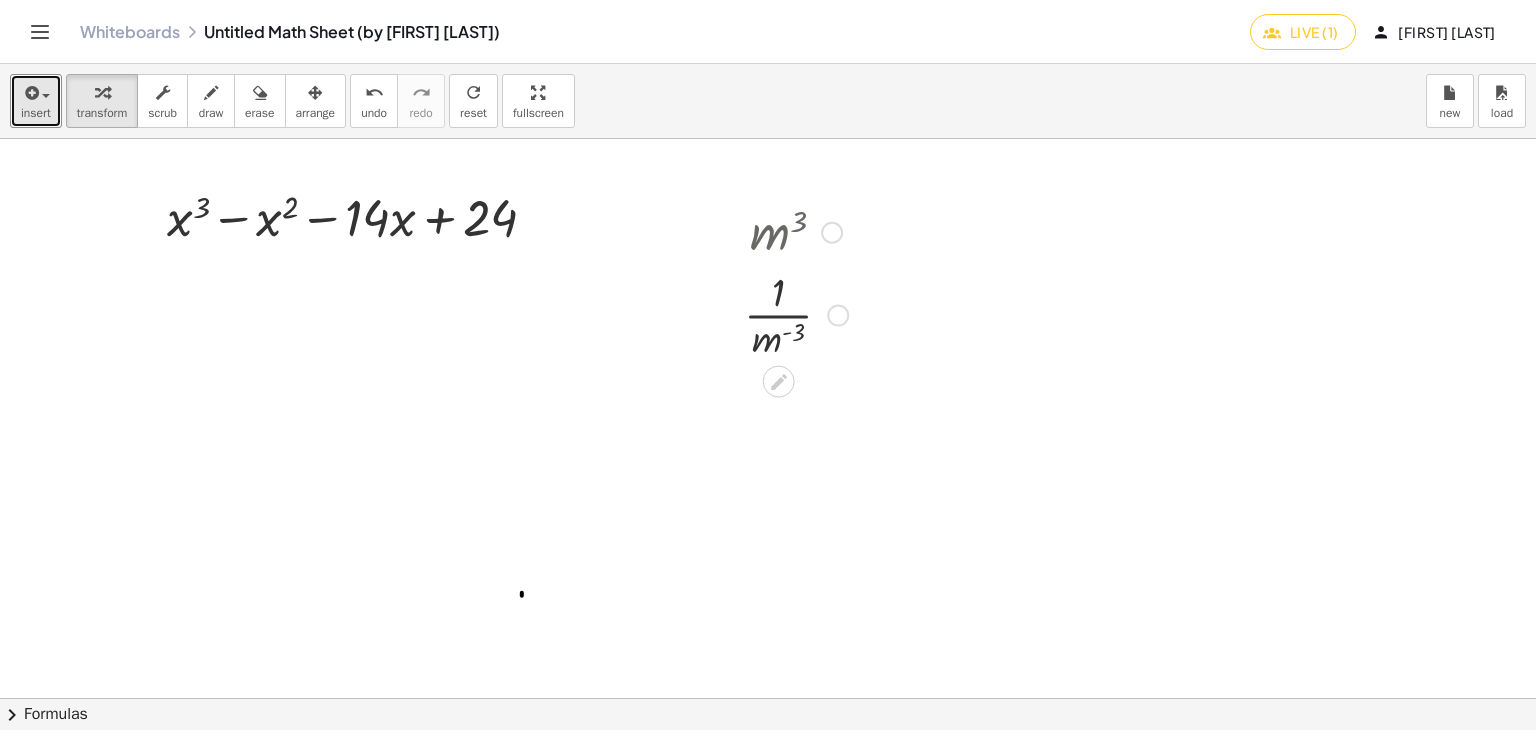 drag, startPoint x: 797, startPoint y: 272, endPoint x: 797, endPoint y: 261, distance: 11 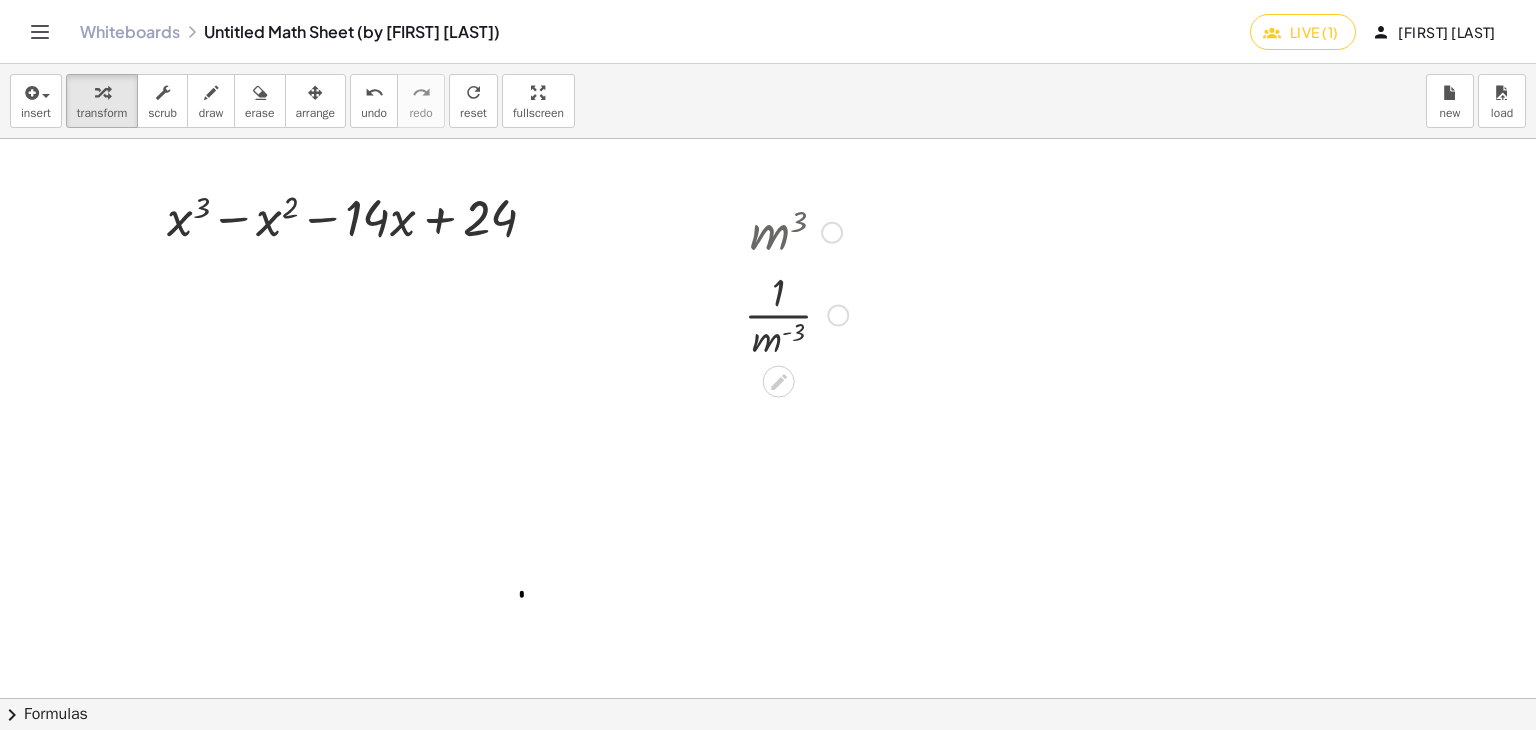 drag, startPoint x: 768, startPoint y: 241, endPoint x: 865, endPoint y: 209, distance: 102.14206 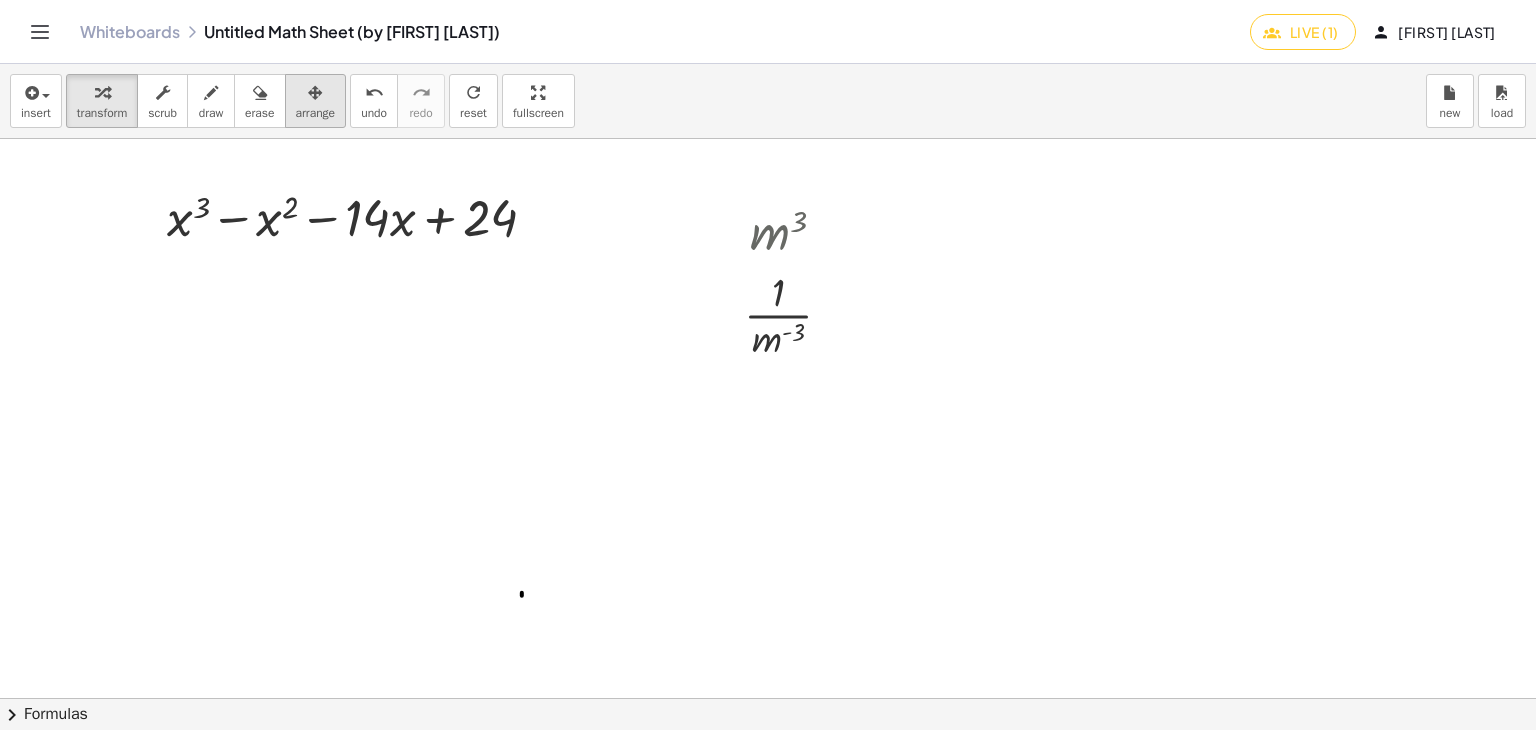 click on "arrange" at bounding box center [316, 113] 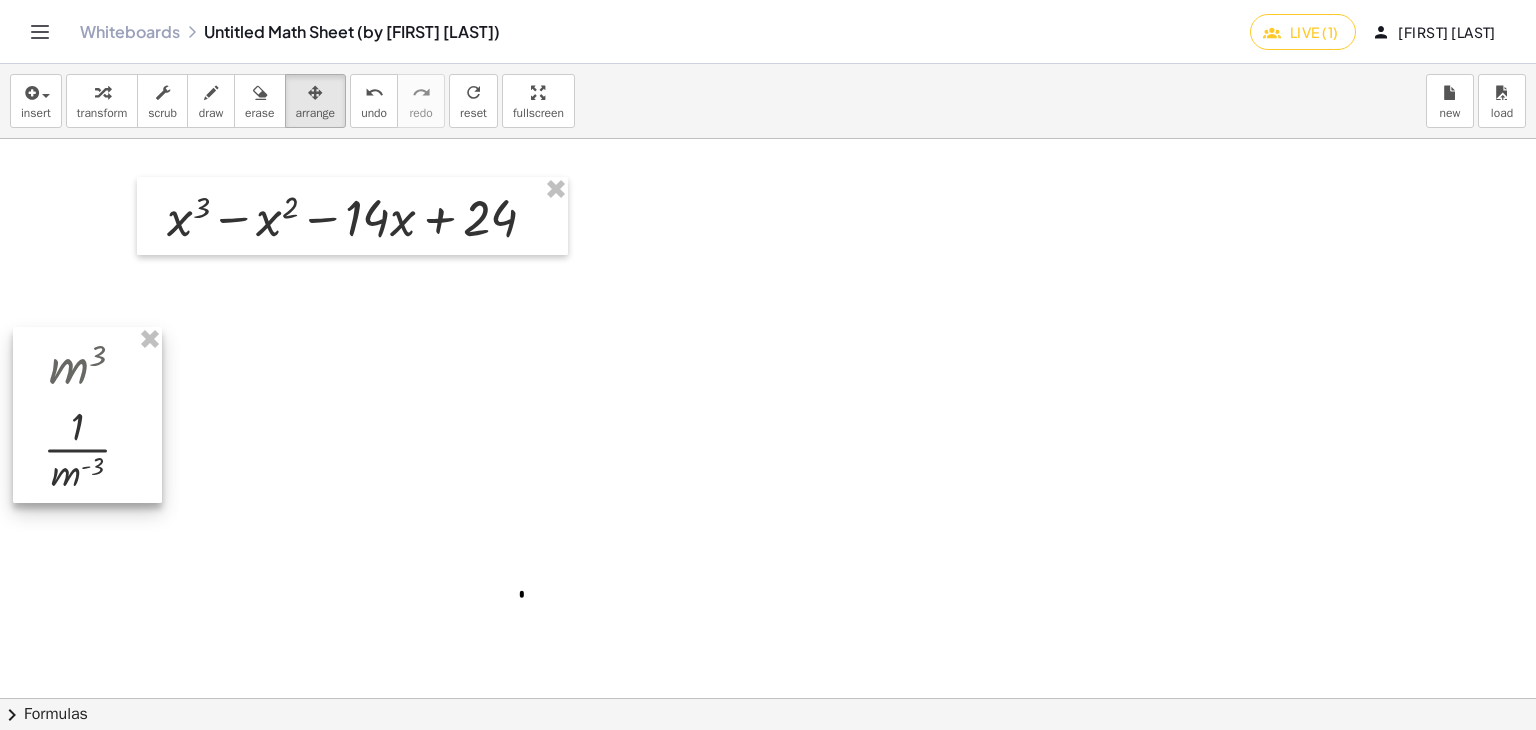 drag, startPoint x: 816, startPoint y: 323, endPoint x: 116, endPoint y: 445, distance: 710.5519 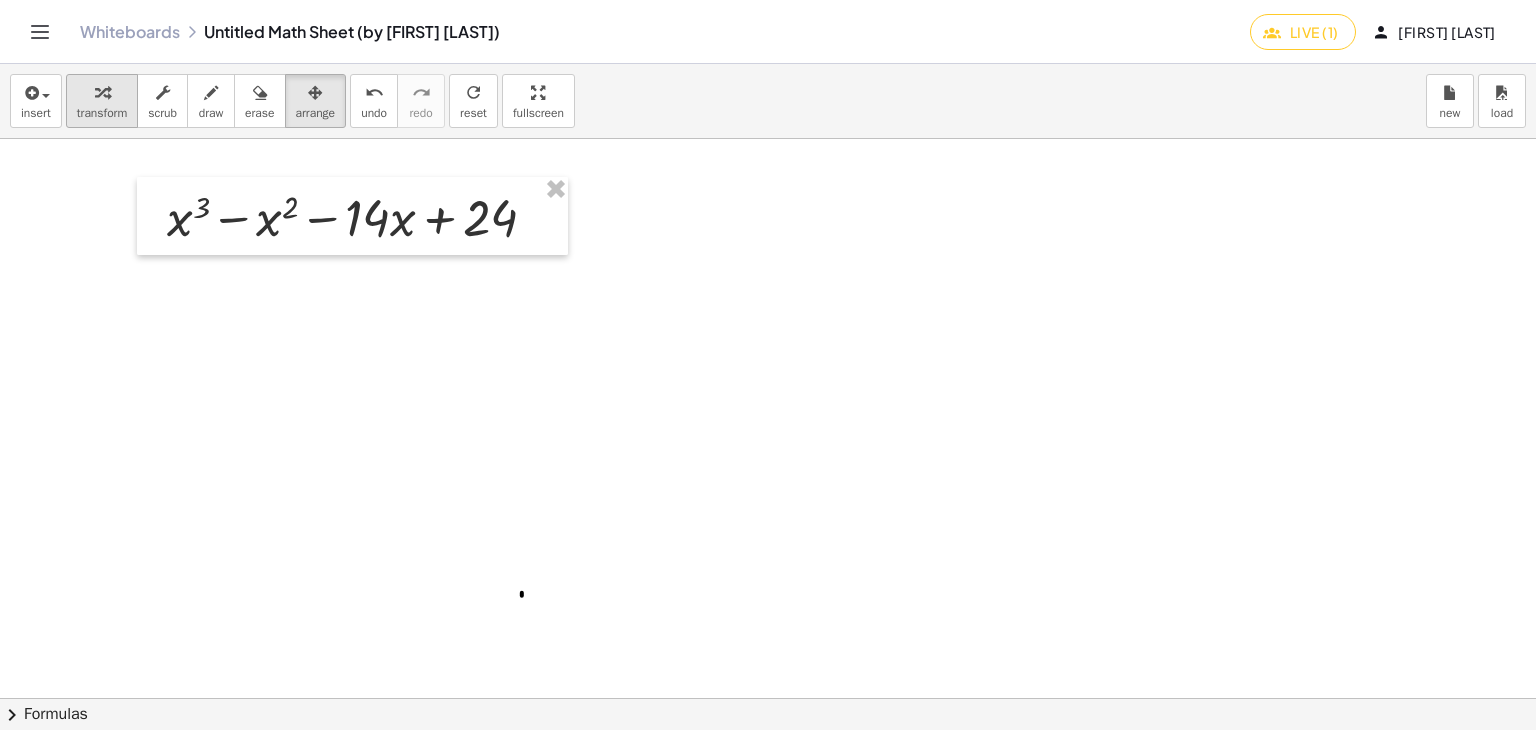 click at bounding box center (102, 92) 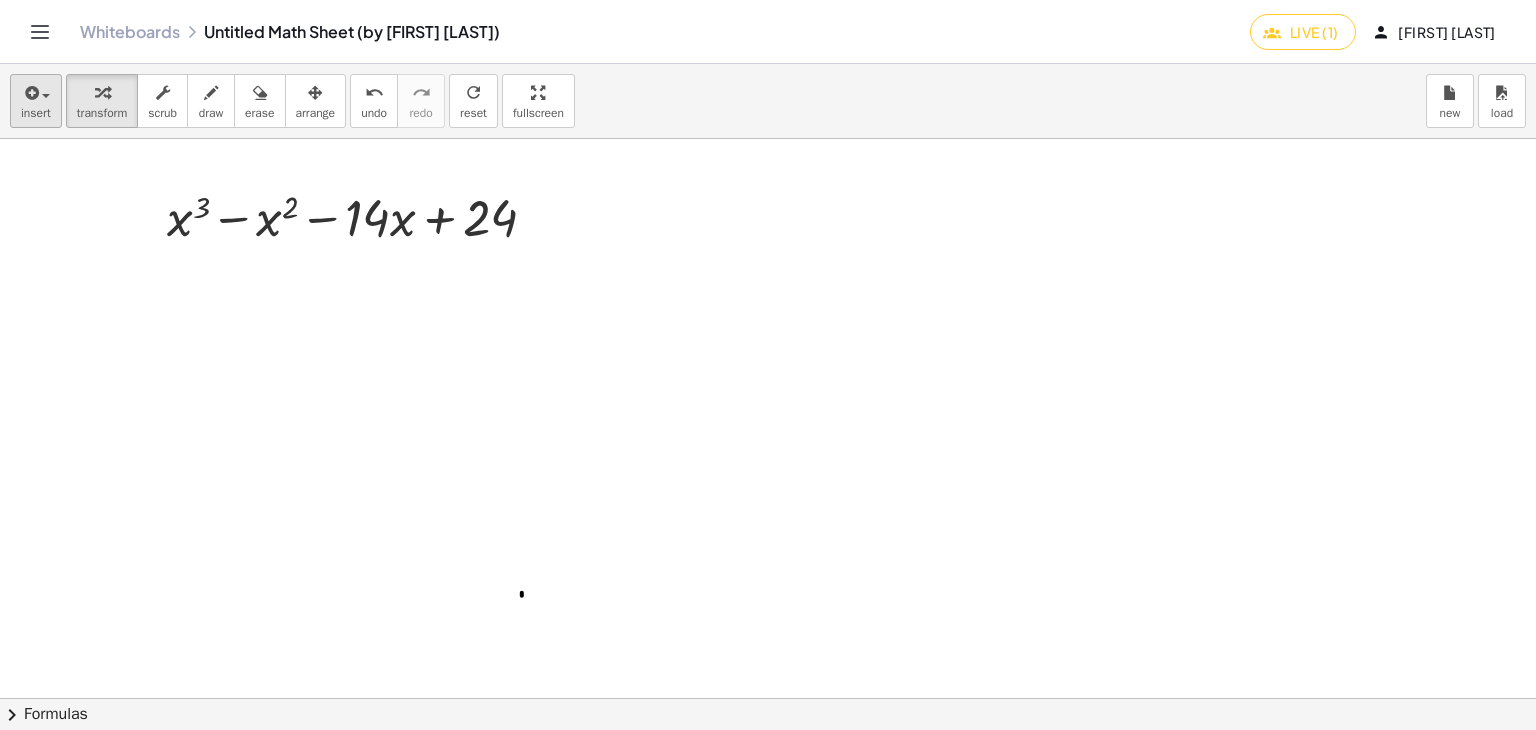 drag, startPoint x: 0, startPoint y: 94, endPoint x: 41, endPoint y: 97, distance: 41.109608 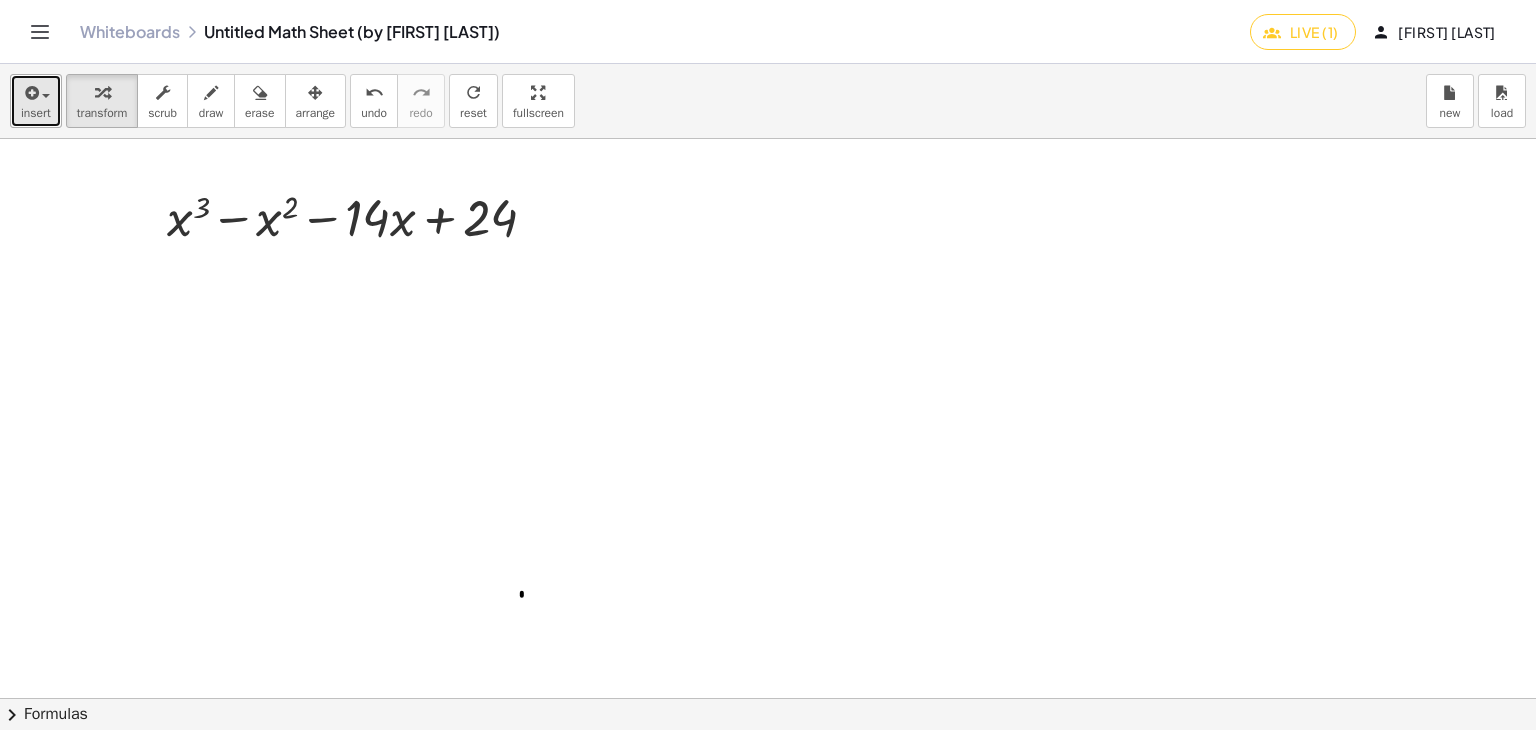drag, startPoint x: 42, startPoint y: 98, endPoint x: 52, endPoint y: 104, distance: 11.661903 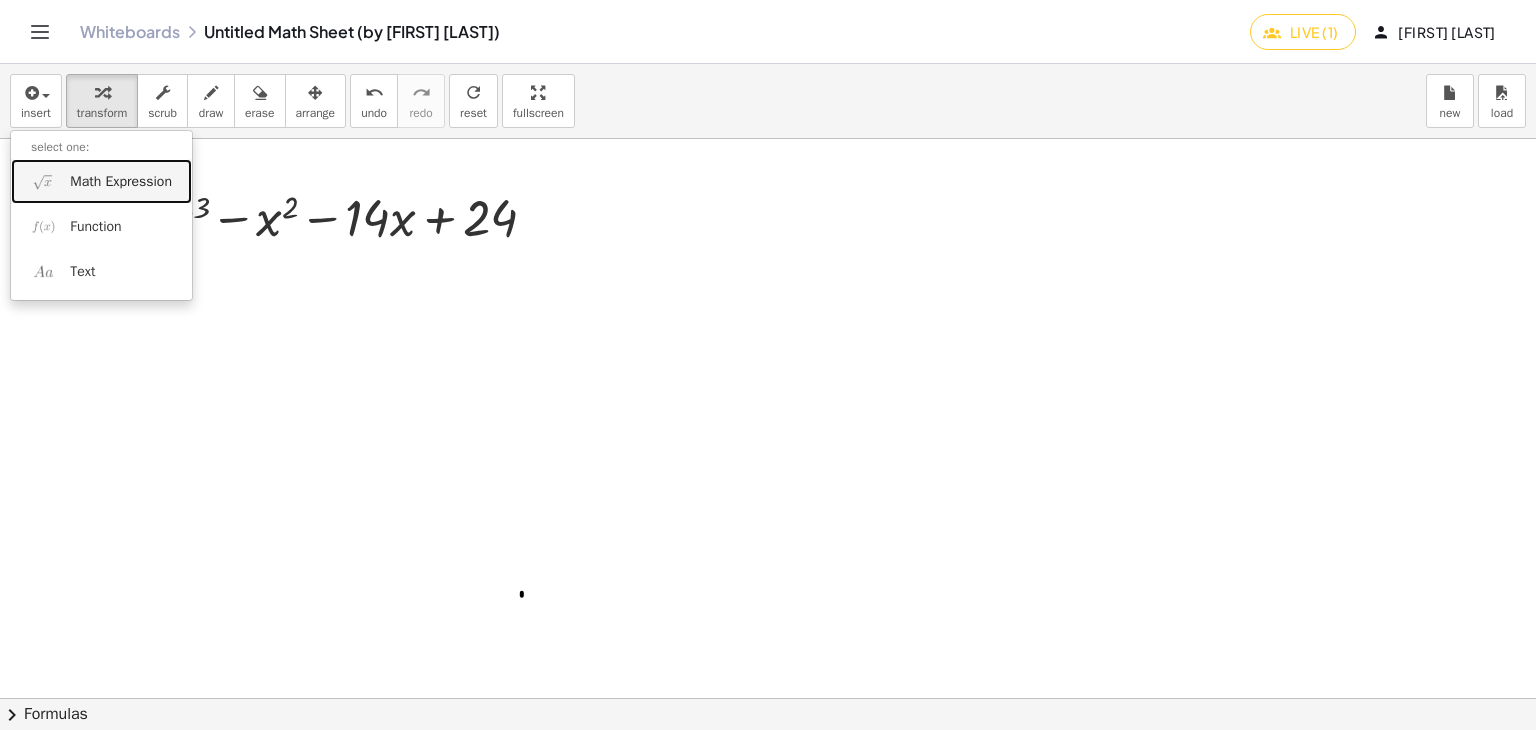 click on "Math Expression" at bounding box center [121, 182] 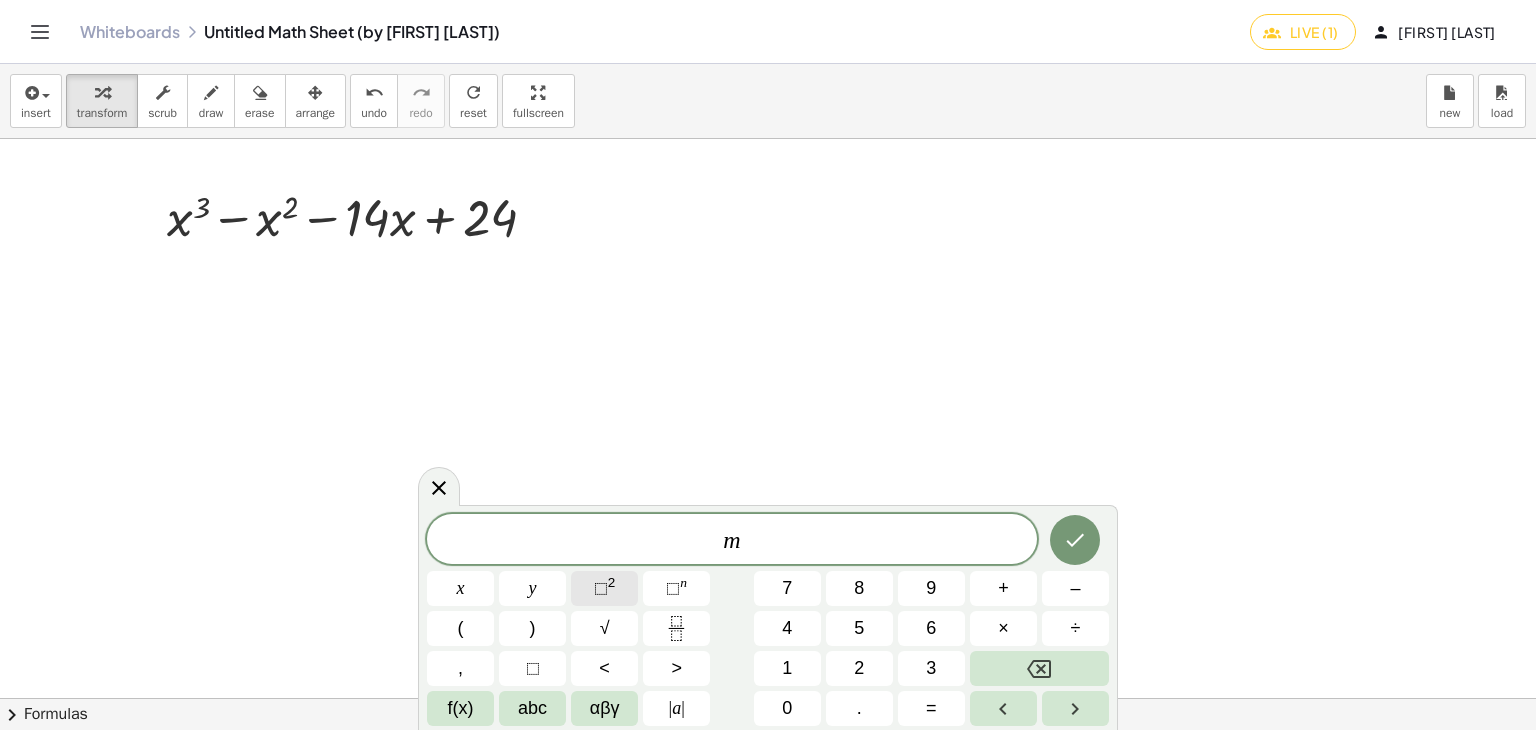 click on "⬚" at bounding box center [601, 588] 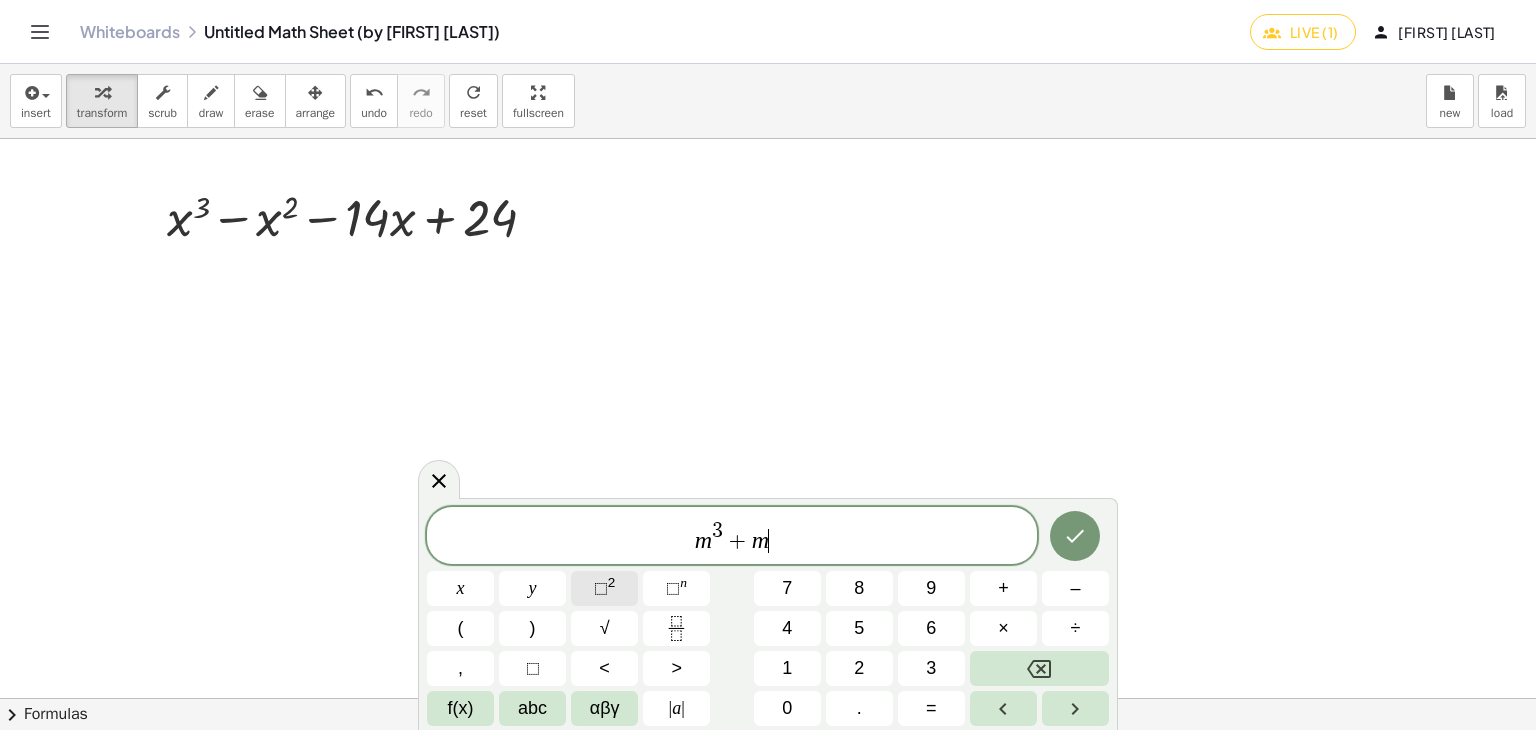 click on "⬚ 2" at bounding box center (604, 588) 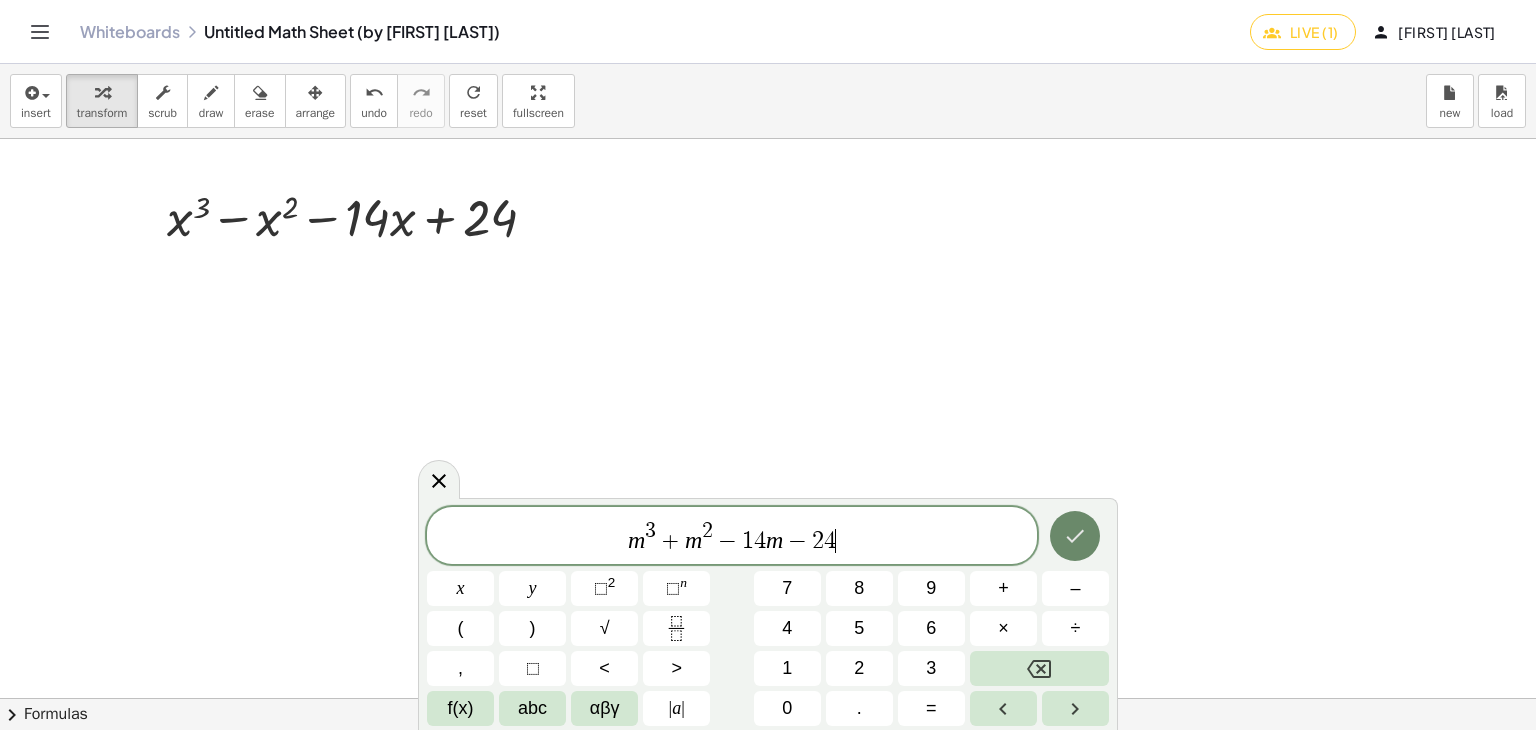 click at bounding box center (1075, 536) 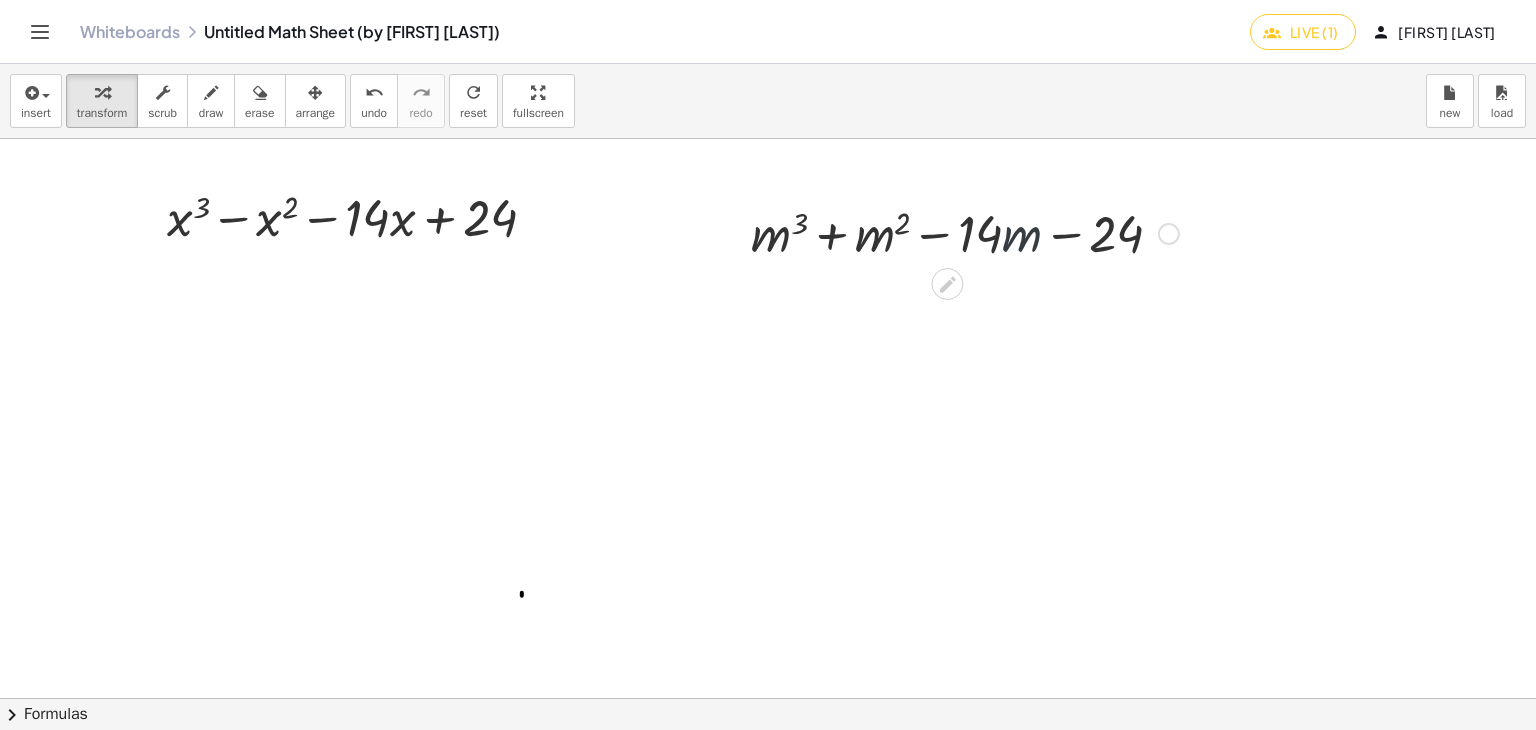 drag, startPoint x: 1030, startPoint y: 226, endPoint x: 988, endPoint y: 254, distance: 50.47772 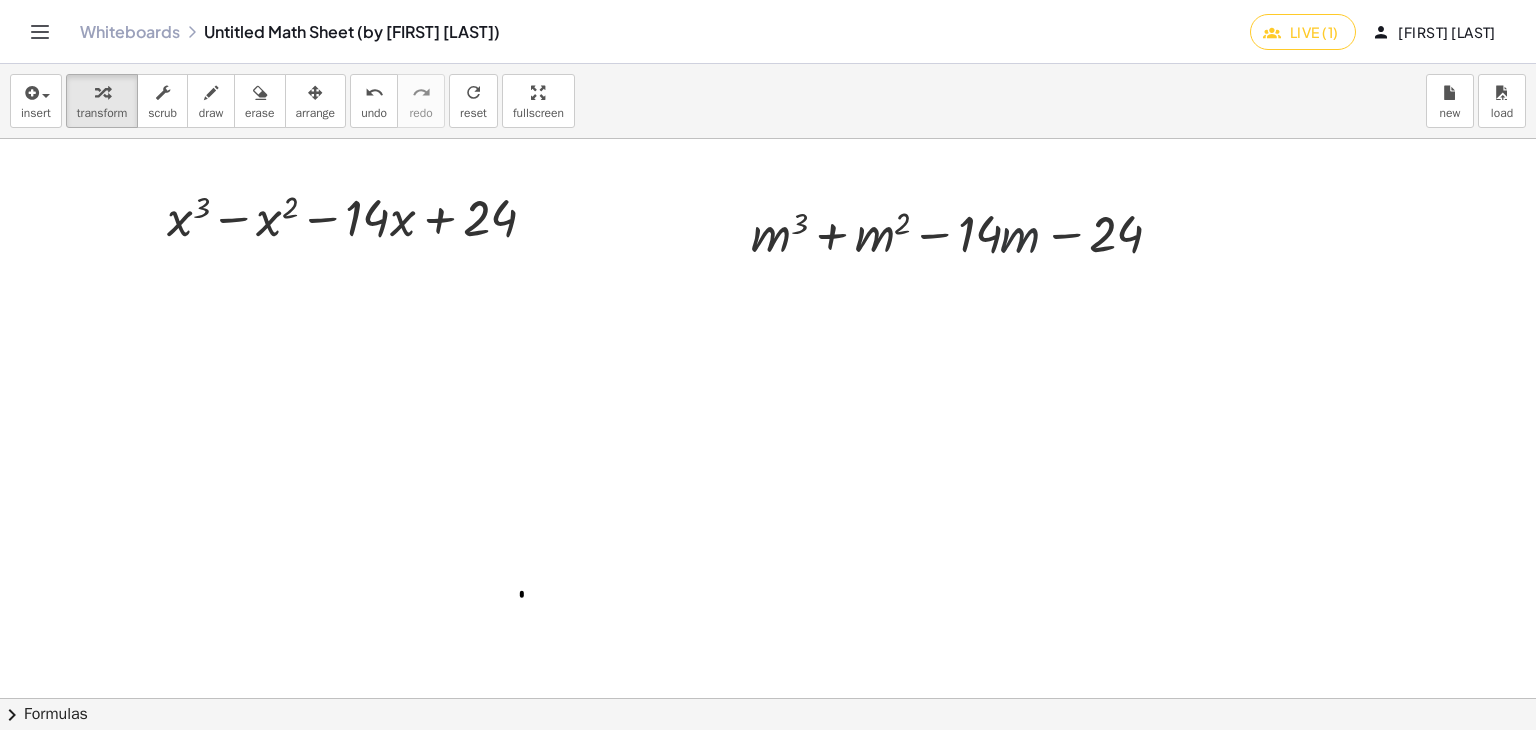 click at bounding box center (771, 698) 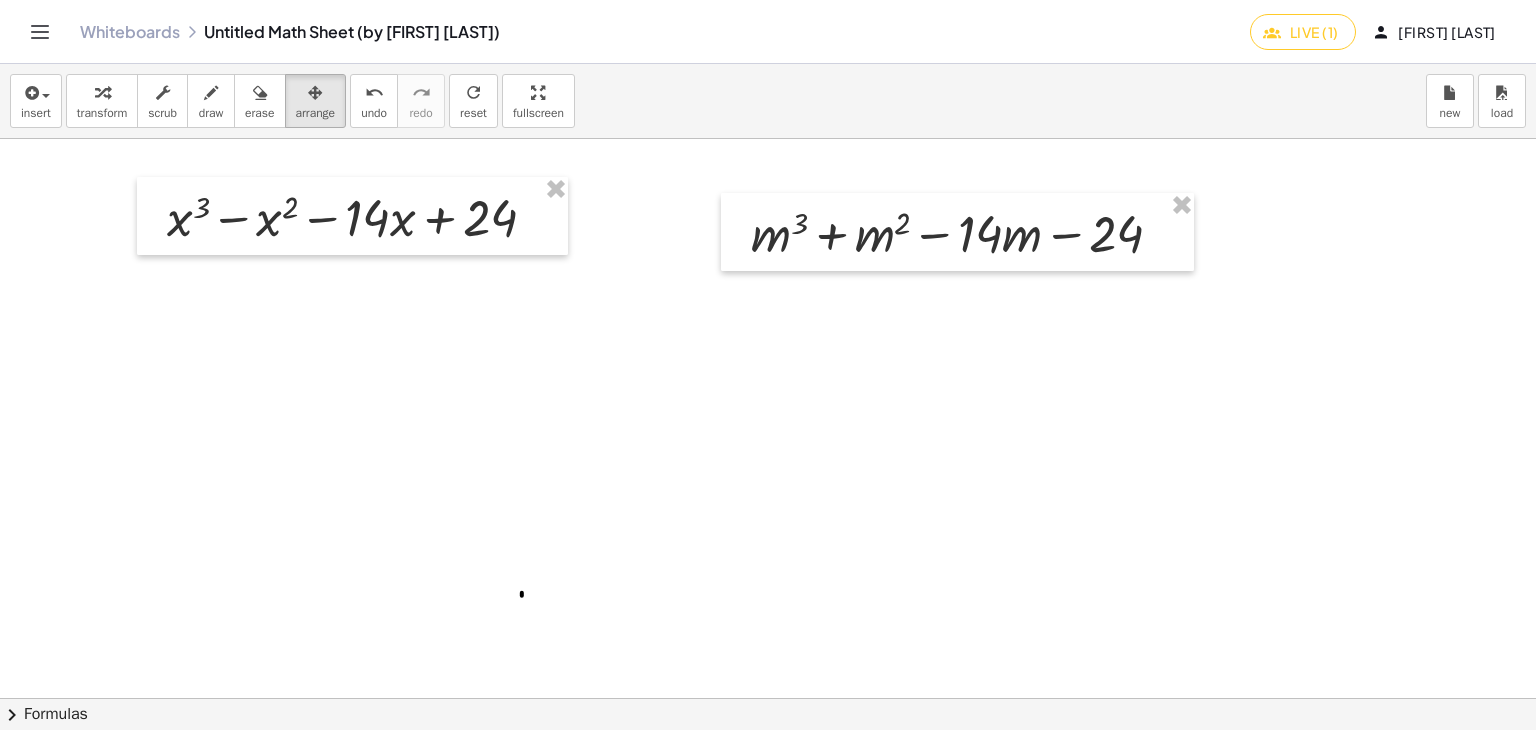 drag, startPoint x: 320, startPoint y: 110, endPoint x: 1024, endPoint y: 346, distance: 742.50385 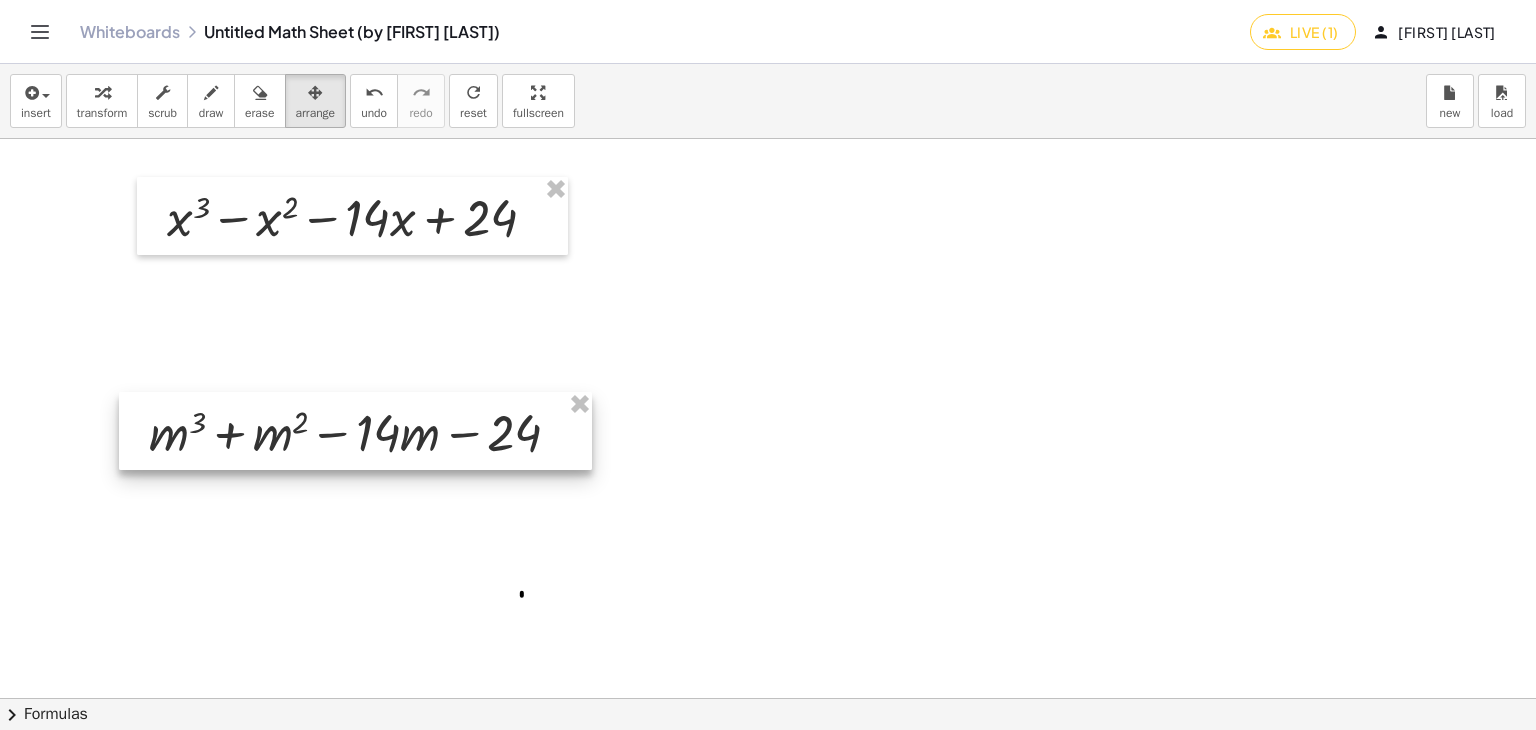 drag, startPoint x: 1034, startPoint y: 253, endPoint x: 446, endPoint y: 459, distance: 623.04095 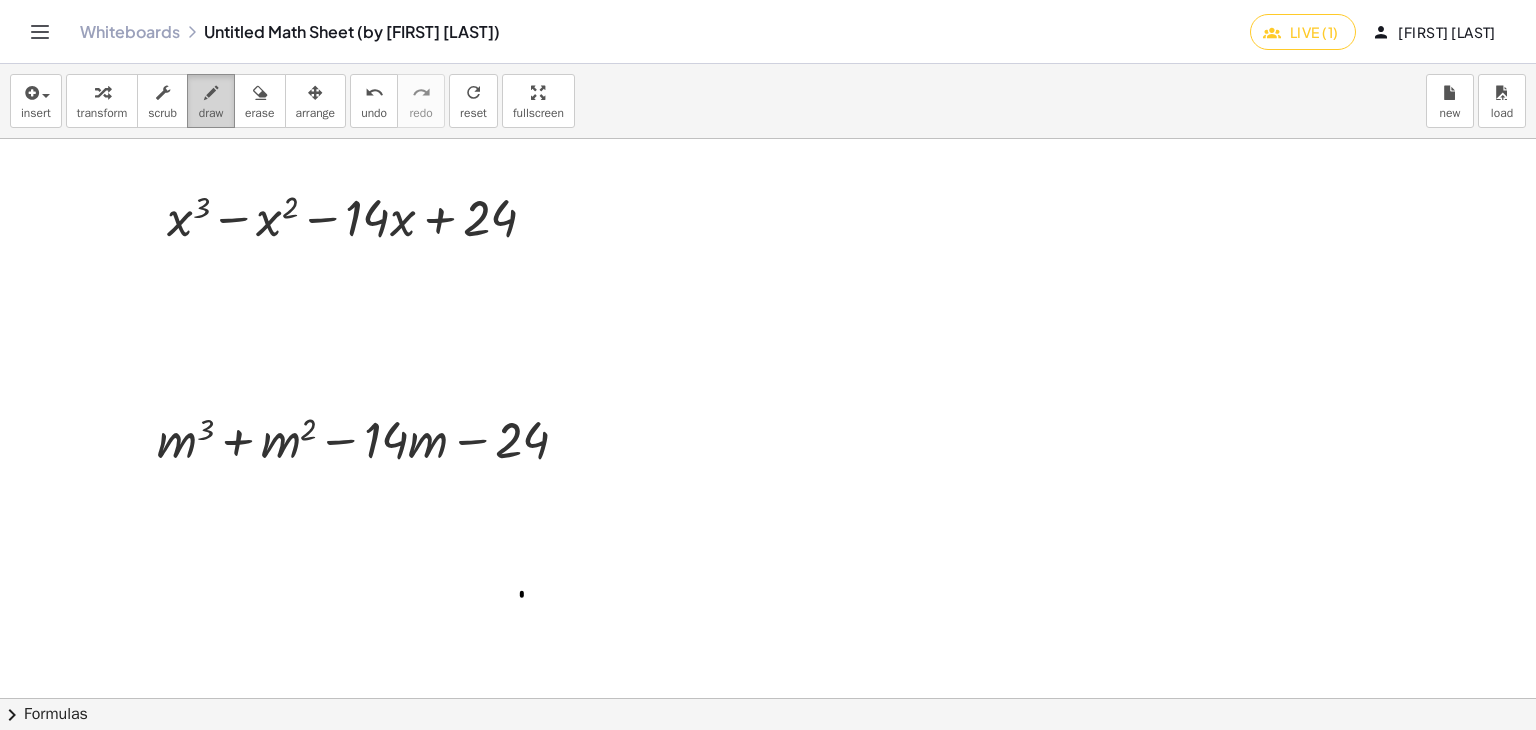 click at bounding box center [211, 93] 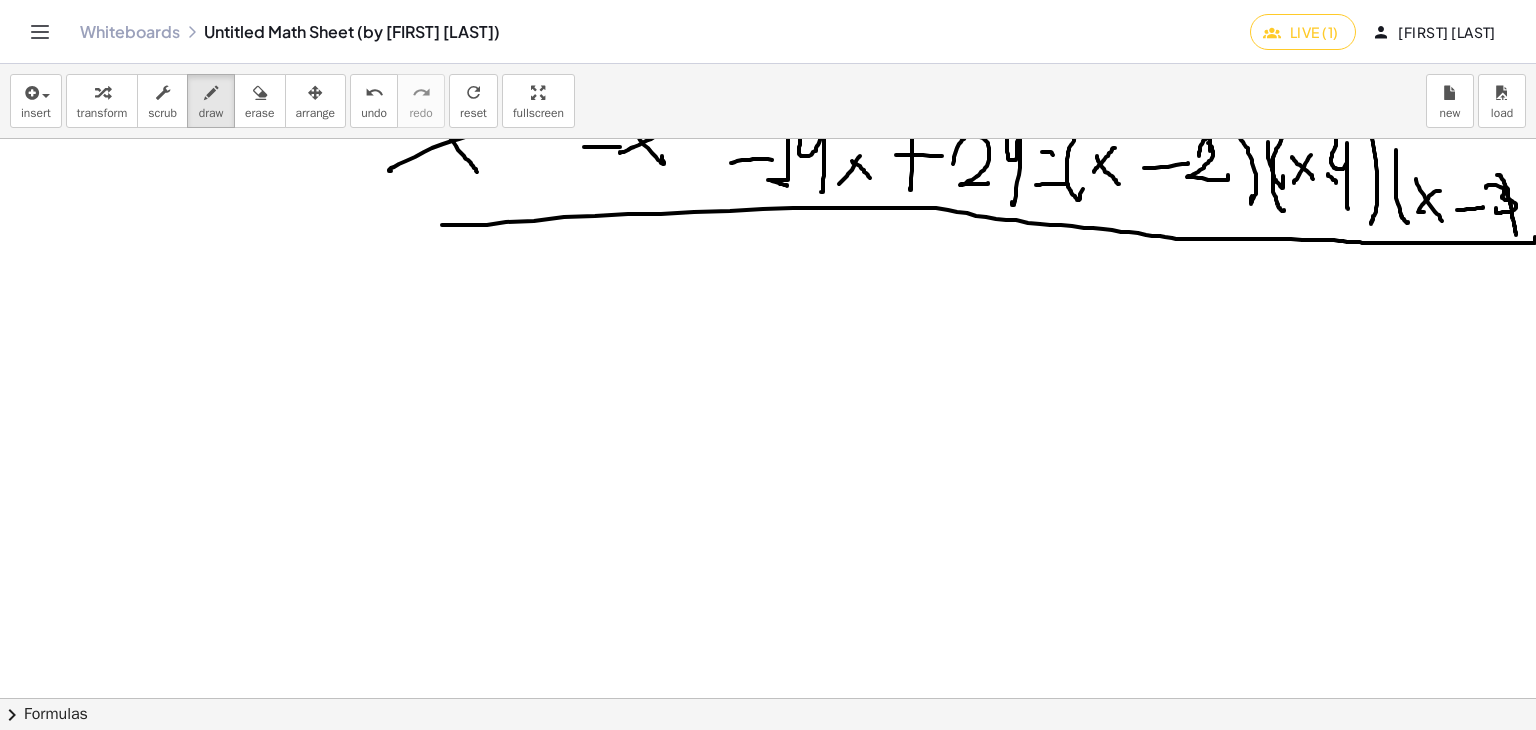 scroll, scrollTop: 467, scrollLeft: 0, axis: vertical 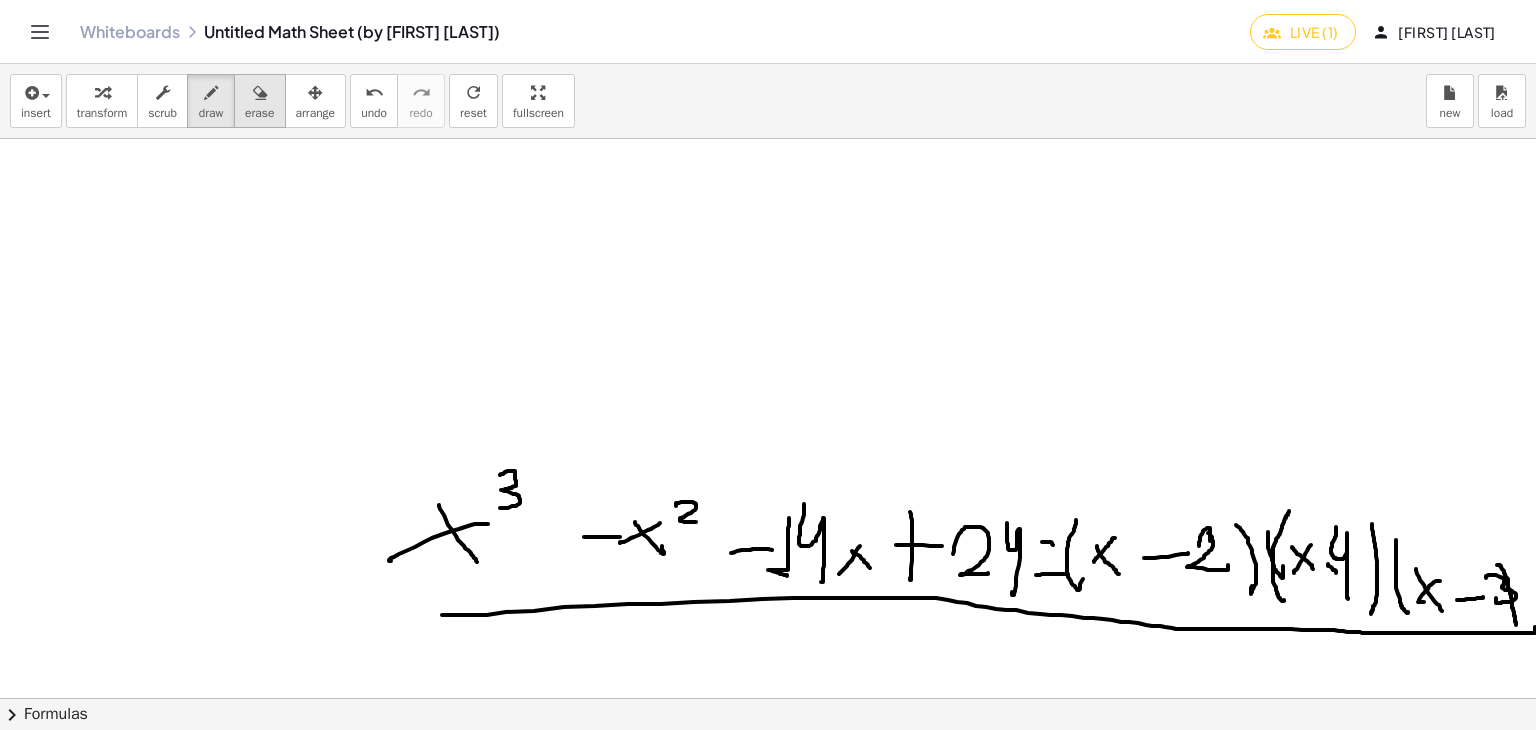 drag, startPoint x: 260, startPoint y: 98, endPoint x: 266, endPoint y: 120, distance: 22.803509 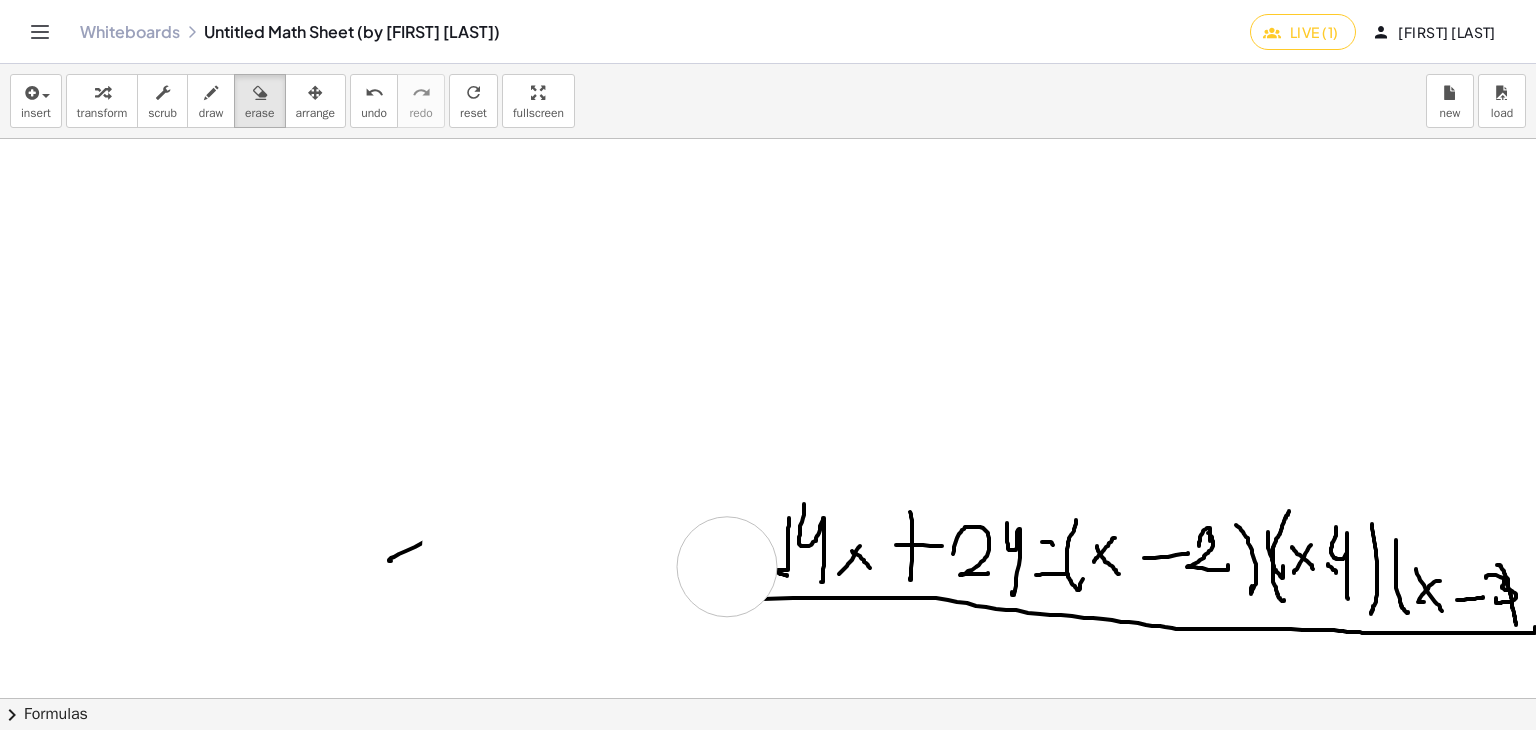 drag, startPoint x: 535, startPoint y: 610, endPoint x: 492, endPoint y: 558, distance: 67.47592 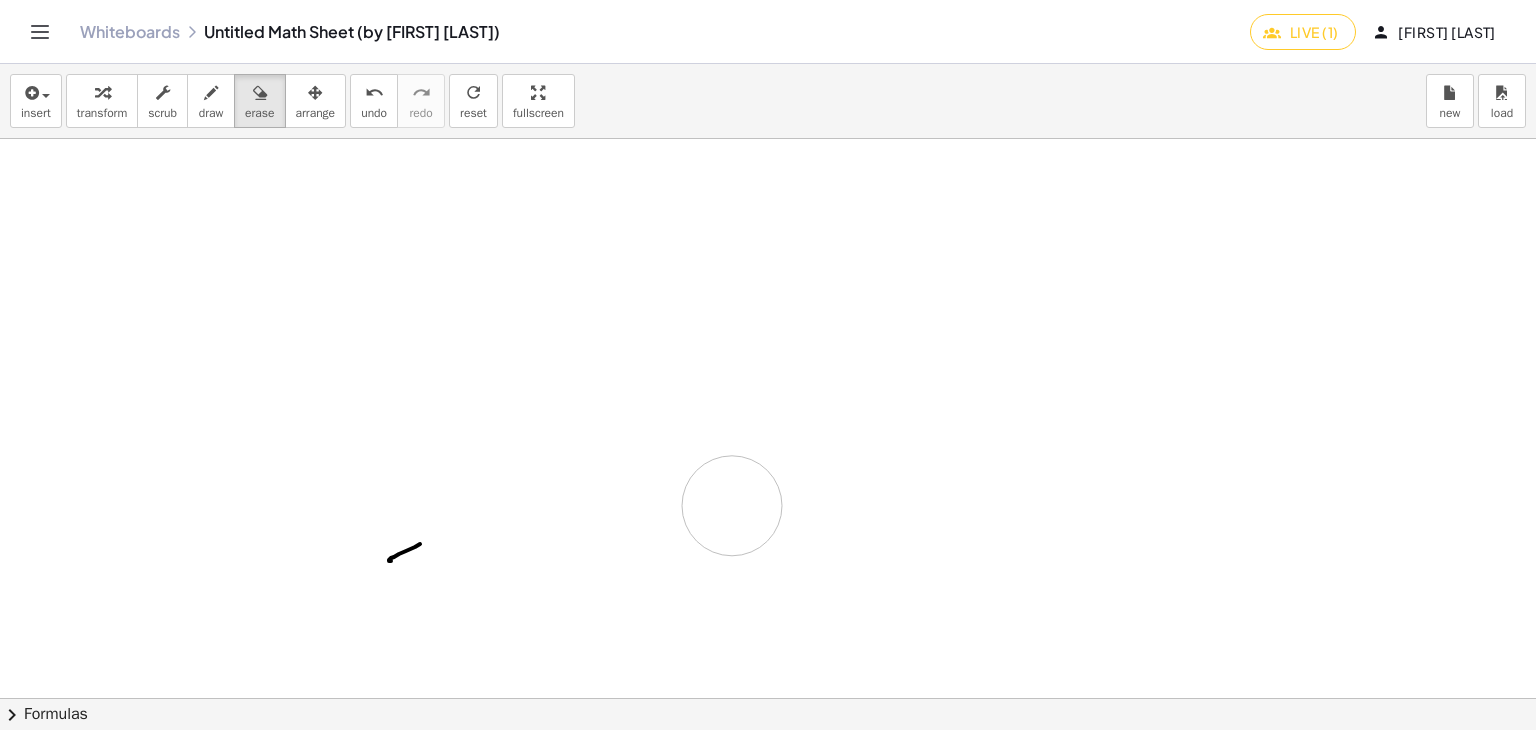 drag, startPoint x: 1013, startPoint y: 565, endPoint x: 489, endPoint y: 512, distance: 526.6735 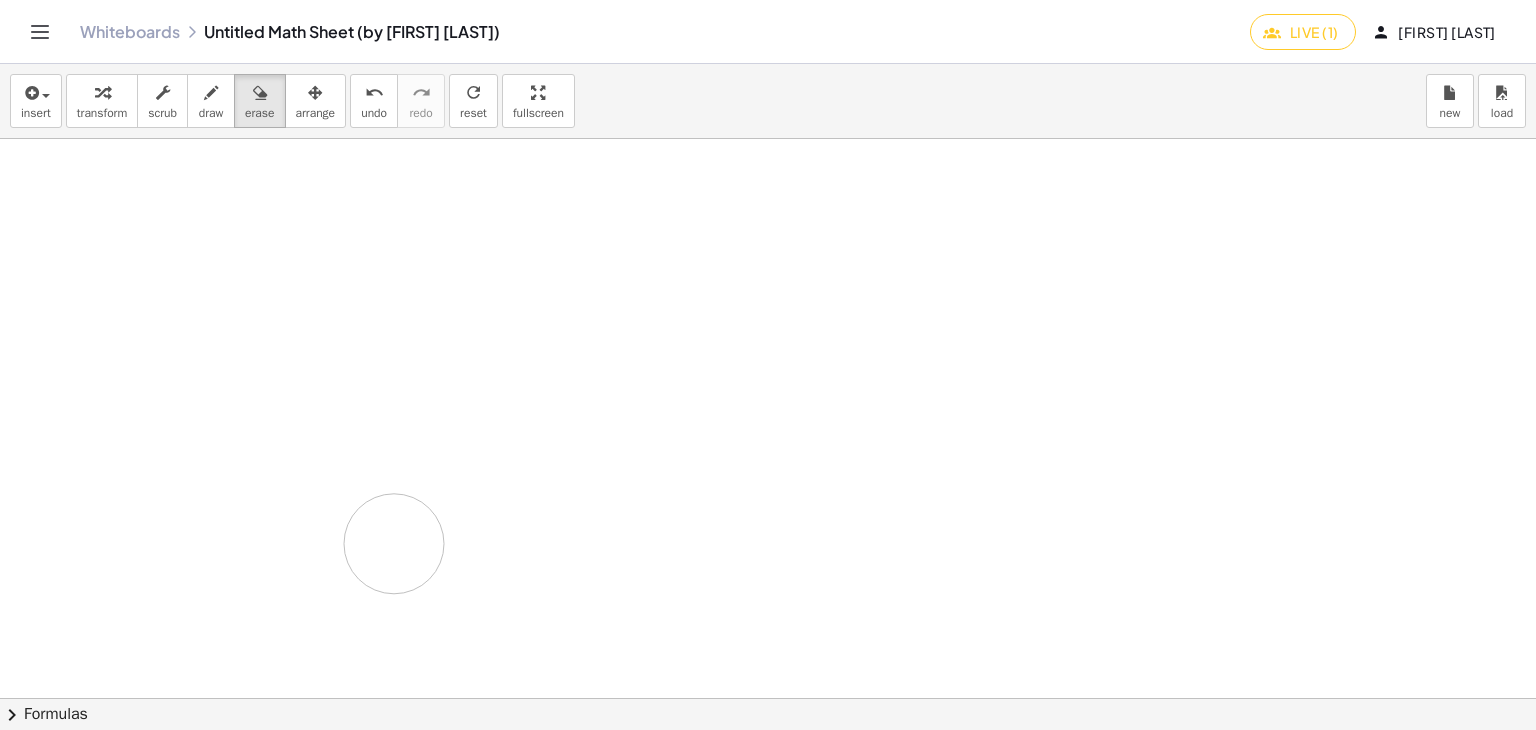 drag, startPoint x: 394, startPoint y: 543, endPoint x: 424, endPoint y: 547, distance: 30.265491 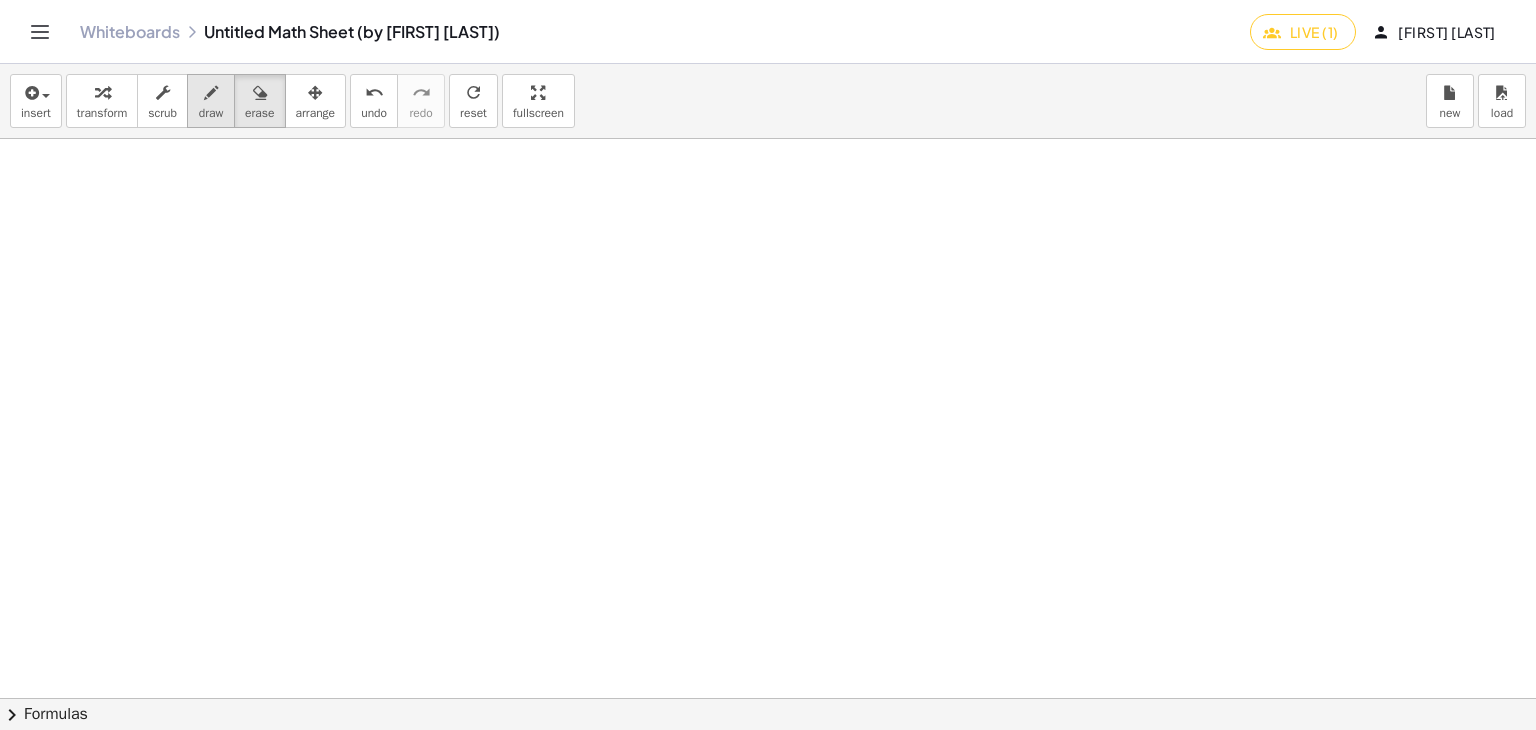 click at bounding box center (211, 93) 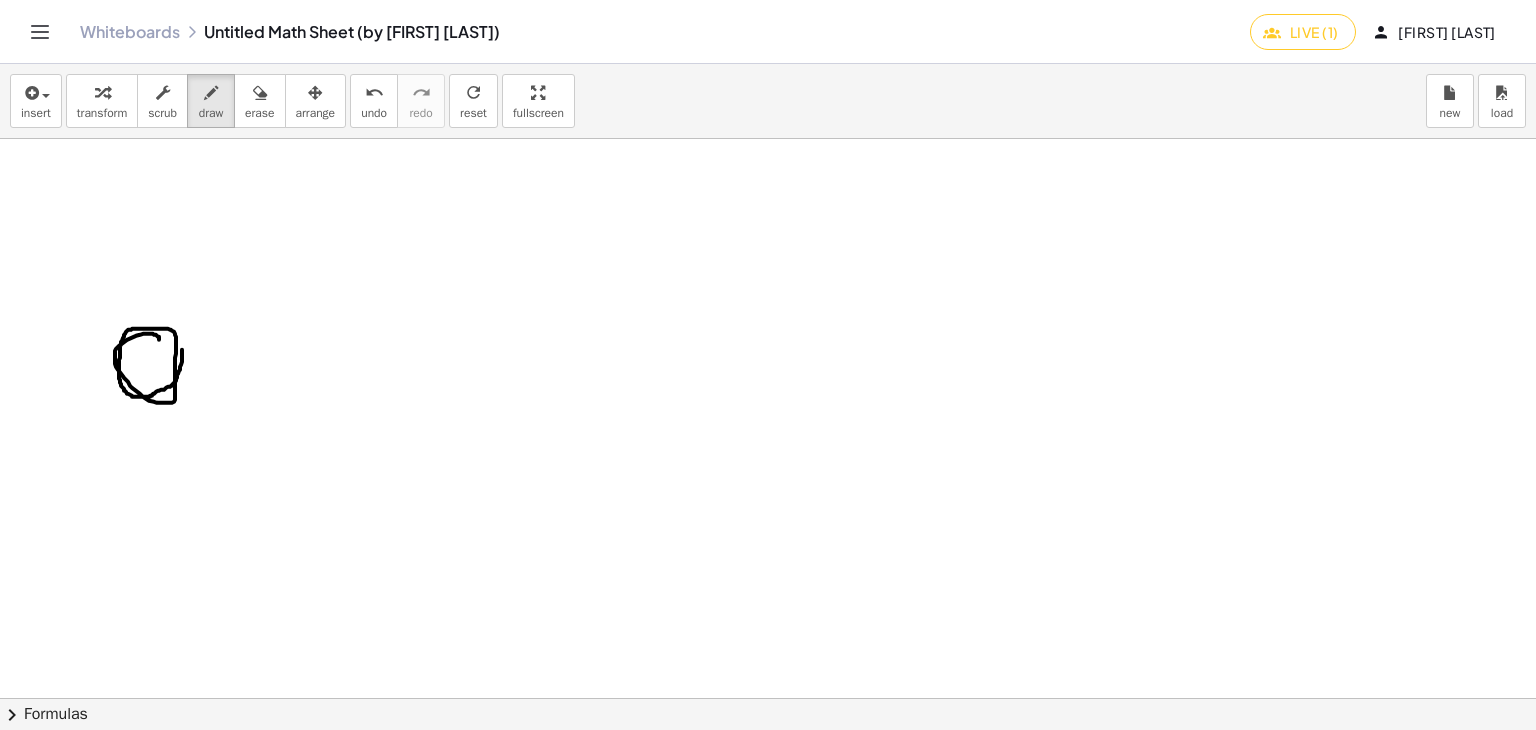 drag, startPoint x: 159, startPoint y: 337, endPoint x: 145, endPoint y: 317, distance: 24.41311 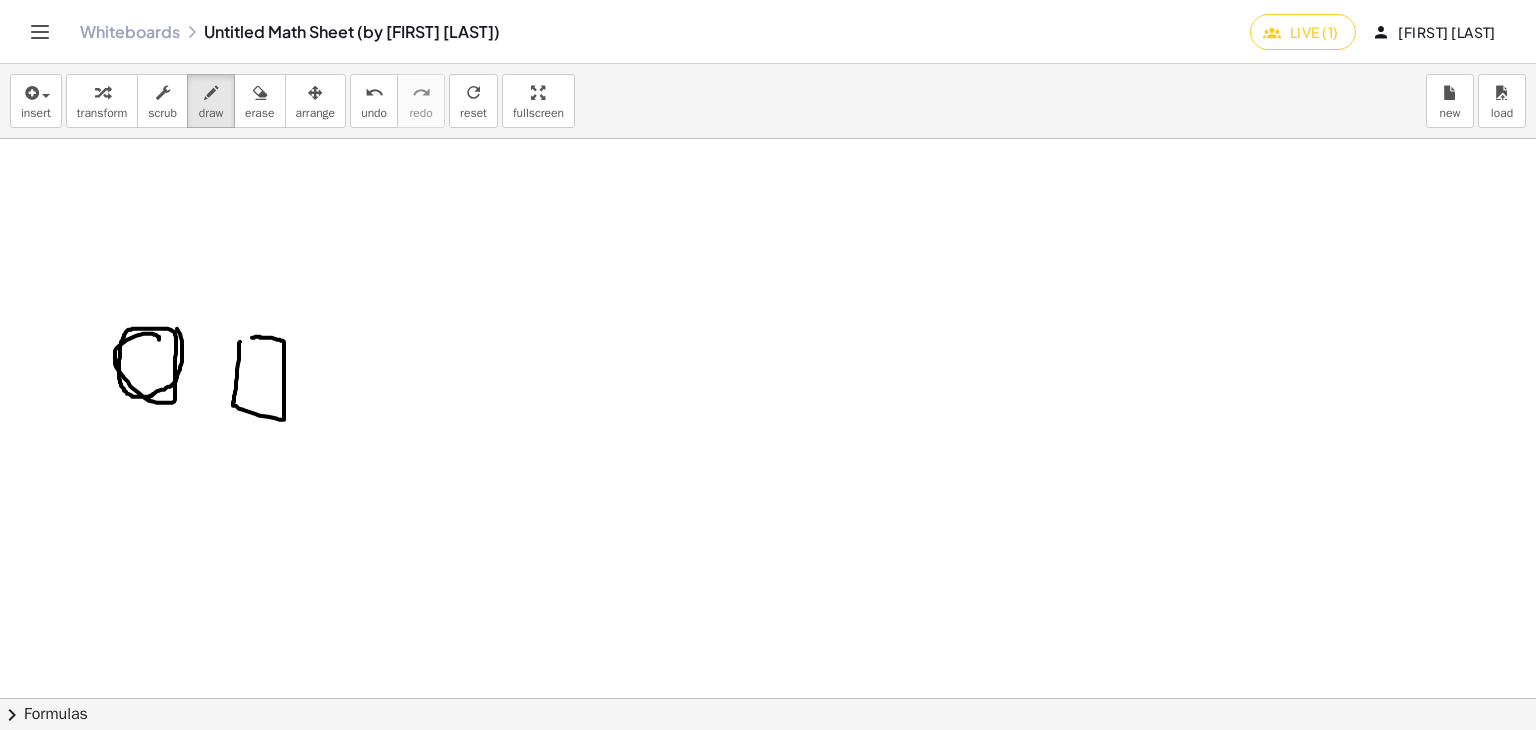 drag, startPoint x: 240, startPoint y: 341, endPoint x: 252, endPoint y: 337, distance: 12.649111 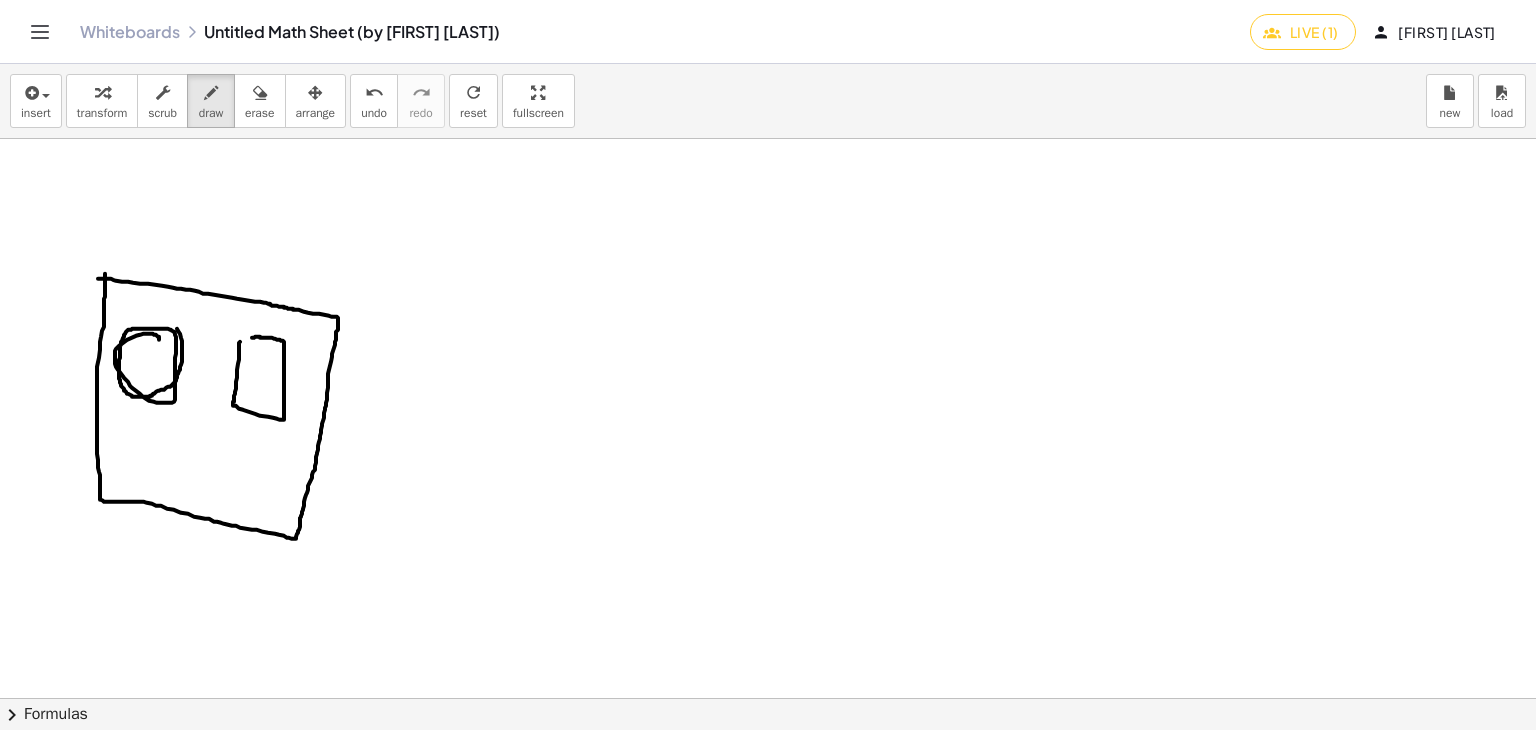 drag, startPoint x: 122, startPoint y: 281, endPoint x: 105, endPoint y: 265, distance: 23.345236 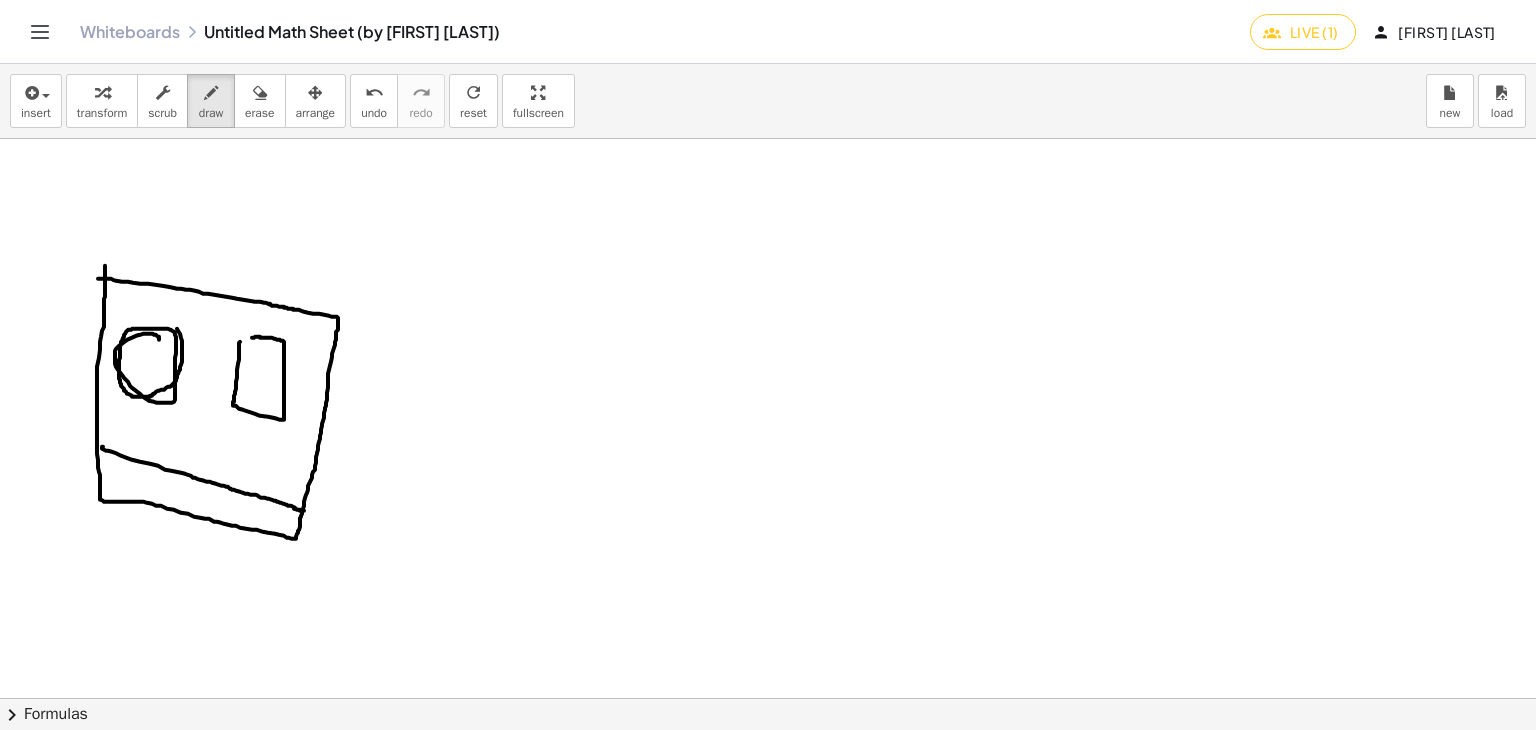 drag, startPoint x: 102, startPoint y: 446, endPoint x: 288, endPoint y: 505, distance: 195.13329 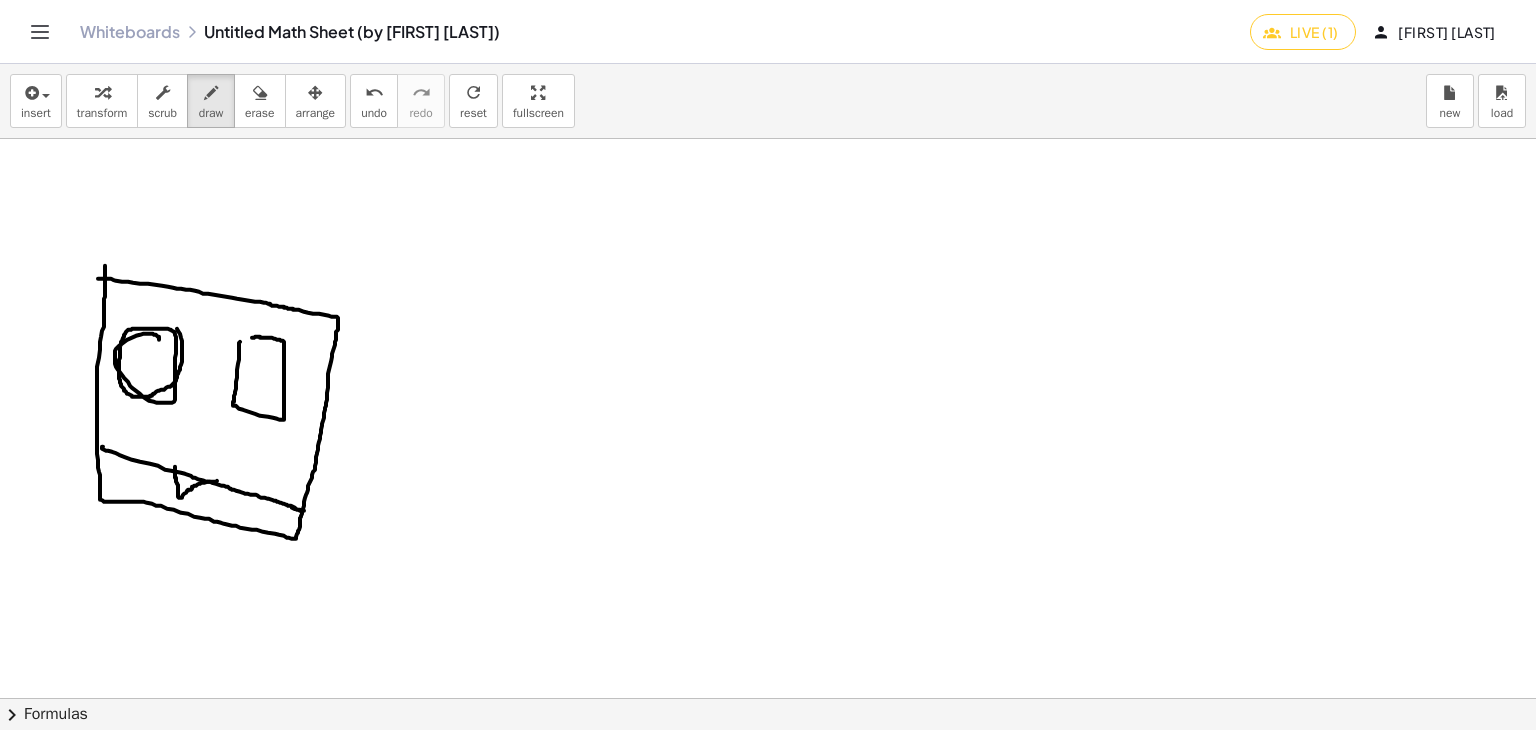 drag, startPoint x: 175, startPoint y: 467, endPoint x: 217, endPoint y: 480, distance: 43.965897 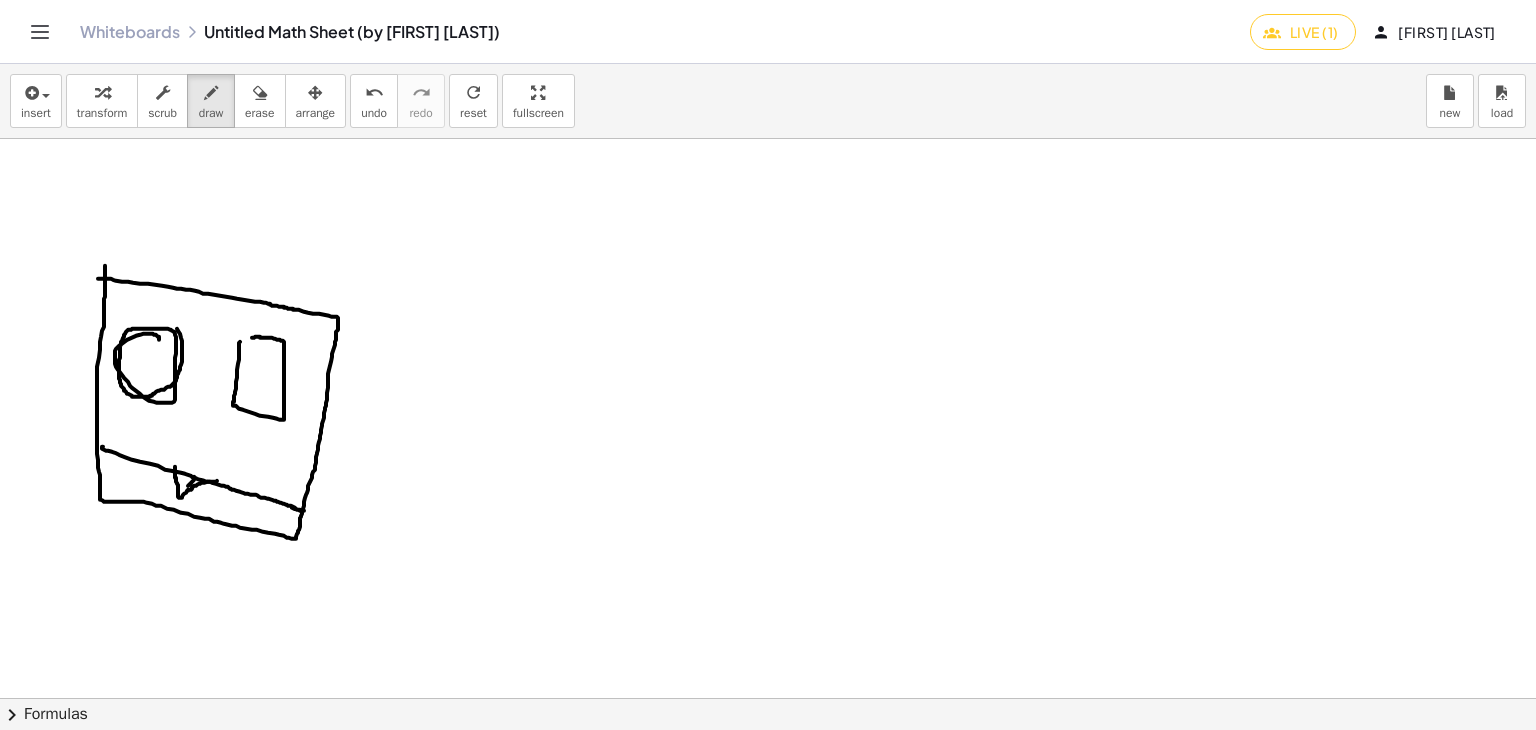 drag, startPoint x: 194, startPoint y: 476, endPoint x: 184, endPoint y: 490, distance: 17.20465 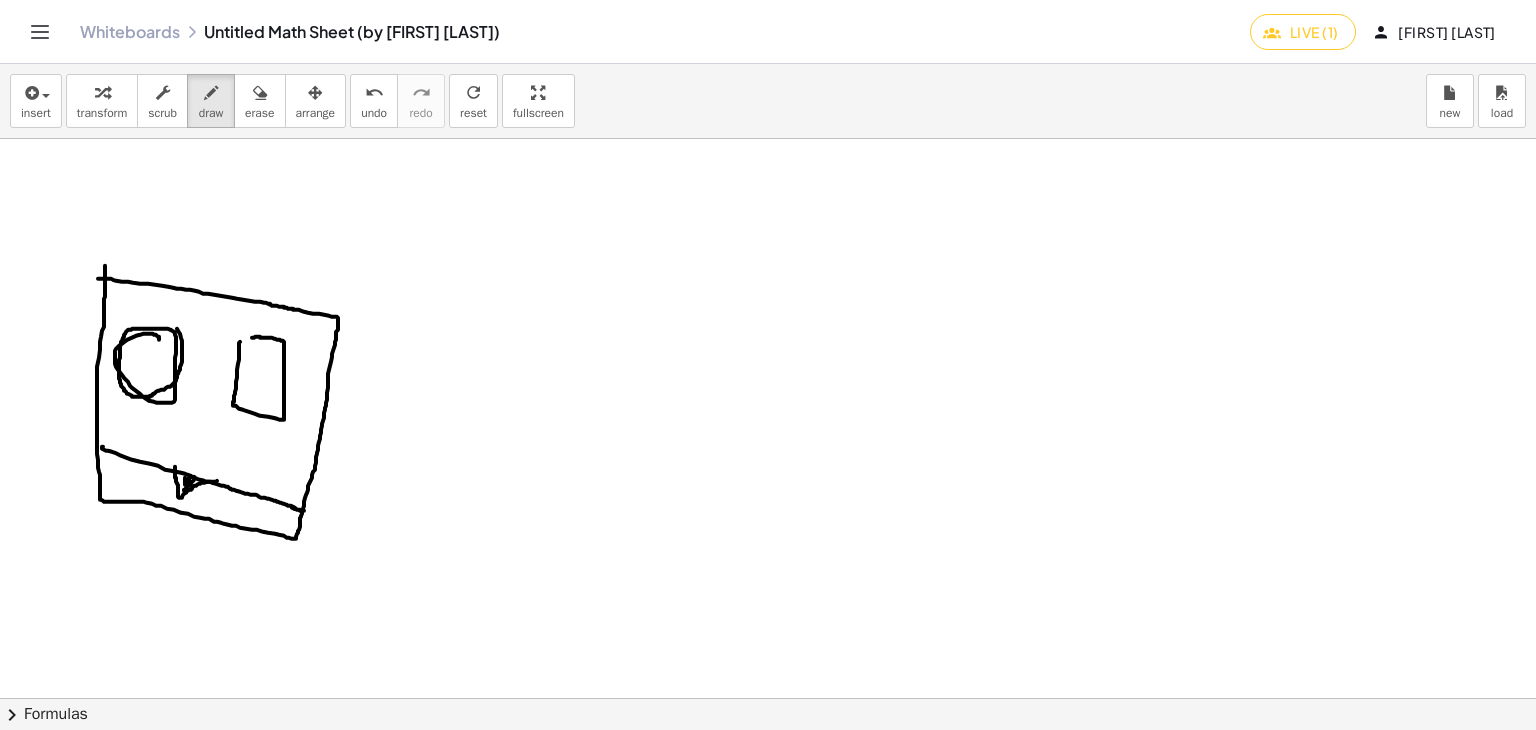 click at bounding box center (771, 511) 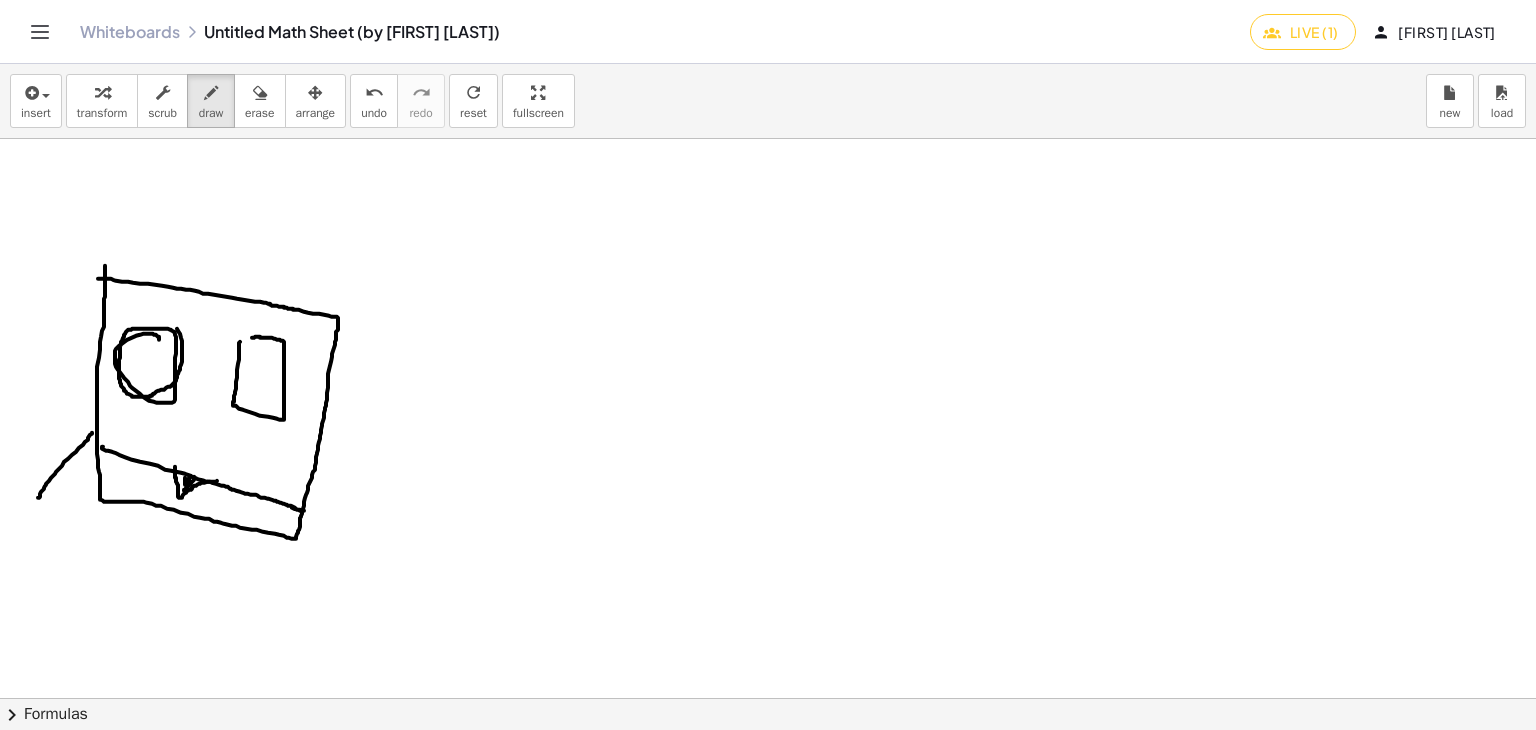 drag, startPoint x: 92, startPoint y: 432, endPoint x: 36, endPoint y: 499, distance: 87.32124 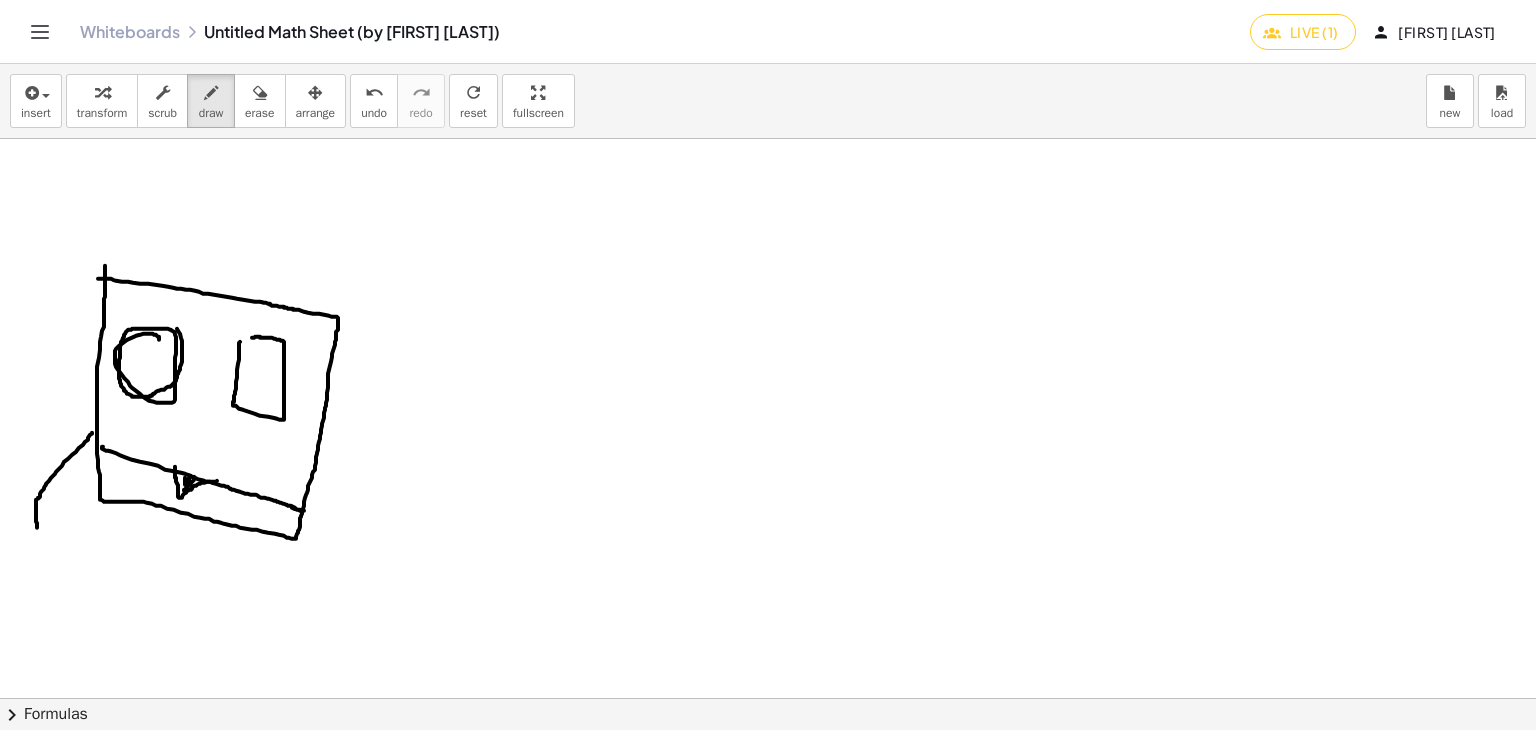 drag, startPoint x: 36, startPoint y: 499, endPoint x: 39, endPoint y: 525, distance: 26.172504 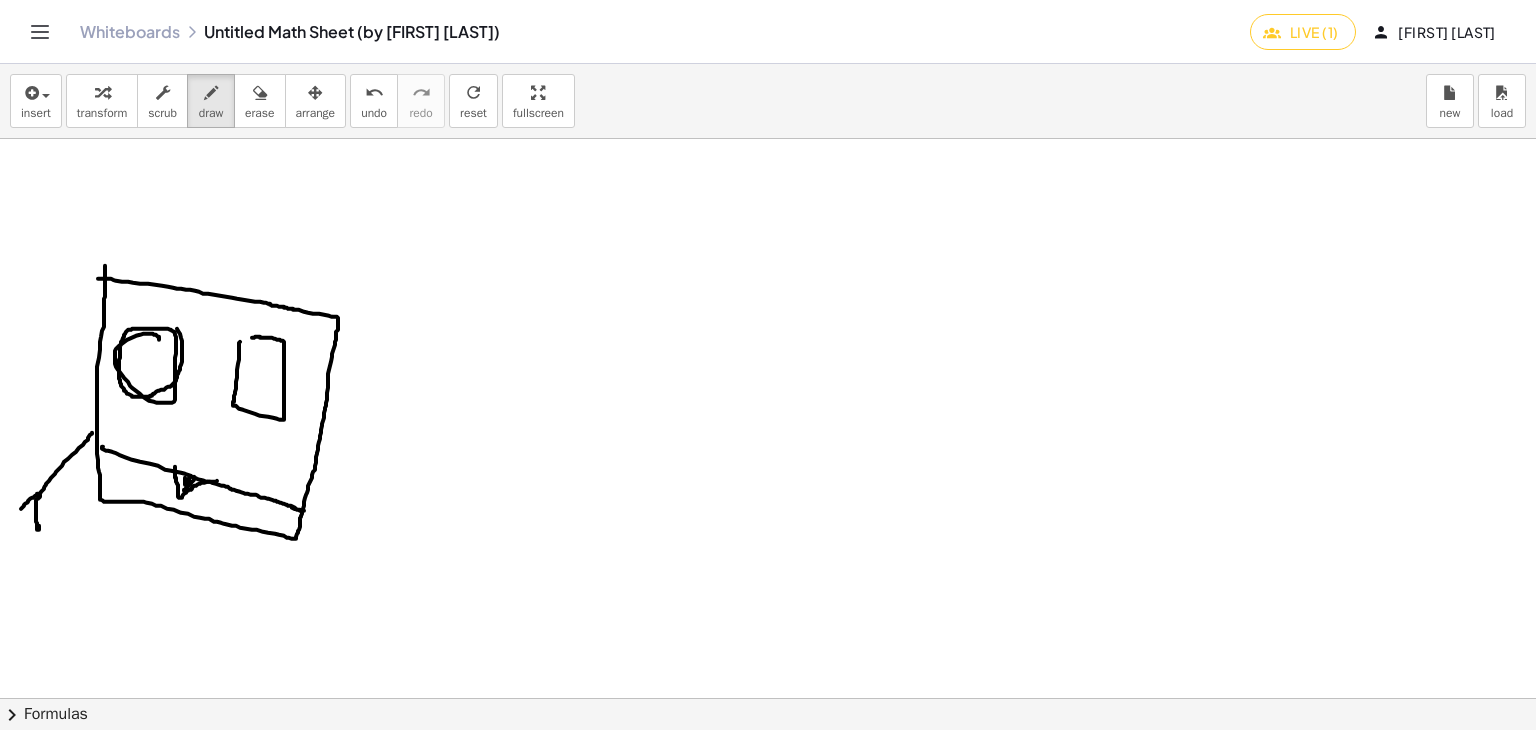 drag, startPoint x: 36, startPoint y: 495, endPoint x: 21, endPoint y: 508, distance: 19.849434 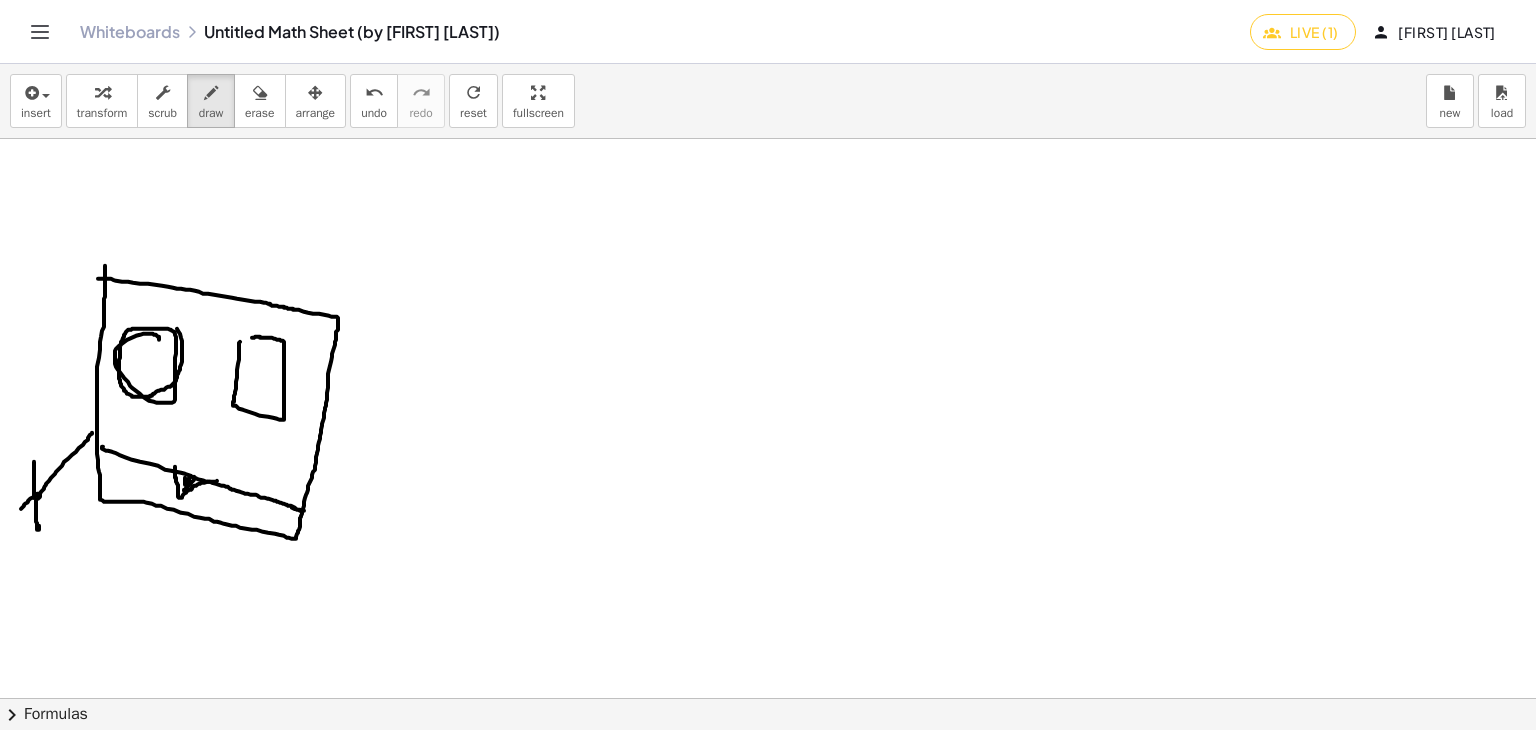 drag, startPoint x: 34, startPoint y: 497, endPoint x: 34, endPoint y: 449, distance: 48 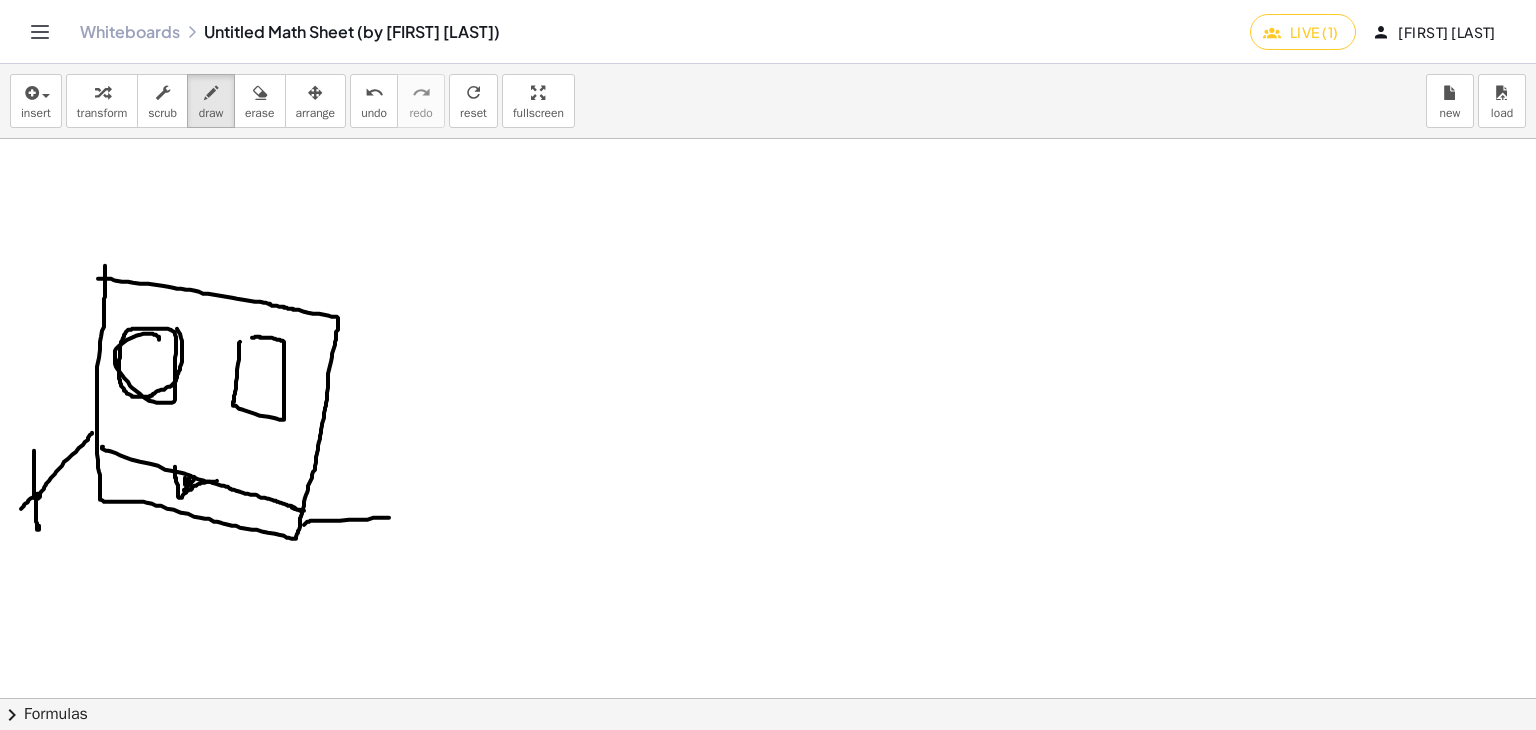 drag, startPoint x: 304, startPoint y: 524, endPoint x: 386, endPoint y: 509, distance: 83.360664 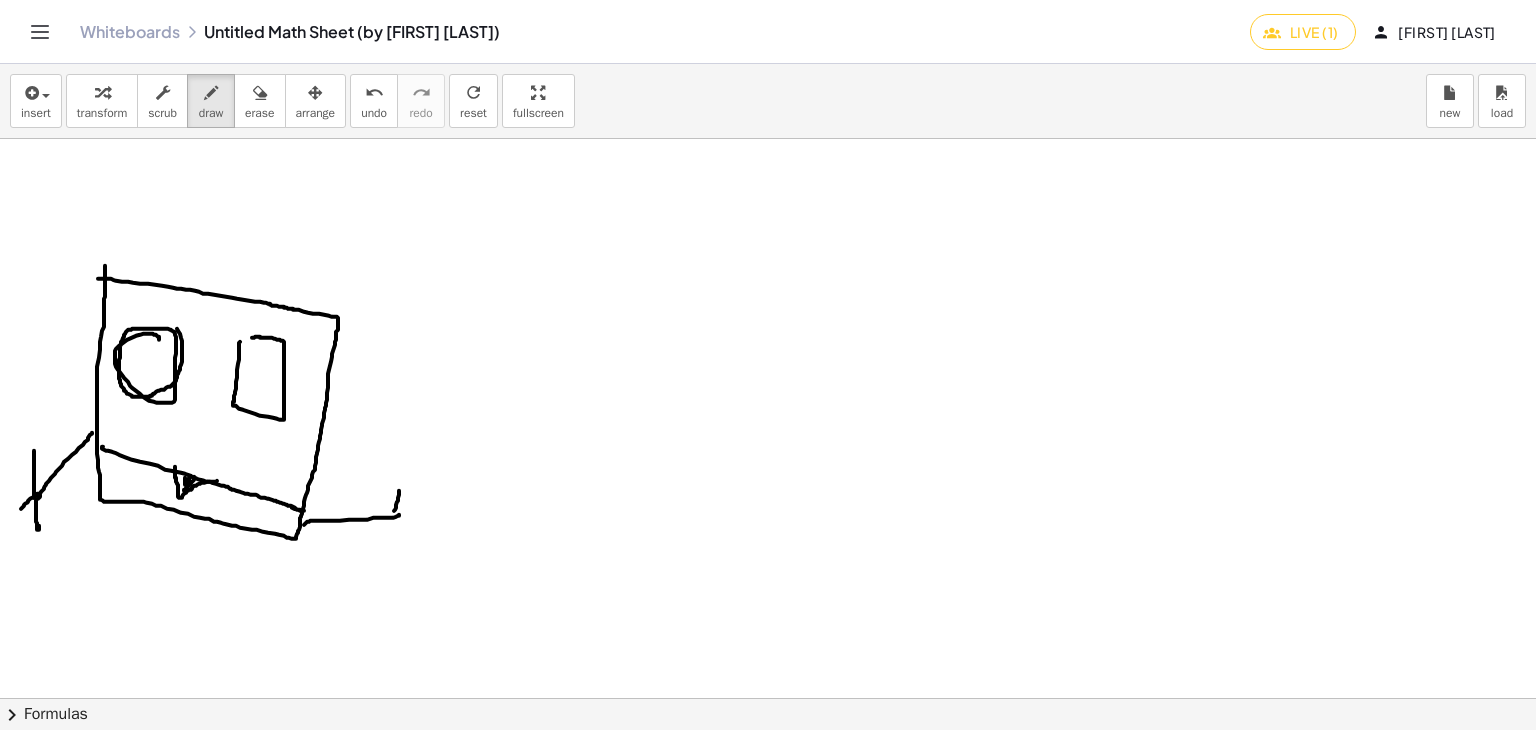 drag, startPoint x: 399, startPoint y: 490, endPoint x: 408, endPoint y: 468, distance: 23.769728 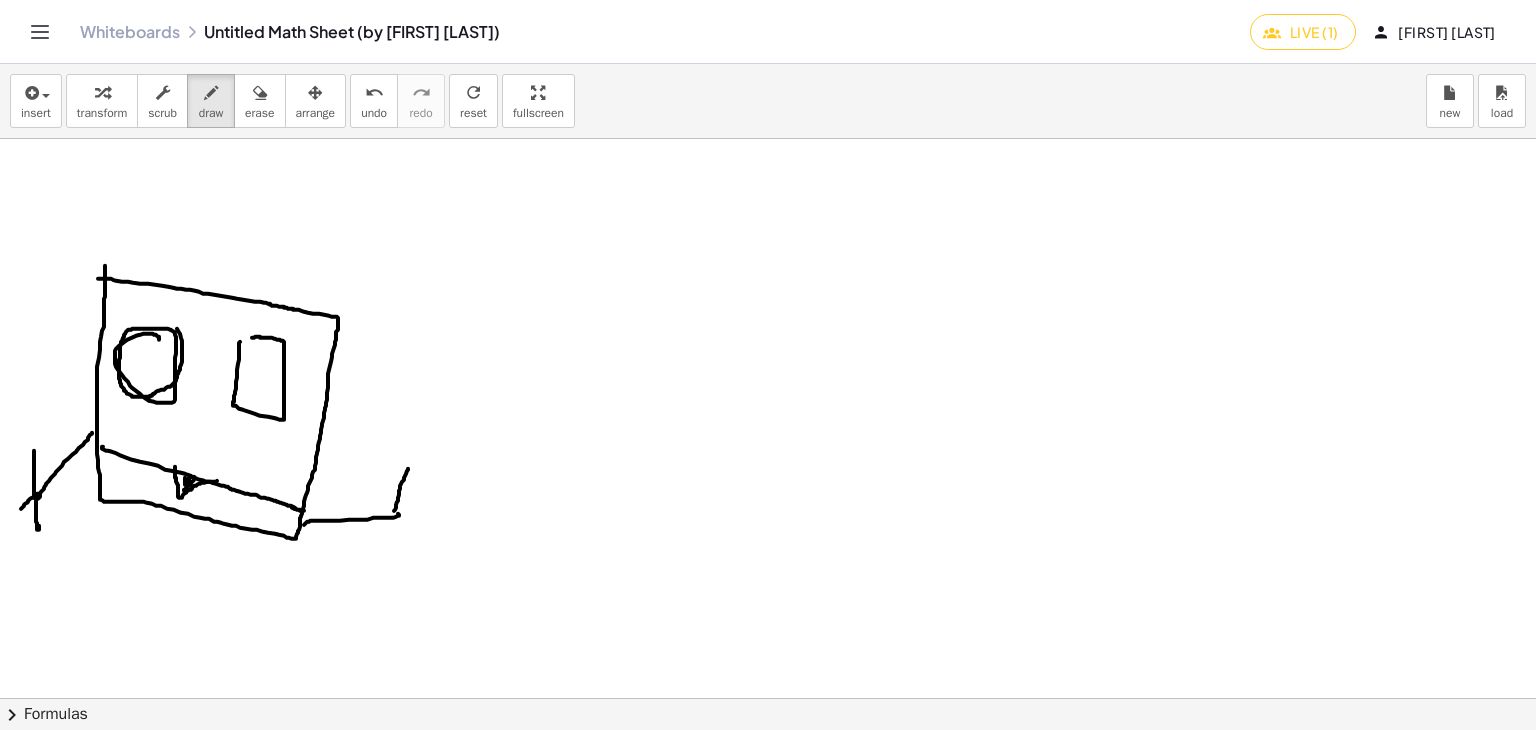 drag, startPoint x: 398, startPoint y: 513, endPoint x: 428, endPoint y: 510, distance: 30.149628 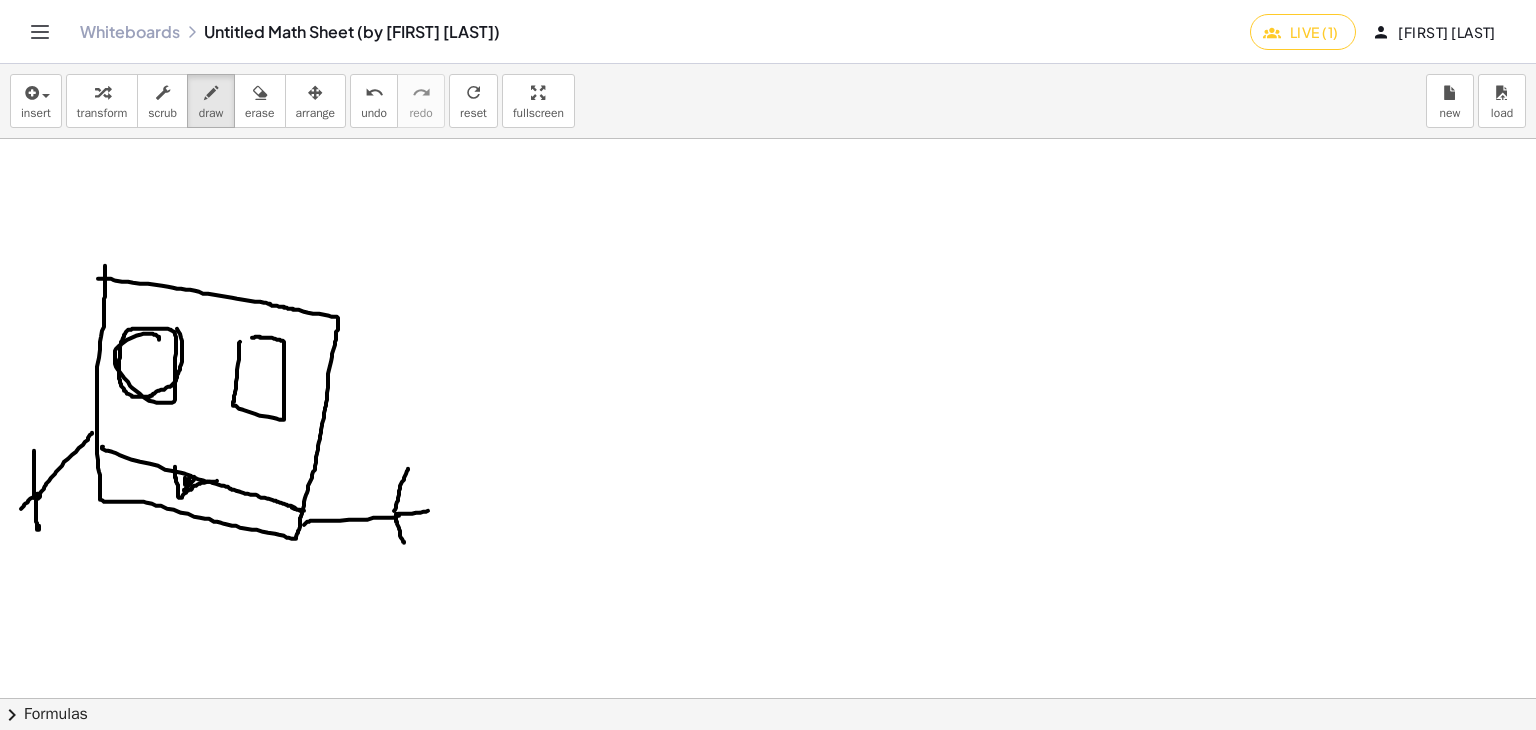 drag, startPoint x: 396, startPoint y: 513, endPoint x: 411, endPoint y: 533, distance: 25 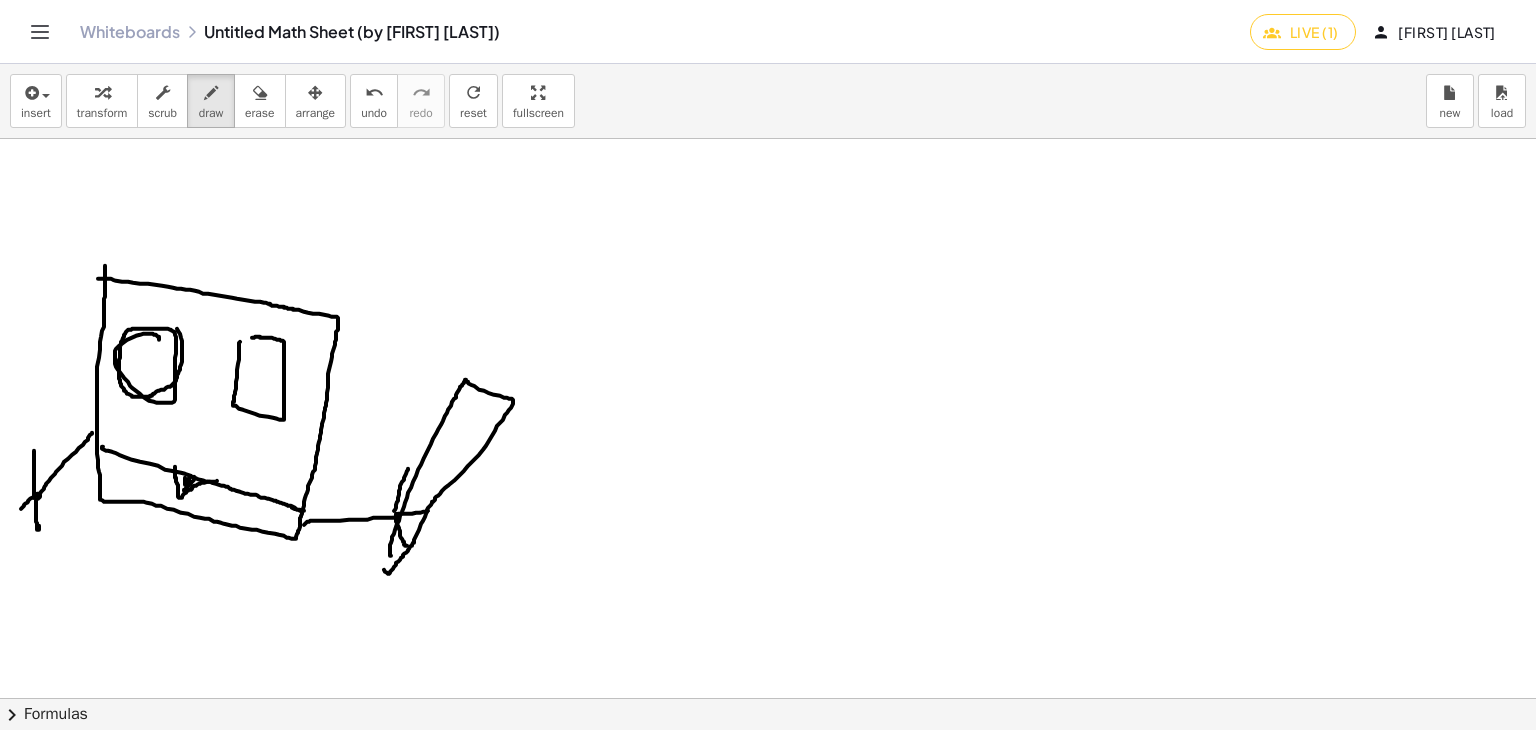 drag, startPoint x: 391, startPoint y: 555, endPoint x: 381, endPoint y: 554, distance: 10.049875 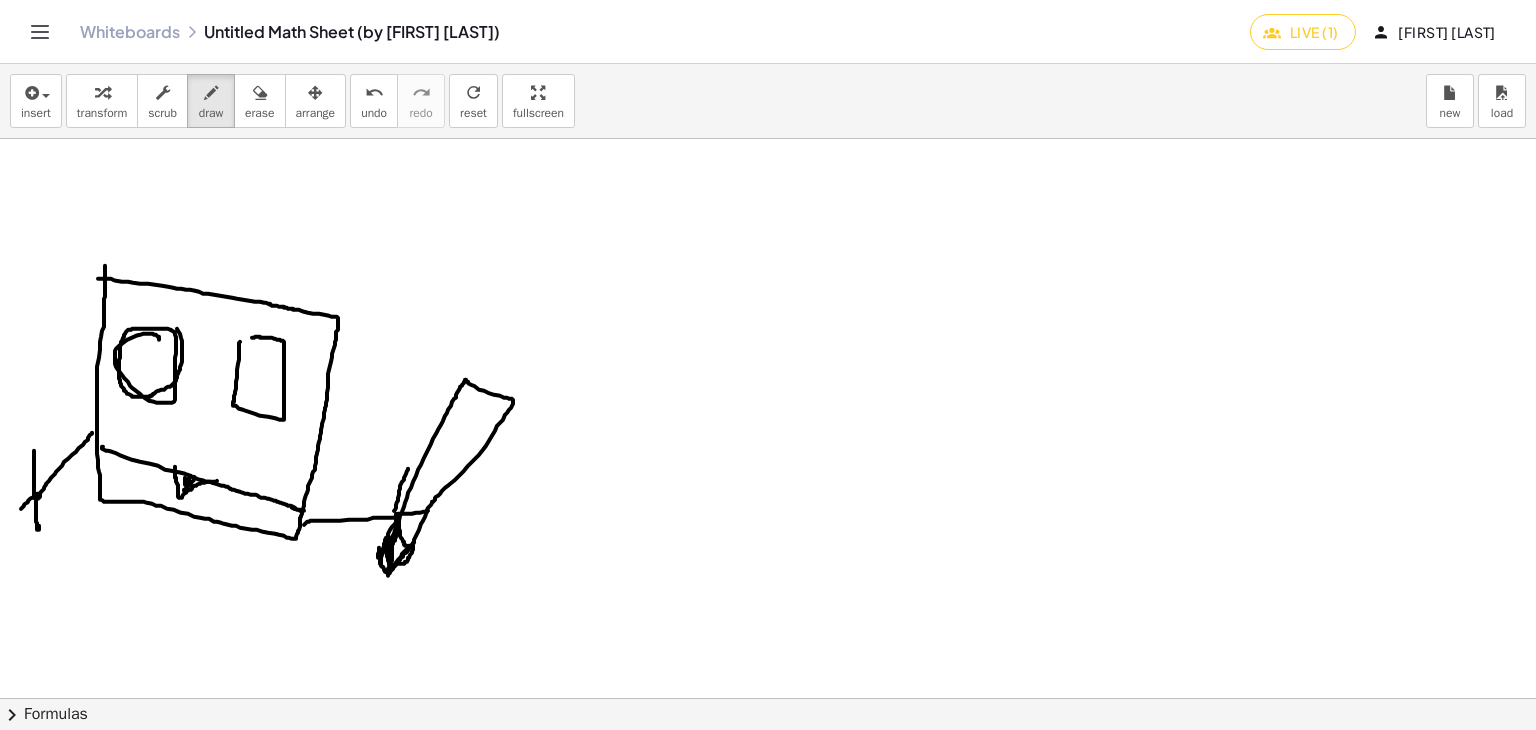 drag, startPoint x: 392, startPoint y: 545, endPoint x: 363, endPoint y: 455, distance: 94.55686 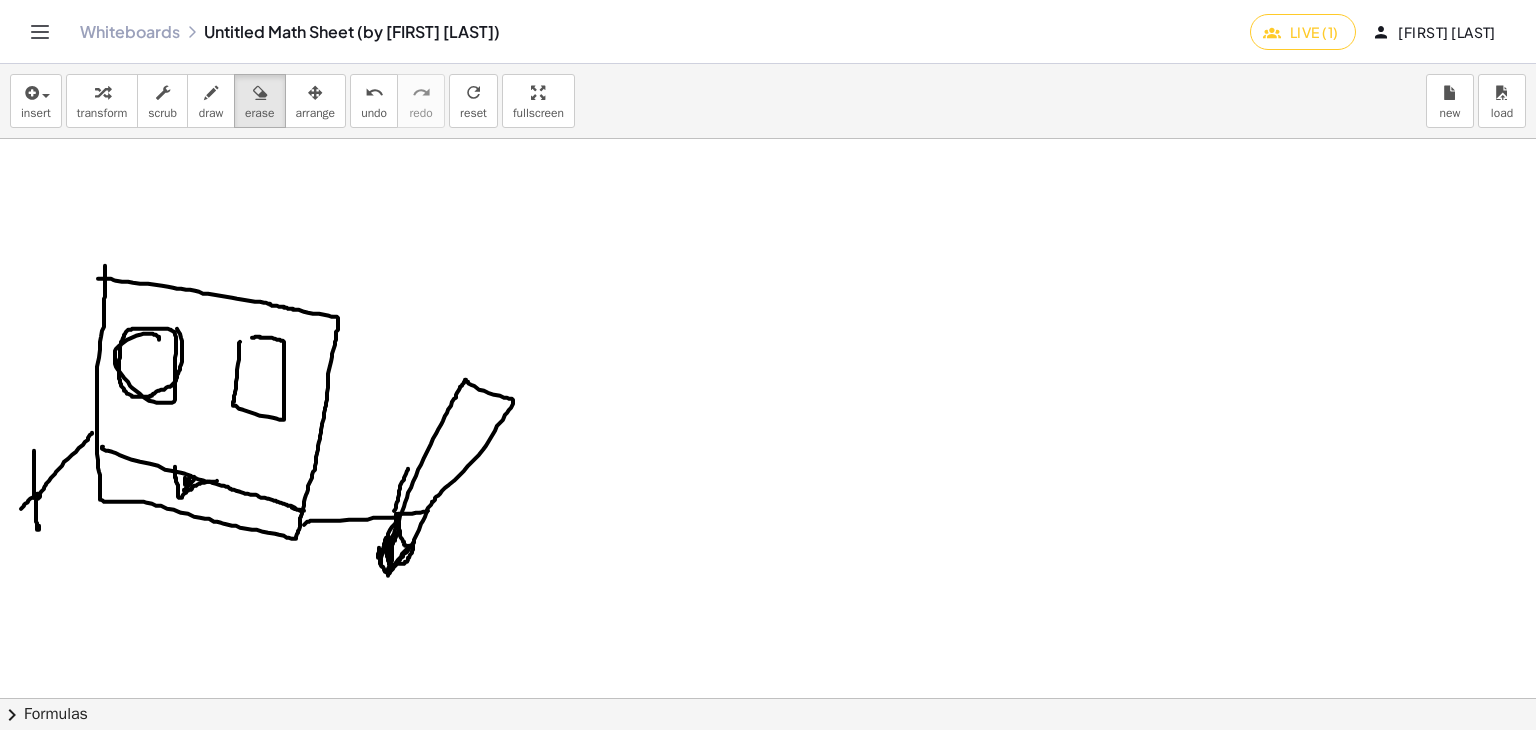 drag, startPoint x: 260, startPoint y: 106, endPoint x: 336, endPoint y: 477, distance: 378.70438 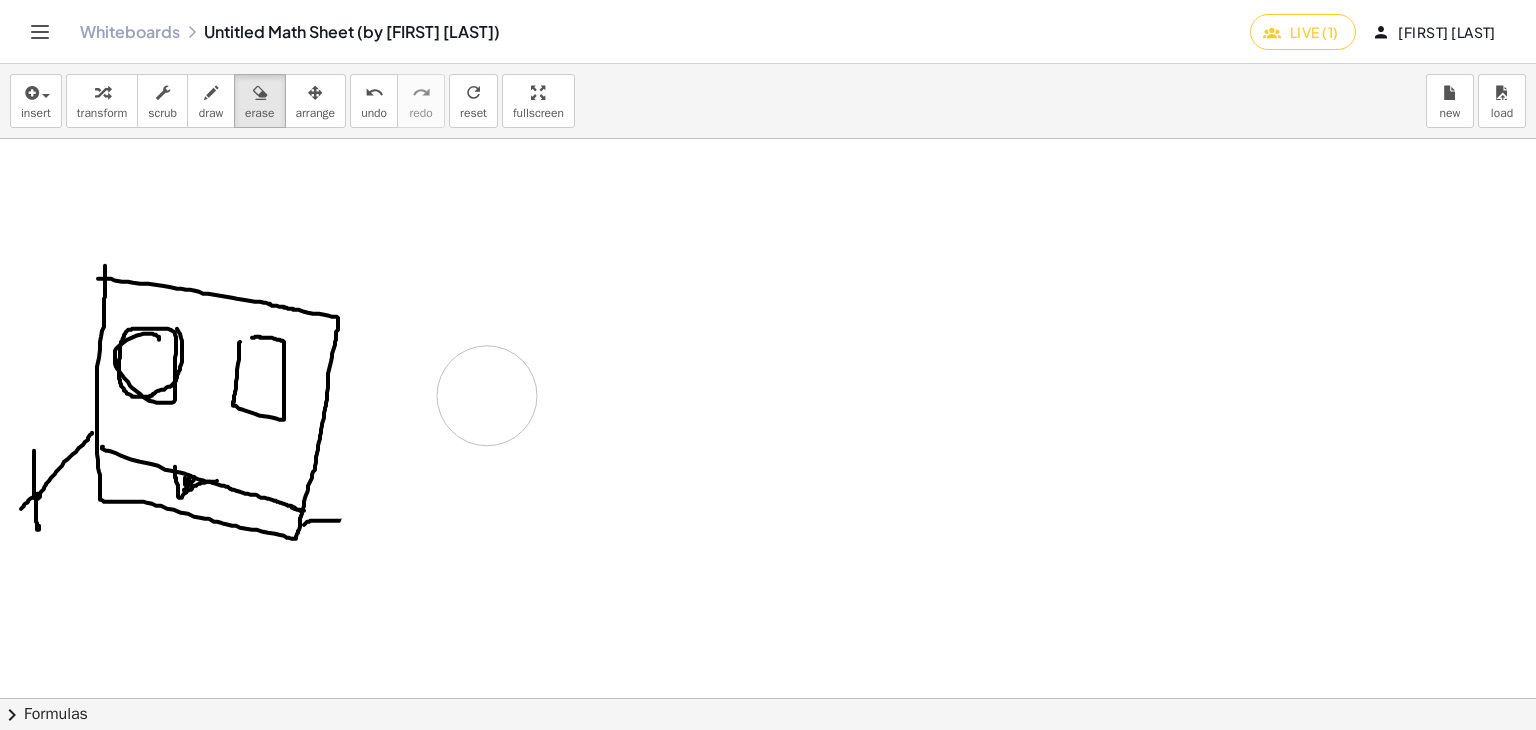 drag, startPoint x: 367, startPoint y: 577, endPoint x: 487, endPoint y: 395, distance: 218 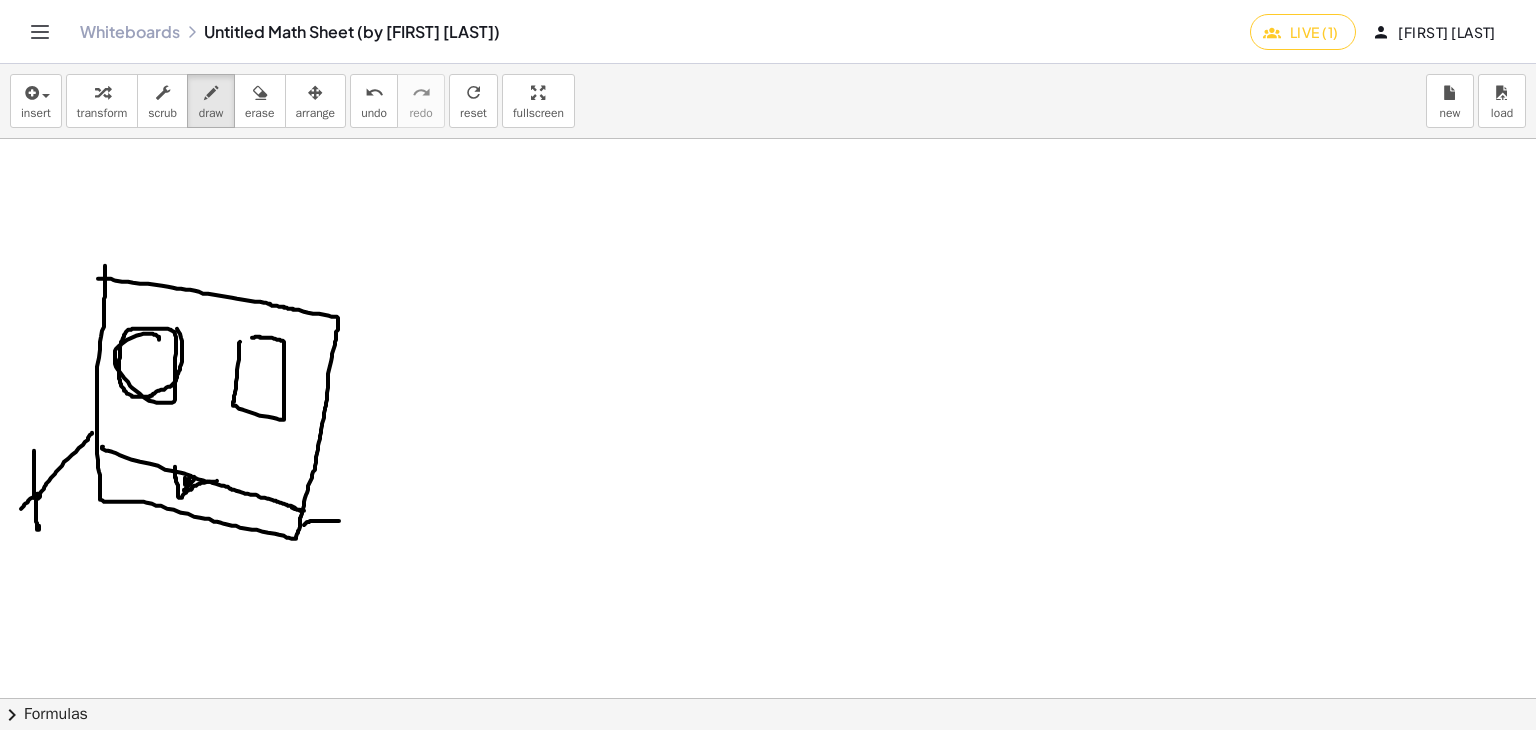 drag, startPoint x: 203, startPoint y: 117, endPoint x: 264, endPoint y: 207, distance: 108.72442 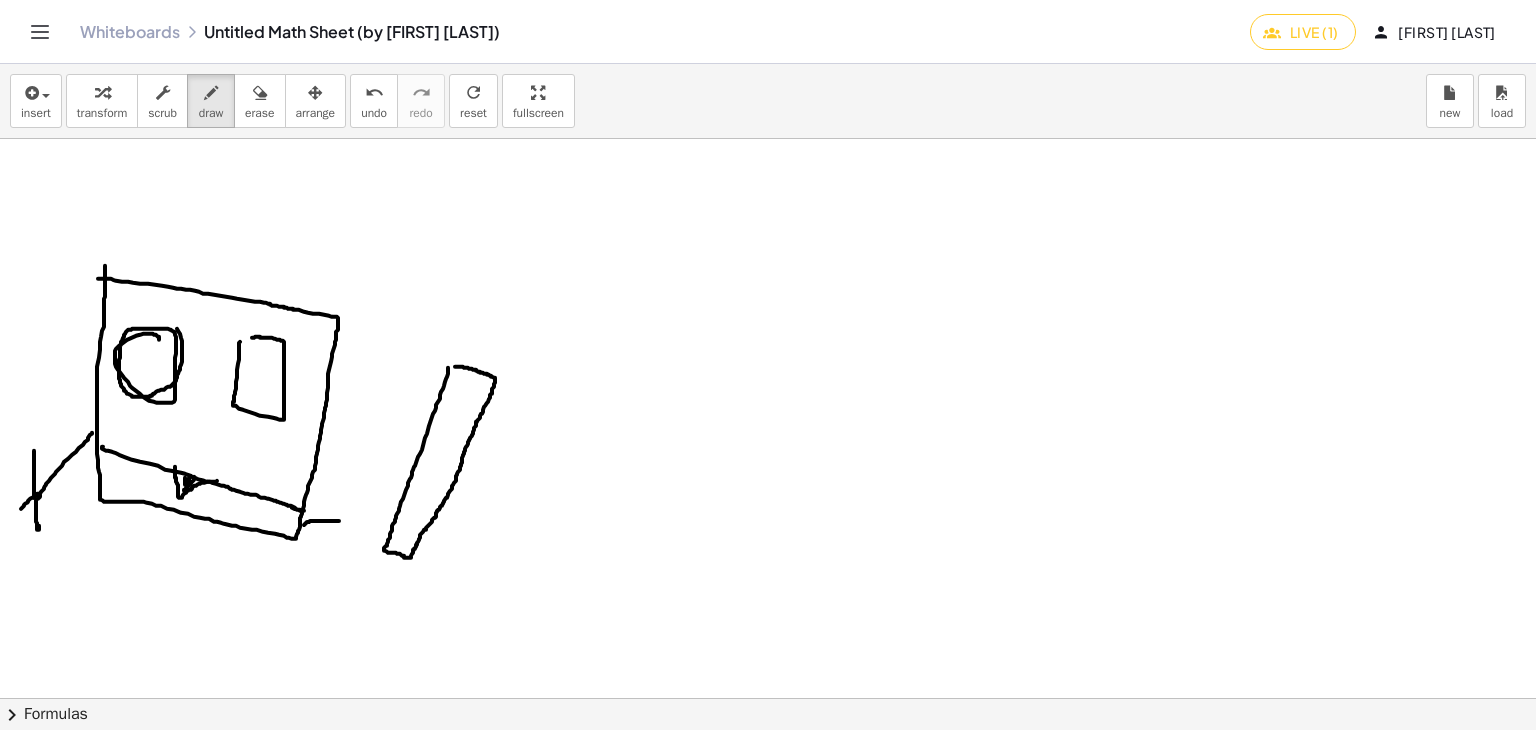 click at bounding box center [771, 511] 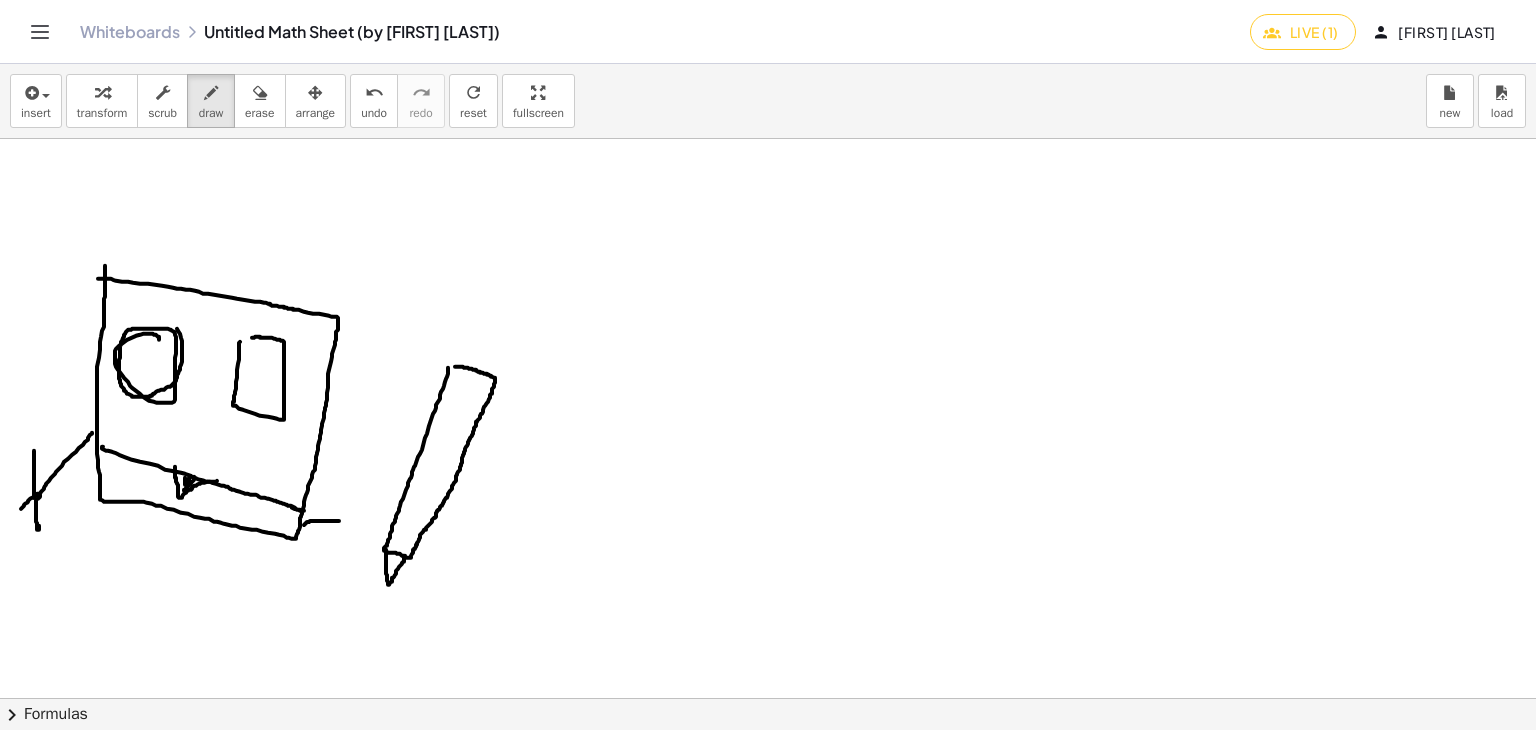 drag, startPoint x: 386, startPoint y: 549, endPoint x: 392, endPoint y: 562, distance: 14.3178215 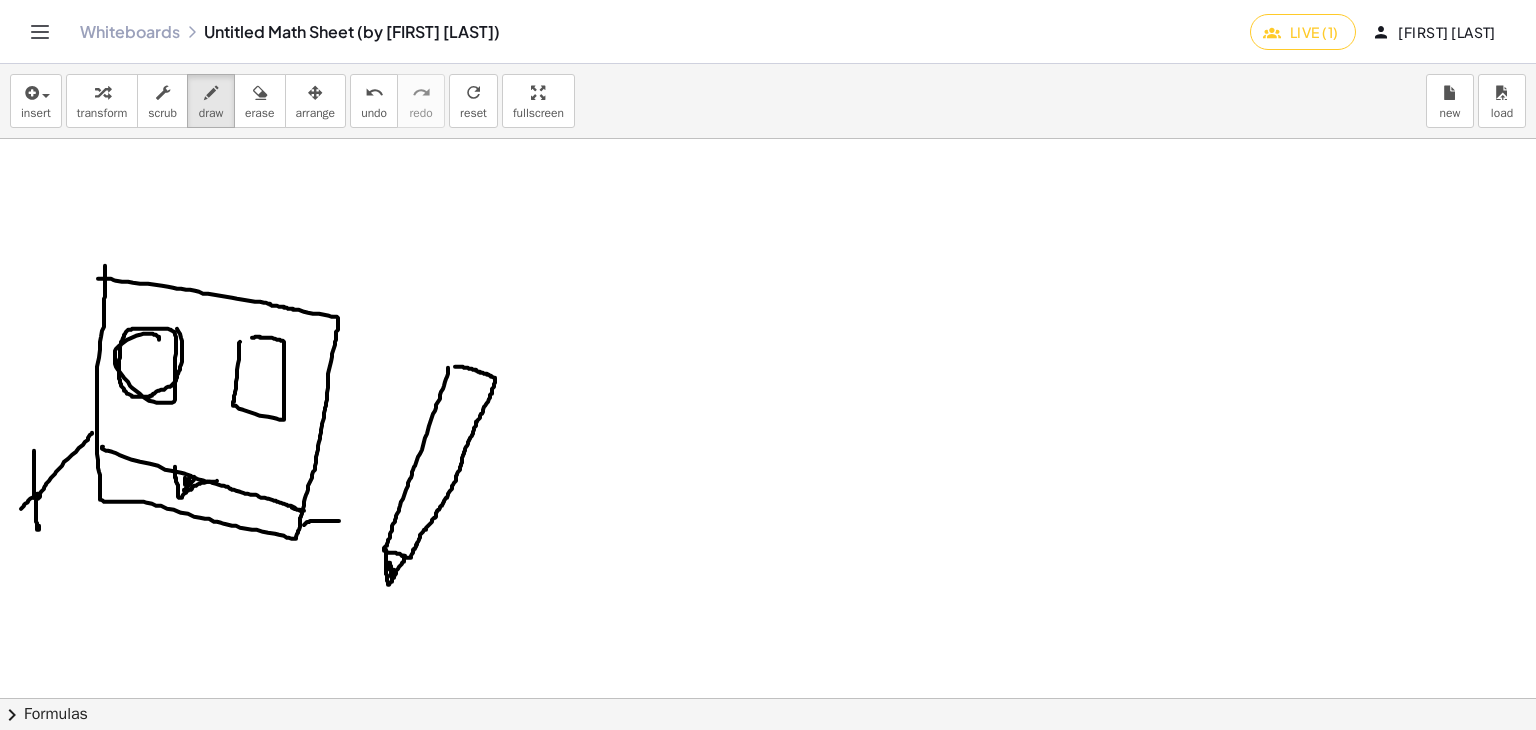 click at bounding box center (771, 511) 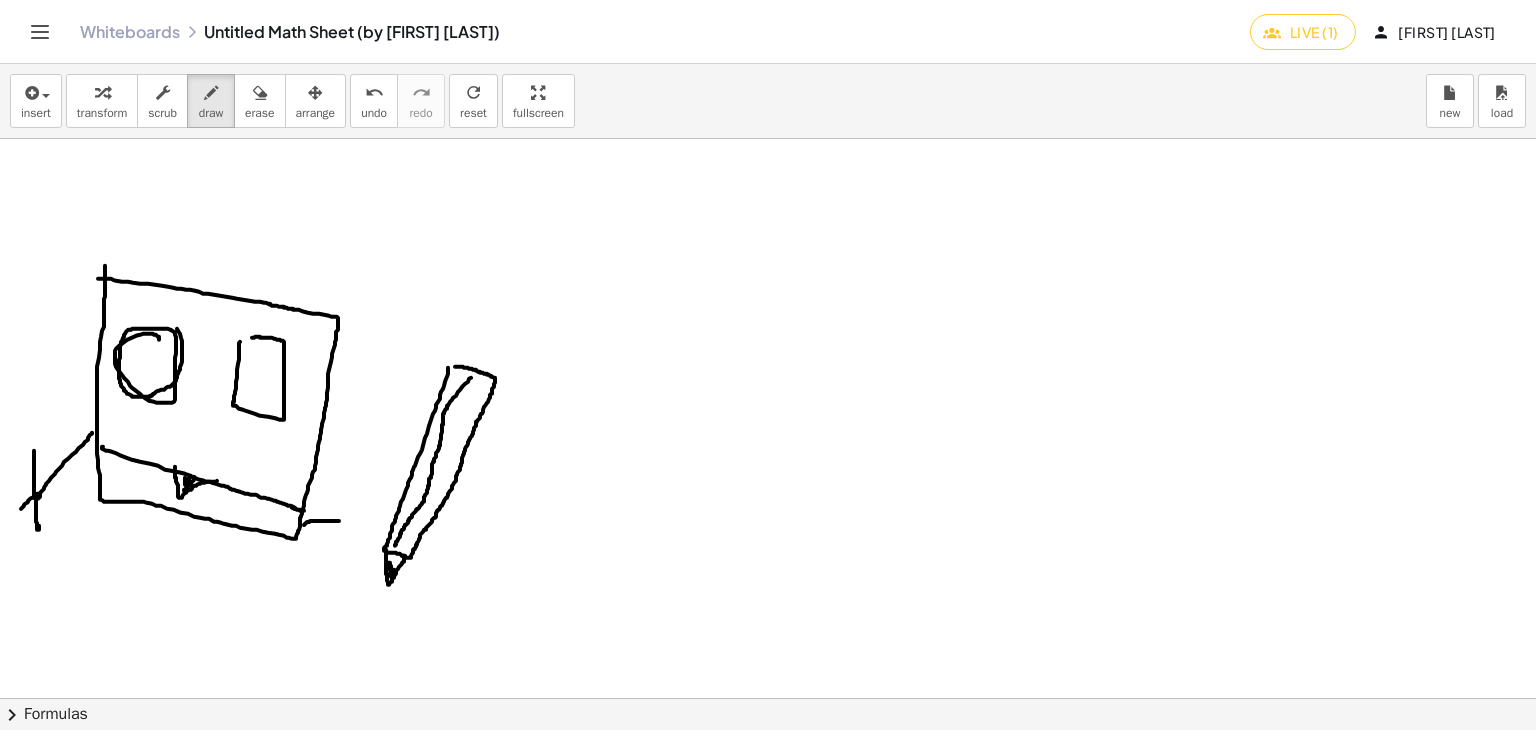 drag, startPoint x: 395, startPoint y: 545, endPoint x: 471, endPoint y: 377, distance: 184.39088 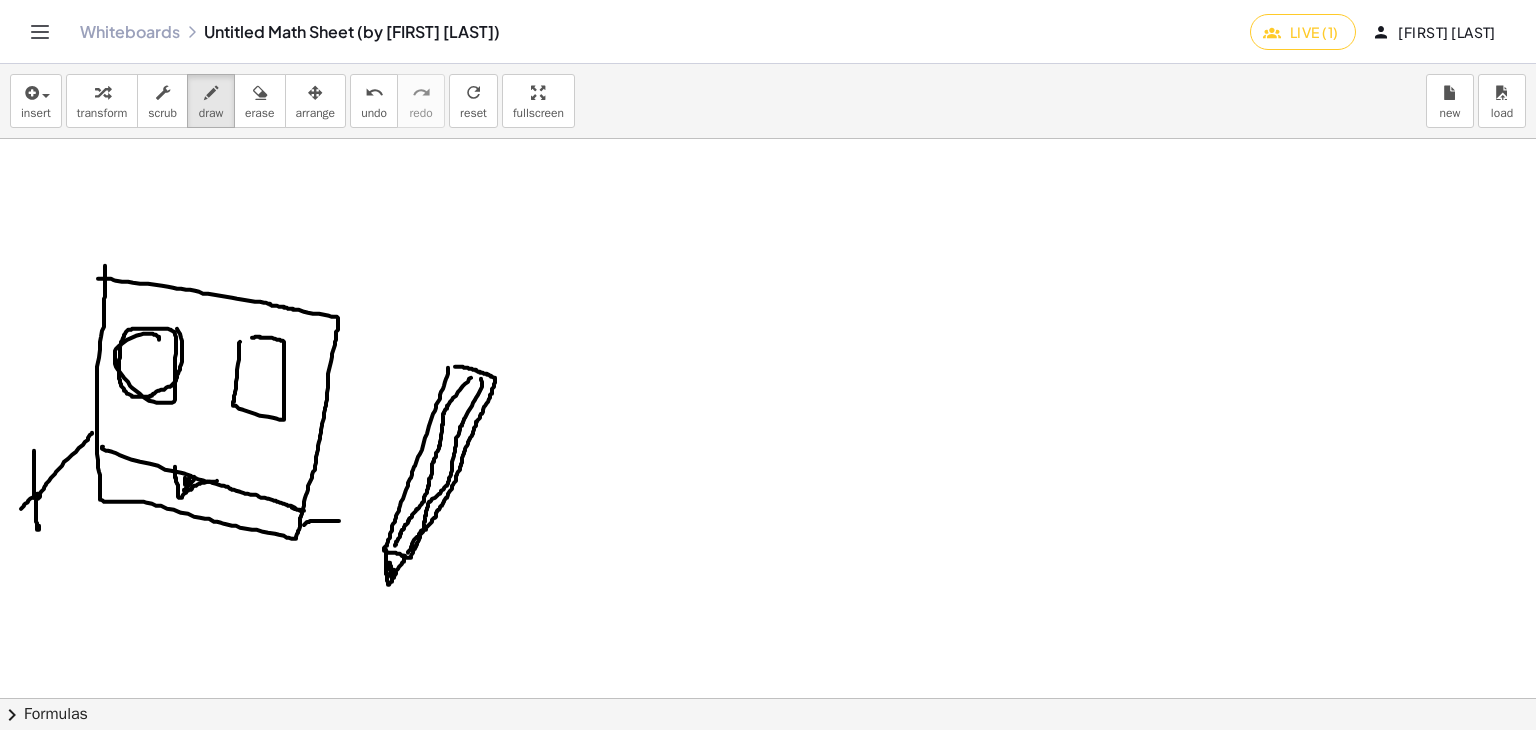 drag, startPoint x: 472, startPoint y: 405, endPoint x: 405, endPoint y: 550, distance: 159.73102 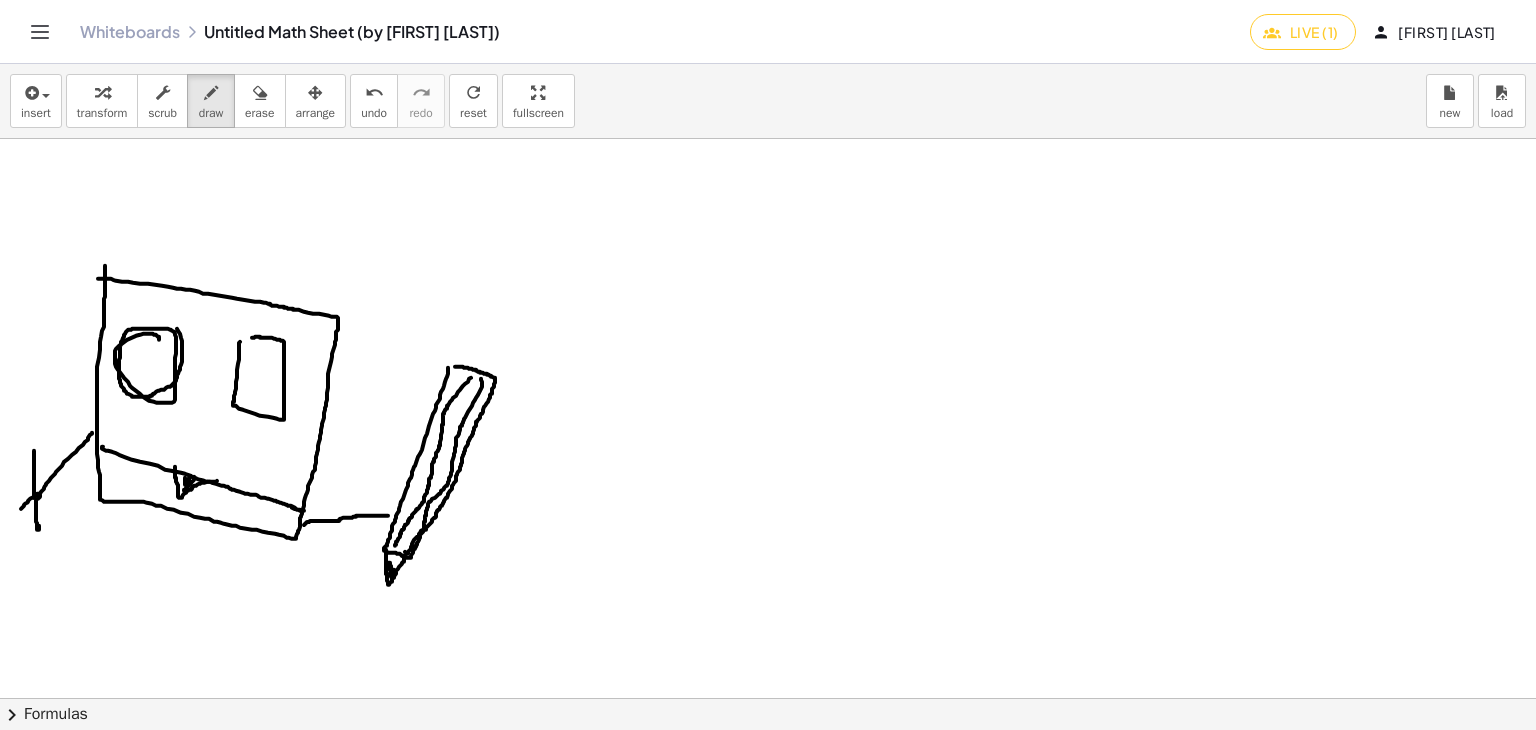 drag, startPoint x: 338, startPoint y: 520, endPoint x: 394, endPoint y: 509, distance: 57.070133 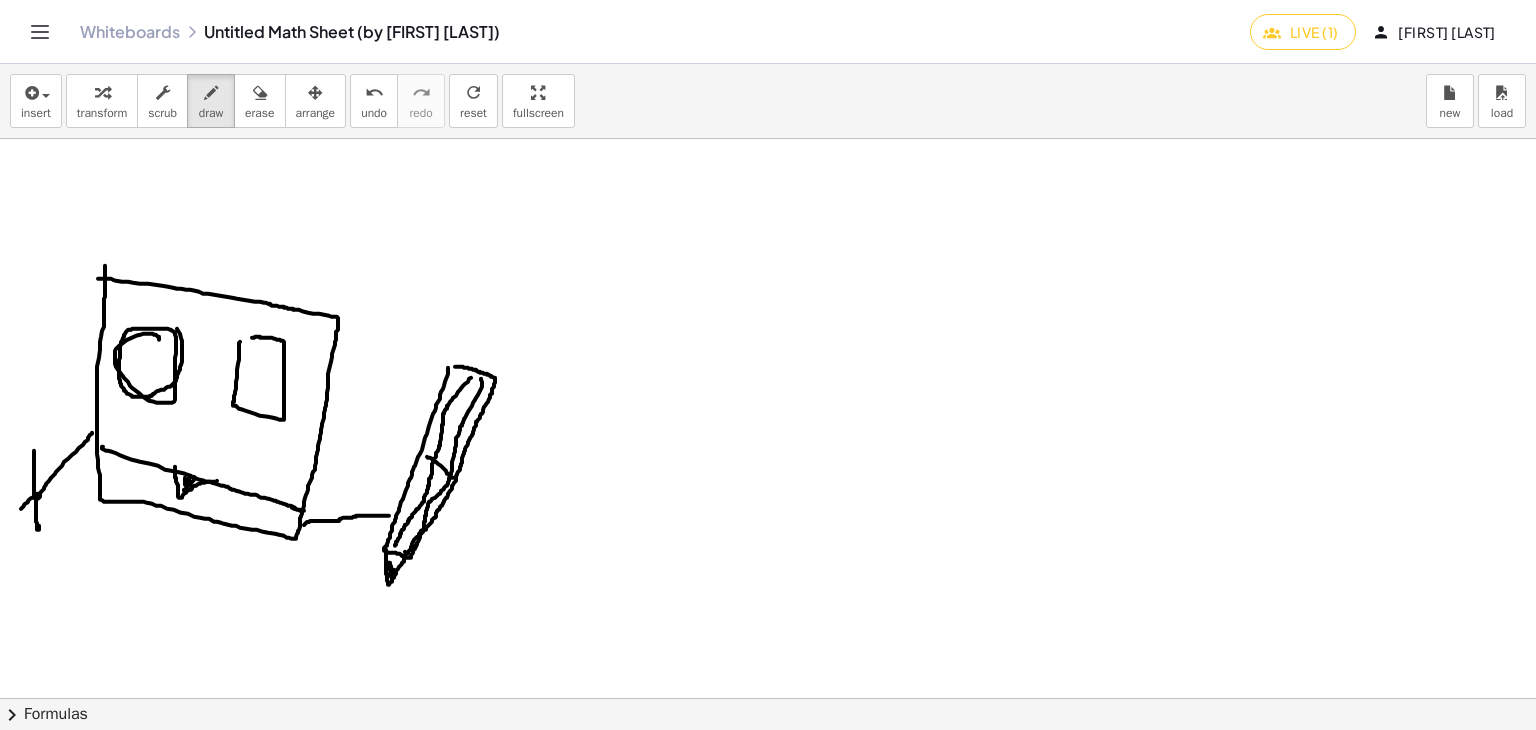drag, startPoint x: 453, startPoint y: 477, endPoint x: 427, endPoint y: 456, distance: 33.42155 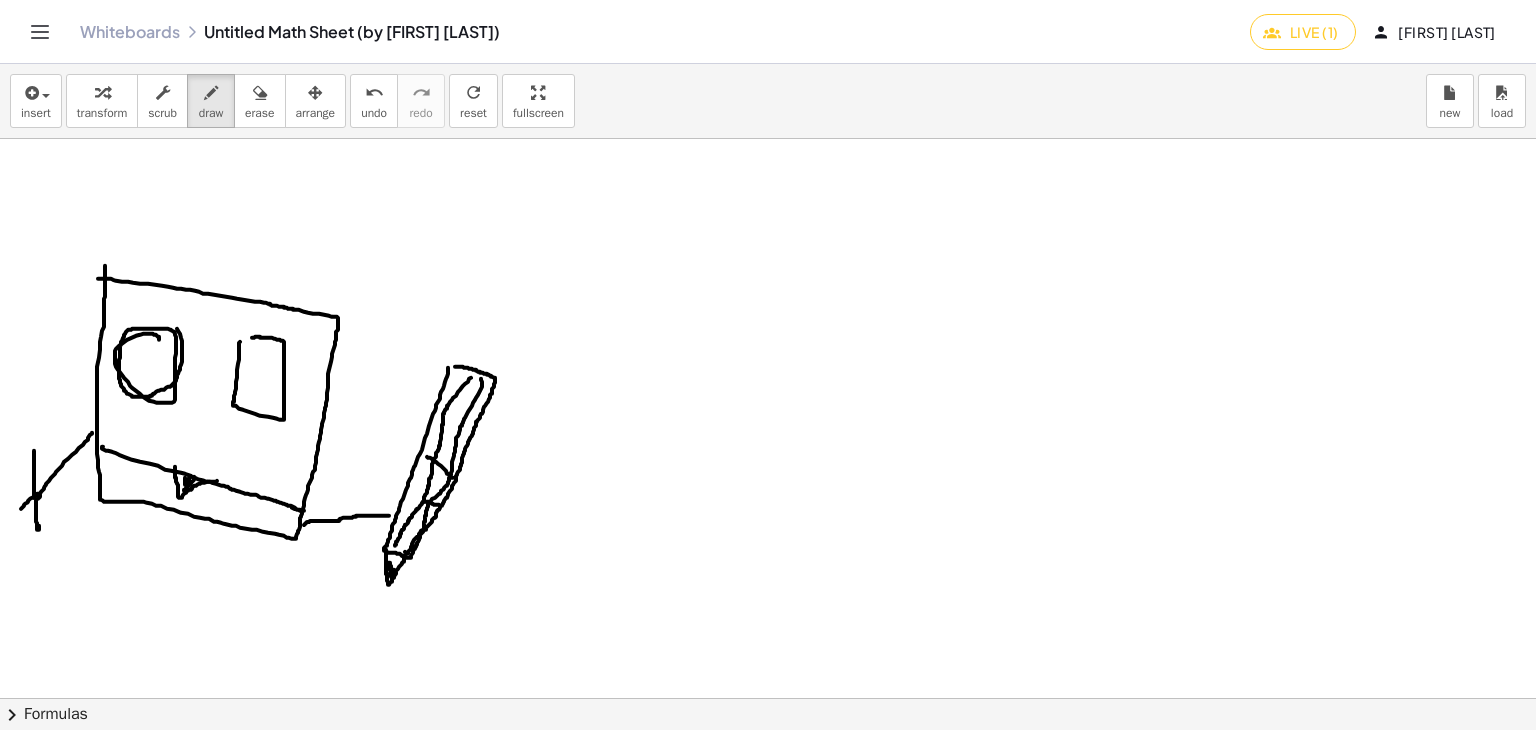 drag, startPoint x: 439, startPoint y: 504, endPoint x: 423, endPoint y: 501, distance: 16.27882 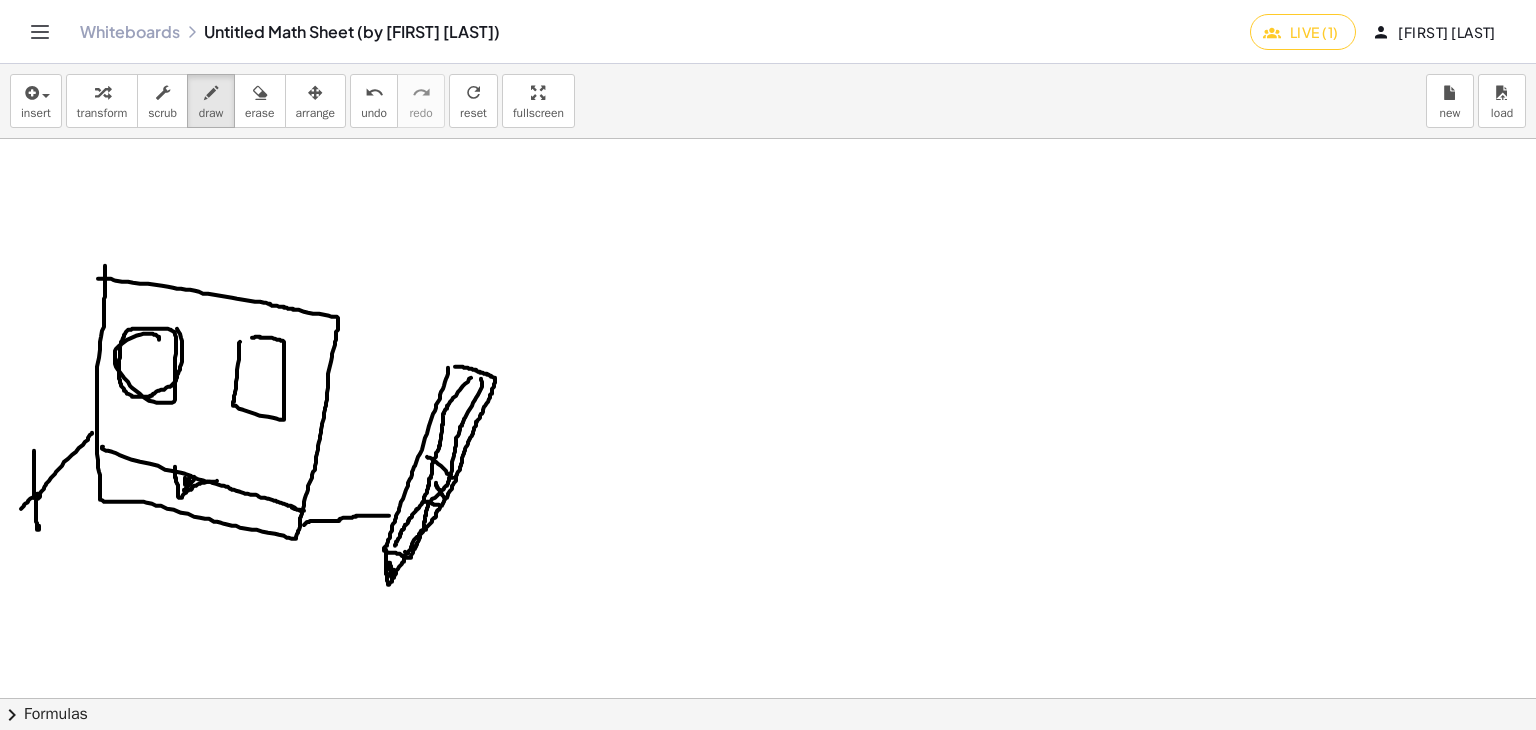 drag, startPoint x: 444, startPoint y: 497, endPoint x: 436, endPoint y: 482, distance: 17 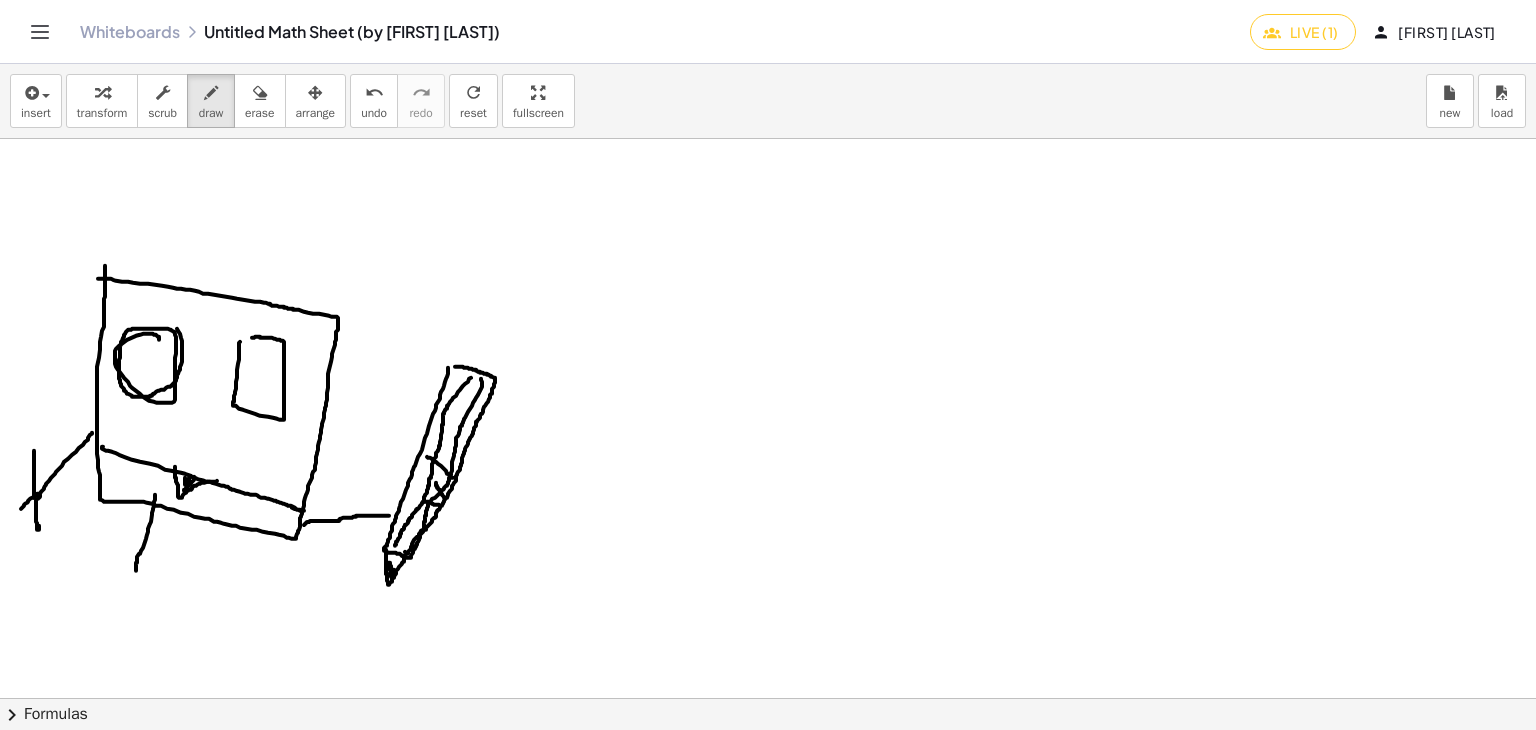 drag, startPoint x: 146, startPoint y: 538, endPoint x: 124, endPoint y: 588, distance: 54.626 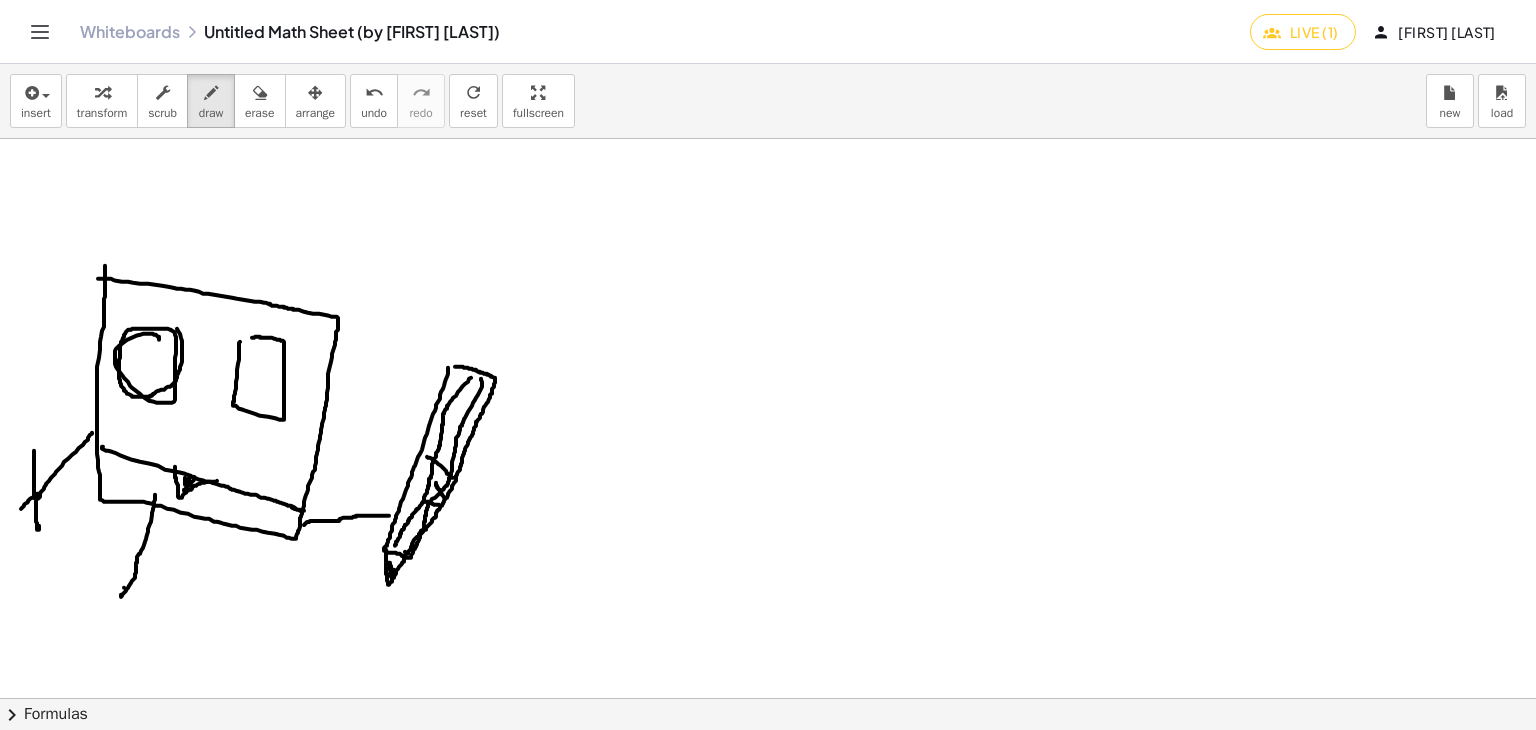 drag, startPoint x: 124, startPoint y: 587, endPoint x: 77, endPoint y: 585, distance: 47.042534 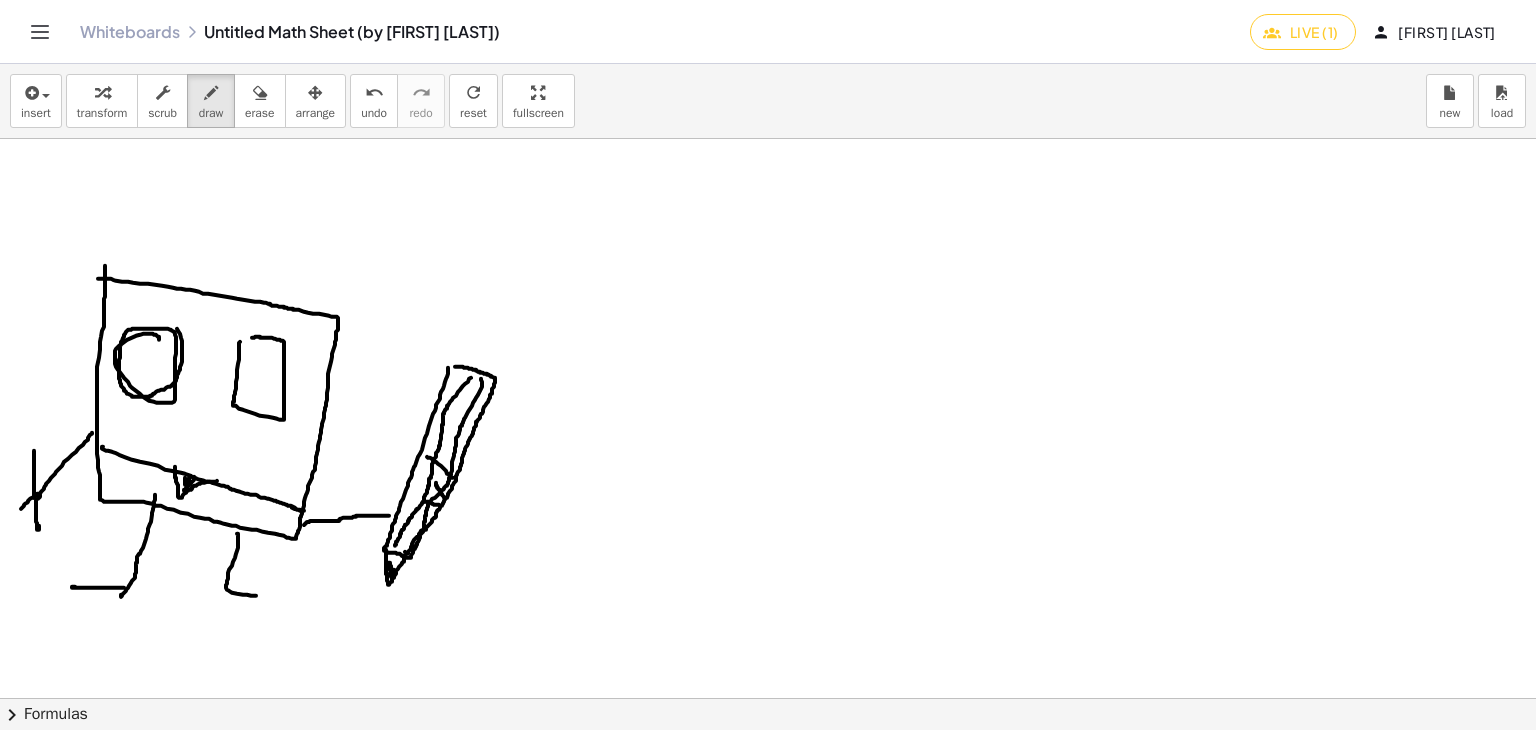 drag 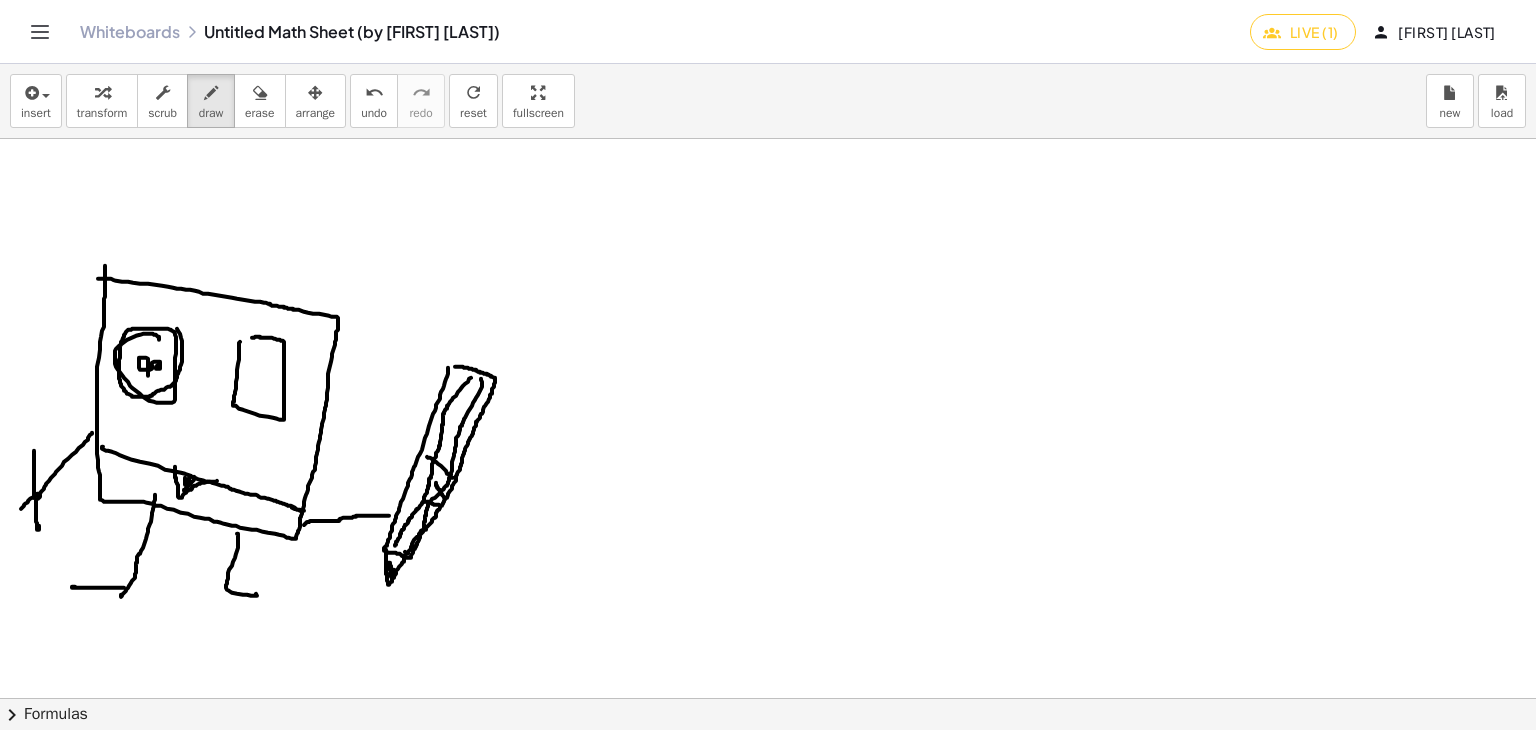 drag, startPoint x: 158, startPoint y: 365, endPoint x: 148, endPoint y: 361, distance: 10.770329 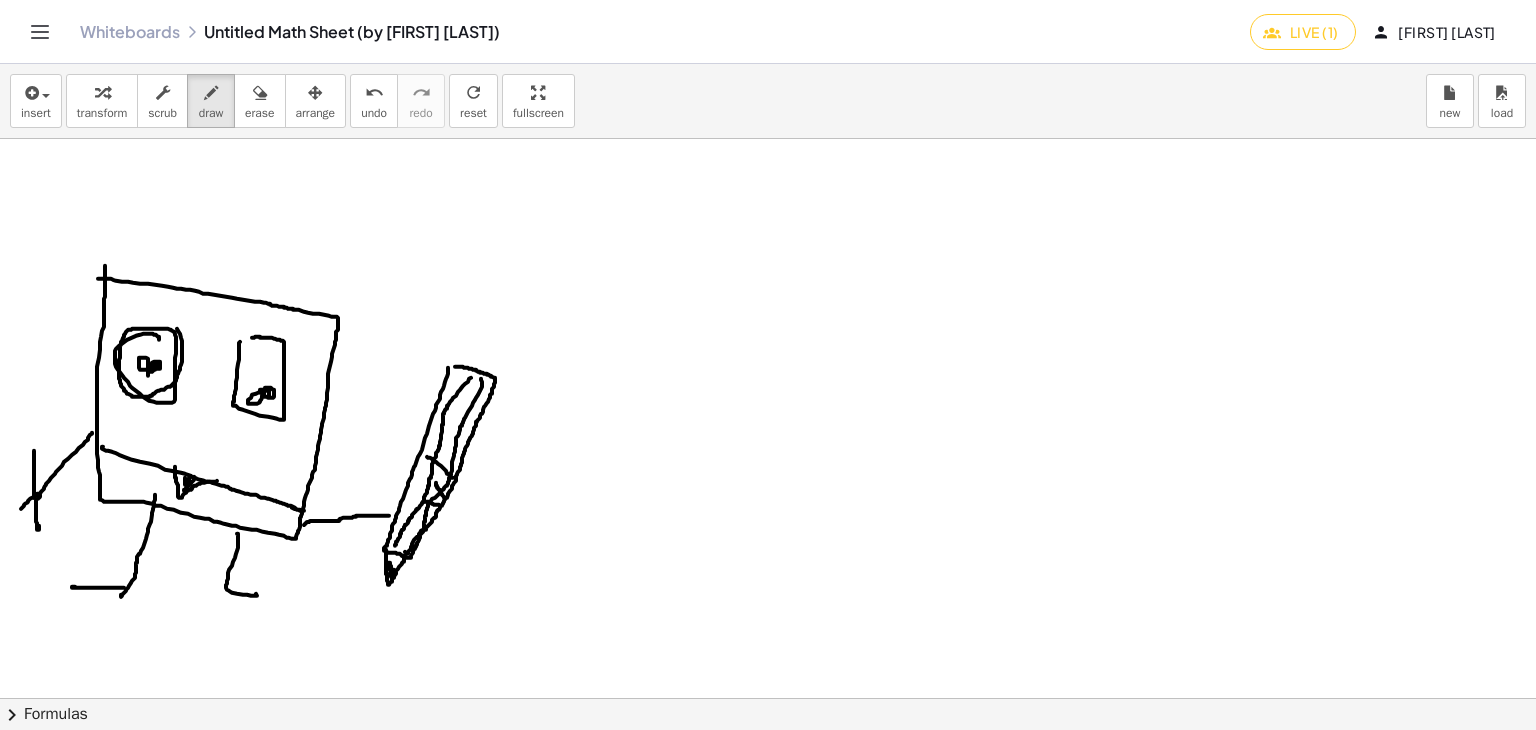 click at bounding box center (771, 511) 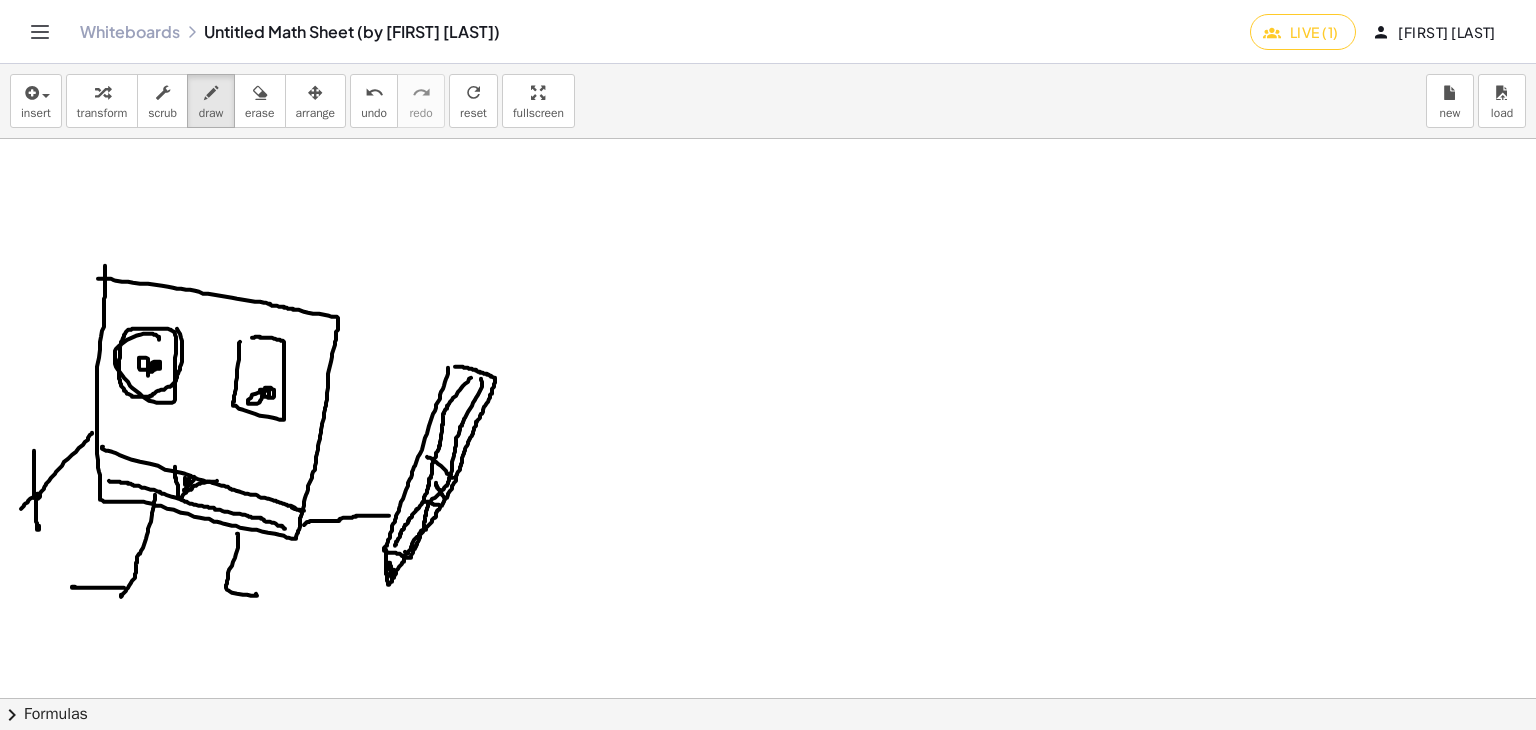click at bounding box center [771, 511] 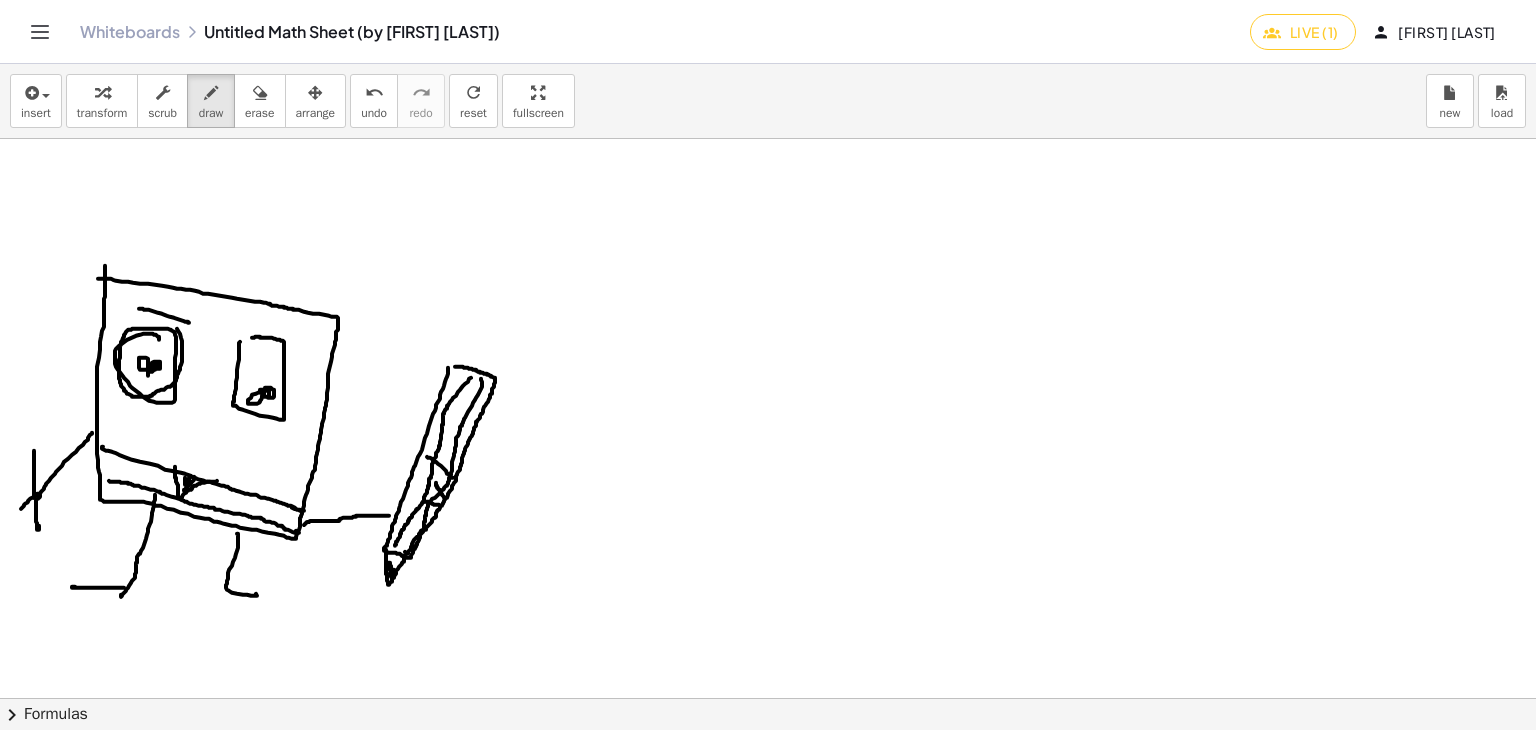 click at bounding box center (771, 511) 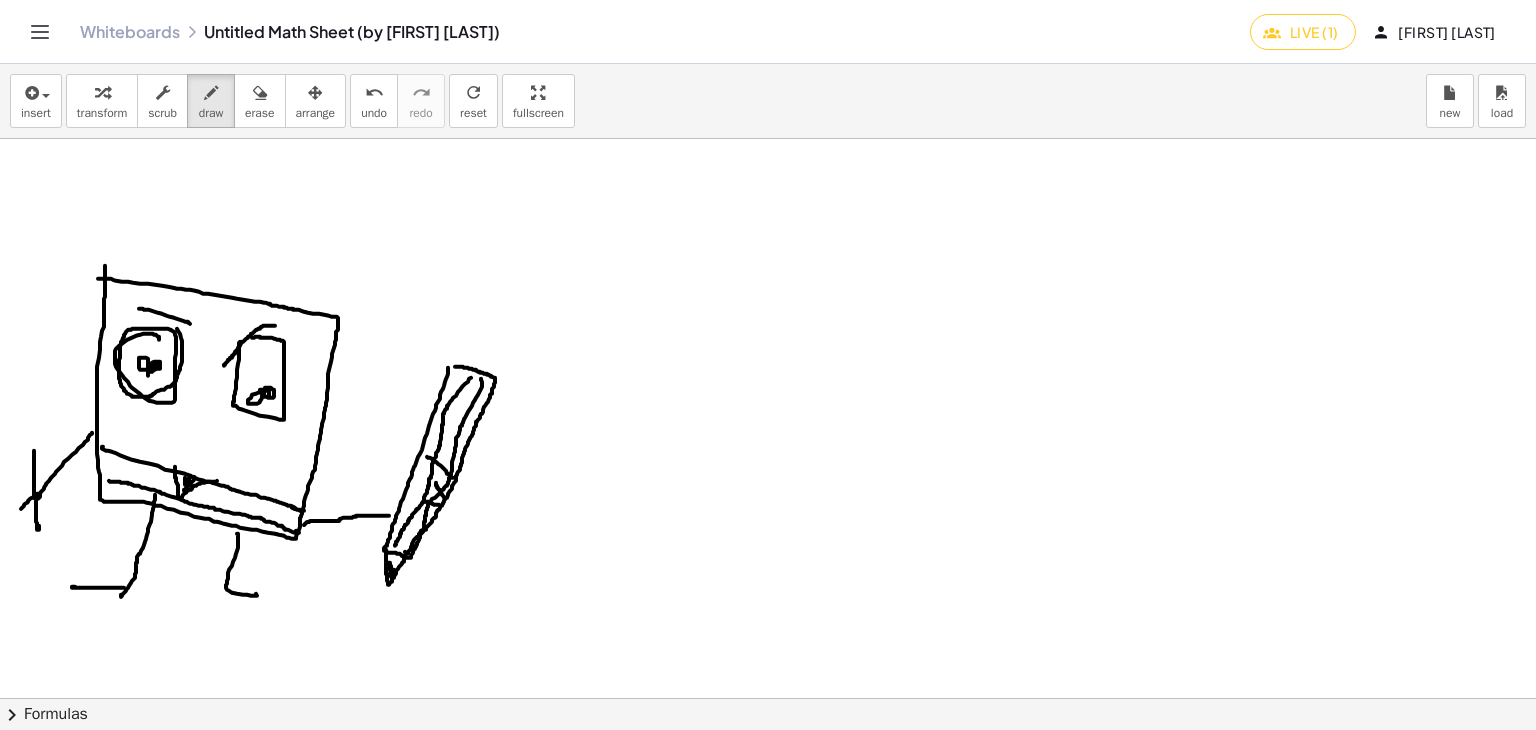 click at bounding box center [771, 511] 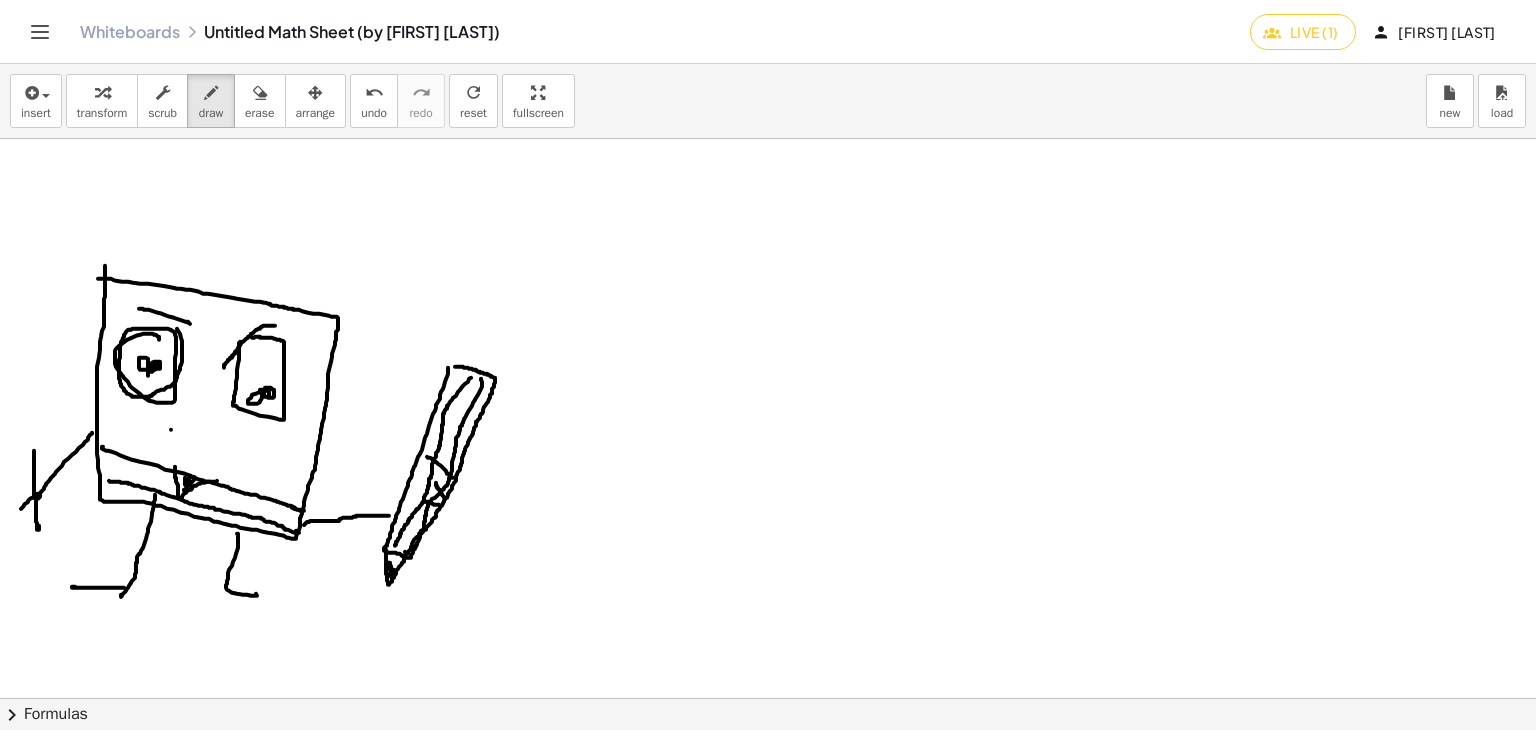 click at bounding box center [771, 511] 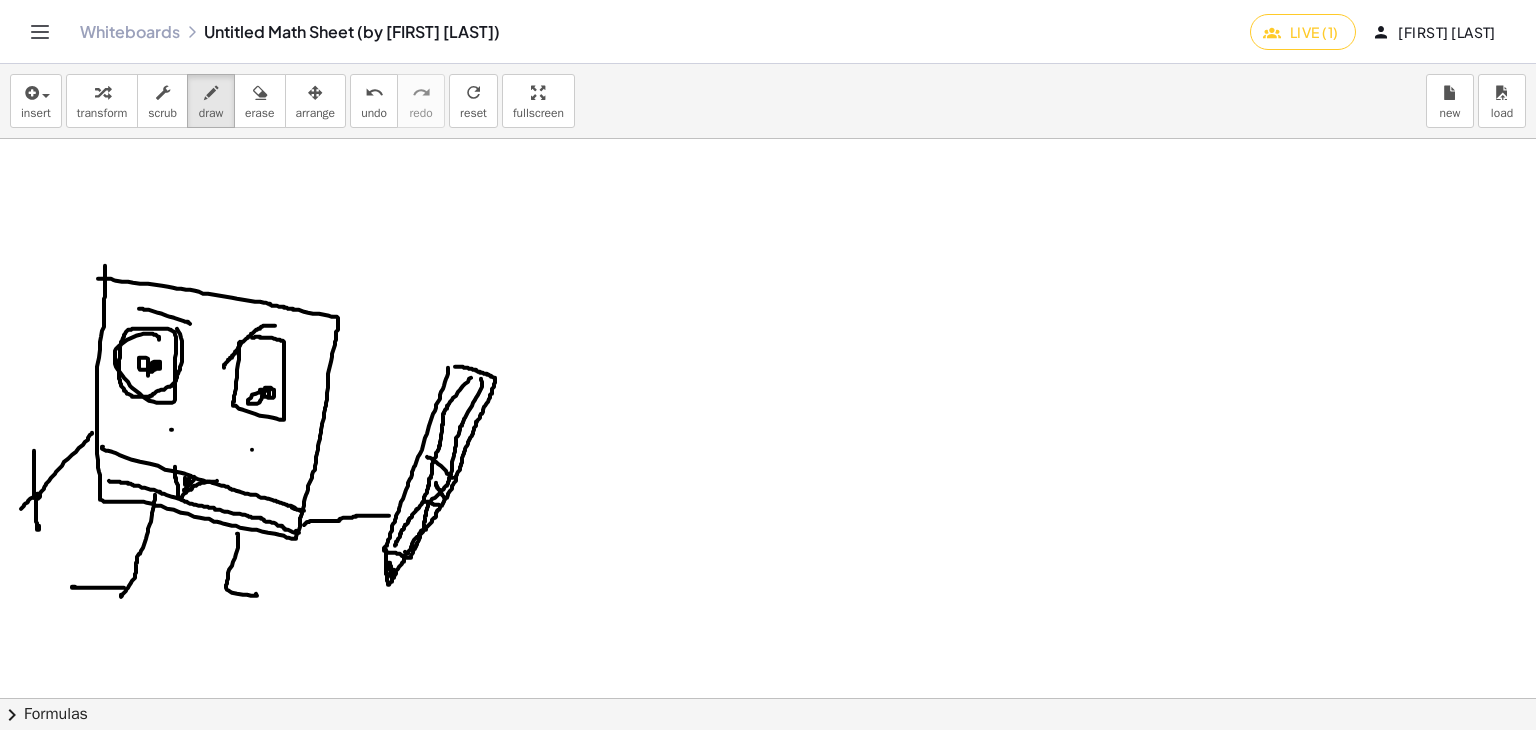 click at bounding box center [771, 511] 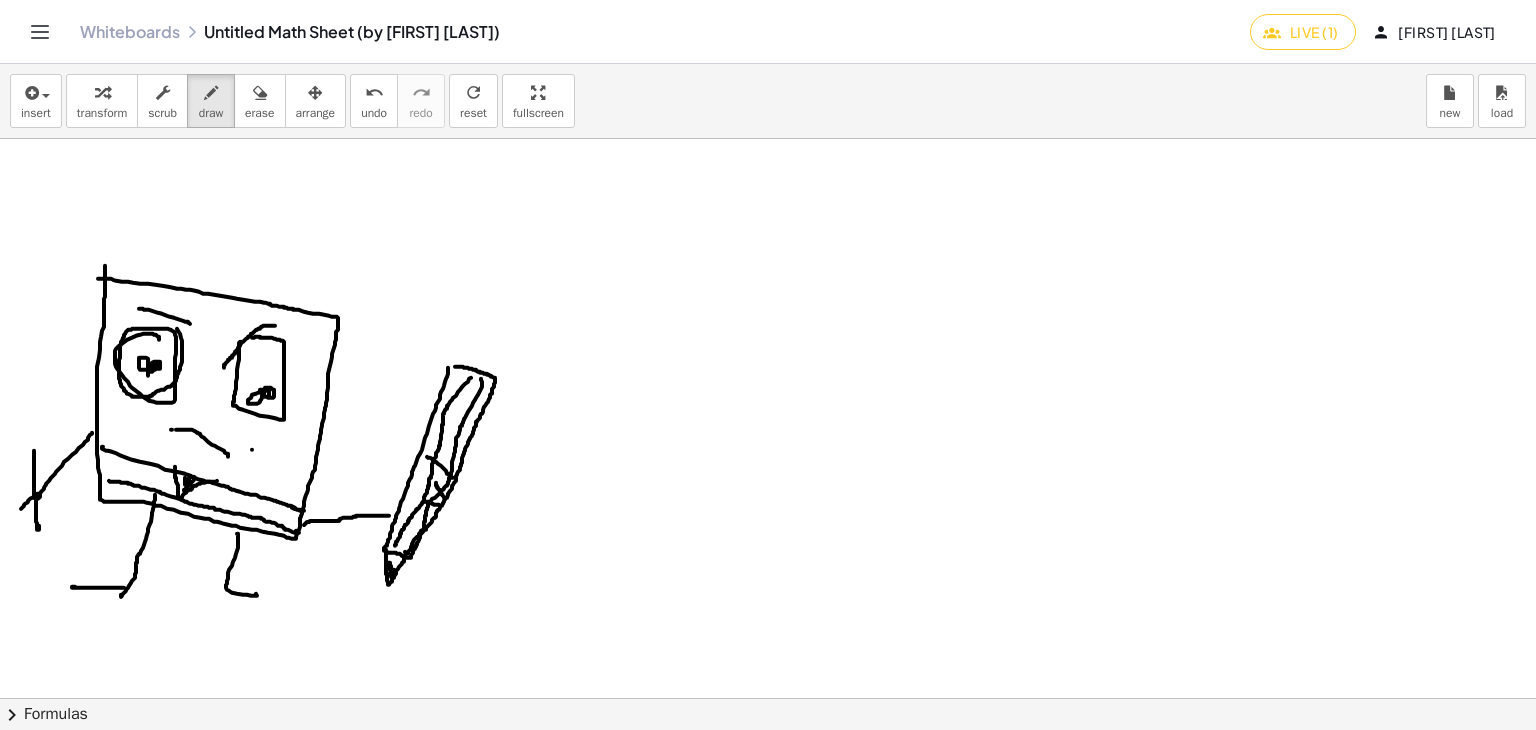 click at bounding box center [771, 511] 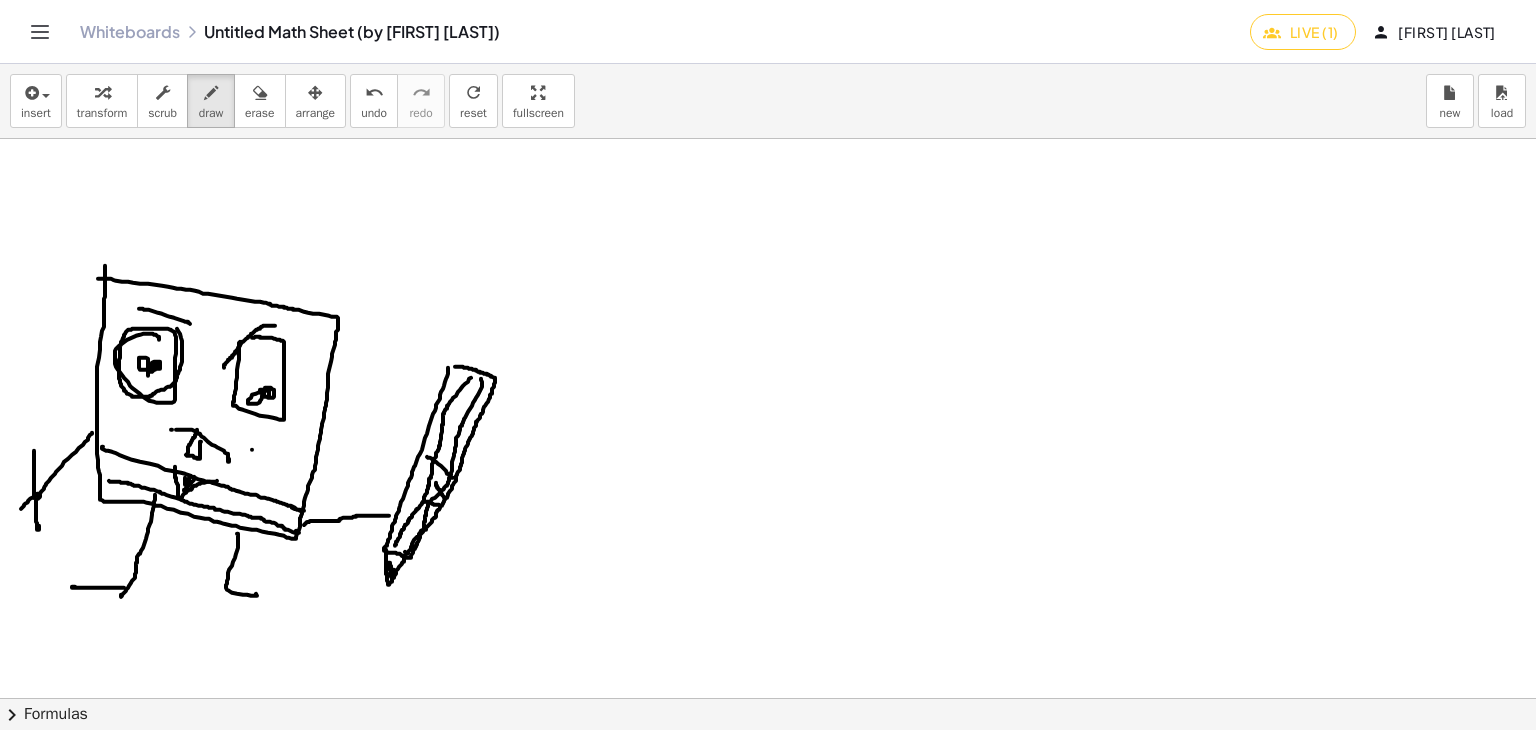 click at bounding box center [771, 511] 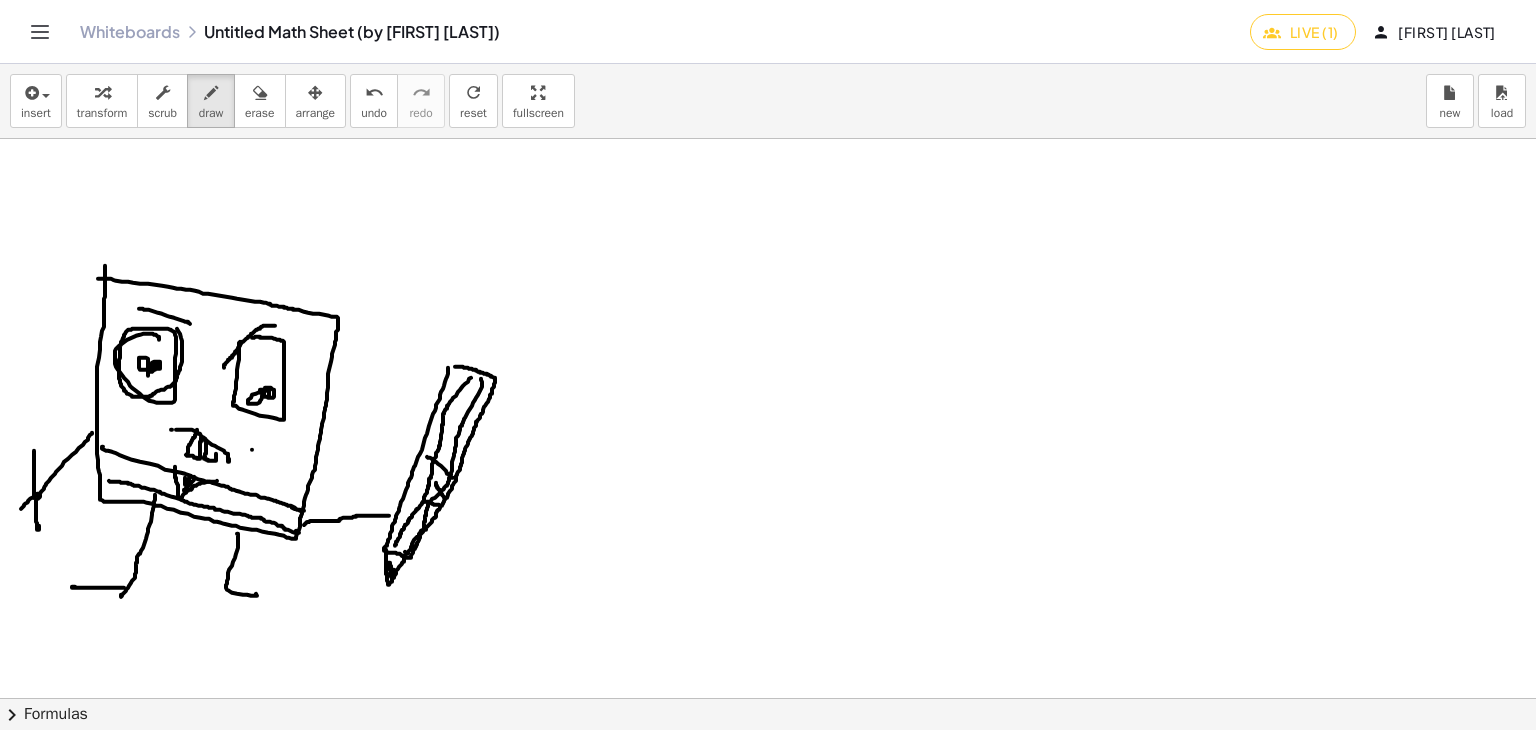 click at bounding box center [771, 511] 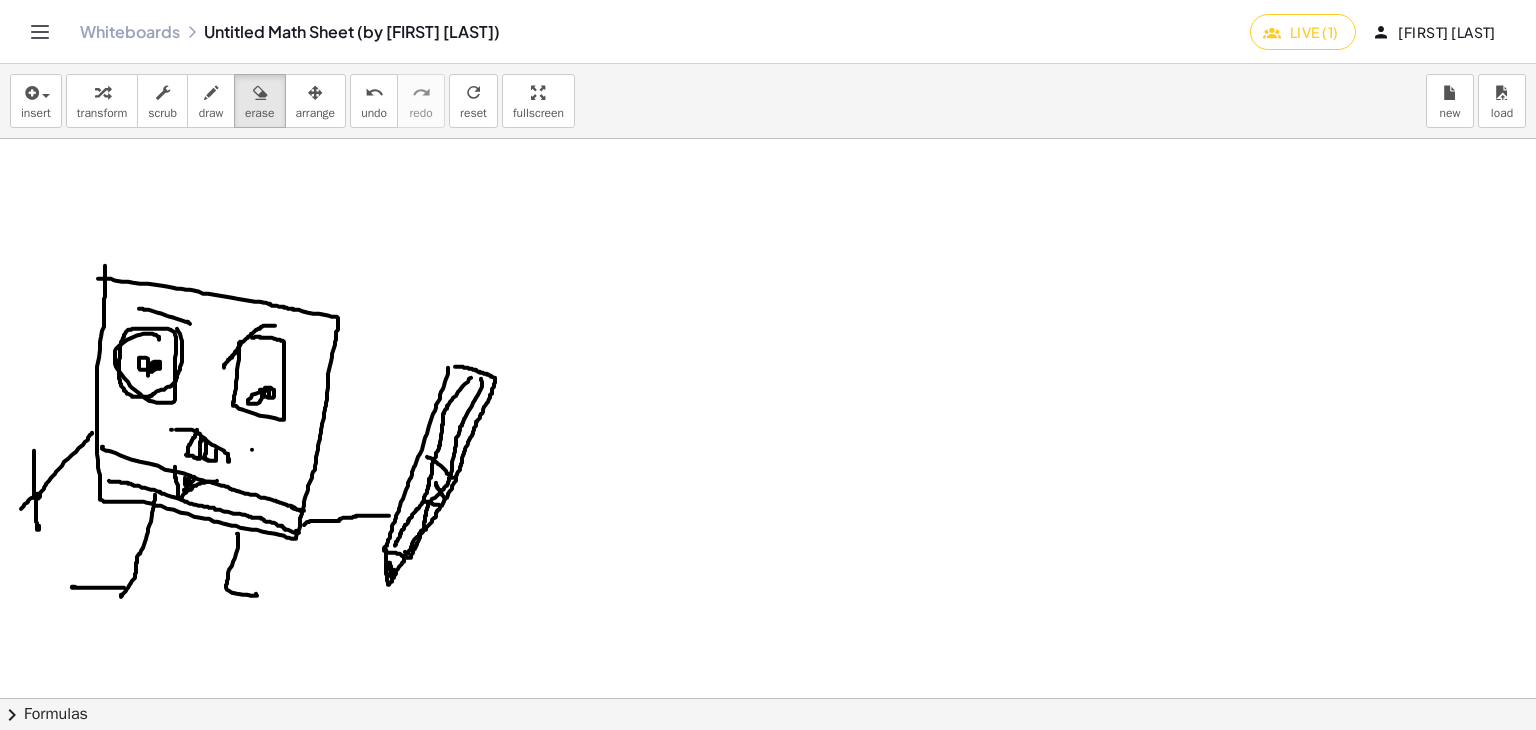drag, startPoint x: 268, startPoint y: 108, endPoint x: 149, endPoint y: 281, distance: 209.9762 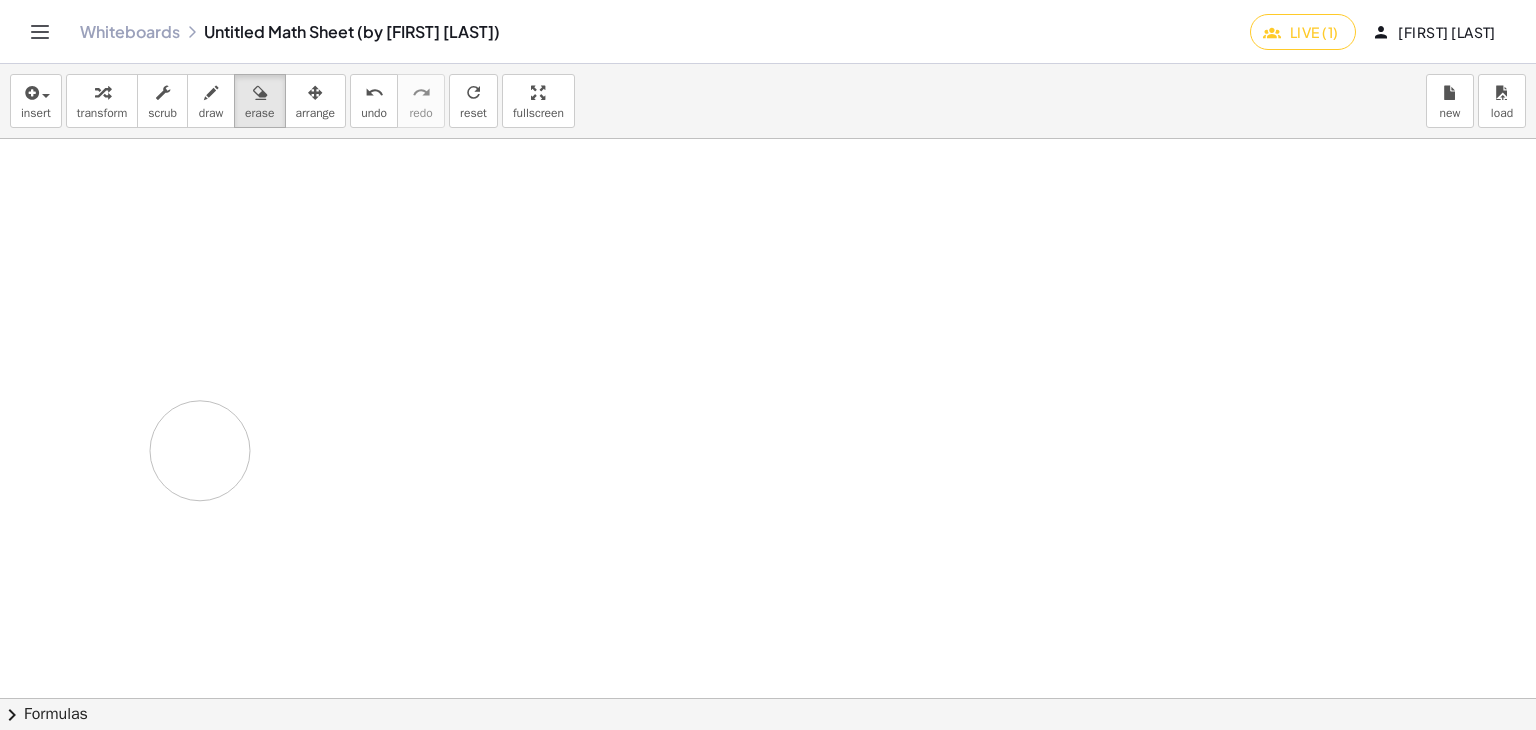 drag, startPoint x: 92, startPoint y: 308, endPoint x: 311, endPoint y: 317, distance: 219.18486 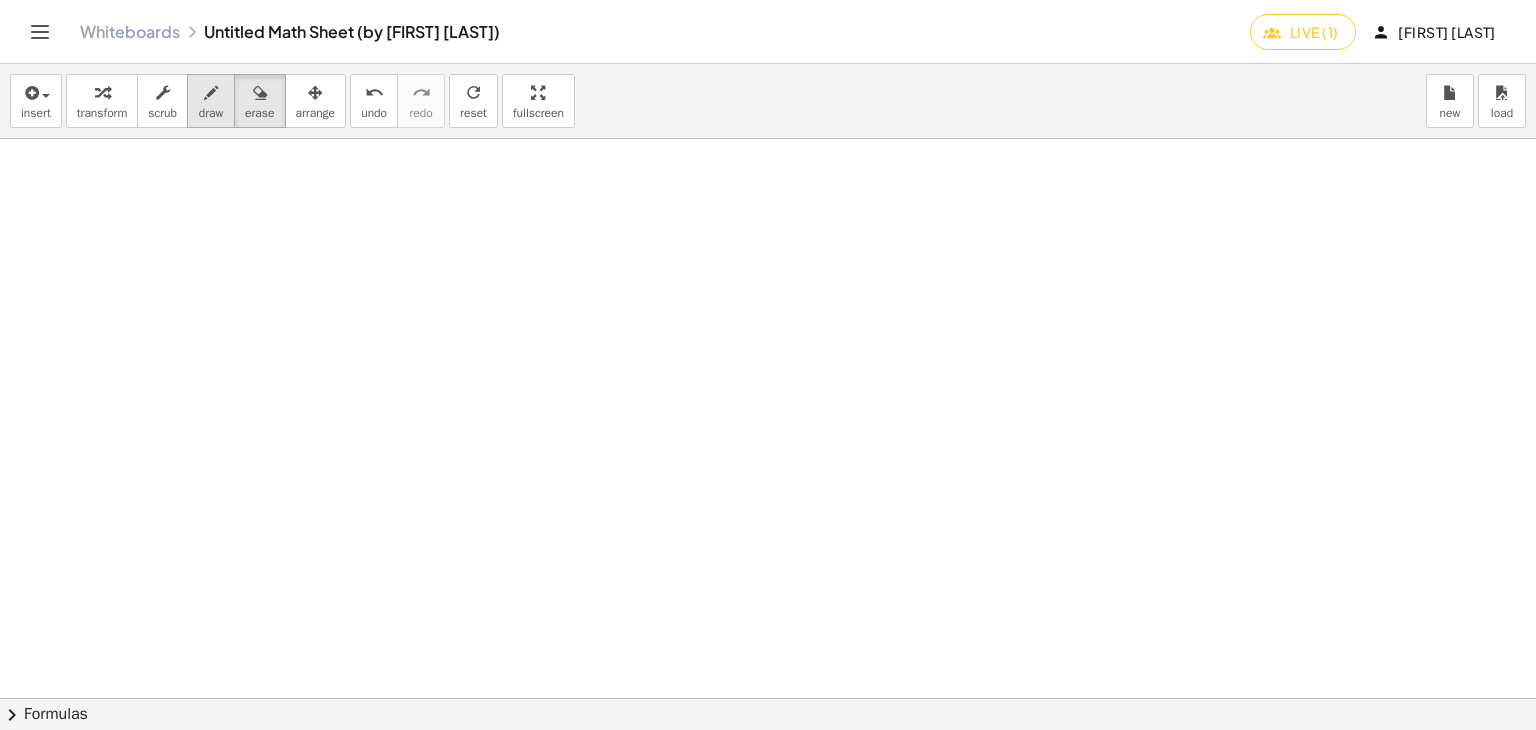 click at bounding box center (211, 92) 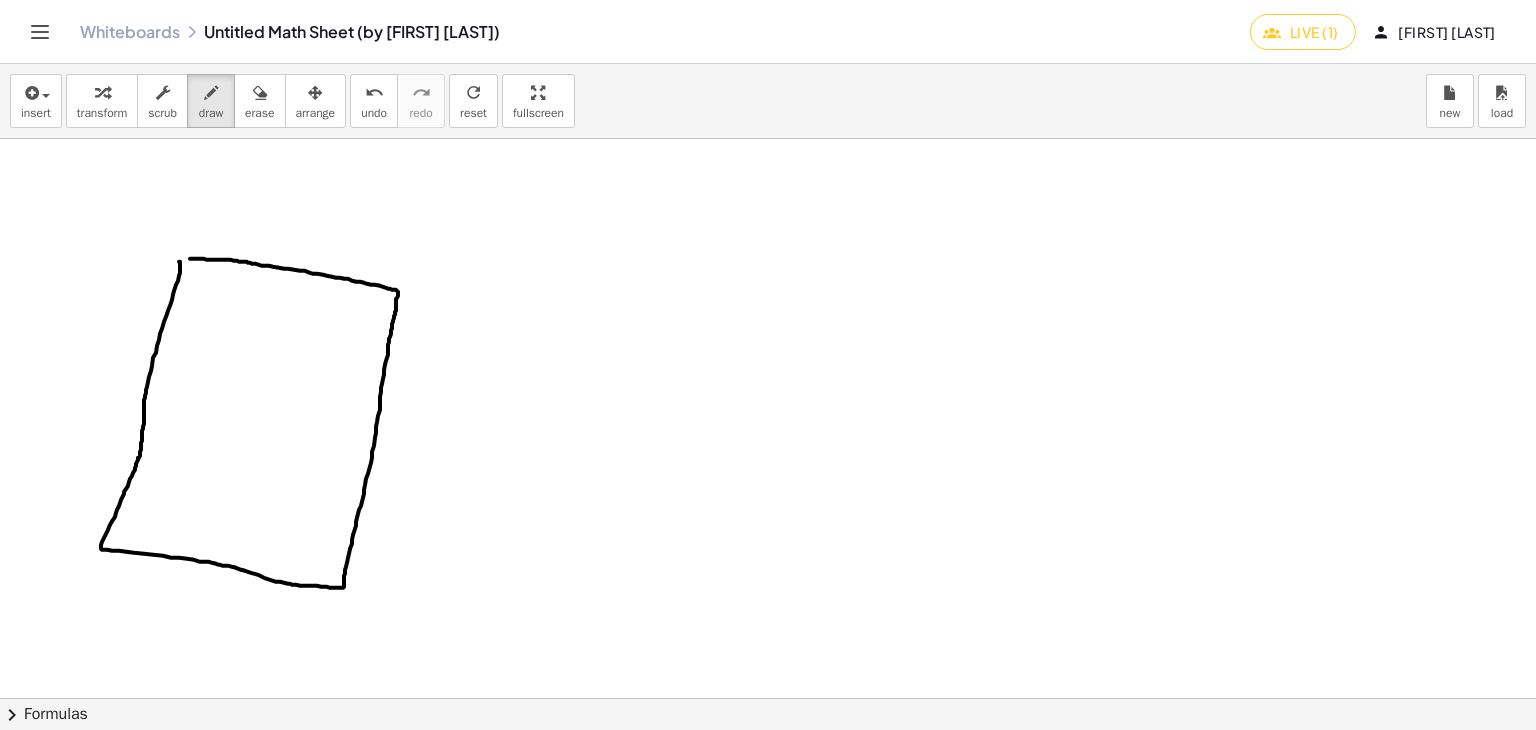 click at bounding box center (771, 511) 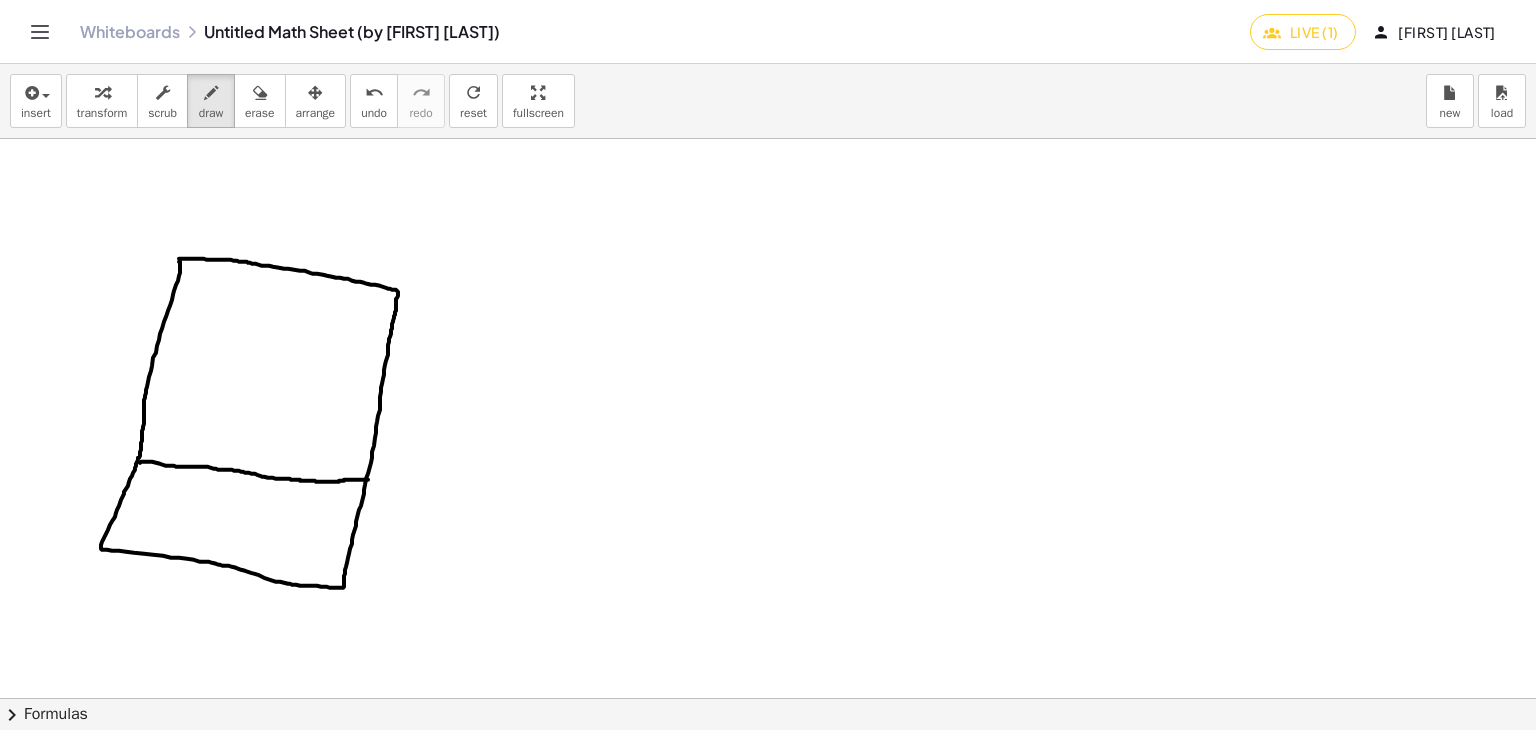 drag, startPoint x: 140, startPoint y: 462, endPoint x: 280, endPoint y: 475, distance: 140.60228 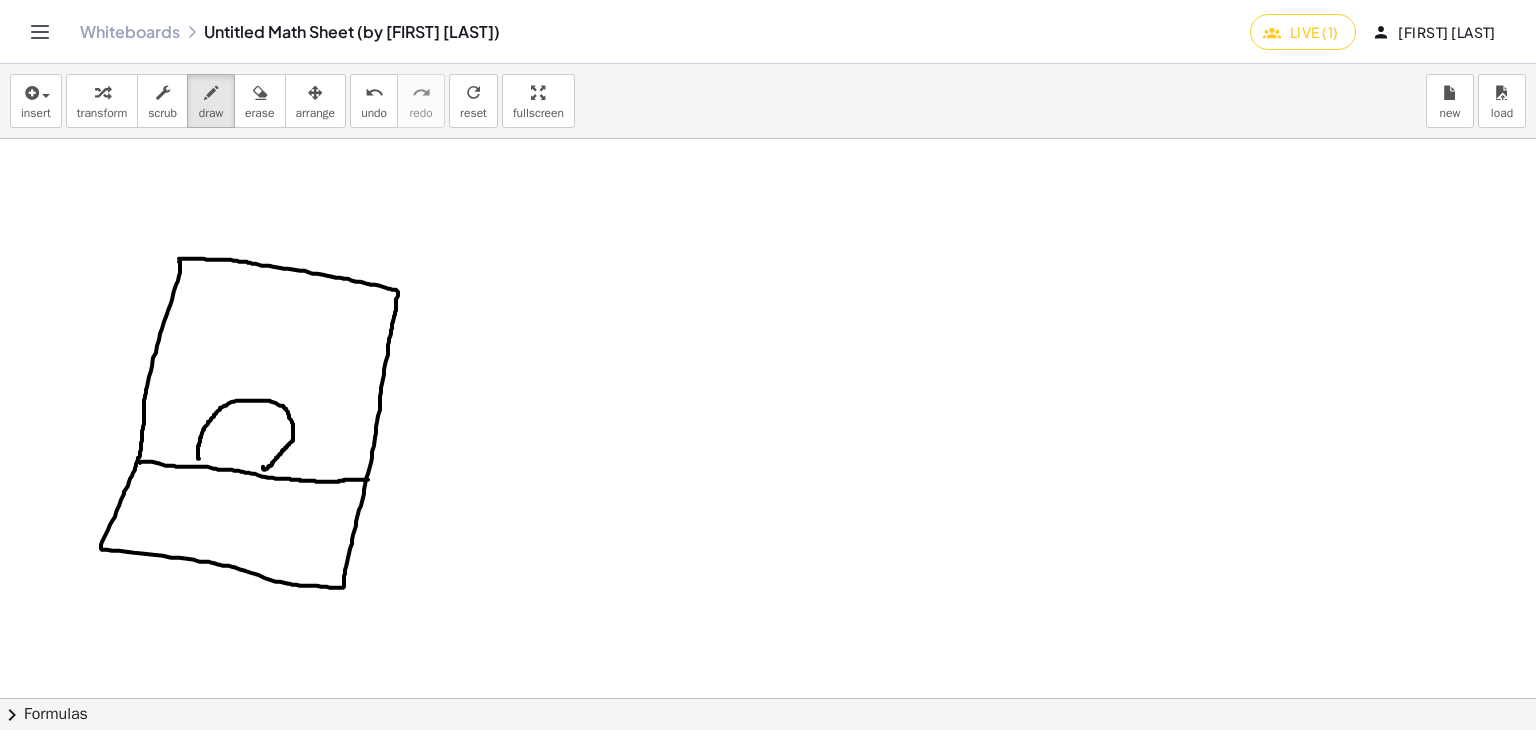 drag, startPoint x: 199, startPoint y: 458, endPoint x: 248, endPoint y: 438, distance: 52.924473 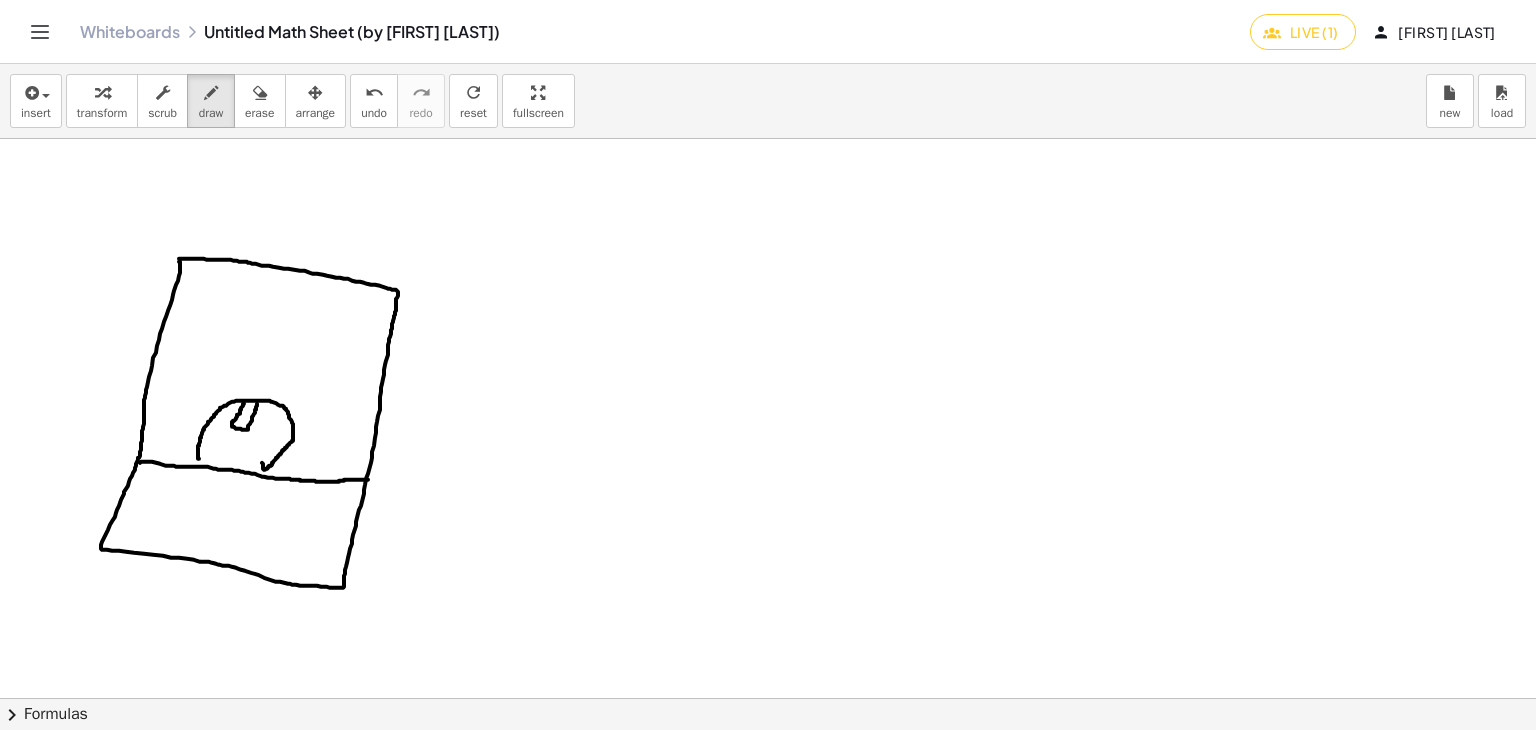 drag, startPoint x: 244, startPoint y: 403, endPoint x: 272, endPoint y: 406, distance: 28.160255 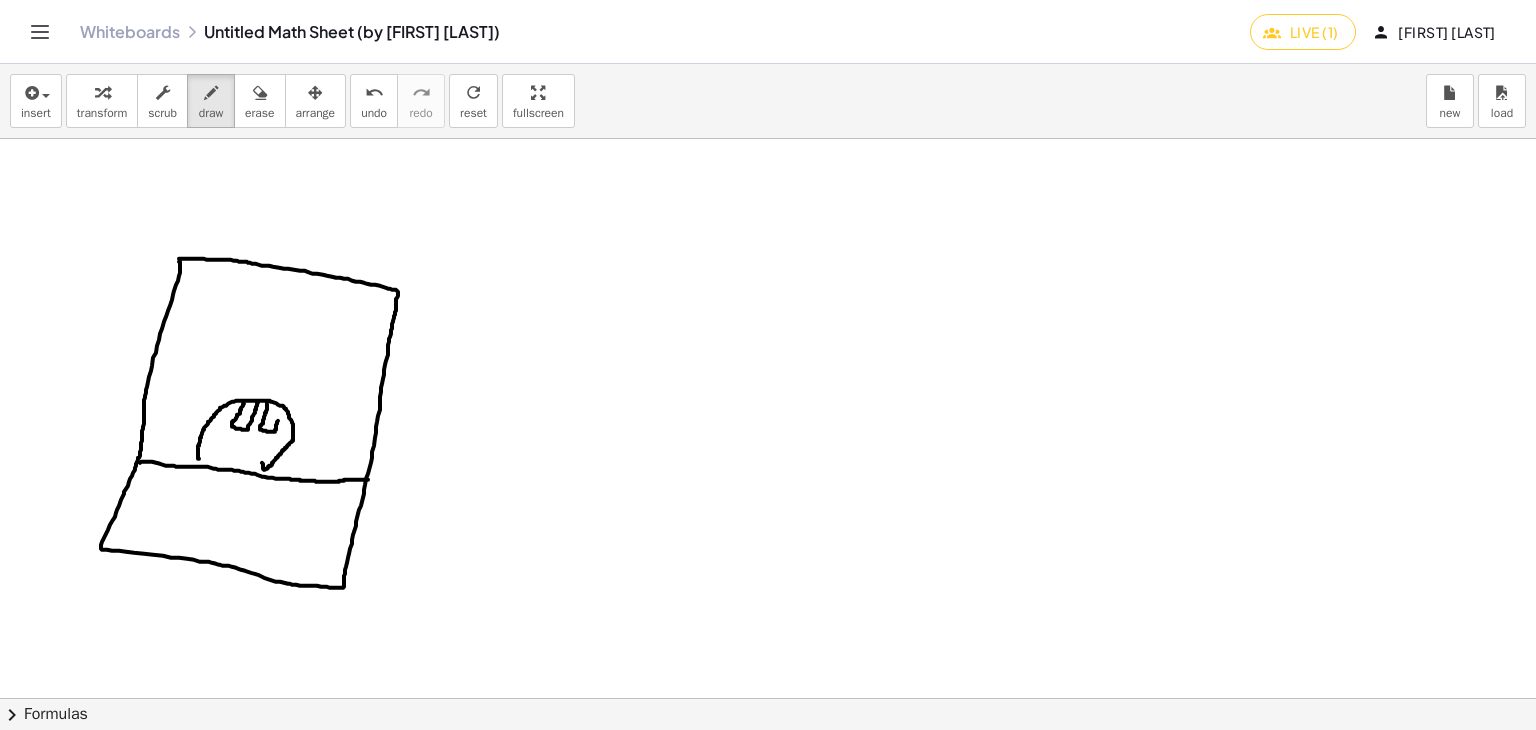 drag, startPoint x: 268, startPoint y: 401, endPoint x: 279, endPoint y: 406, distance: 12.083046 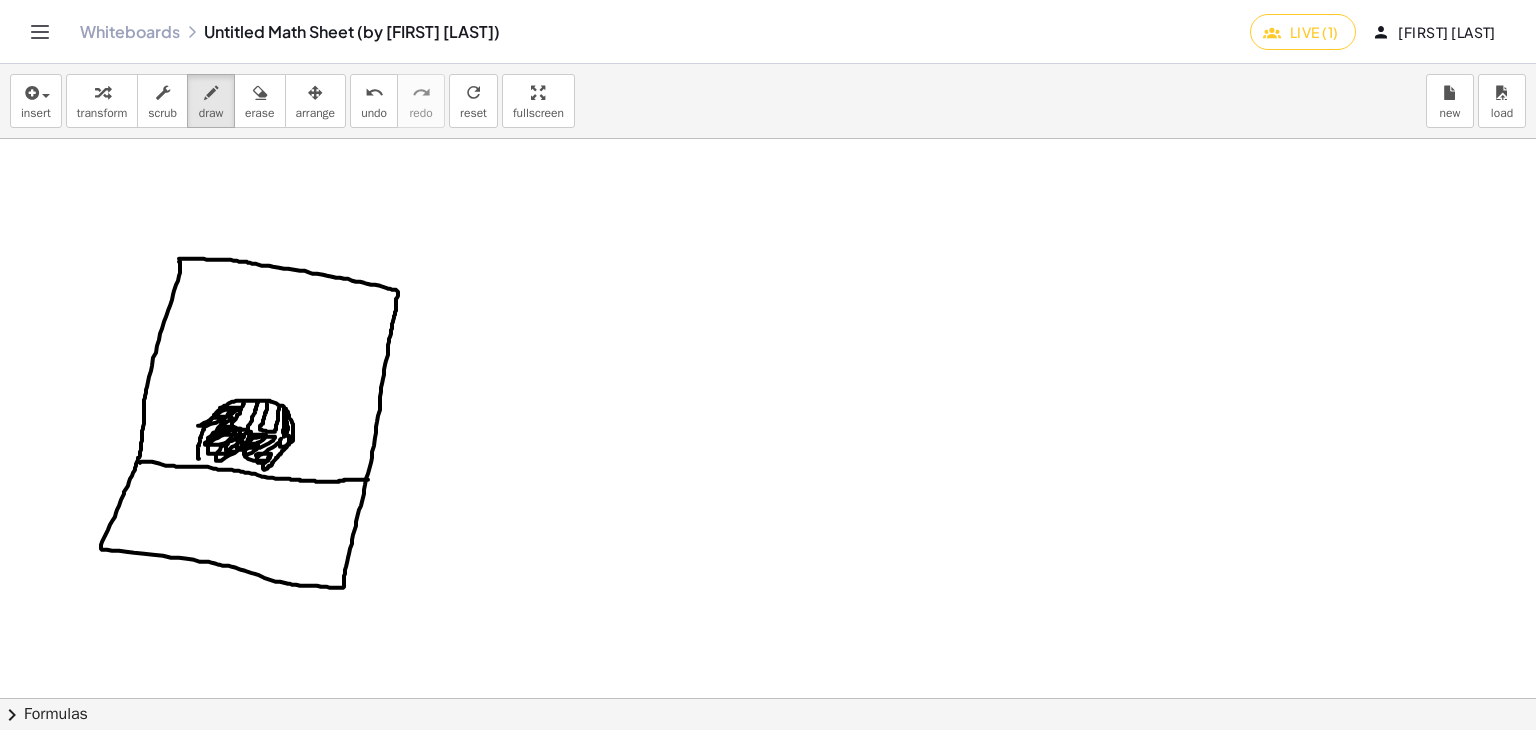 drag, startPoint x: 232, startPoint y: 411, endPoint x: 247, endPoint y: 417, distance: 16.155495 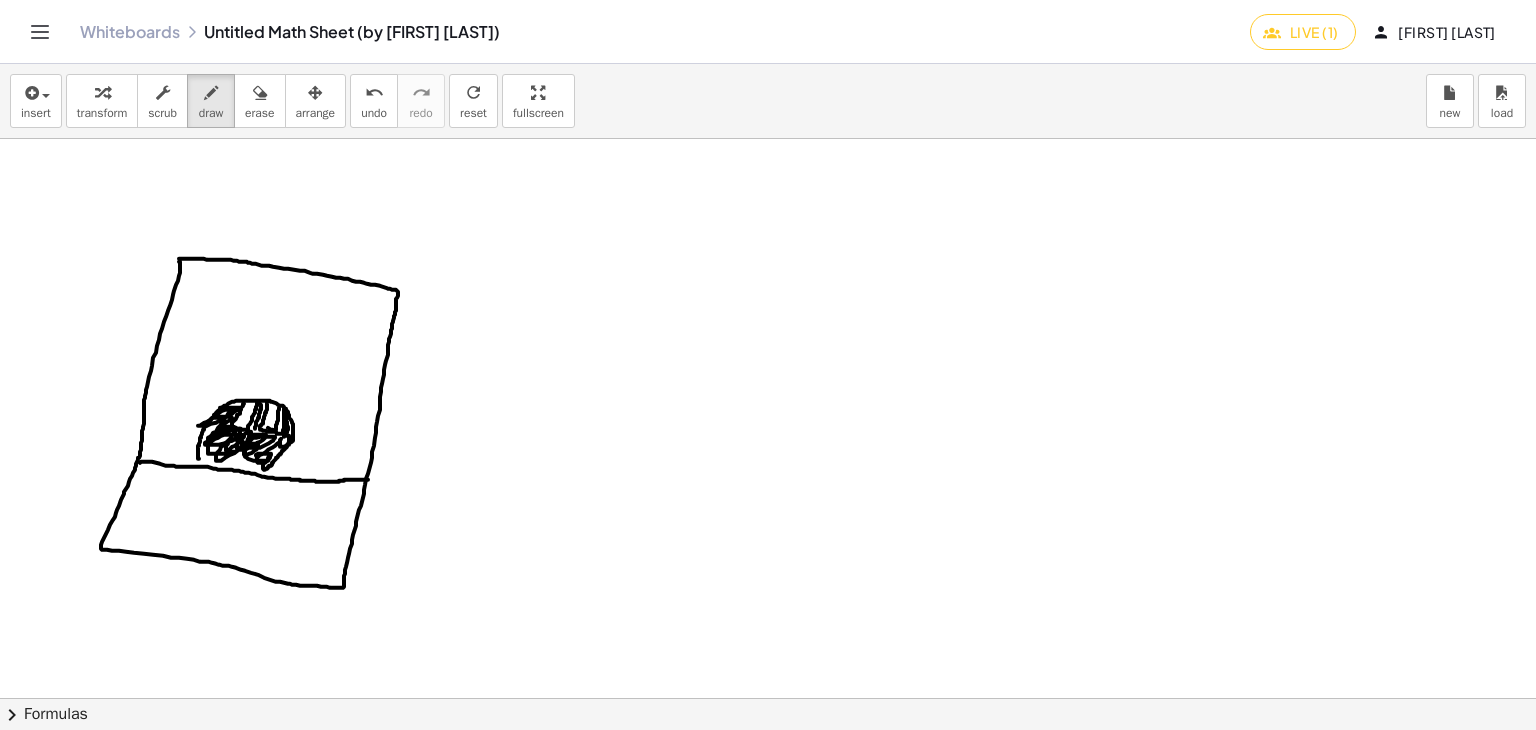 drag, startPoint x: 260, startPoint y: 403, endPoint x: 265, endPoint y: 412, distance: 10.29563 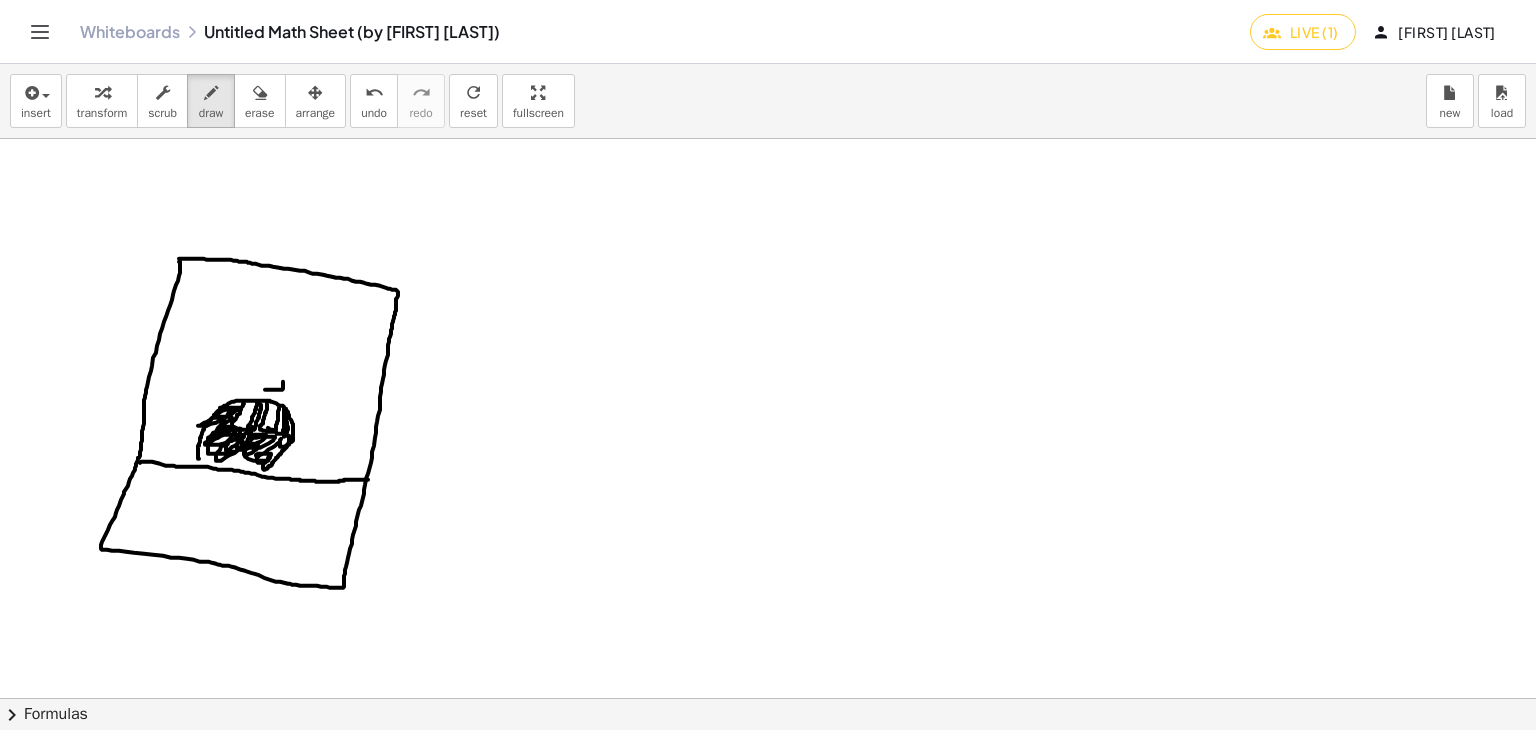 drag, startPoint x: 266, startPoint y: 389, endPoint x: 277, endPoint y: 370, distance: 21.954498 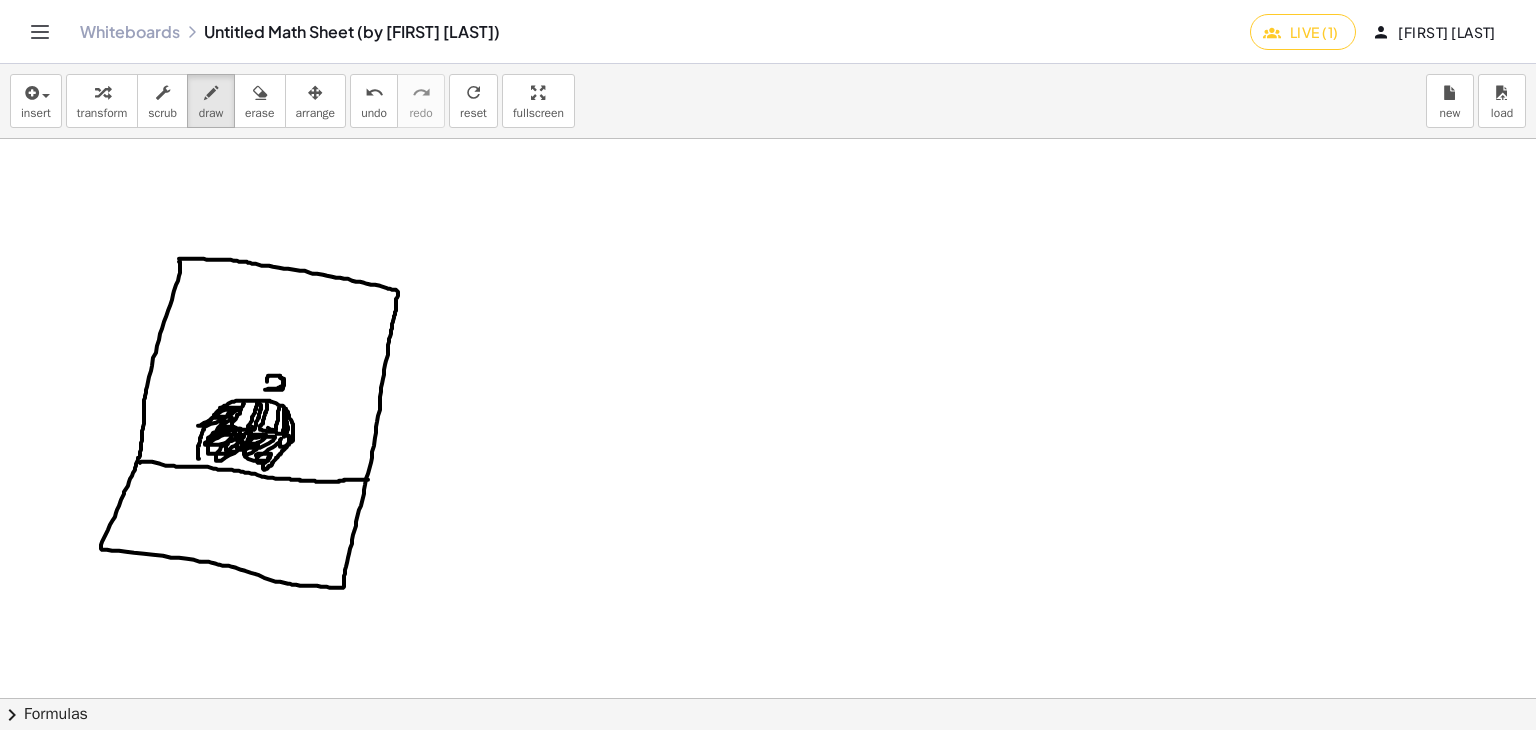 click at bounding box center [771, 511] 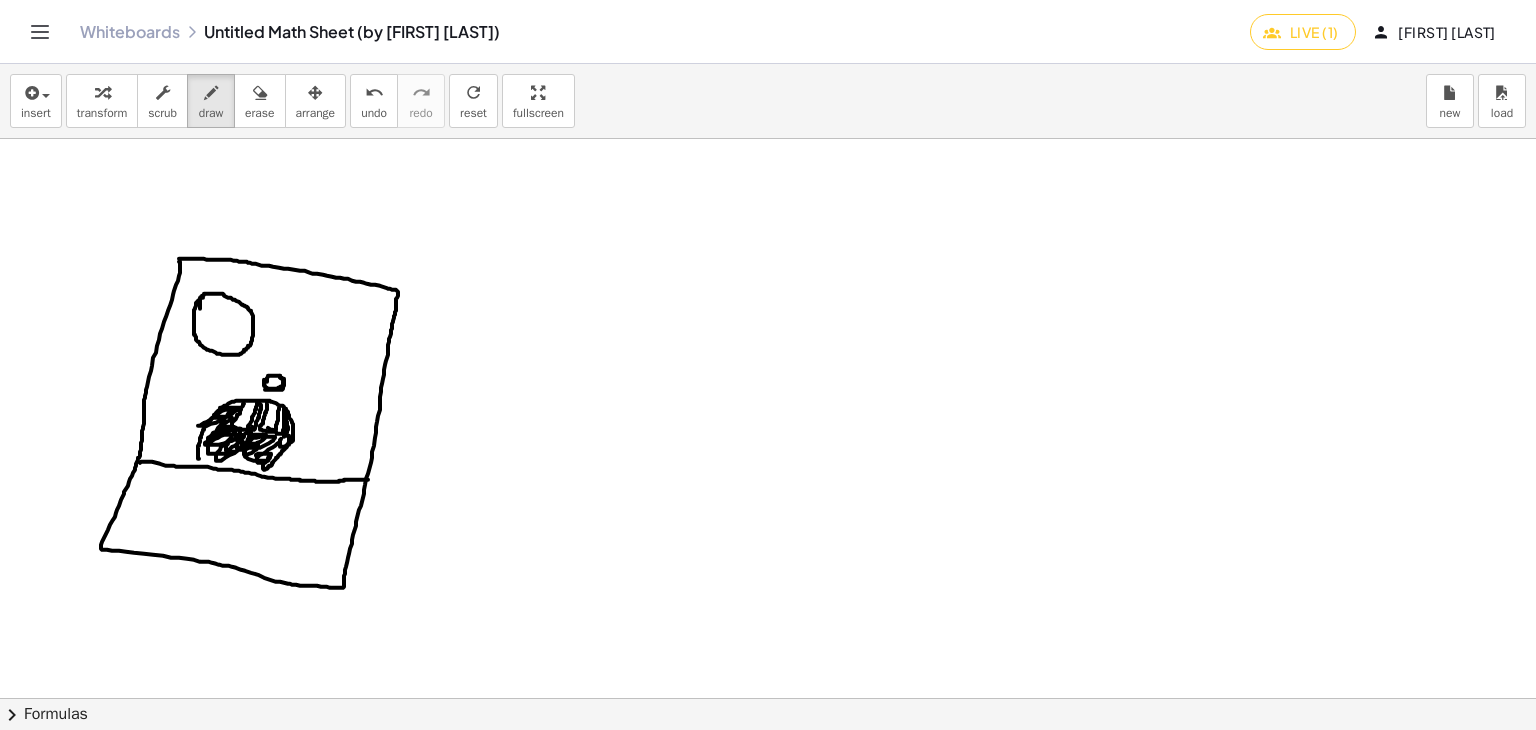 drag, startPoint x: 200, startPoint y: 298, endPoint x: 248, endPoint y: 312, distance: 50 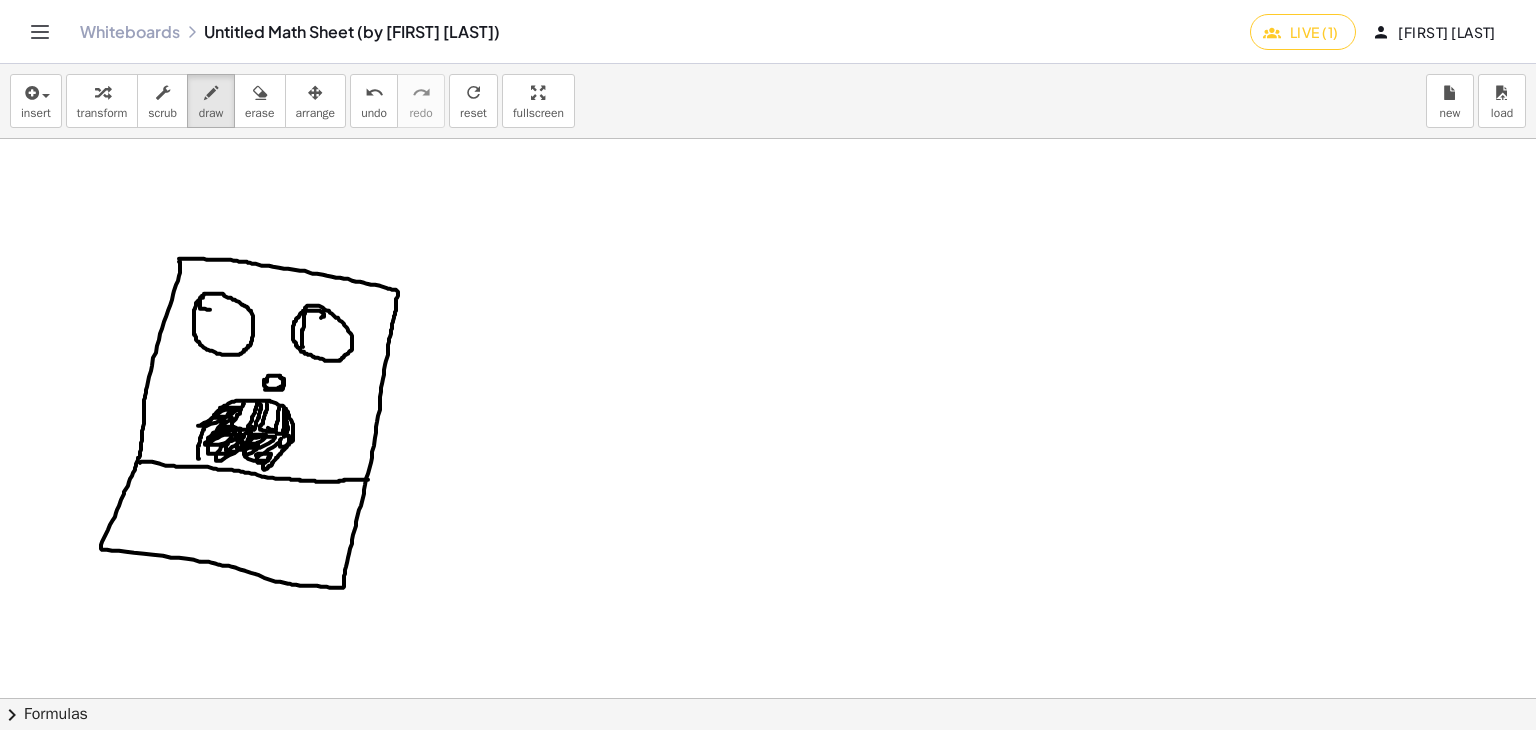 drag, startPoint x: 321, startPoint y: 317, endPoint x: 319, endPoint y: 341, distance: 24.083189 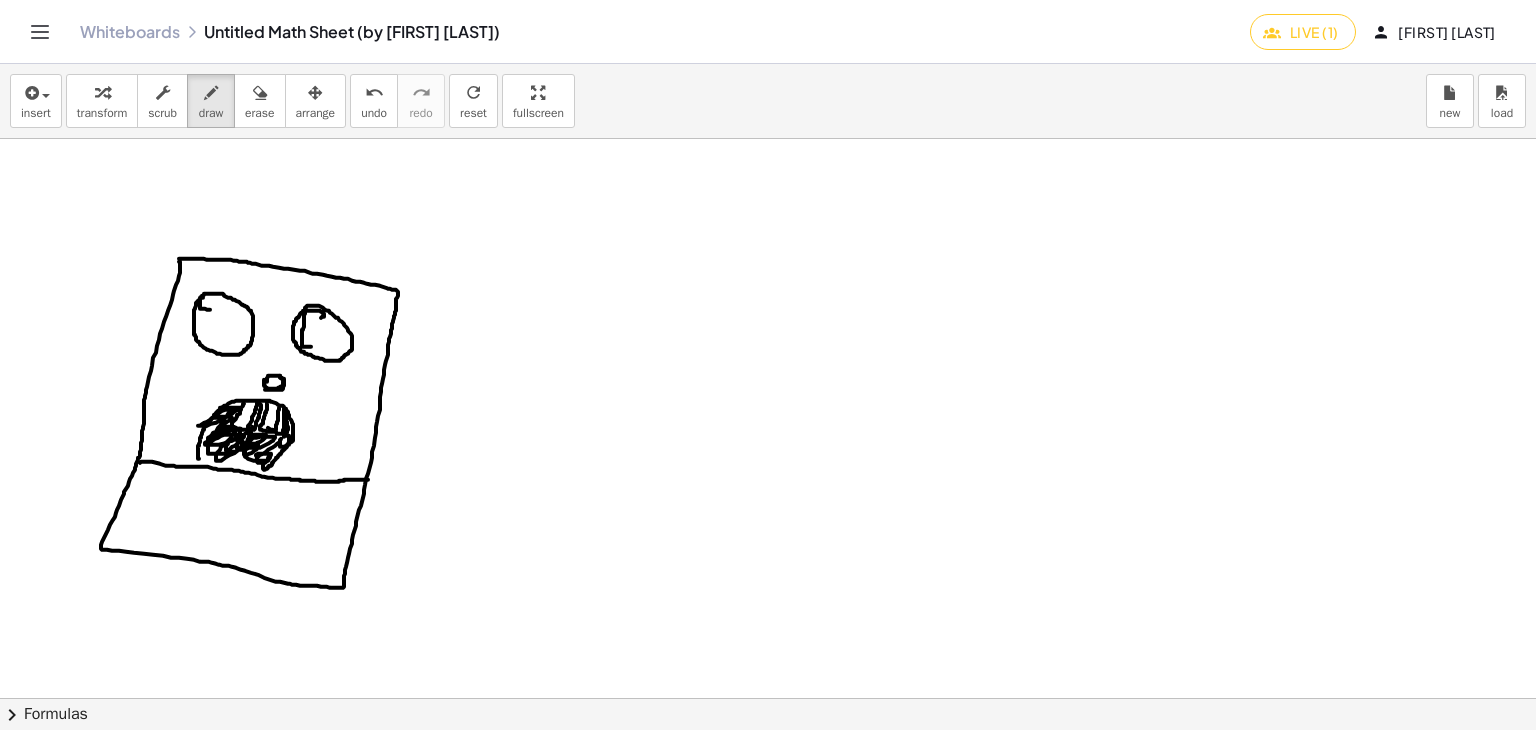 drag, startPoint x: 265, startPoint y: 99, endPoint x: 316, endPoint y: 256, distance: 165.07574 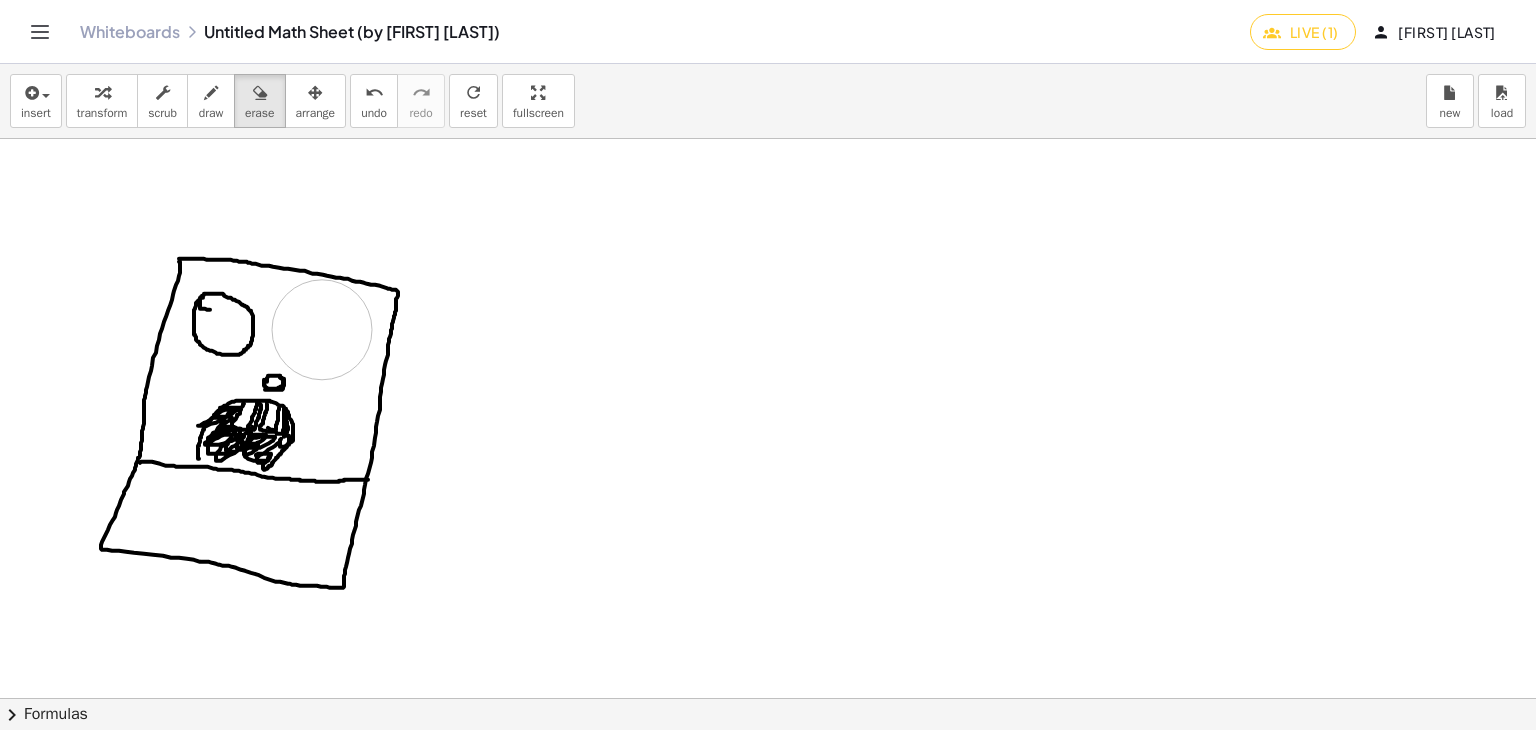 click at bounding box center (771, 511) 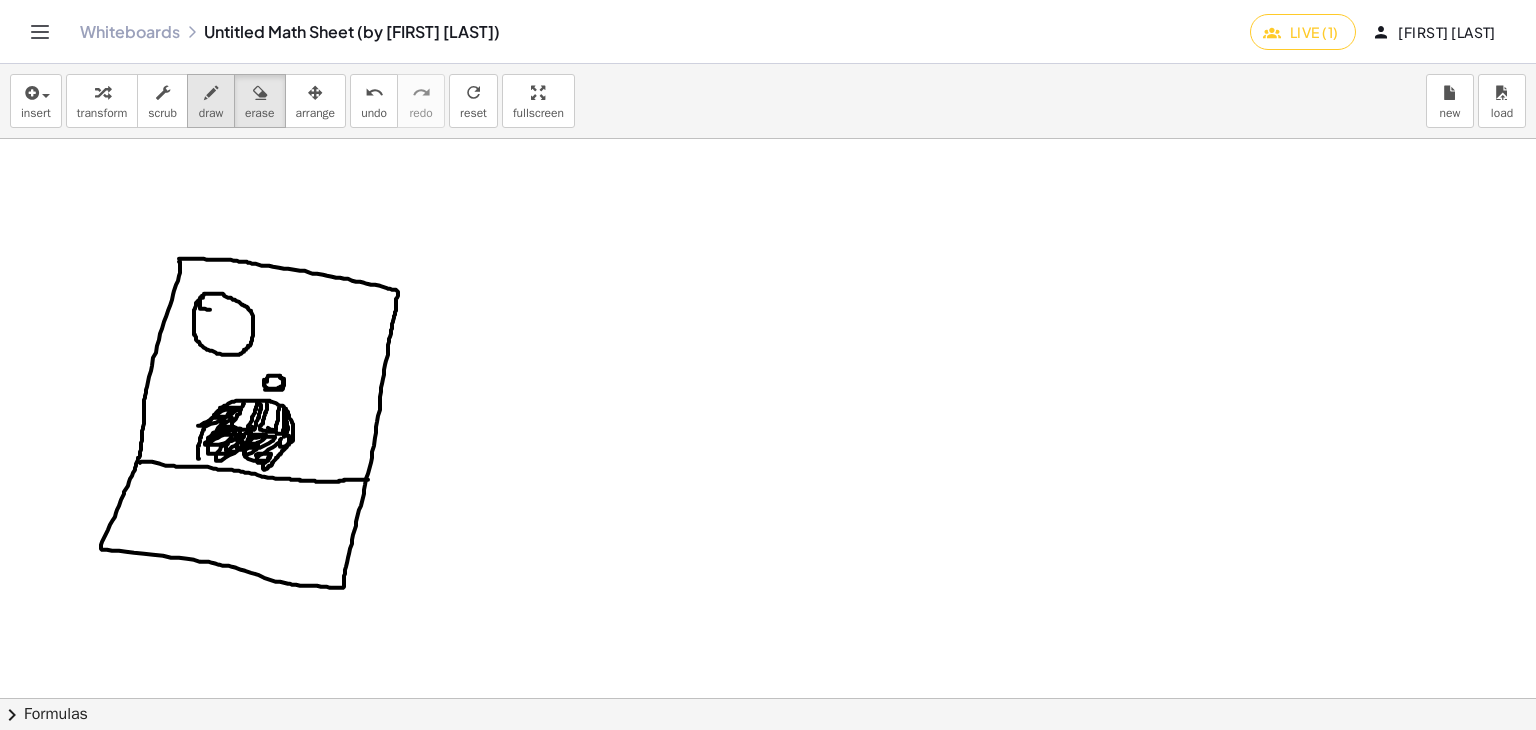 click on "draw" at bounding box center [211, 101] 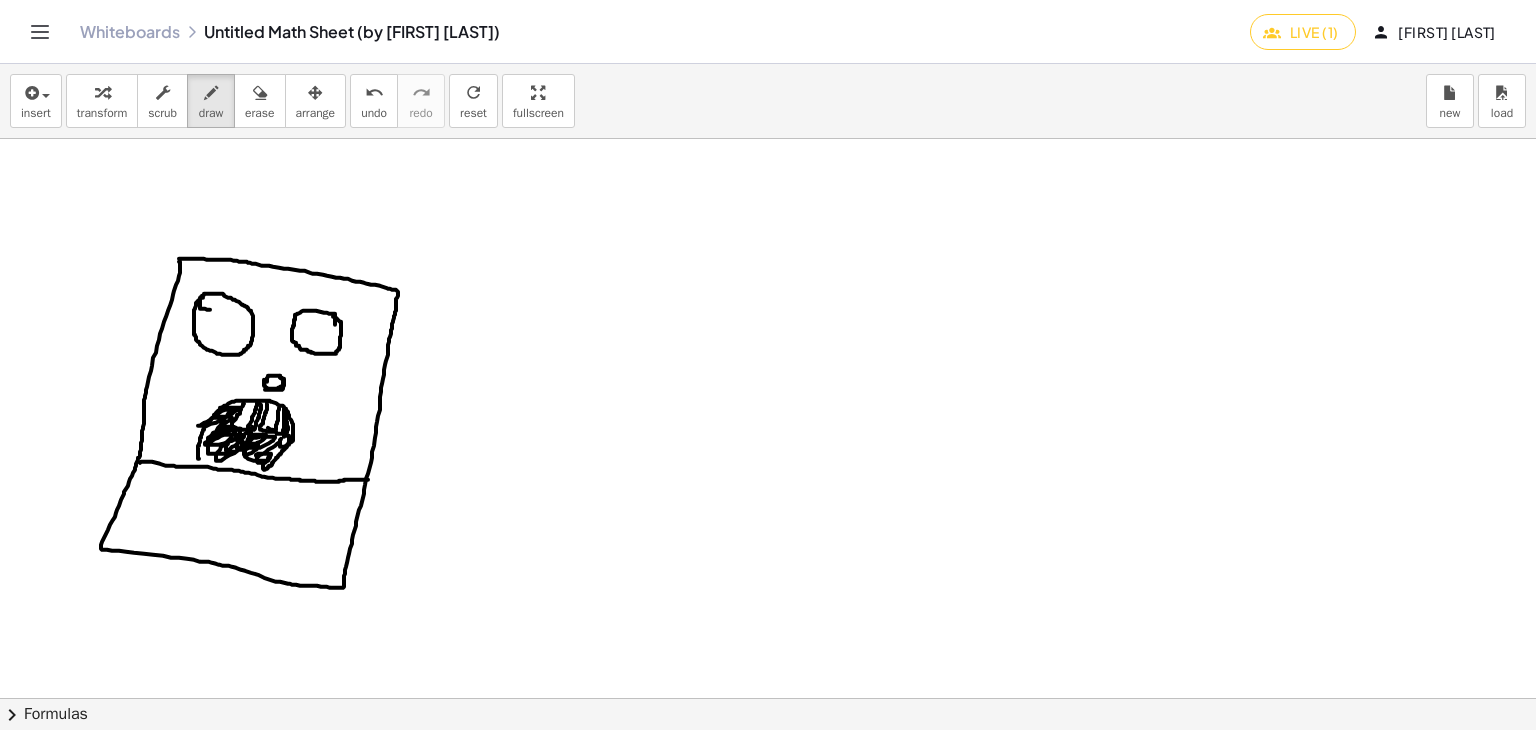 click at bounding box center (771, 511) 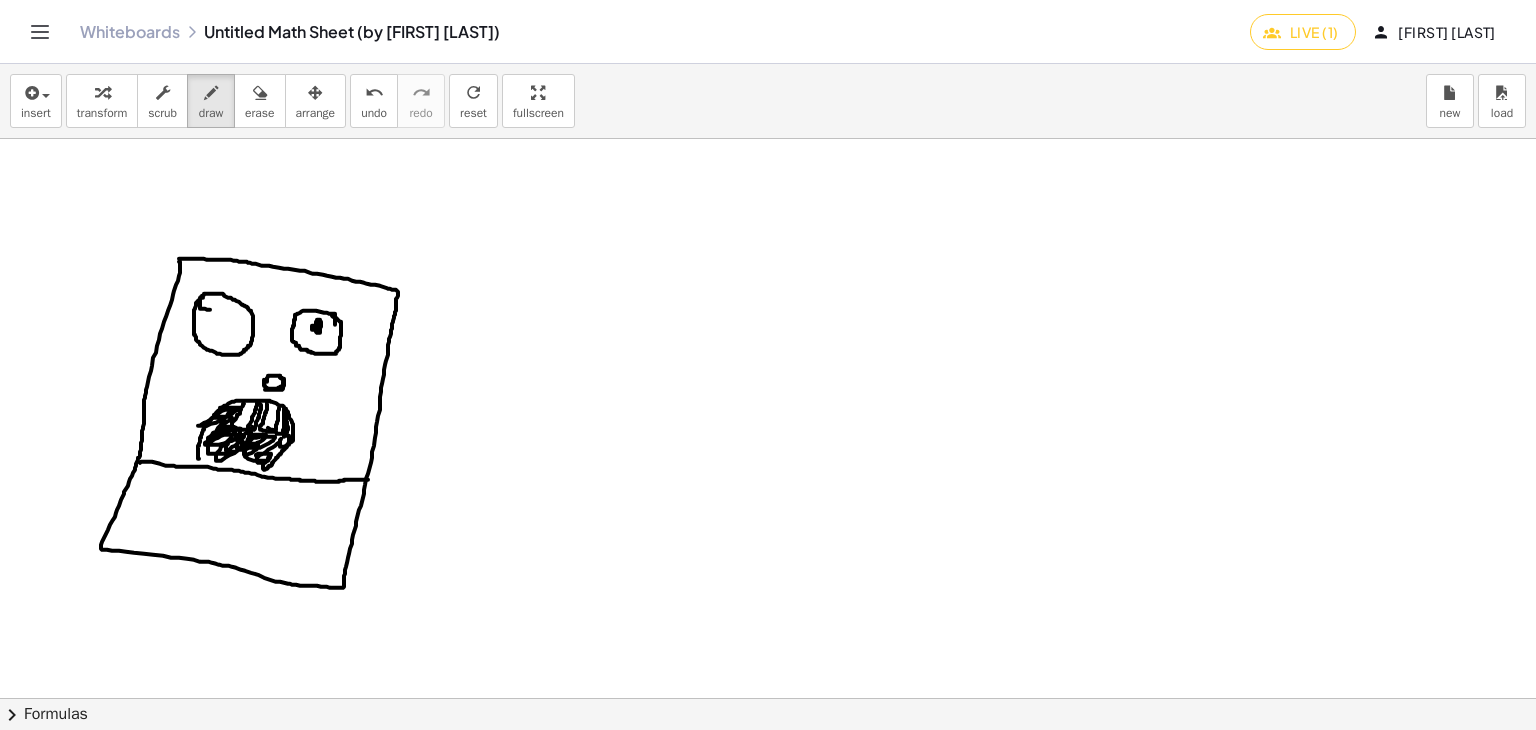 click at bounding box center (771, 511) 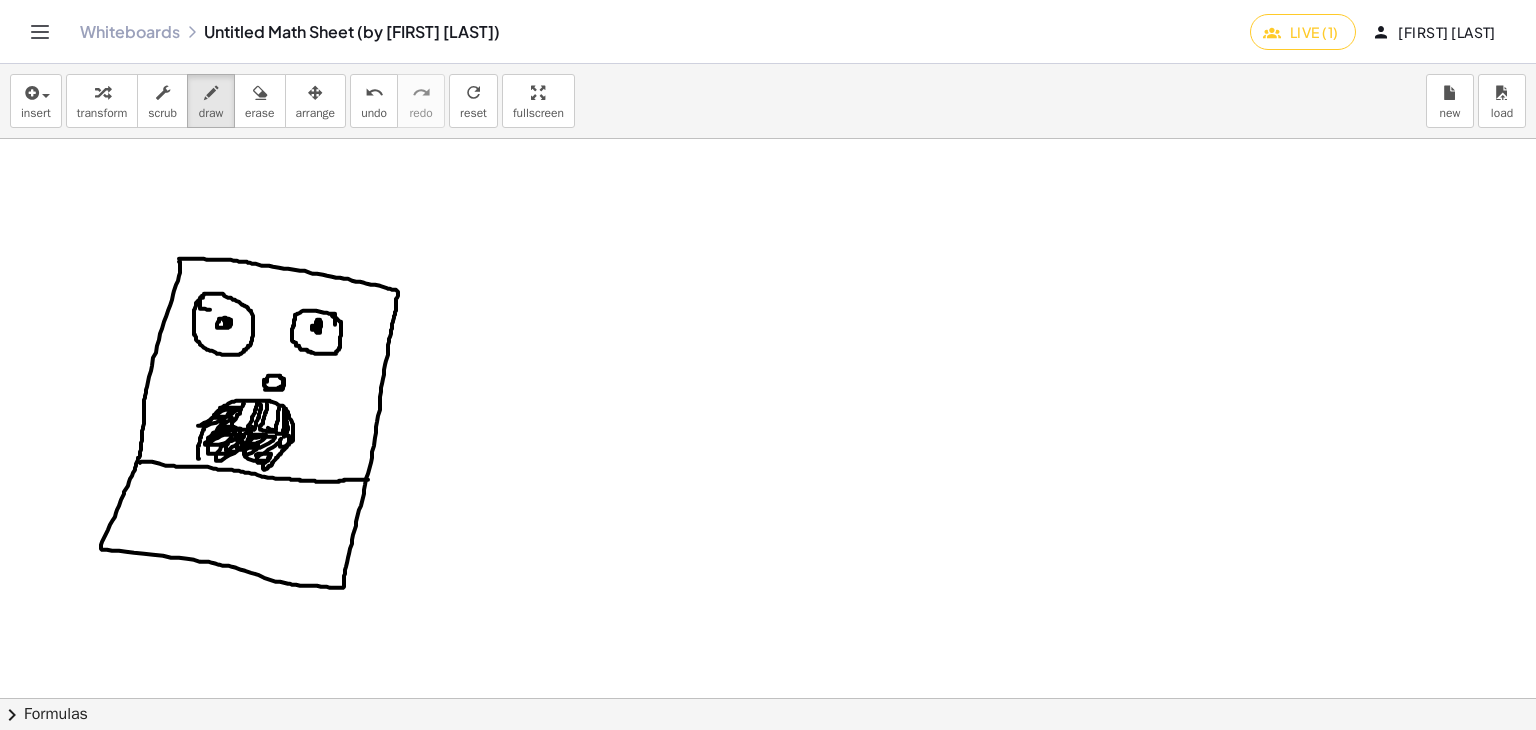 click at bounding box center [771, 511] 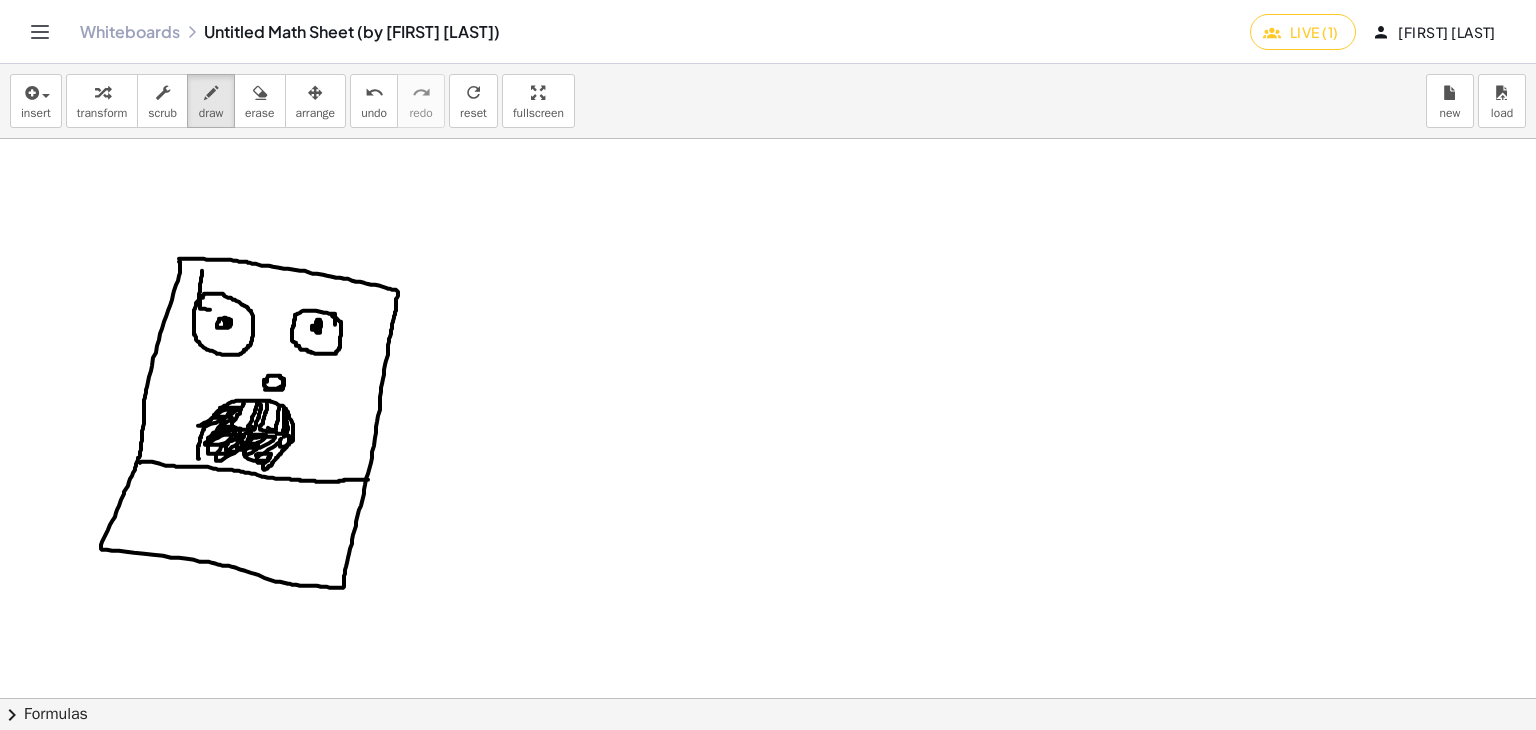 drag, startPoint x: 199, startPoint y: 304, endPoint x: 202, endPoint y: 270, distance: 34.132095 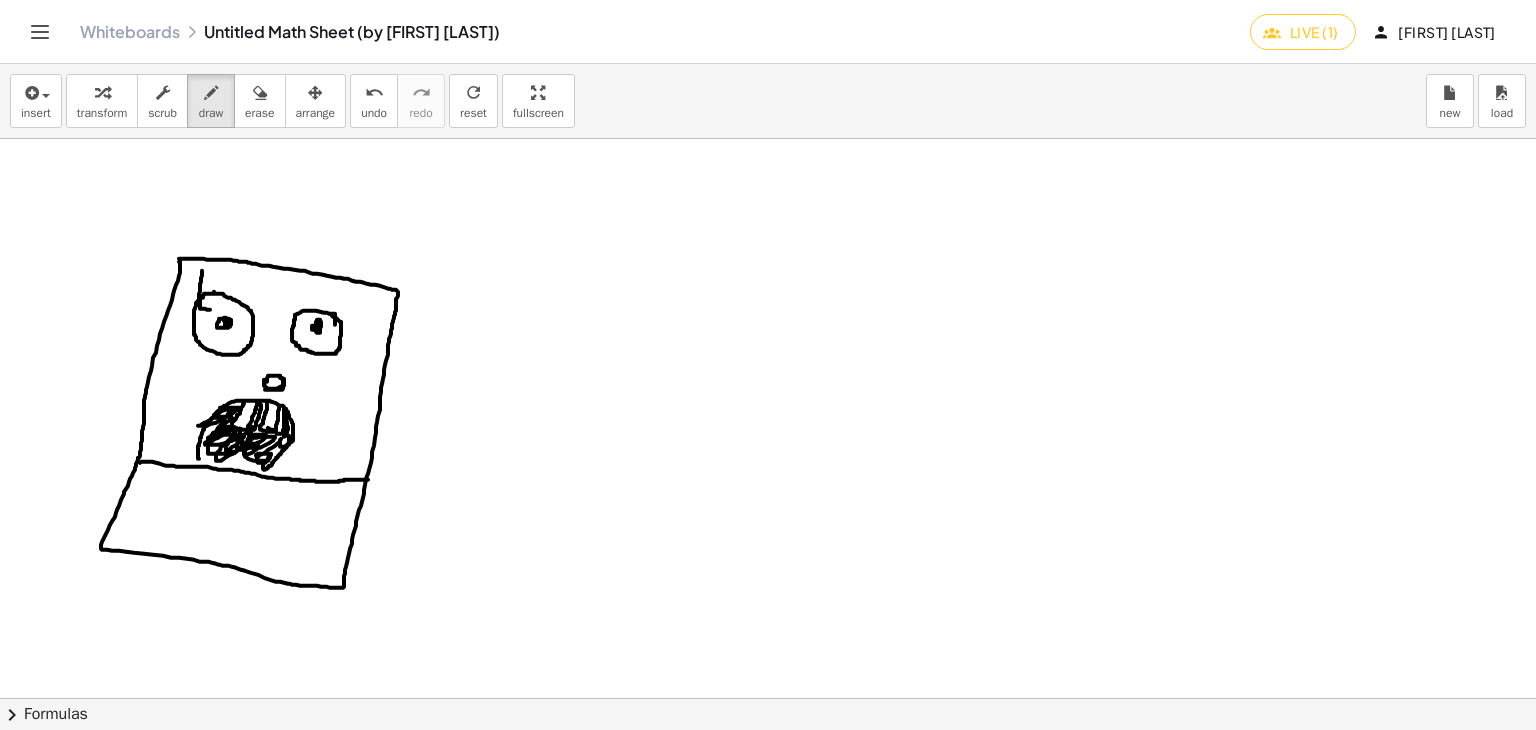 drag, startPoint x: 214, startPoint y: 291, endPoint x: 222, endPoint y: 273, distance: 19.697716 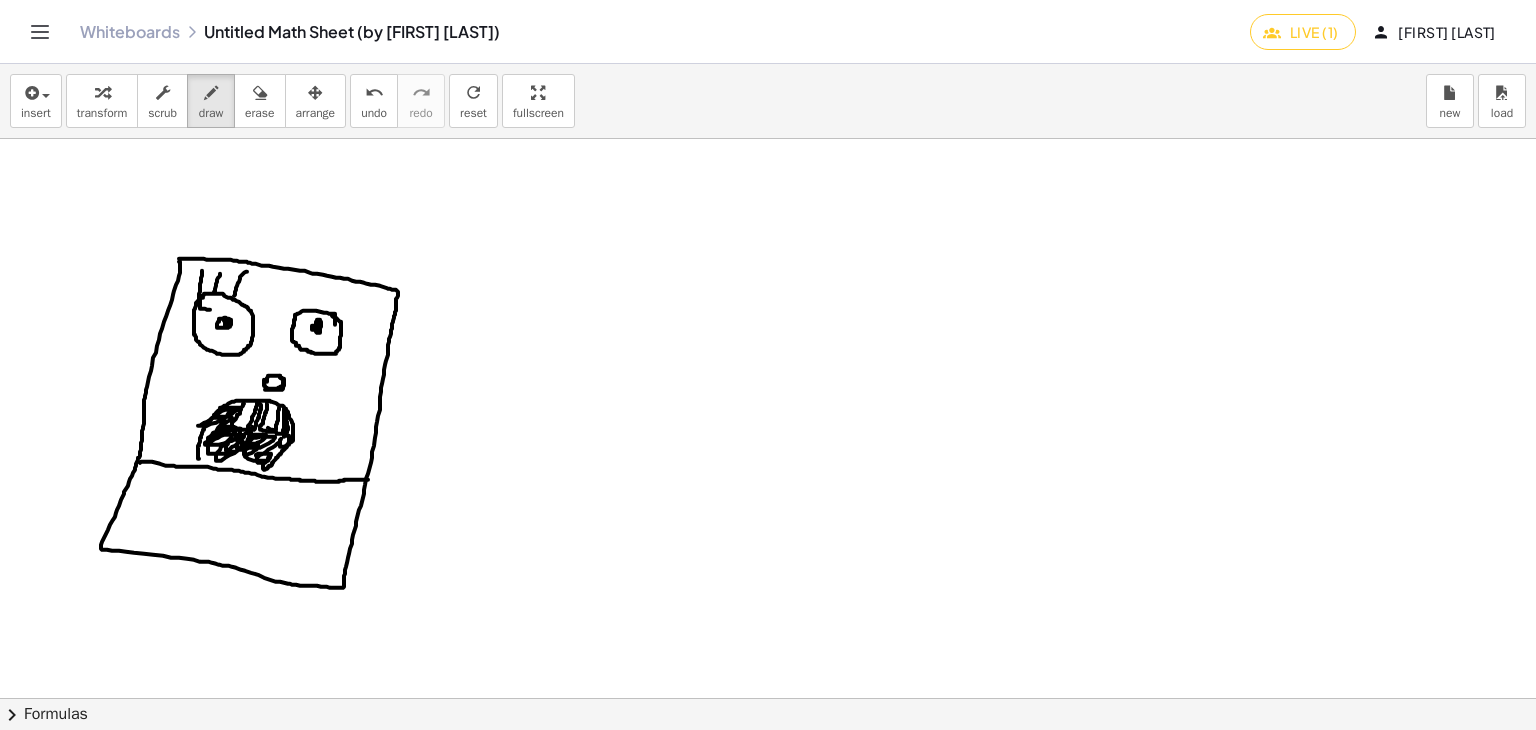 drag, startPoint x: 234, startPoint y: 295, endPoint x: 255, endPoint y: 288, distance: 22.135944 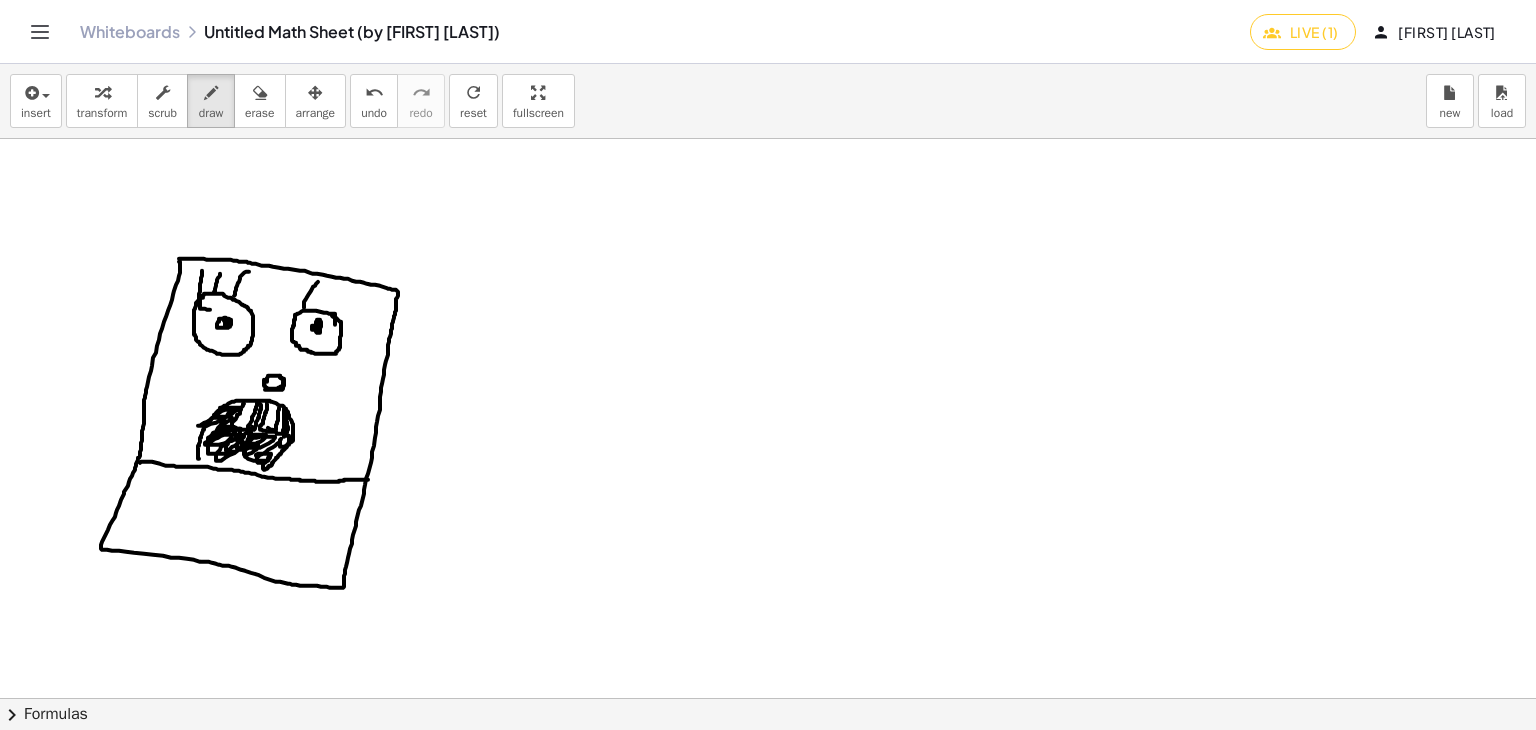 drag, startPoint x: 304, startPoint y: 307, endPoint x: 325, endPoint y: 305, distance: 21.095022 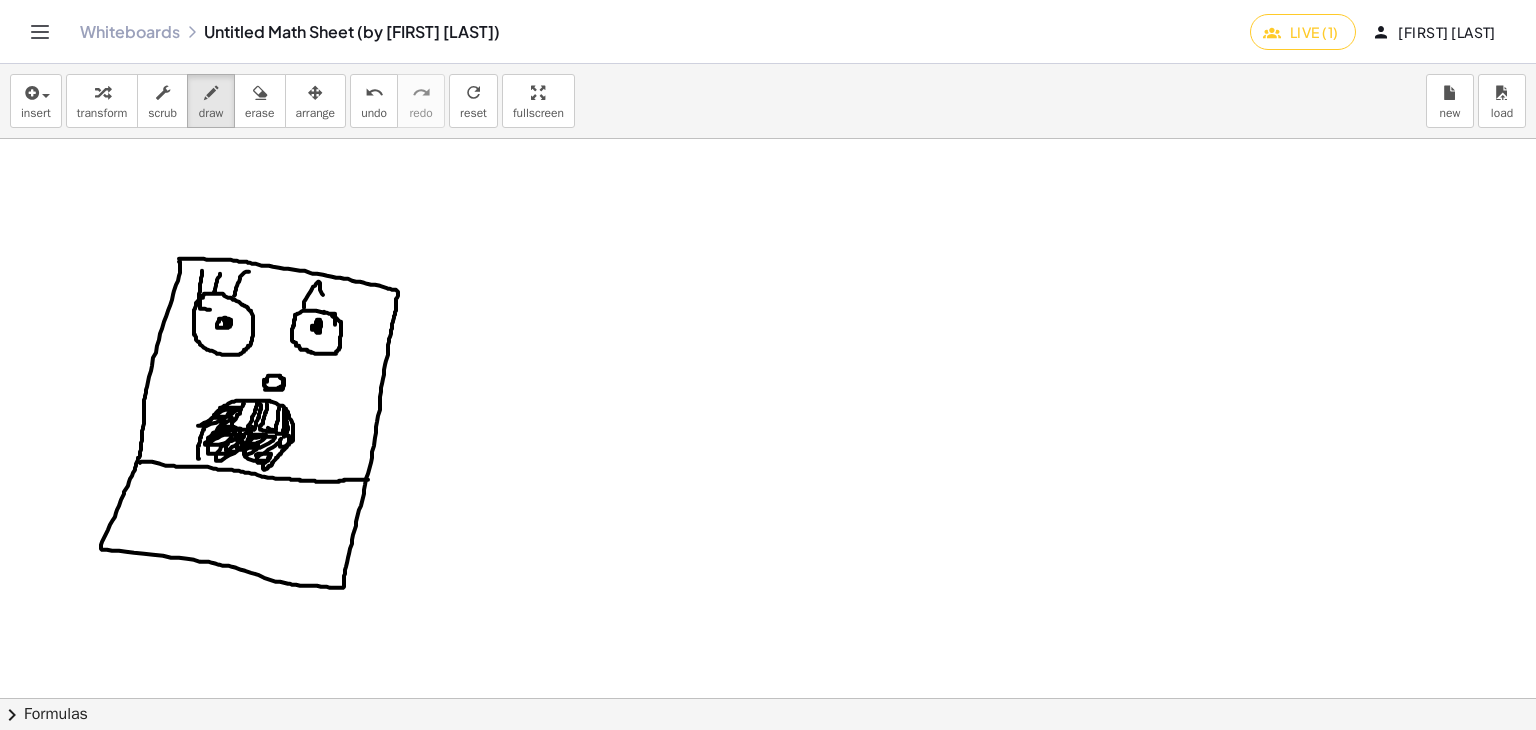 drag, startPoint x: 324, startPoint y: 312, endPoint x: 332, endPoint y: 305, distance: 10.630146 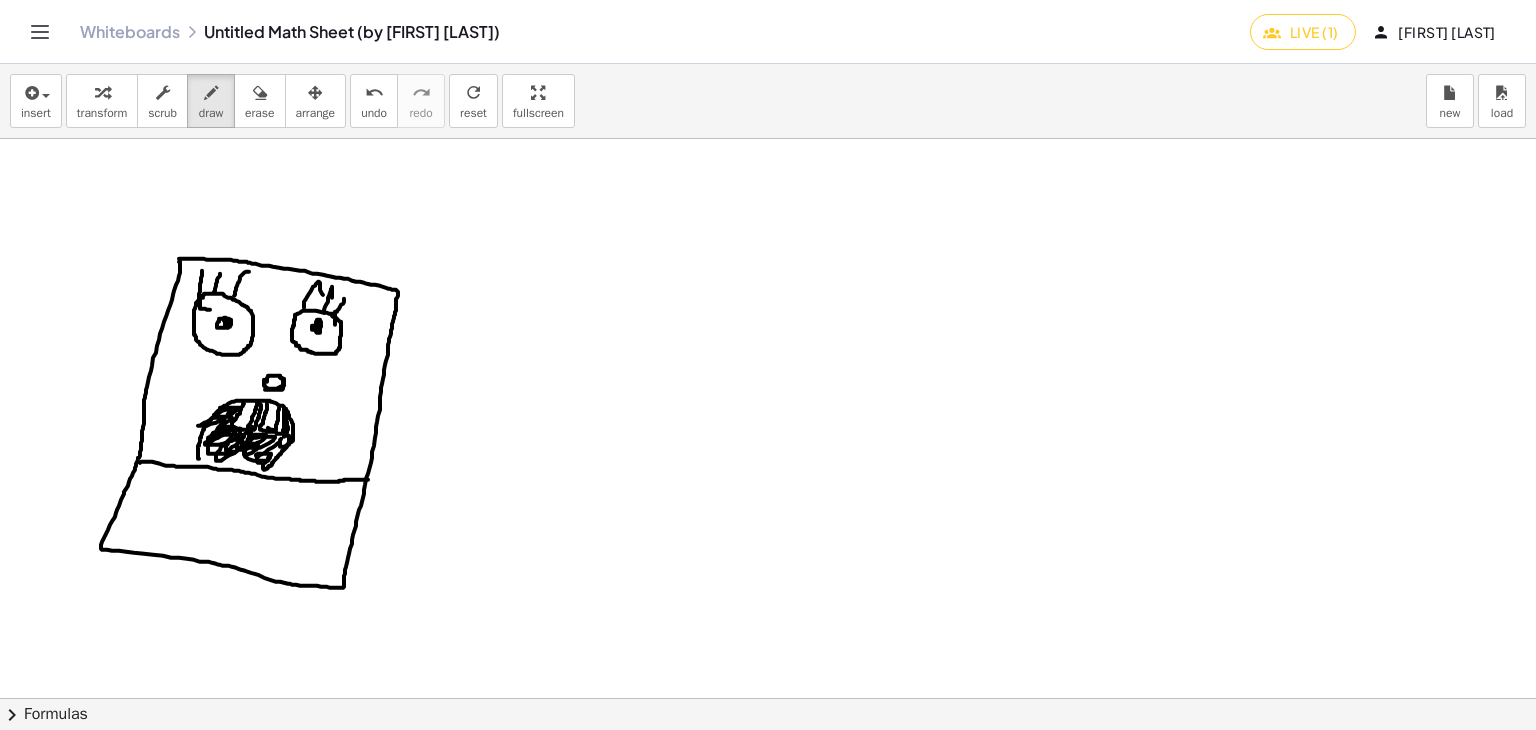drag, startPoint x: 337, startPoint y: 310, endPoint x: 348, endPoint y: 293, distance: 20.248457 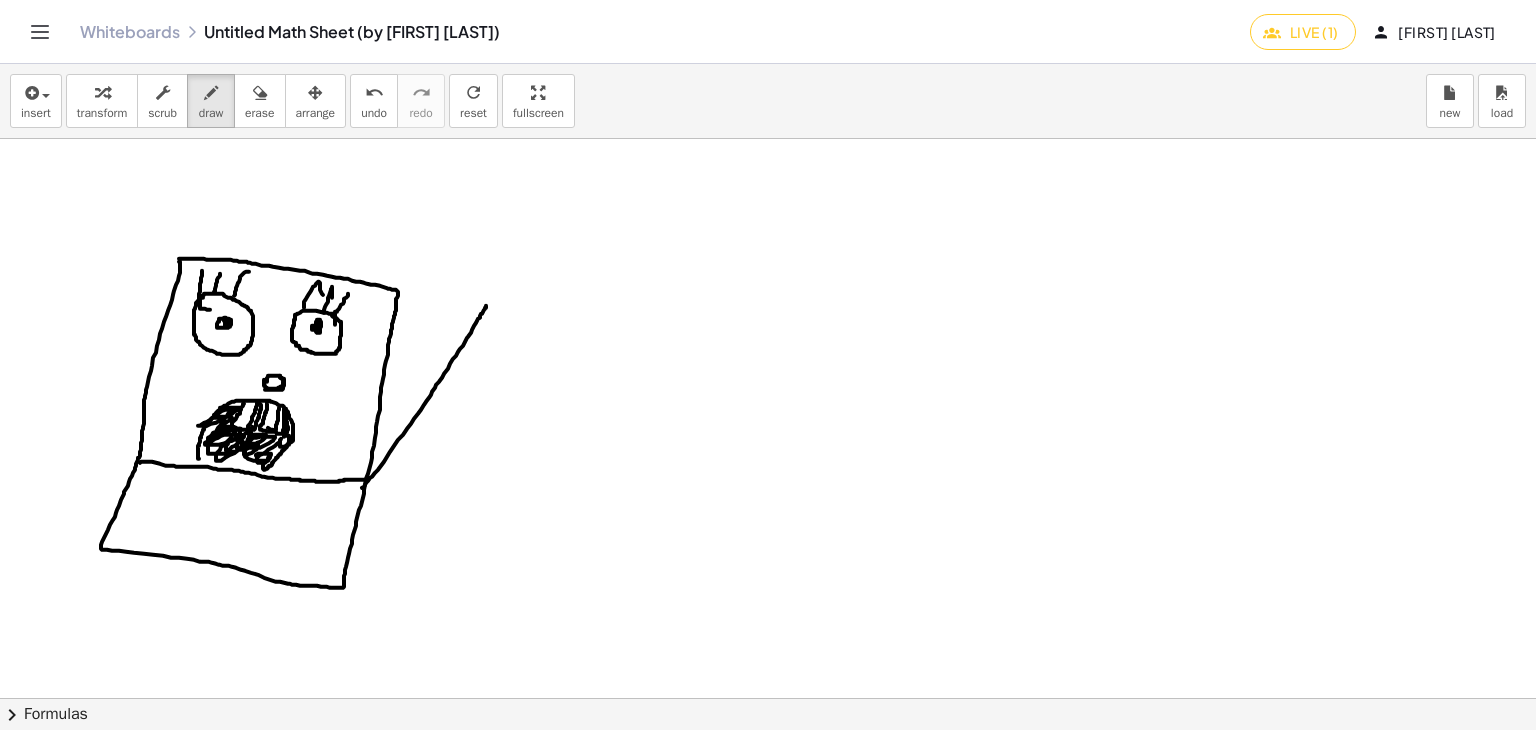 drag, startPoint x: 362, startPoint y: 487, endPoint x: 488, endPoint y: 302, distance: 223.83252 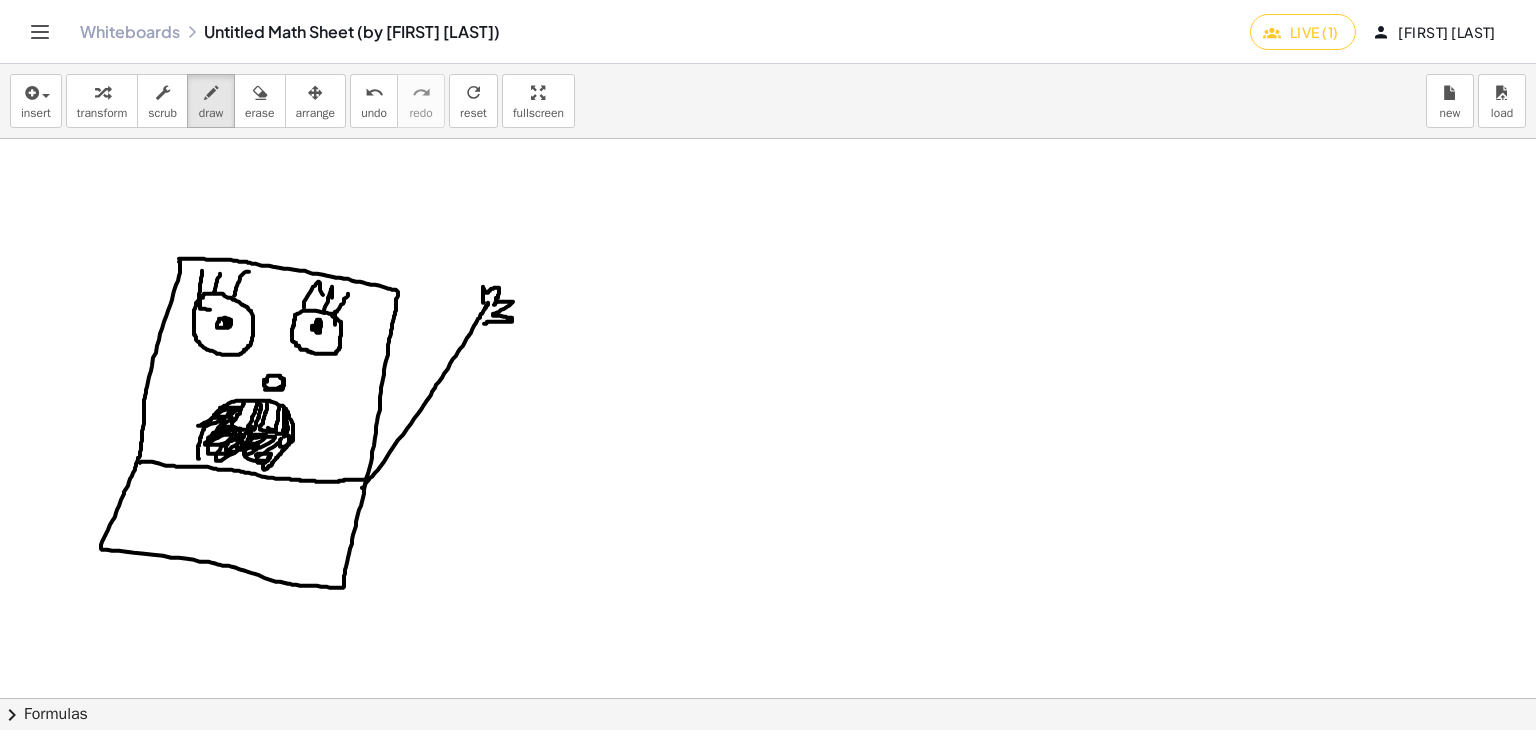 drag, startPoint x: 484, startPoint y: 302, endPoint x: 480, endPoint y: 323, distance: 21.377558 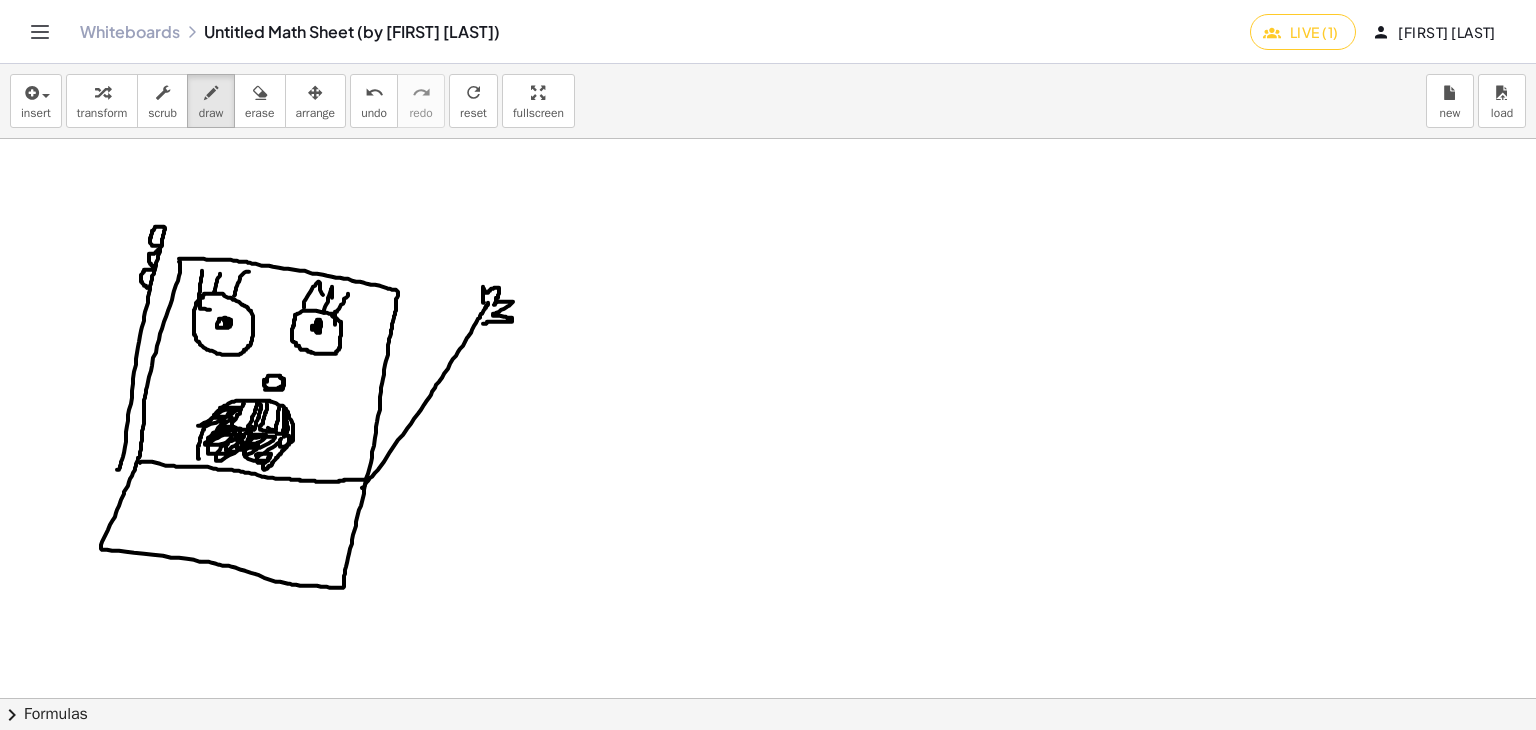 drag, startPoint x: 122, startPoint y: 459, endPoint x: 148, endPoint y: 288, distance: 172.96532 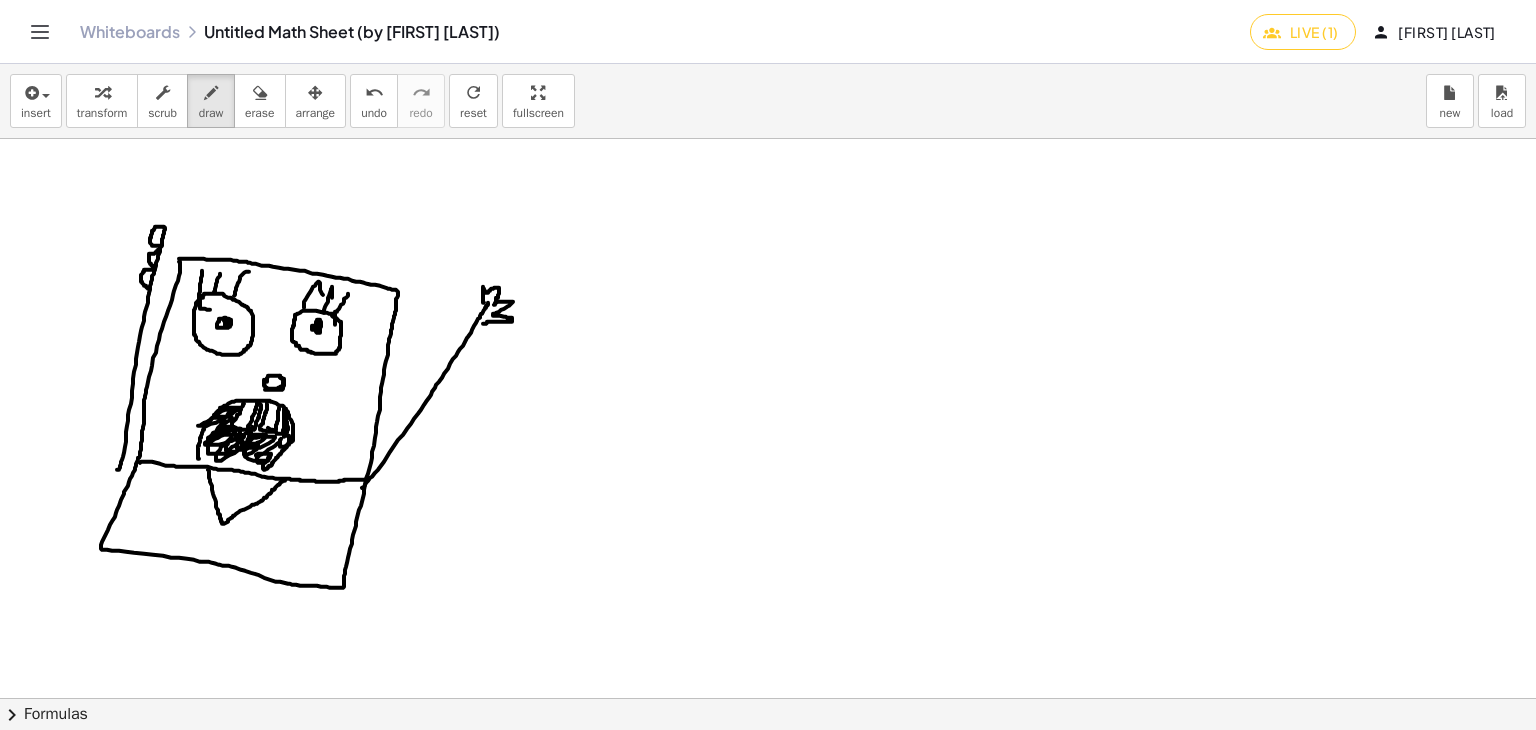 drag, startPoint x: 208, startPoint y: 469, endPoint x: 172, endPoint y: 517, distance: 60 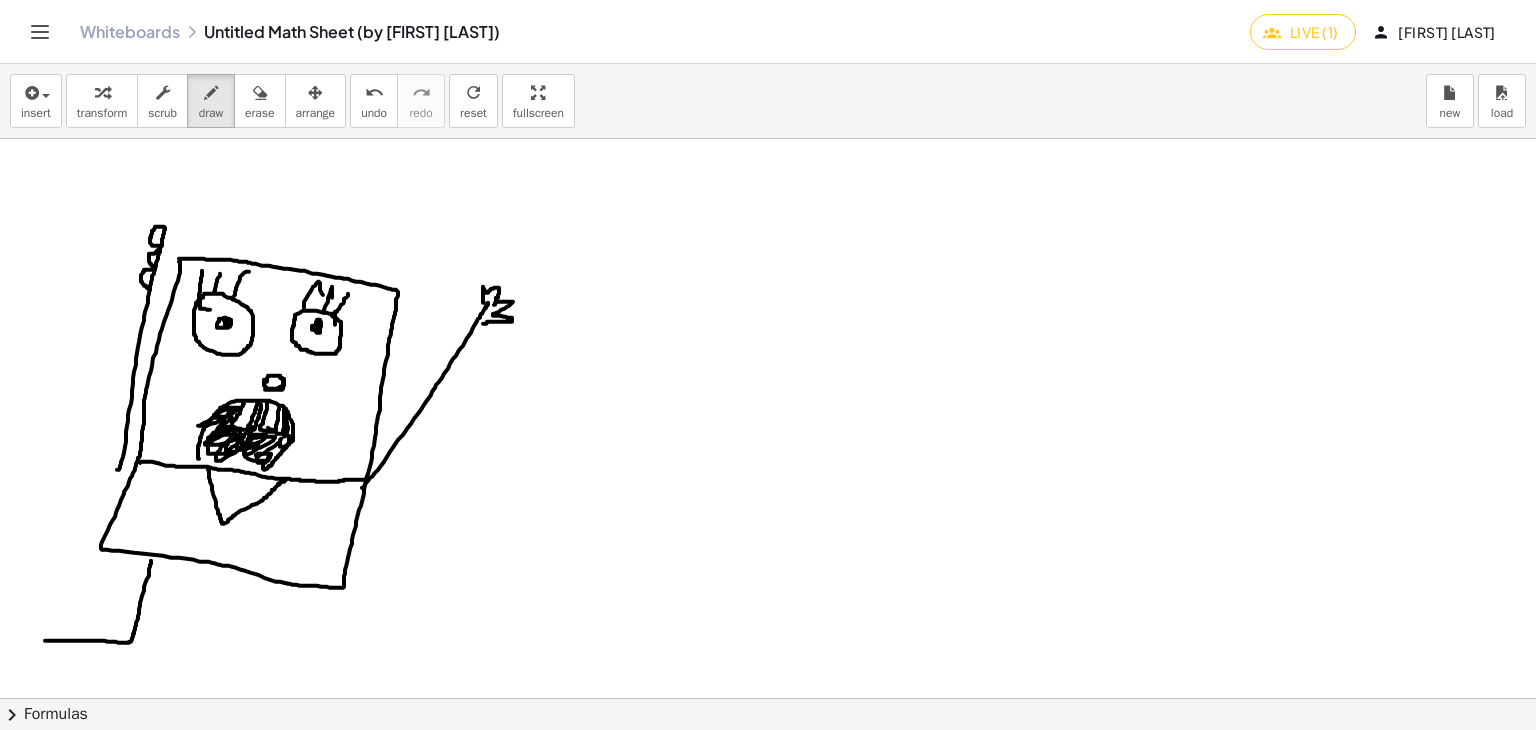 drag, startPoint x: 151, startPoint y: 560, endPoint x: 51, endPoint y: 635, distance: 125 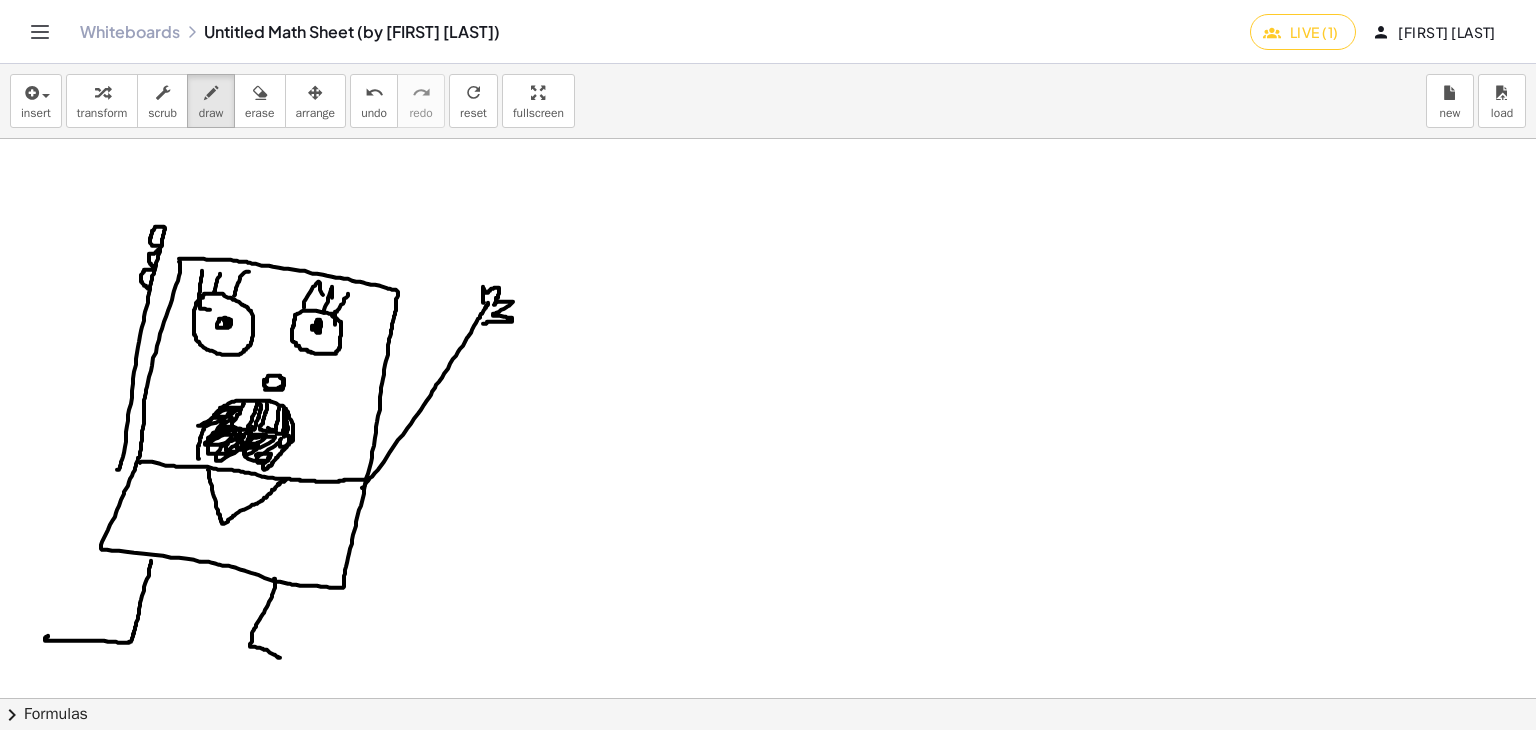 drag, startPoint x: 274, startPoint y: 578, endPoint x: 299, endPoint y: 661, distance: 86.683334 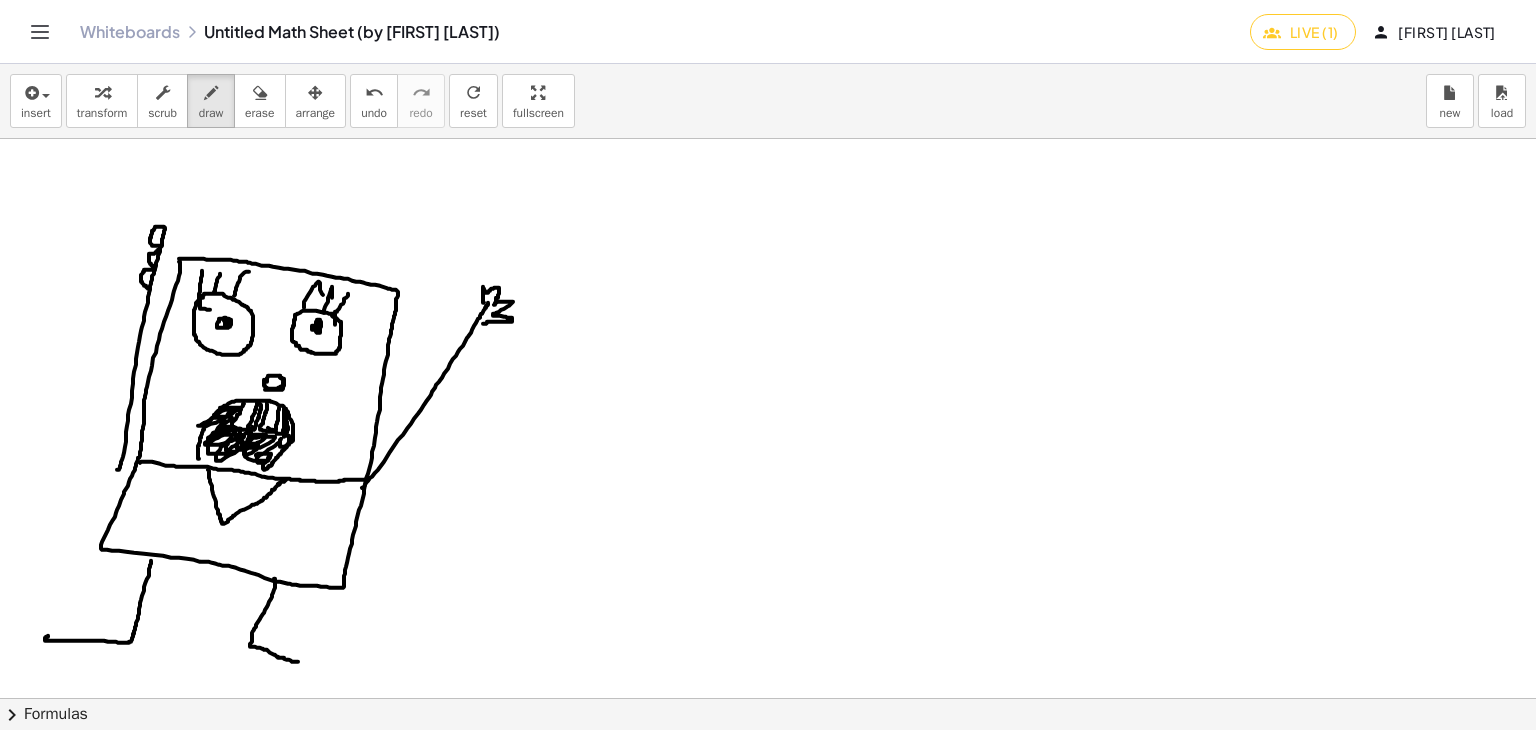 click at bounding box center [771, 511] 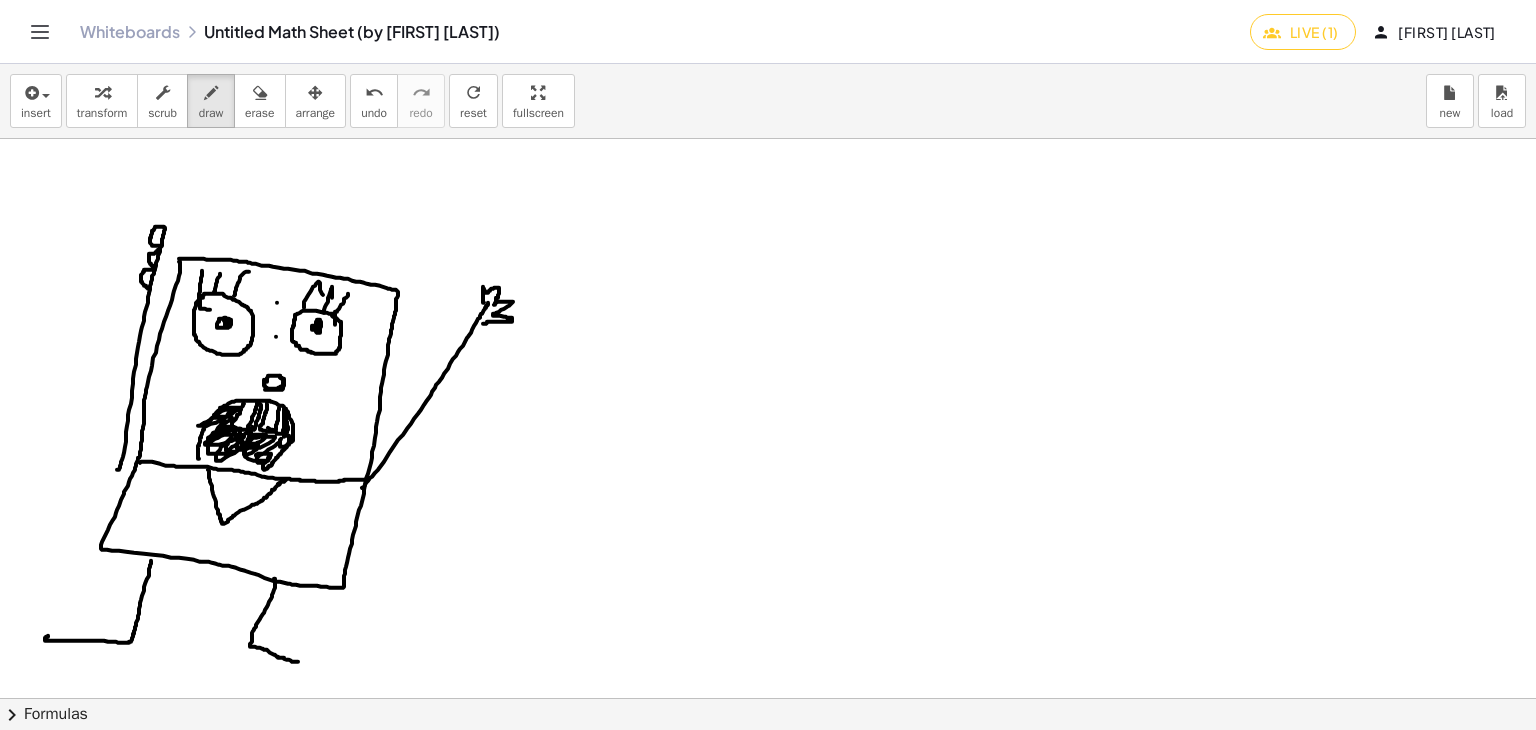 click at bounding box center (771, 511) 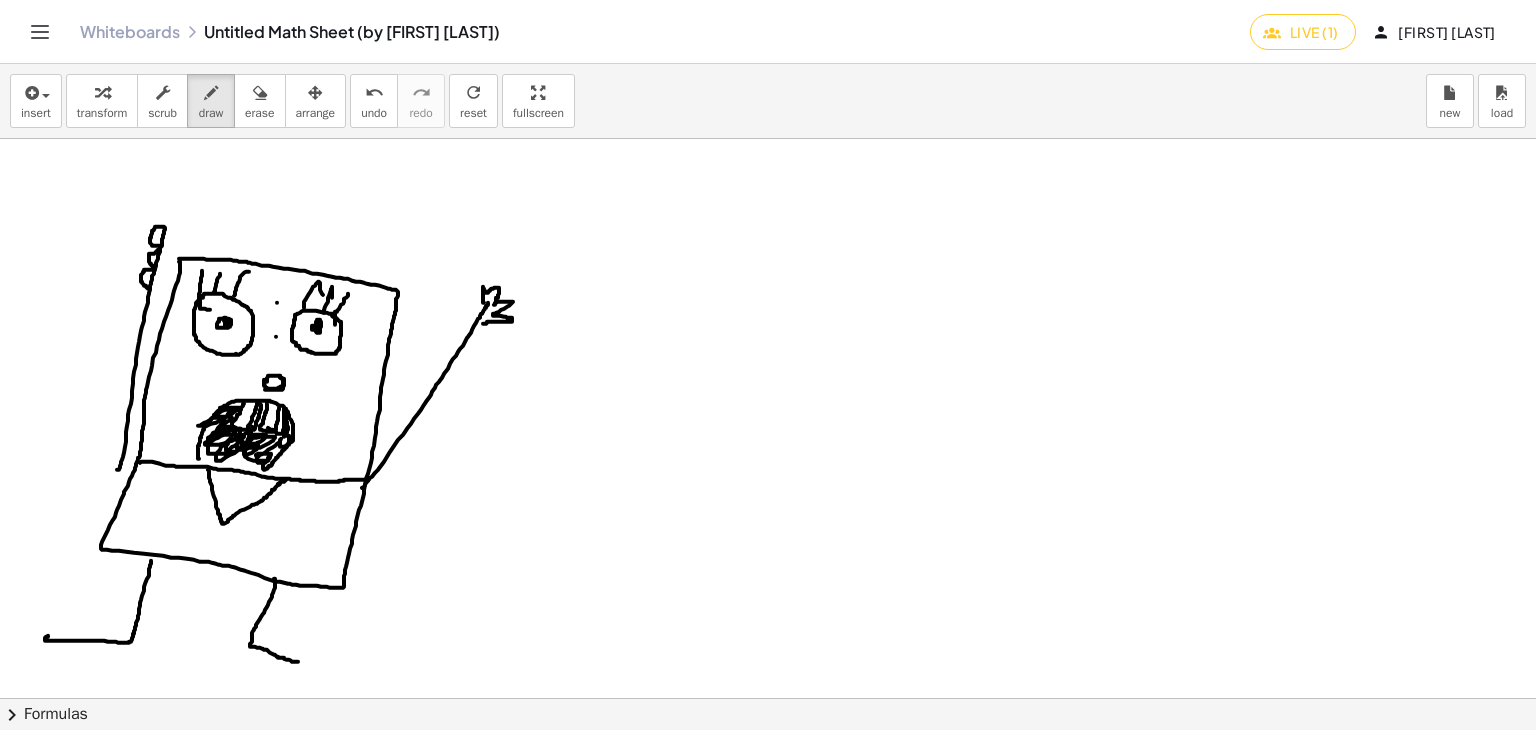 click at bounding box center (771, 511) 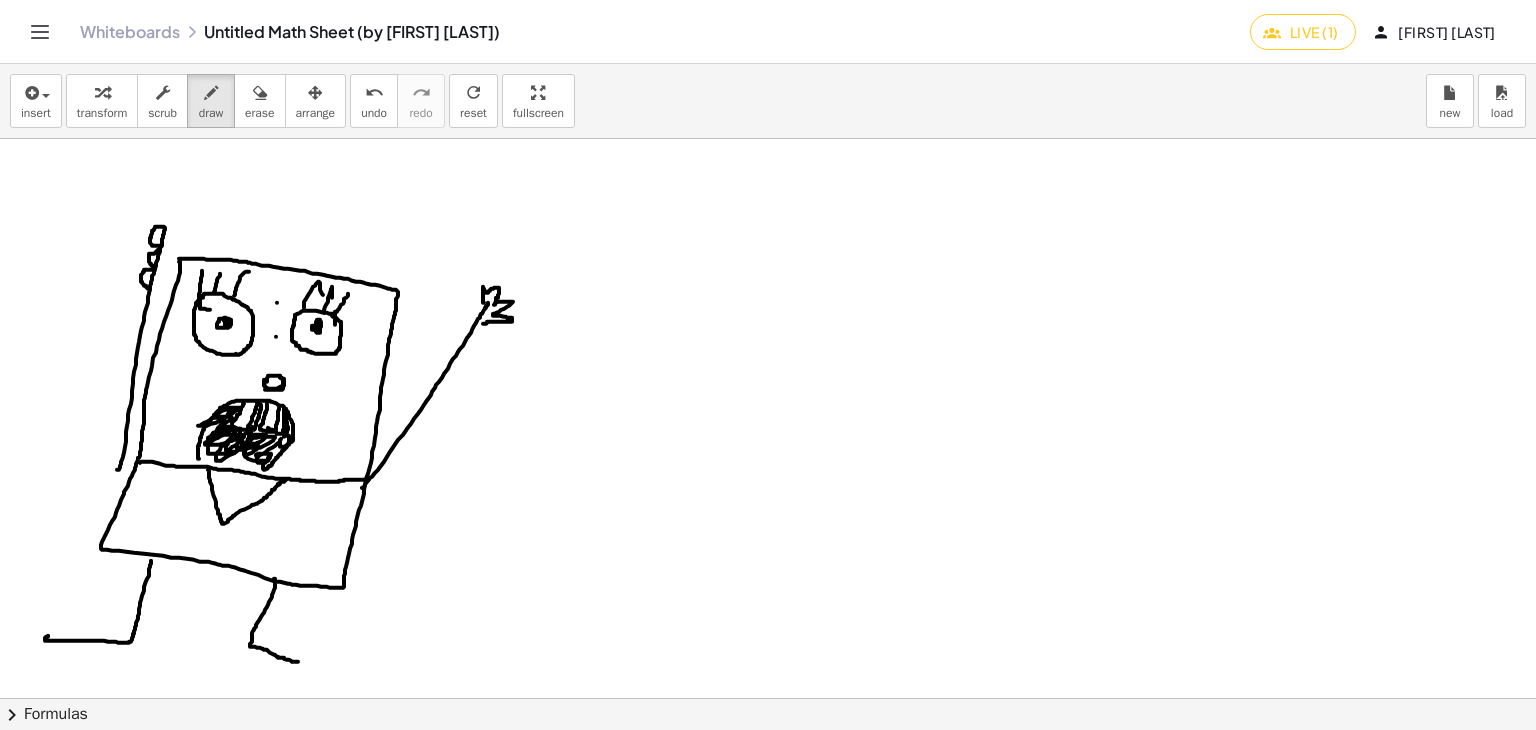 click at bounding box center [771, 511] 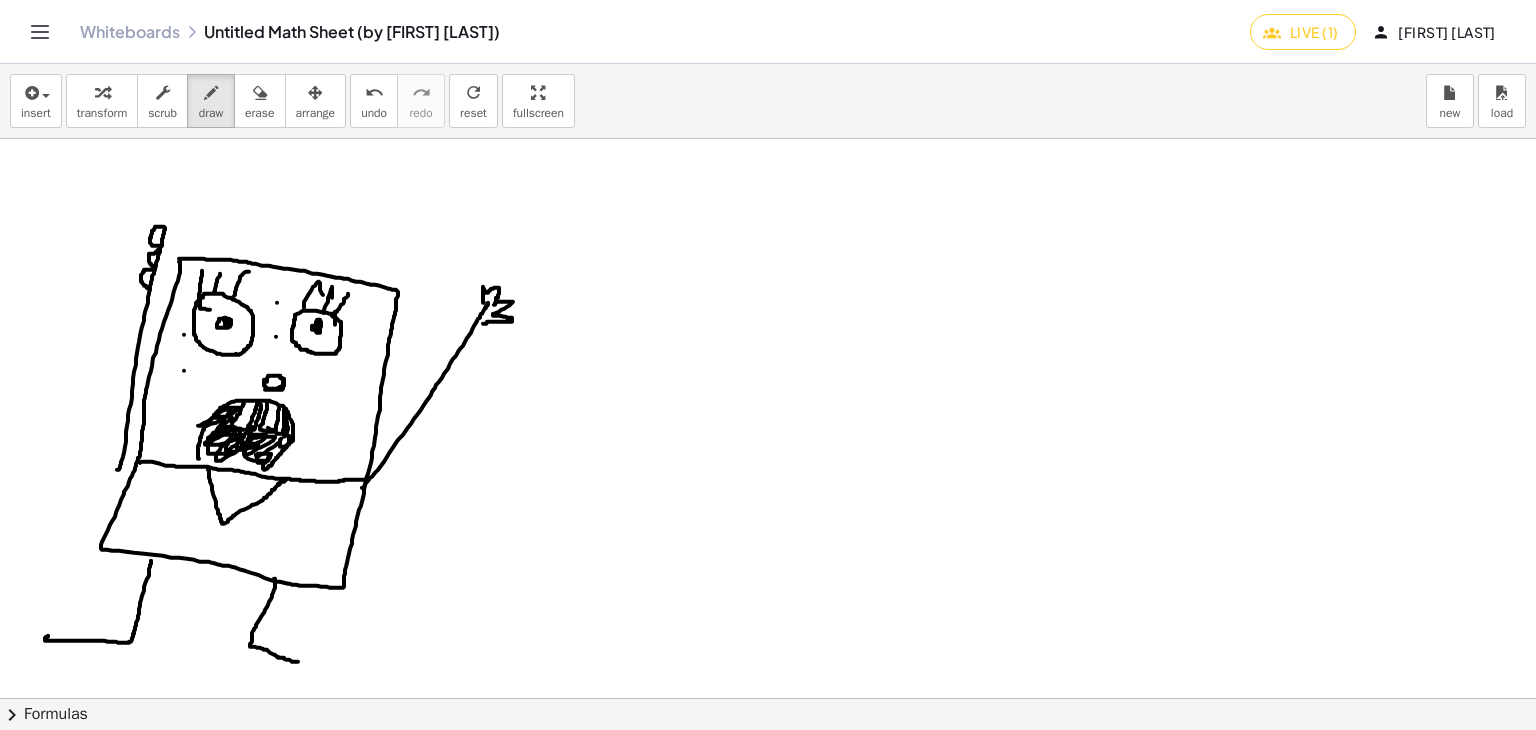 click at bounding box center (771, 511) 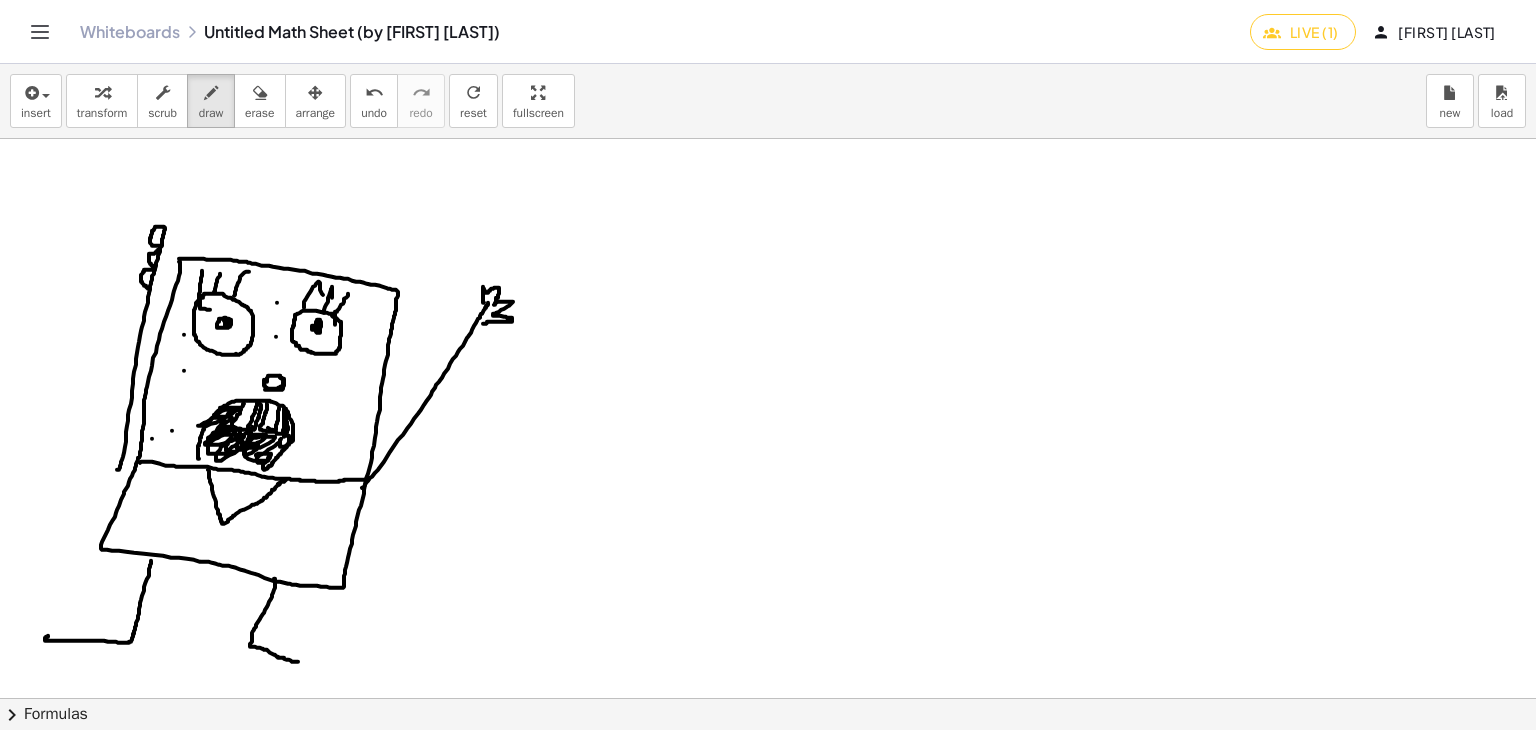 click at bounding box center (771, 511) 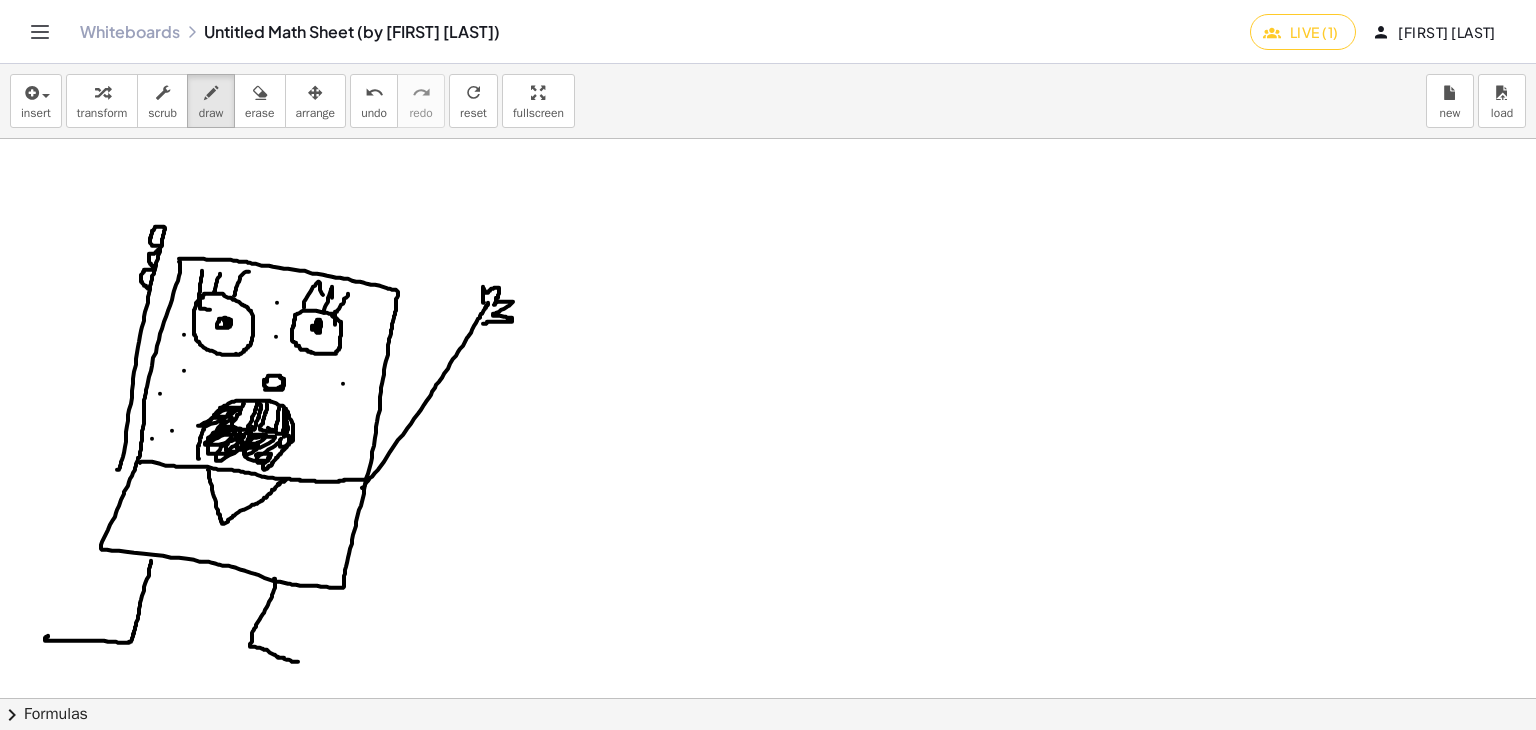 click at bounding box center [771, 511] 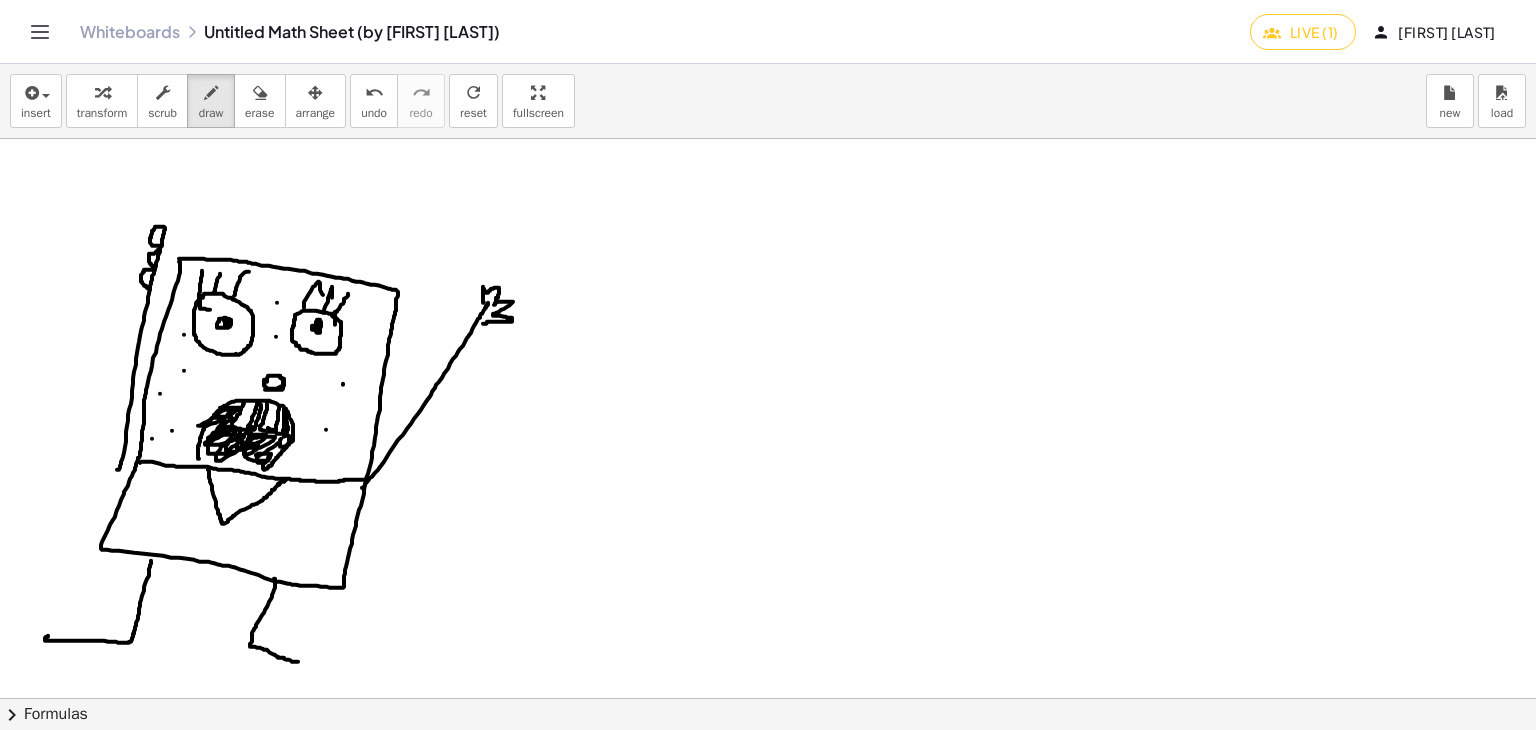 click at bounding box center (771, 511) 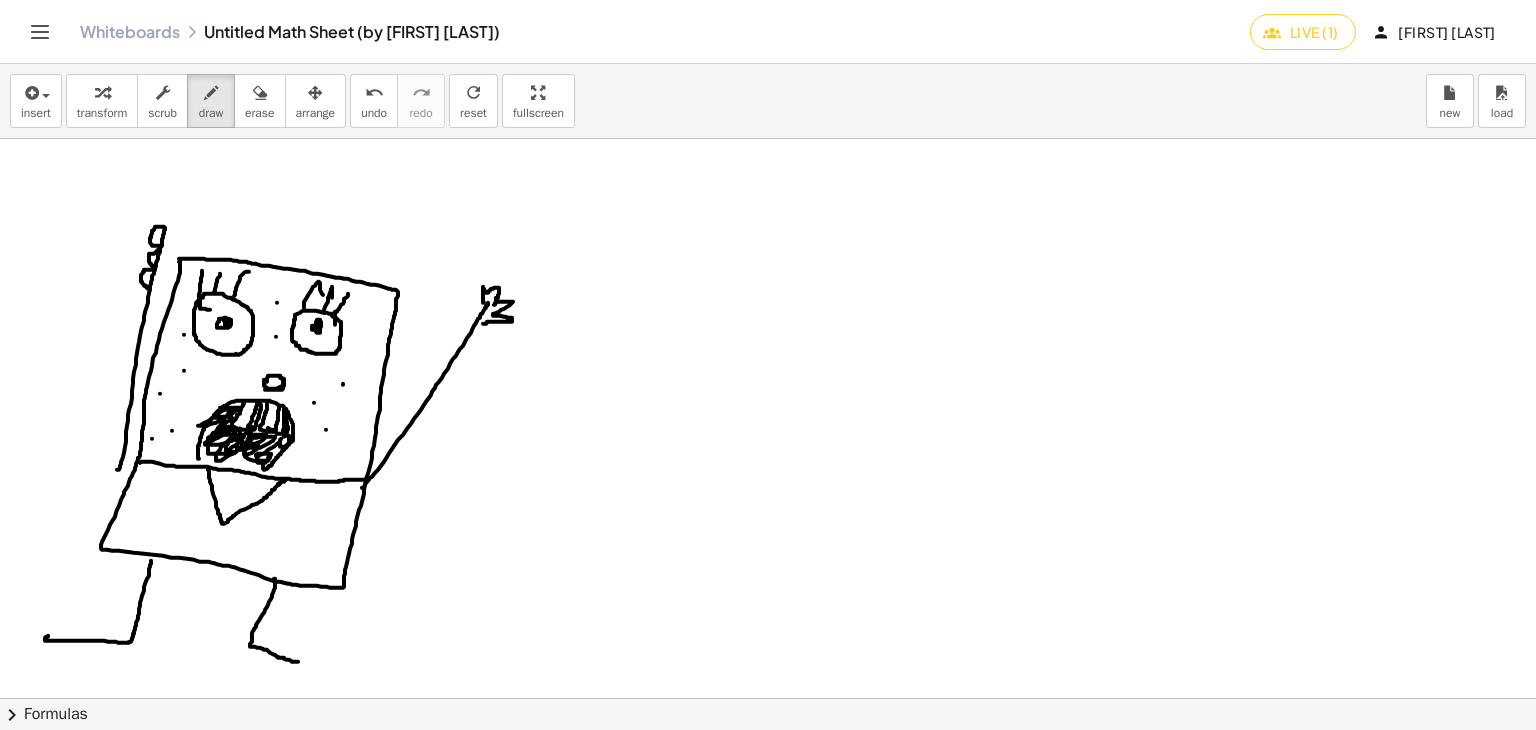click at bounding box center (771, 511) 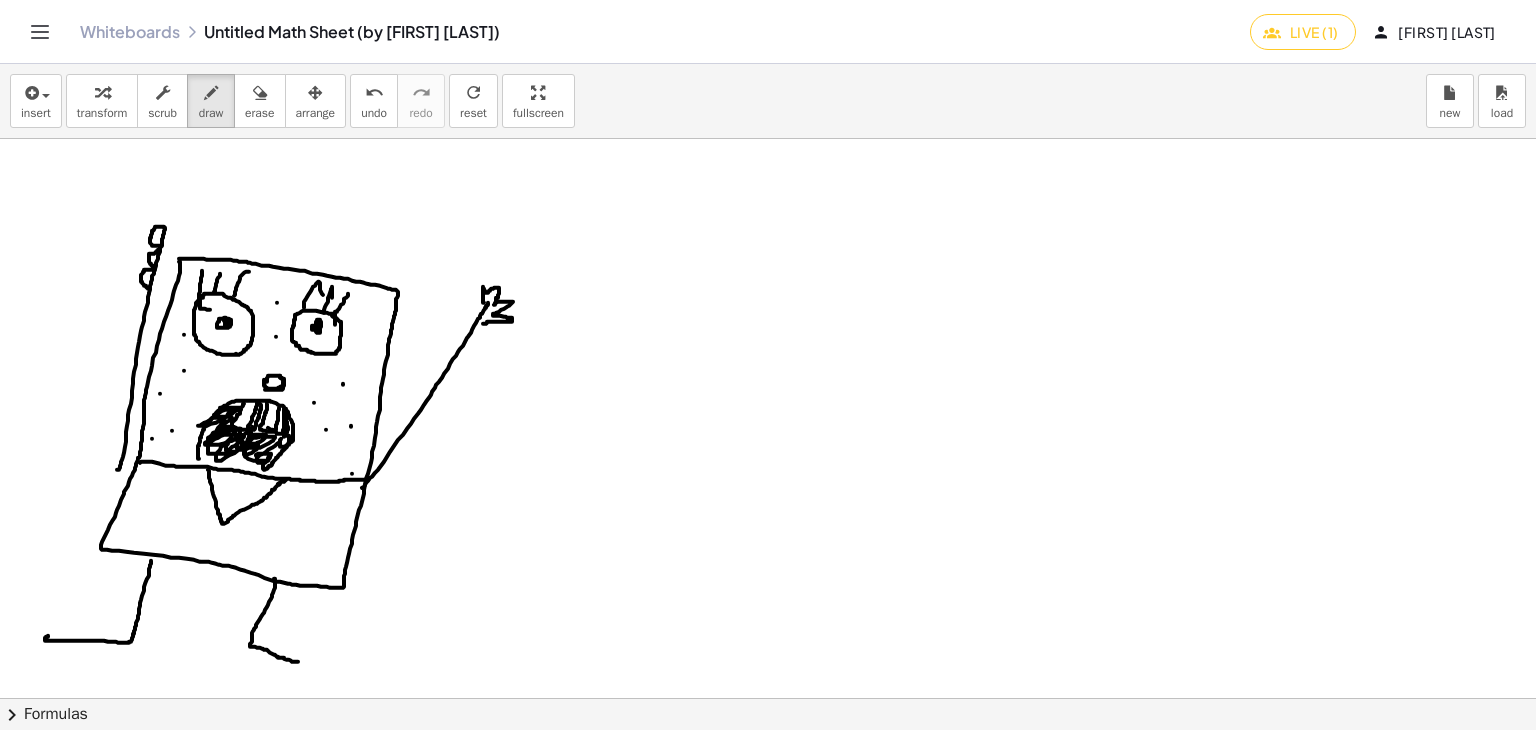 drag, startPoint x: 352, startPoint y: 473, endPoint x: 309, endPoint y: 465, distance: 43.737854 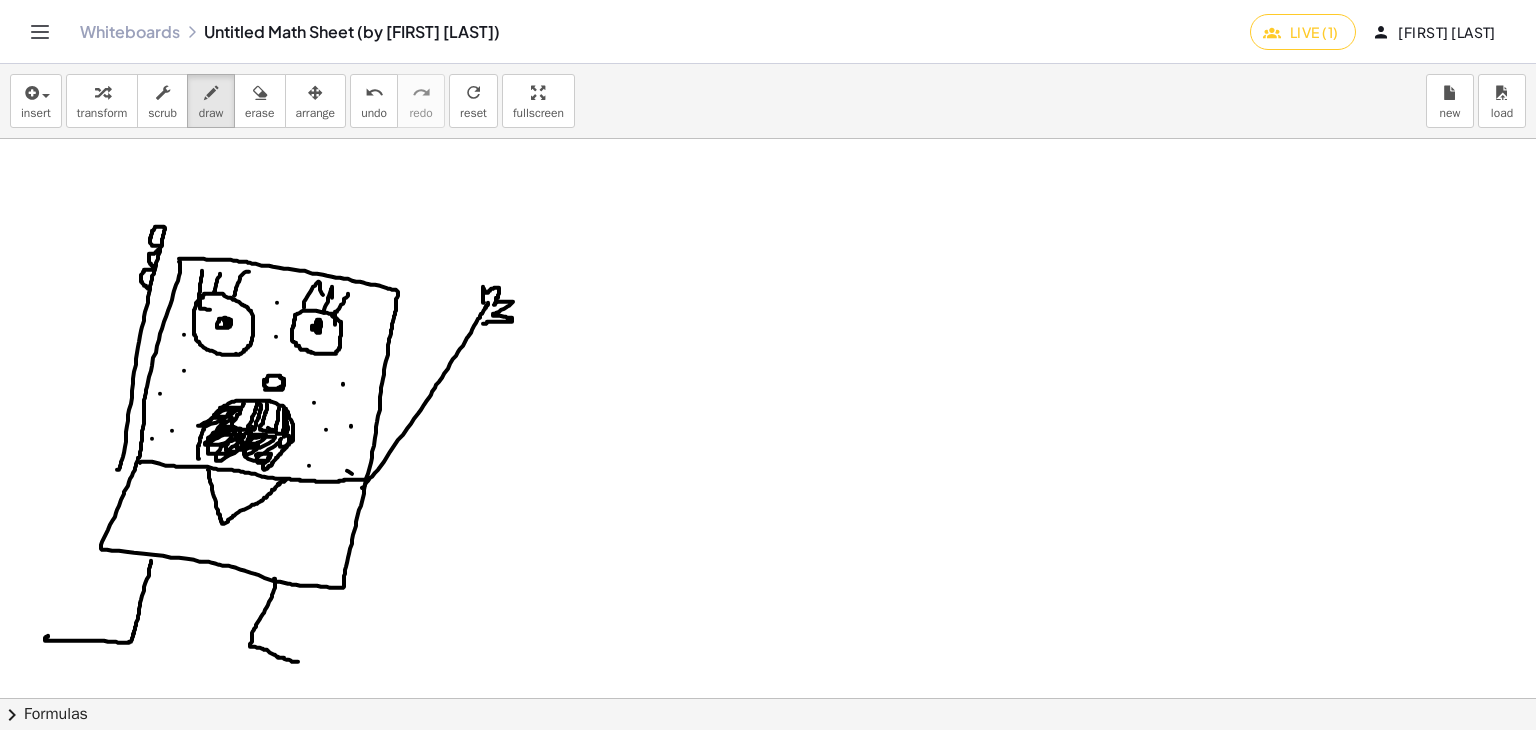 click at bounding box center (771, 511) 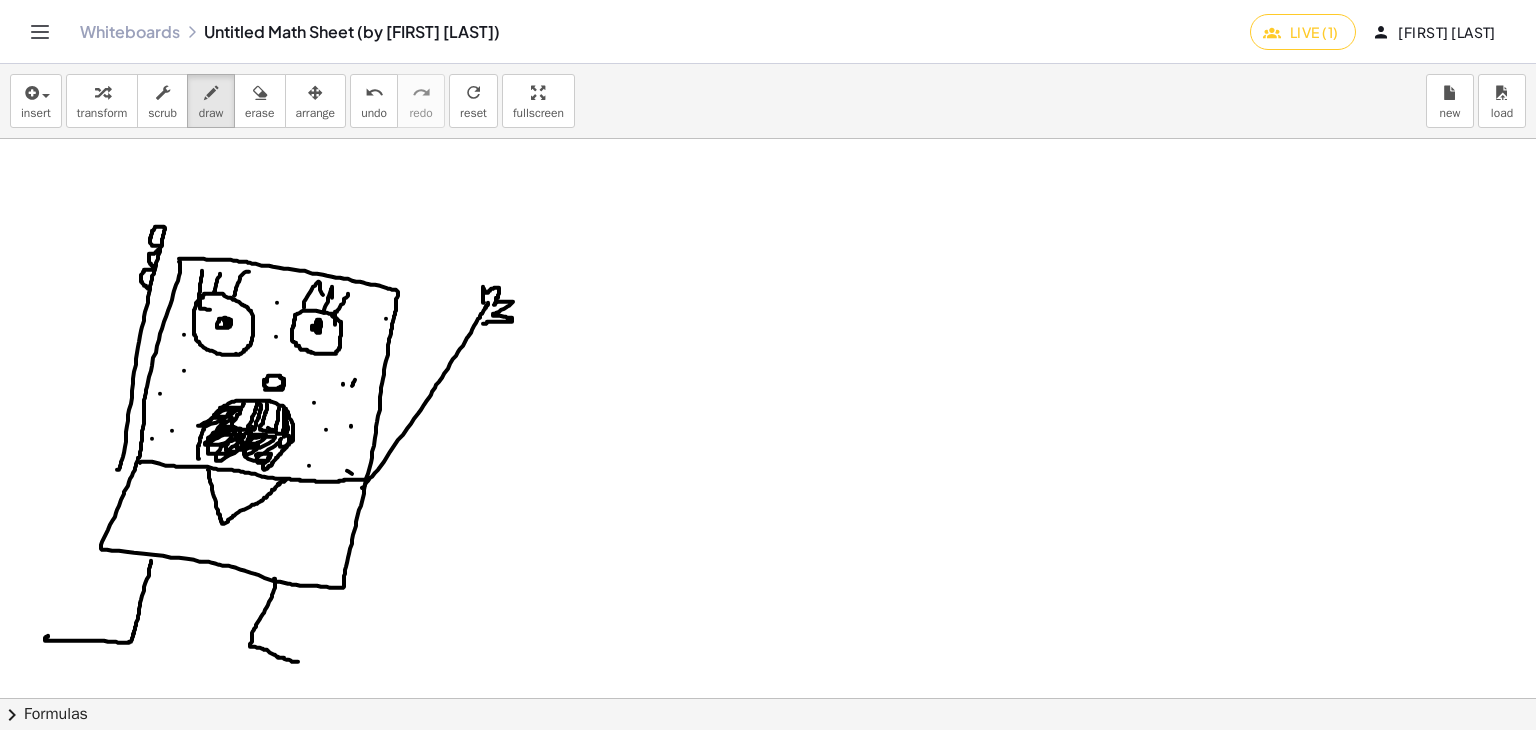 click at bounding box center (771, 511) 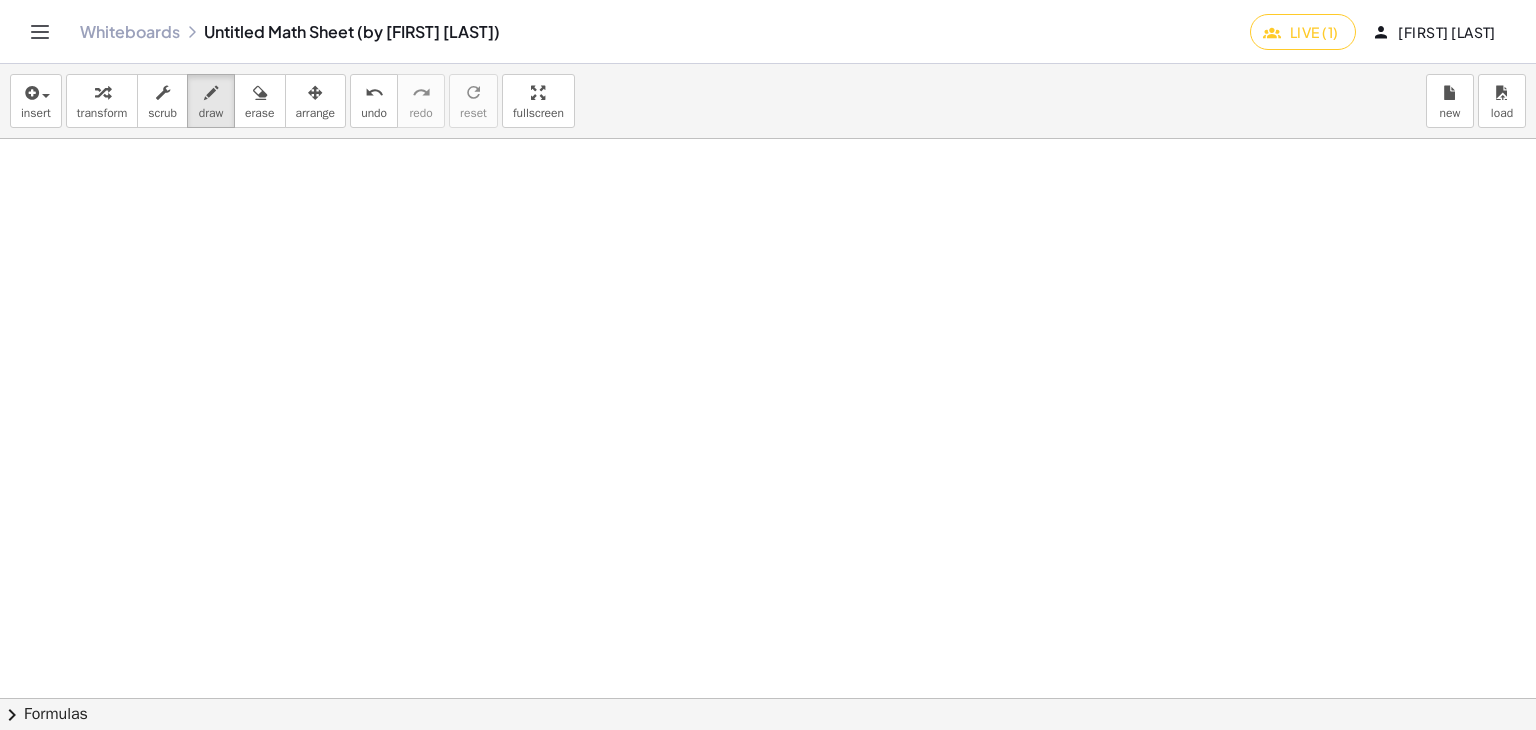 scroll, scrollTop: 1133, scrollLeft: 0, axis: vertical 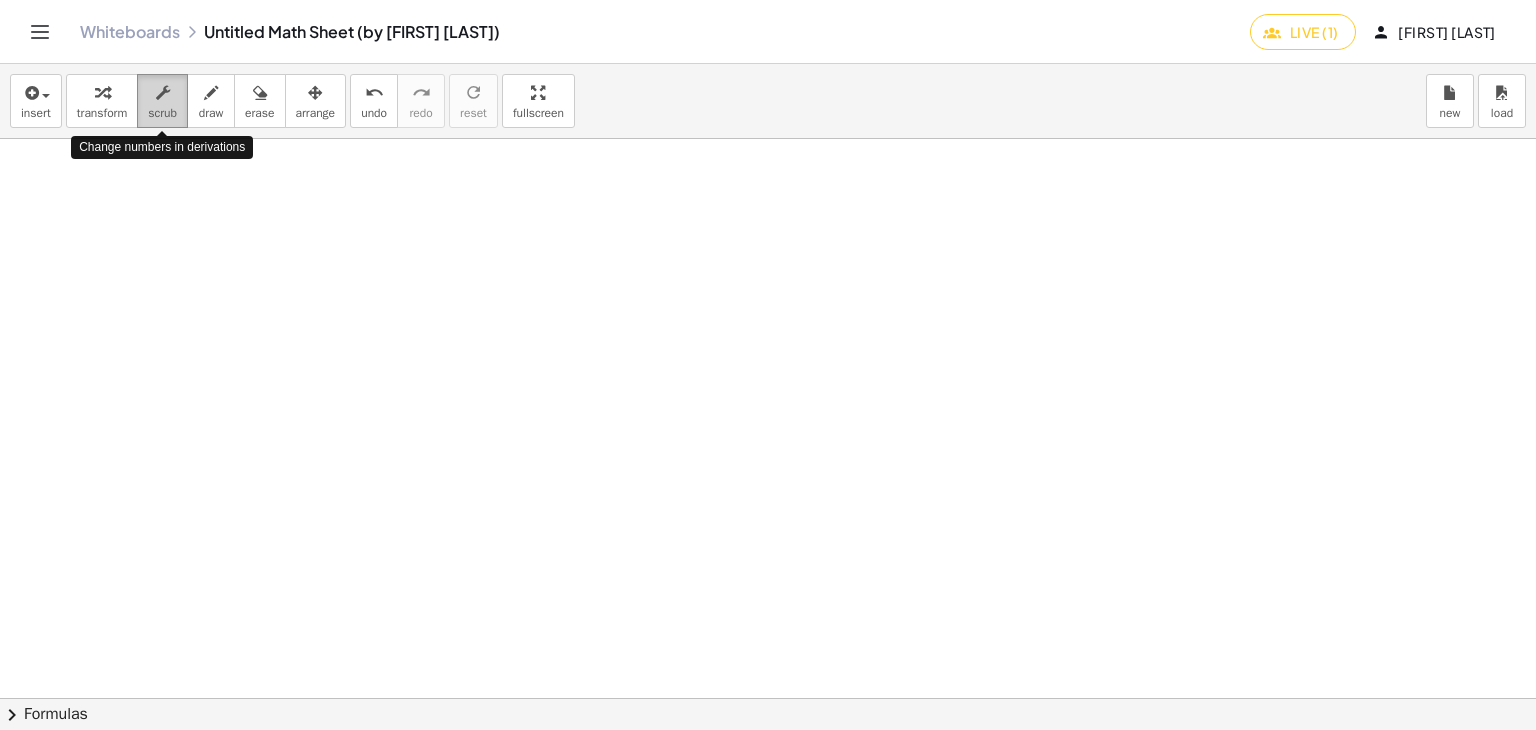 click on "scrub" at bounding box center (162, 113) 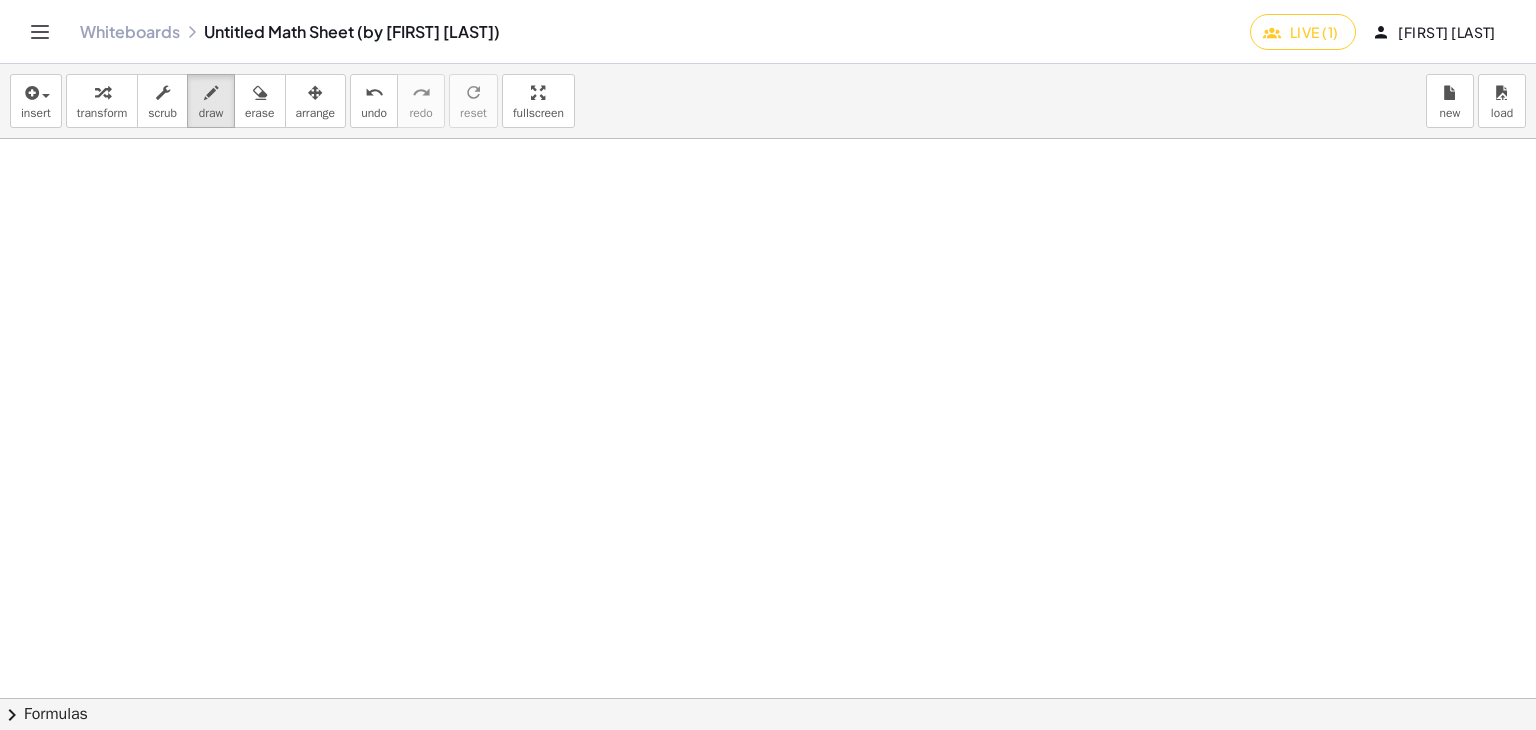 drag, startPoint x: 199, startPoint y: 112, endPoint x: 208, endPoint y: 157, distance: 45.891174 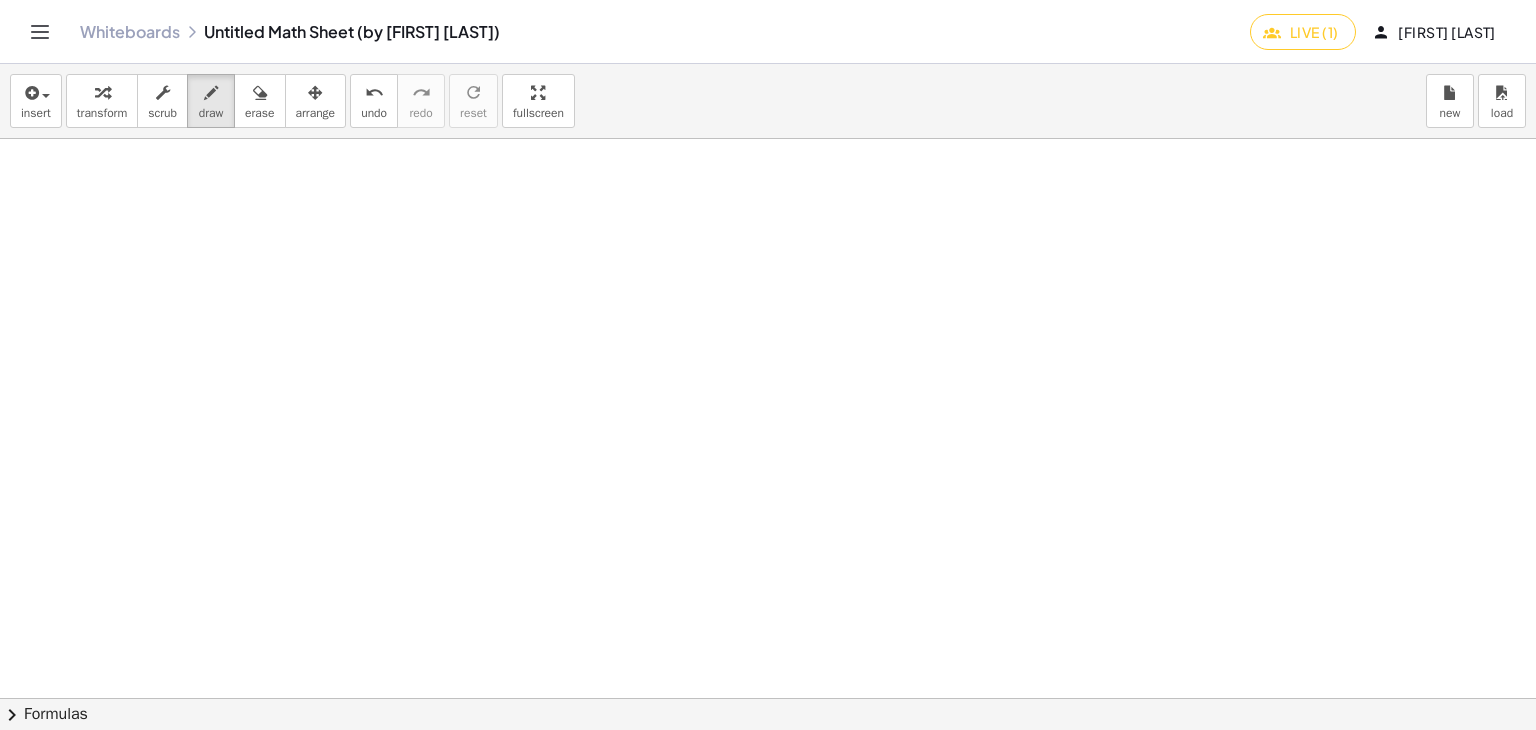 scroll, scrollTop: 1133, scrollLeft: 21, axis: both 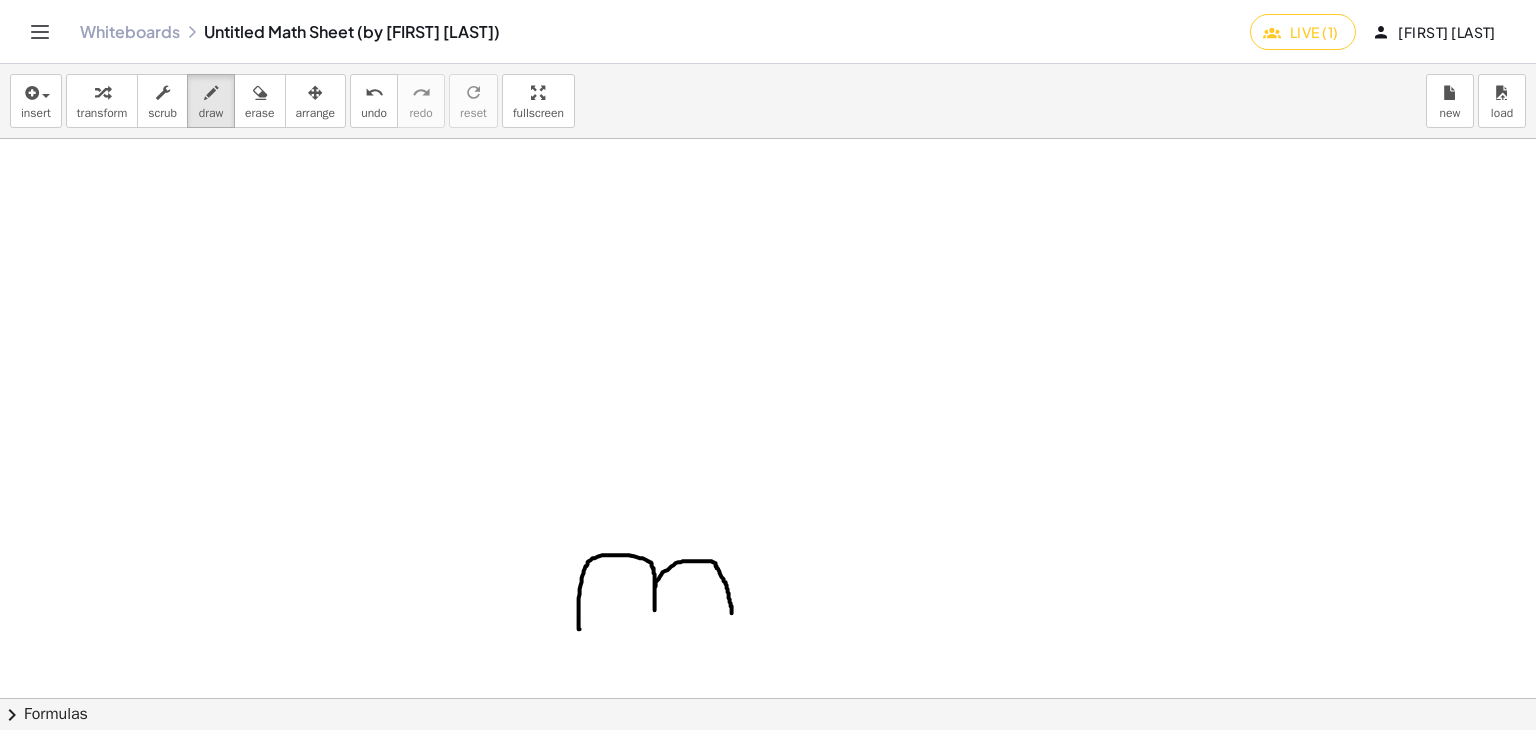 drag, startPoint x: 563, startPoint y: 628, endPoint x: 685, endPoint y: 579, distance: 131.47243 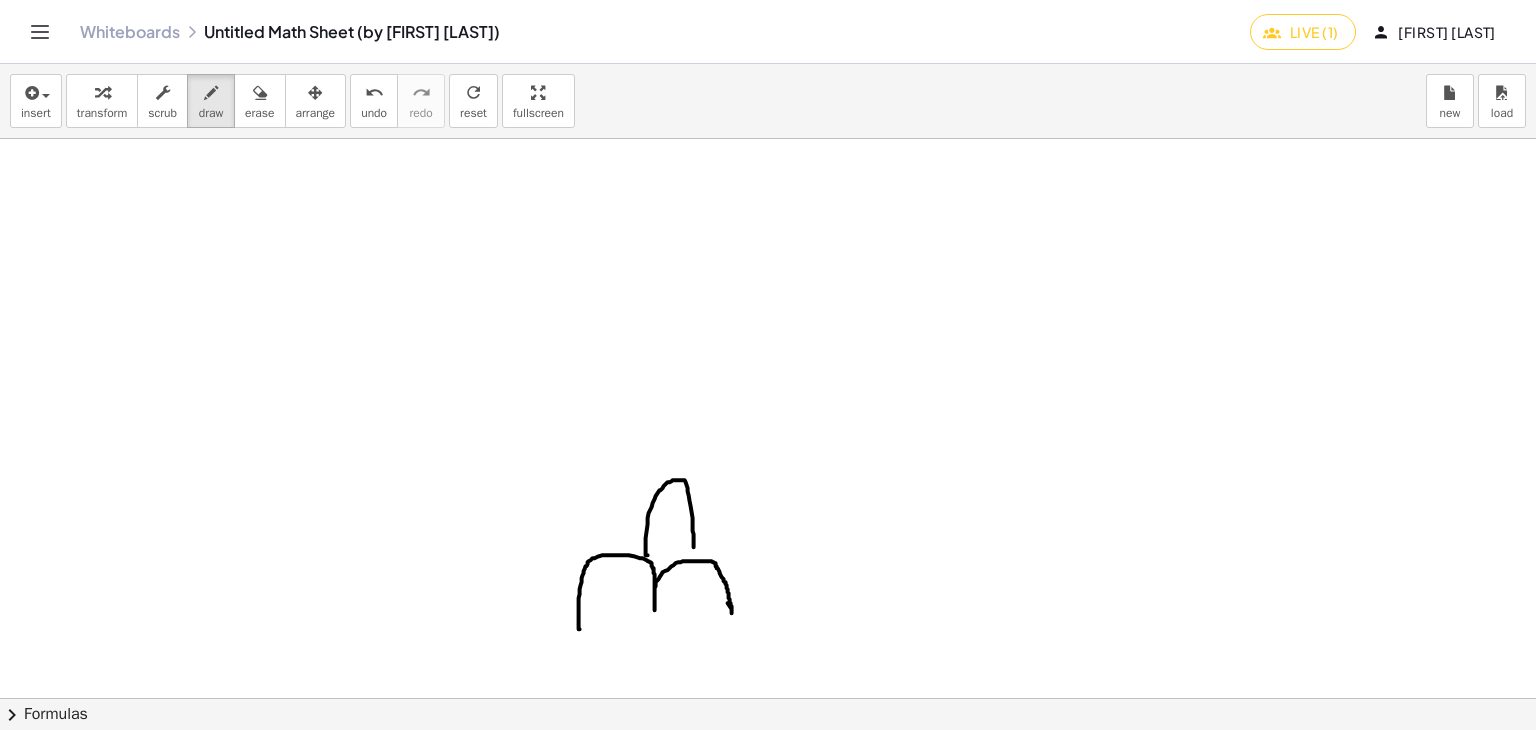 drag, startPoint x: 632, startPoint y: 554, endPoint x: 676, endPoint y: 549, distance: 44.28318 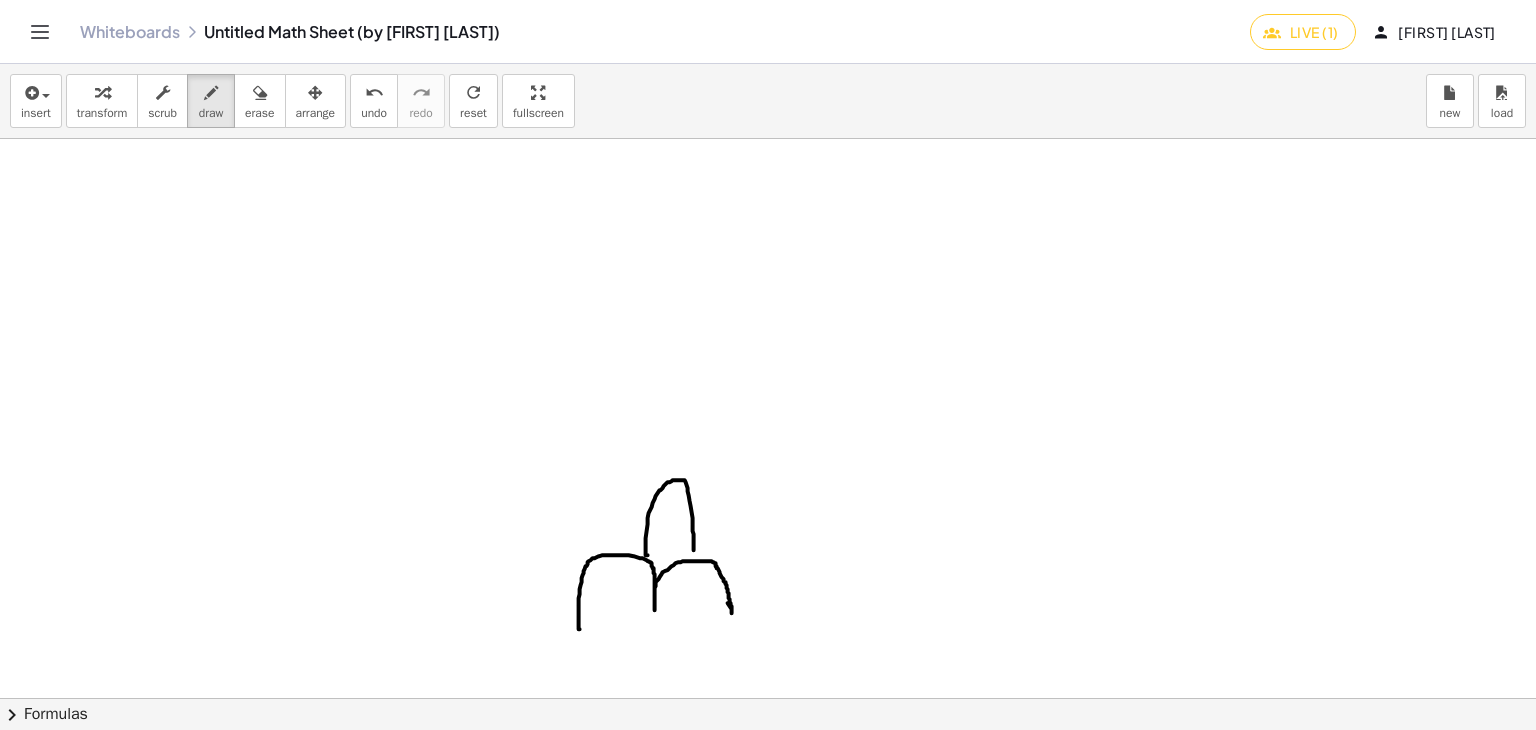 drag, startPoint x: 276, startPoint y: 113, endPoint x: 493, endPoint y: 414, distance: 371.06604 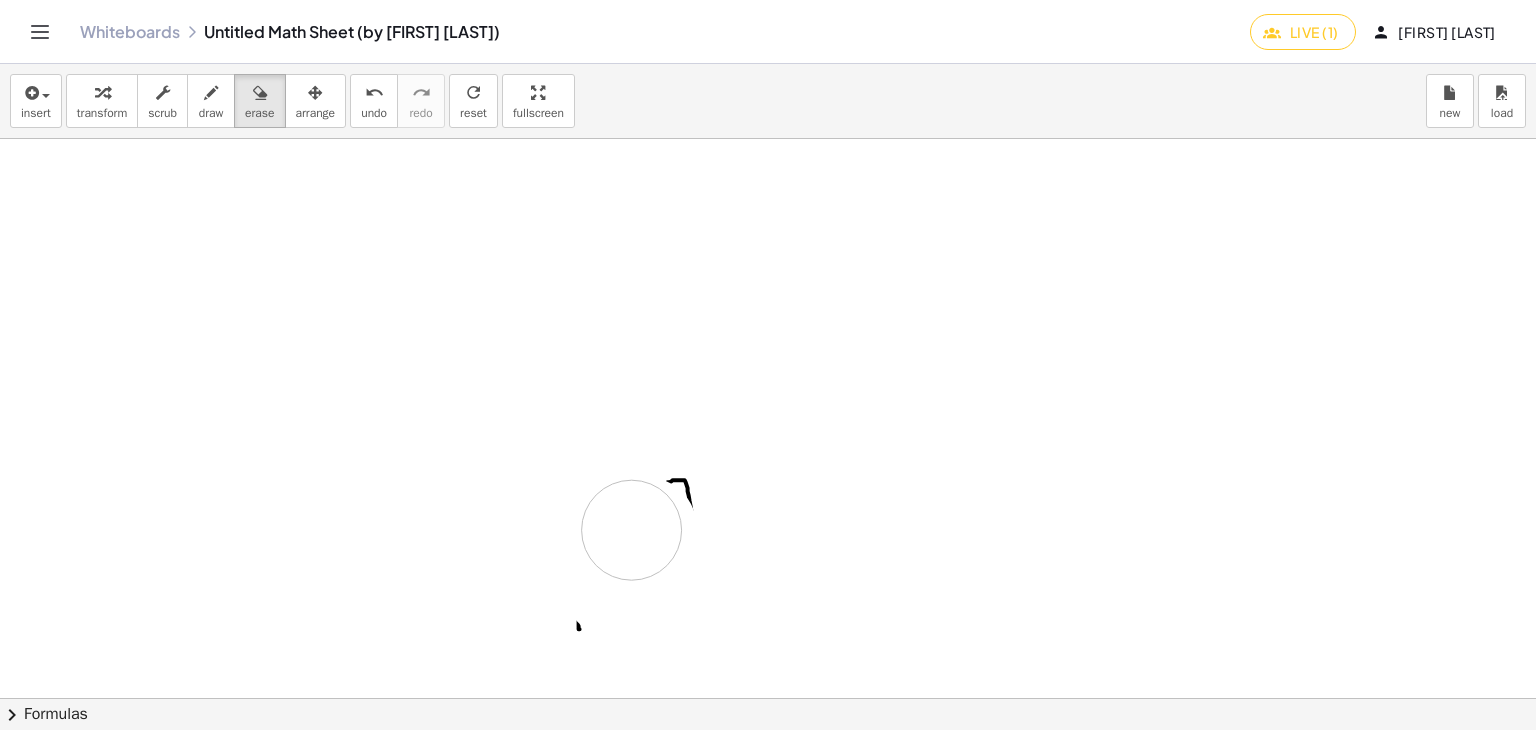 drag, startPoint x: 605, startPoint y: 594, endPoint x: 638, endPoint y: 531, distance: 71.11962 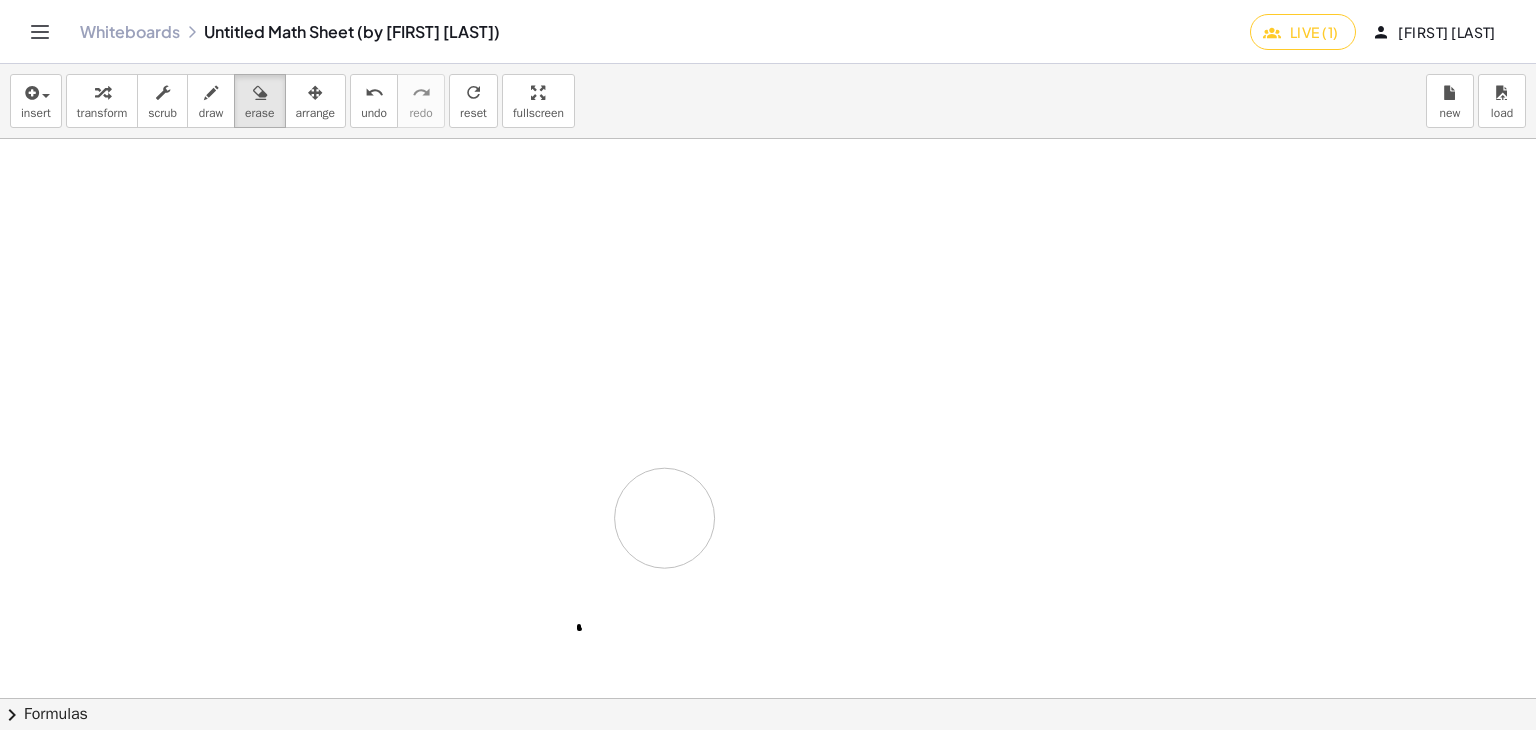 click at bounding box center [765, 124] 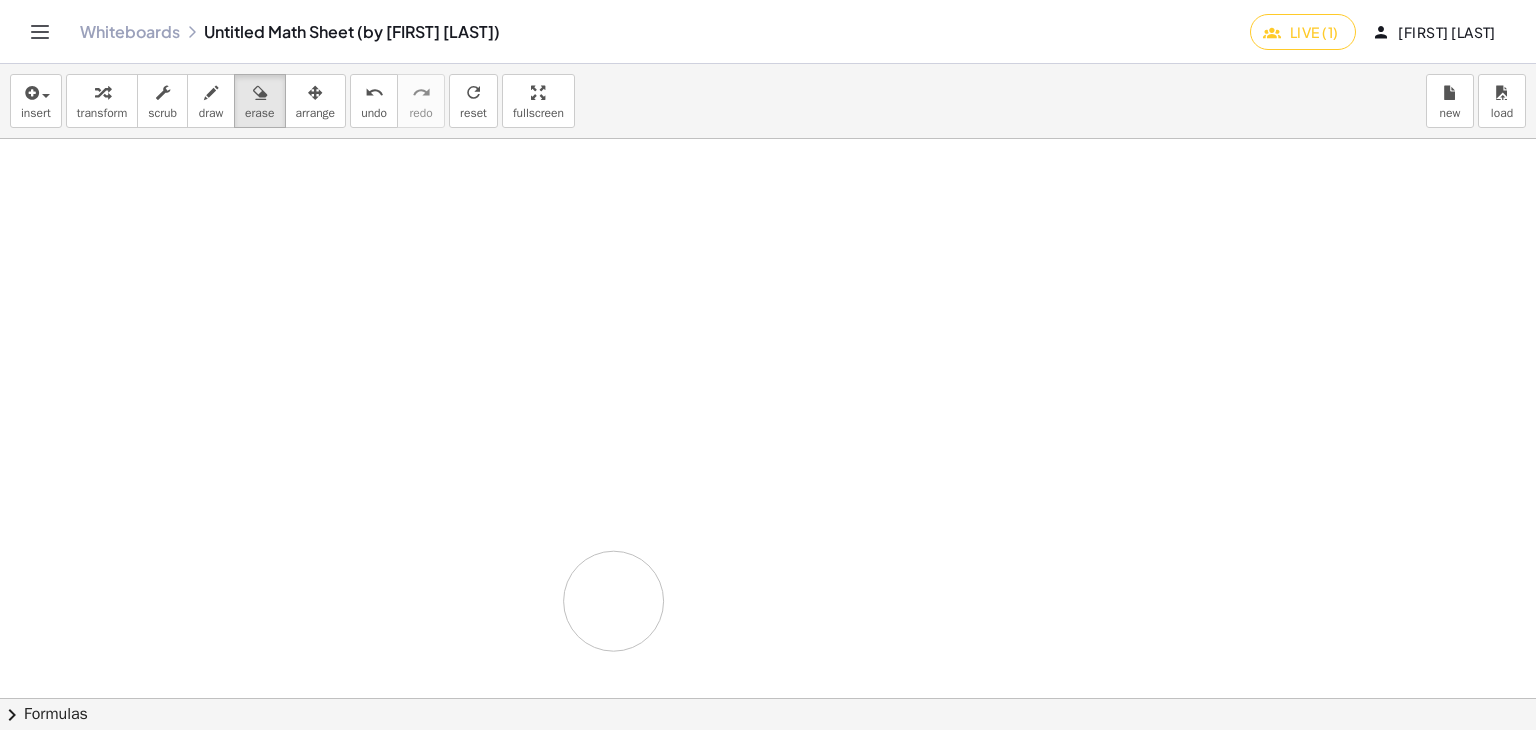 drag, startPoint x: 598, startPoint y: 600, endPoint x: 580, endPoint y: 612, distance: 21.633308 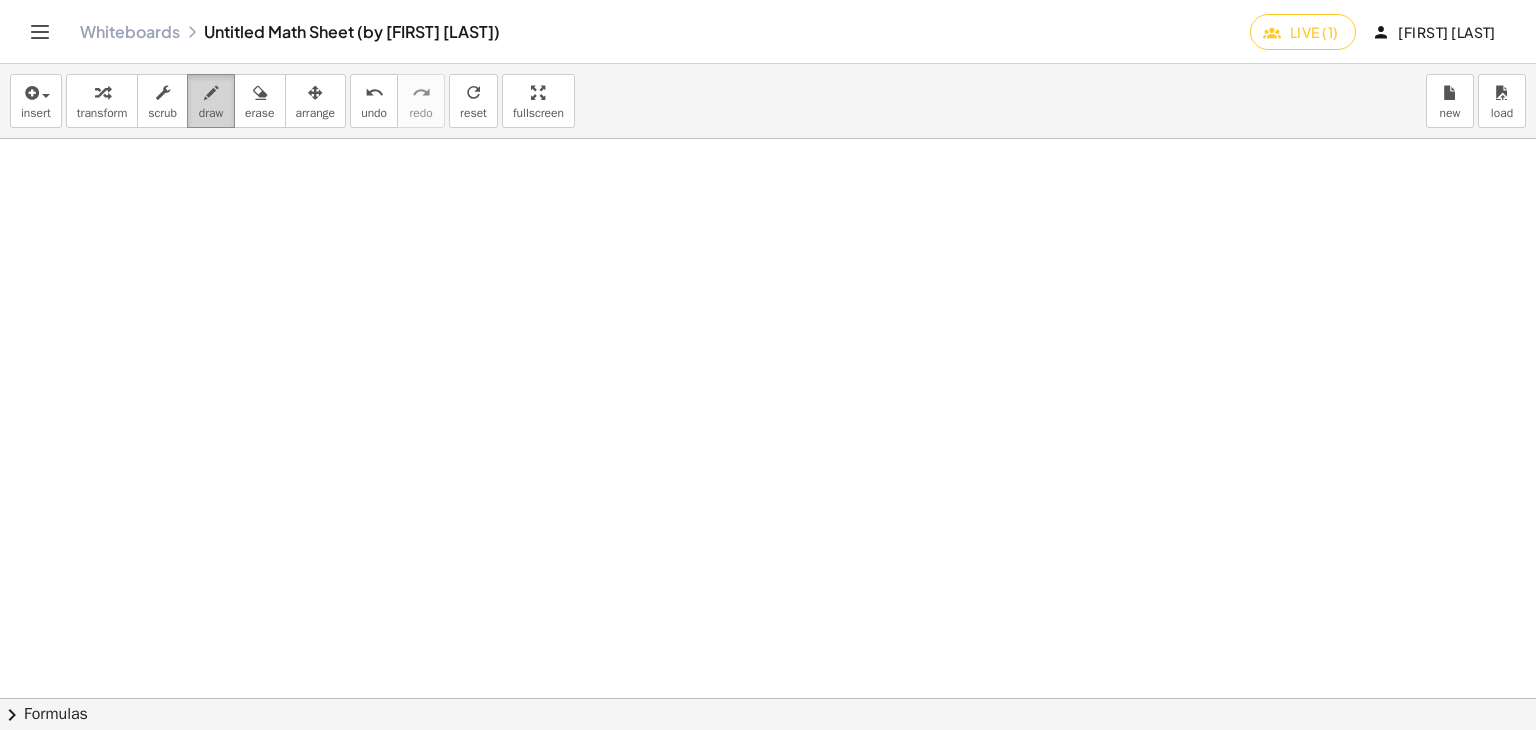 click on "draw" at bounding box center (211, 101) 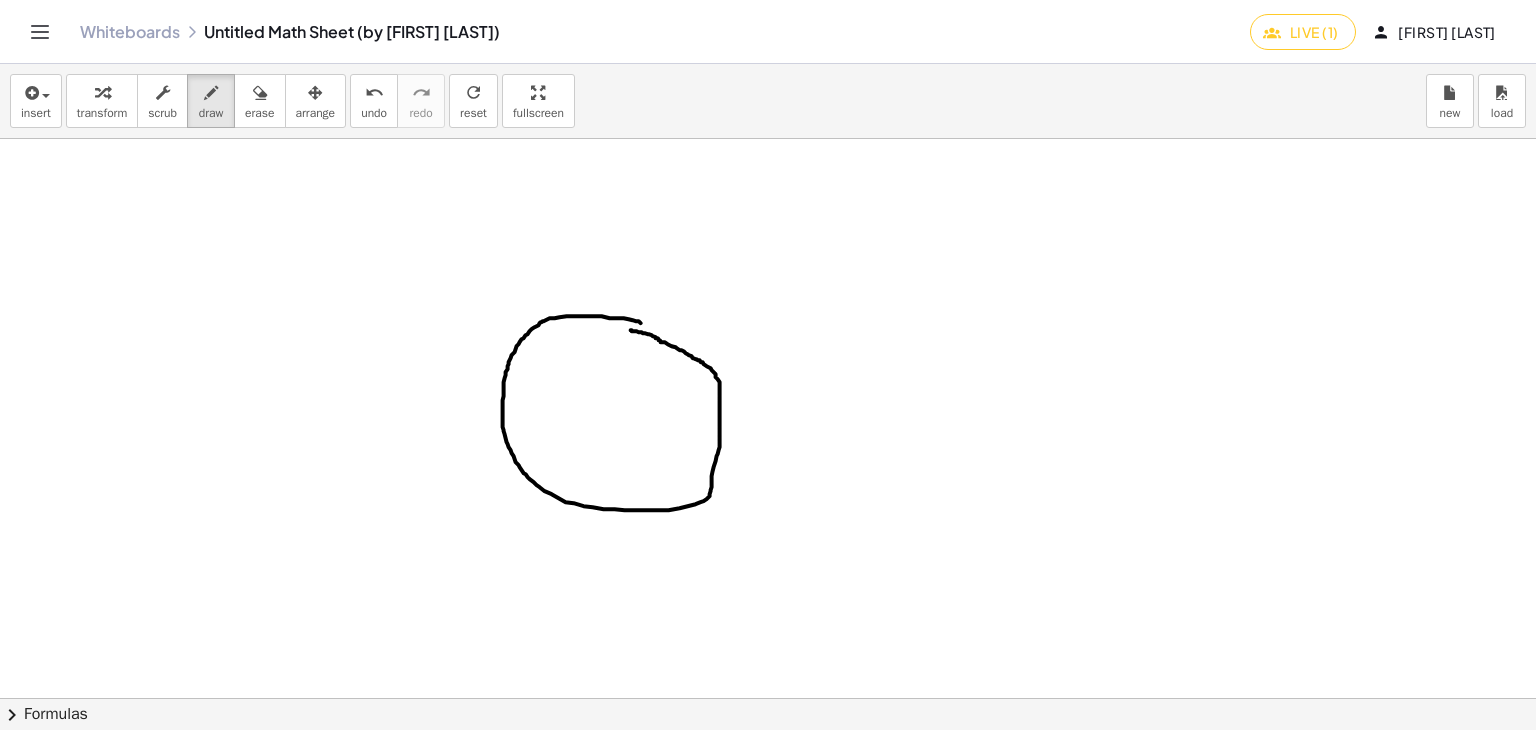 drag, startPoint x: 623, startPoint y: 320, endPoint x: 579, endPoint y: 323, distance: 44.102154 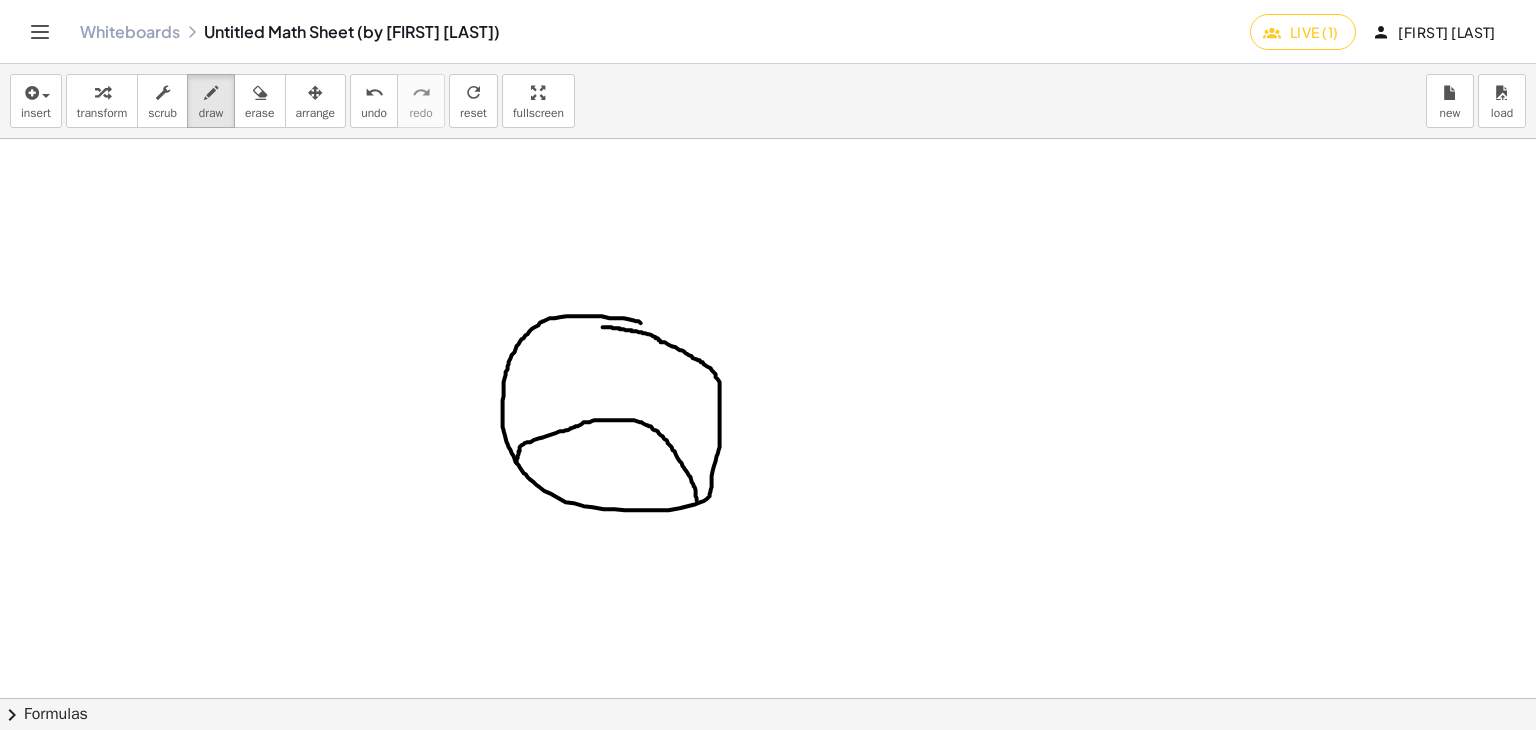 drag, startPoint x: 504, startPoint y: 446, endPoint x: 684, endPoint y: 503, distance: 188.80943 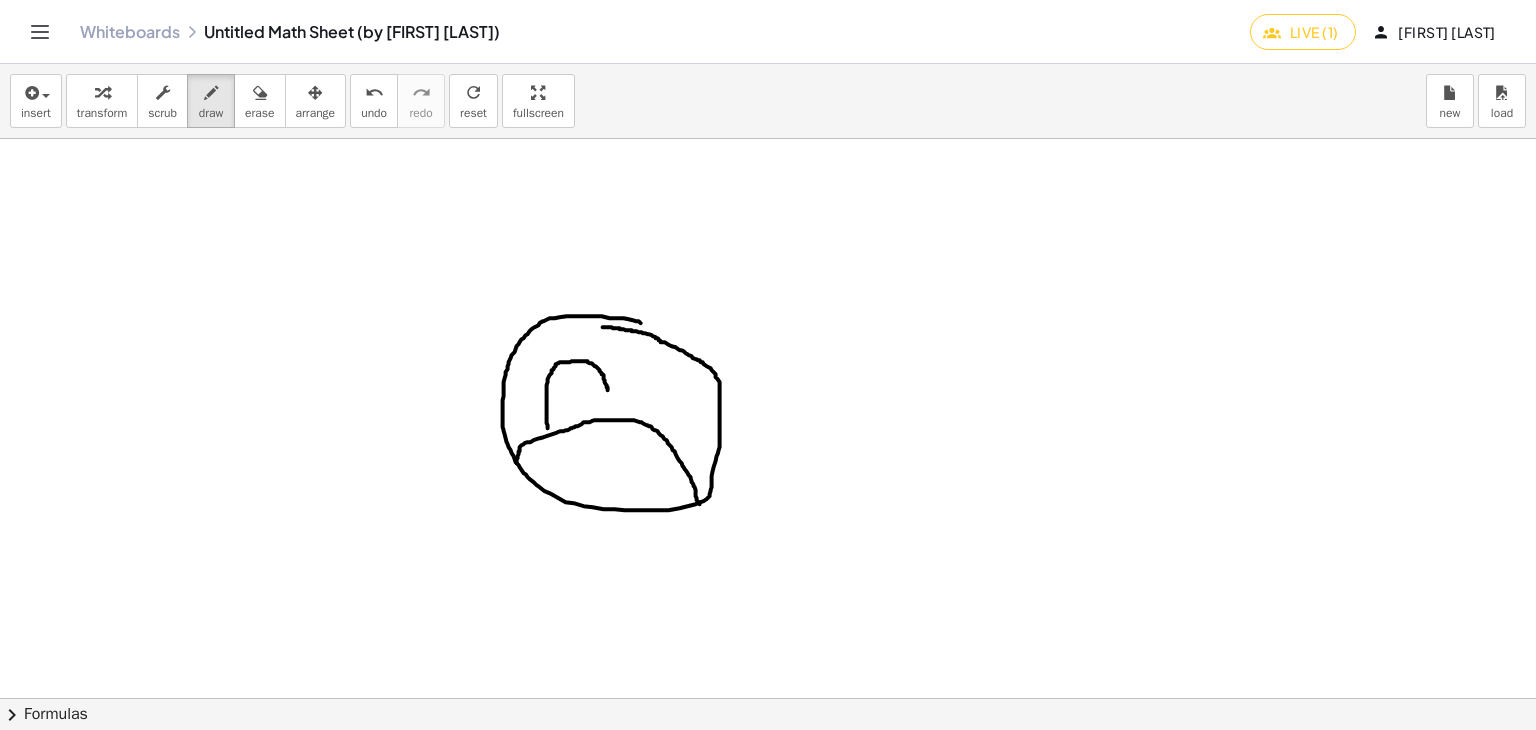 drag, startPoint x: 531, startPoint y: 410, endPoint x: 592, endPoint y: 398, distance: 62.169125 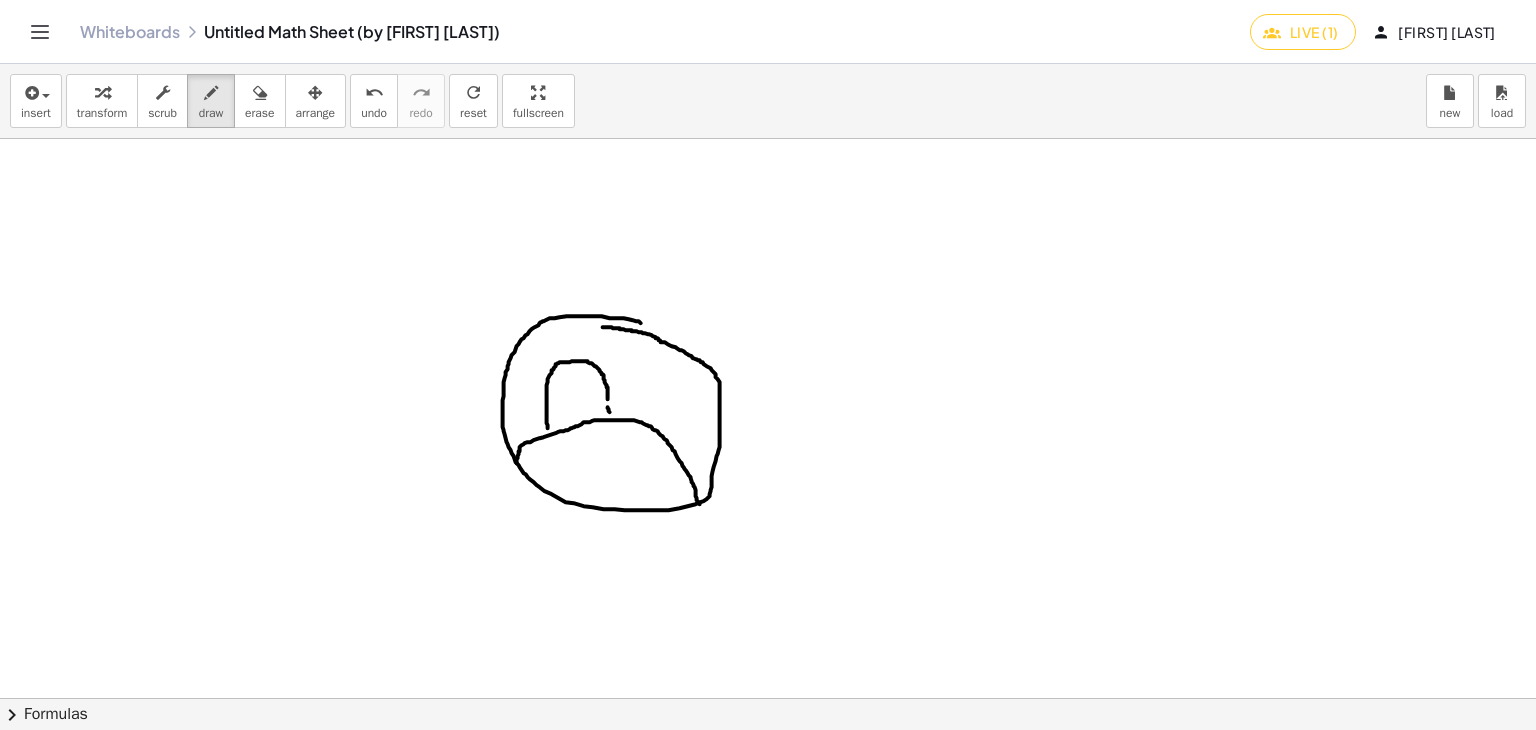 click at bounding box center [765, 124] 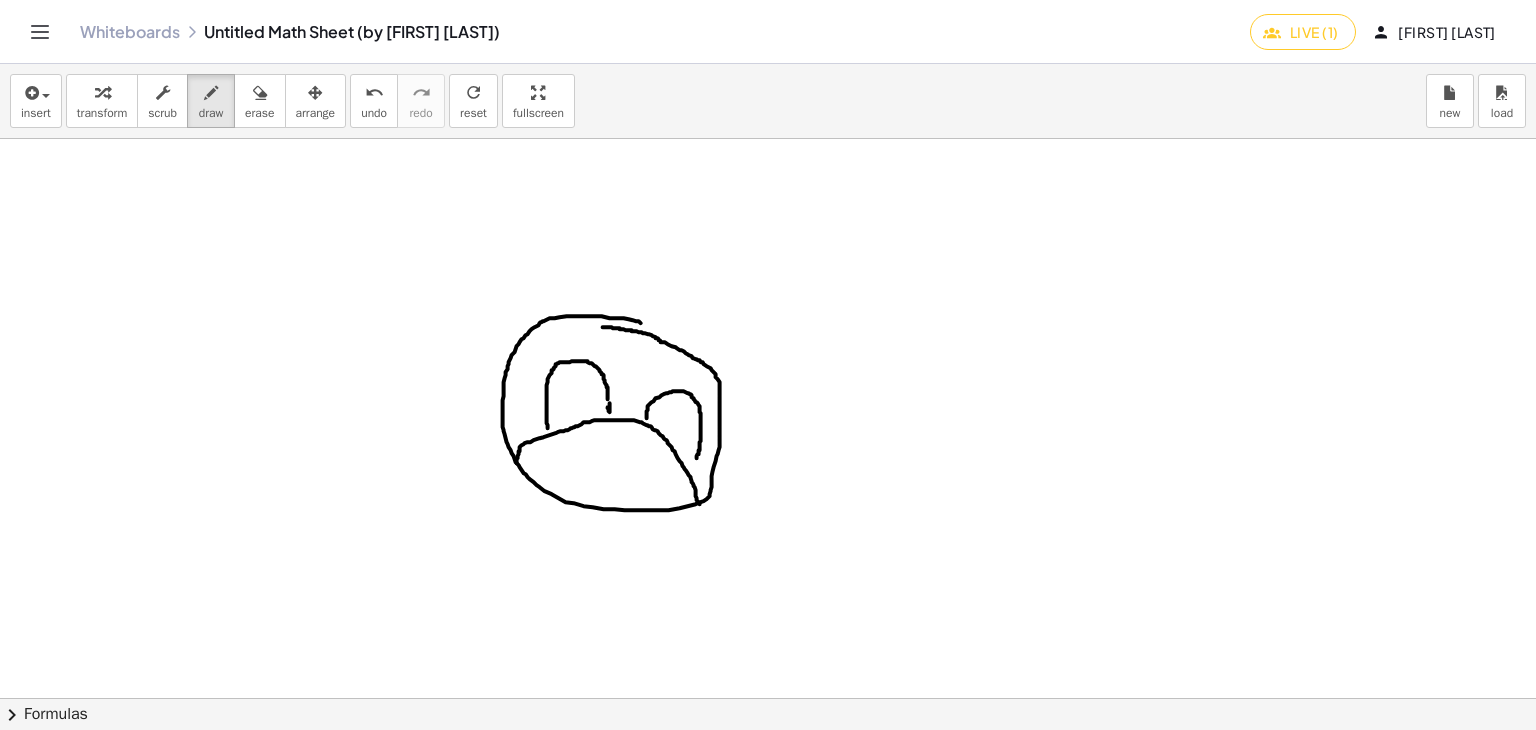 drag, startPoint x: 631, startPoint y: 417, endPoint x: 655, endPoint y: 460, distance: 49.24429 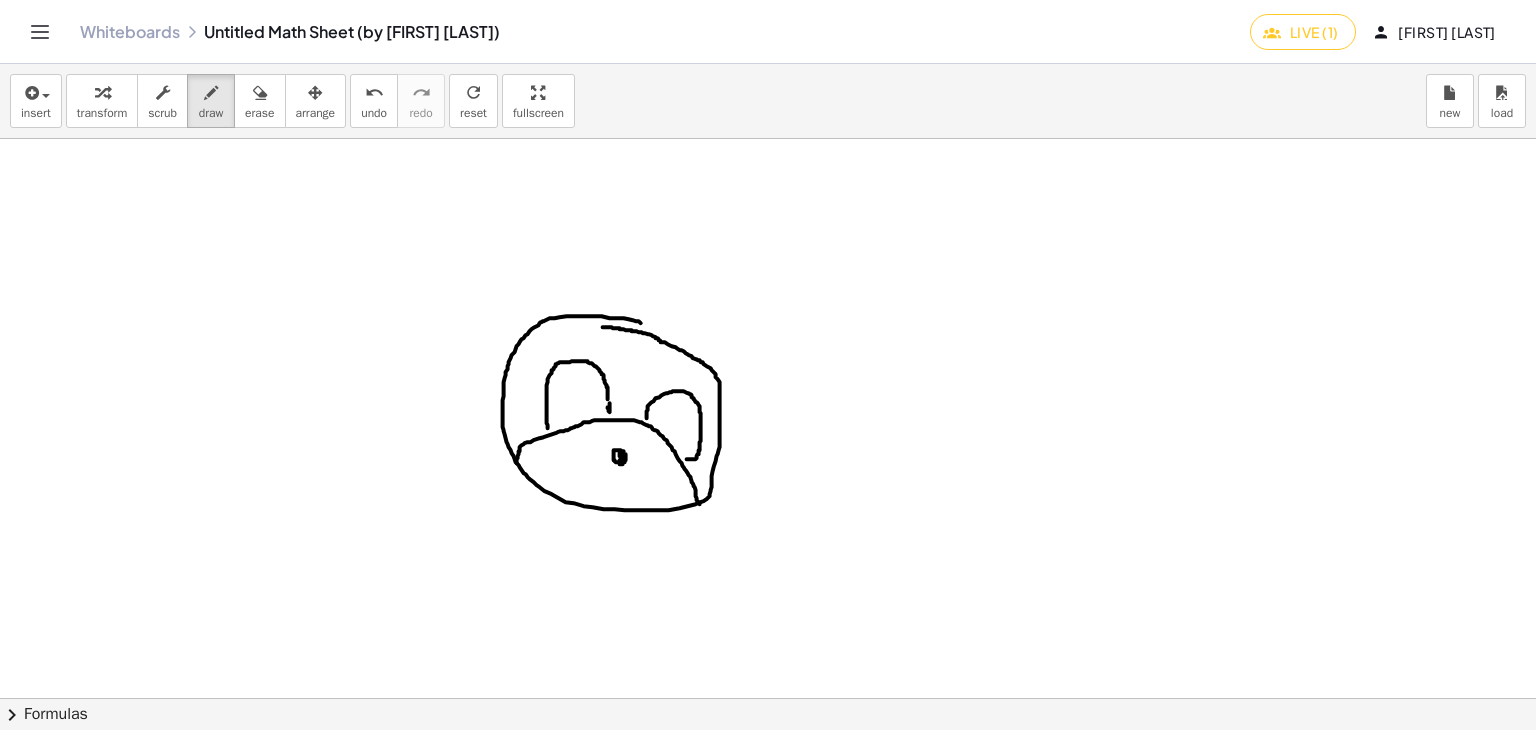 click at bounding box center [765, 124] 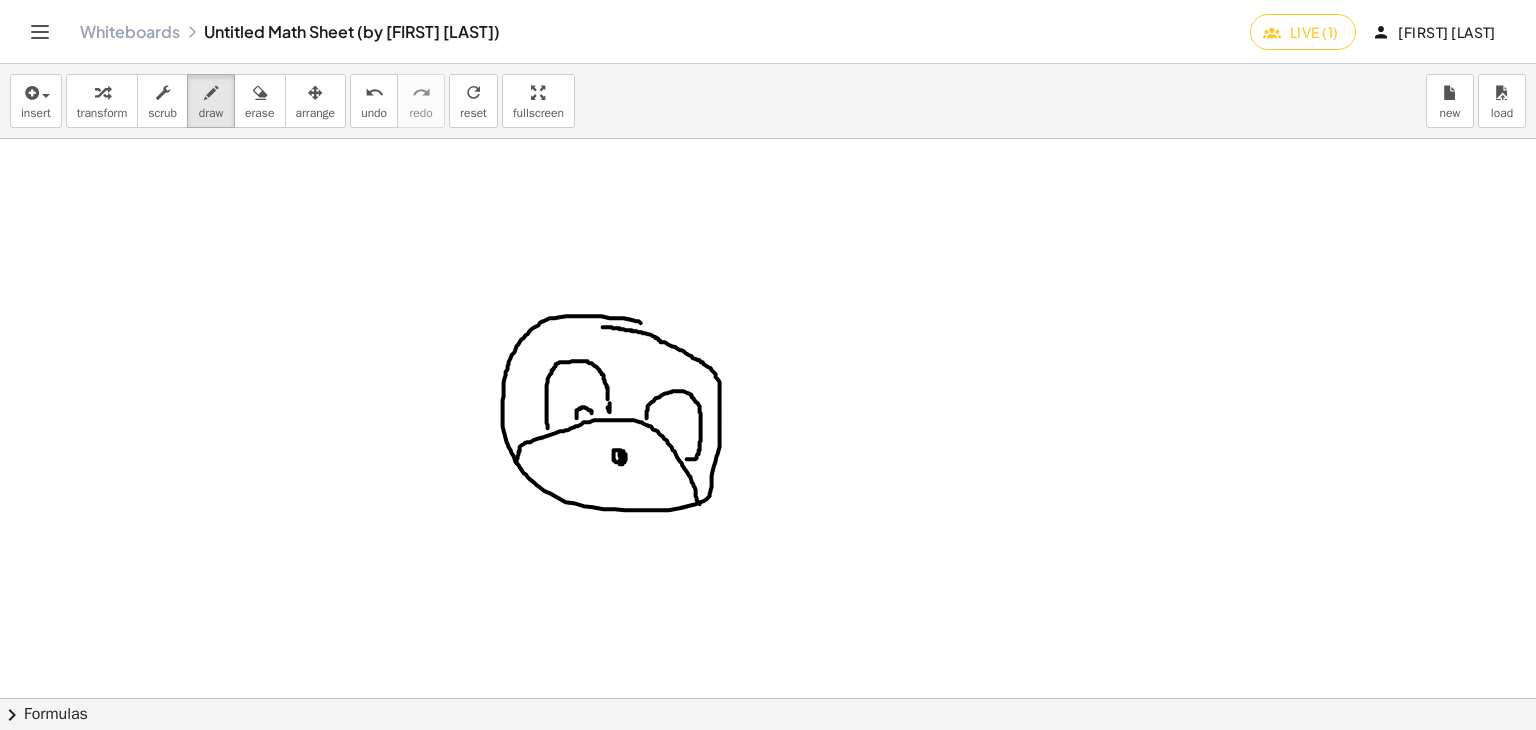 drag, startPoint x: 561, startPoint y: 417, endPoint x: 576, endPoint y: 417, distance: 15 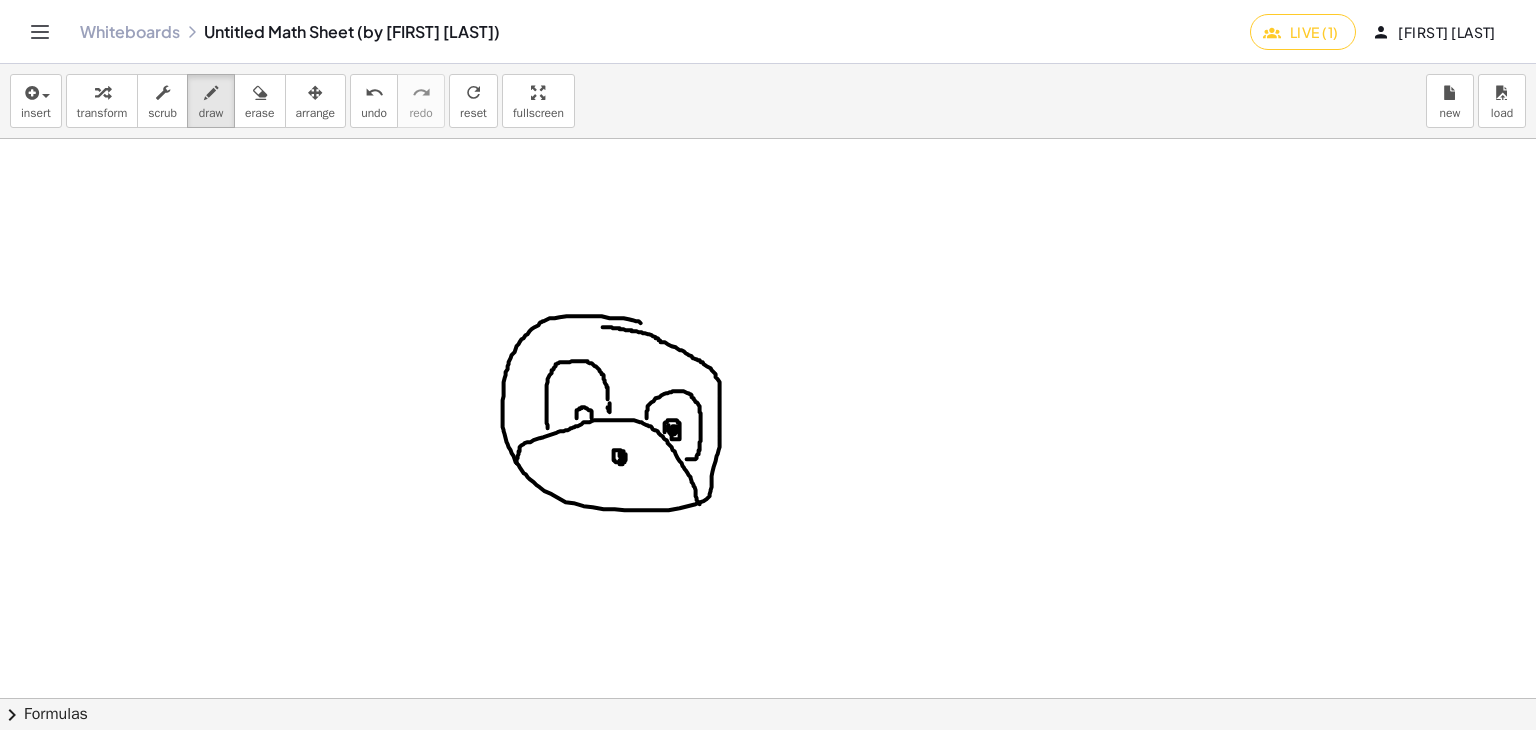 click at bounding box center [765, 124] 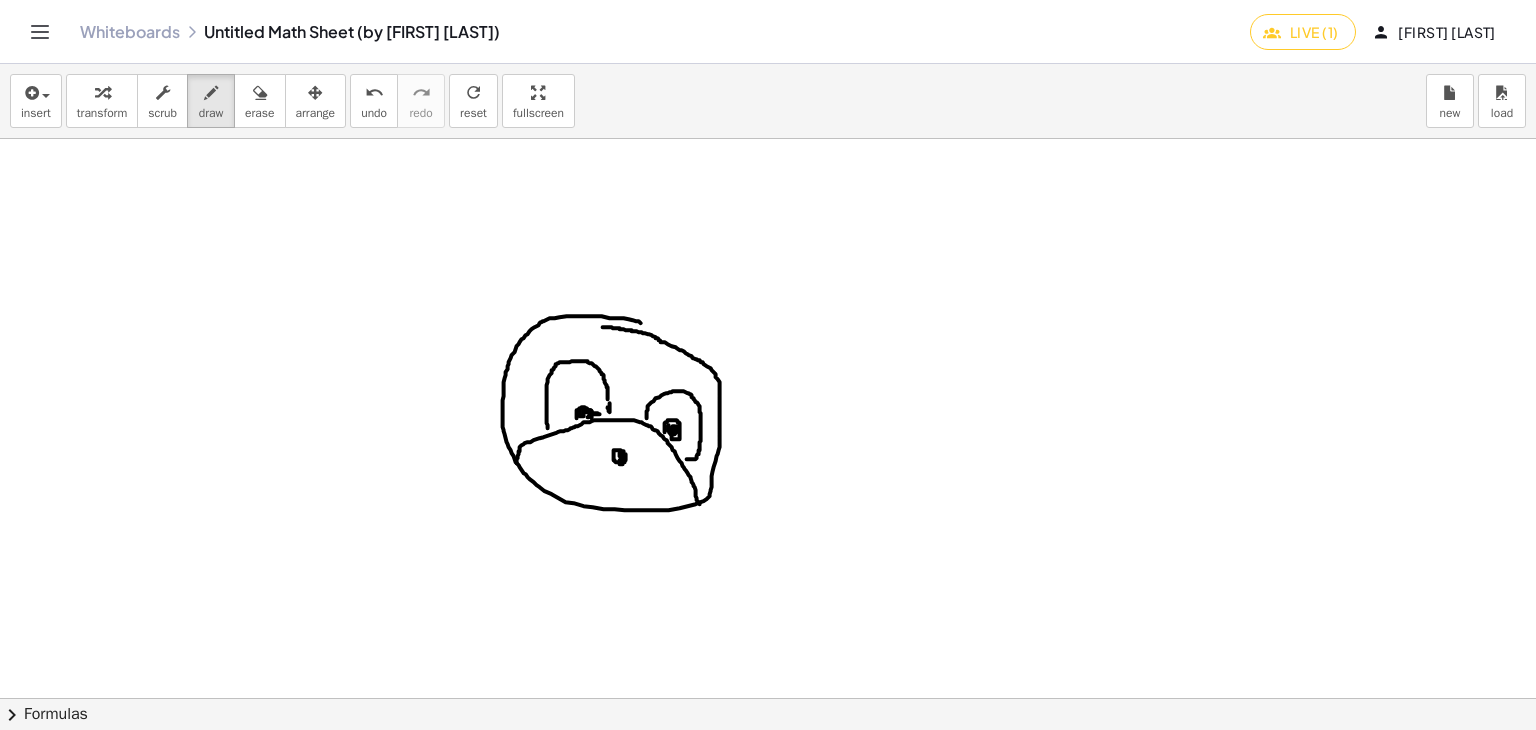drag, startPoint x: 564, startPoint y: 408, endPoint x: 579, endPoint y: 412, distance: 15.524175 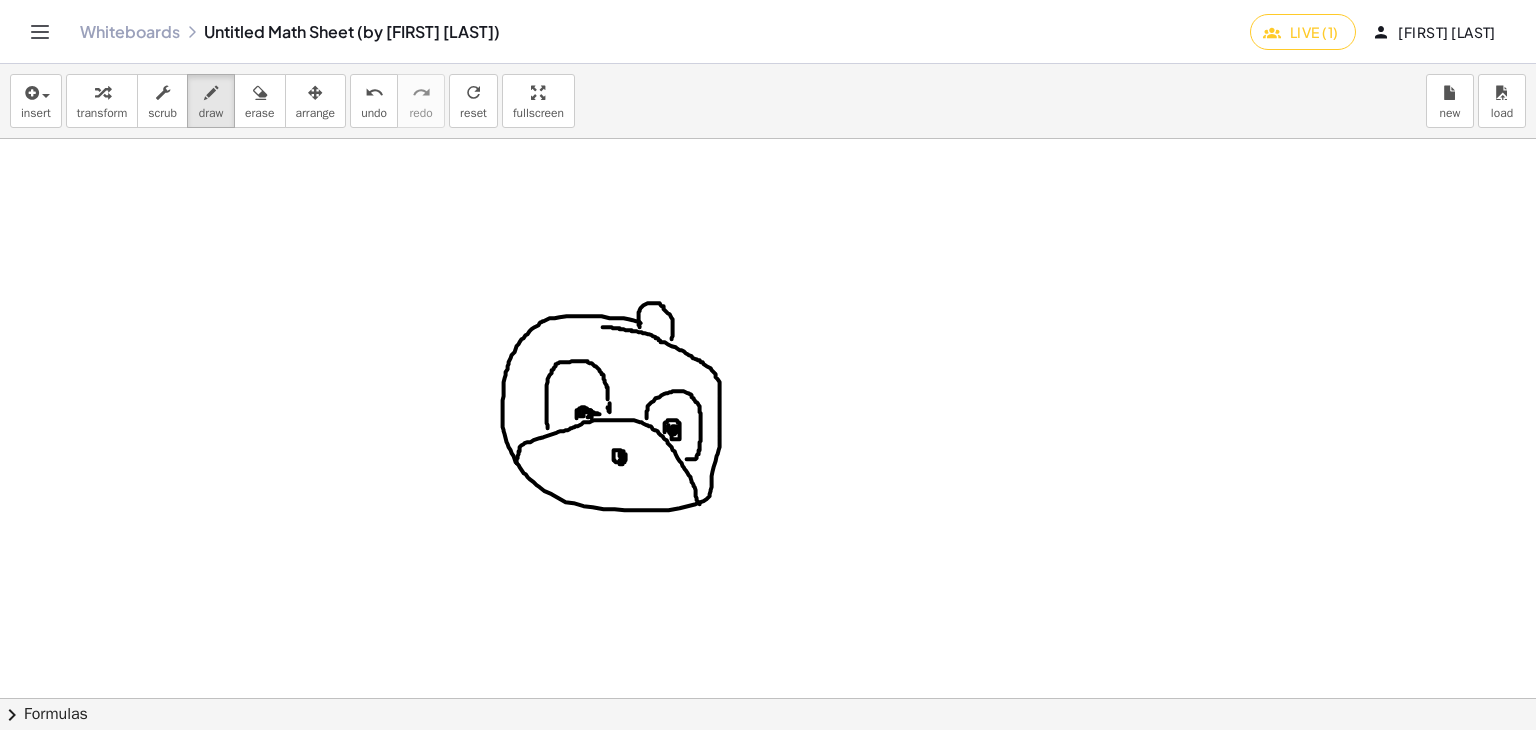 drag, startPoint x: 624, startPoint y: 326, endPoint x: 656, endPoint y: 338, distance: 34.176014 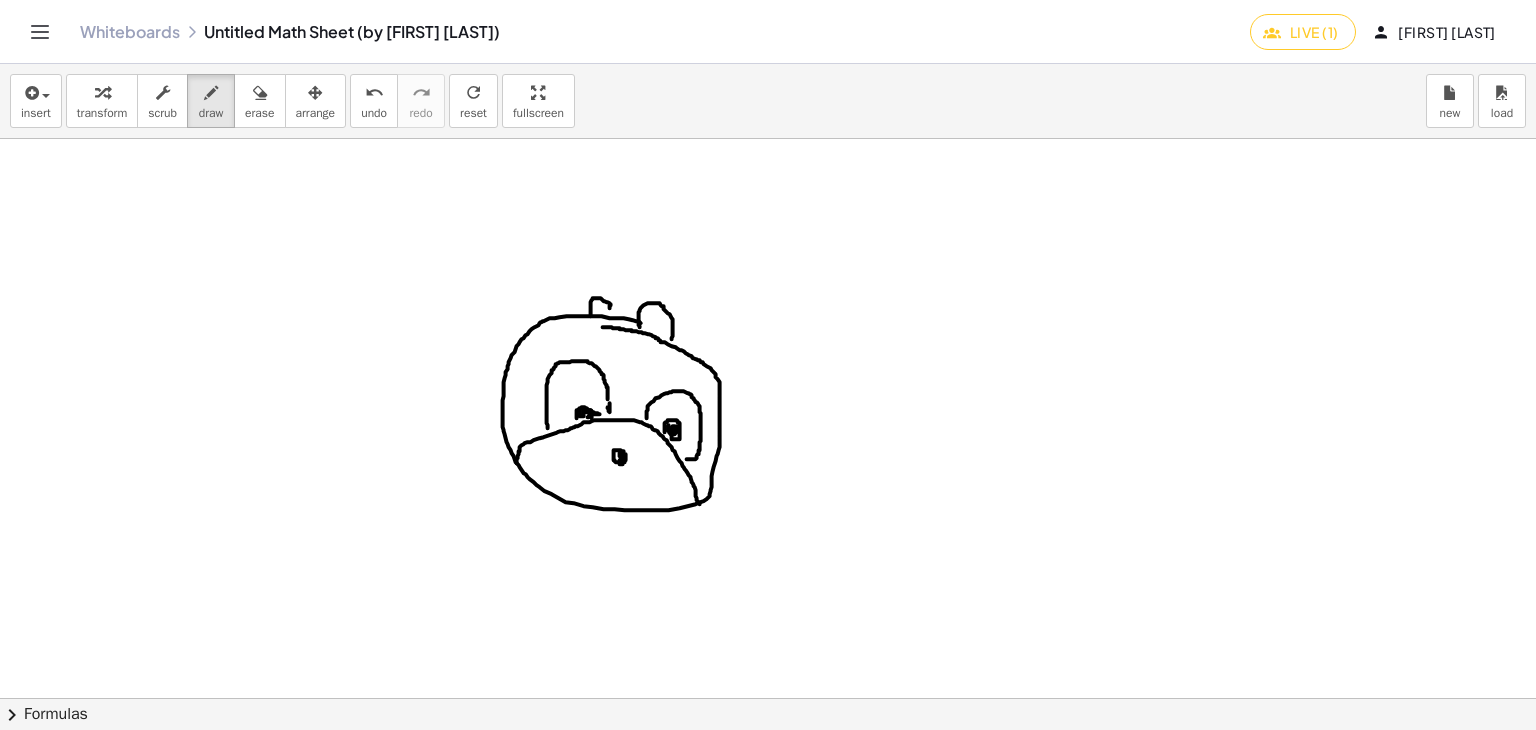 drag, startPoint x: 575, startPoint y: 315, endPoint x: 593, endPoint y: 314, distance: 18.027756 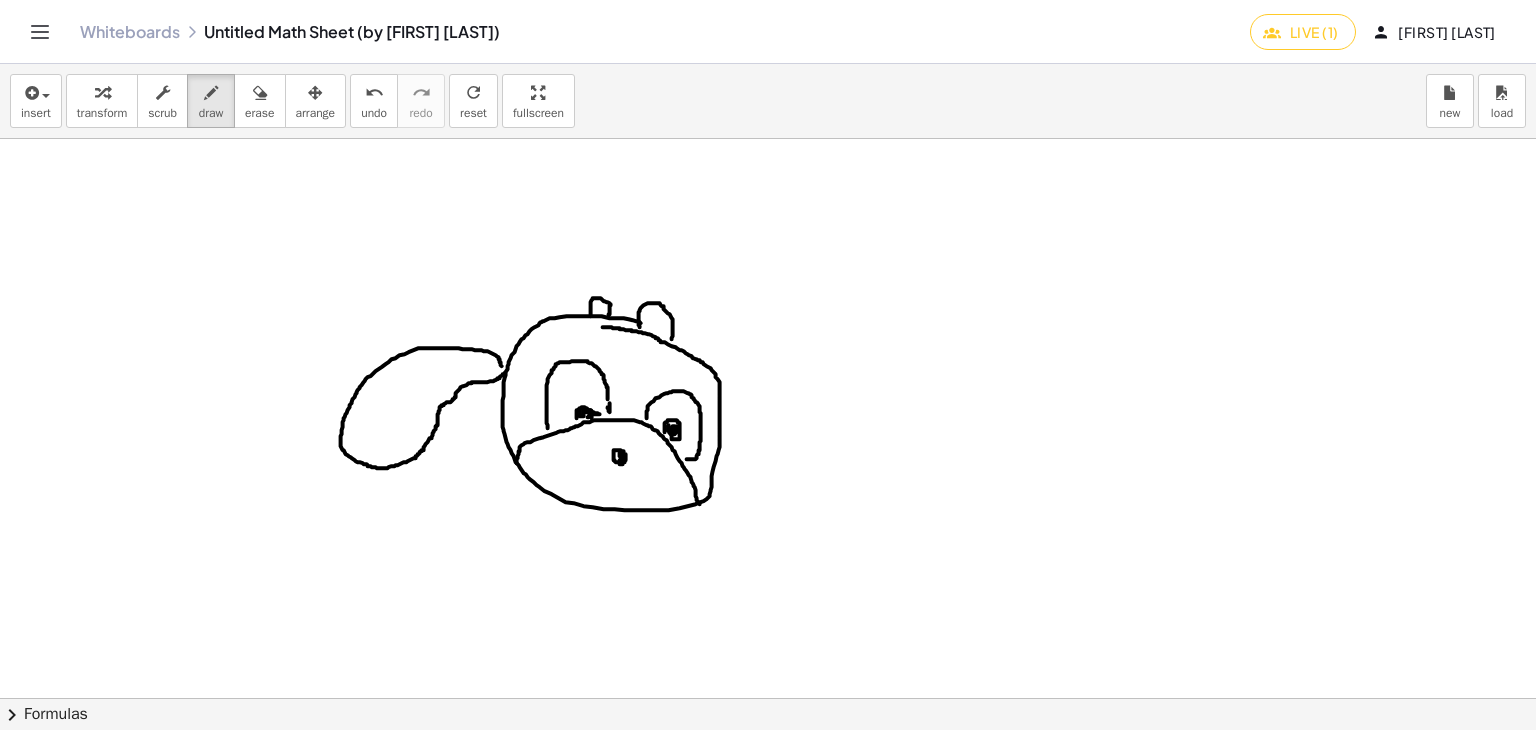 click at bounding box center [765, 124] 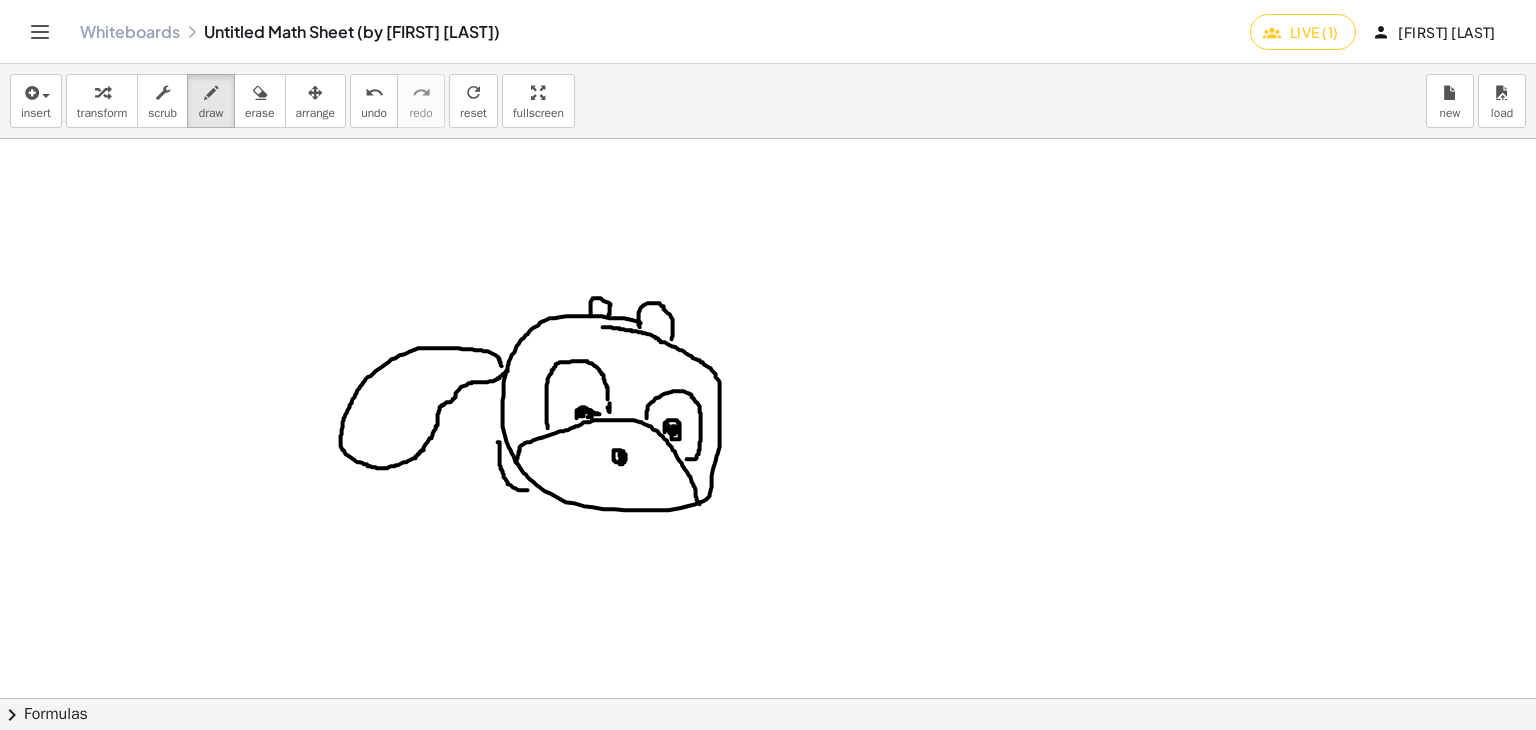 drag, startPoint x: 482, startPoint y: 441, endPoint x: 520, endPoint y: 485, distance: 58.137768 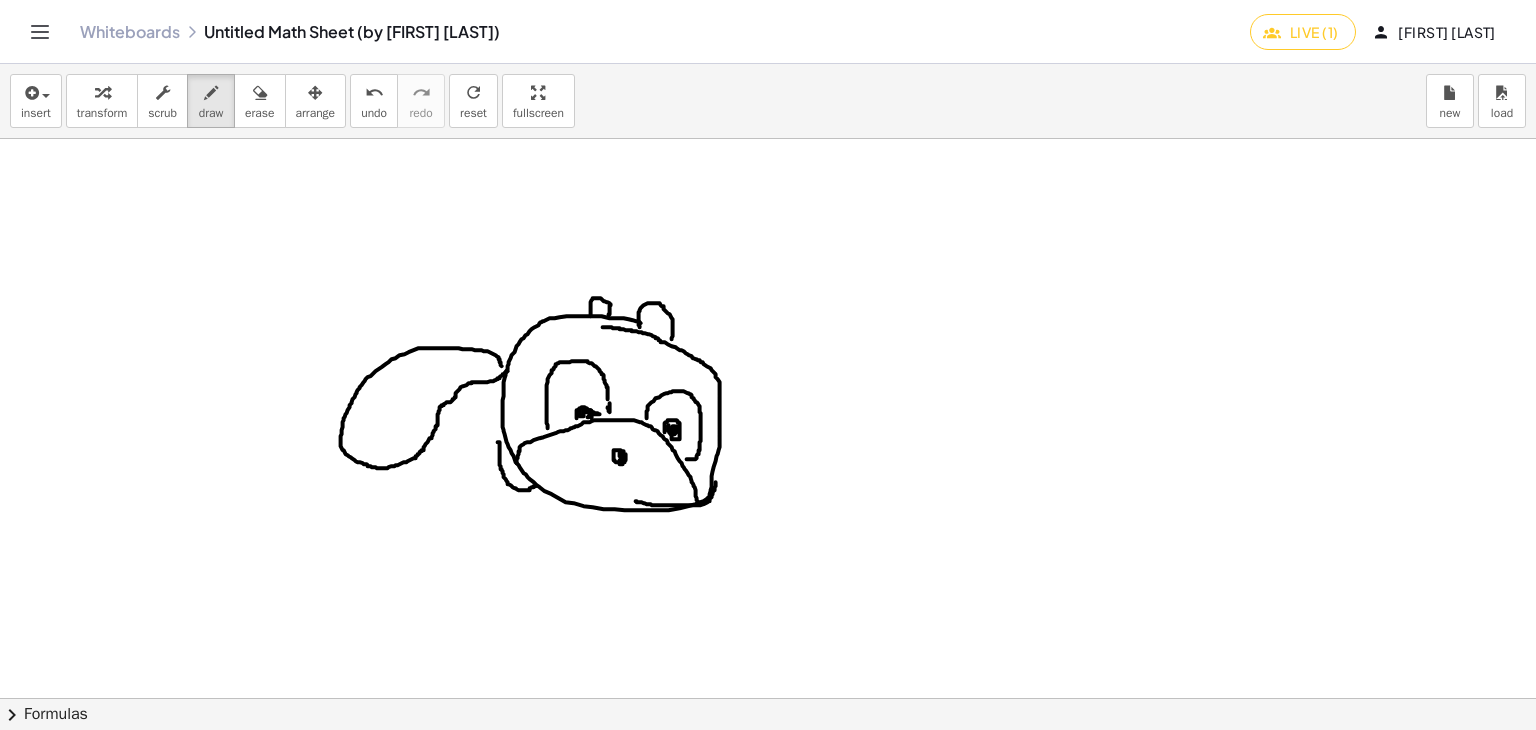drag, startPoint x: 620, startPoint y: 500, endPoint x: 707, endPoint y: 455, distance: 97.94897 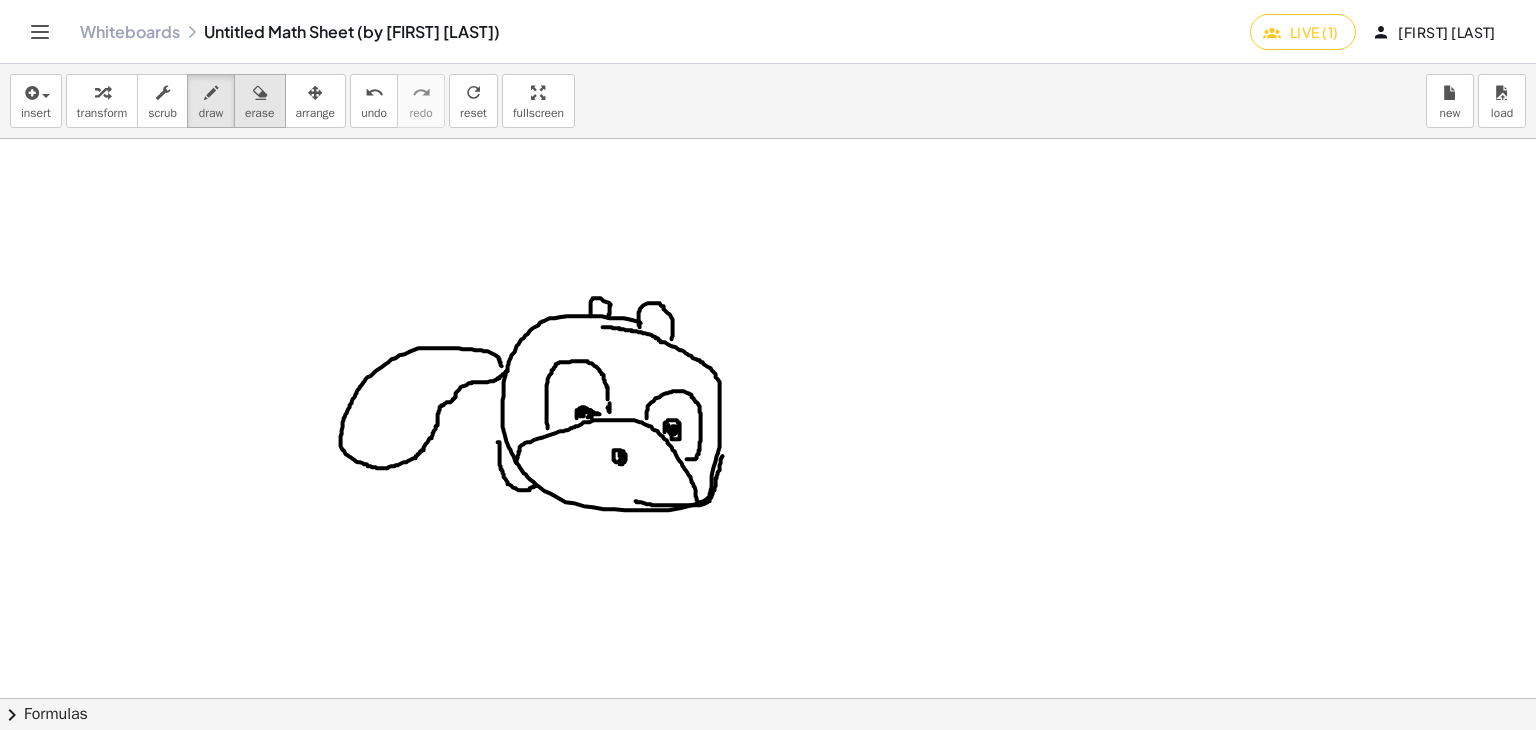 click on "erase" at bounding box center (259, 101) 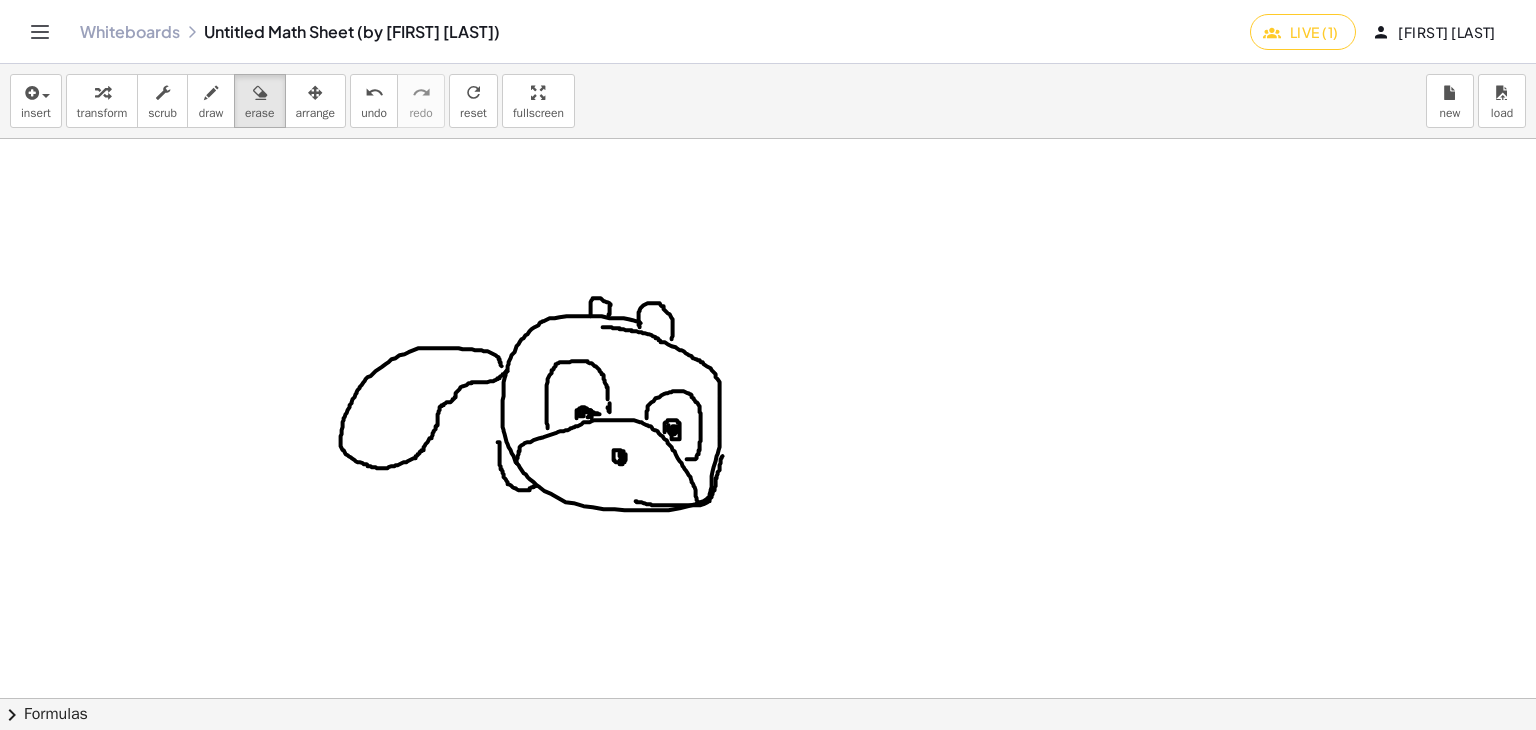 click at bounding box center (765, 124) 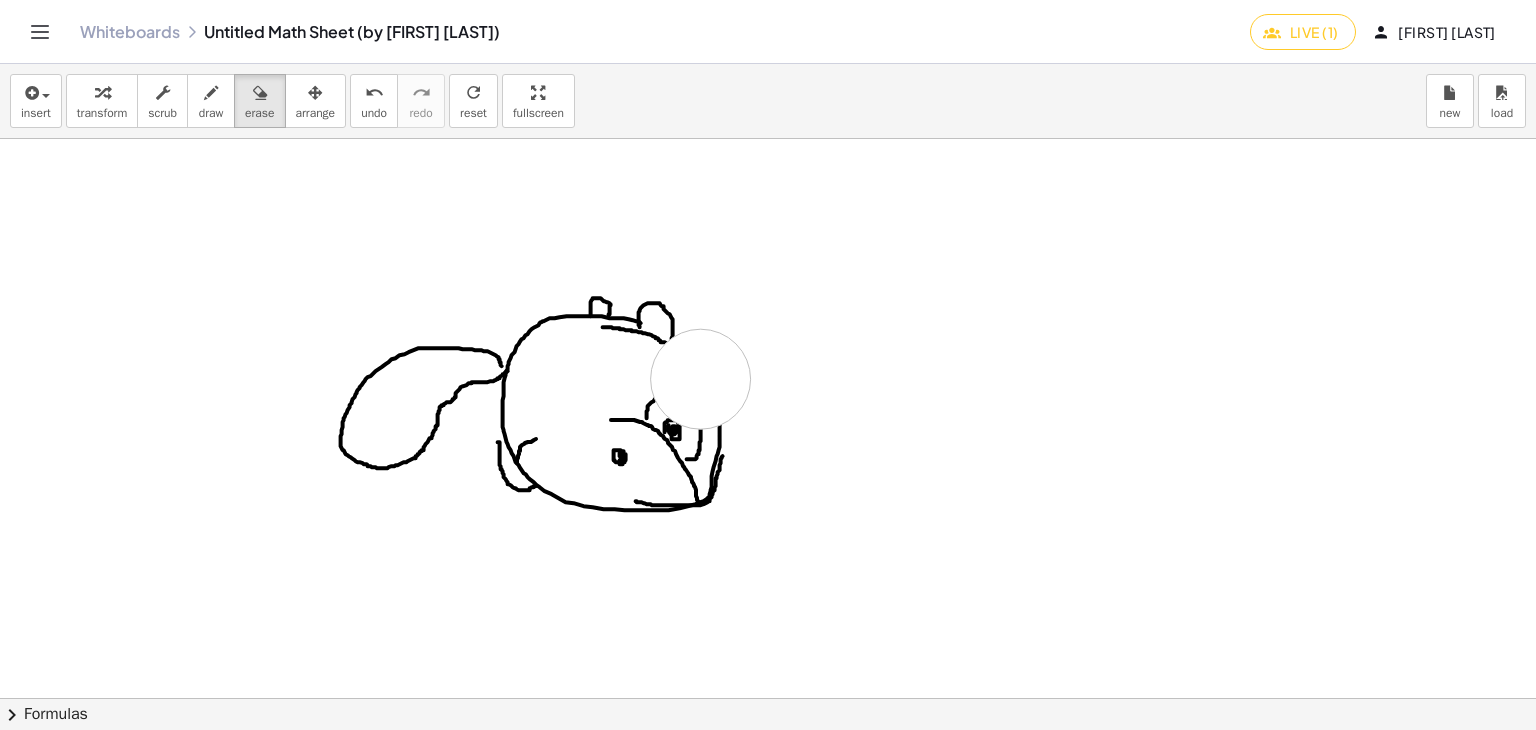 click at bounding box center [765, 124] 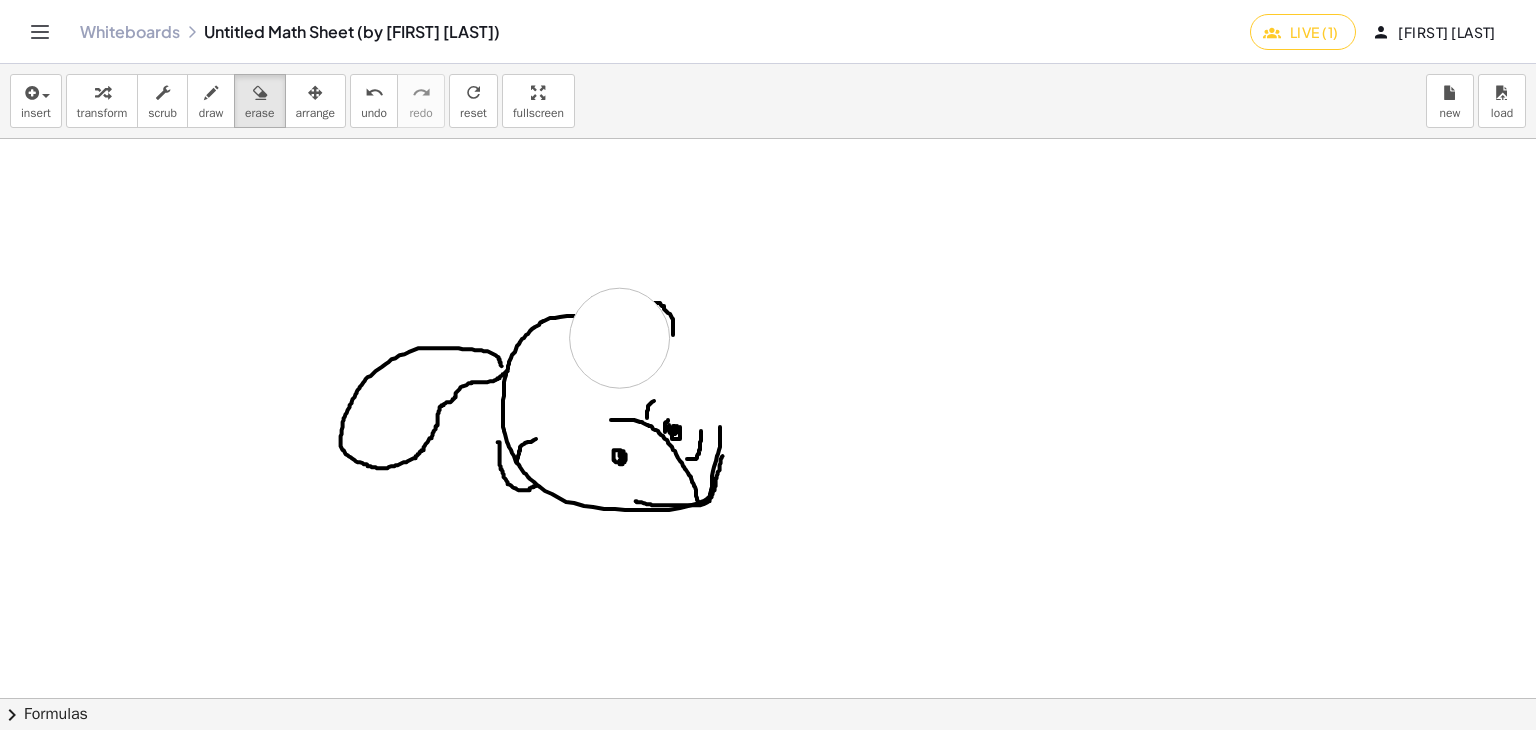 click at bounding box center [765, 124] 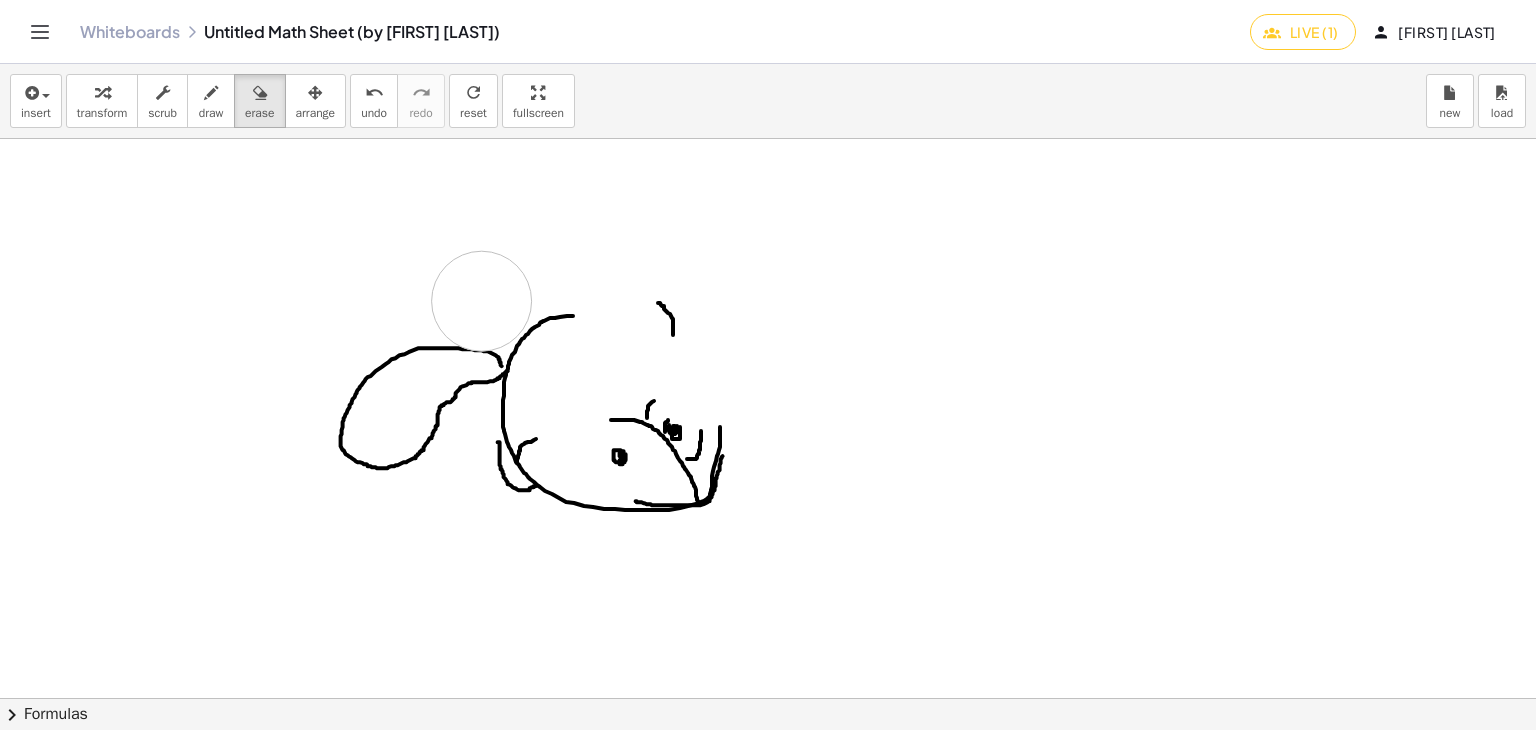 click at bounding box center [765, 124] 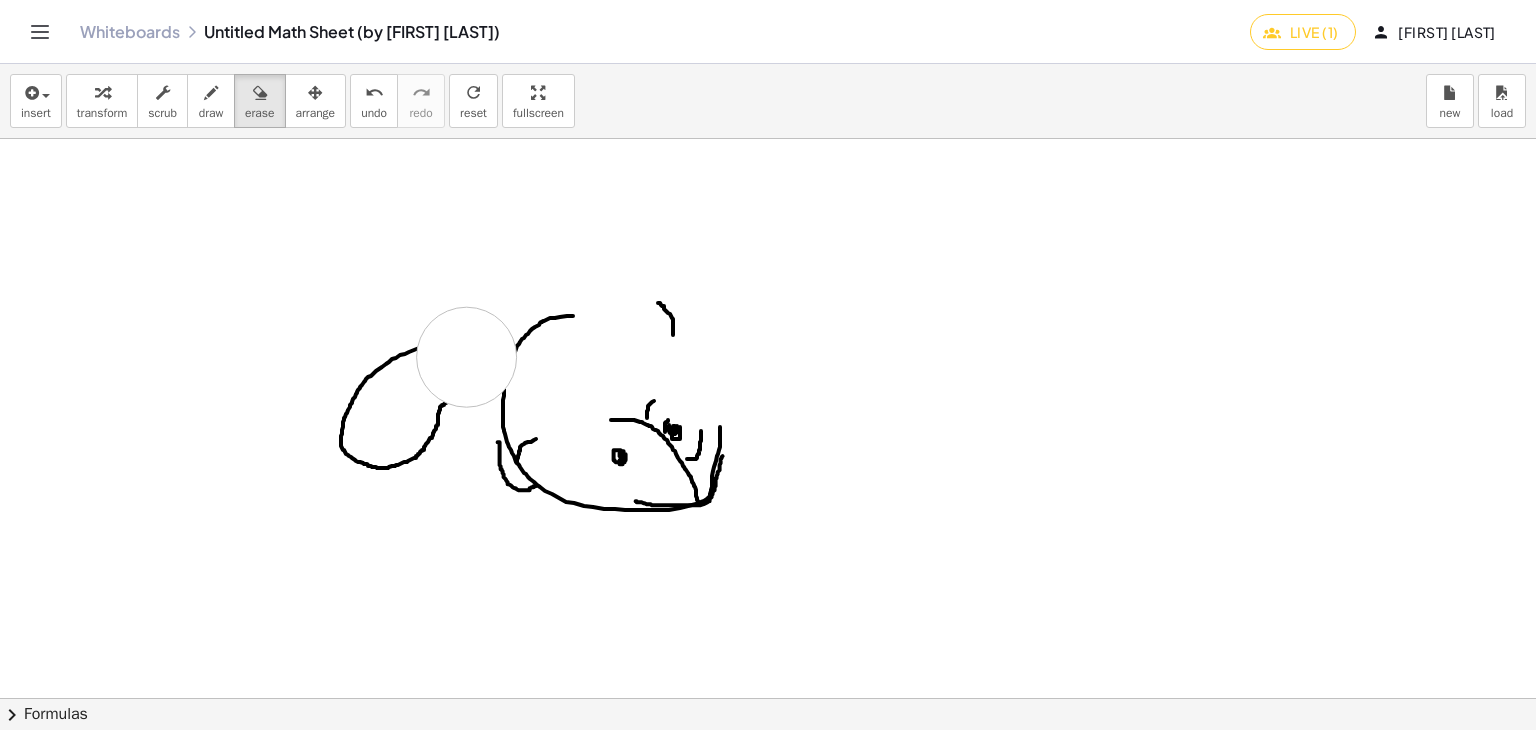 click at bounding box center [765, 124] 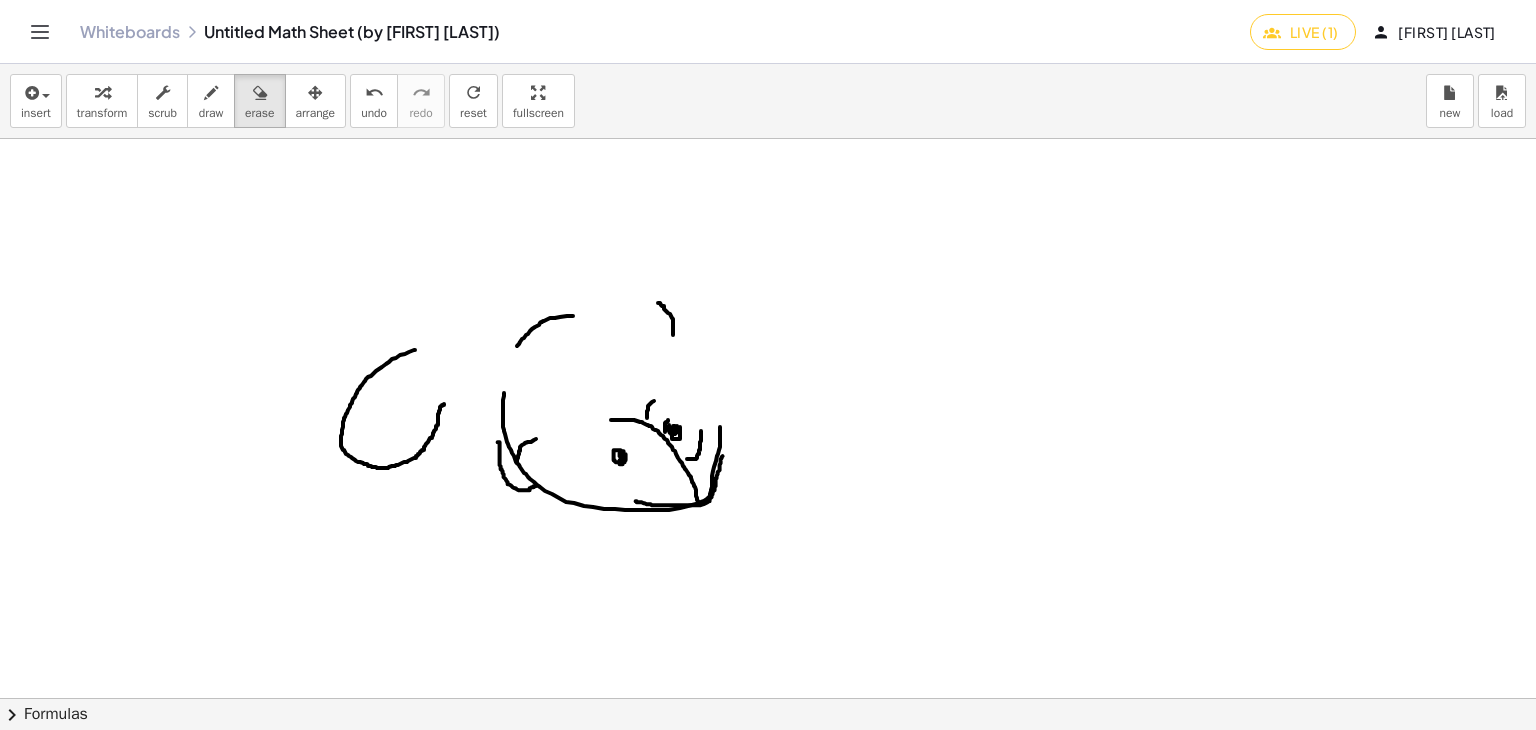 click at bounding box center [765, 124] 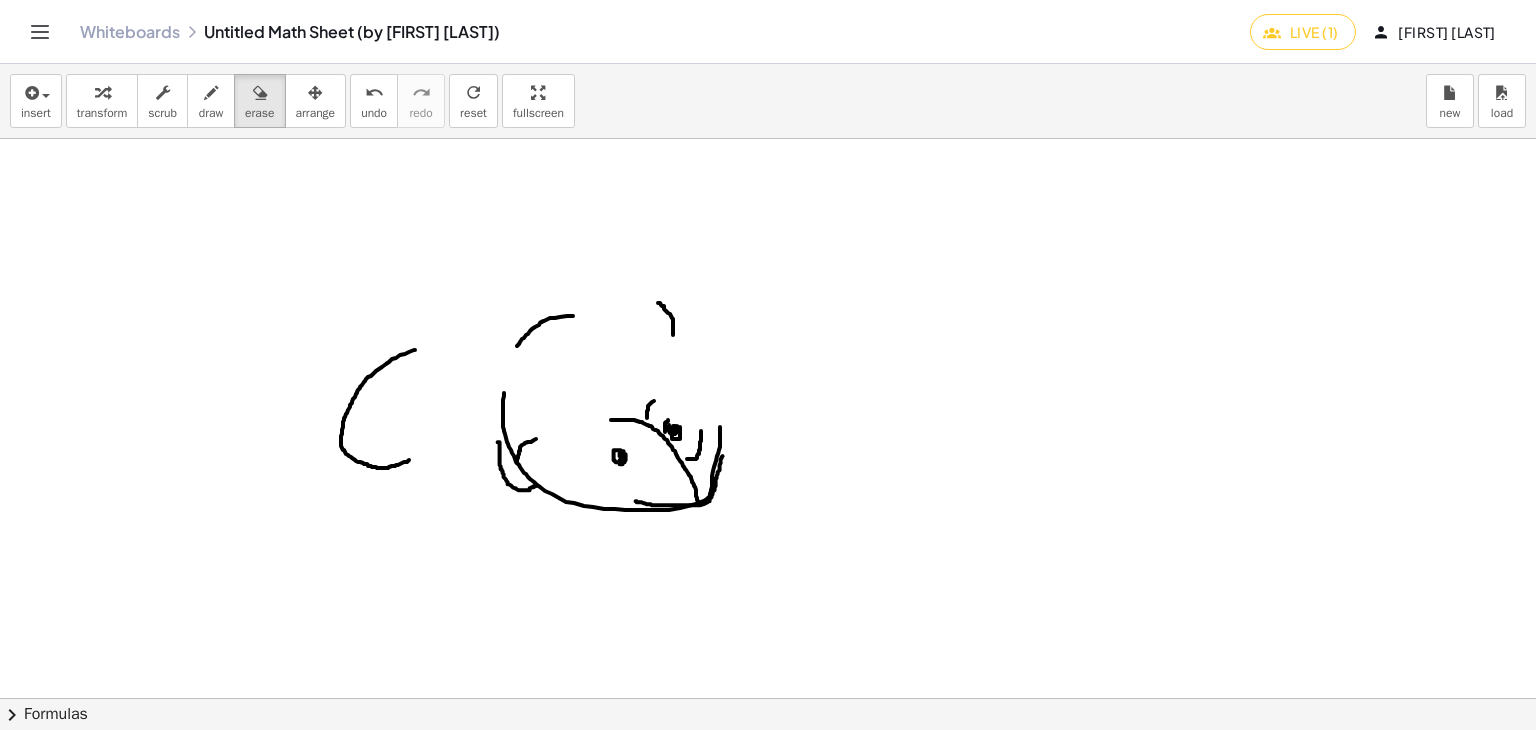 click at bounding box center (765, 124) 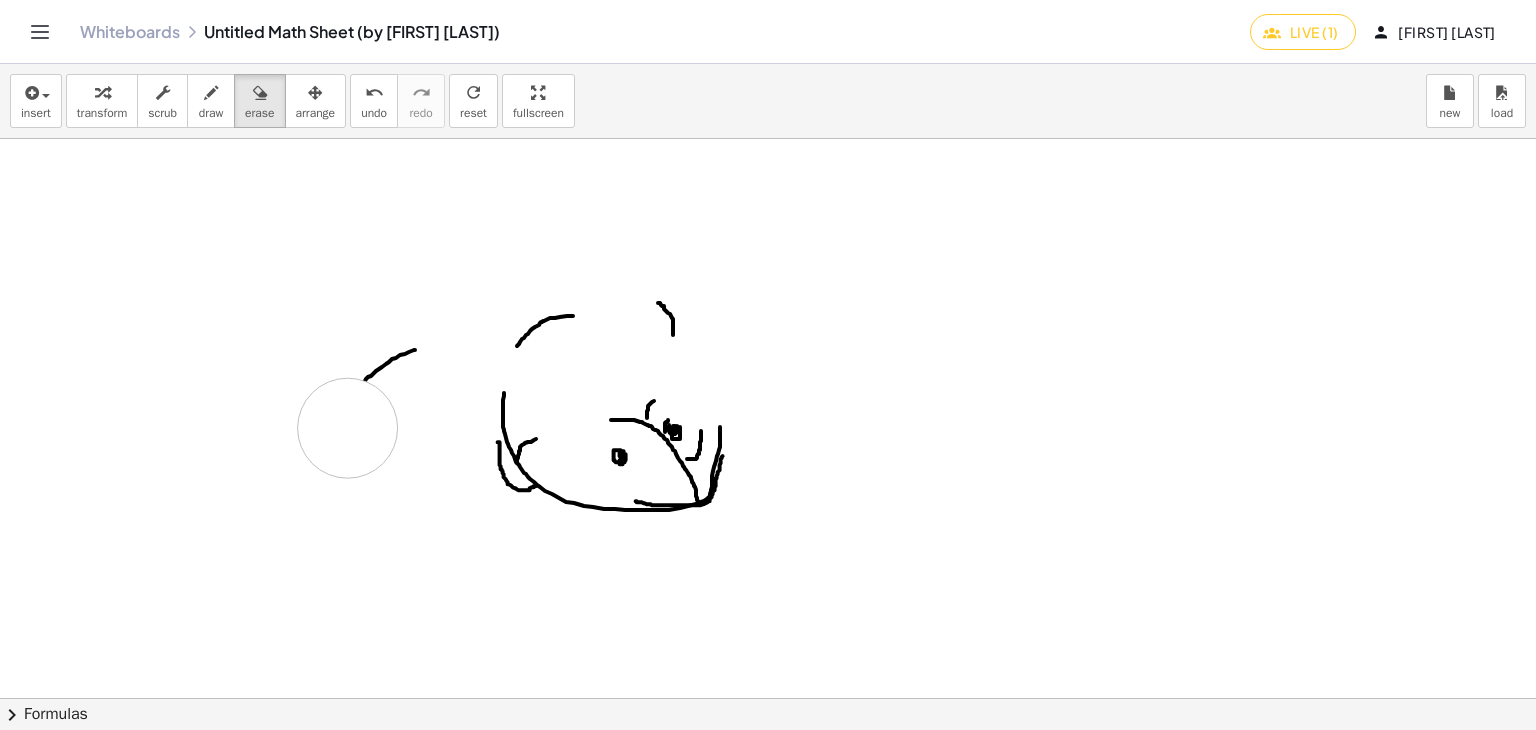 drag, startPoint x: 332, startPoint y: 427, endPoint x: 348, endPoint y: 385, distance: 44.94441 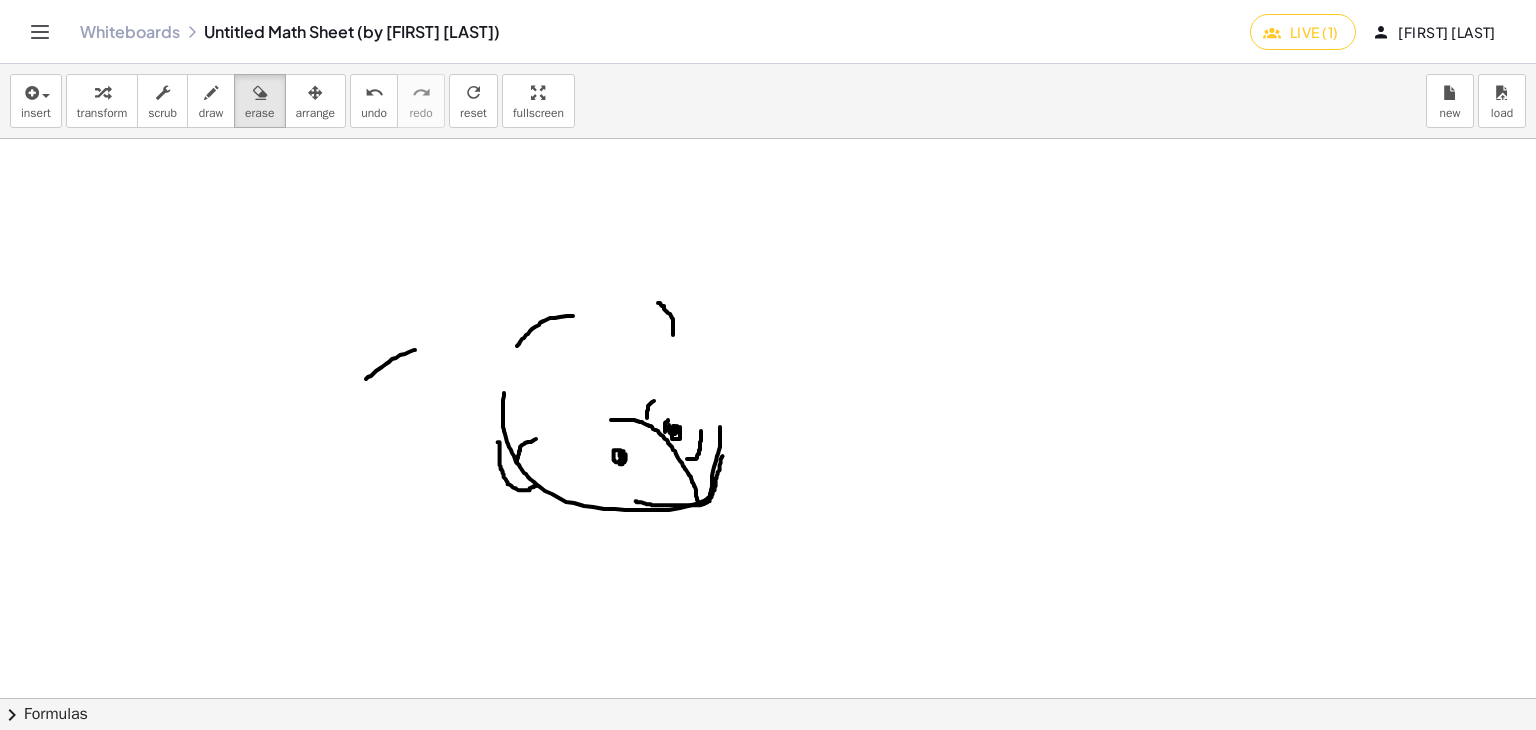 click at bounding box center [765, 124] 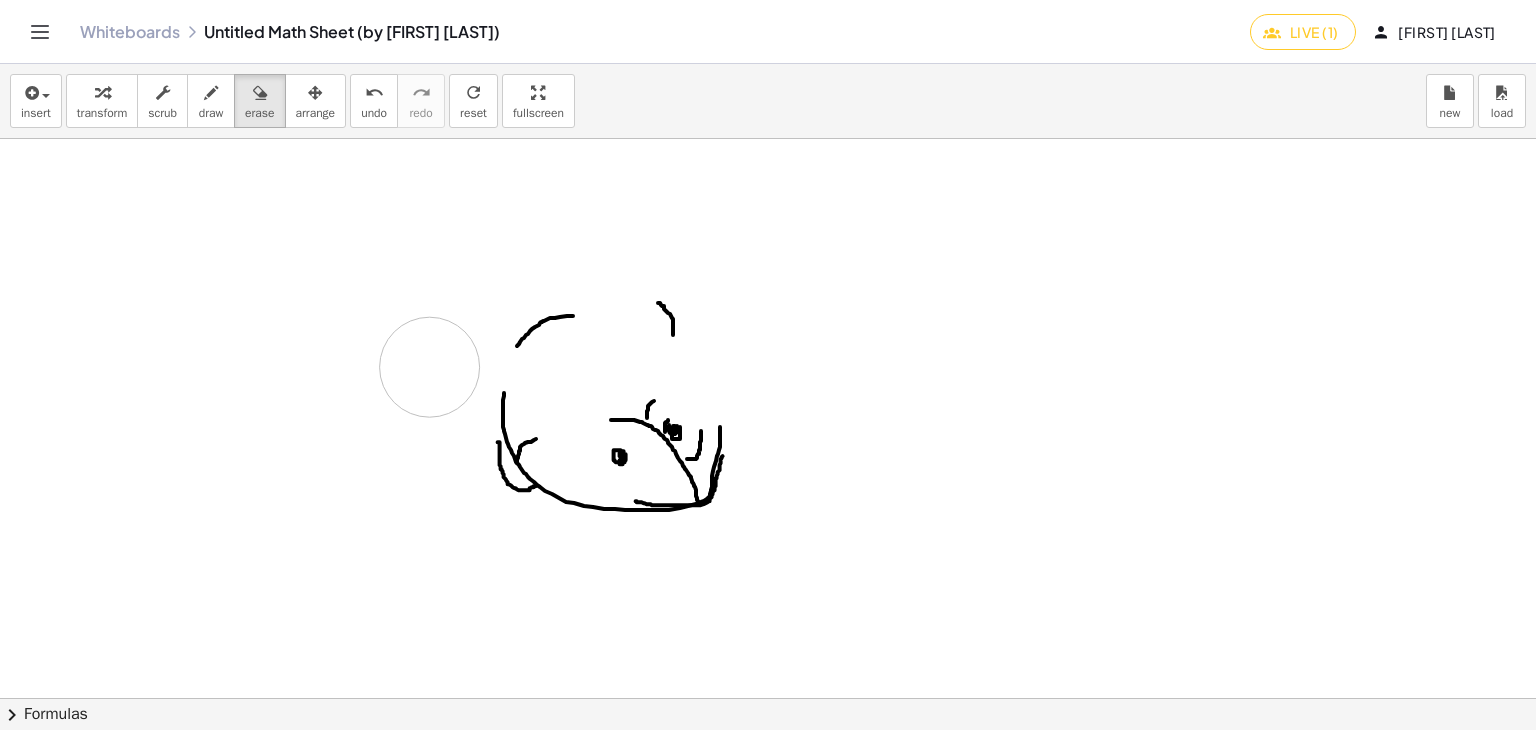 click at bounding box center (765, 124) 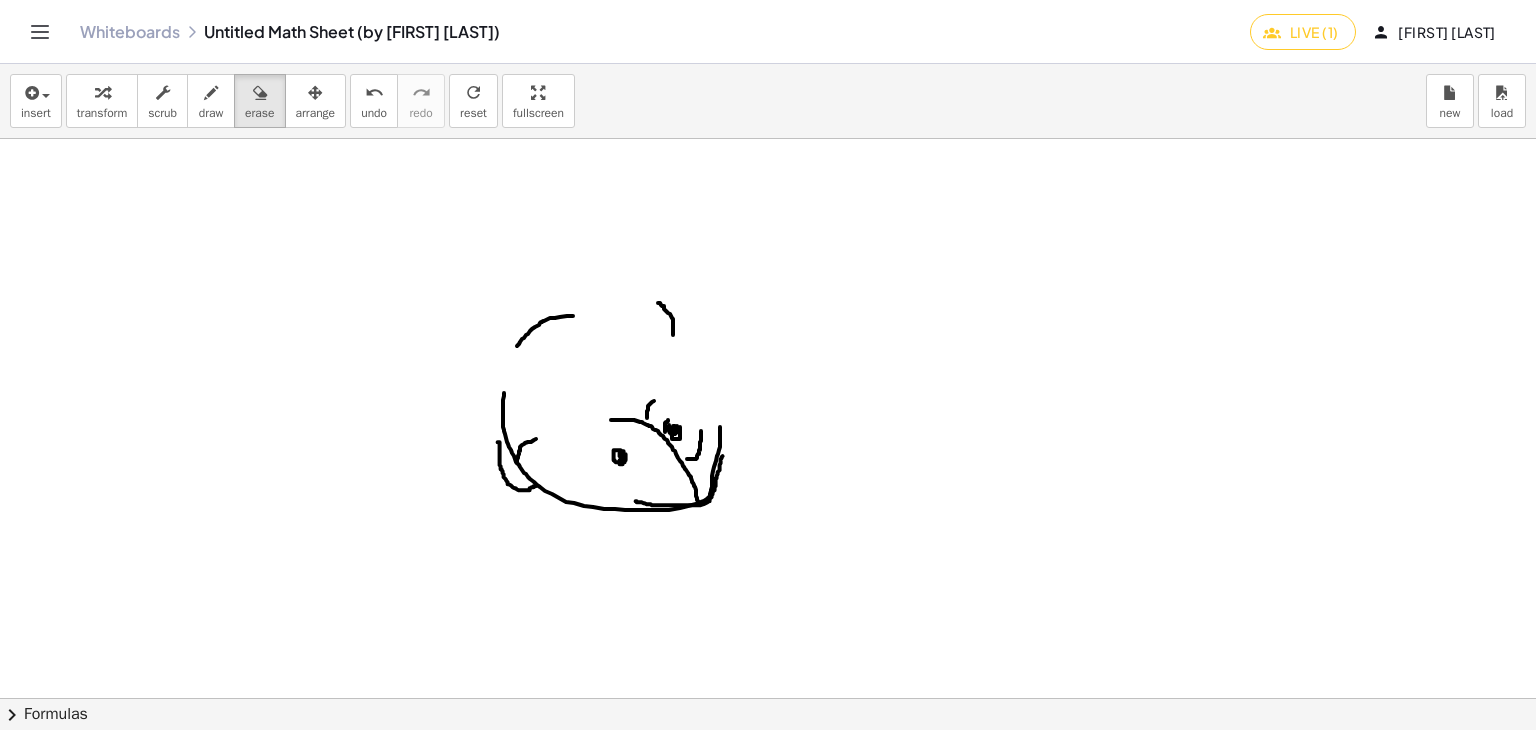 click at bounding box center [765, 124] 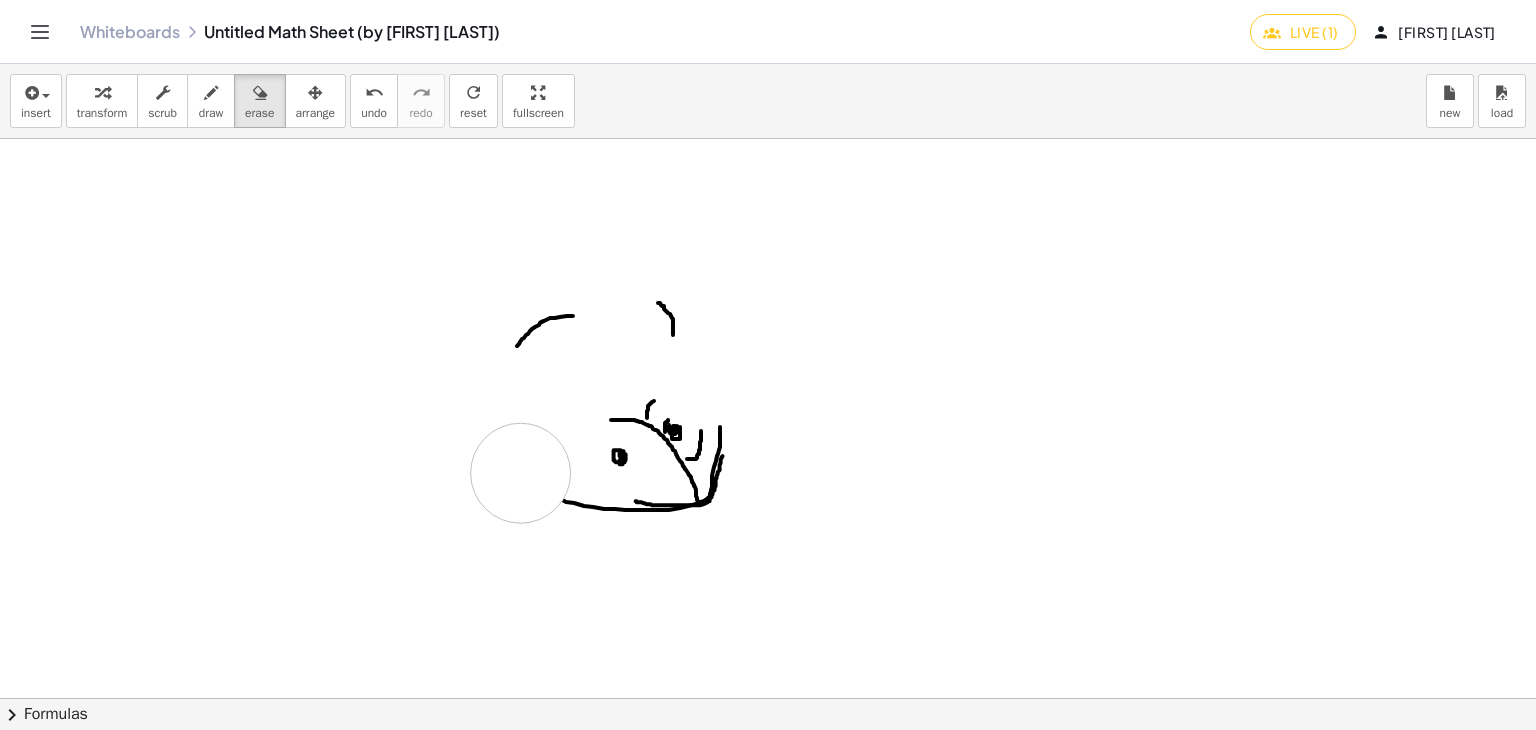 click at bounding box center (765, 124) 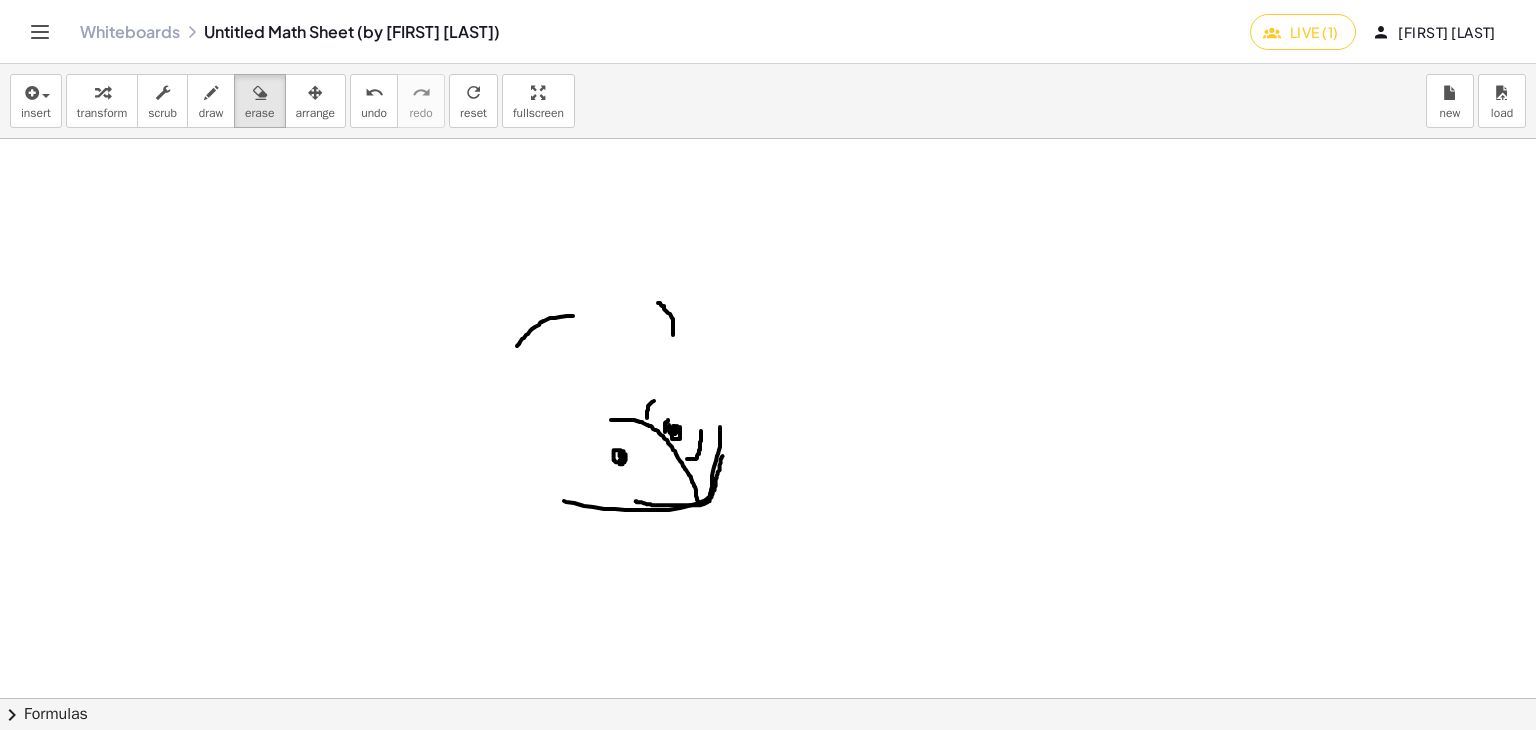 click at bounding box center (765, 124) 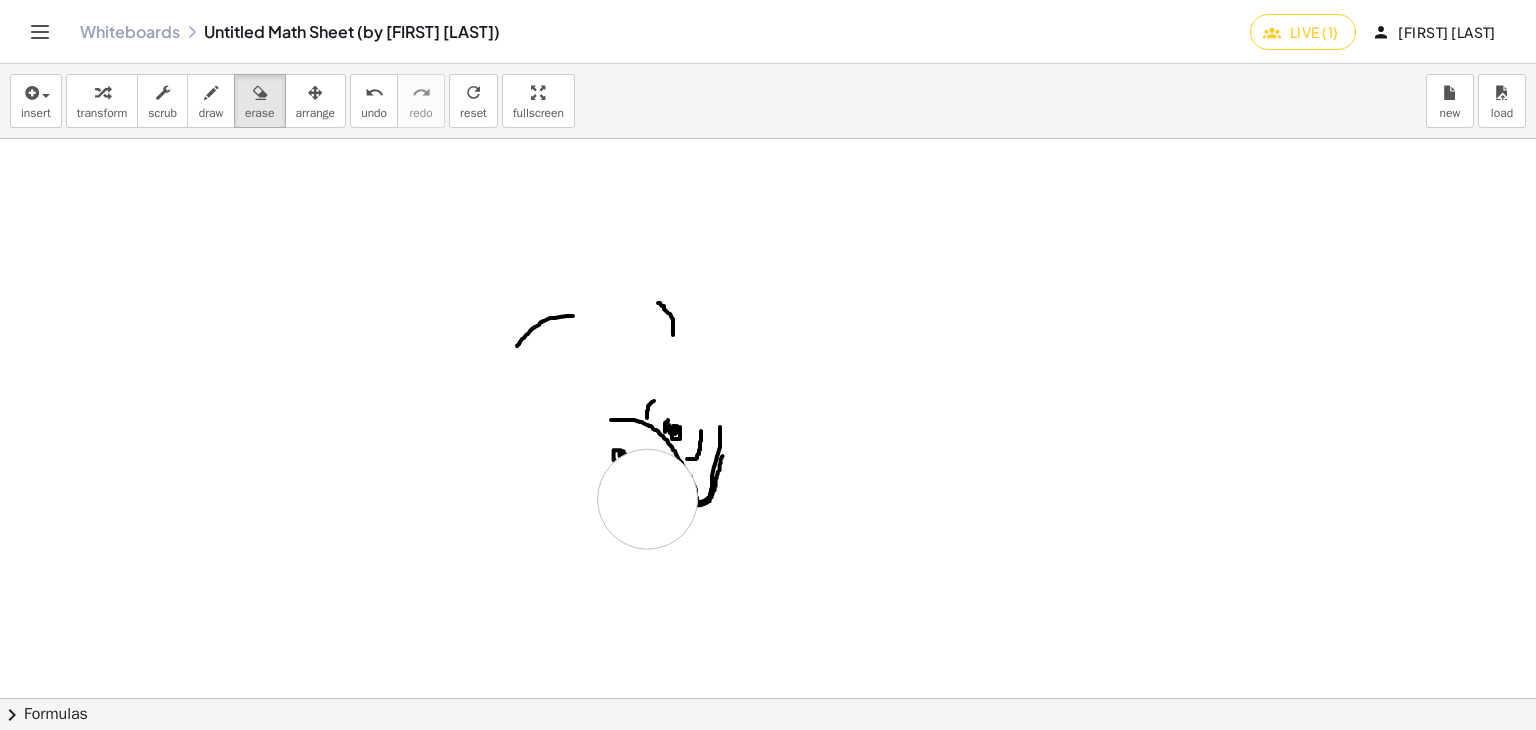 click at bounding box center [765, 124] 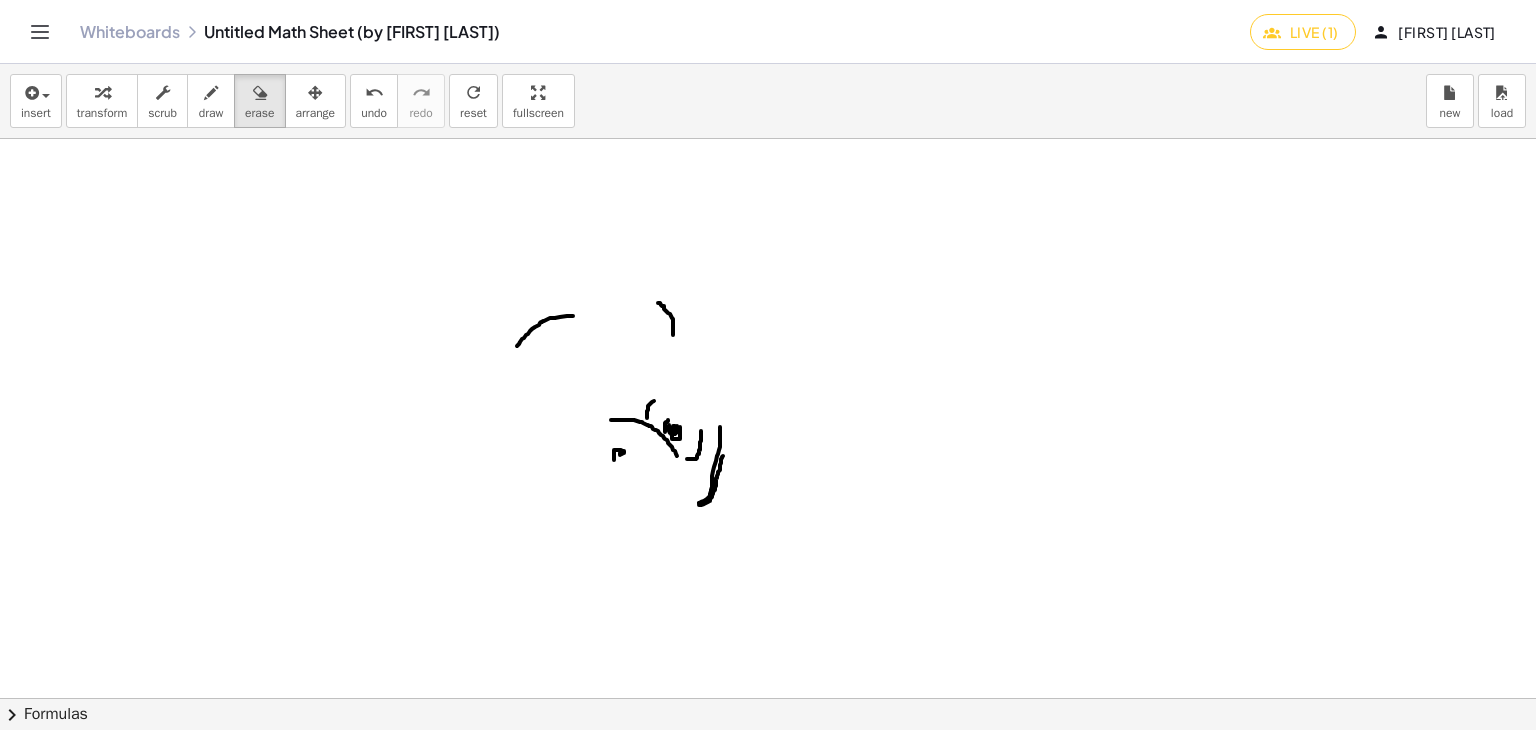 click at bounding box center (765, 124) 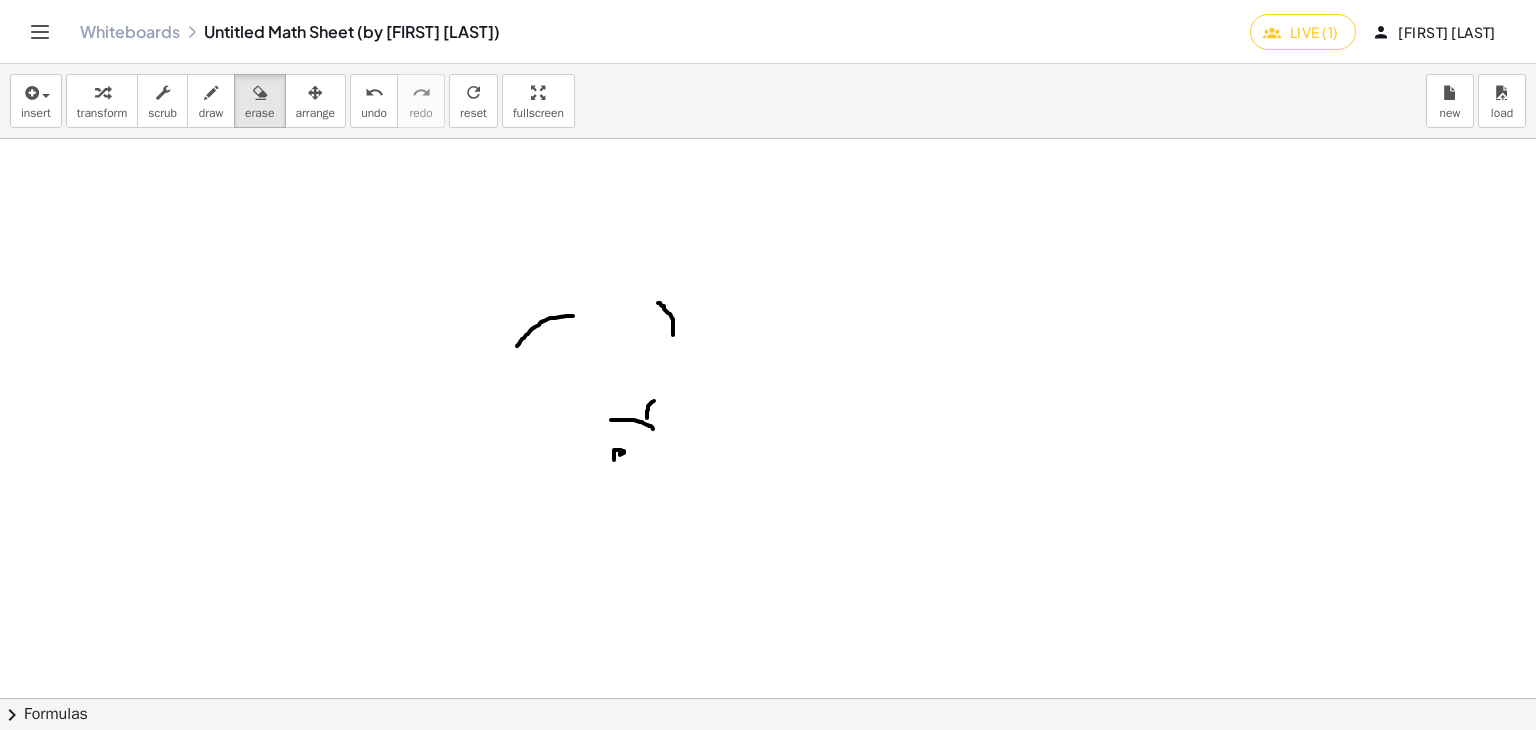 click at bounding box center (765, 124) 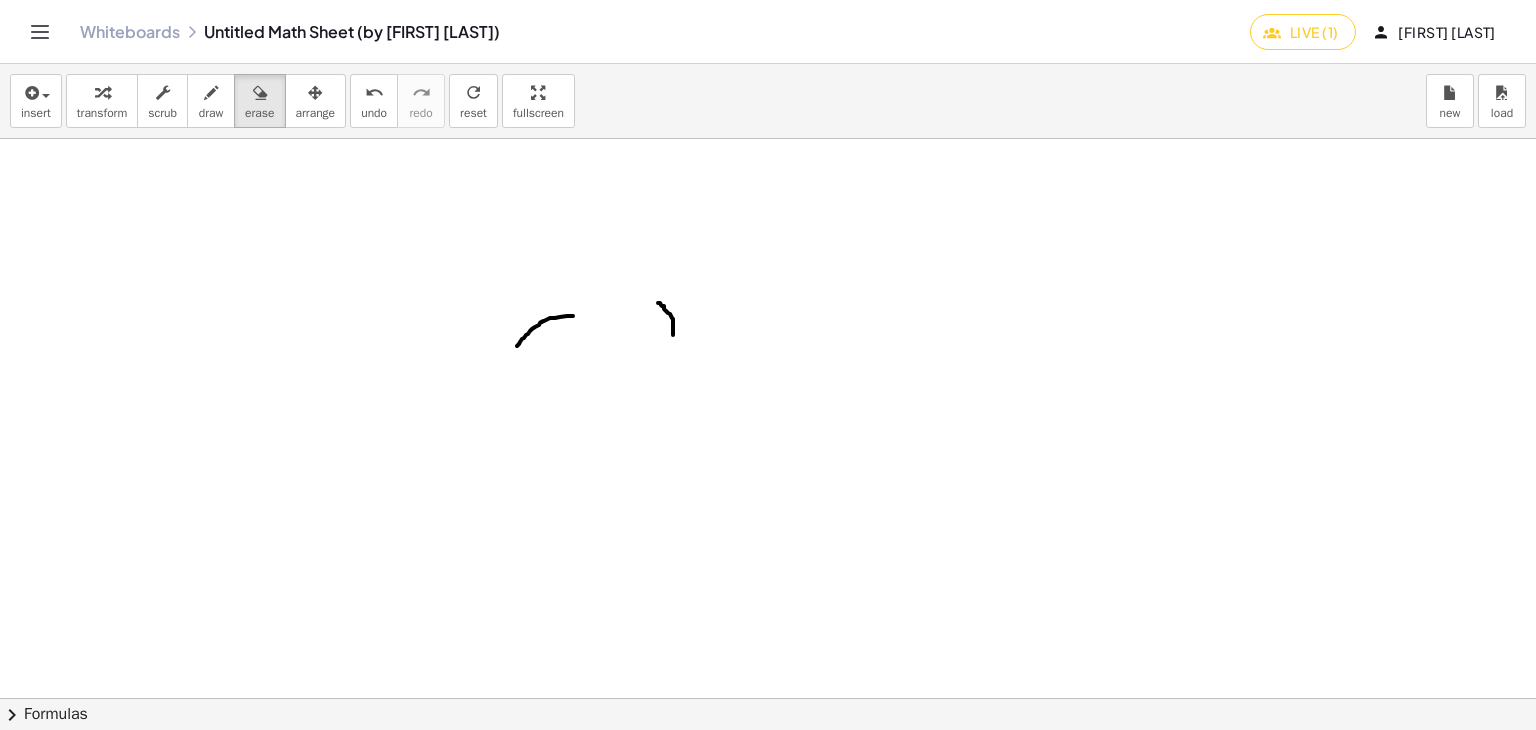 drag, startPoint x: 652, startPoint y: 376, endPoint x: 657, endPoint y: 364, distance: 13 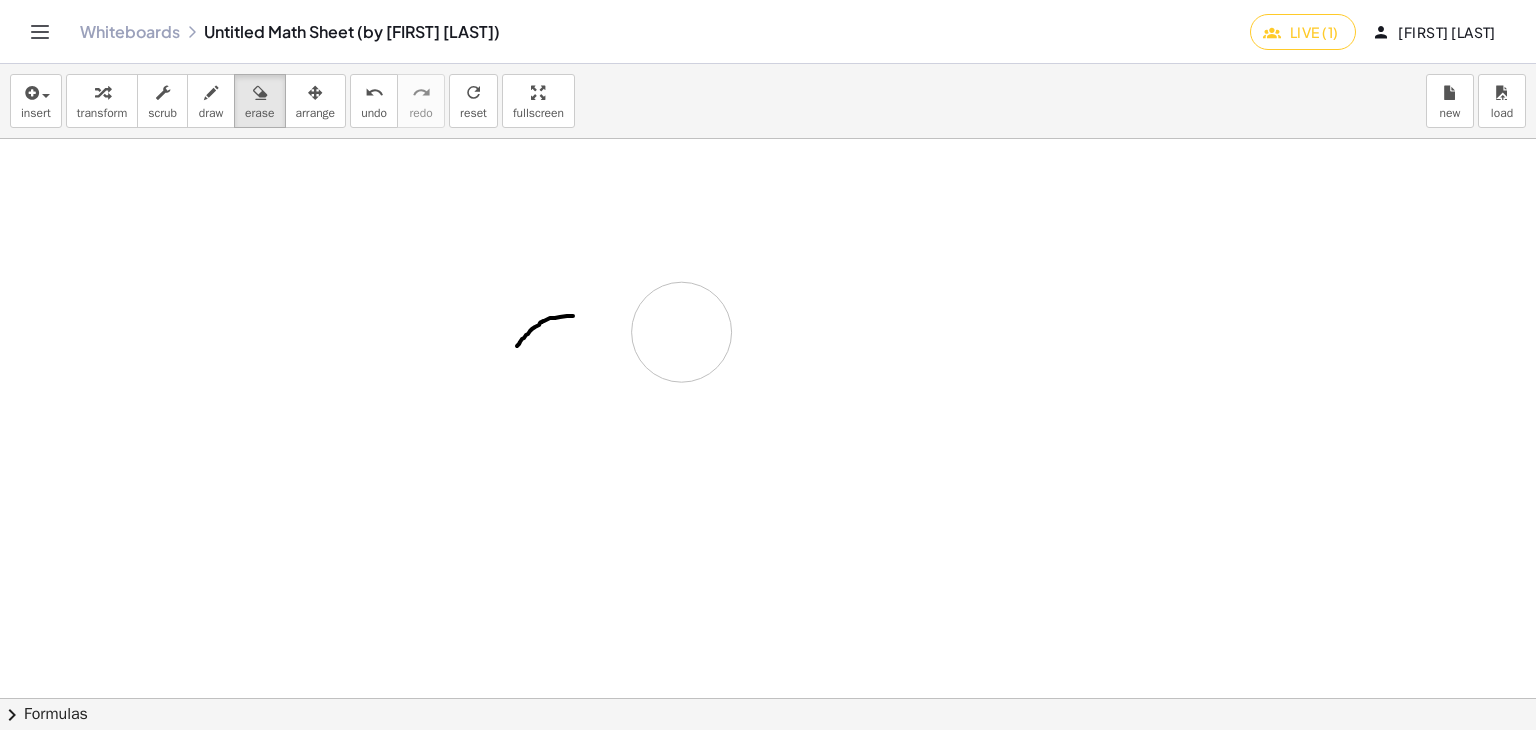click at bounding box center (765, 124) 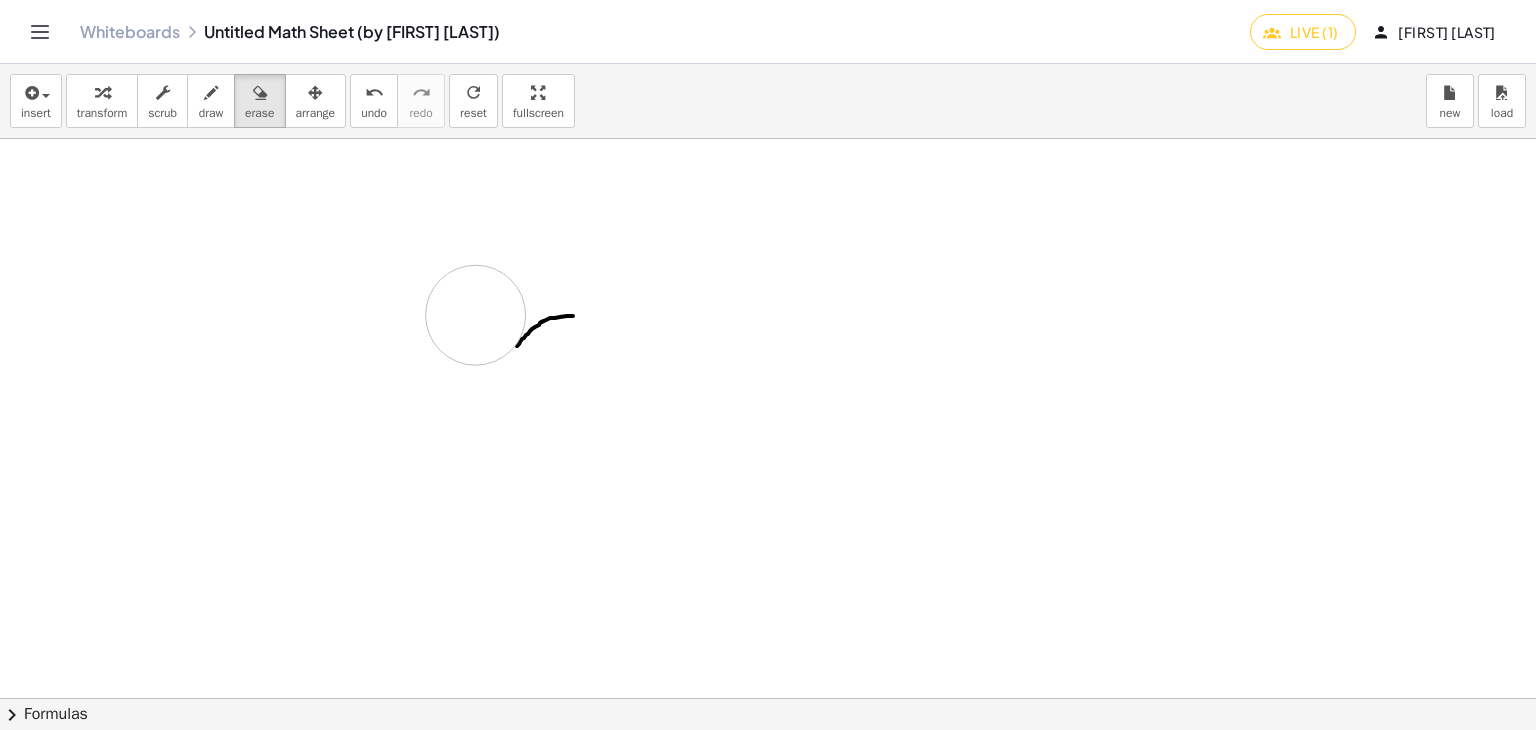 click at bounding box center [765, 124] 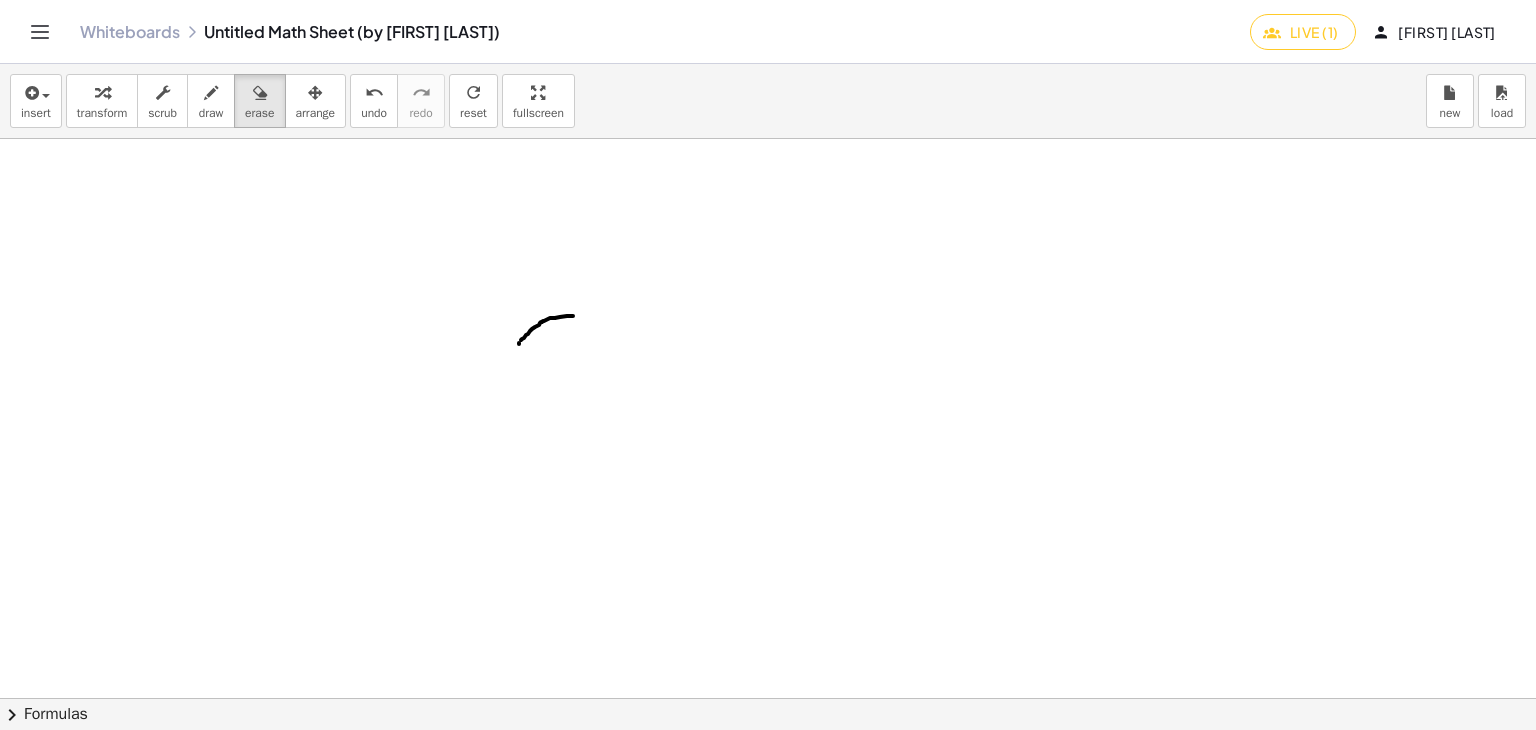 click at bounding box center (765, 124) 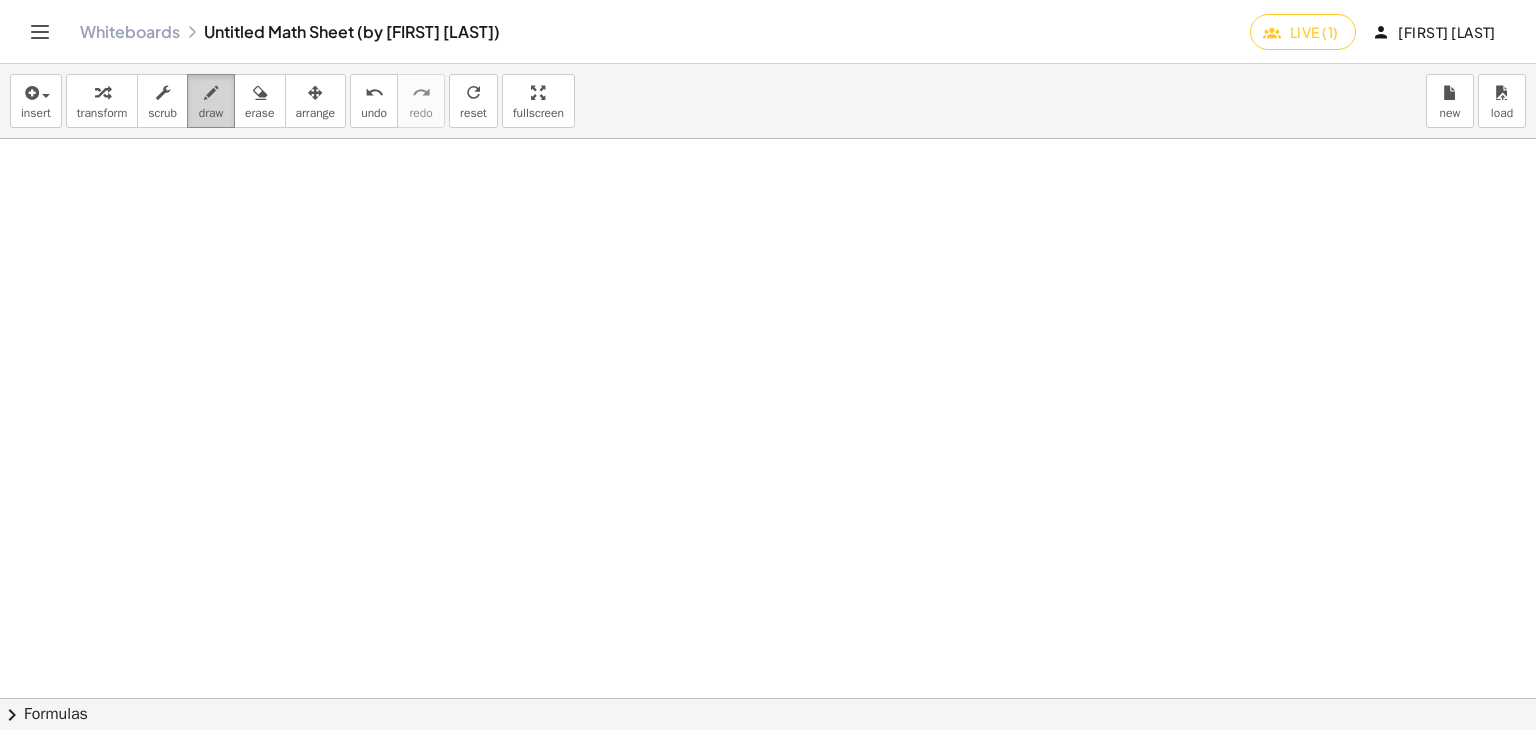 click on "draw" at bounding box center (211, 101) 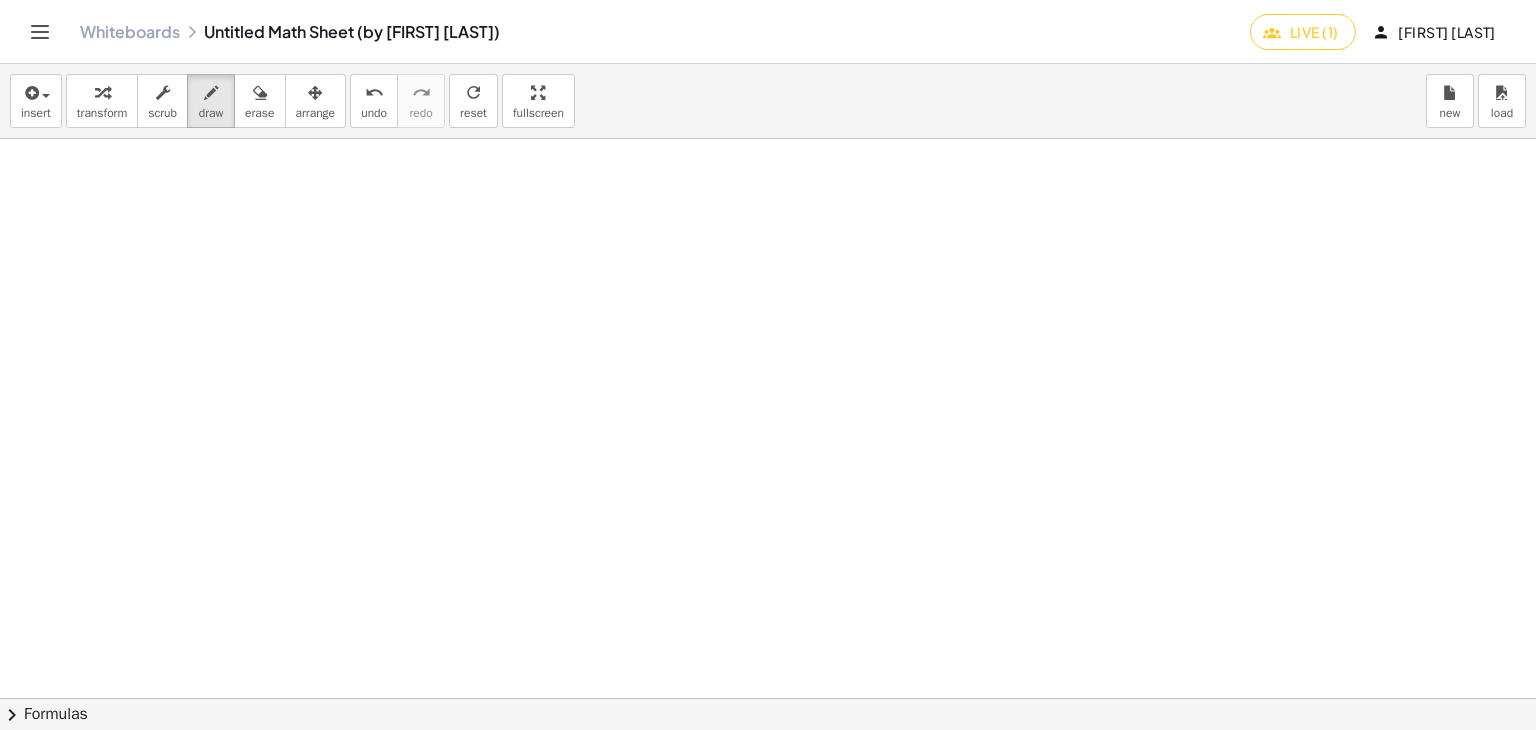 drag, startPoint x: 240, startPoint y: 224, endPoint x: 962, endPoint y: 338, distance: 730.9446 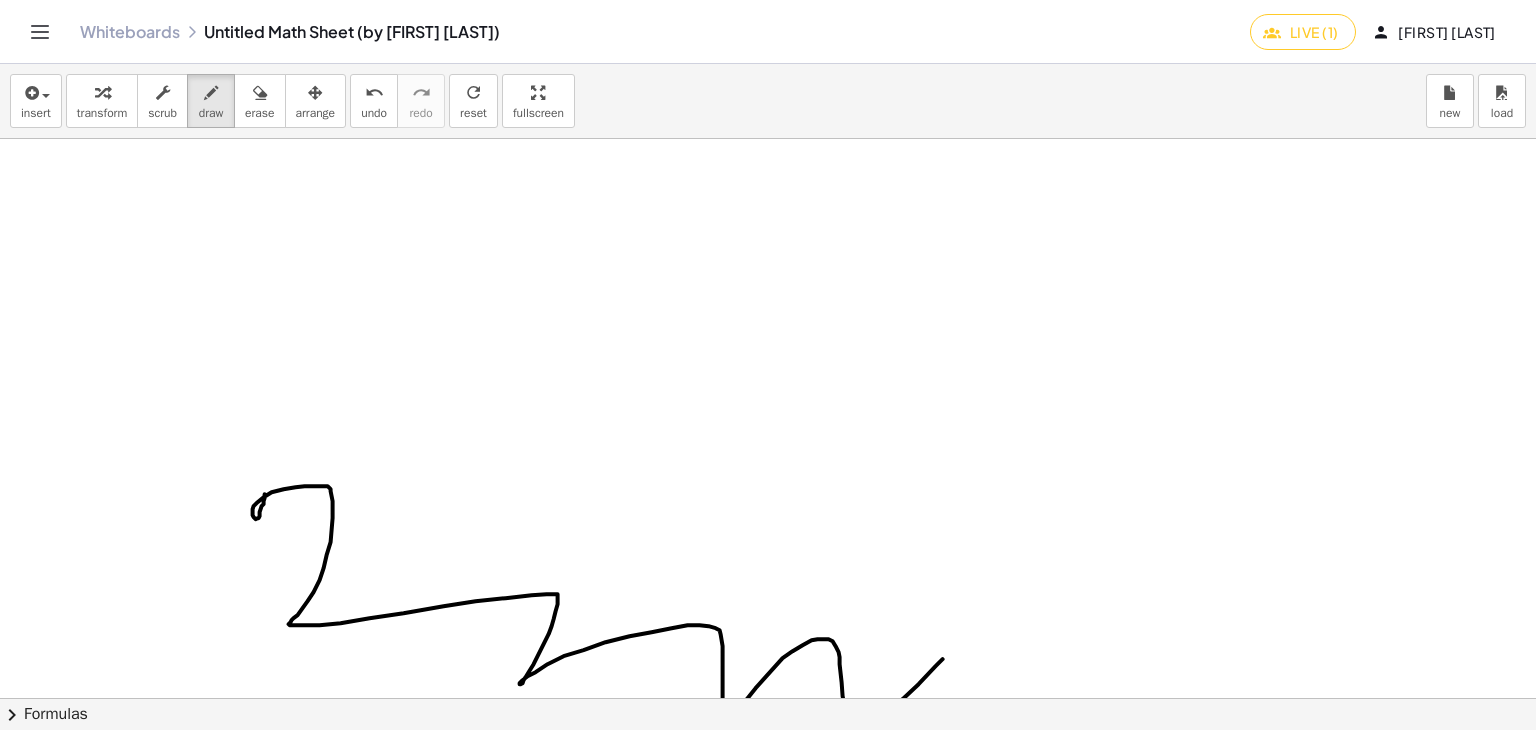 scroll, scrollTop: 1133, scrollLeft: 21, axis: both 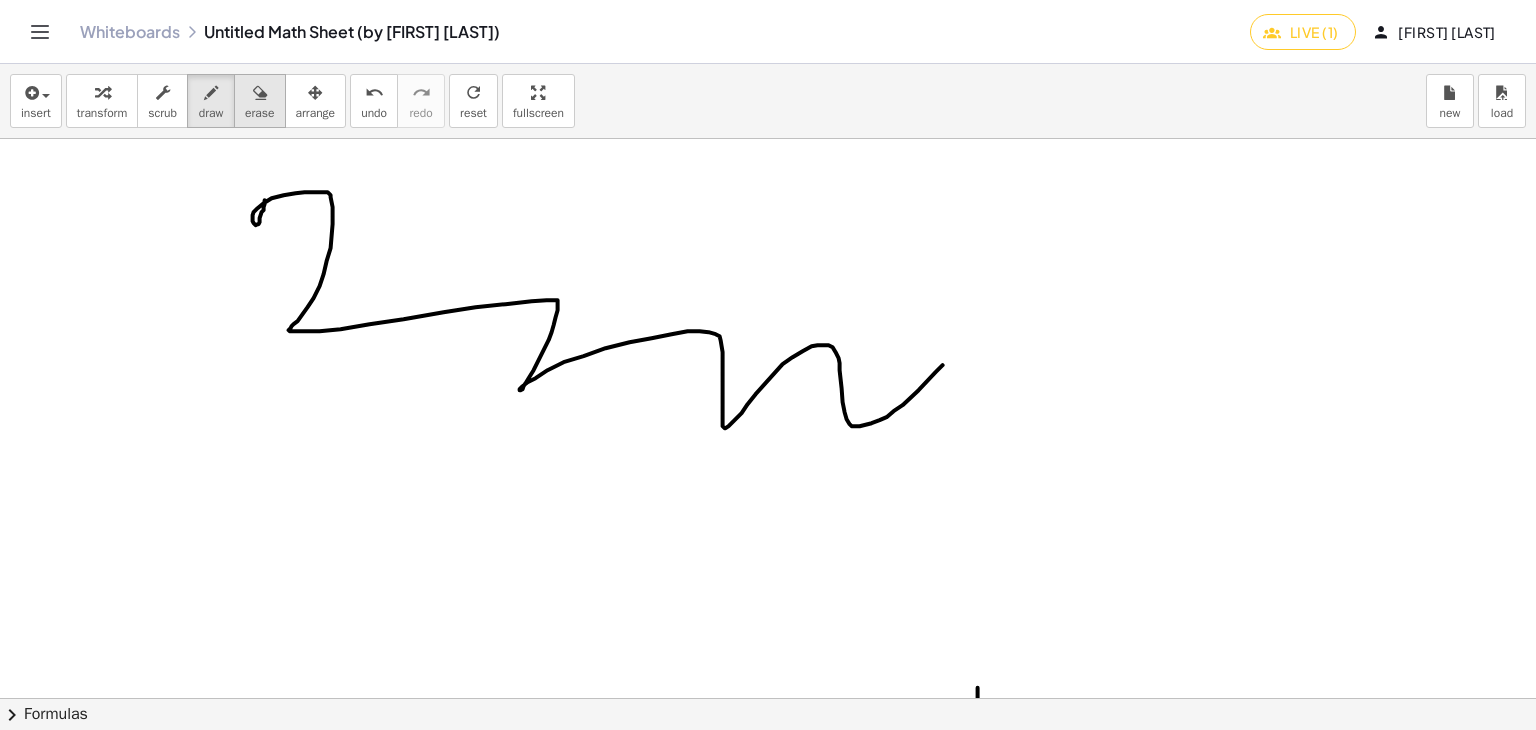 click on "erase" at bounding box center [259, 113] 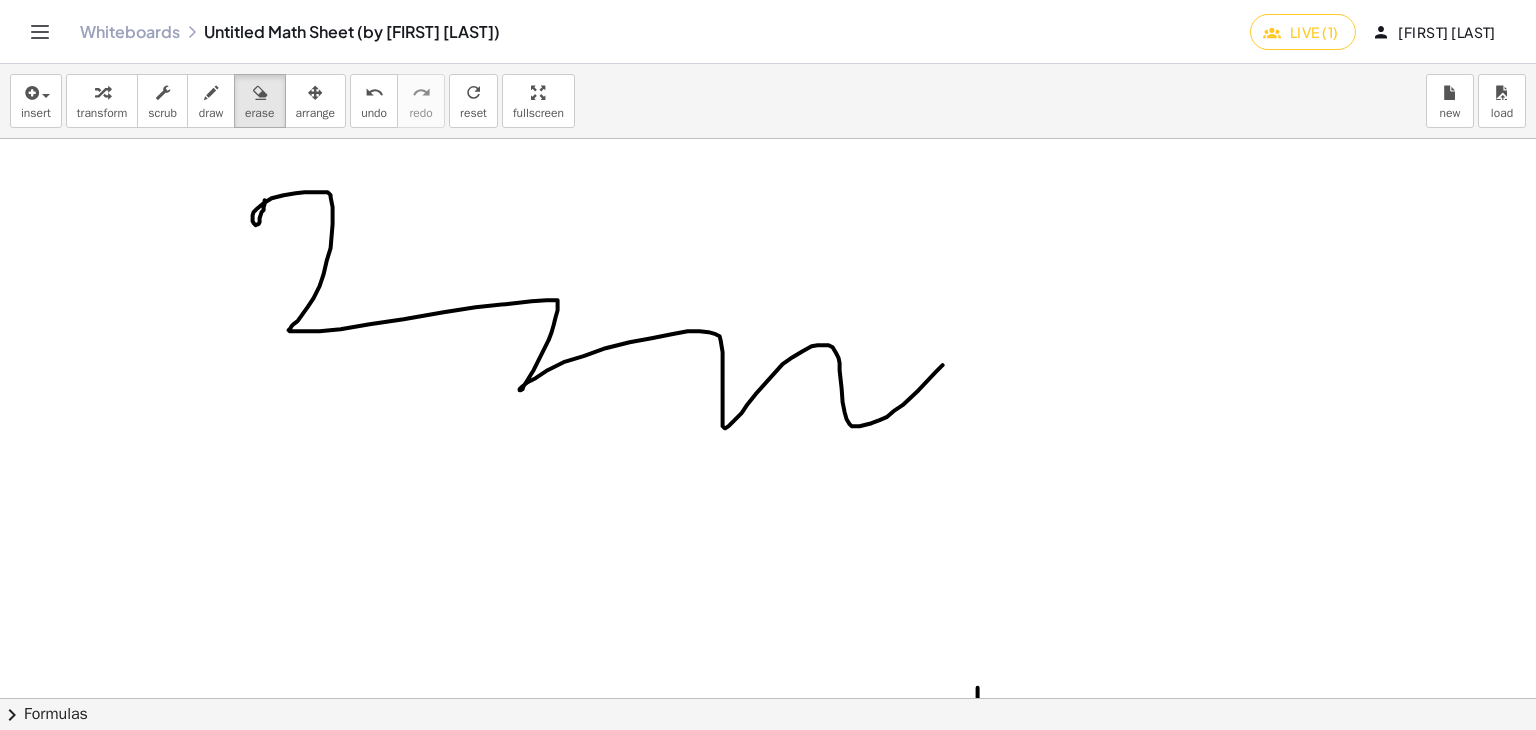 click at bounding box center [765, 124] 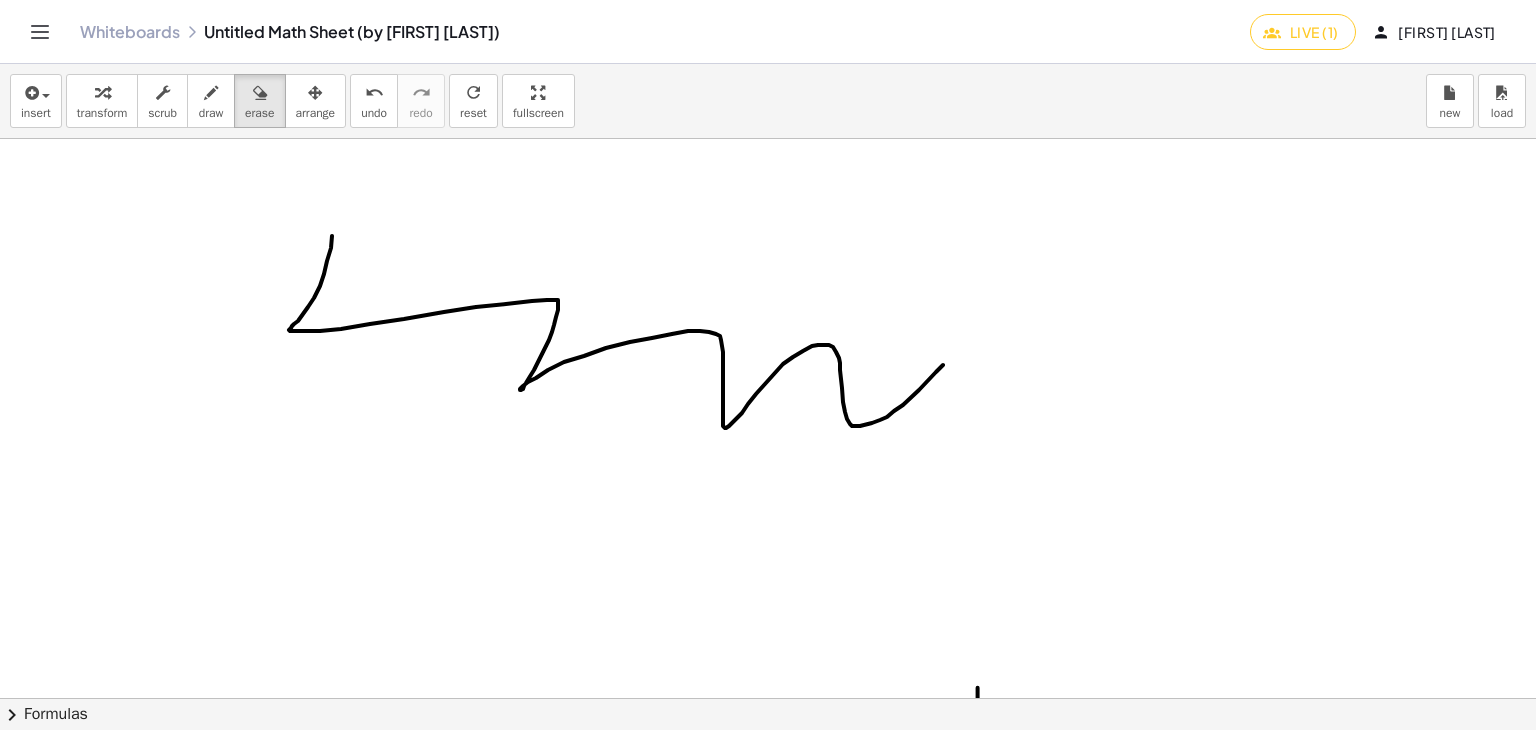click at bounding box center (765, 124) 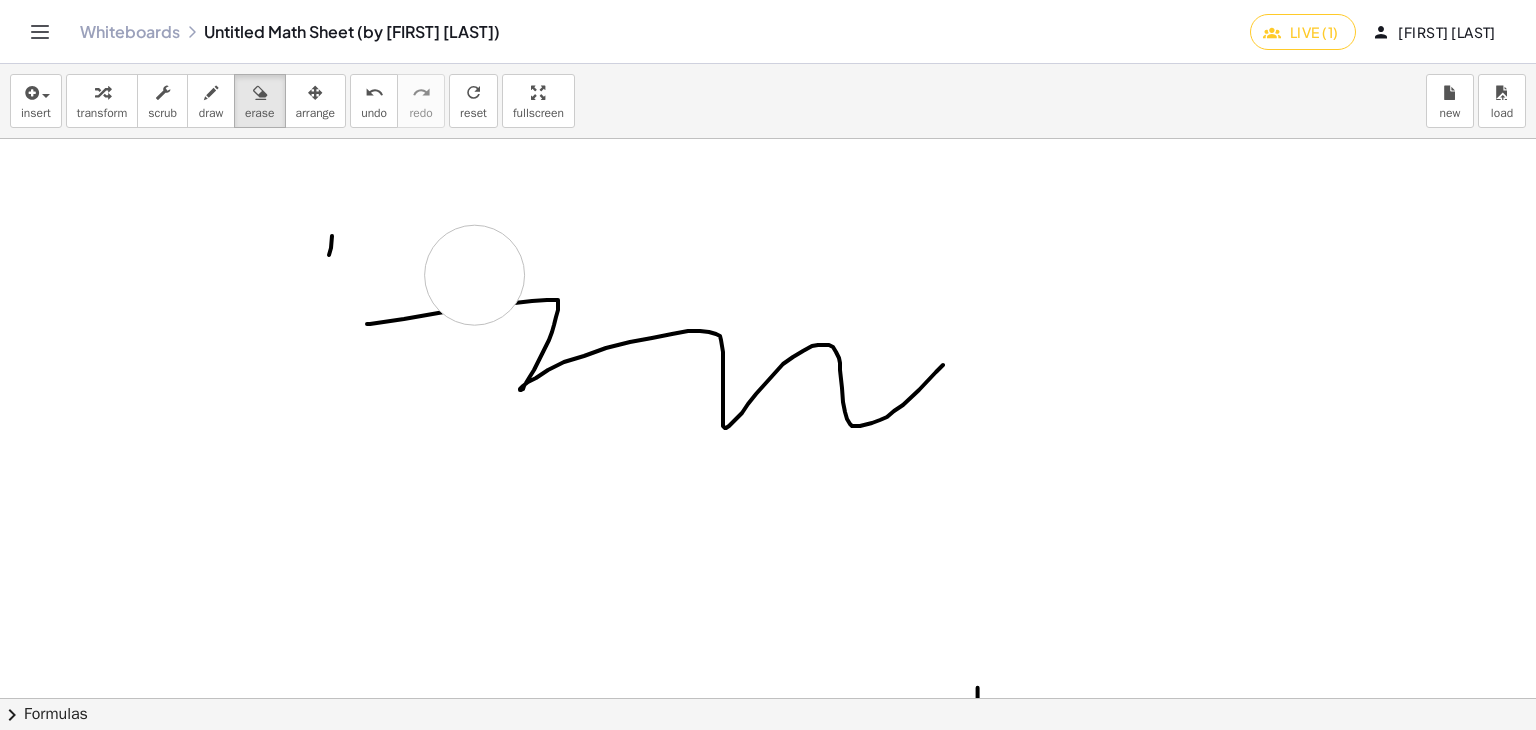 click at bounding box center (765, 124) 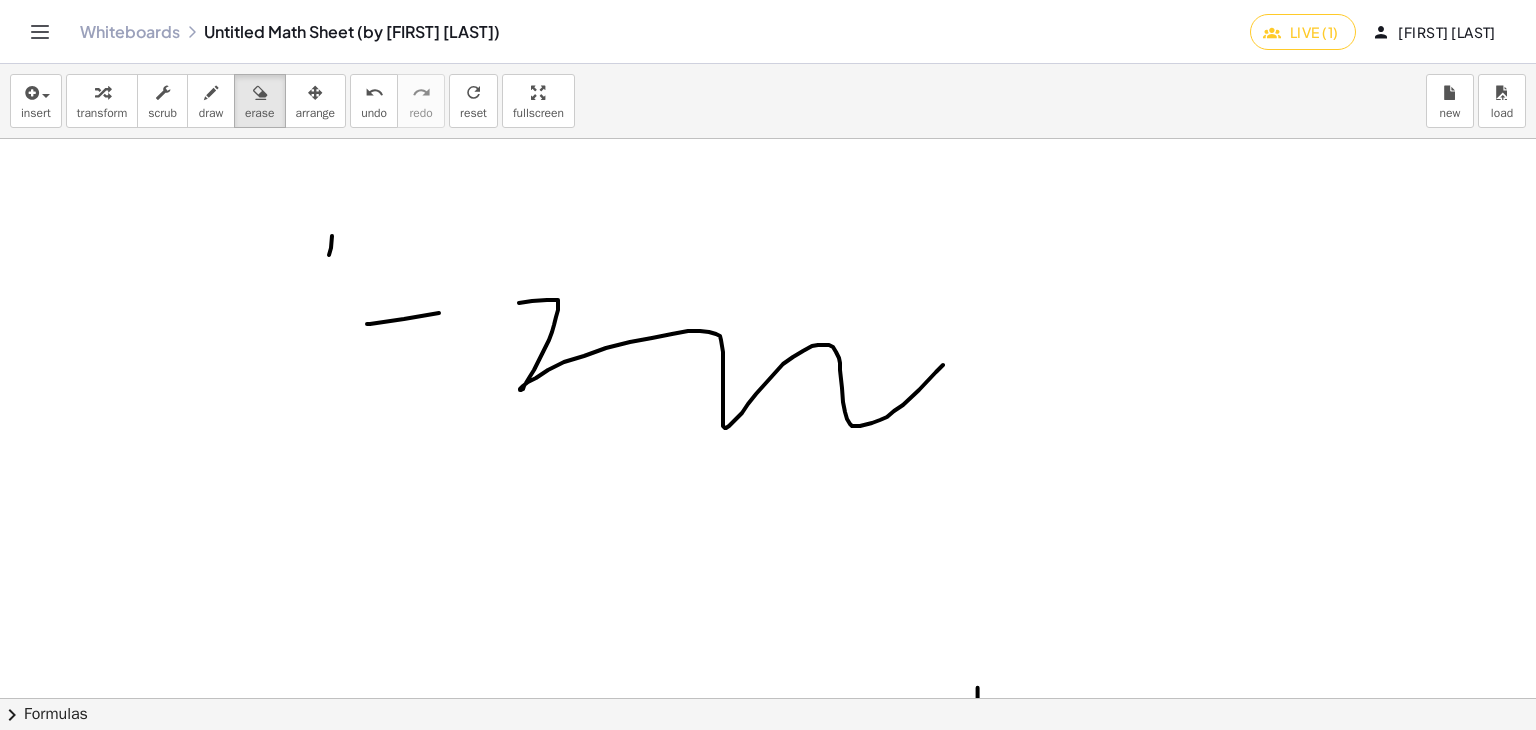 click at bounding box center [765, 124] 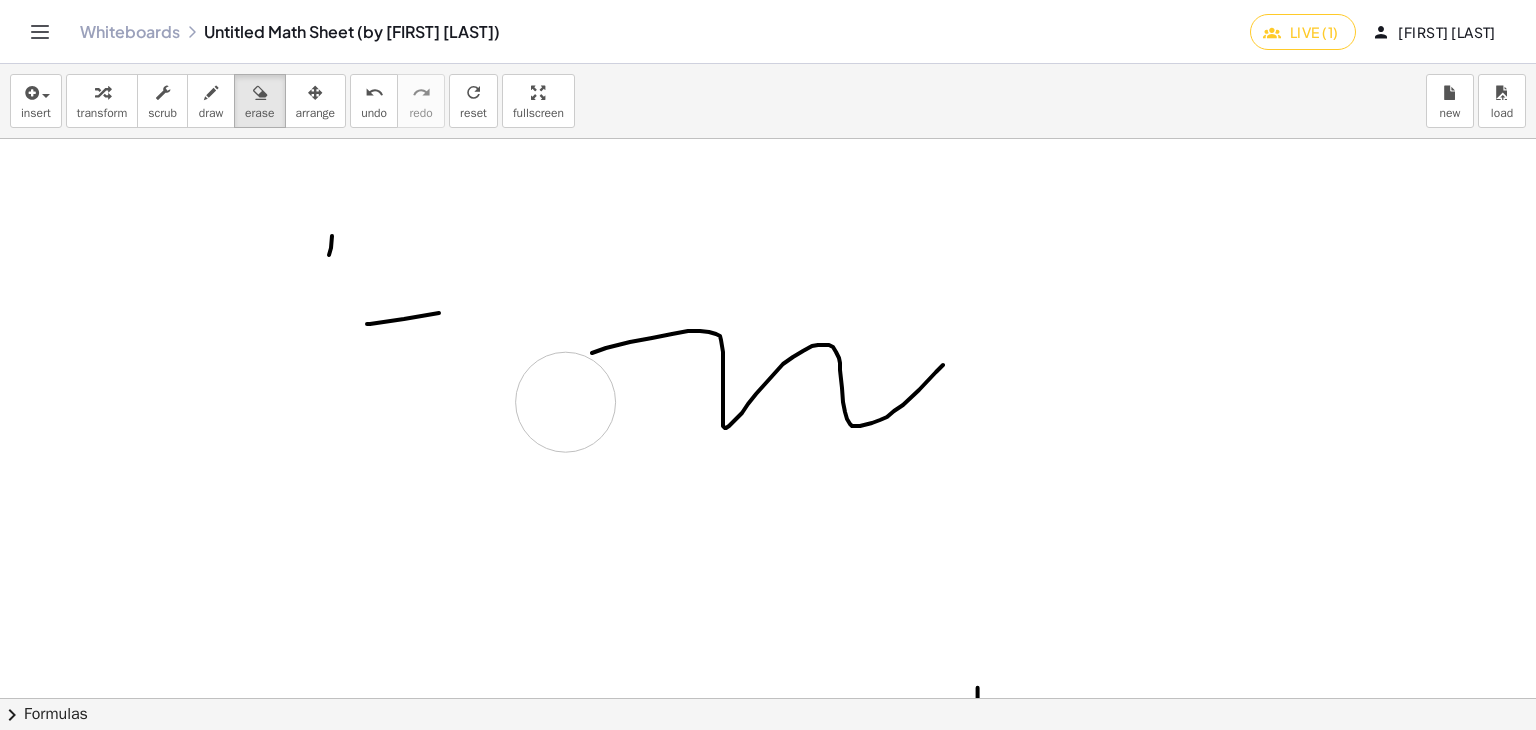 drag, startPoint x: 550, startPoint y: 401, endPoint x: 667, endPoint y: 348, distance: 128.44453 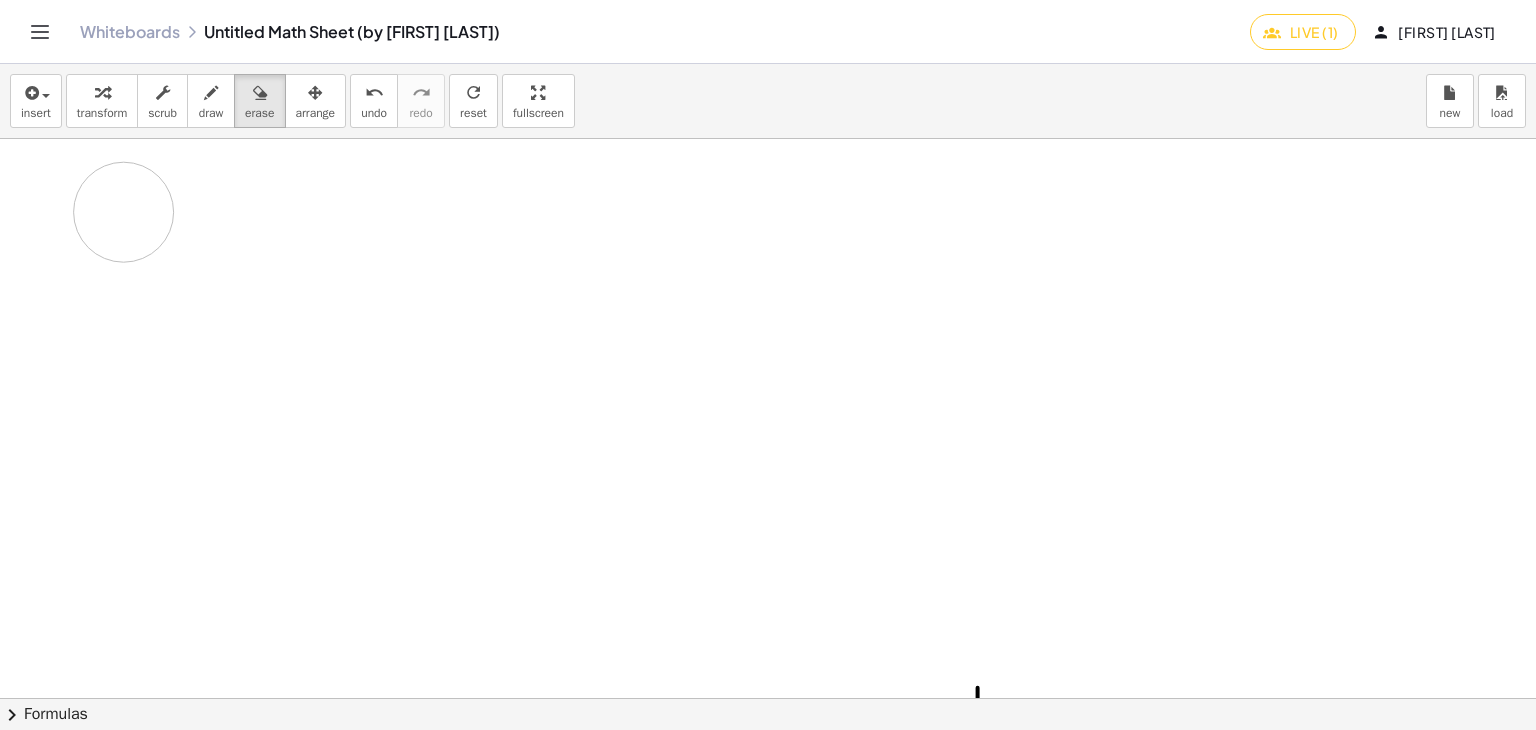 drag, startPoint x: 668, startPoint y: 348, endPoint x: 180, endPoint y: 232, distance: 501.59744 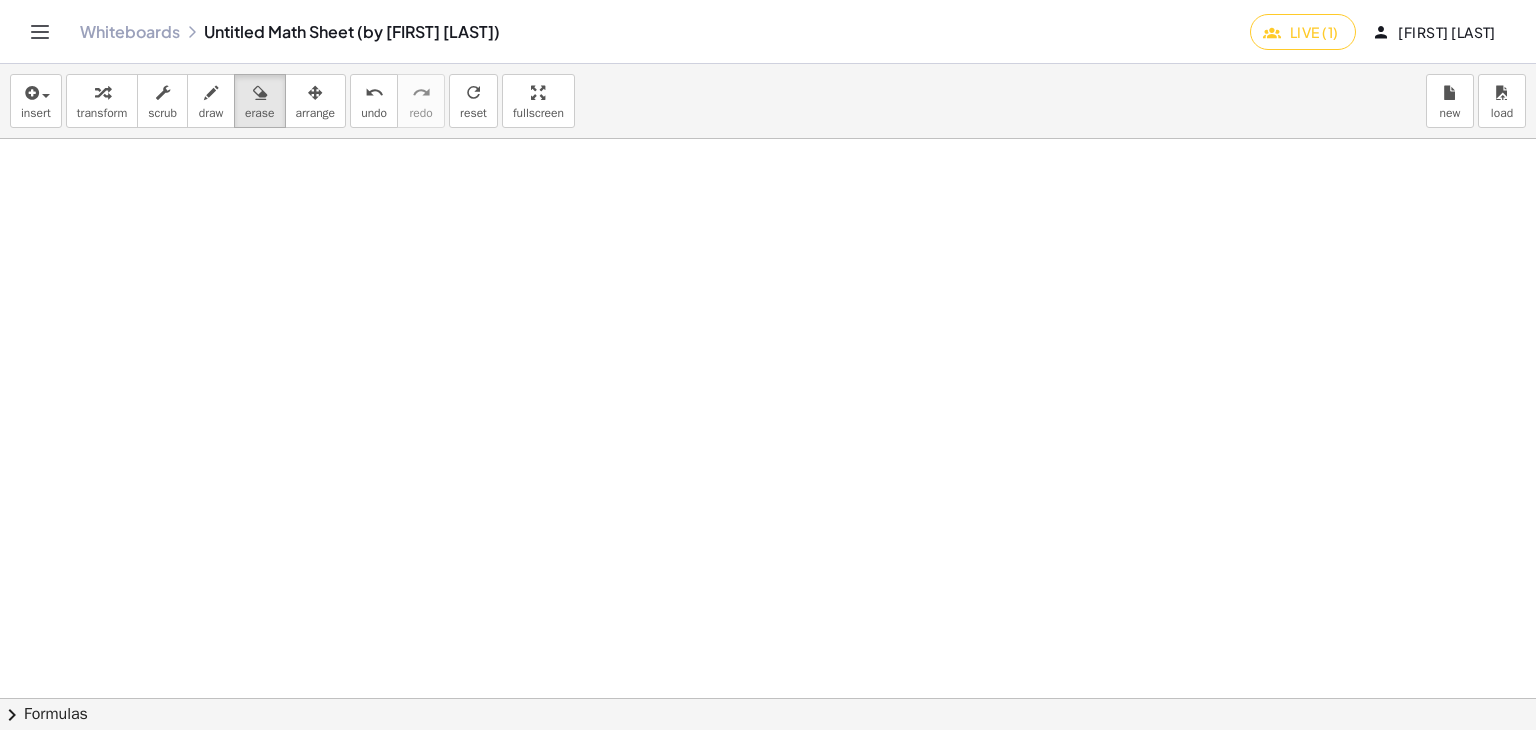 scroll, scrollTop: 1359, scrollLeft: 21, axis: both 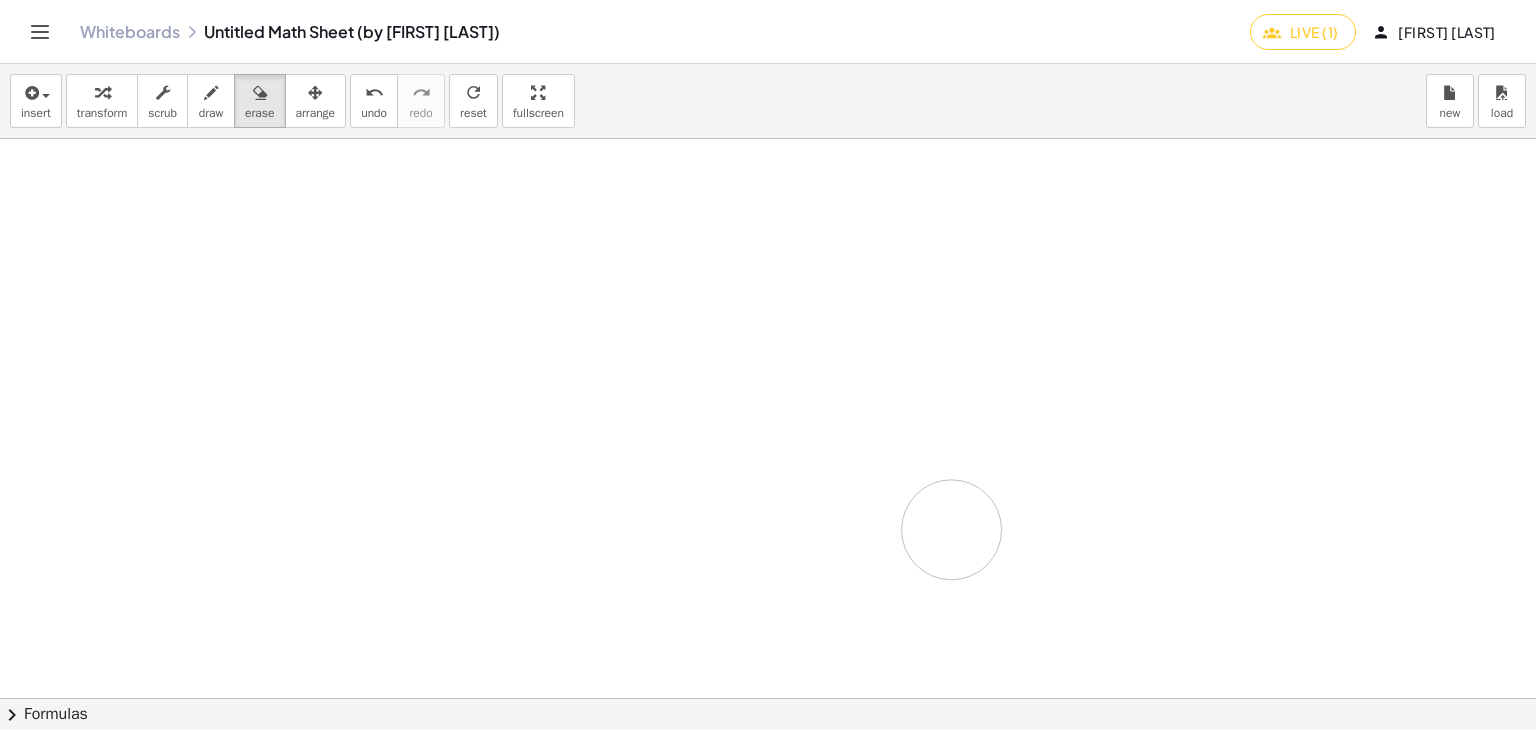 drag, startPoint x: 960, startPoint y: 449, endPoint x: 935, endPoint y: 538, distance: 92.44458 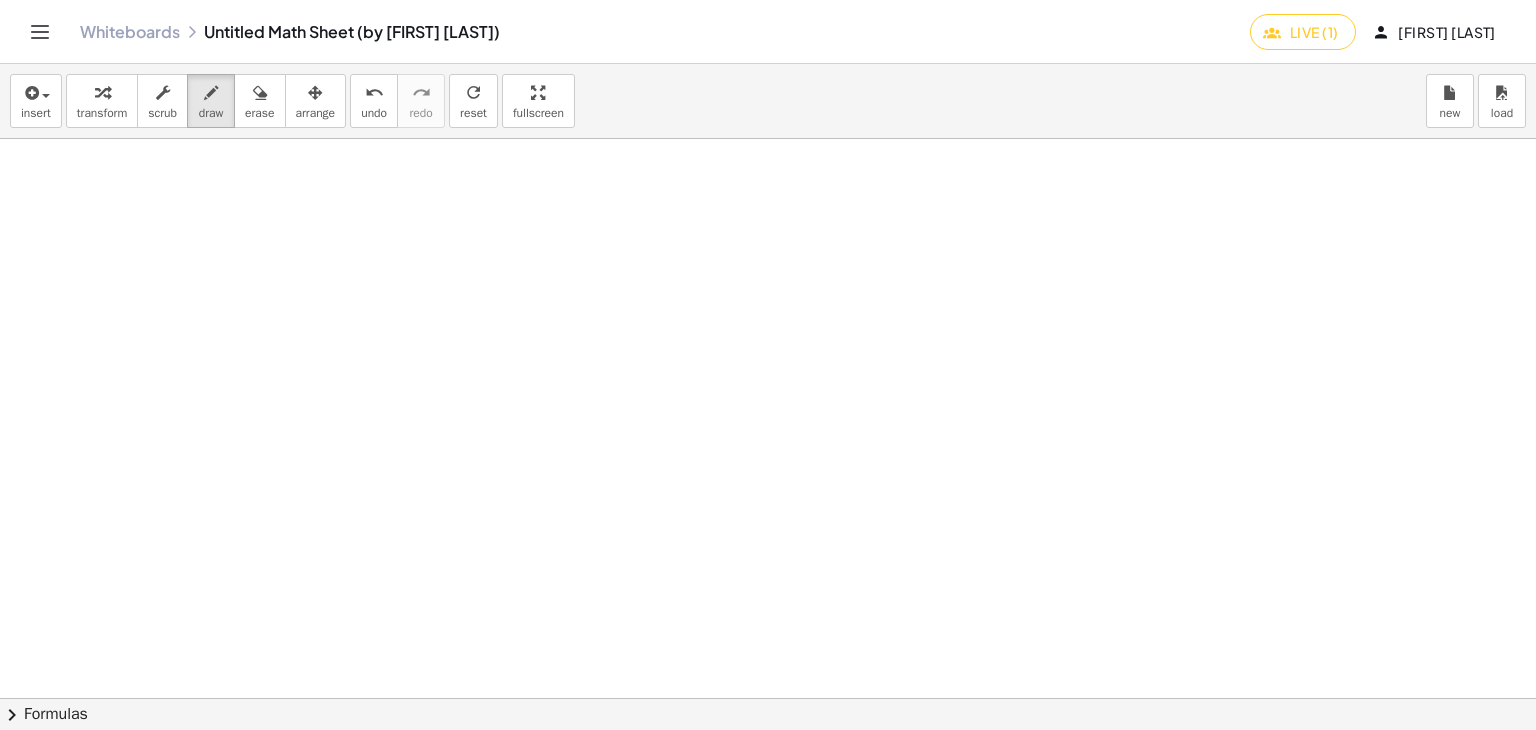 drag, startPoint x: 206, startPoint y: 108, endPoint x: 294, endPoint y: 143, distance: 94.7048 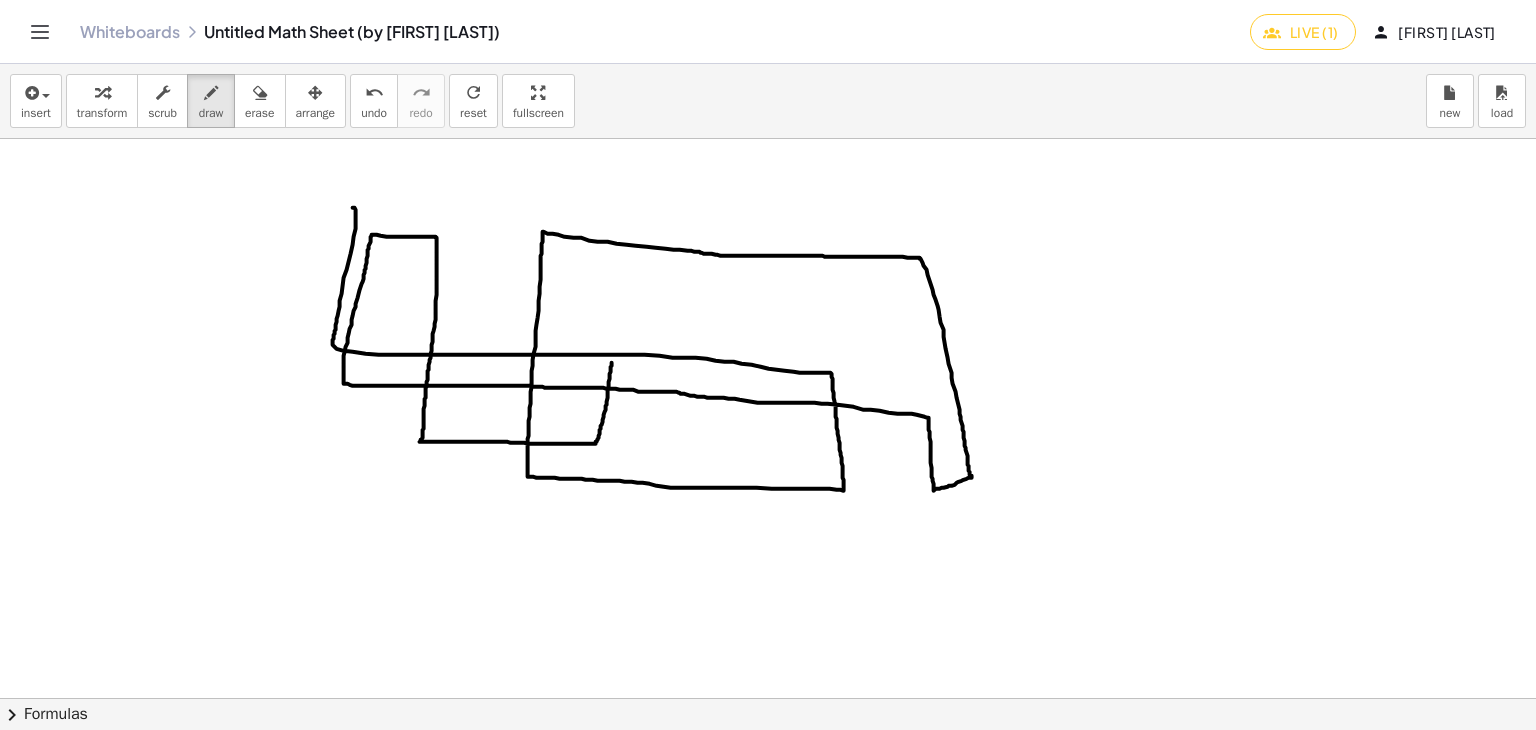 drag, startPoint x: 337, startPoint y: 207, endPoint x: 613, endPoint y: 306, distance: 293.21835 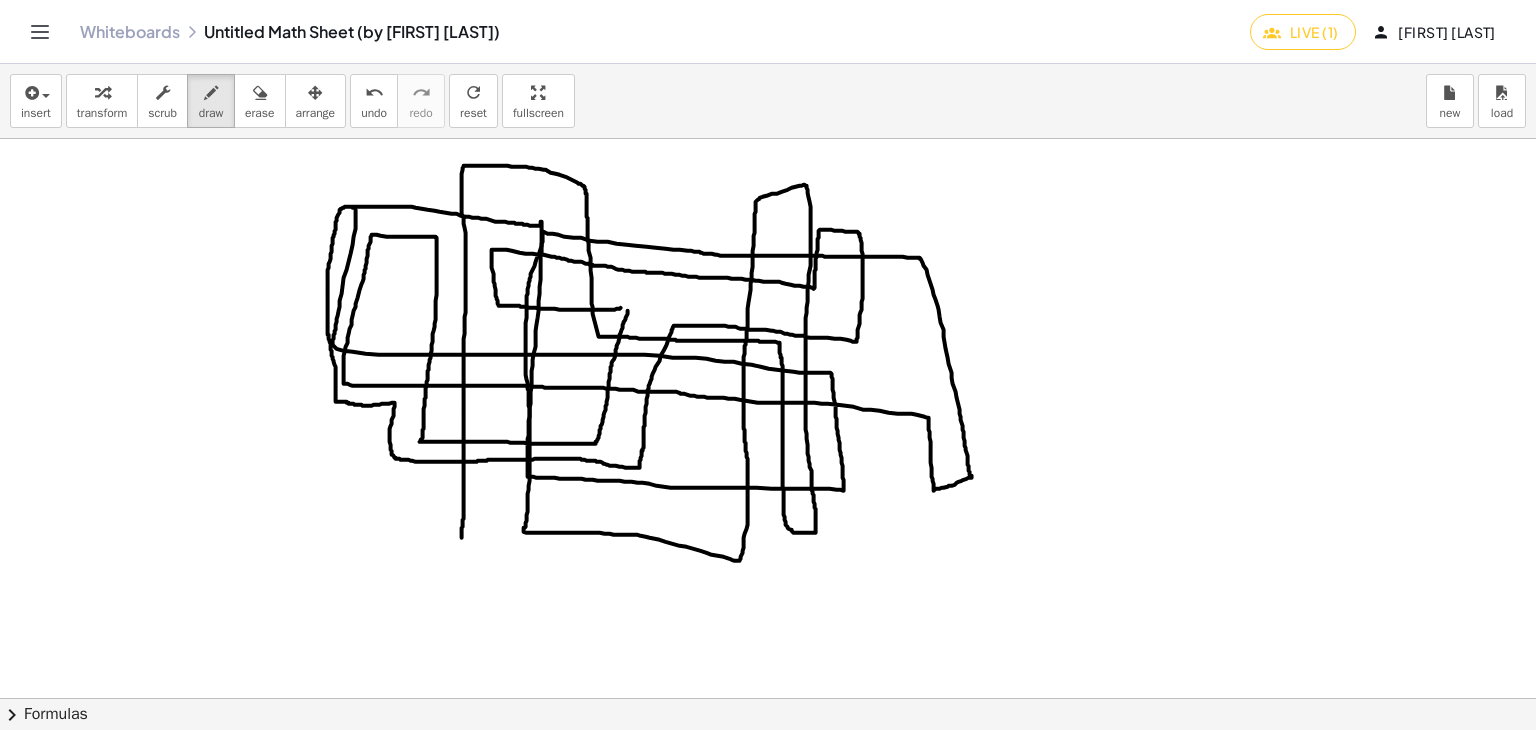 drag, startPoint x: 605, startPoint y: 307, endPoint x: 446, endPoint y: 538, distance: 280.43182 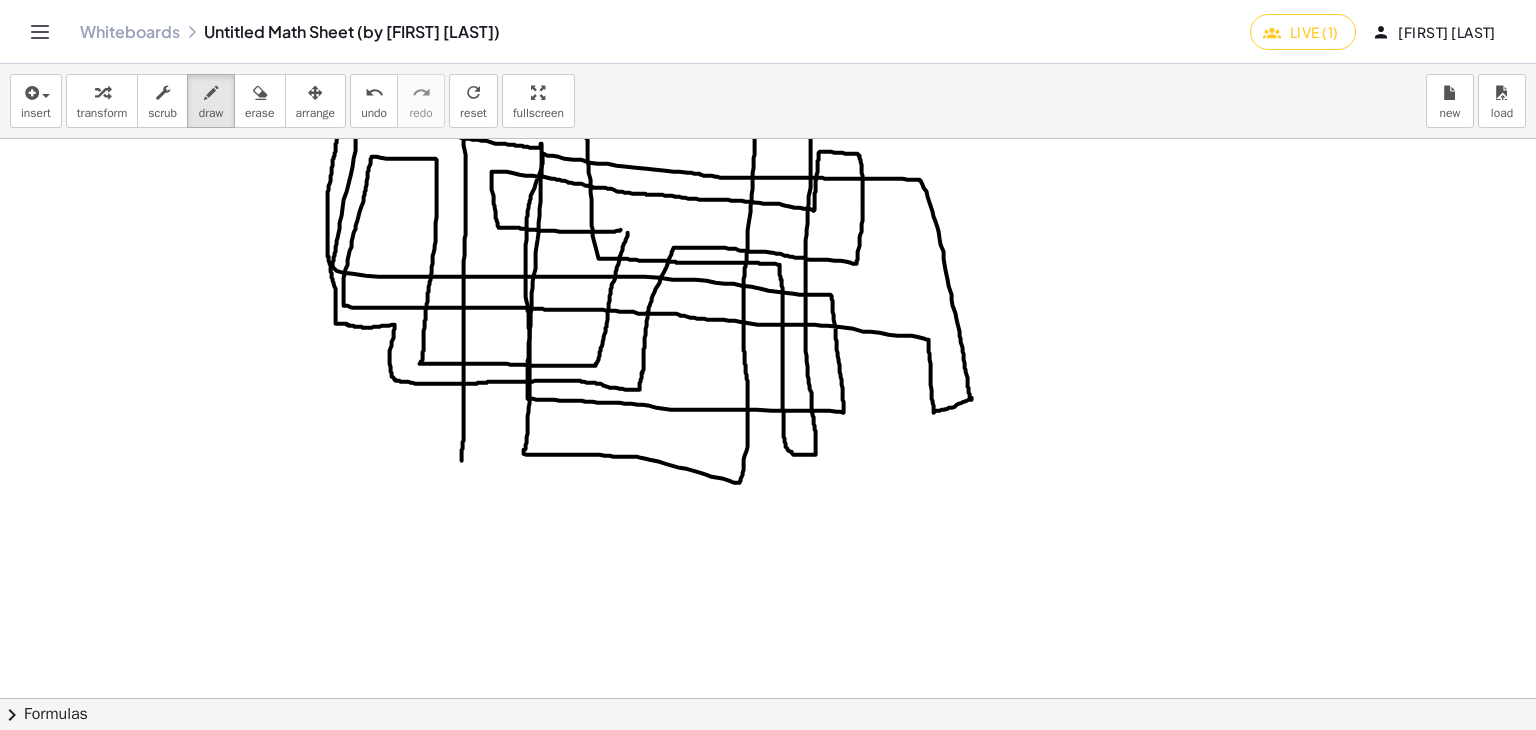 scroll, scrollTop: 1359, scrollLeft: 21, axis: both 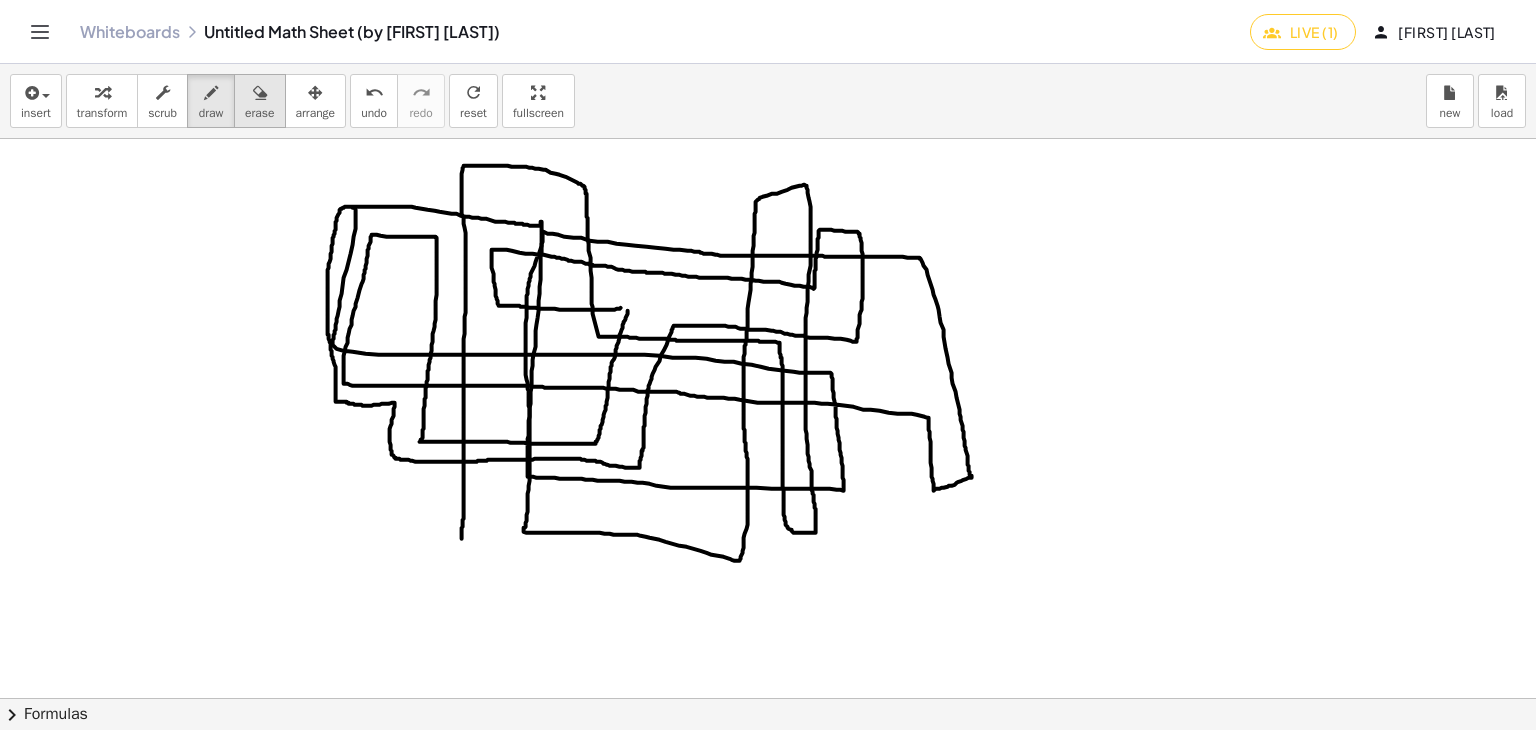 click on "erase" at bounding box center (259, 101) 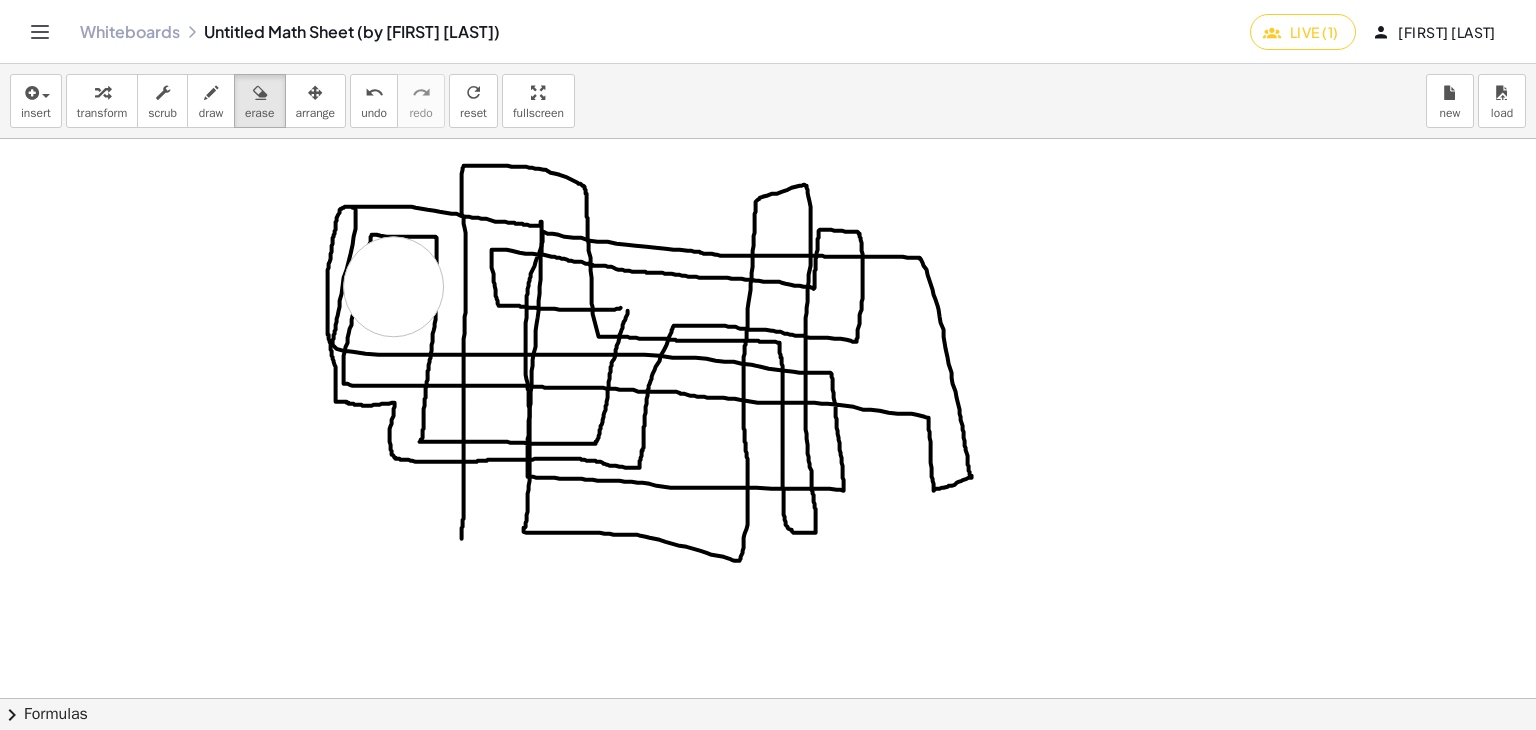 drag, startPoint x: 378, startPoint y: 286, endPoint x: 486, endPoint y: 349, distance: 125.032 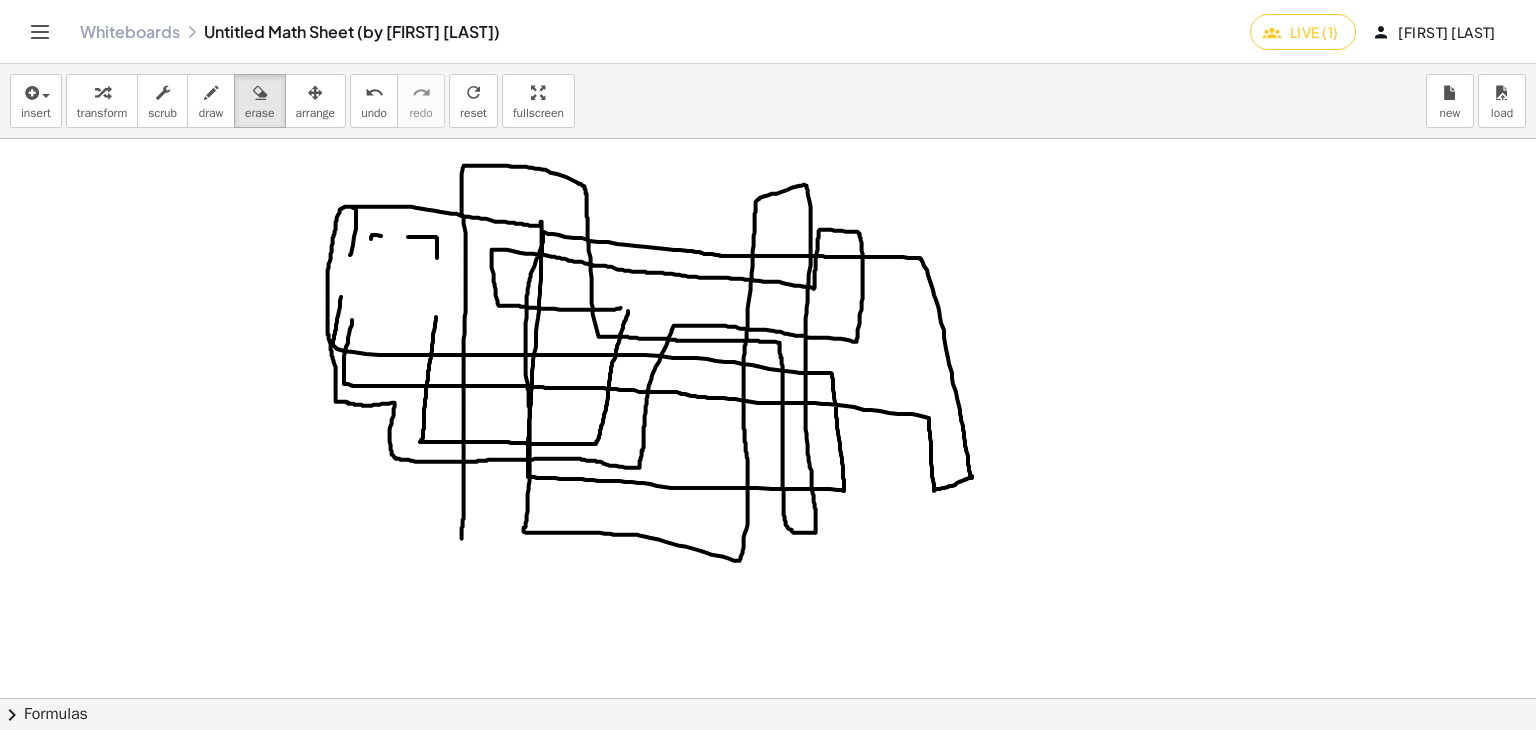 click at bounding box center (765, -102) 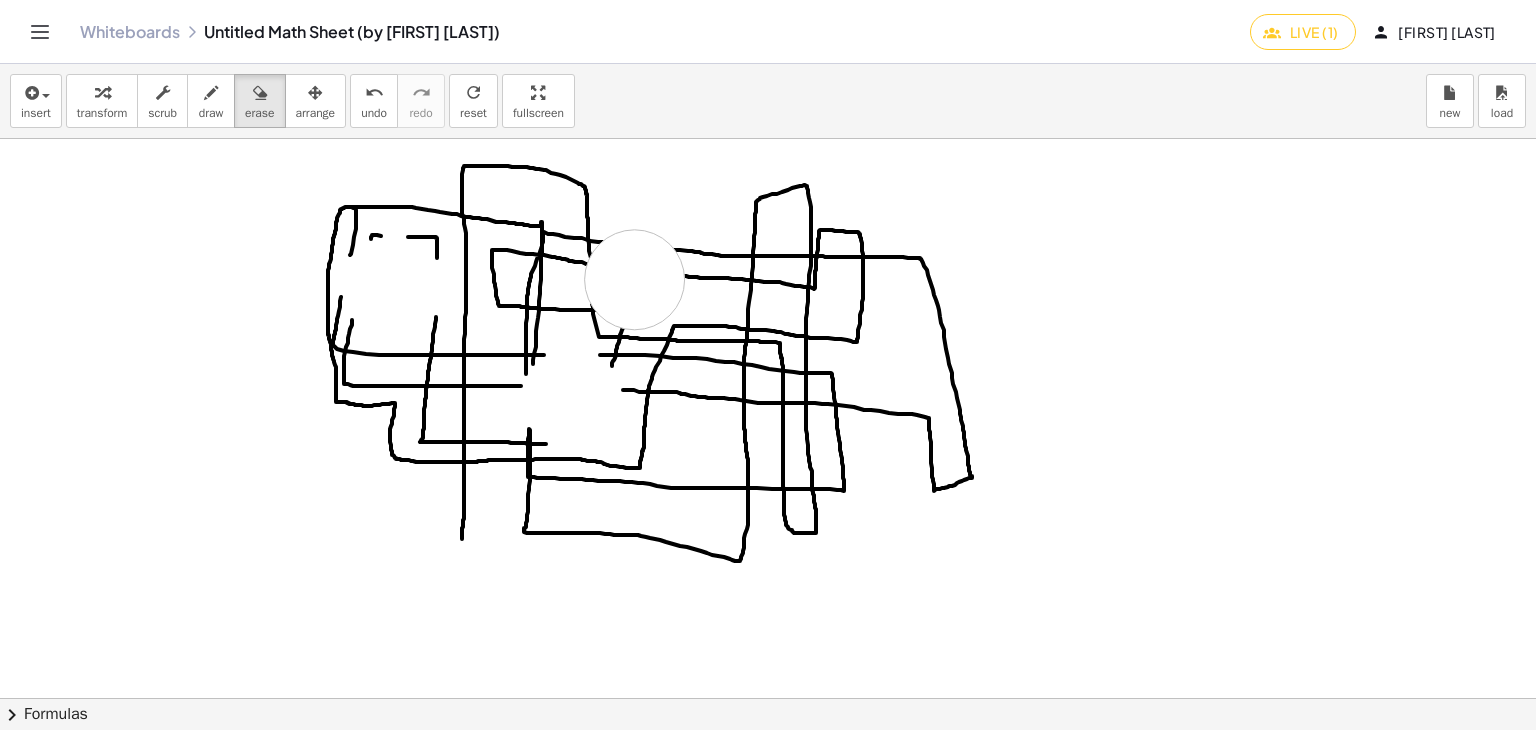 click at bounding box center (765, -102) 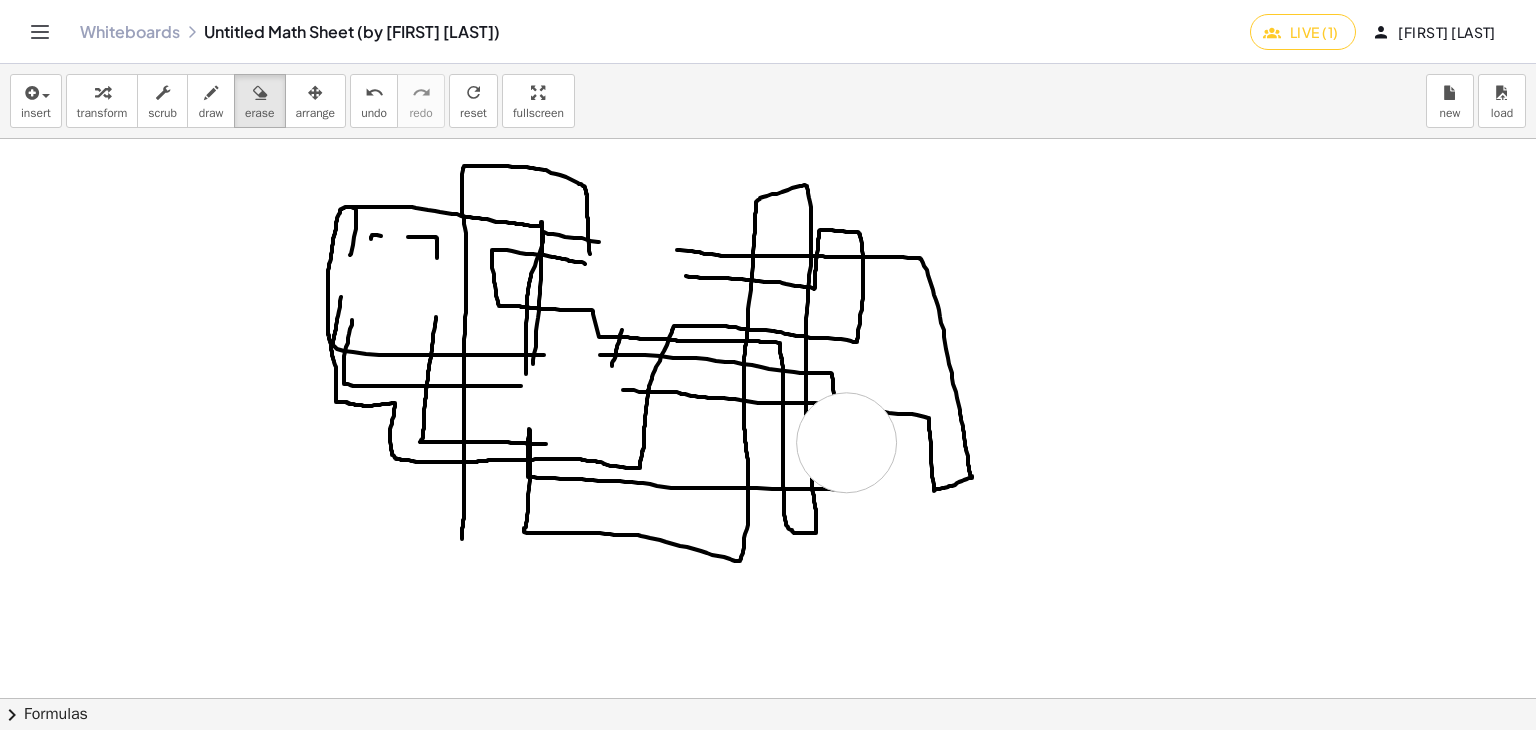 click at bounding box center [765, -102] 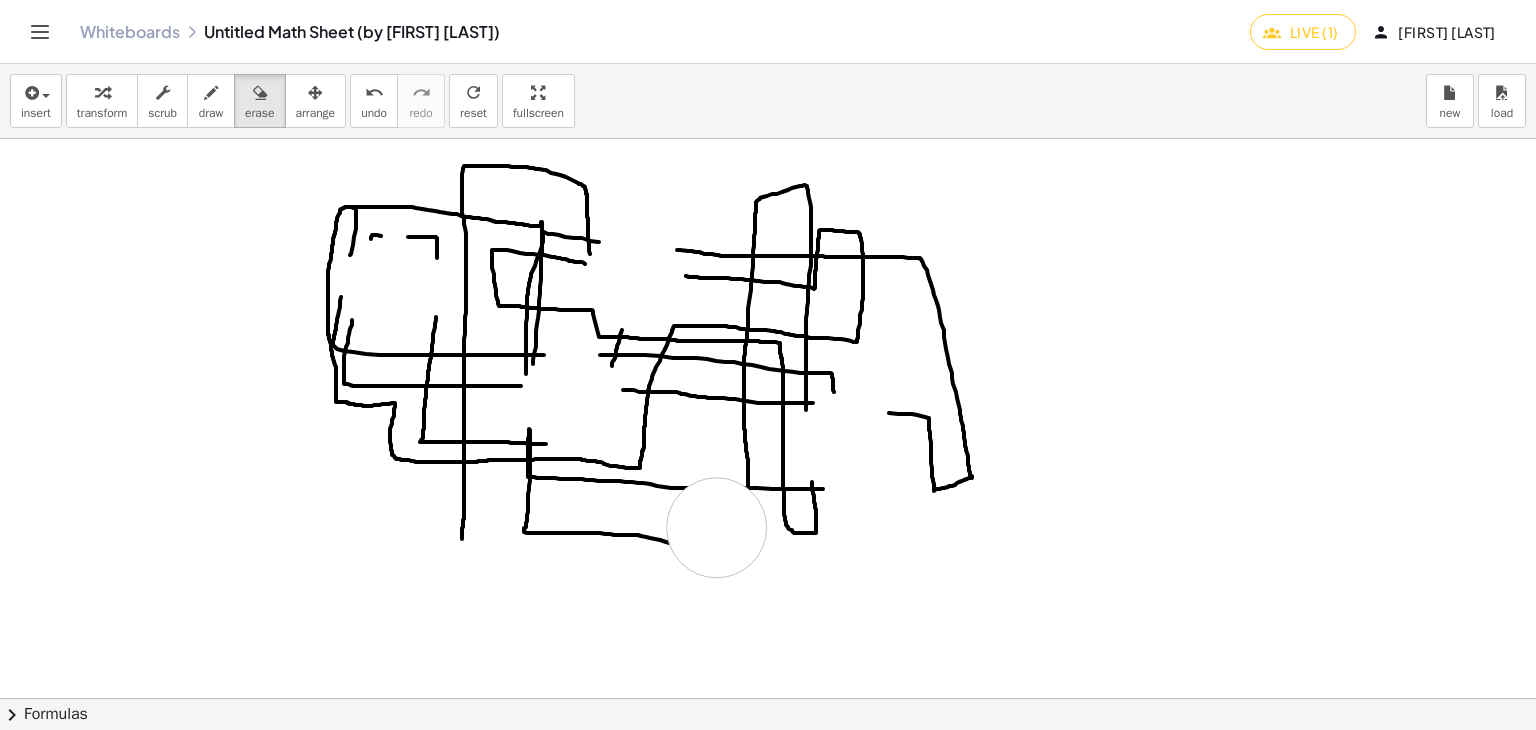 drag, startPoint x: 701, startPoint y: 527, endPoint x: 673, endPoint y: 525, distance: 28.071337 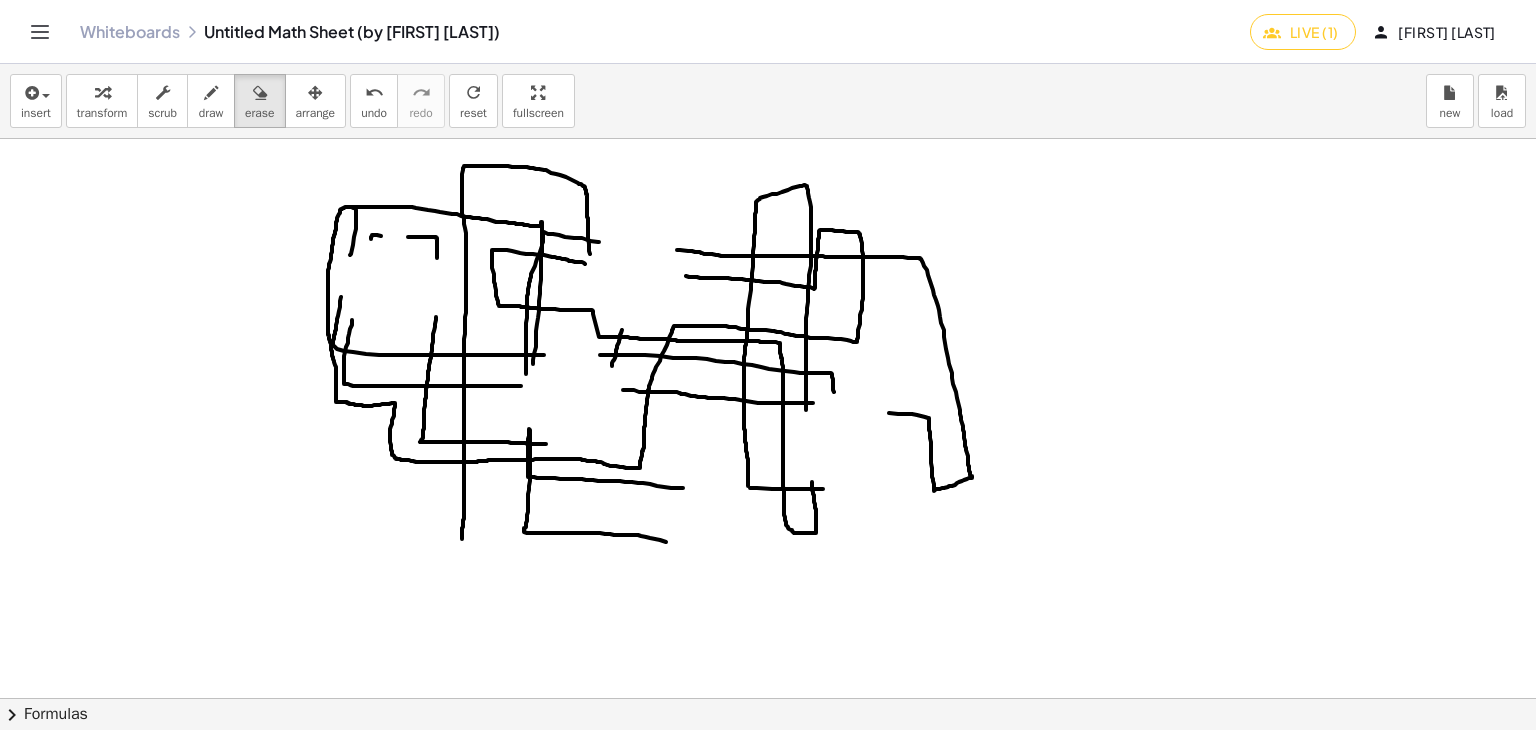click at bounding box center [765, -102] 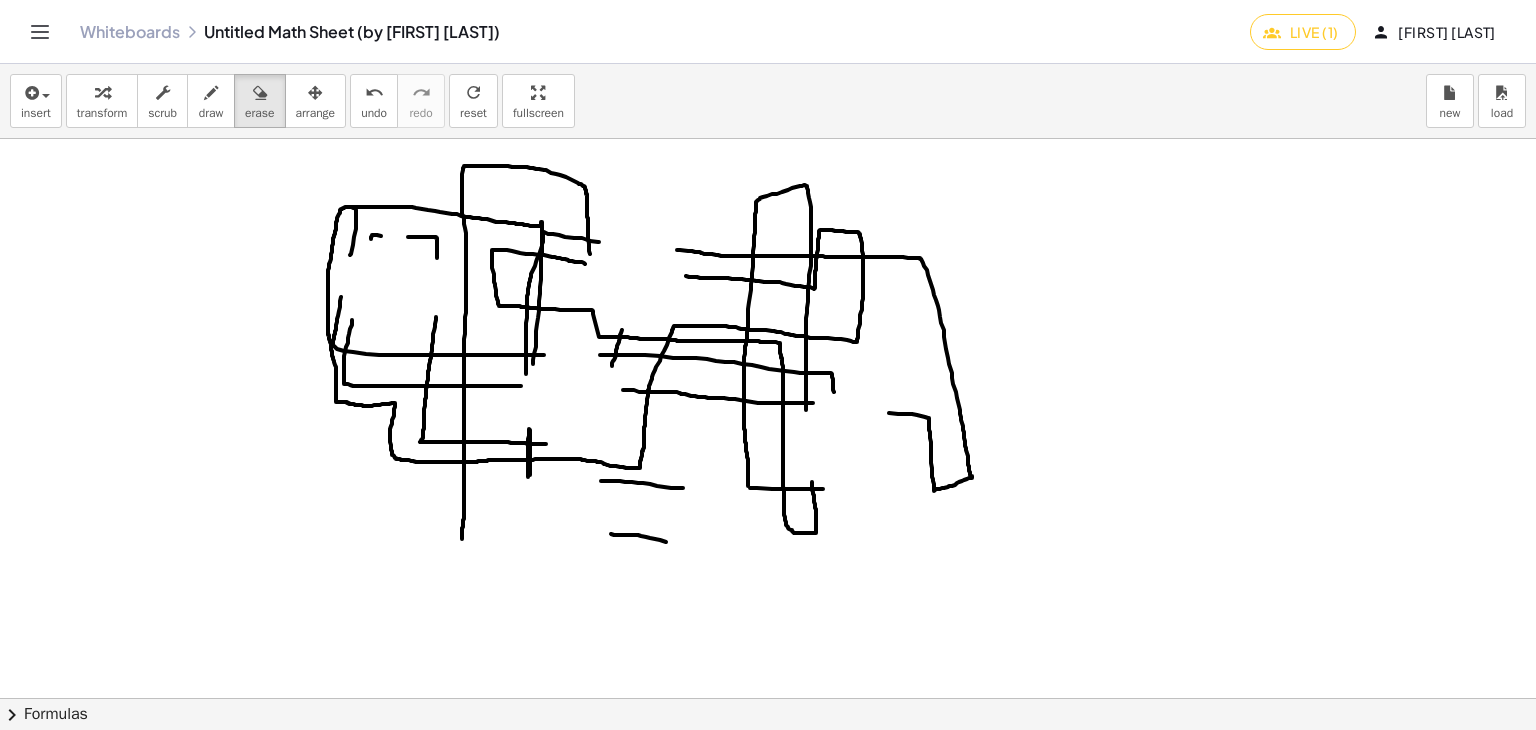 click at bounding box center [765, -102] 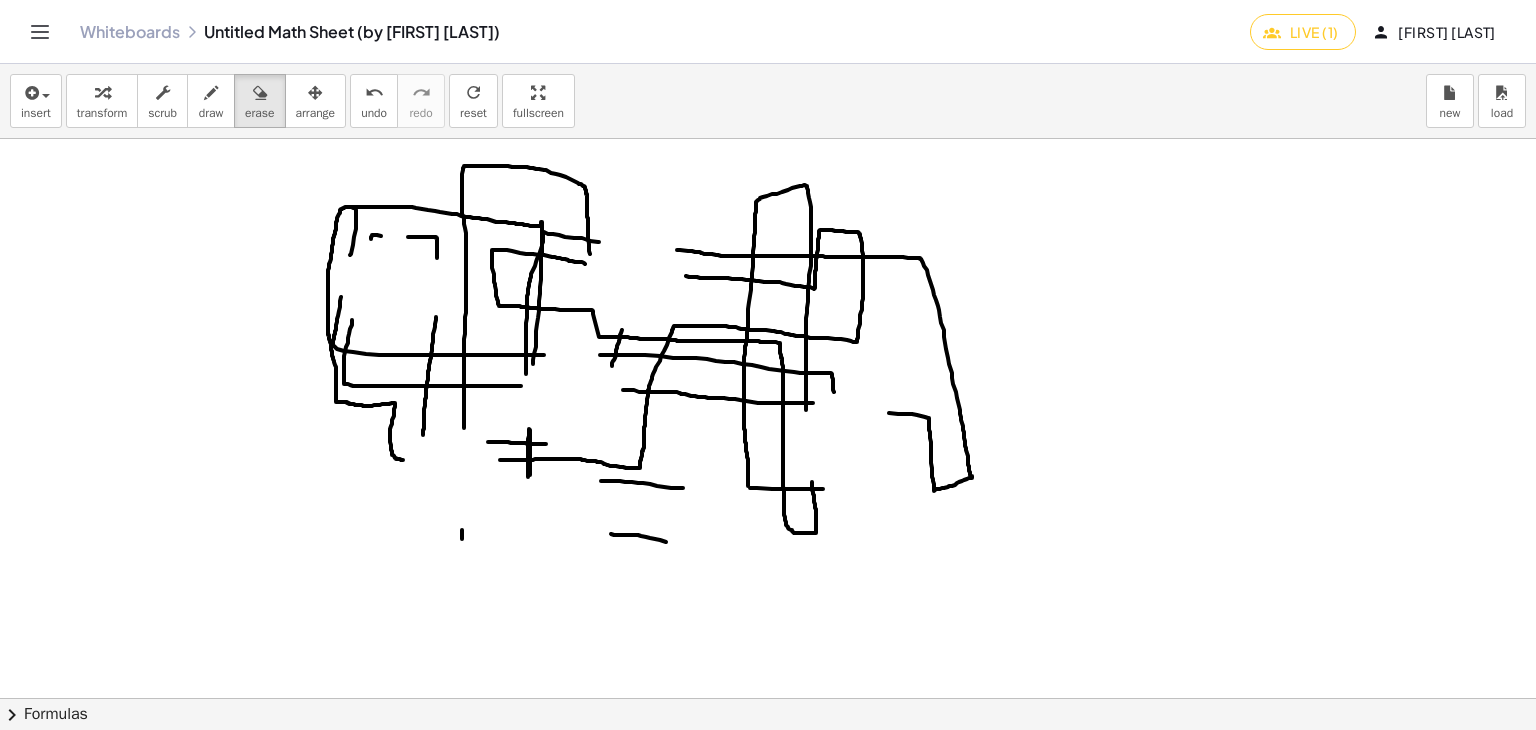 click at bounding box center [765, -102] 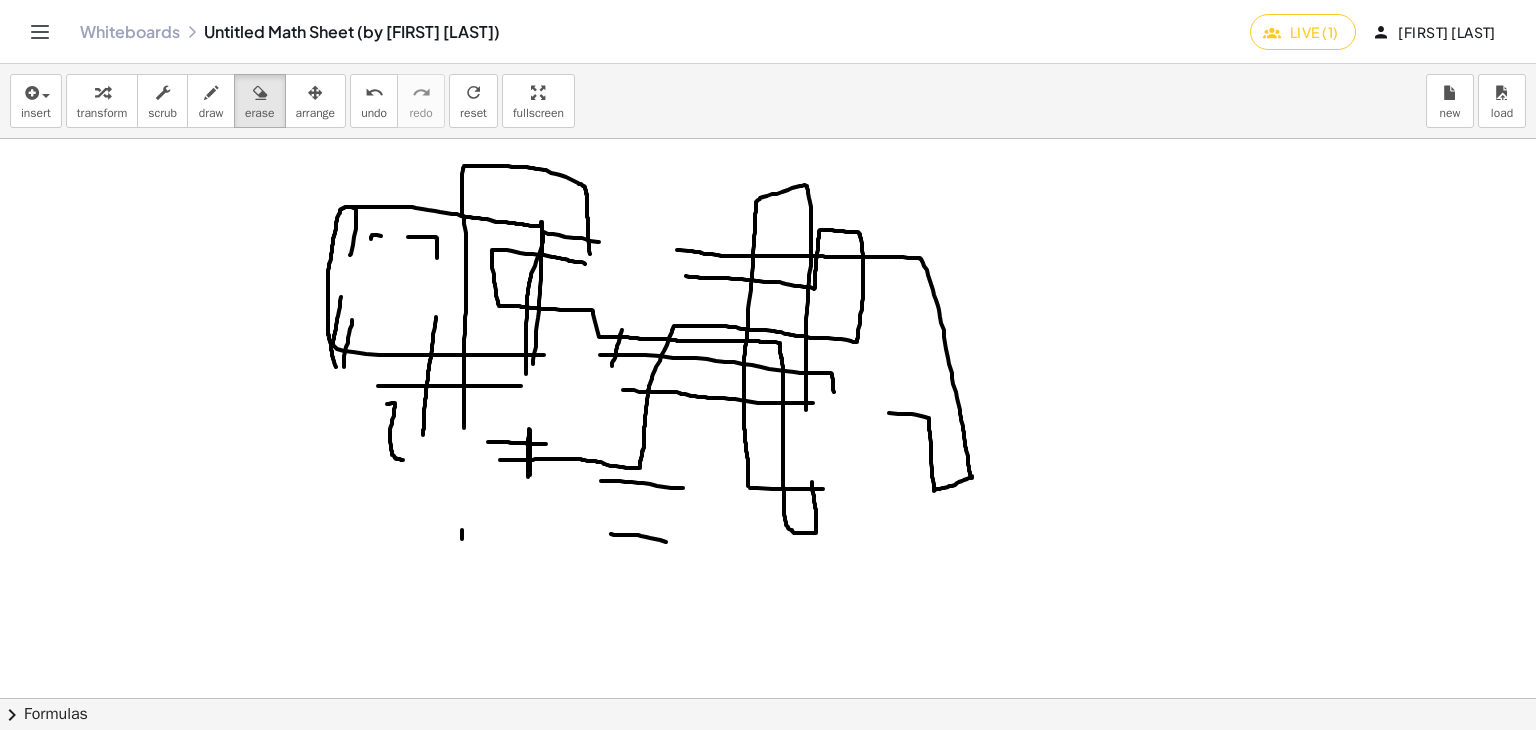 click at bounding box center (765, -102) 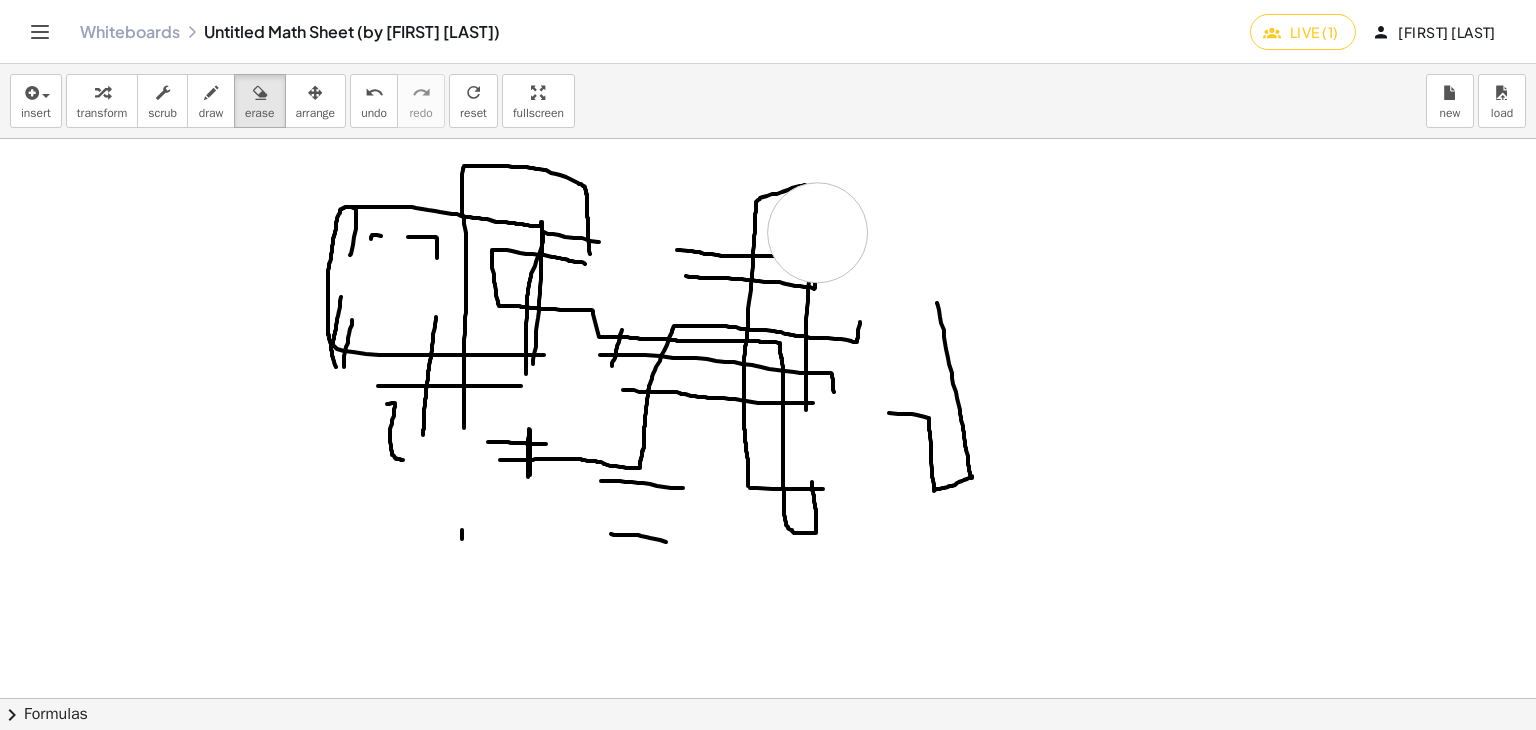 click at bounding box center (765, -102) 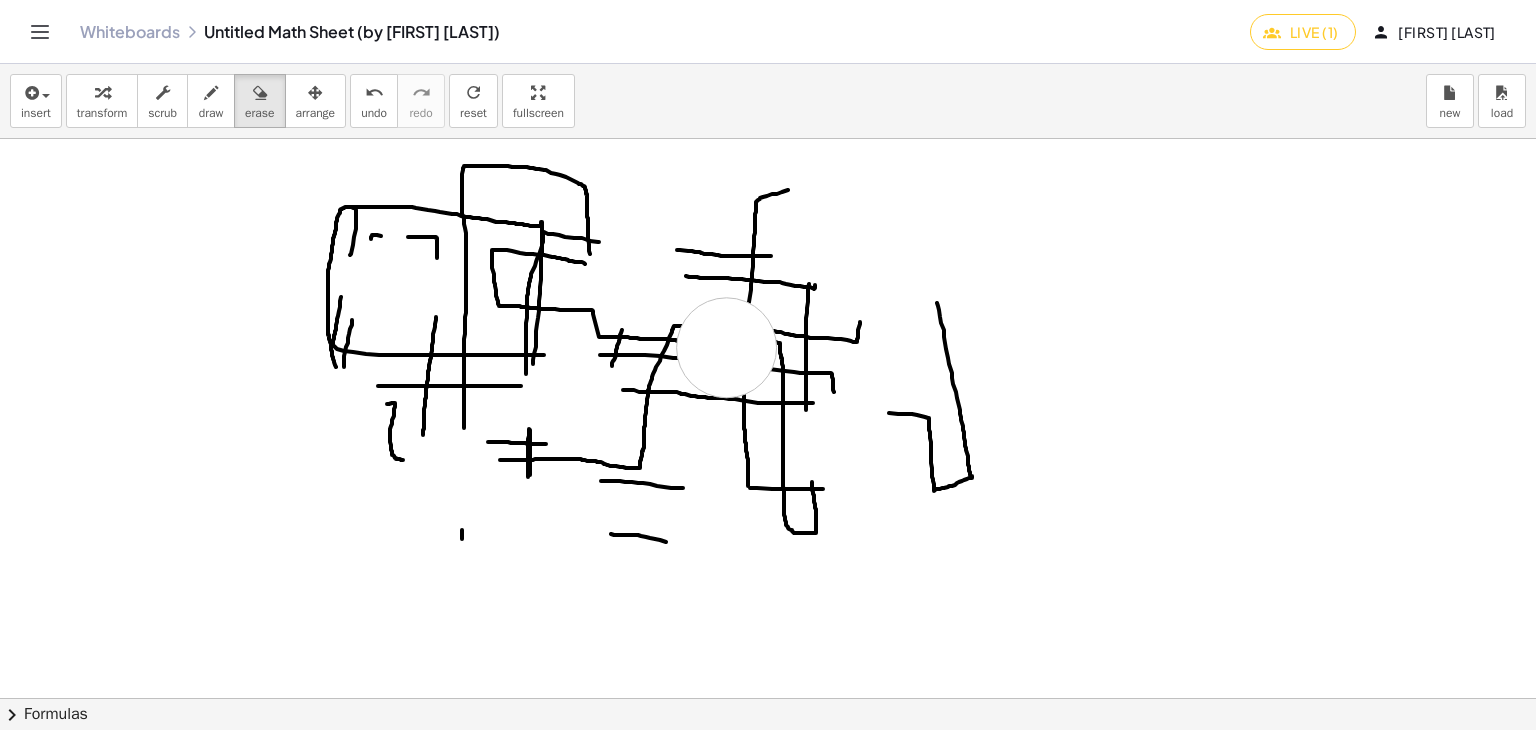 click at bounding box center (765, -102) 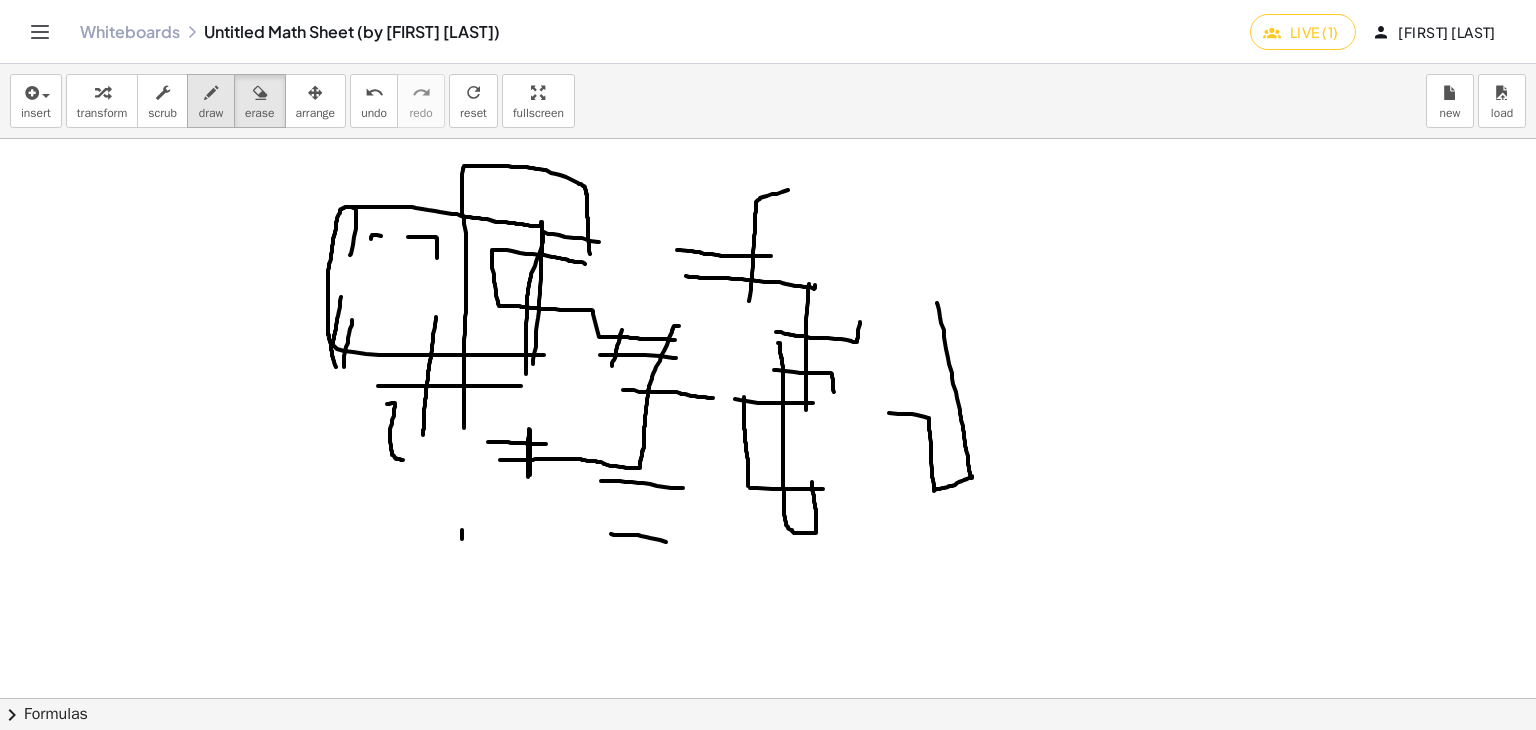 drag, startPoint x: 197, startPoint y: 92, endPoint x: 216, endPoint y: 105, distance: 23.021729 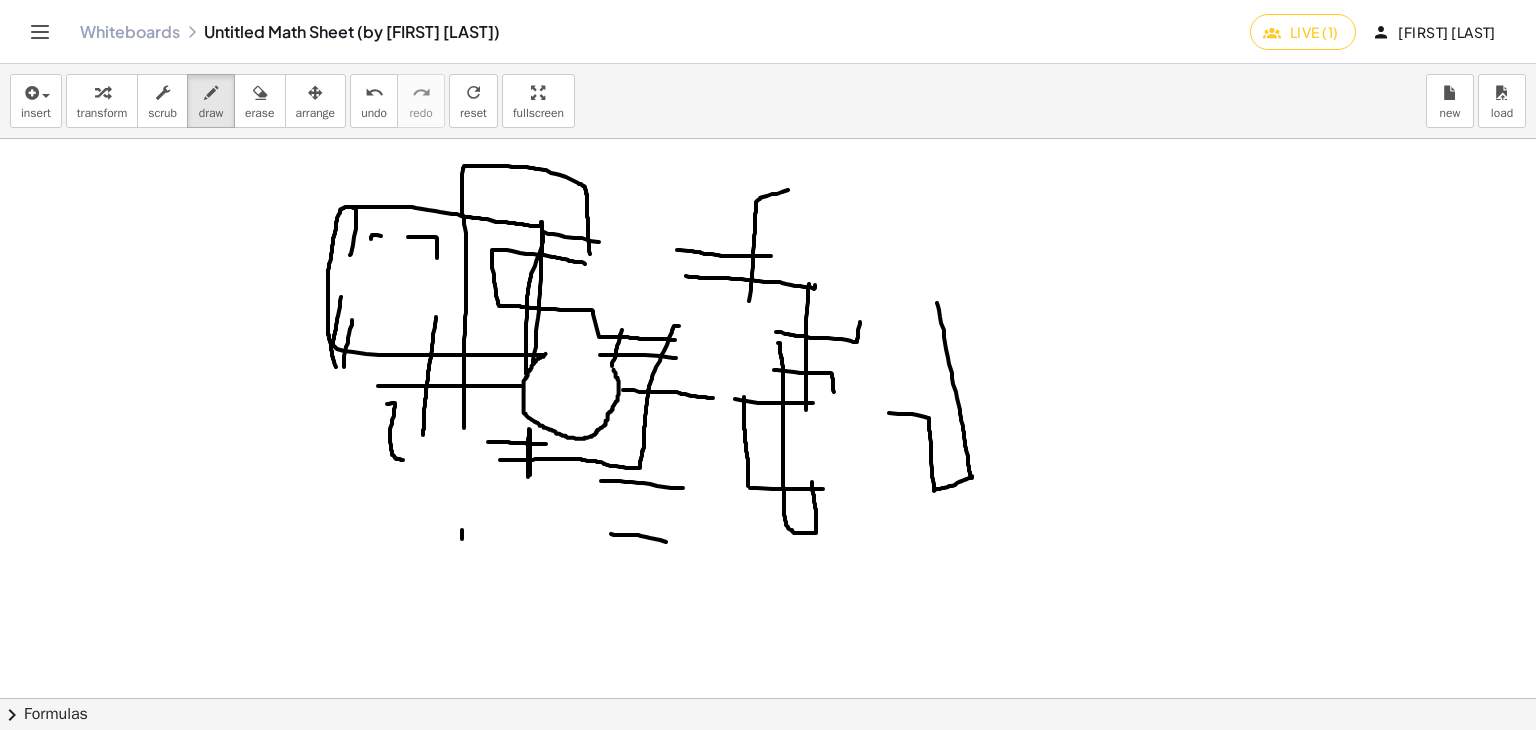 drag, startPoint x: 528, startPoint y: 356, endPoint x: 592, endPoint y: 359, distance: 64.070274 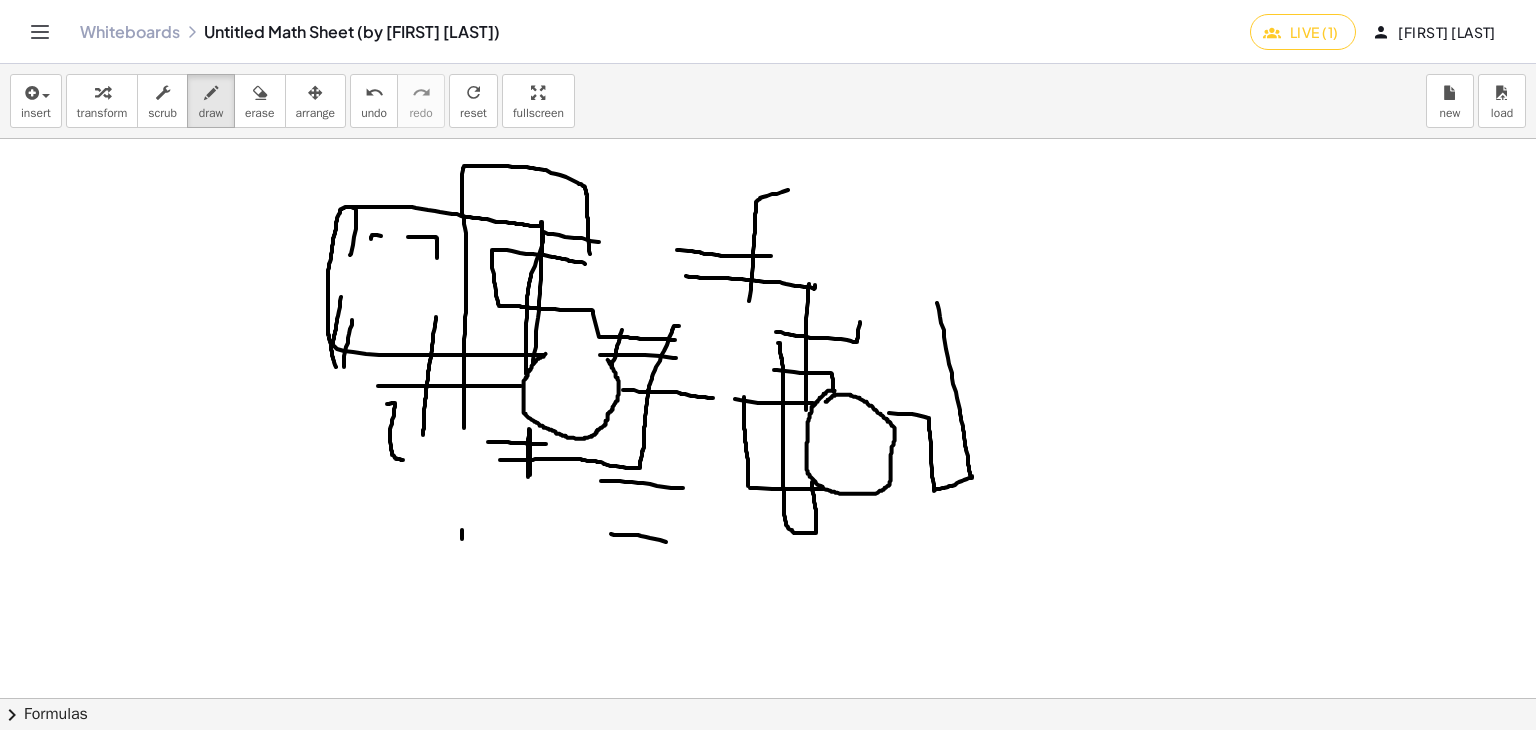 drag, startPoint x: 819, startPoint y: 390, endPoint x: 810, endPoint y: 401, distance: 14.21267 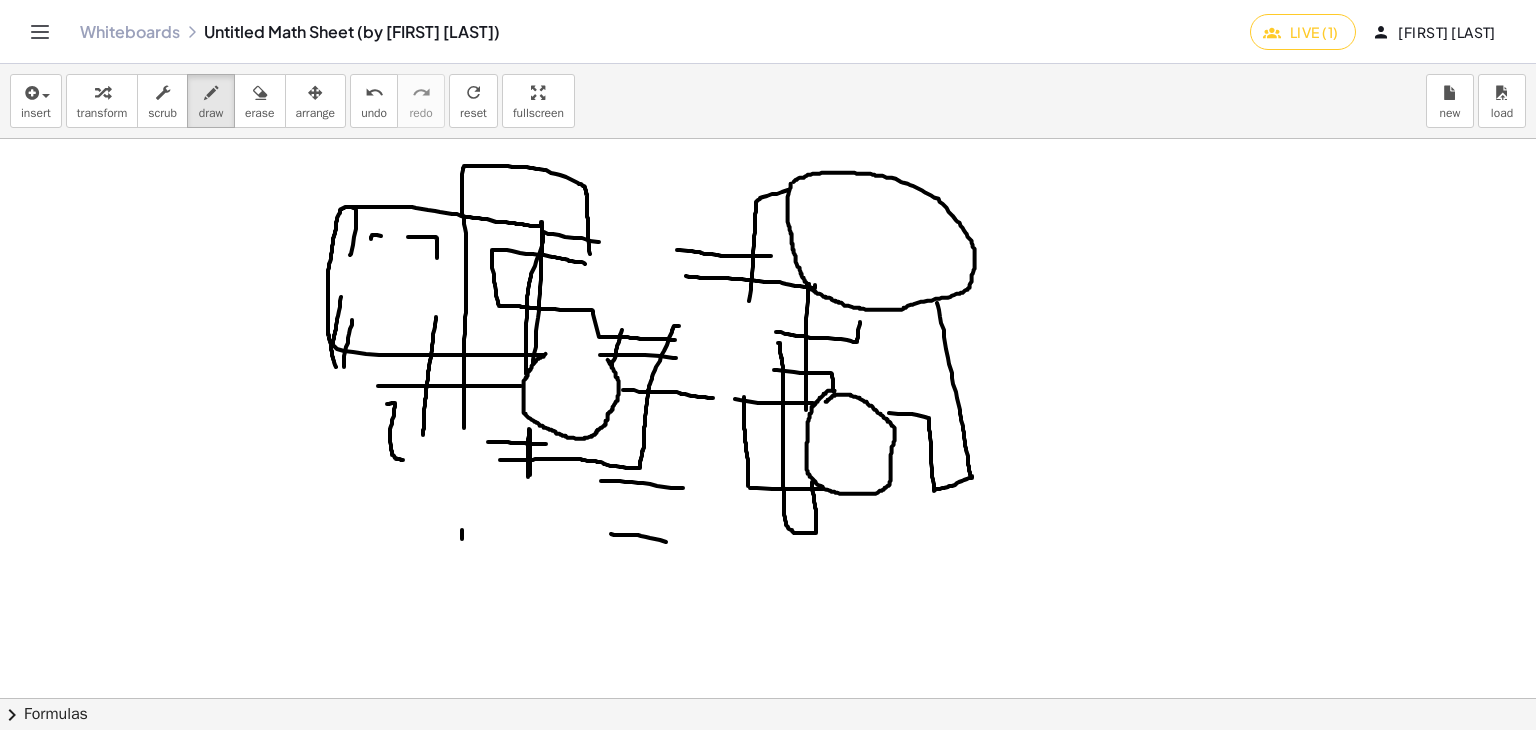 drag, startPoint x: 772, startPoint y: 196, endPoint x: 763, endPoint y: 185, distance: 14.21267 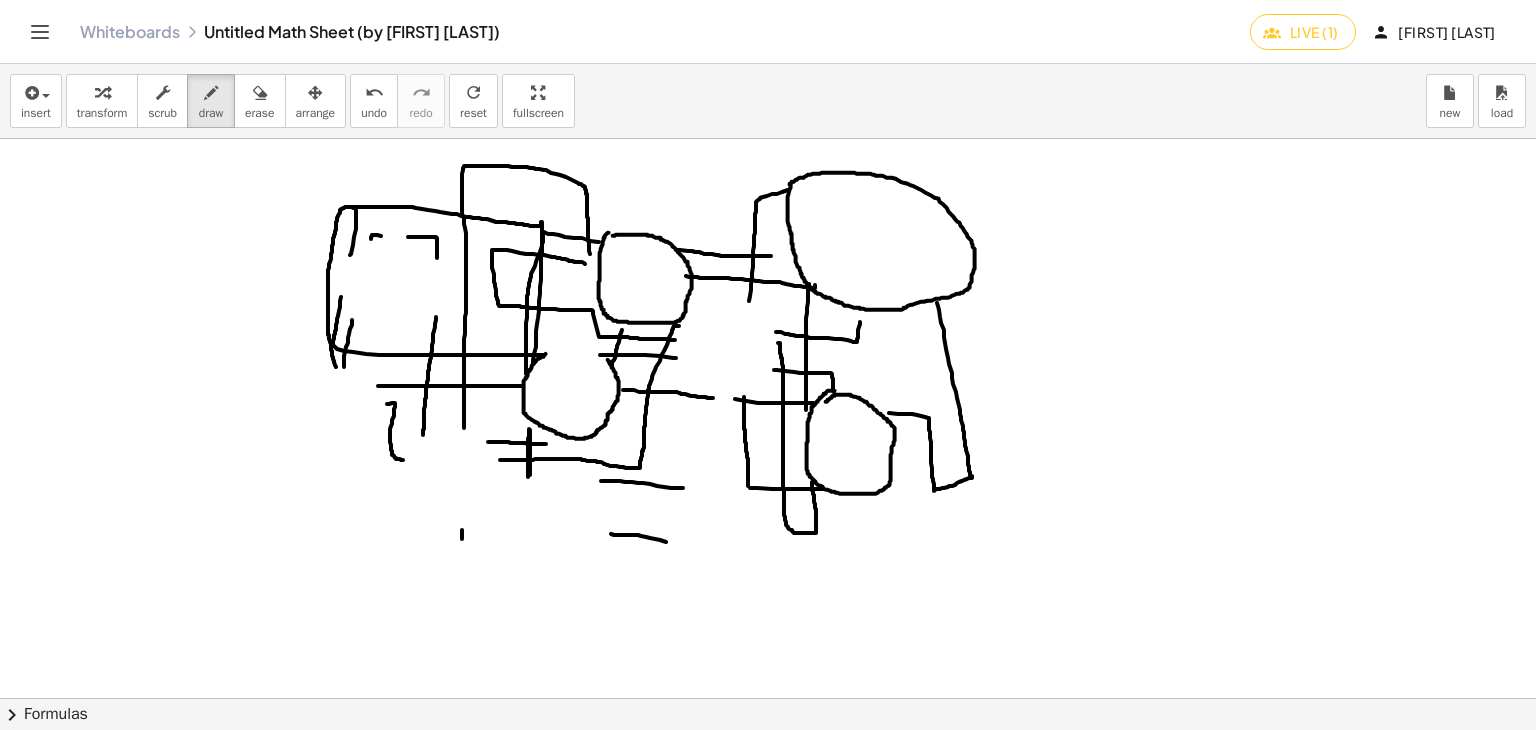 drag, startPoint x: 593, startPoint y: 232, endPoint x: 584, endPoint y: 243, distance: 14.21267 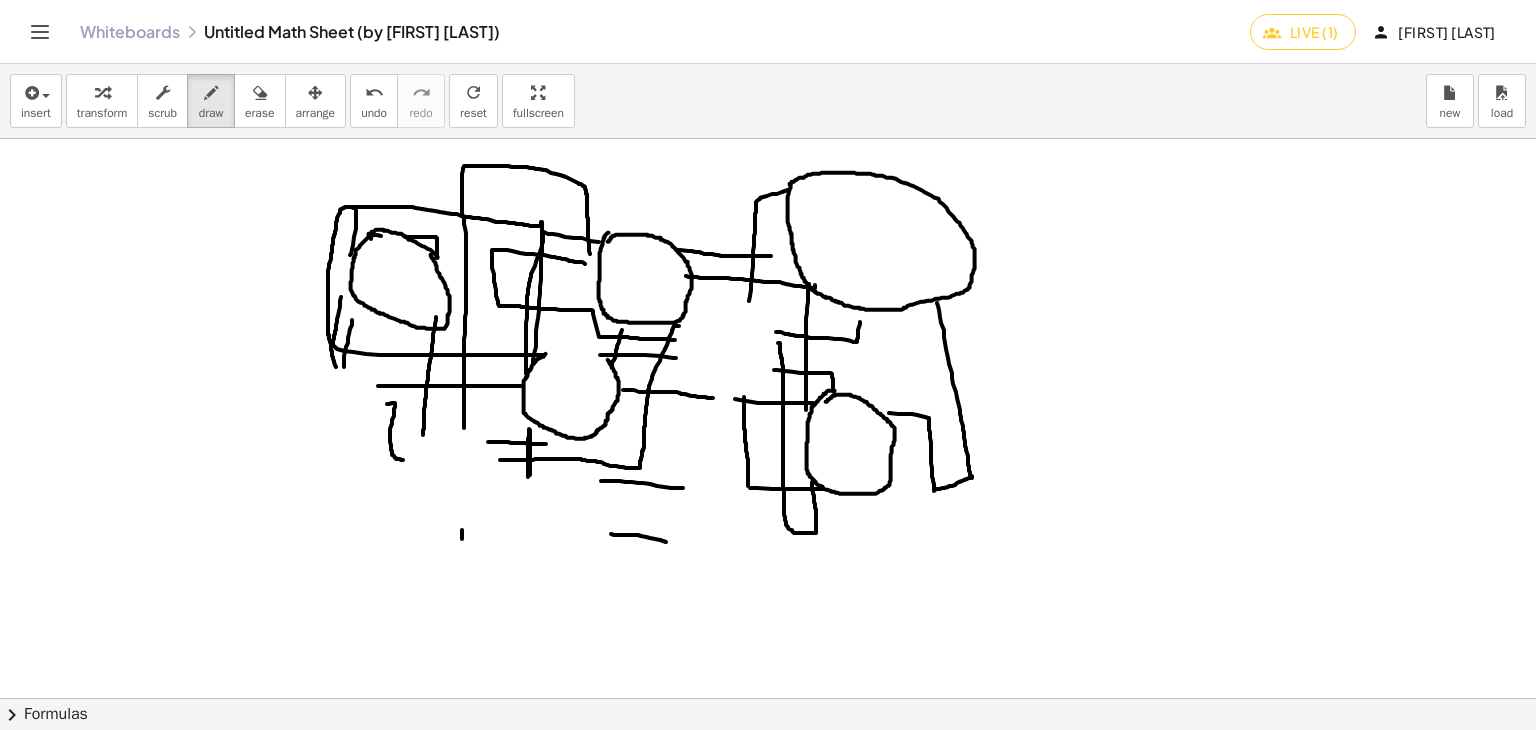 drag, startPoint x: 422, startPoint y: 257, endPoint x: 390, endPoint y: 272, distance: 35.341194 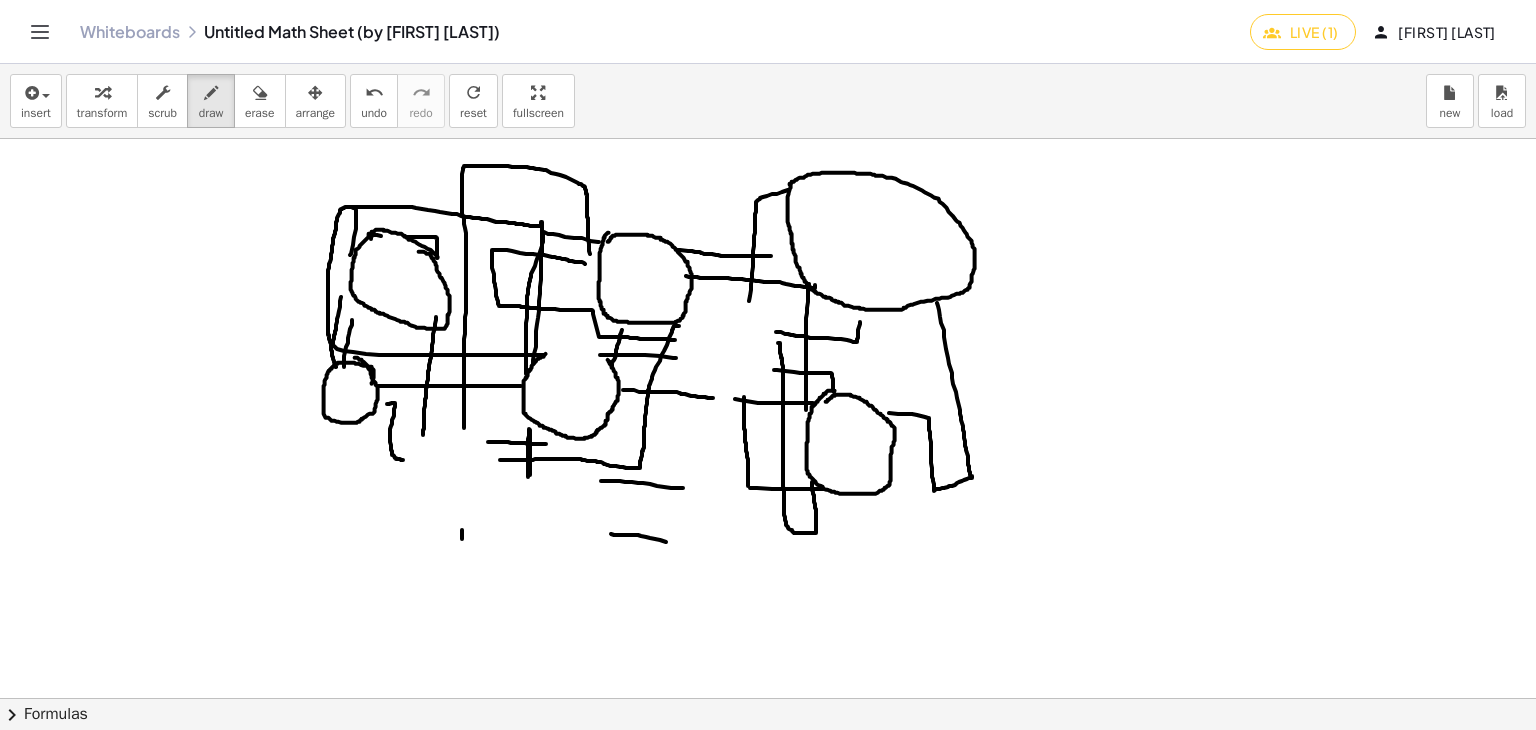 drag, startPoint x: 358, startPoint y: 373, endPoint x: 394, endPoint y: 373, distance: 36 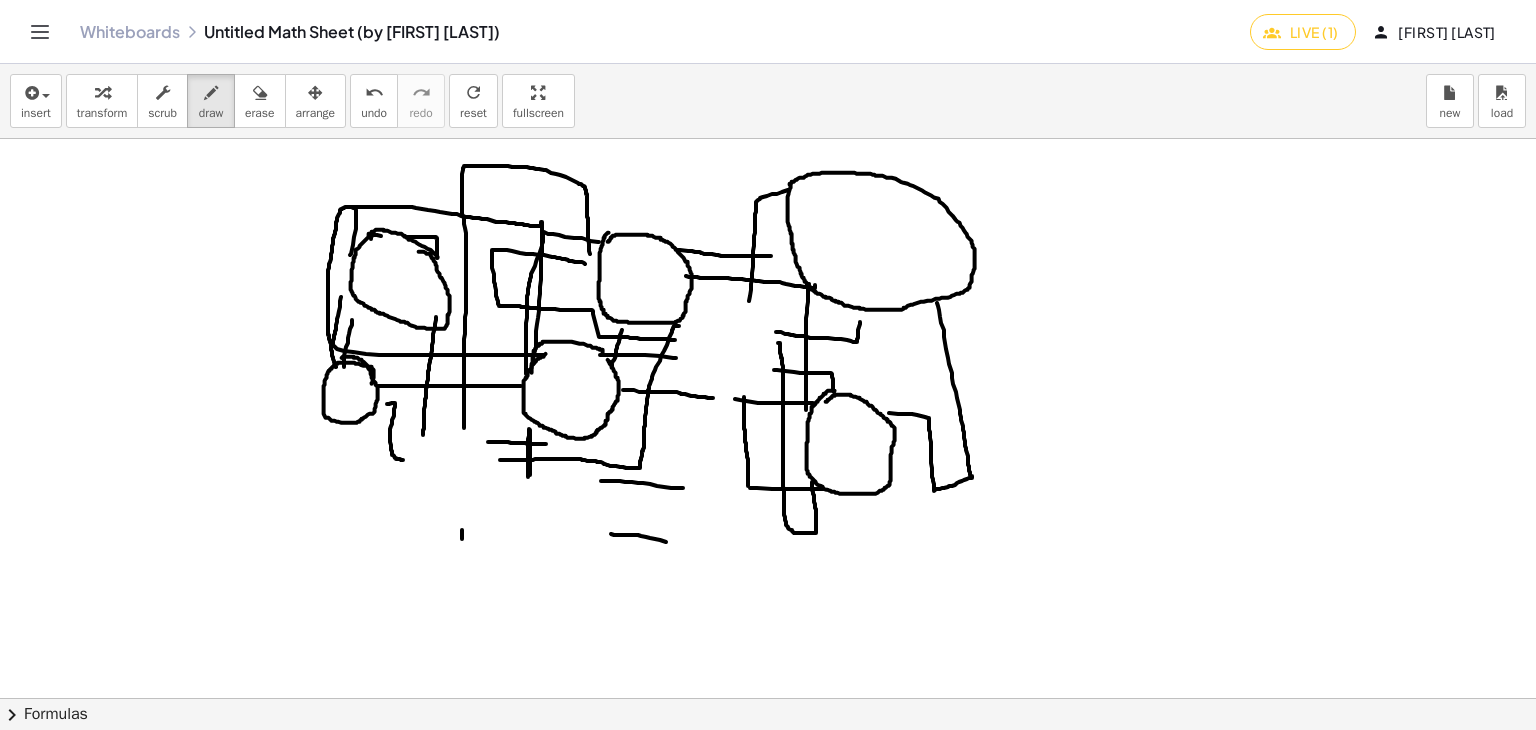 drag, startPoint x: 587, startPoint y: 352, endPoint x: 513, endPoint y: 377, distance: 78.1089 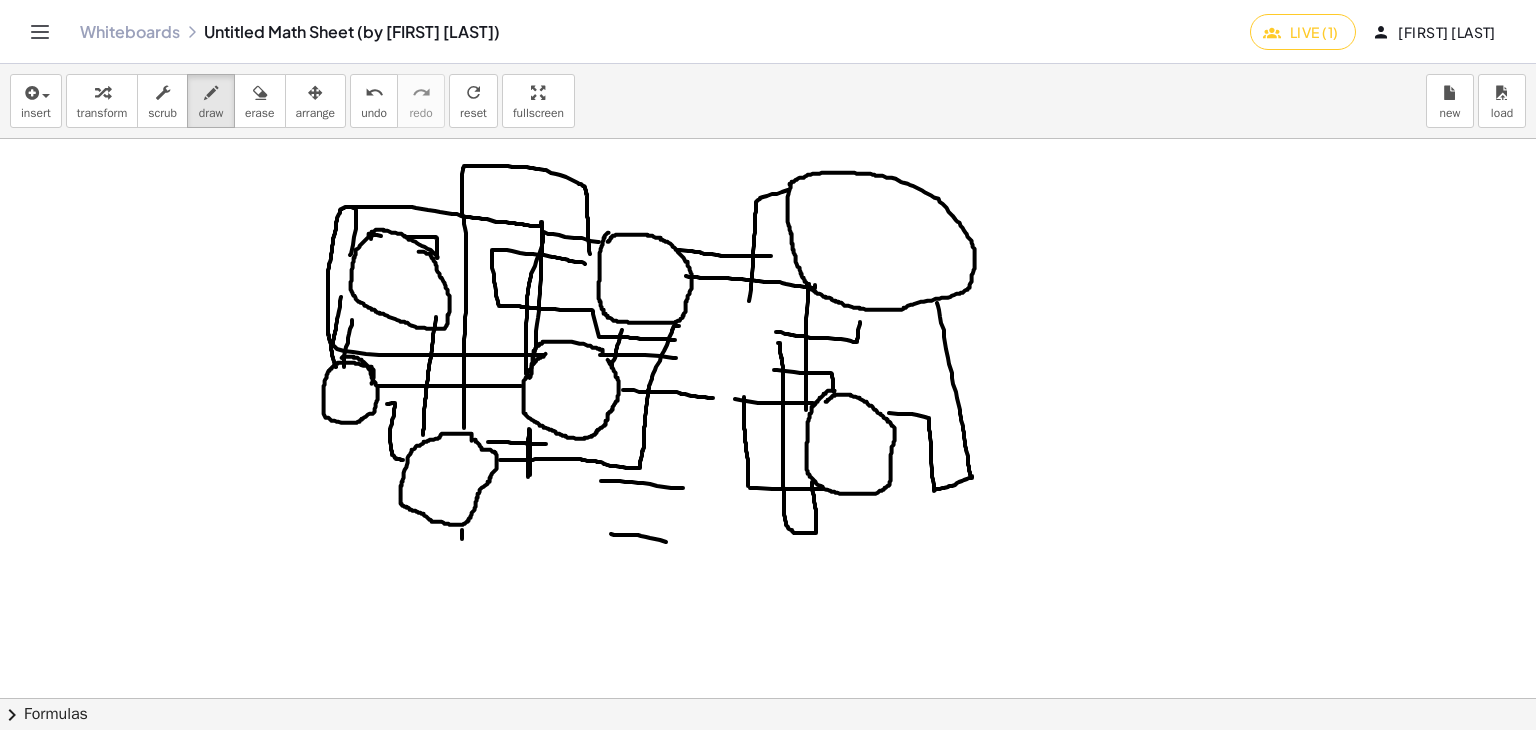 drag, startPoint x: 456, startPoint y: 440, endPoint x: 531, endPoint y: 449, distance: 75.53807 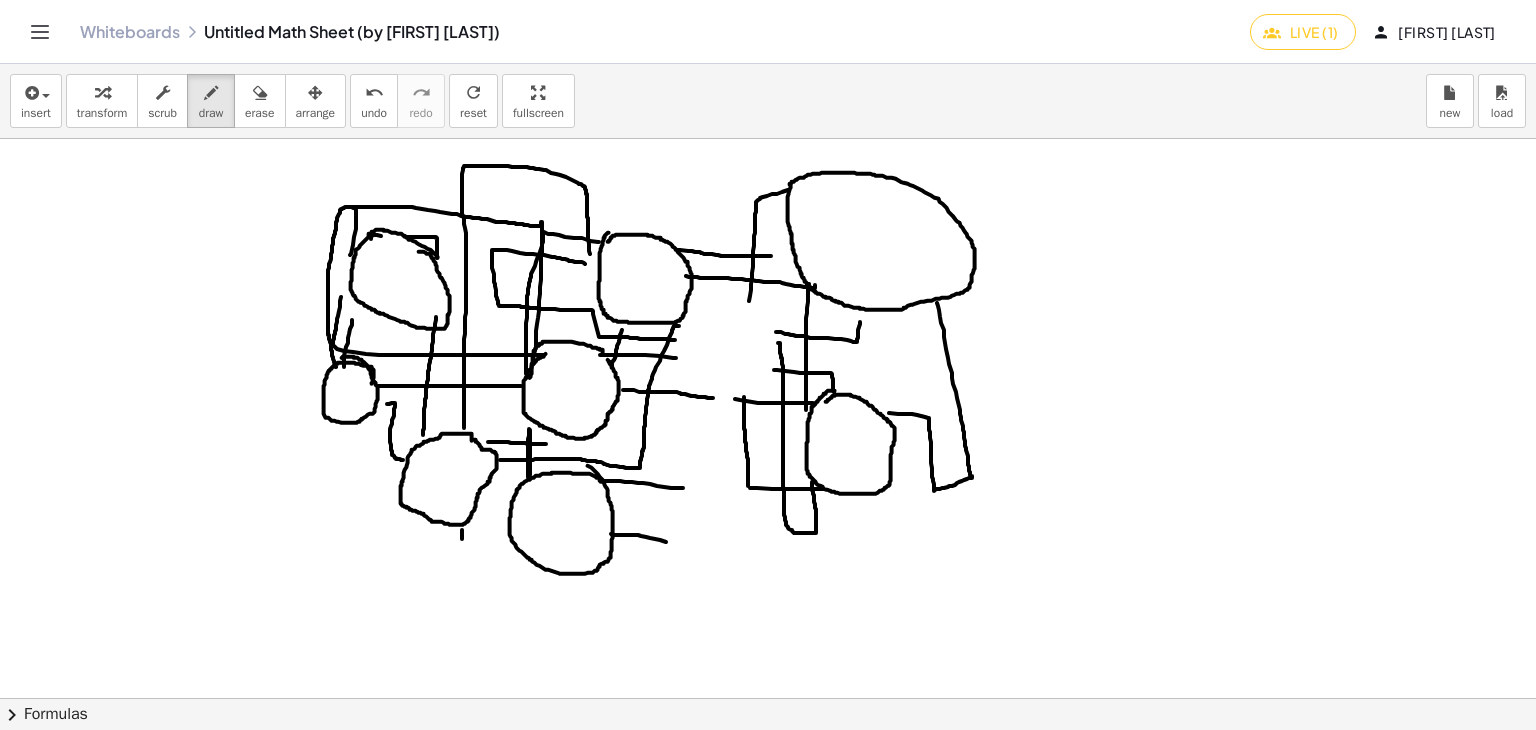 drag, startPoint x: 586, startPoint y: 481, endPoint x: 572, endPoint y: 465, distance: 21.260292 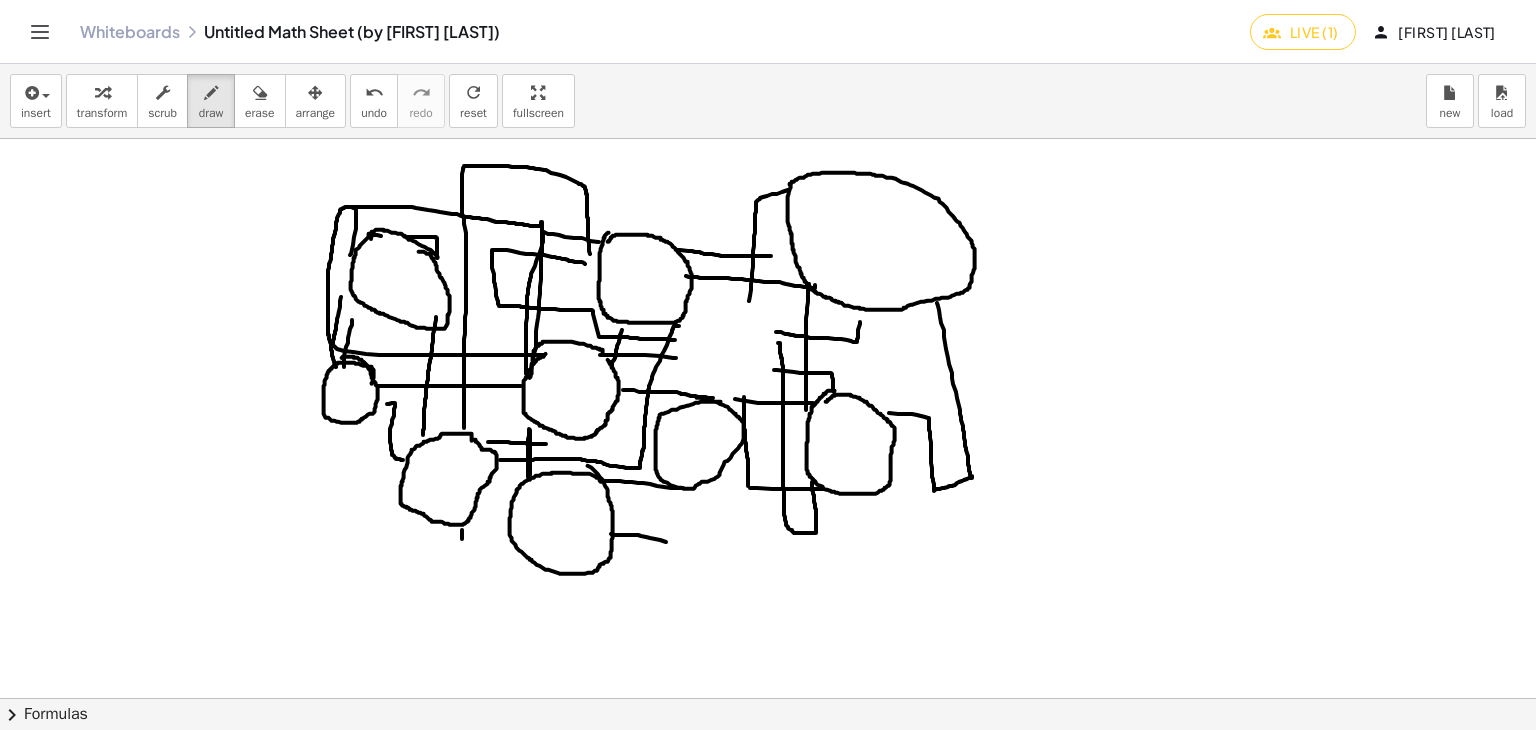 drag, startPoint x: 705, startPoint y: 401, endPoint x: 740, endPoint y: 352, distance: 60.216278 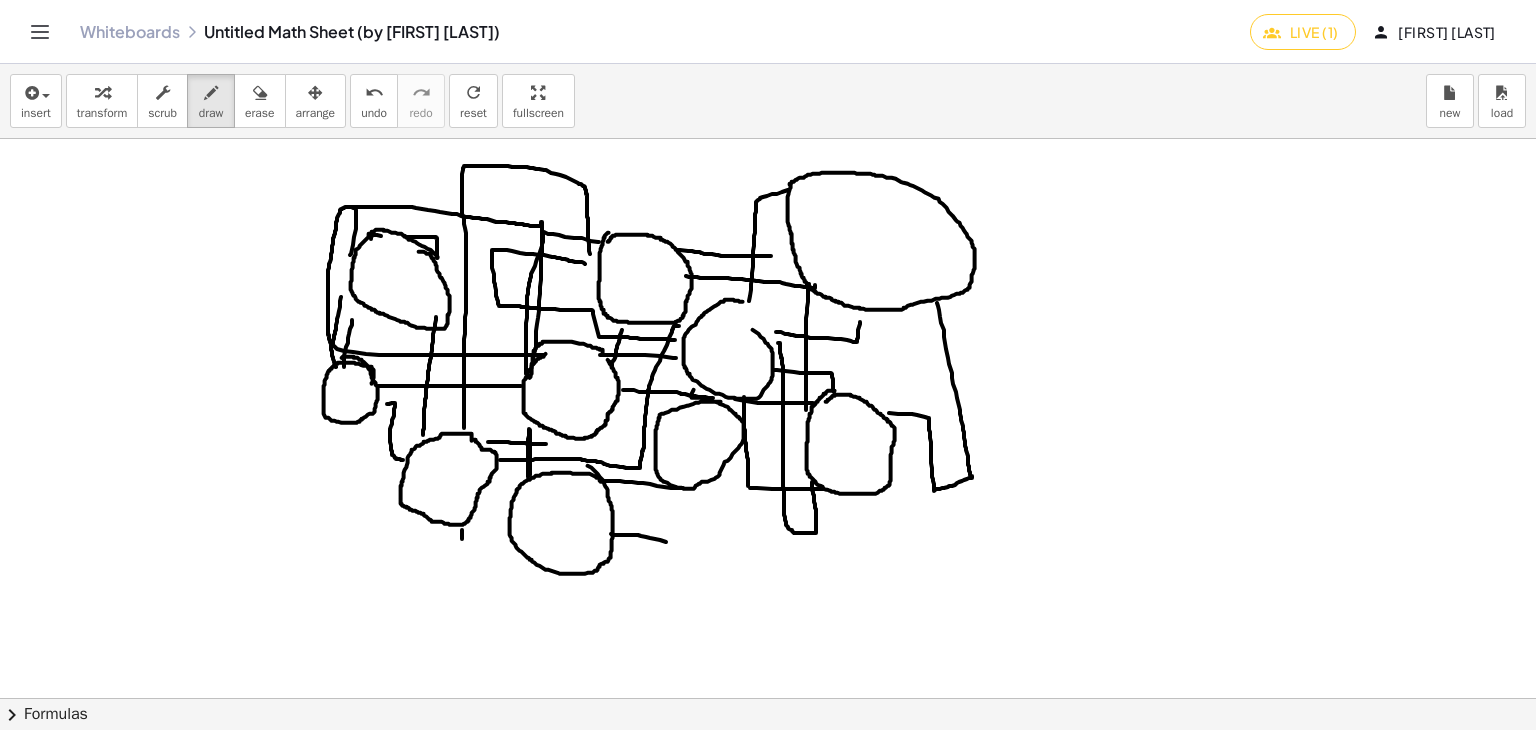 drag, startPoint x: 714, startPoint y: 299, endPoint x: 676, endPoint y: 318, distance: 42.48529 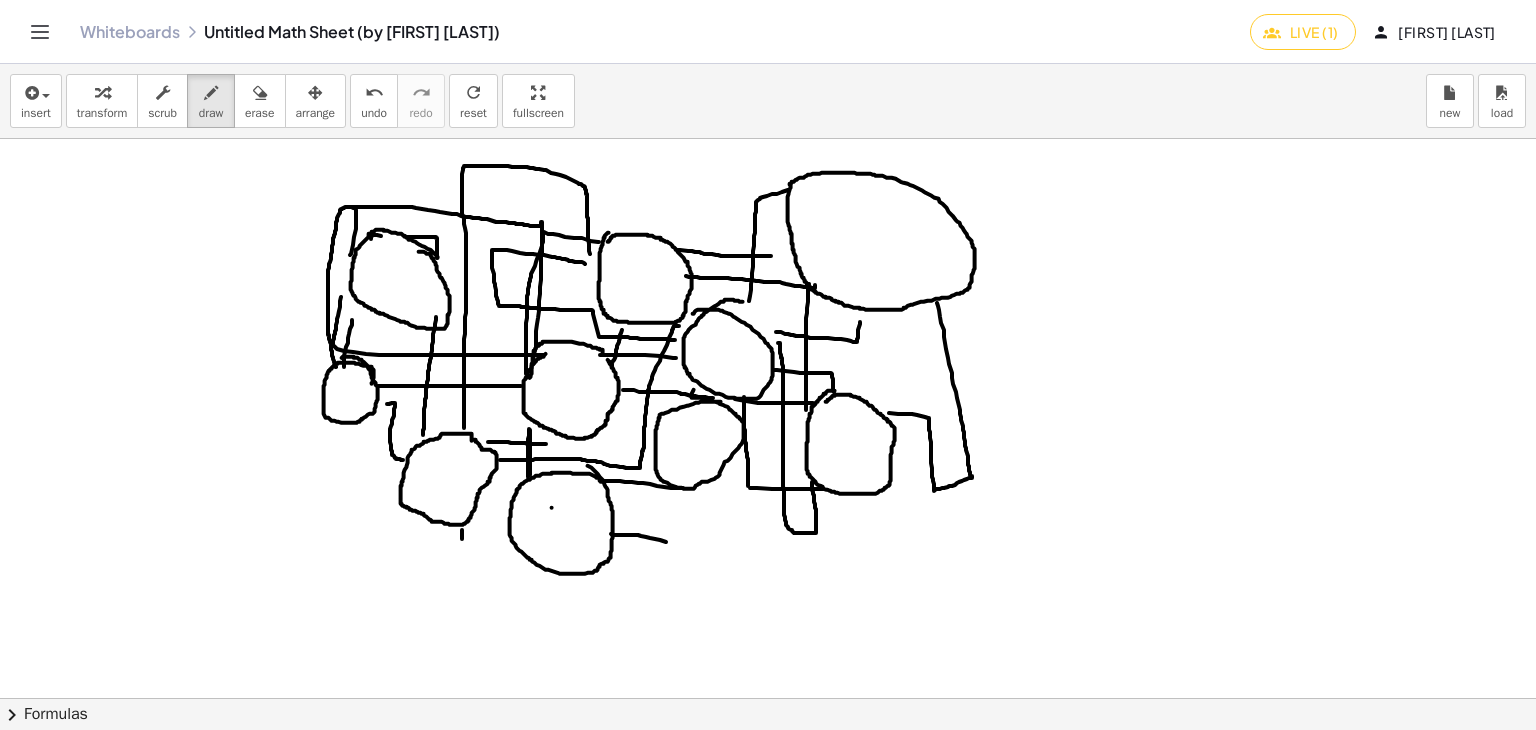 click at bounding box center [765, -102] 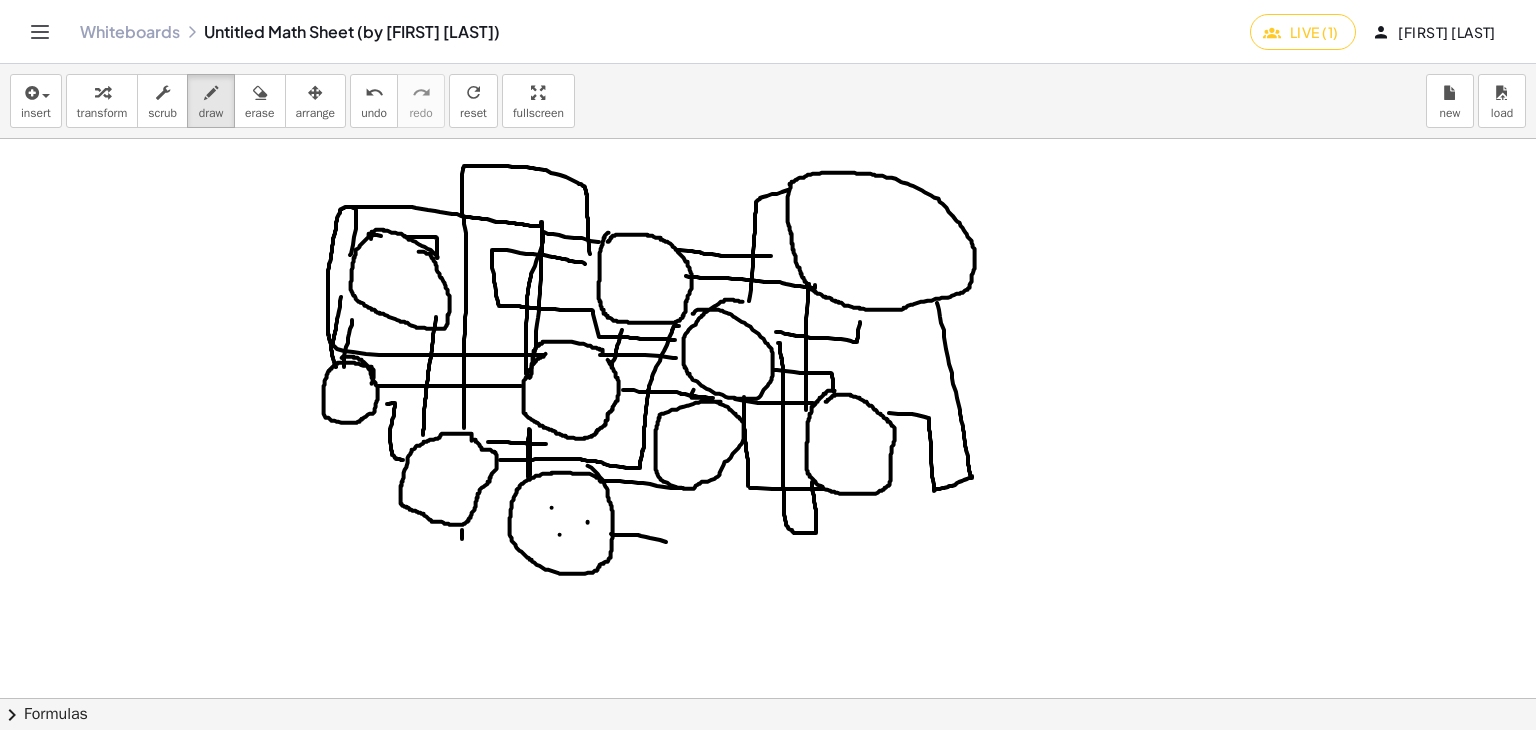 click at bounding box center [765, -102] 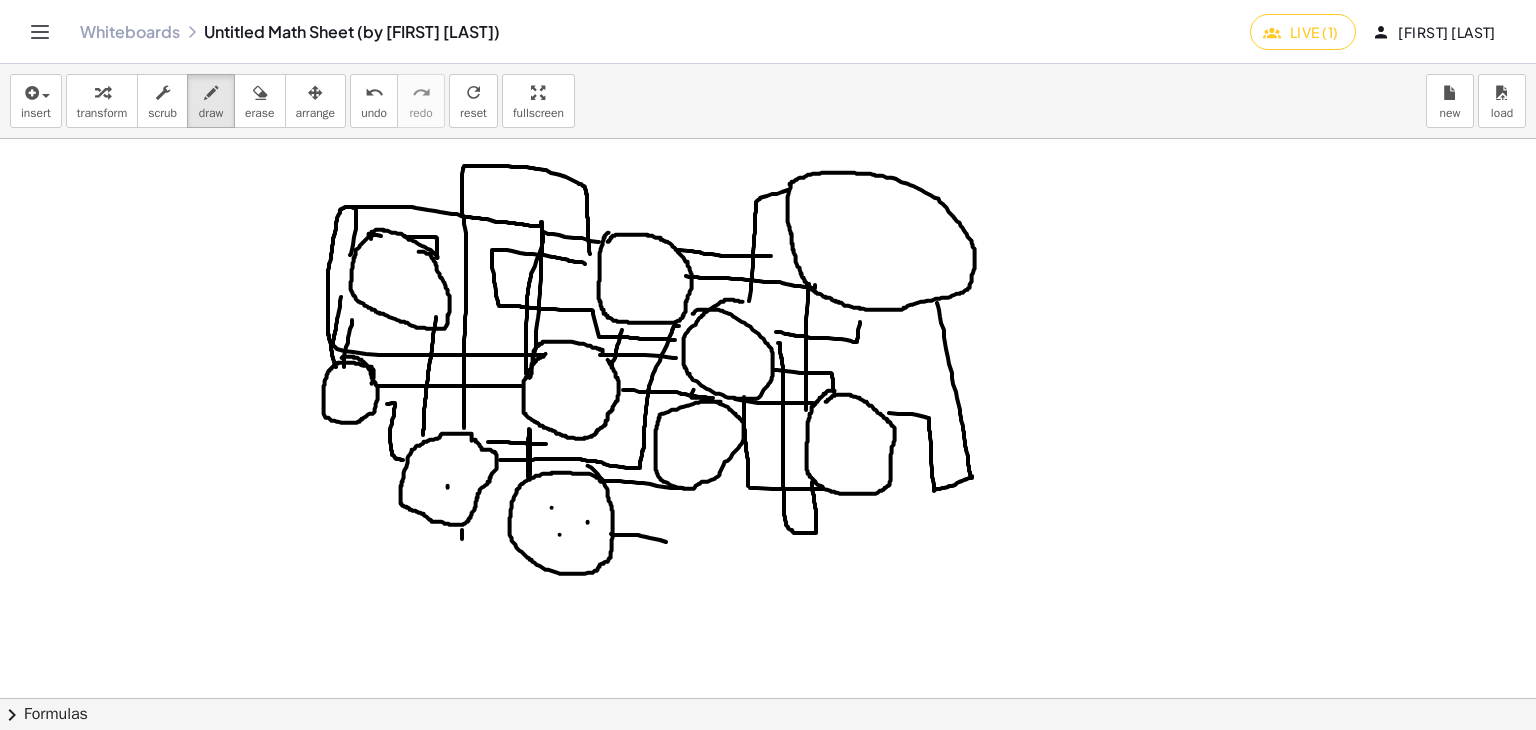 click at bounding box center (765, -102) 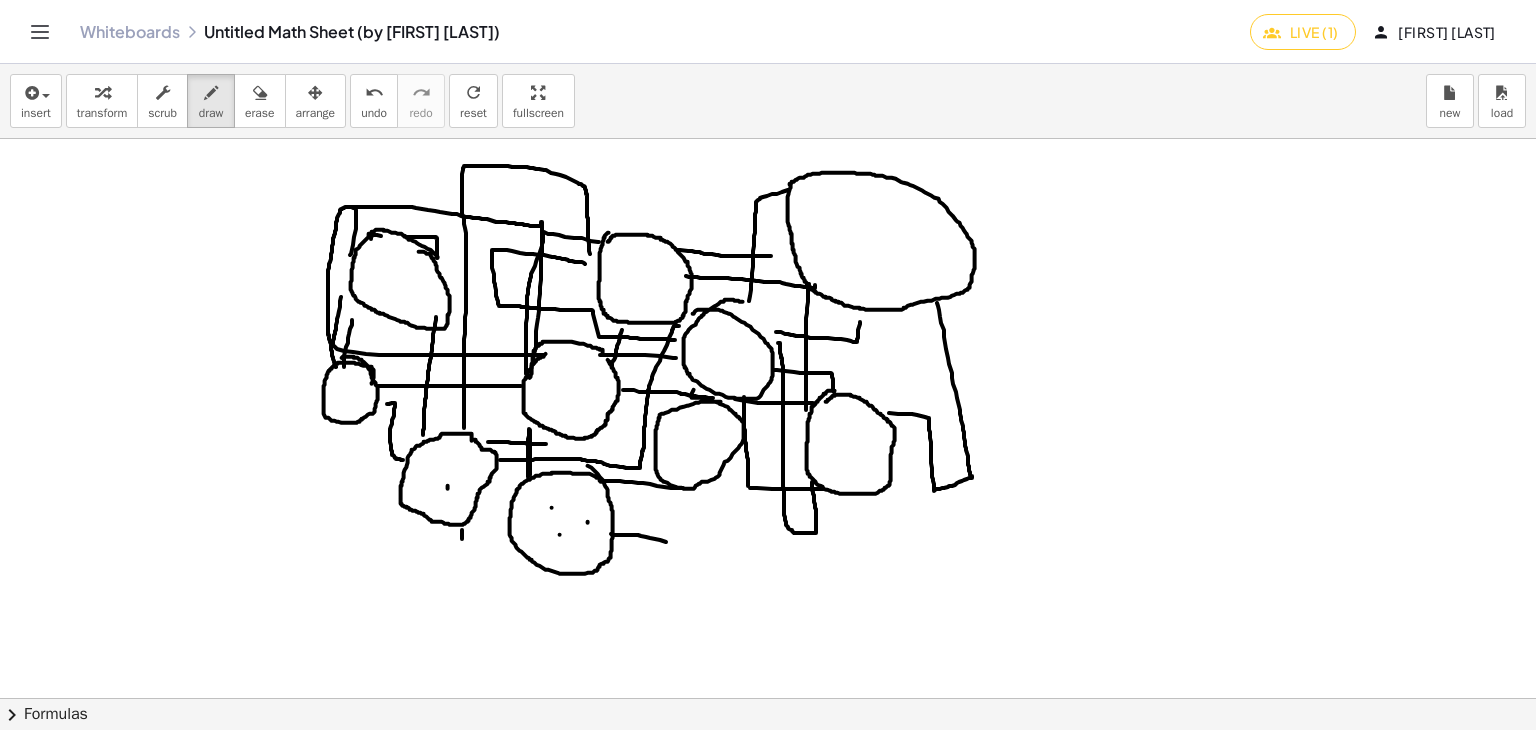 click at bounding box center [765, -102] 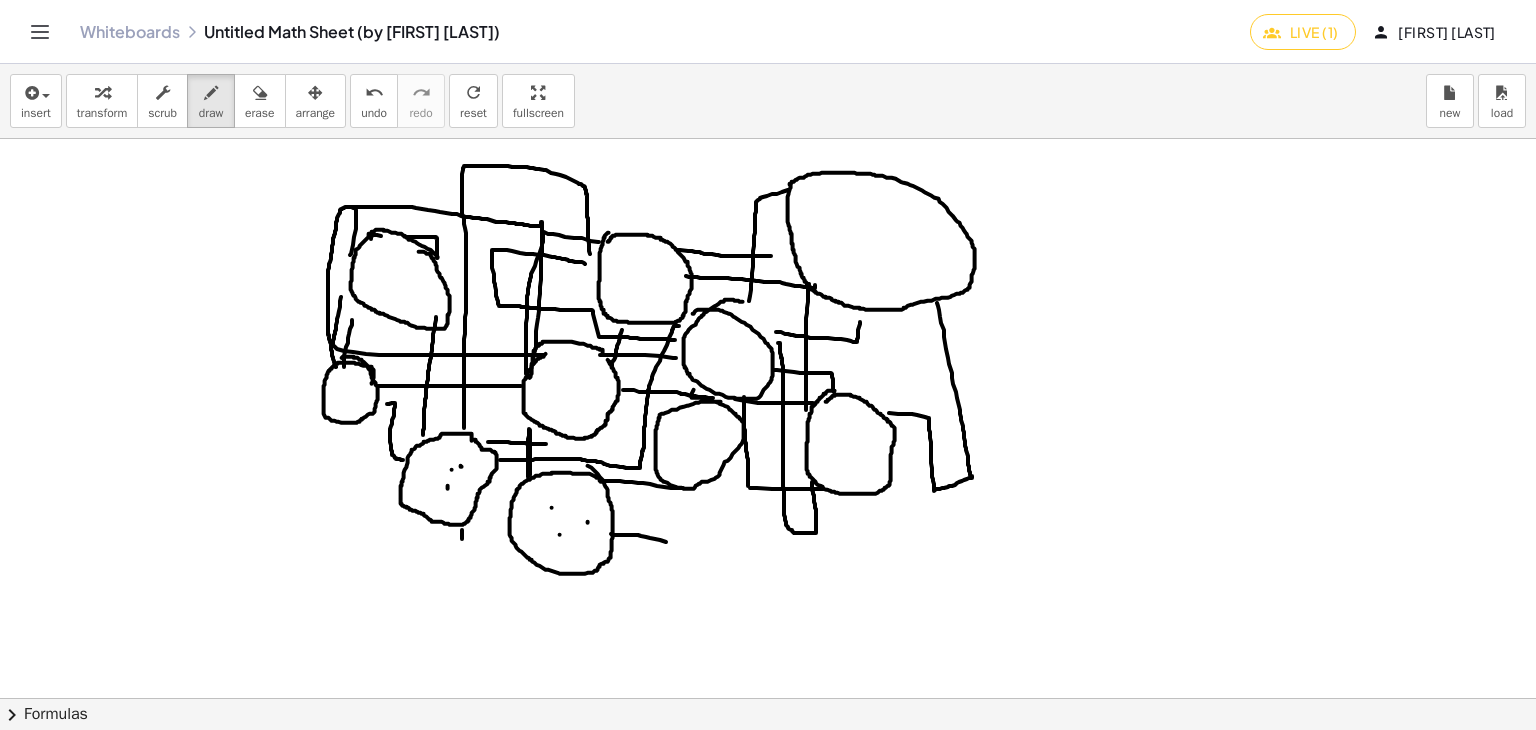 click at bounding box center [765, -102] 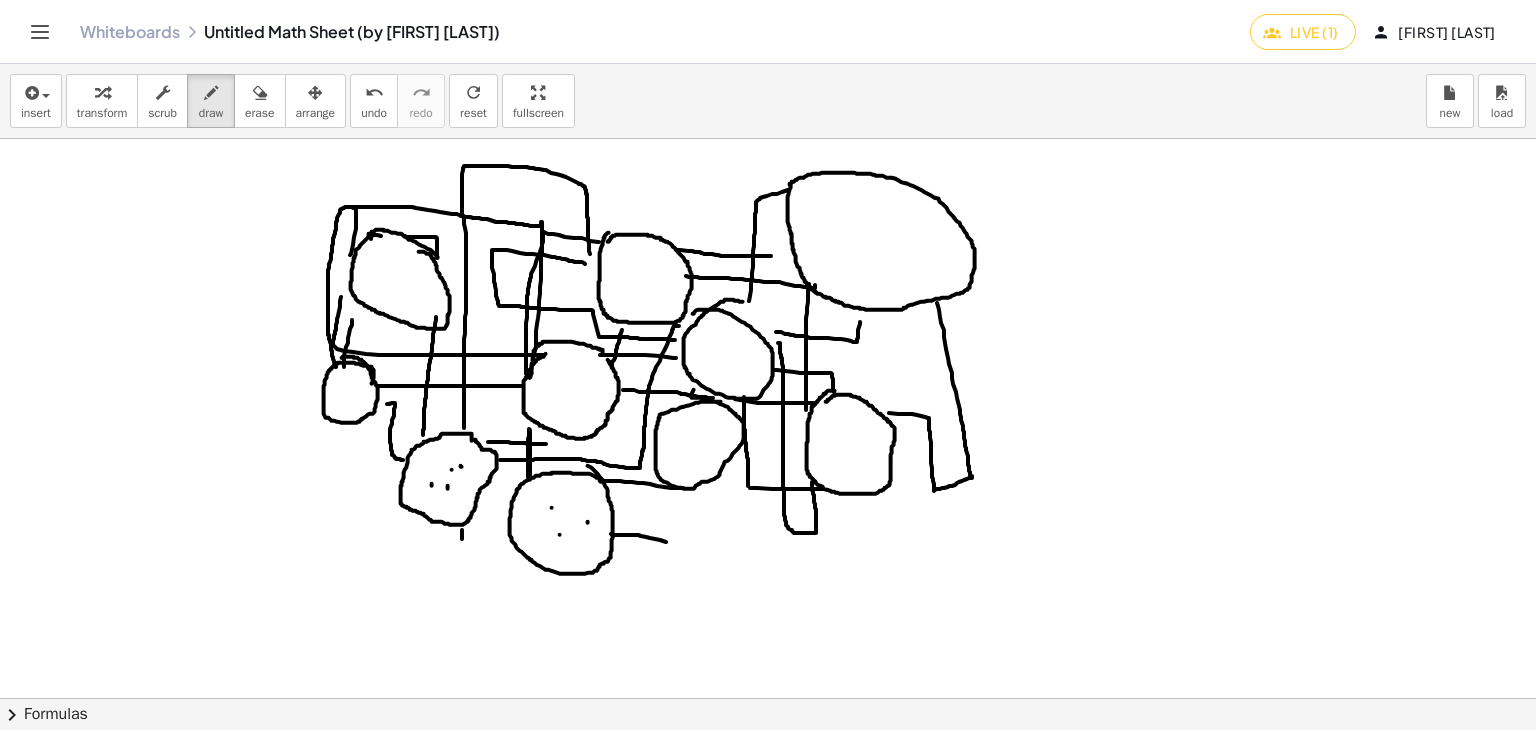 click at bounding box center [765, -102] 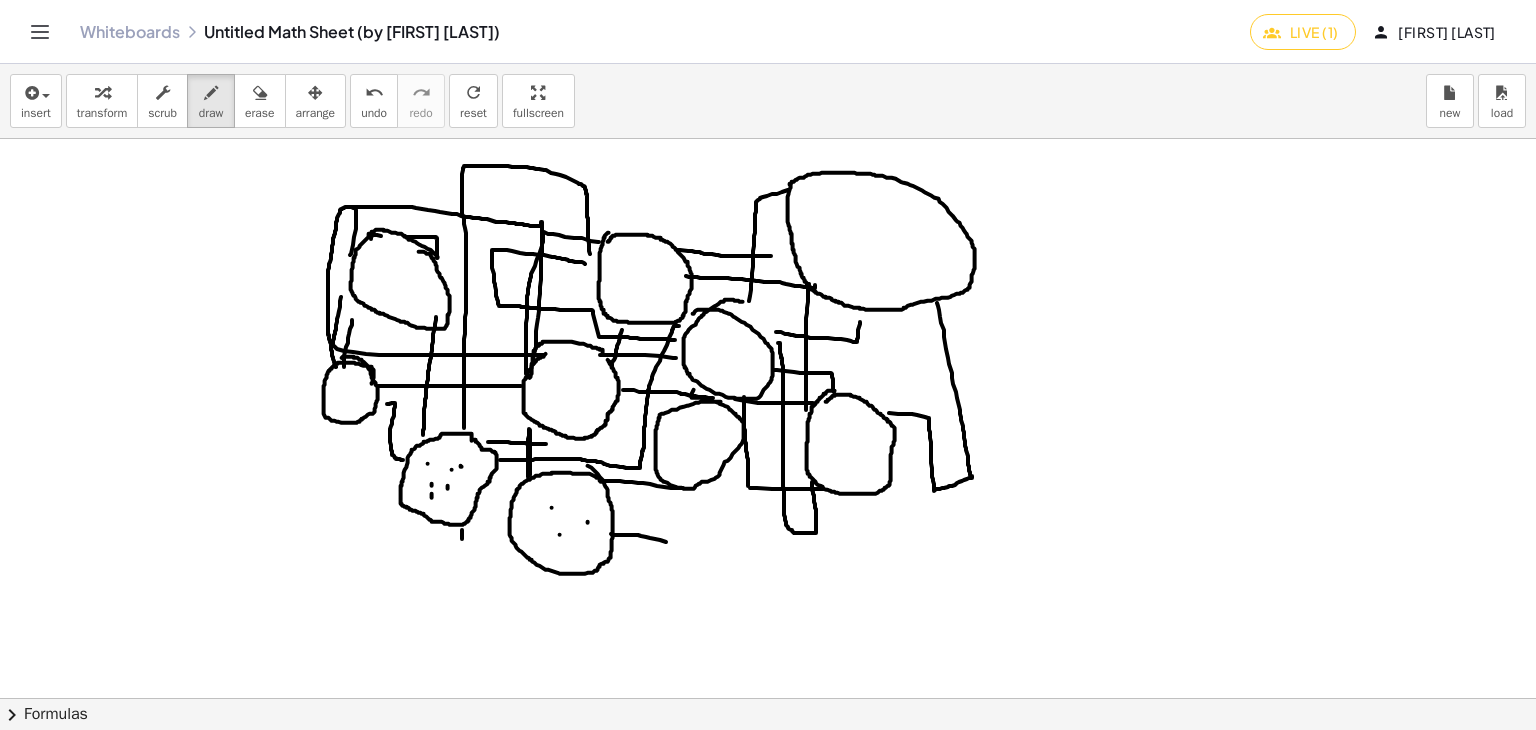 drag, startPoint x: 412, startPoint y: 463, endPoint x: 434, endPoint y: 457, distance: 22.803509 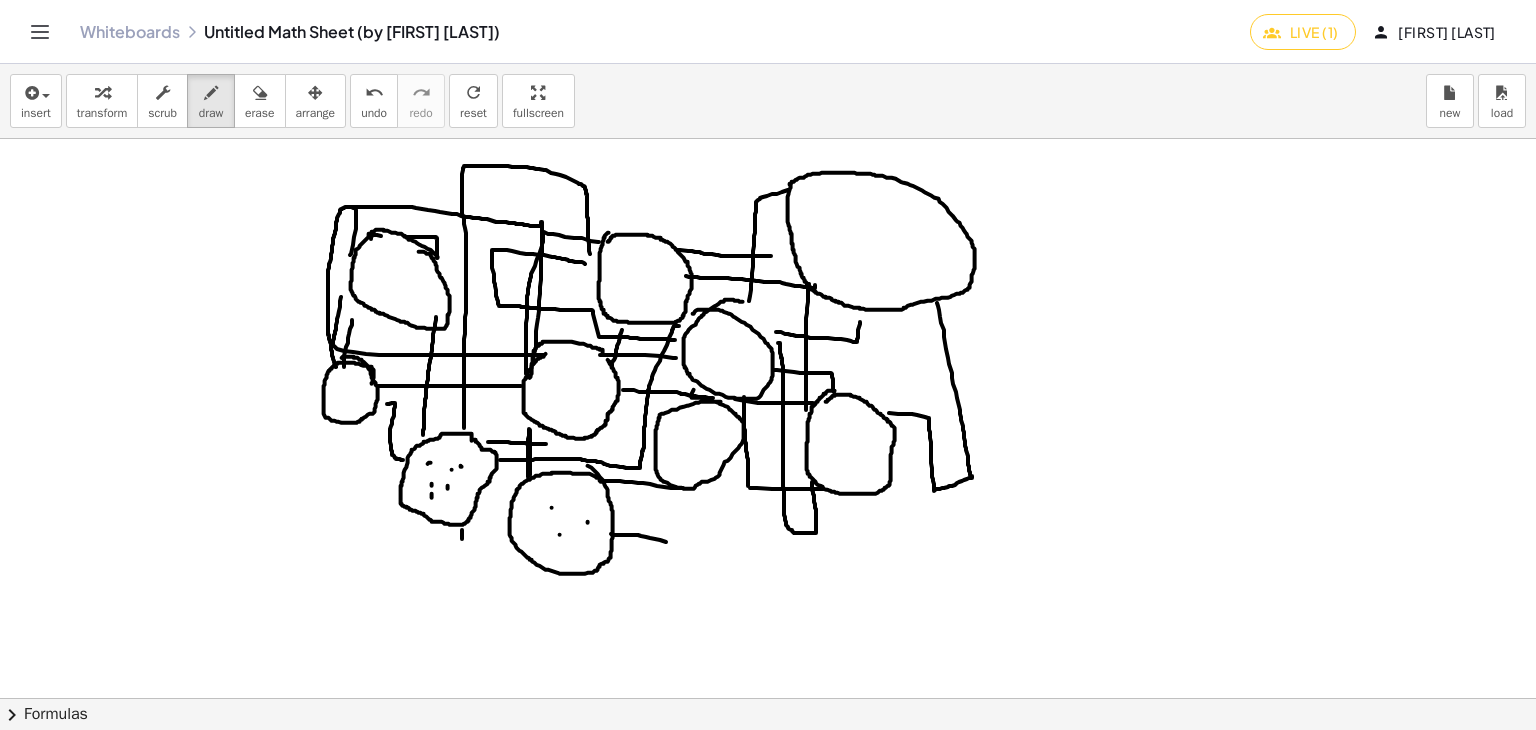click at bounding box center (765, -102) 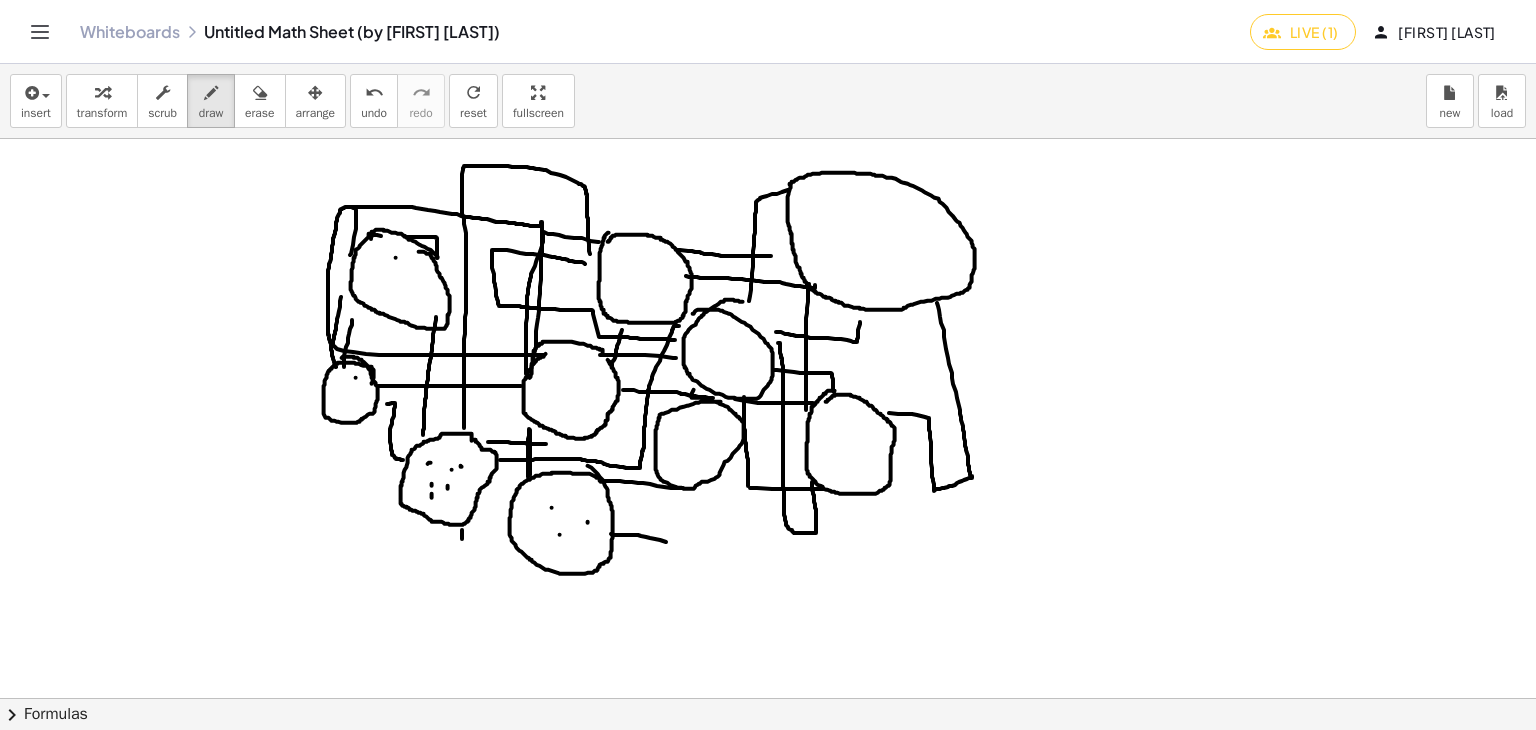 click at bounding box center [765, -102] 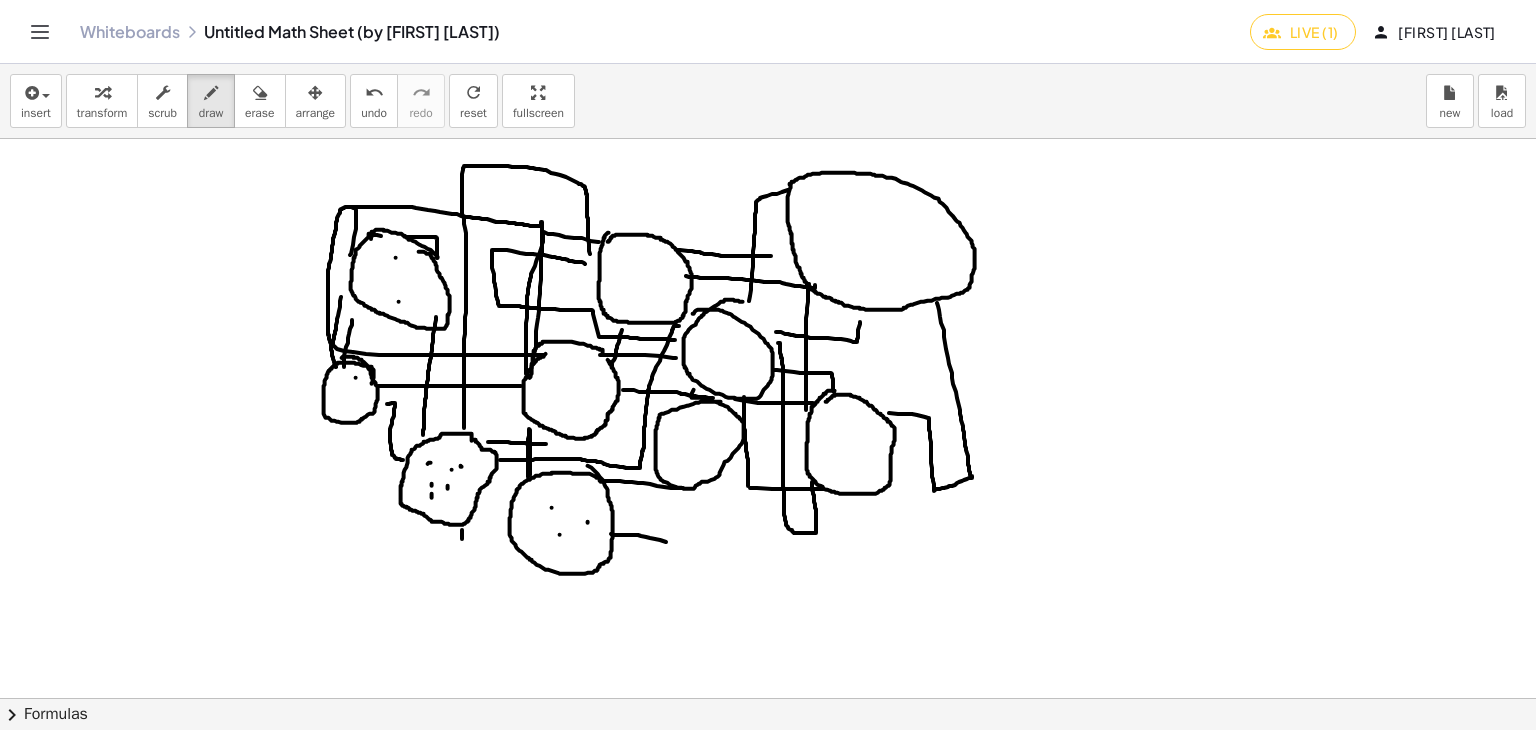 click at bounding box center (765, -102) 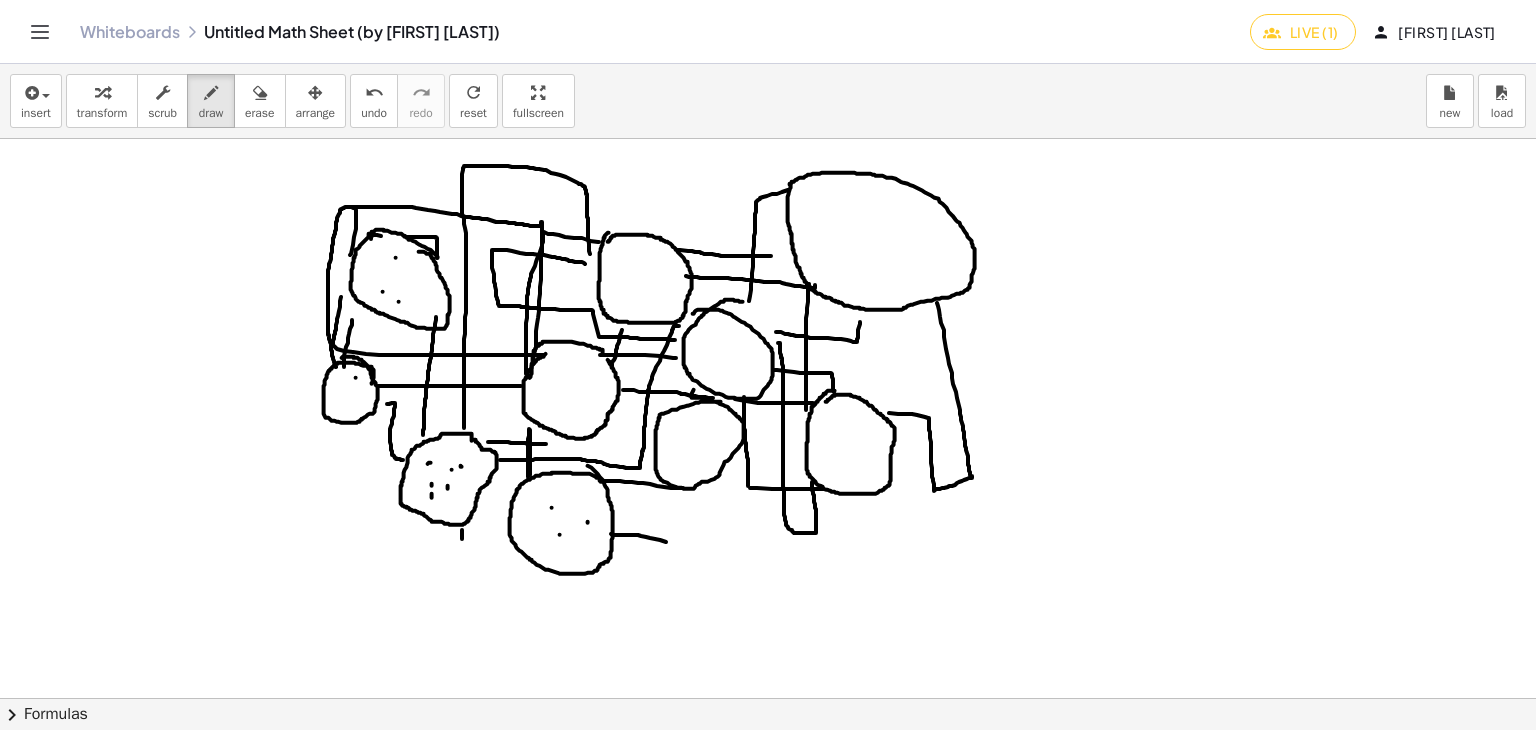 click at bounding box center (765, -102) 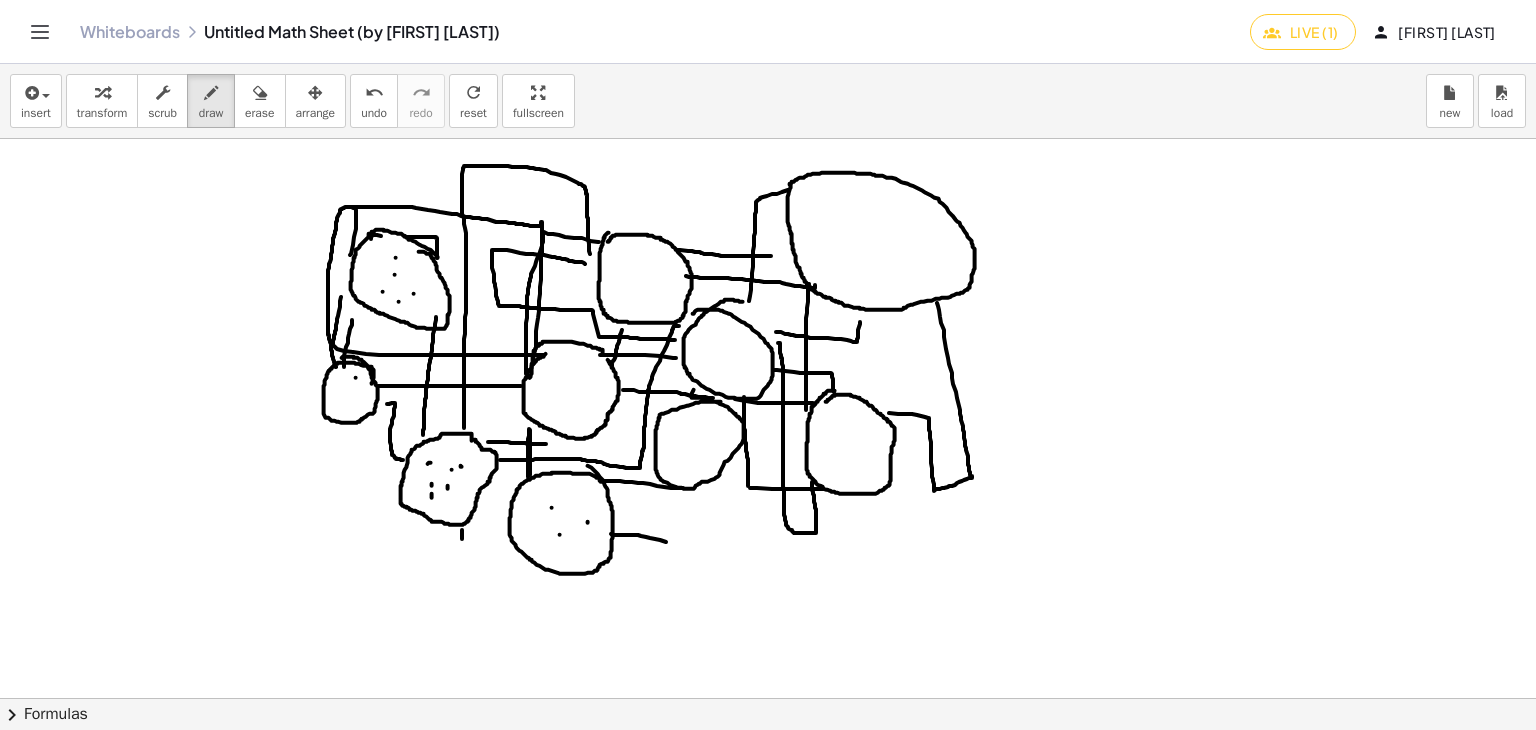 click at bounding box center [765, -102] 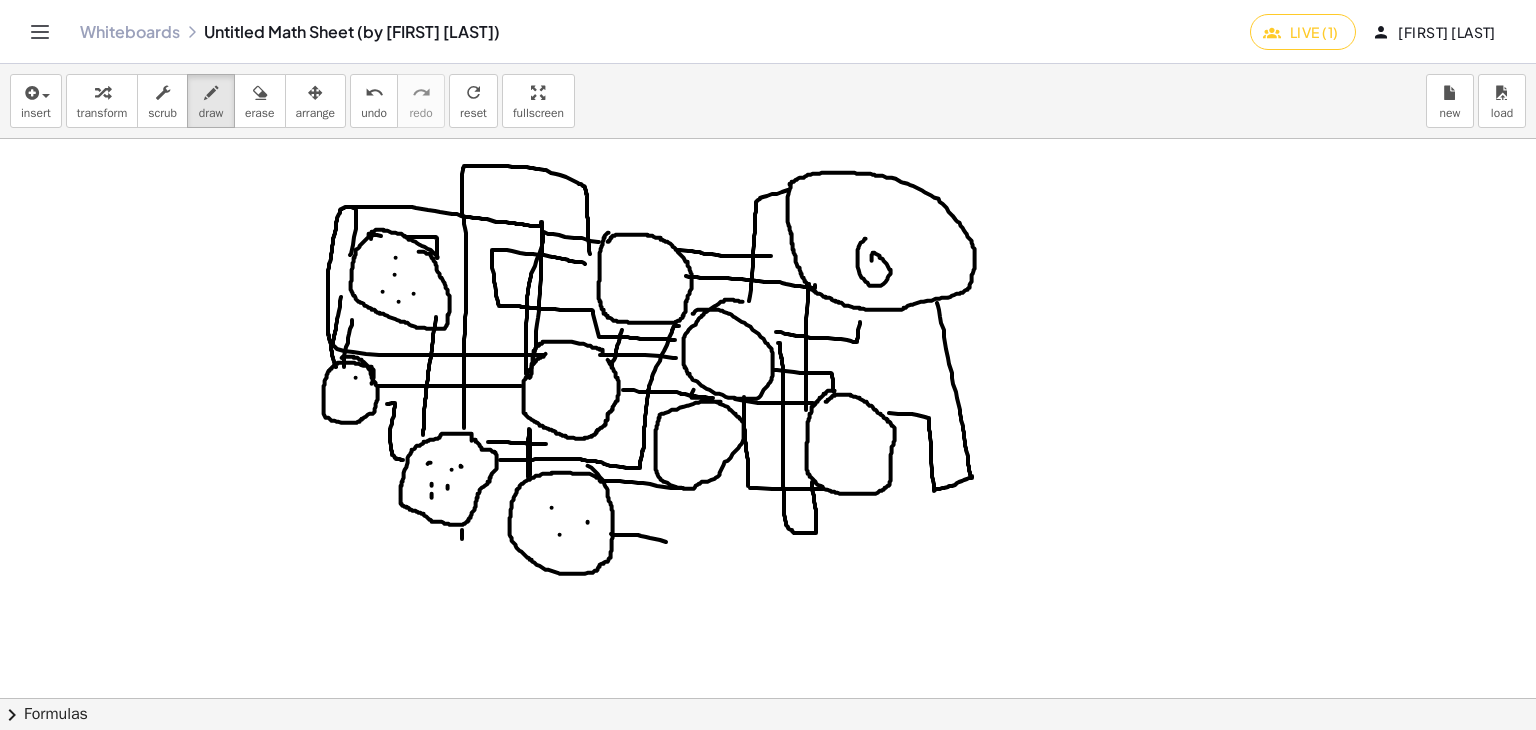 drag, startPoint x: 850, startPoint y: 238, endPoint x: 860, endPoint y: 260, distance: 24.166092 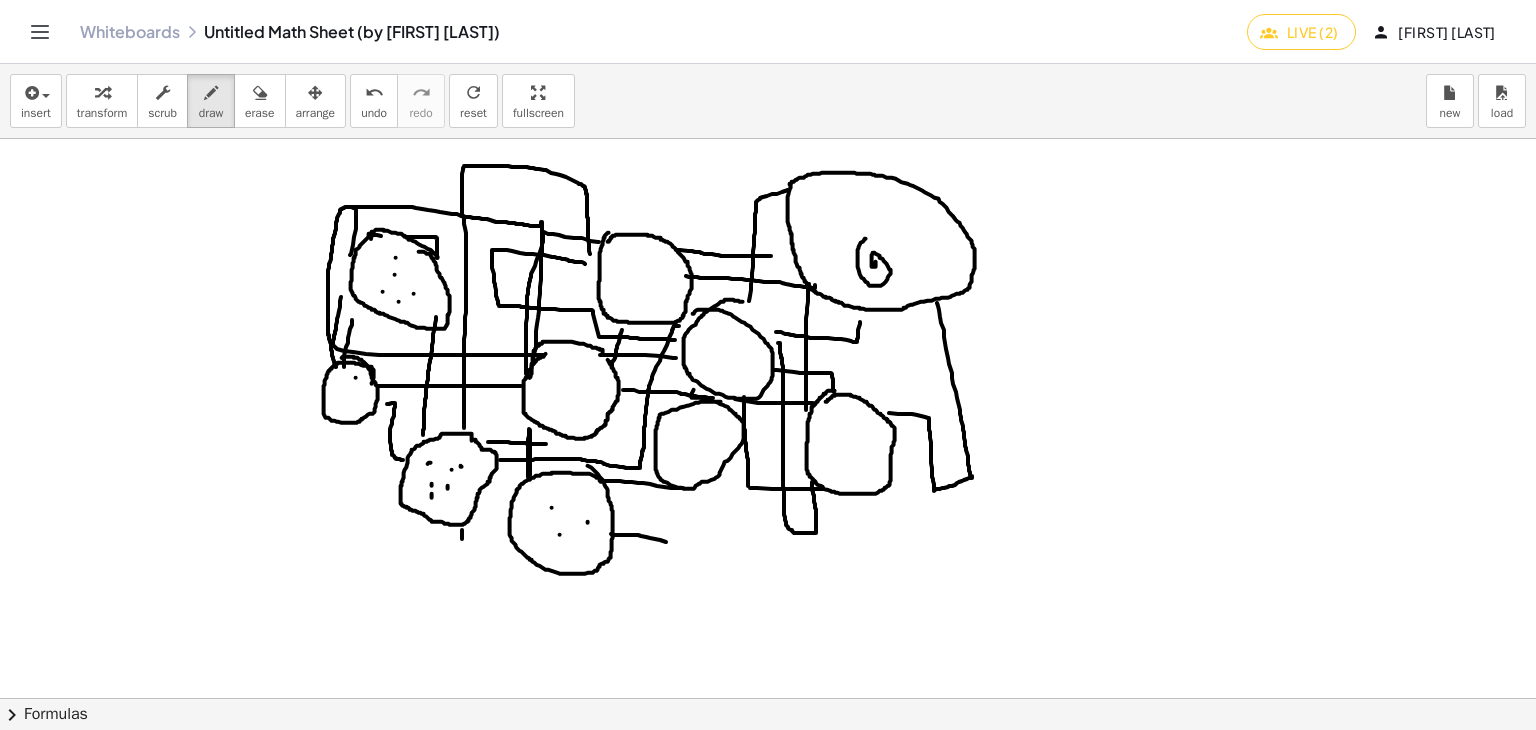 click at bounding box center [765, -102] 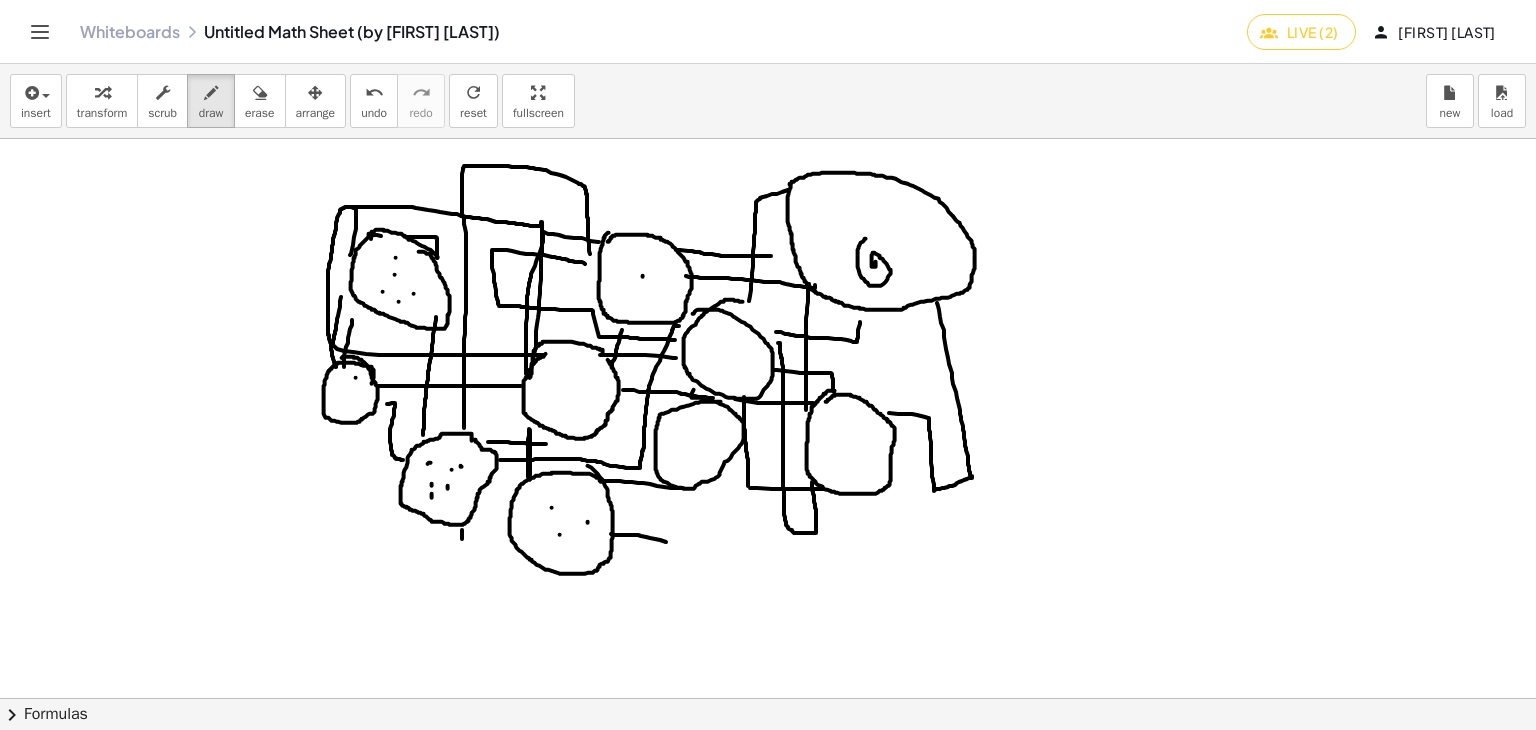 click at bounding box center (765, -102) 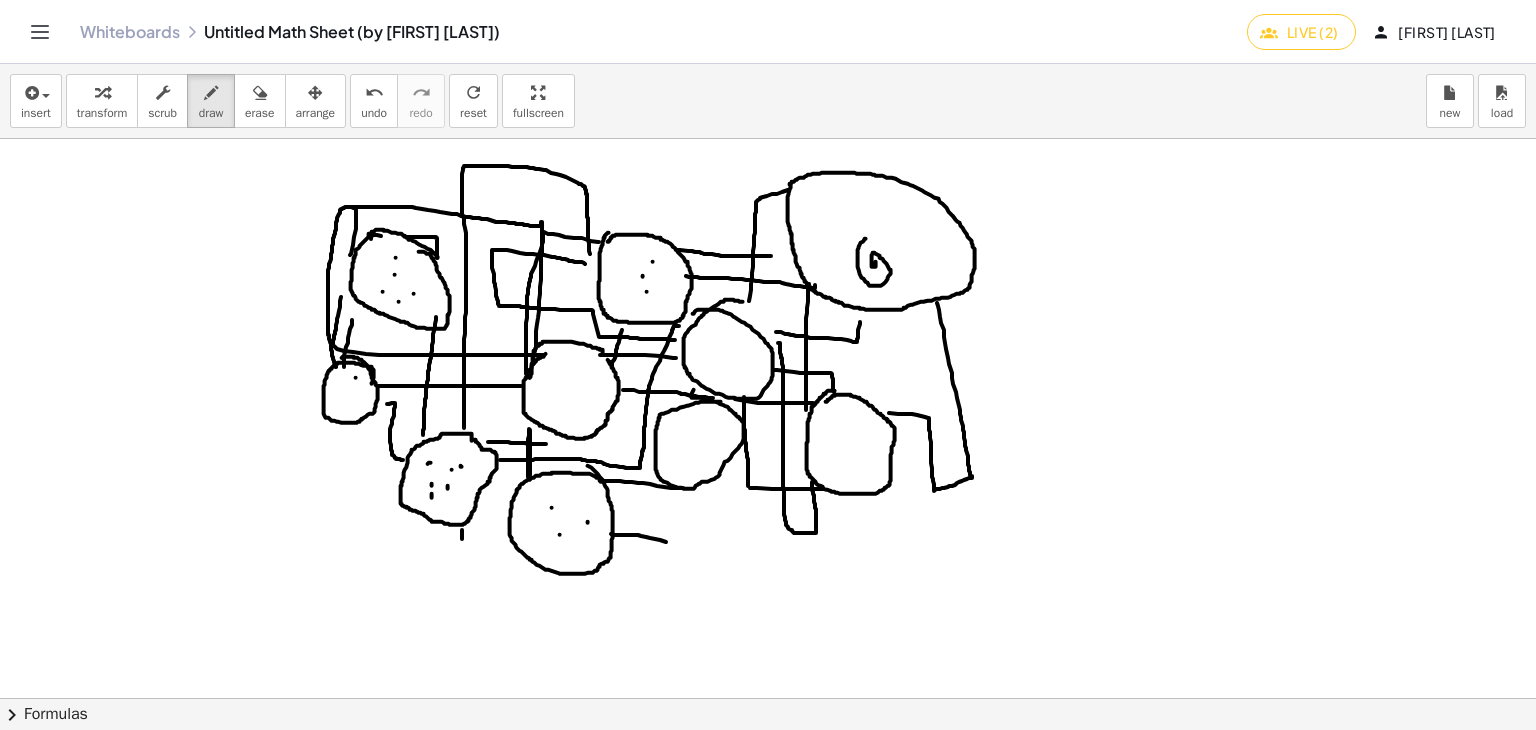 click at bounding box center [765, -102] 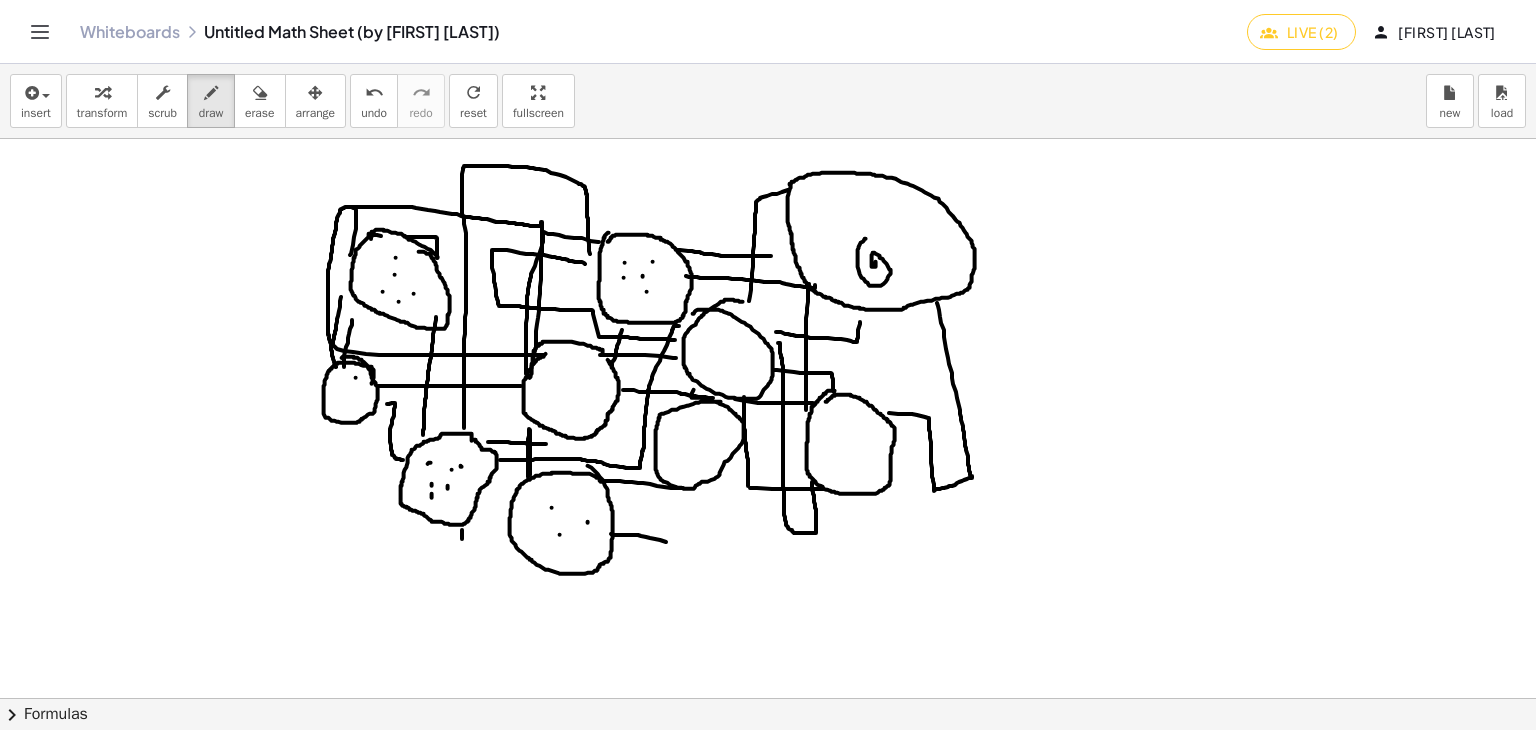 click at bounding box center [765, -102] 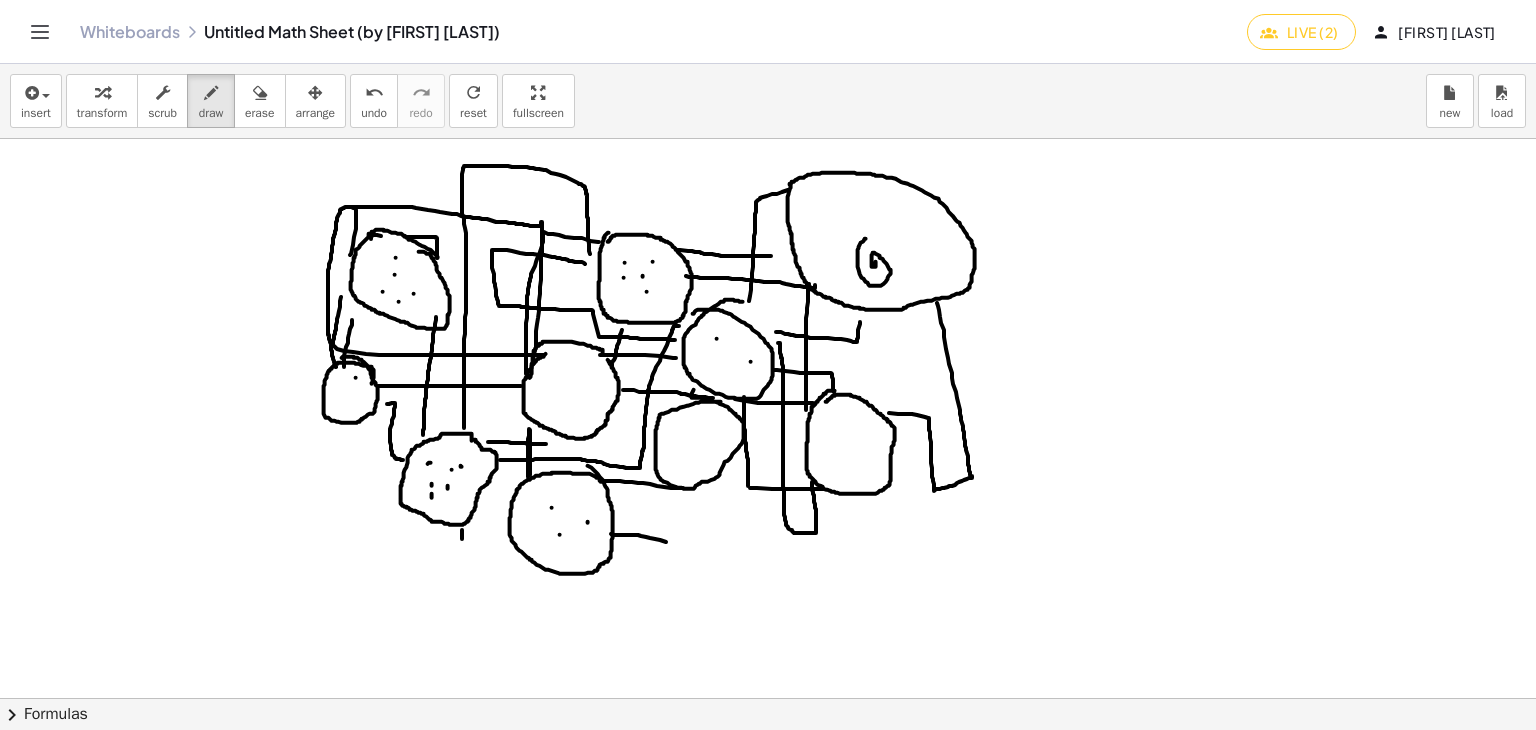 click at bounding box center [765, -102] 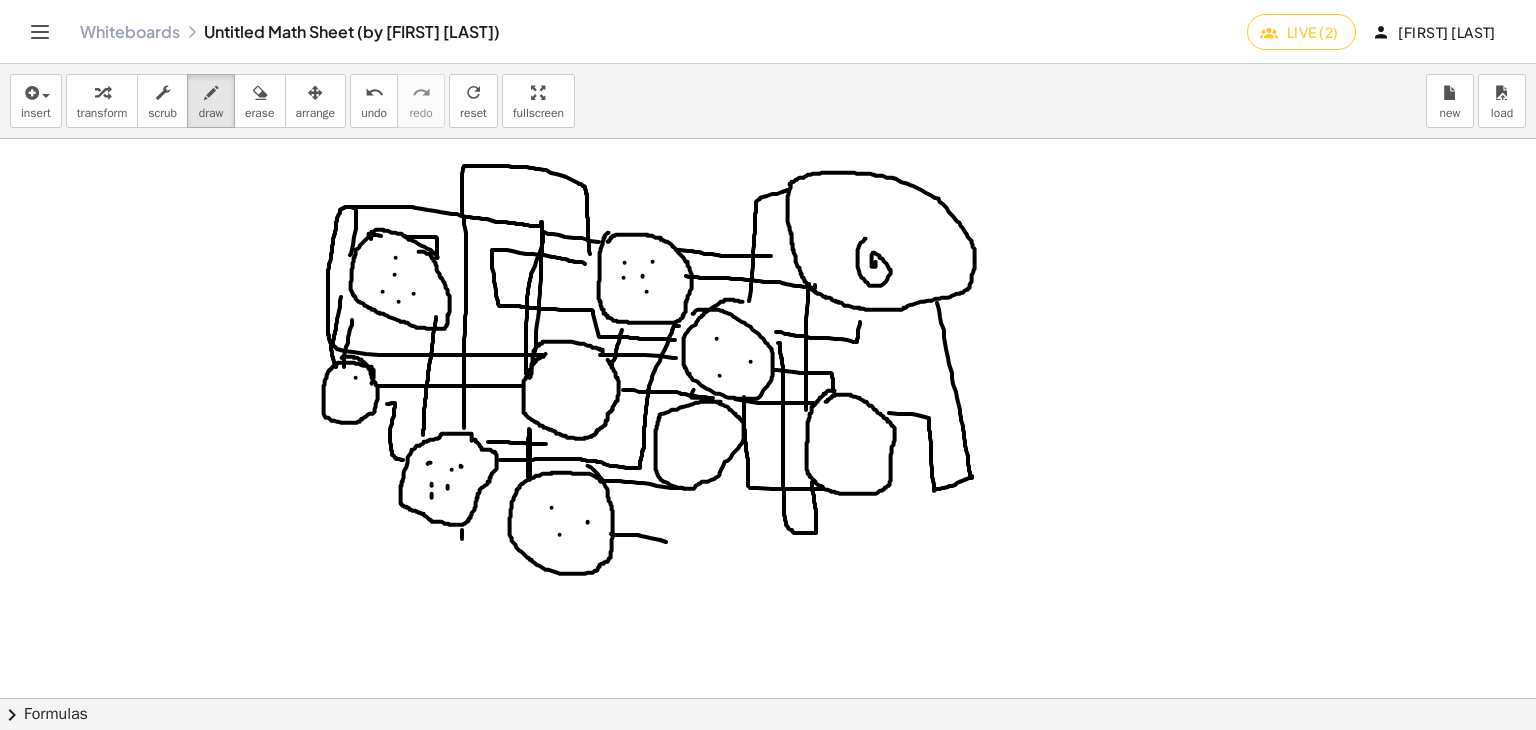 drag, startPoint x: 704, startPoint y: 375, endPoint x: 768, endPoint y: 393, distance: 66.48308 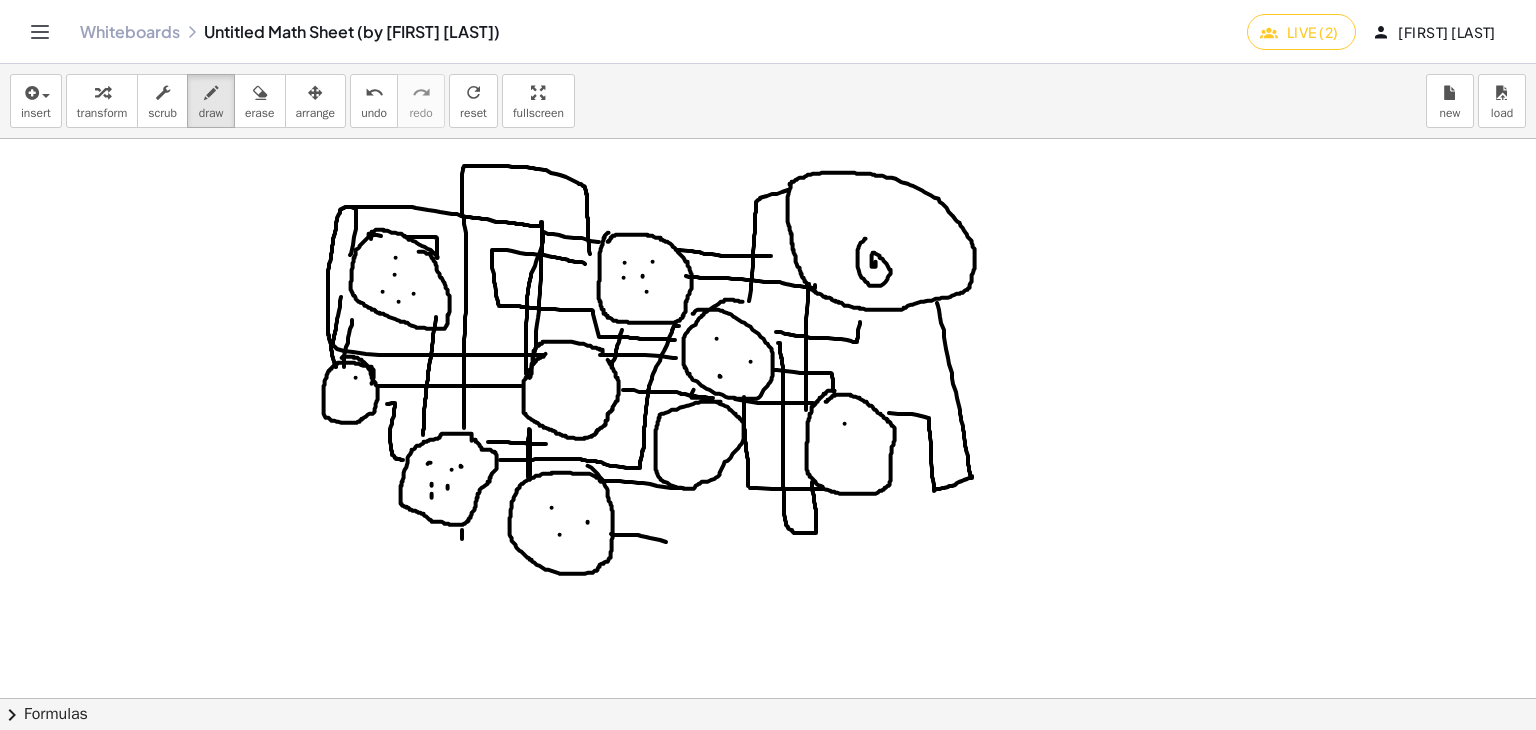 click at bounding box center (765, -102) 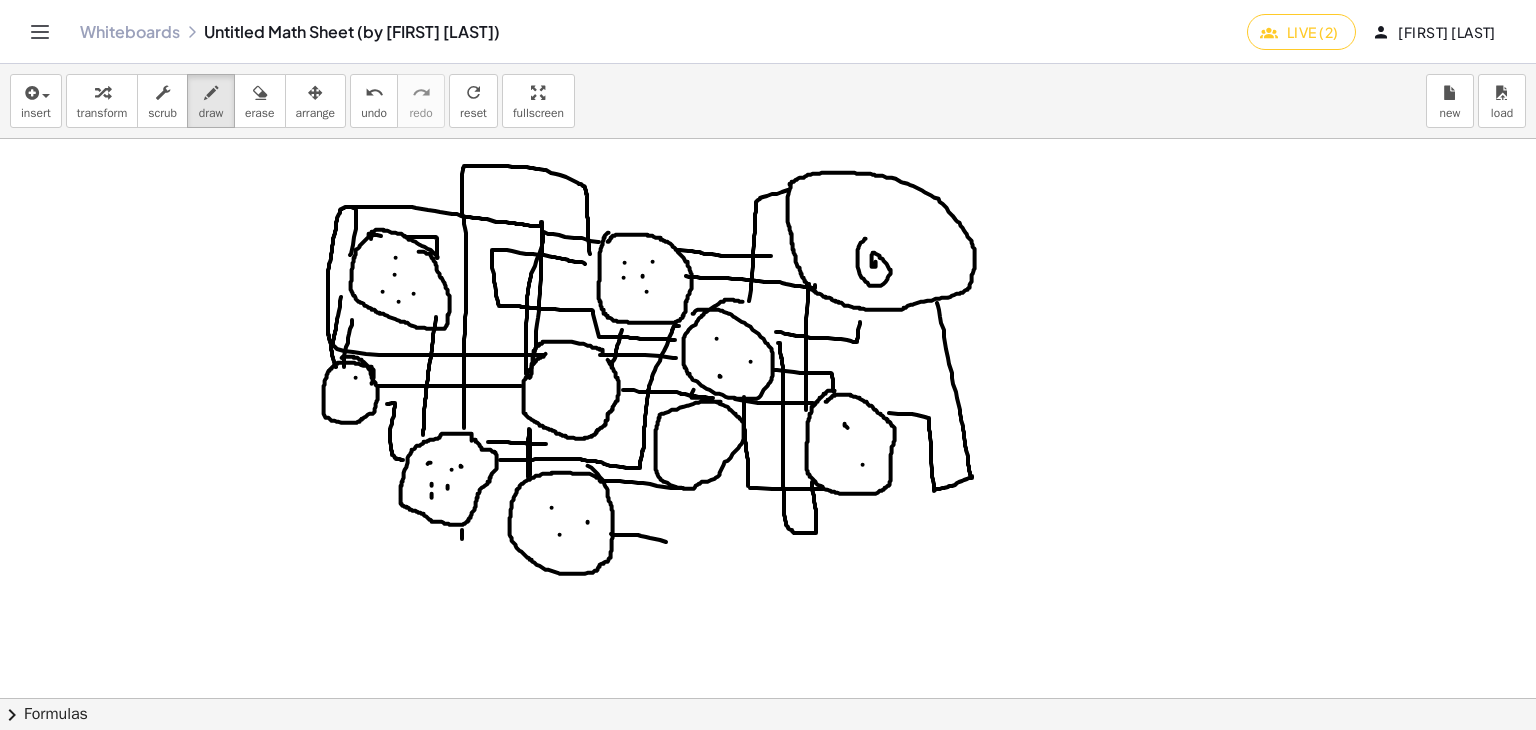 click at bounding box center (765, -102) 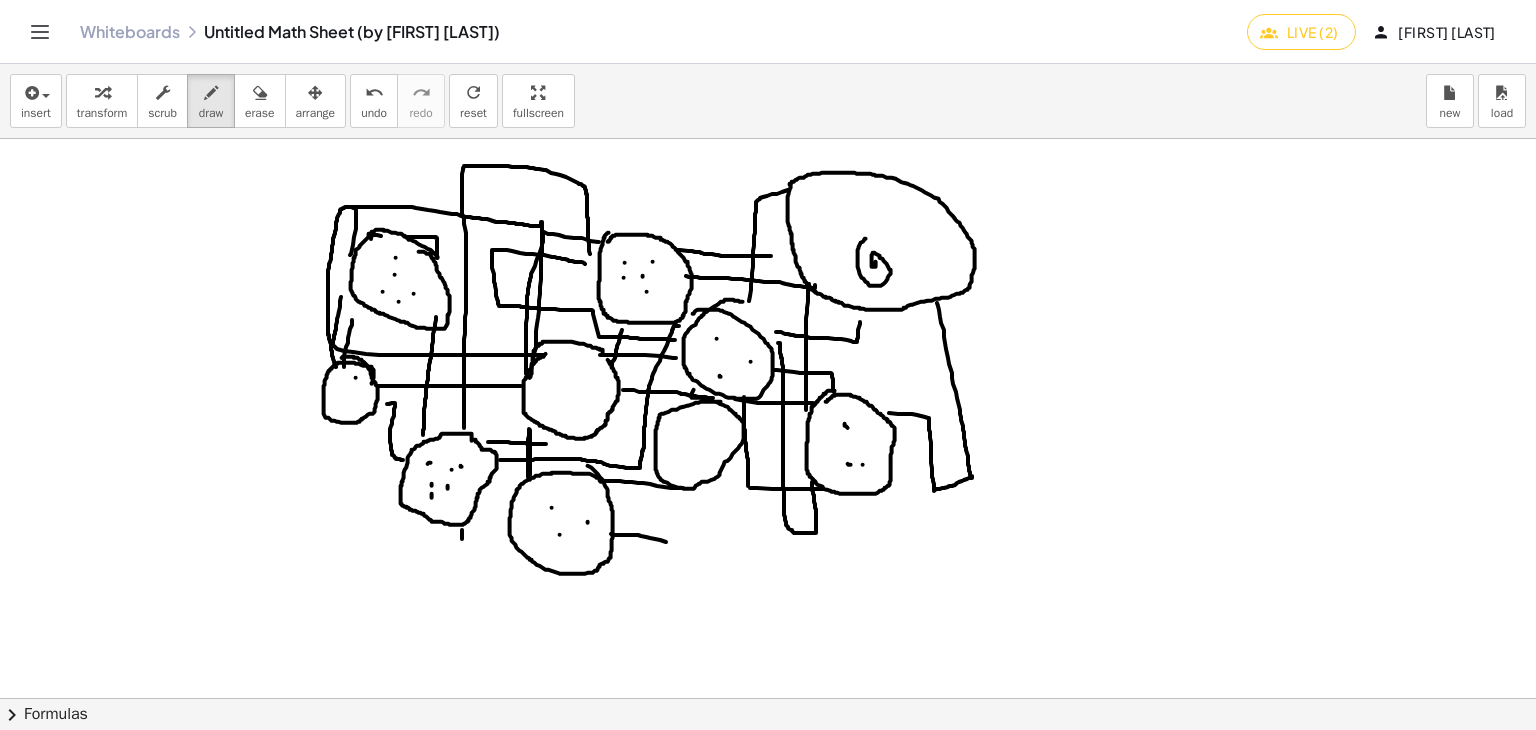 drag, startPoint x: 835, startPoint y: 464, endPoint x: 805, endPoint y: 451, distance: 32.695564 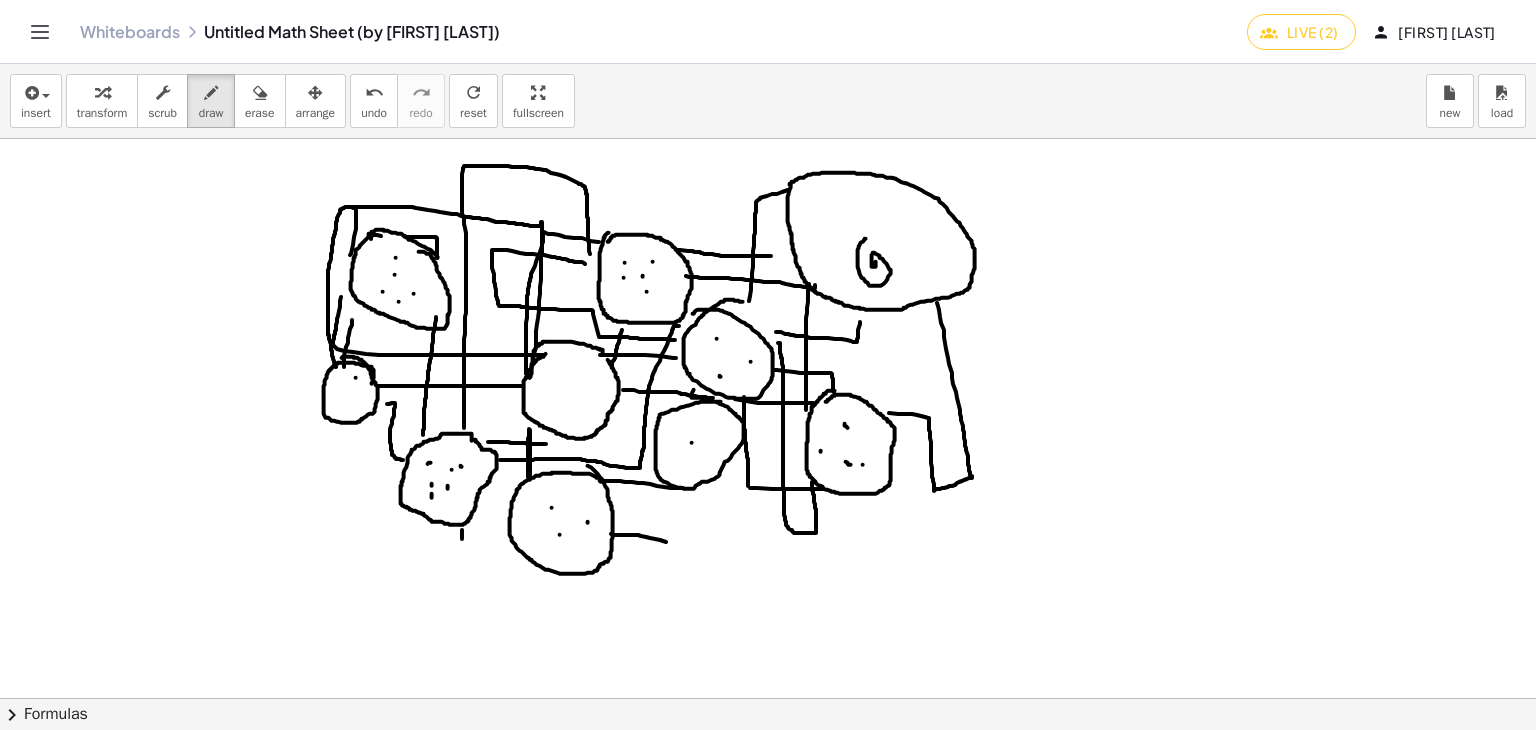 drag, startPoint x: 676, startPoint y: 442, endPoint x: 583, endPoint y: 403, distance: 100.84642 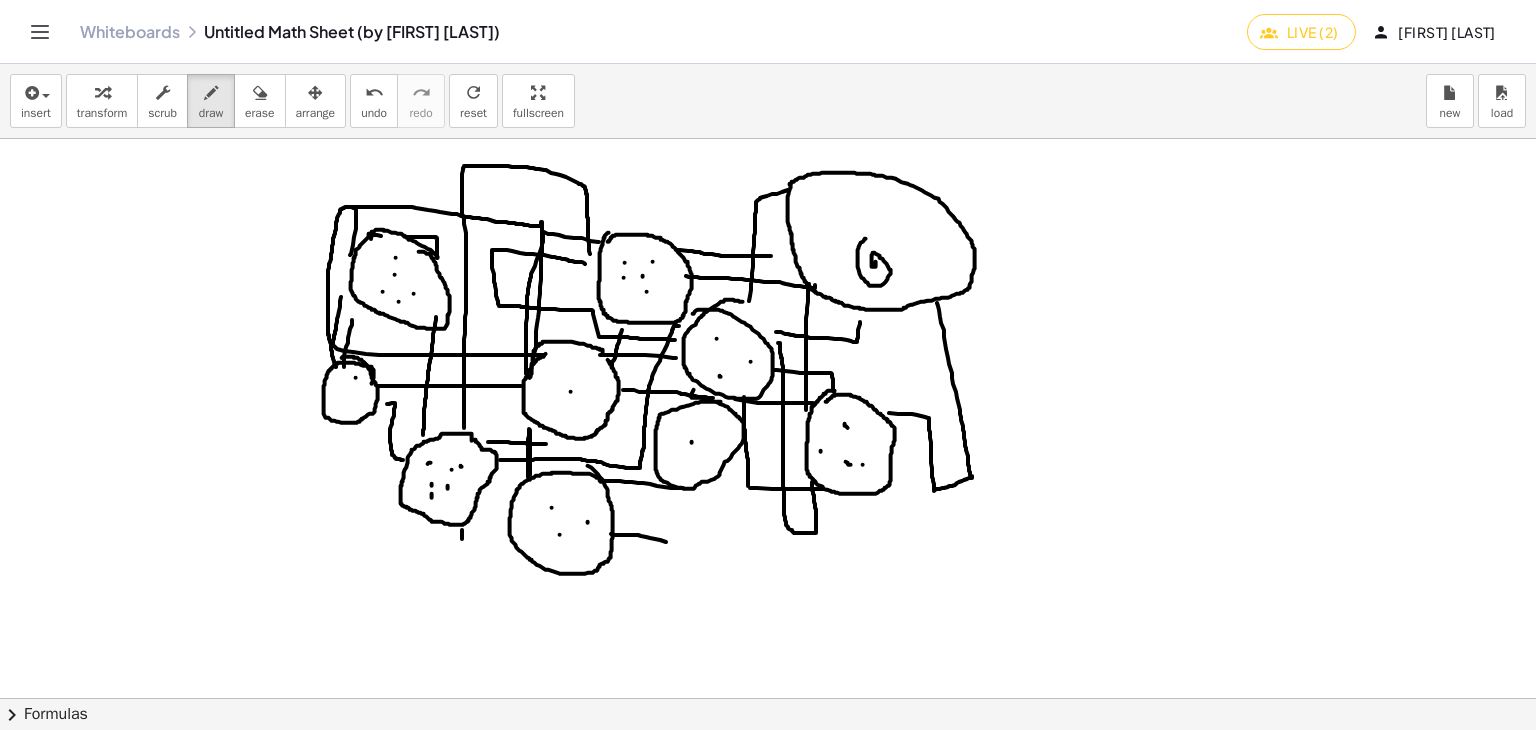 drag, startPoint x: 555, startPoint y: 391, endPoint x: 608, endPoint y: 393, distance: 53.037724 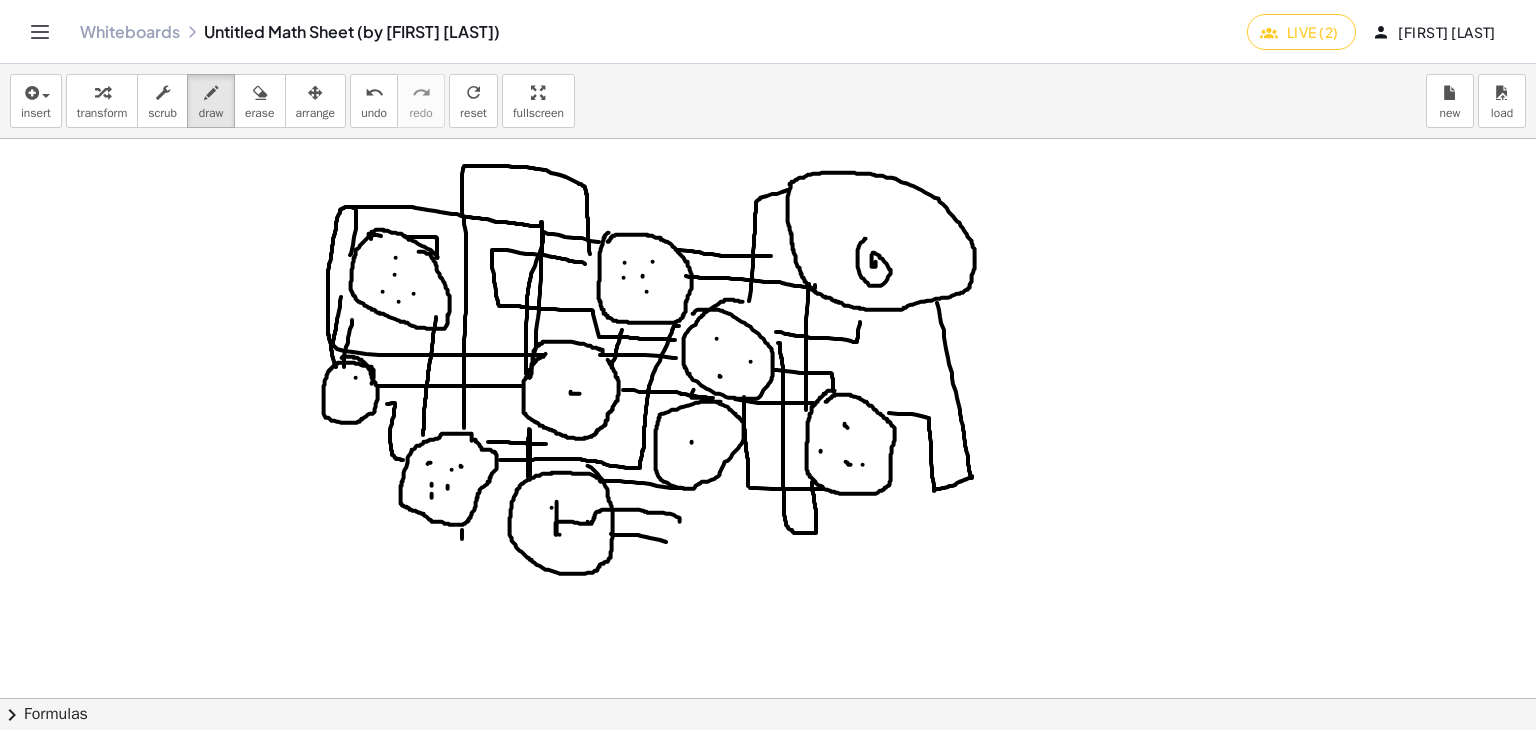 drag, startPoint x: 664, startPoint y: 521, endPoint x: 531, endPoint y: 483, distance: 138.32208 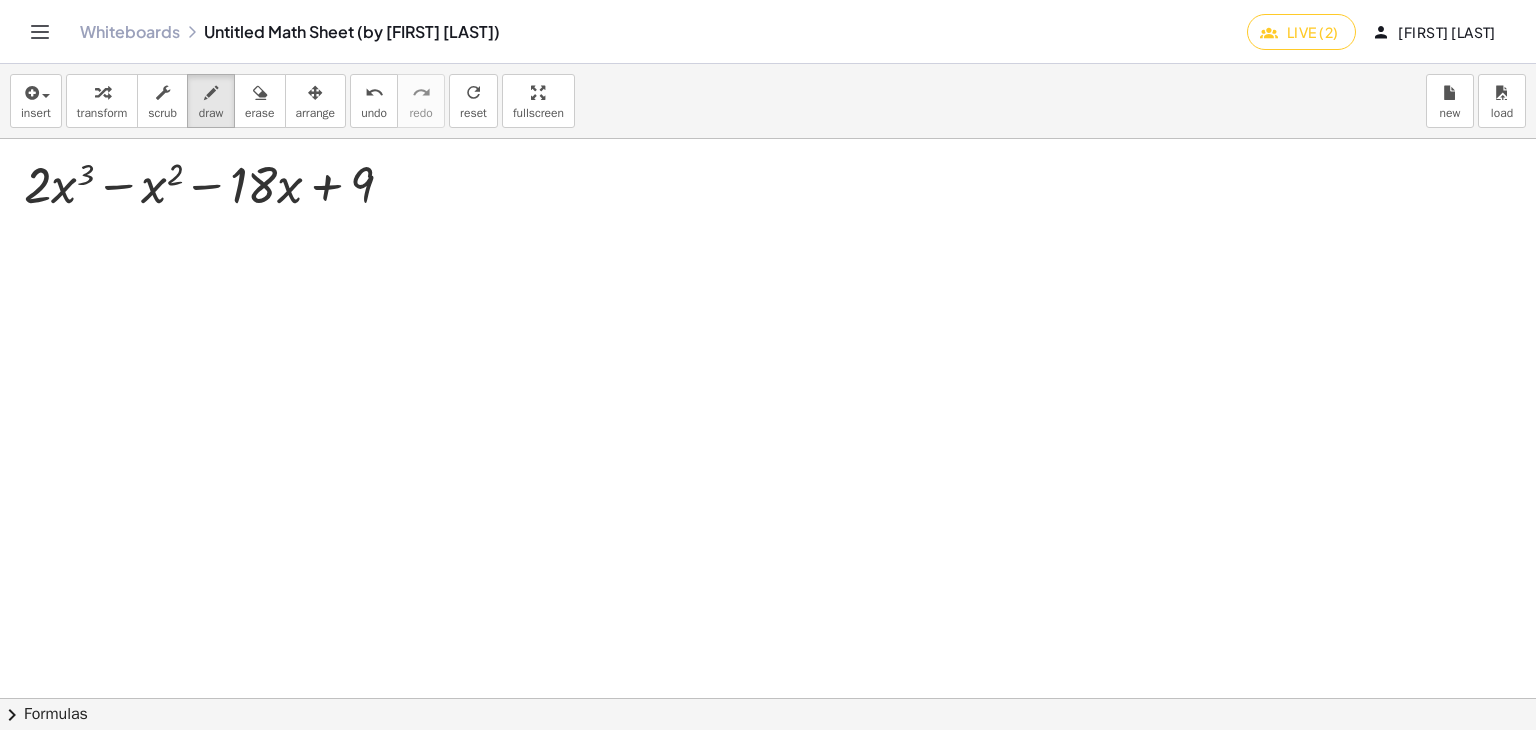 scroll, scrollTop: 0, scrollLeft: 21, axis: horizontal 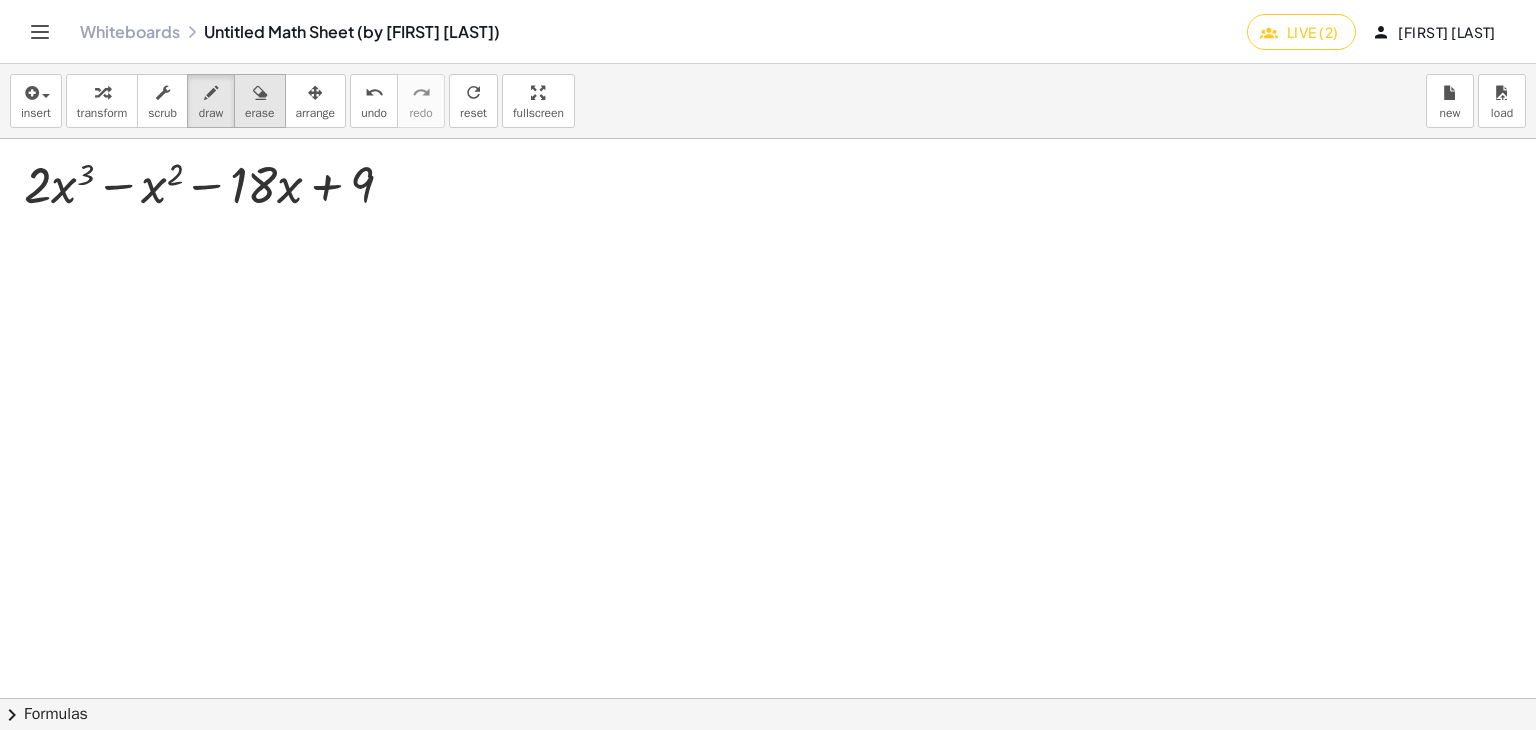 click on "erase" at bounding box center (259, 101) 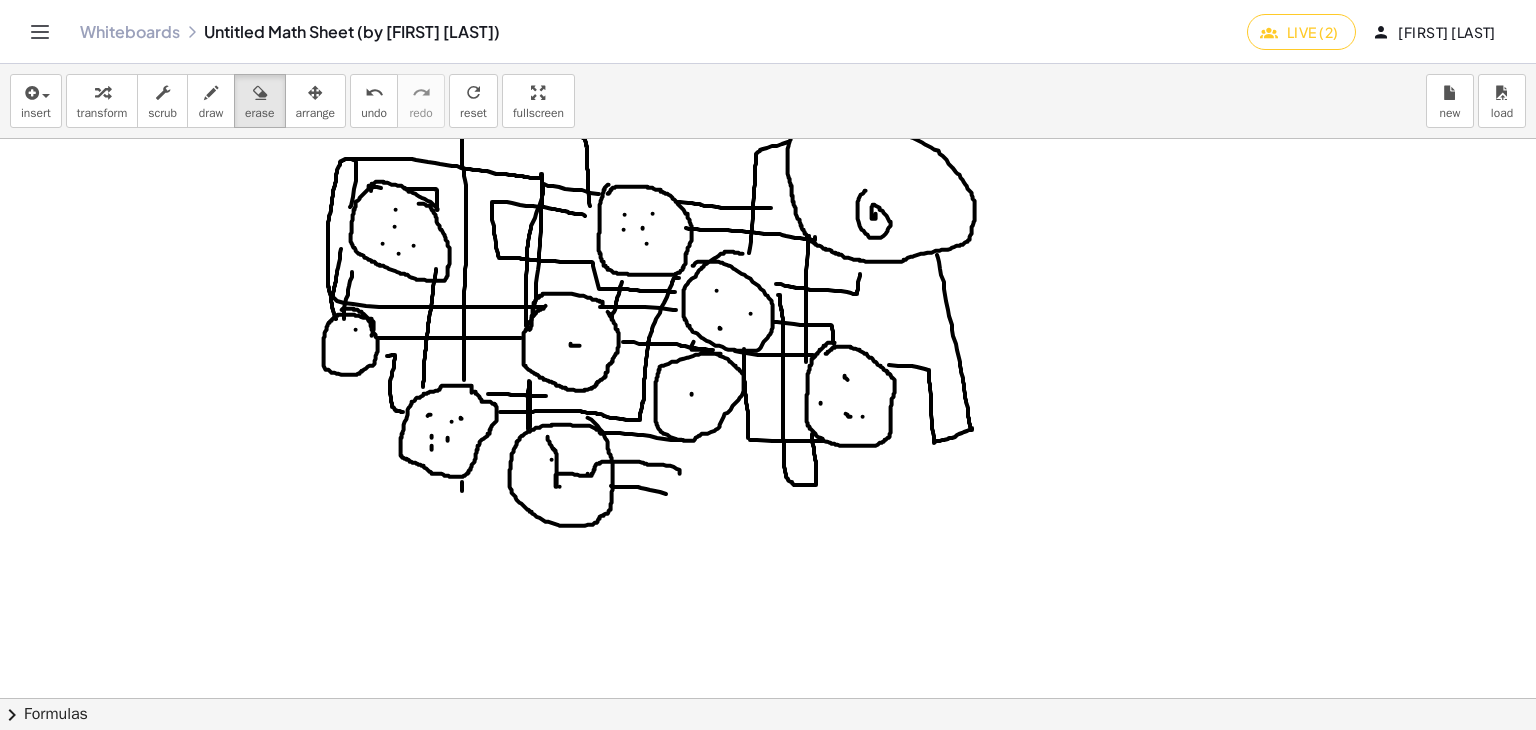 scroll, scrollTop: 1333, scrollLeft: 21, axis: both 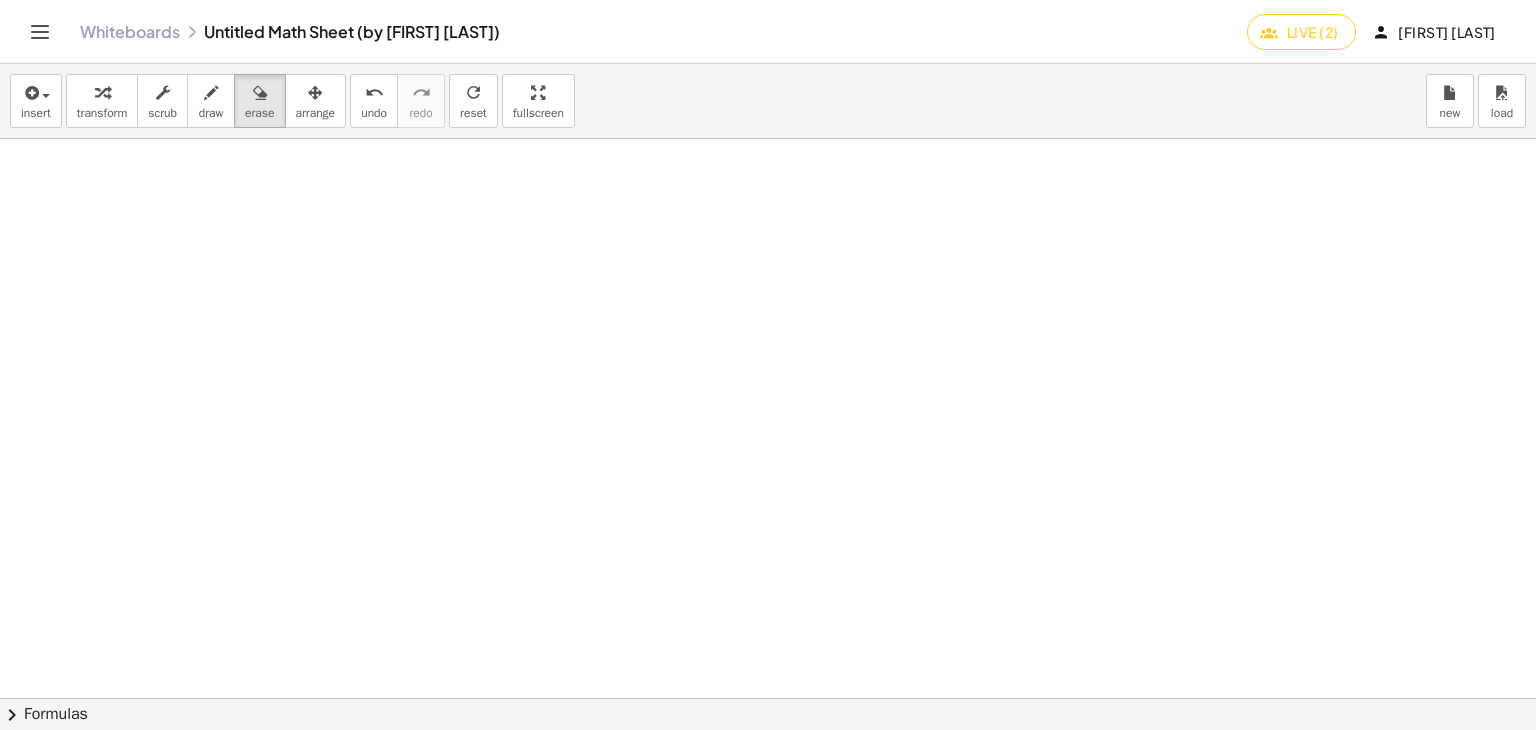 drag, startPoint x: 612, startPoint y: 157, endPoint x: 860, endPoint y: 543, distance: 458.8028 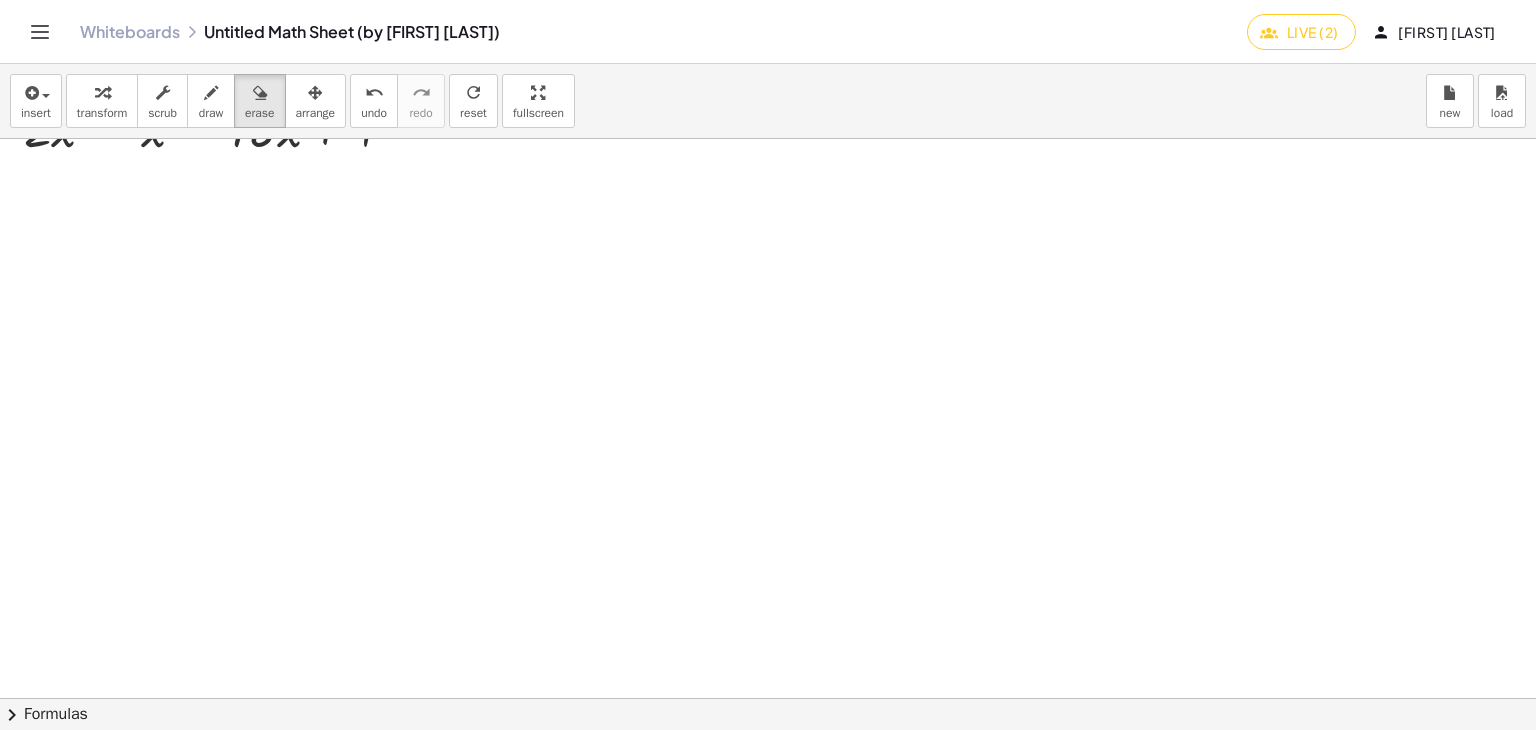 scroll, scrollTop: 0, scrollLeft: 21, axis: horizontal 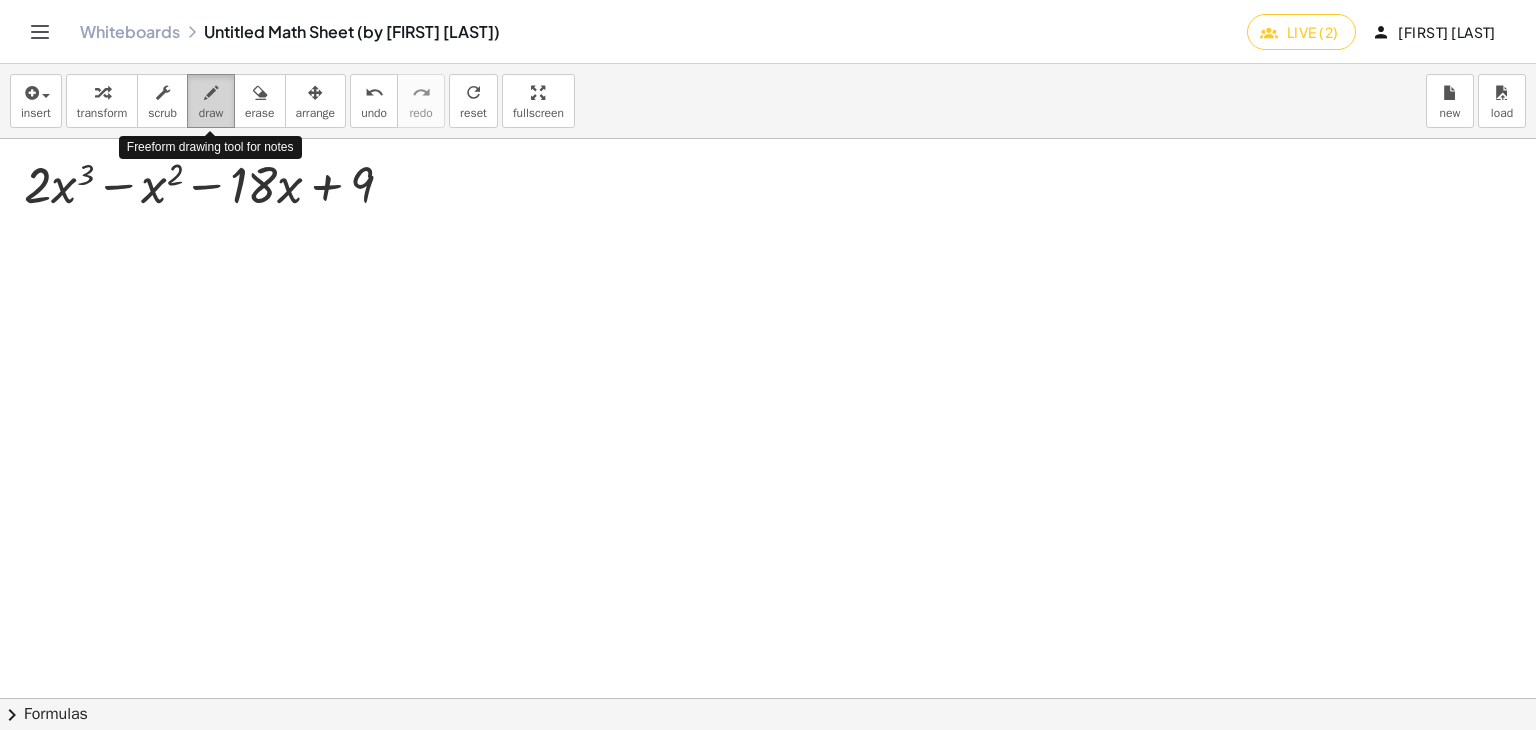click on "draw" at bounding box center [211, 113] 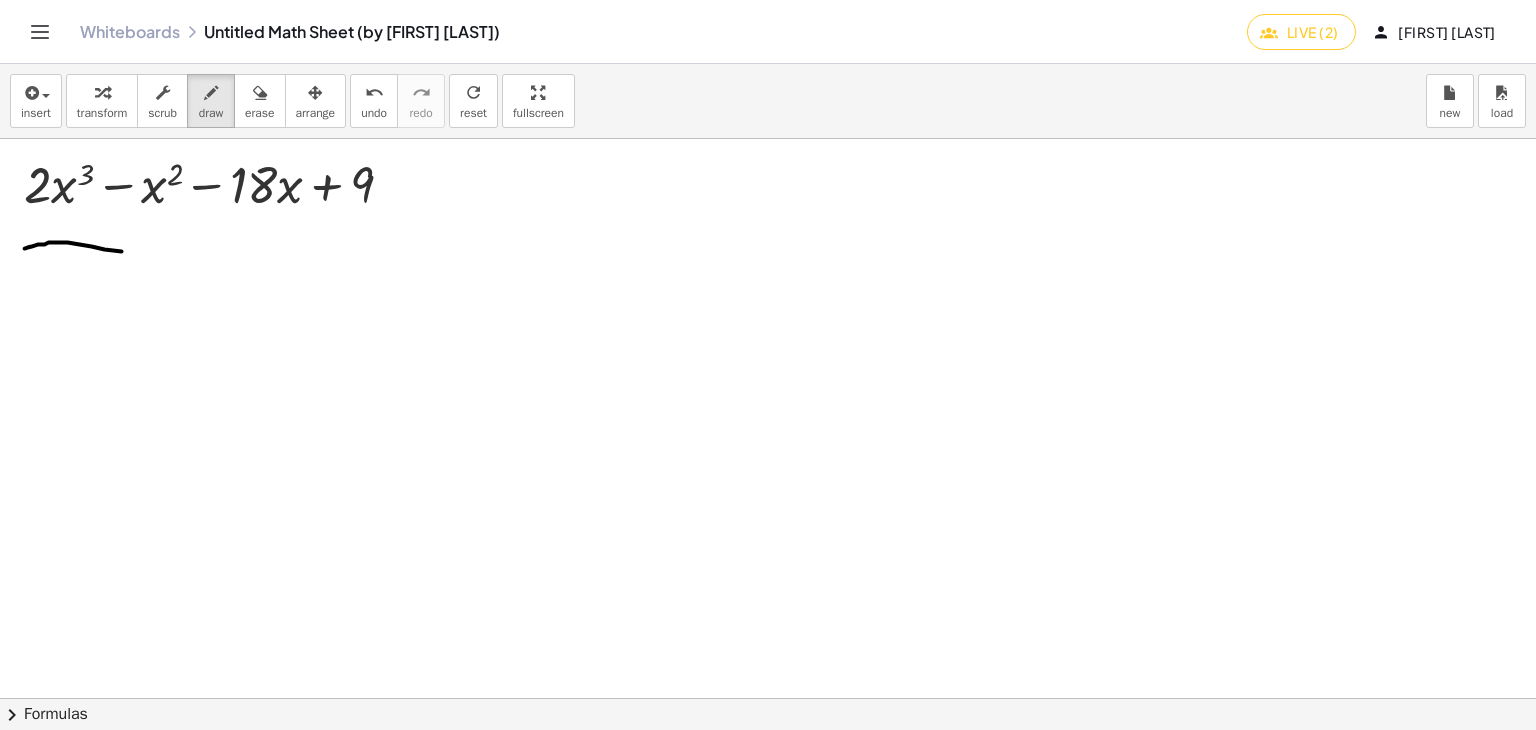 drag, startPoint x: 42, startPoint y: 242, endPoint x: 493, endPoint y: 259, distance: 451.32028 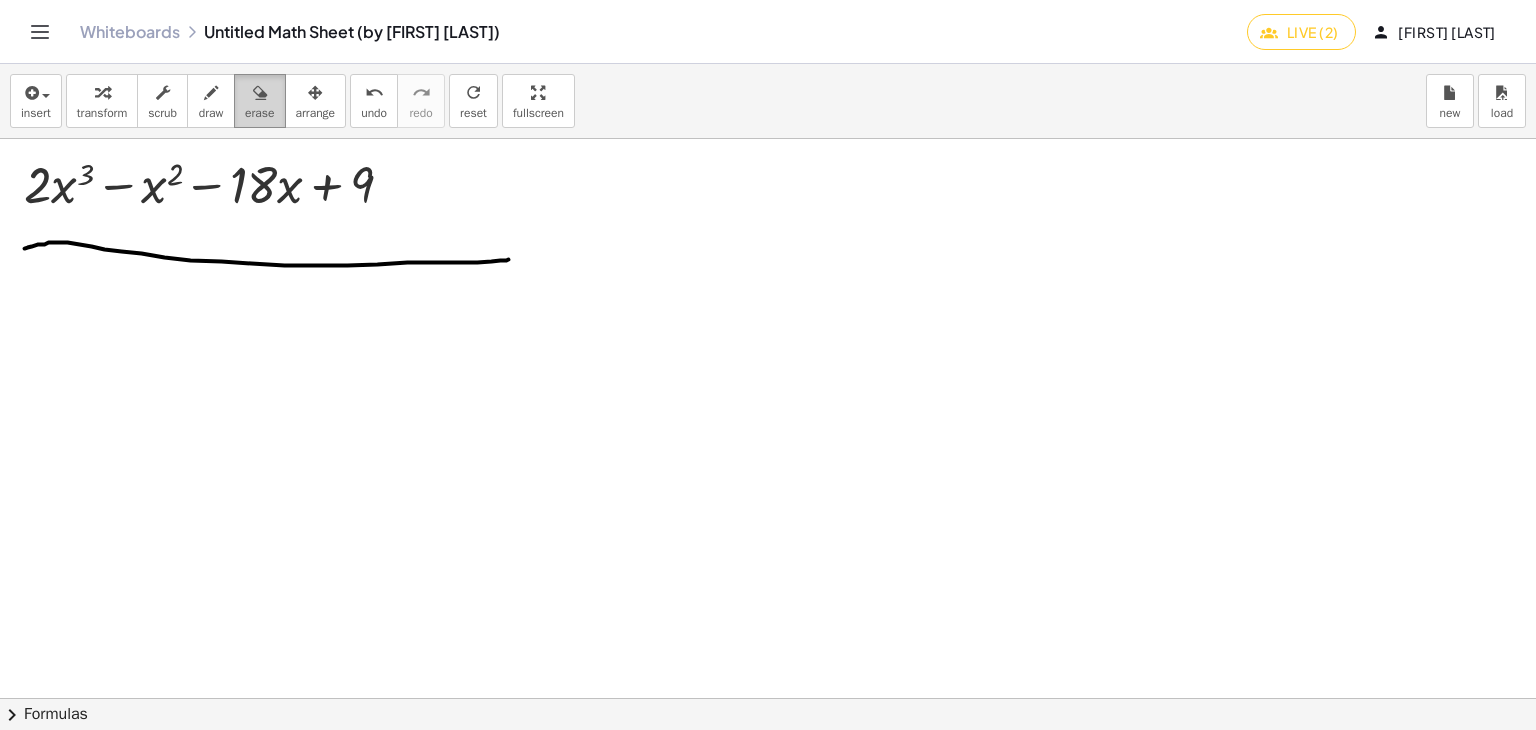 click on "erase" at bounding box center [259, 101] 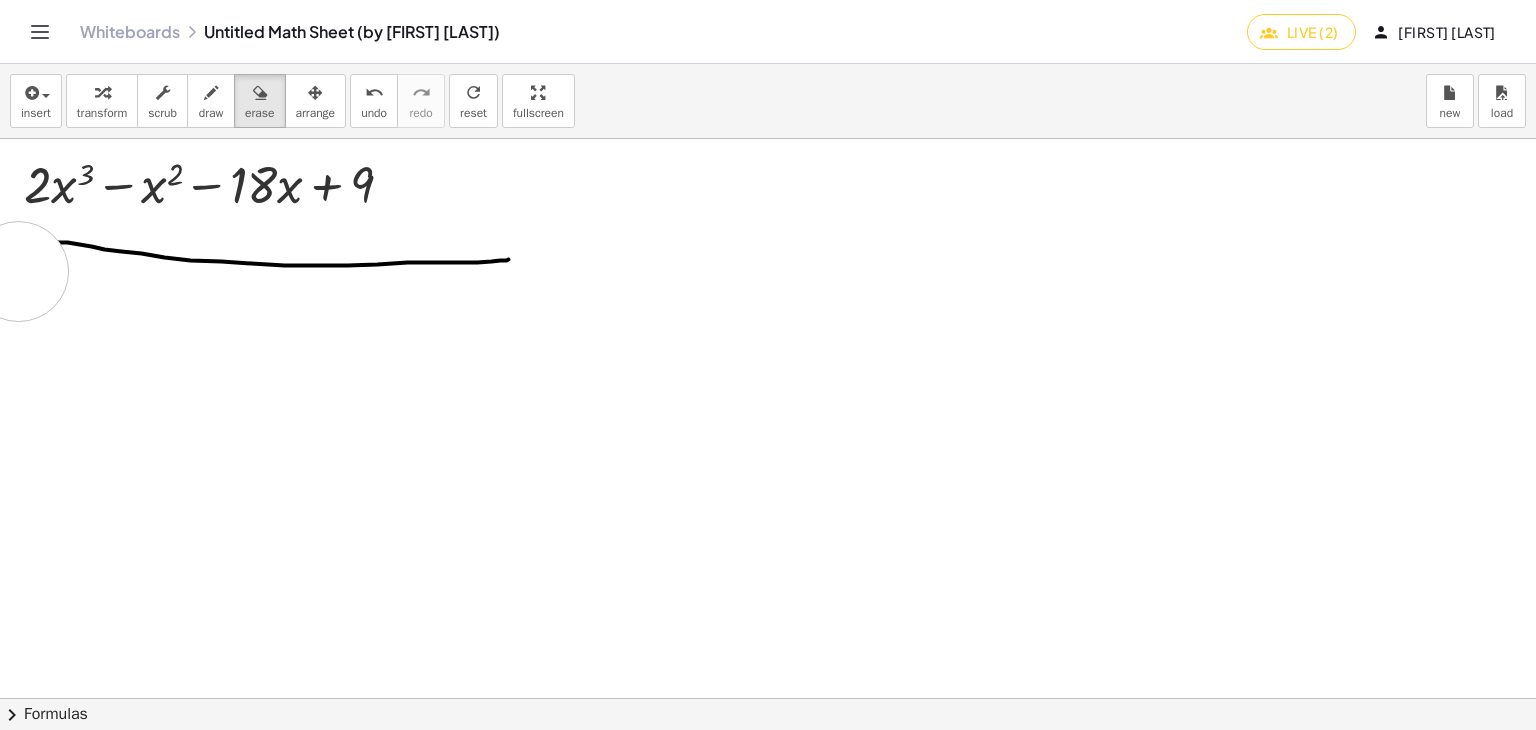 click at bounding box center [765, 698] 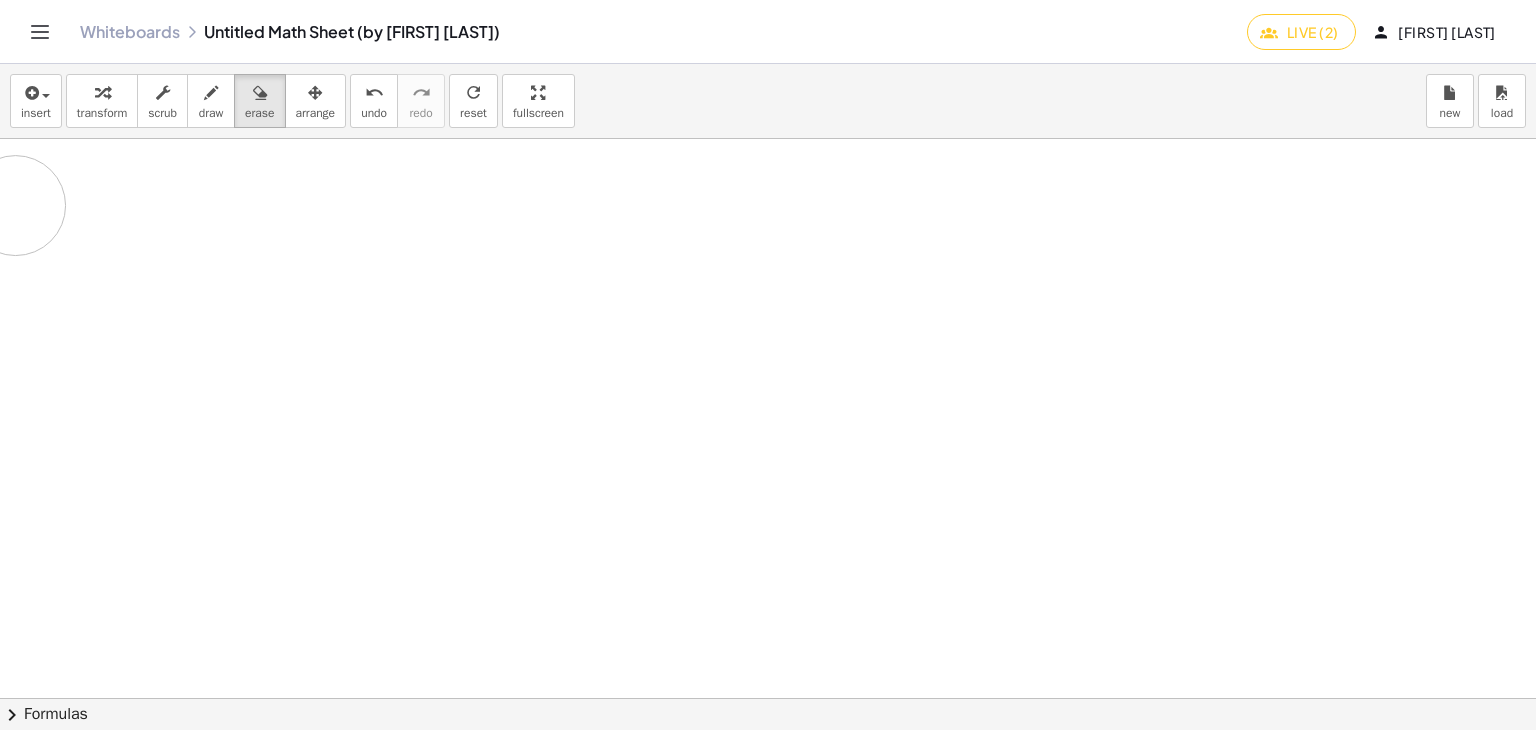 drag, startPoint x: 15, startPoint y: 271, endPoint x: 644, endPoint y: 271, distance: 629 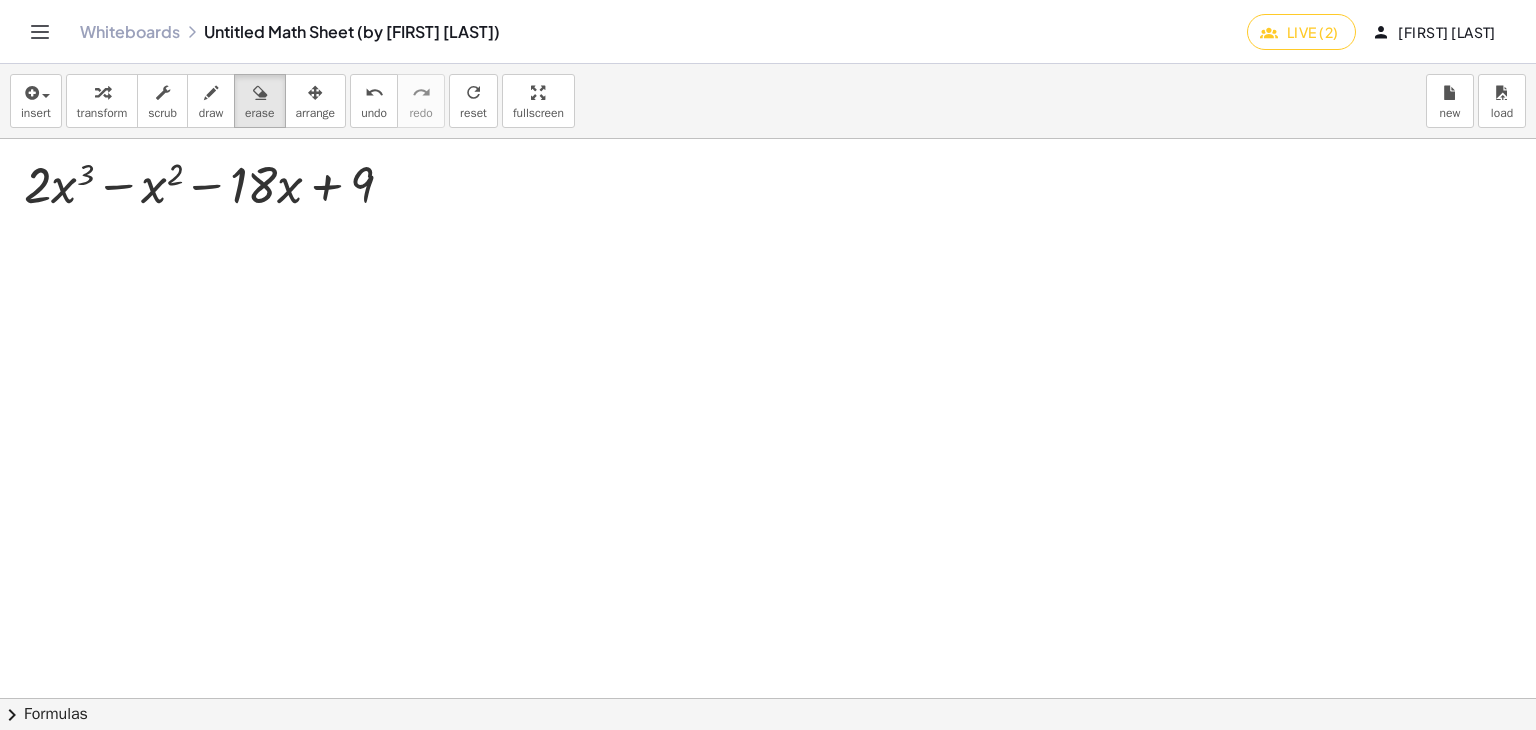 click at bounding box center (765, 698) 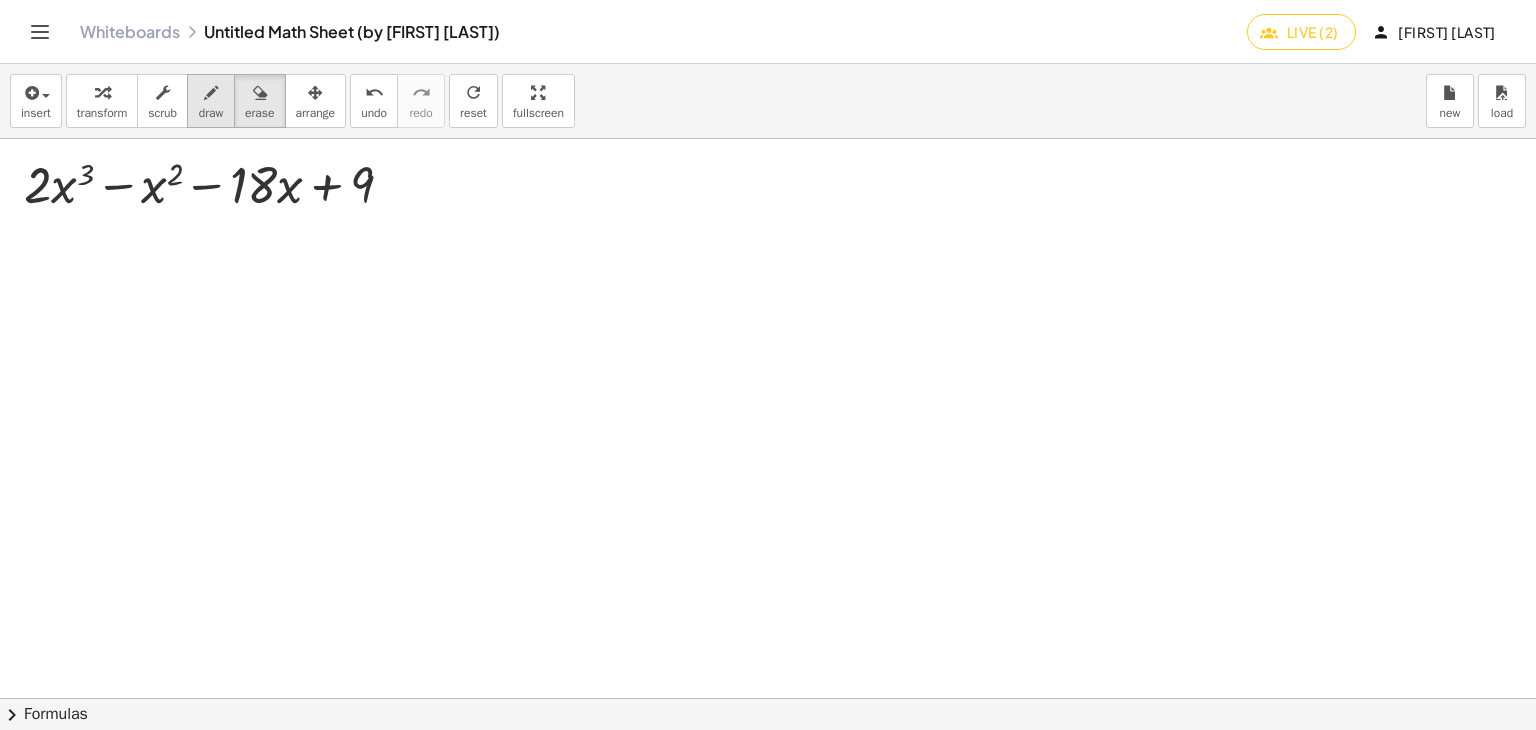 click on "draw" at bounding box center [211, 101] 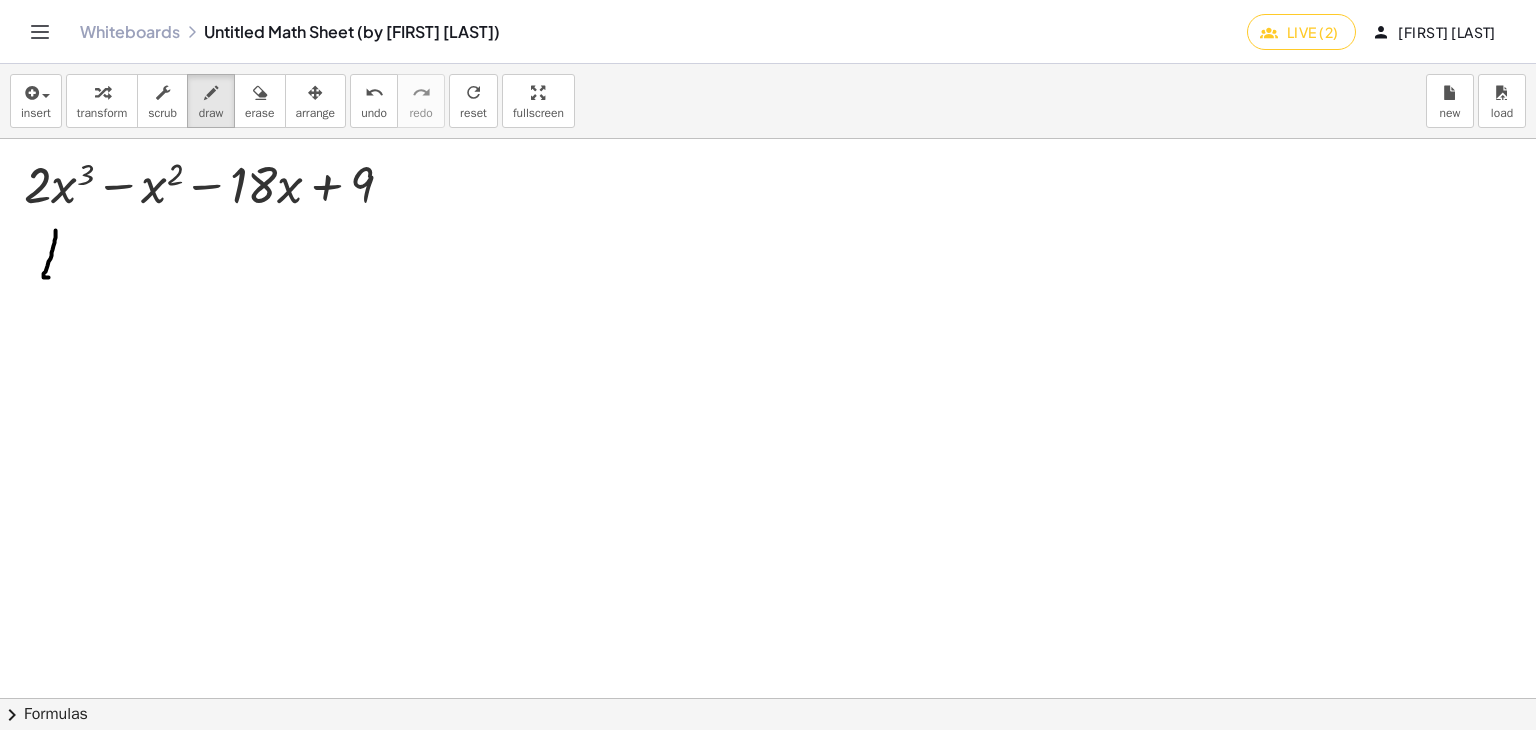 drag, startPoint x: 40, startPoint y: 230, endPoint x: 47, endPoint y: 279, distance: 49.497475 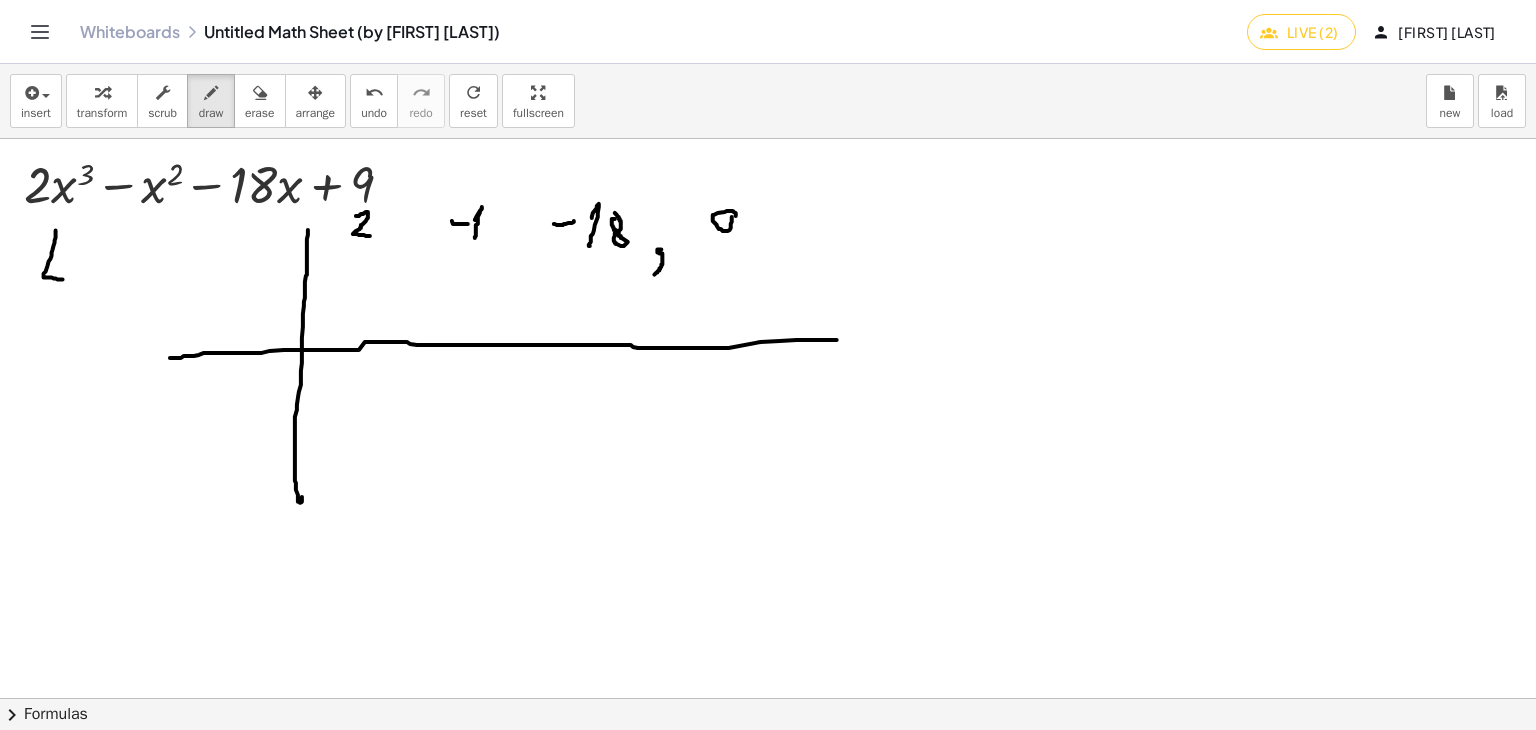 drag, startPoint x: 645, startPoint y: 249, endPoint x: 639, endPoint y: 274, distance: 25.70992 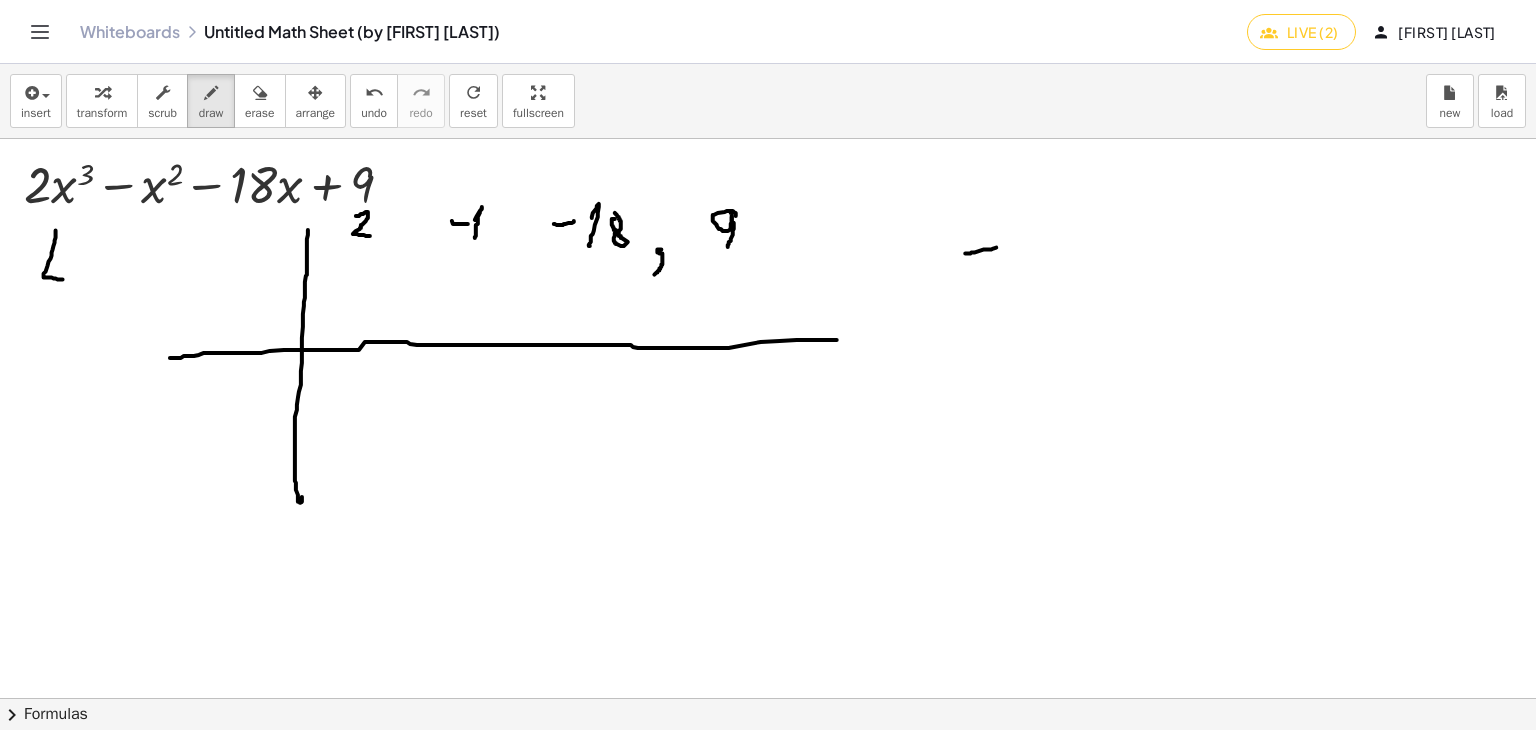 drag, startPoint x: 952, startPoint y: 253, endPoint x: 998, endPoint y: 237, distance: 48.703182 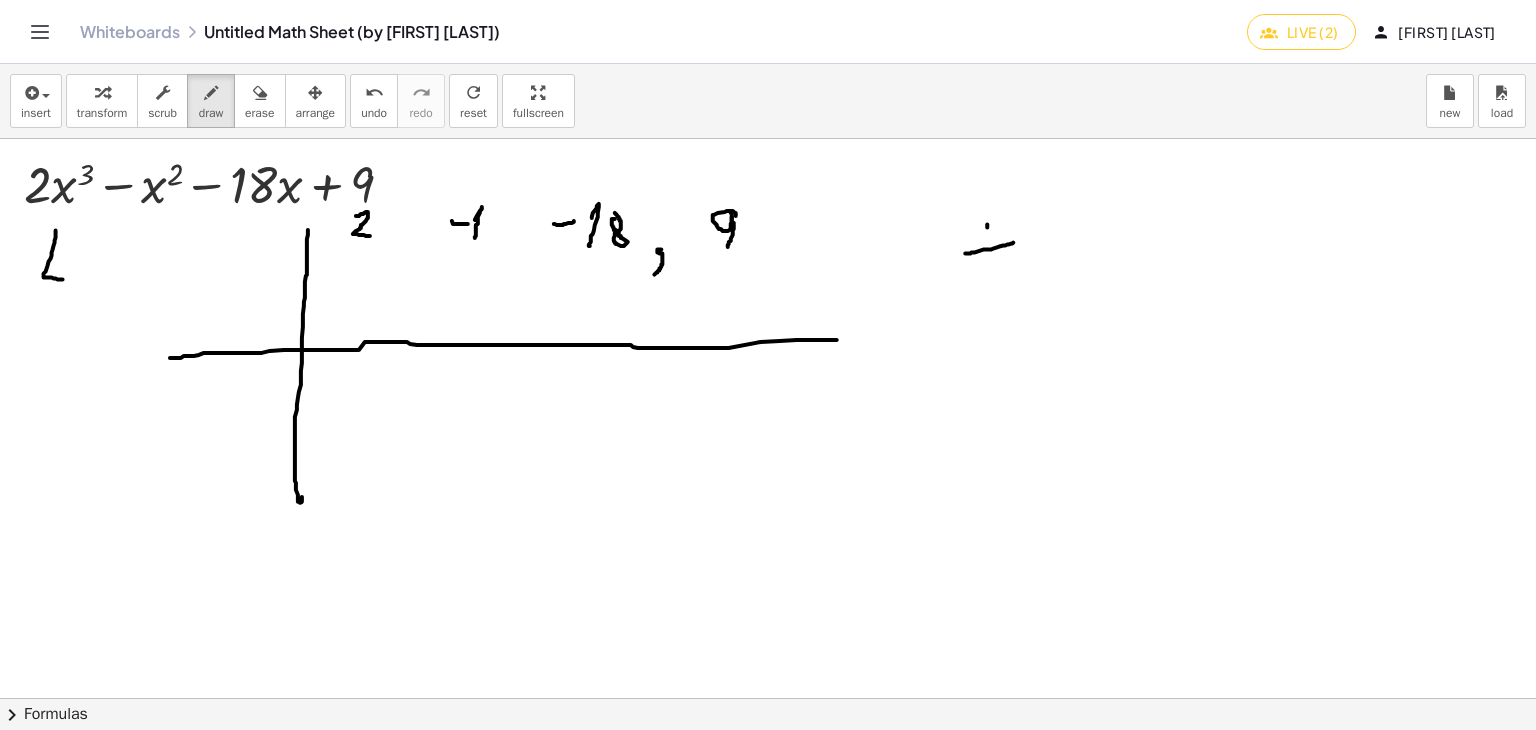 drag, startPoint x: 972, startPoint y: 227, endPoint x: 976, endPoint y: 272, distance: 45.17743 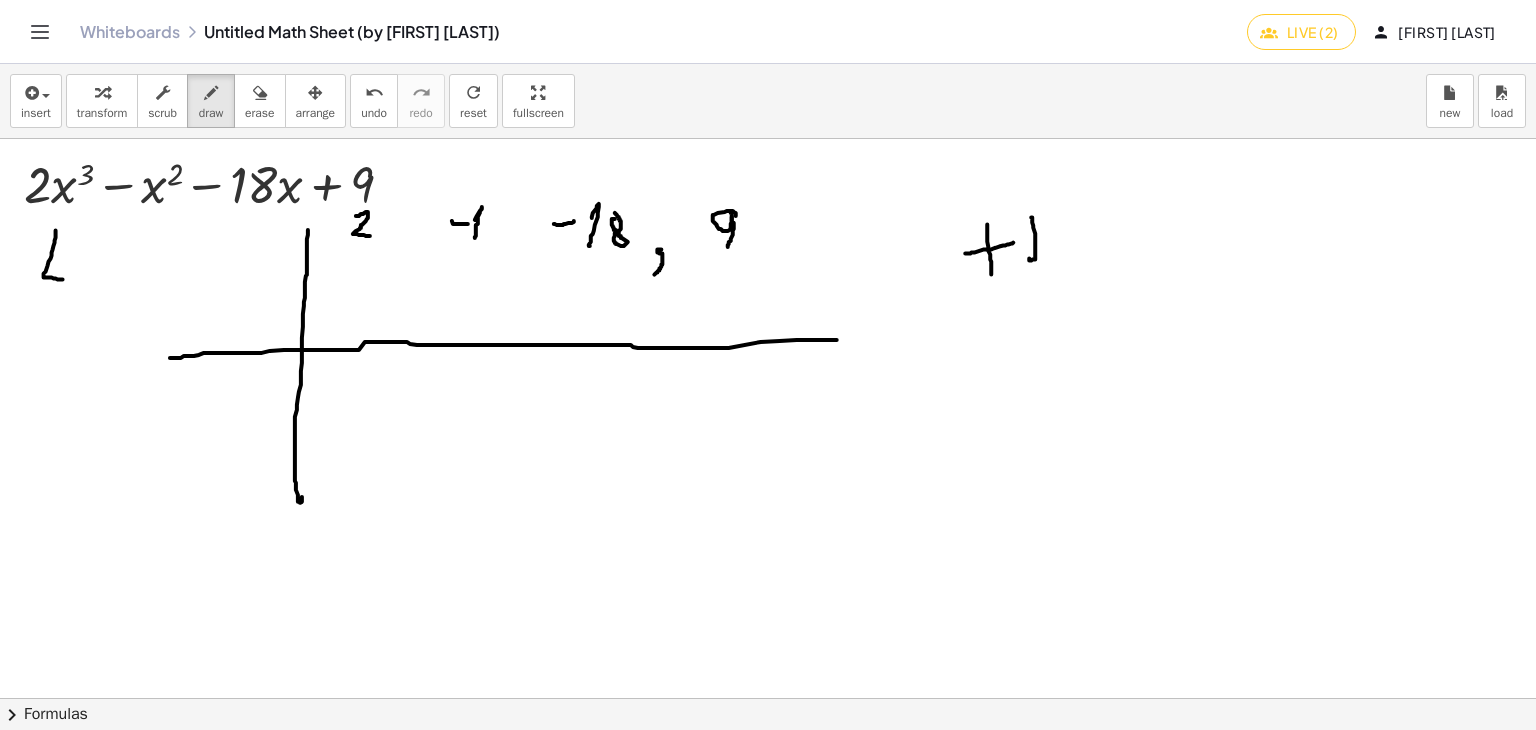 drag, startPoint x: 1016, startPoint y: 217, endPoint x: 1039, endPoint y: 257, distance: 46.141087 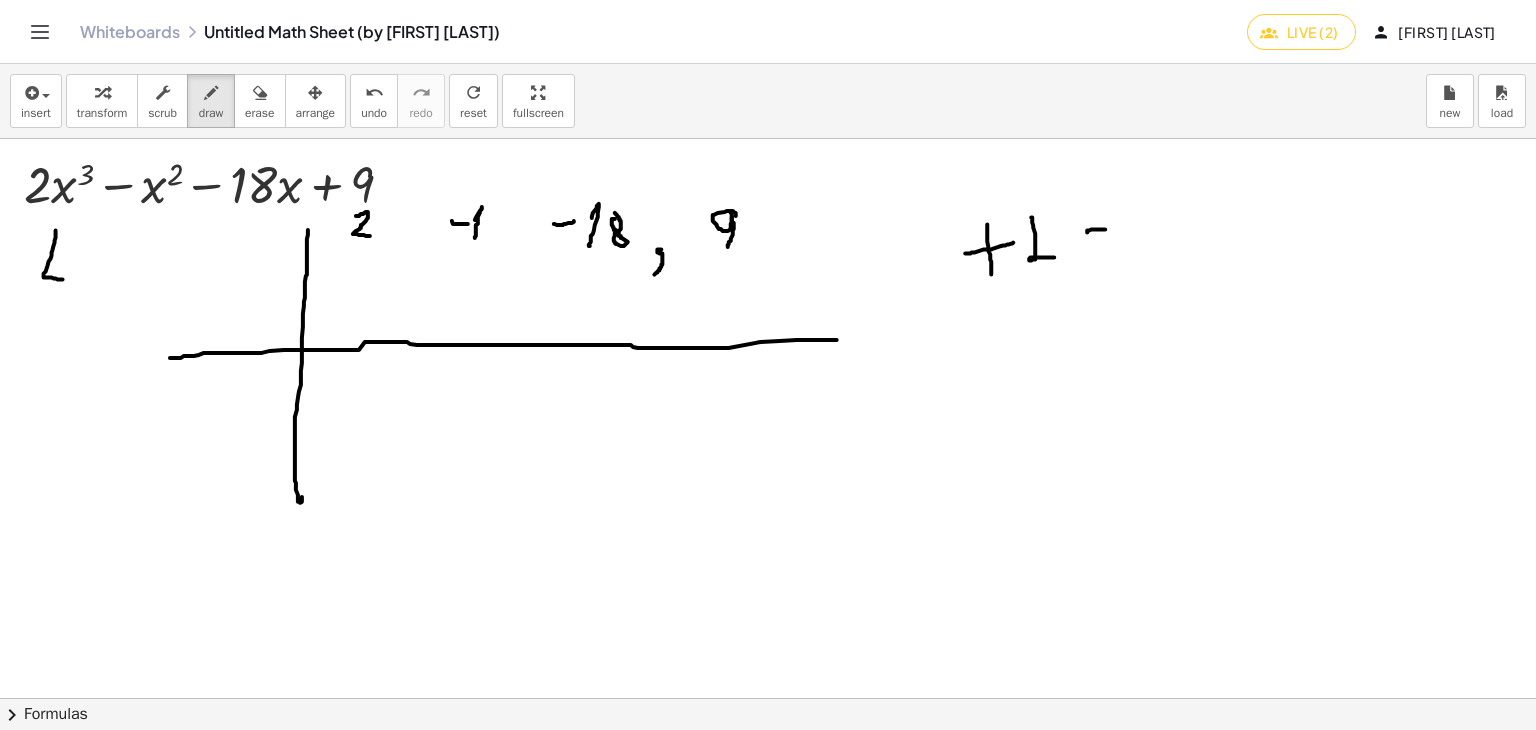 drag, startPoint x: 1072, startPoint y: 232, endPoint x: 1102, endPoint y: 229, distance: 30.149628 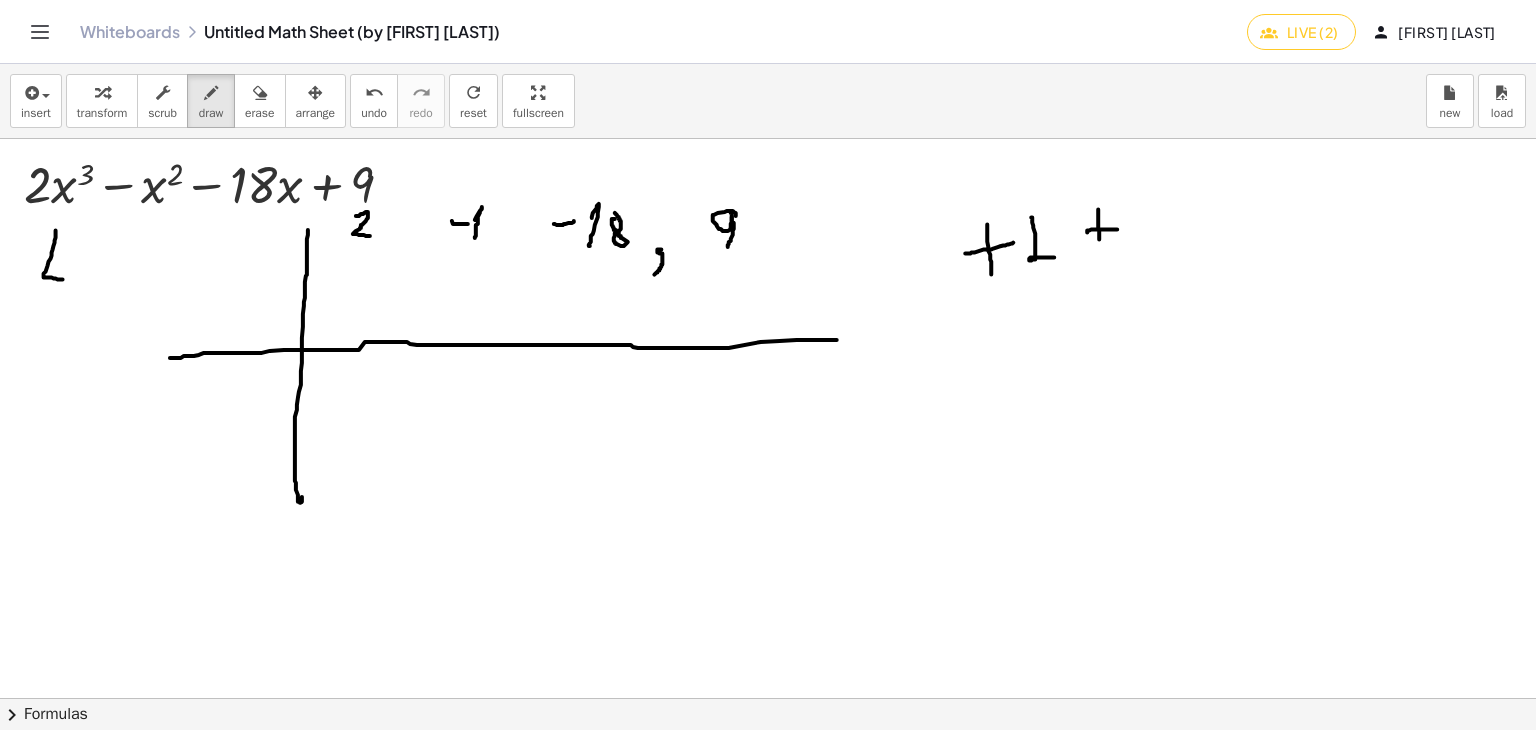 drag, startPoint x: 1083, startPoint y: 209, endPoint x: 1094, endPoint y: 244, distance: 36.687874 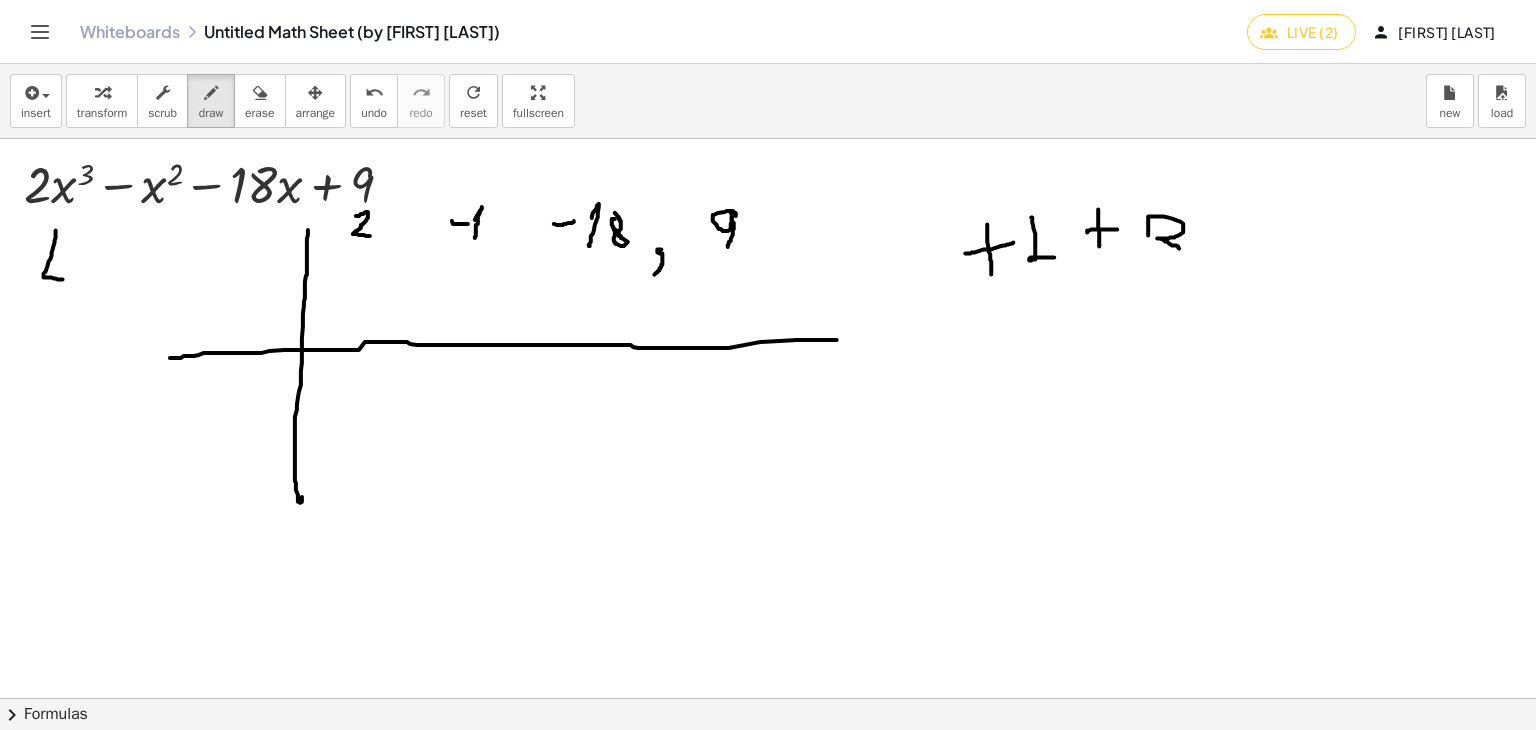 drag, startPoint x: 1133, startPoint y: 221, endPoint x: 1125, endPoint y: 254, distance: 33.955853 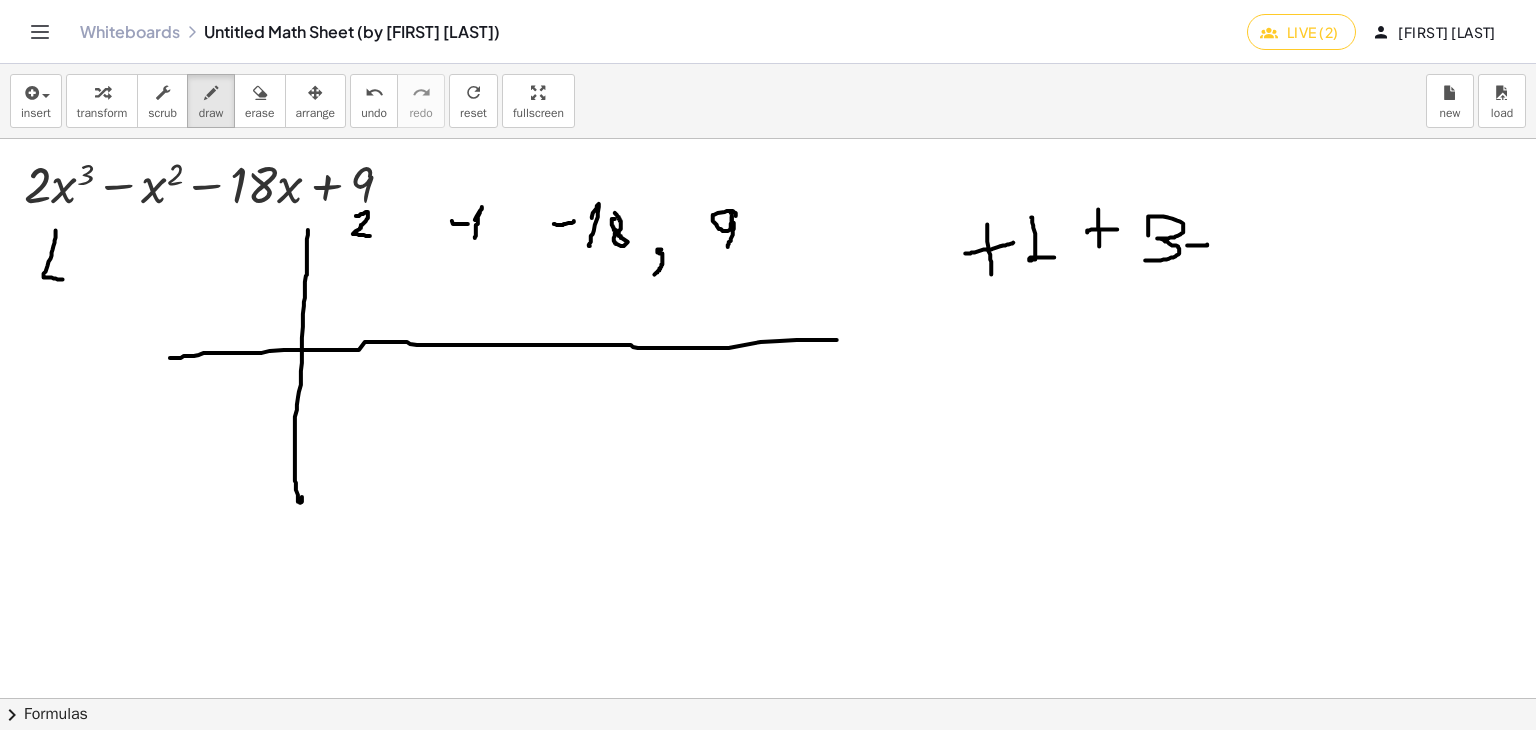 drag, startPoint x: 1172, startPoint y: 245, endPoint x: 1192, endPoint y: 244, distance: 20.024984 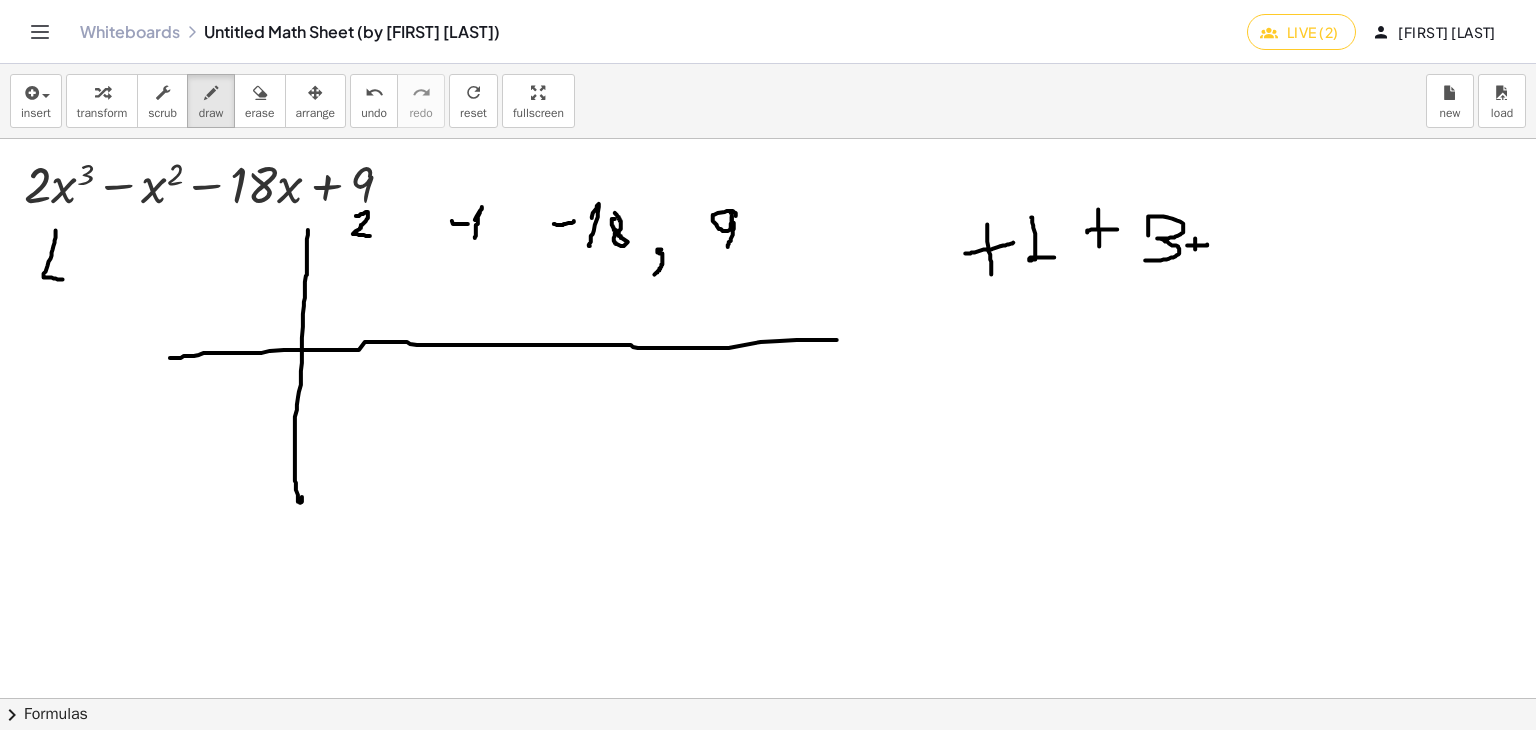 drag, startPoint x: 1180, startPoint y: 238, endPoint x: 1180, endPoint y: 251, distance: 13 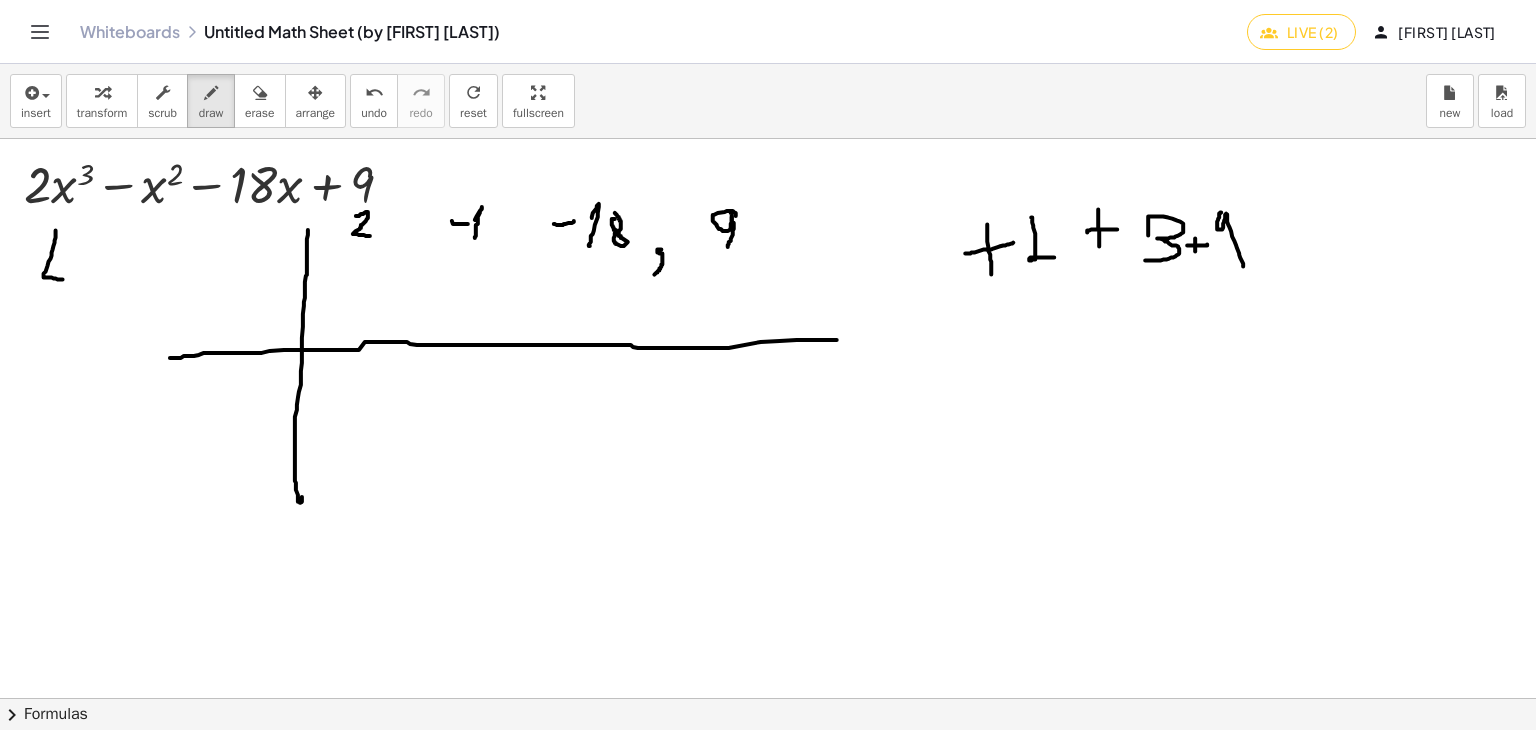 drag, startPoint x: 1206, startPoint y: 212, endPoint x: 1228, endPoint y: 272, distance: 63.90618 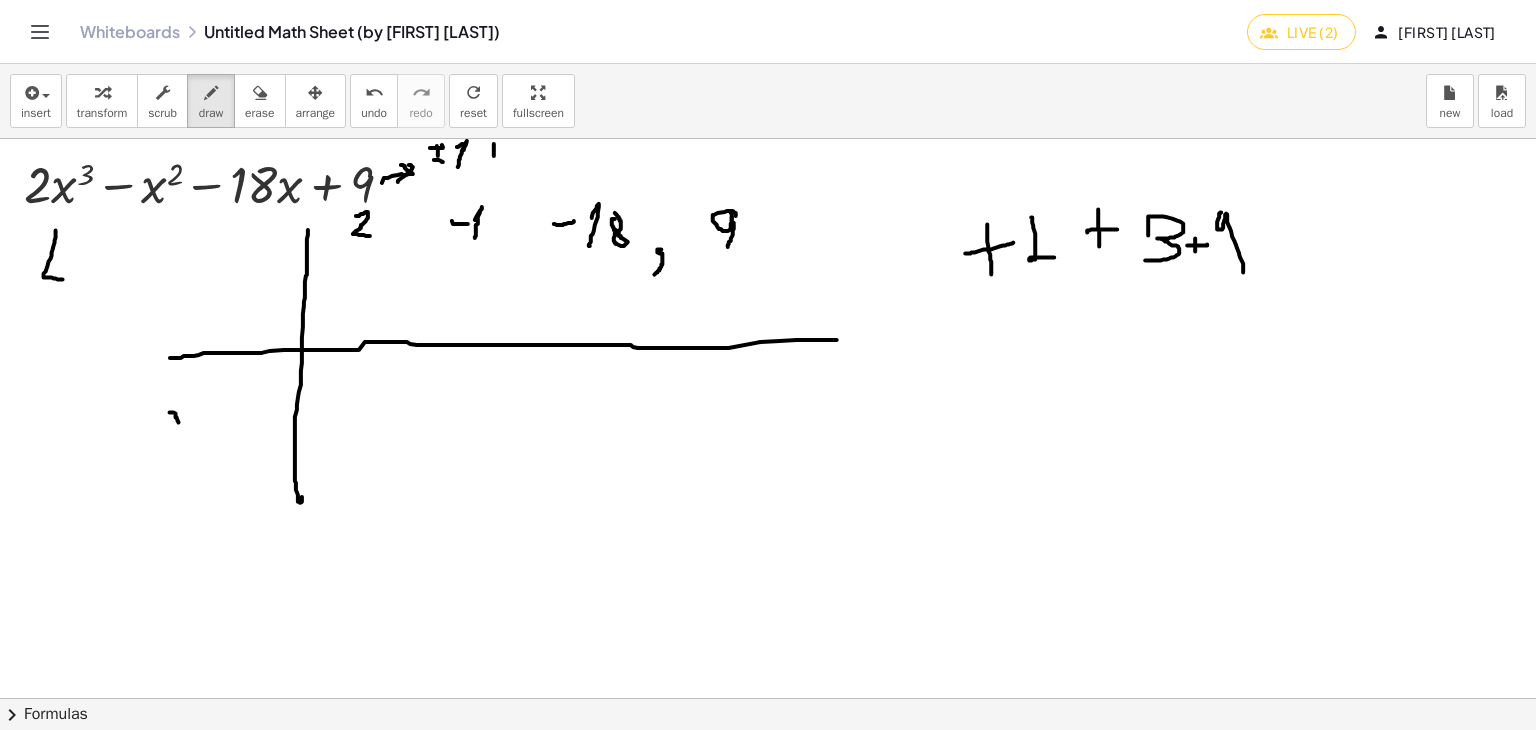 drag, startPoint x: 156, startPoint y: 412, endPoint x: 174, endPoint y: 436, distance: 30 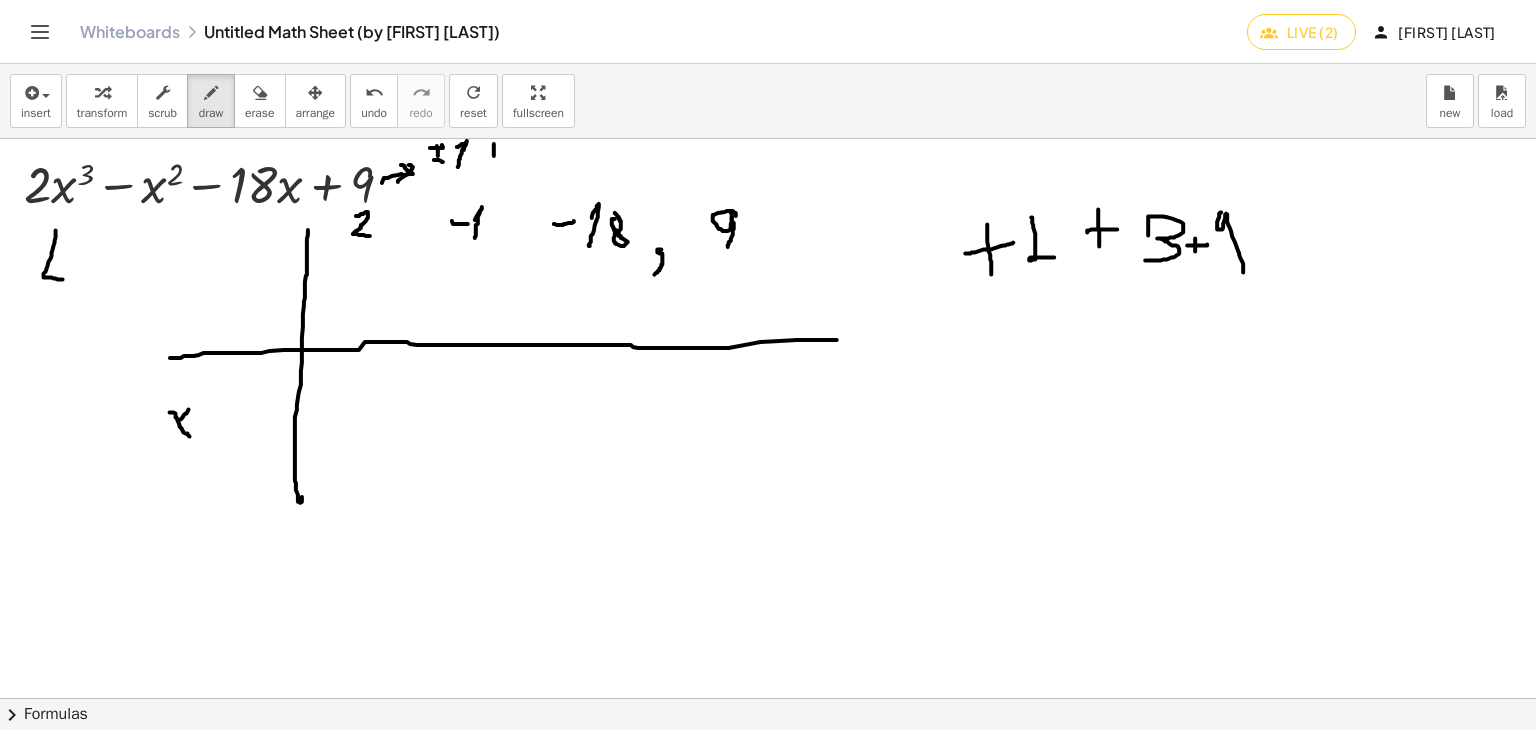 drag, startPoint x: 173, startPoint y: 409, endPoint x: 148, endPoint y: 429, distance: 32.01562 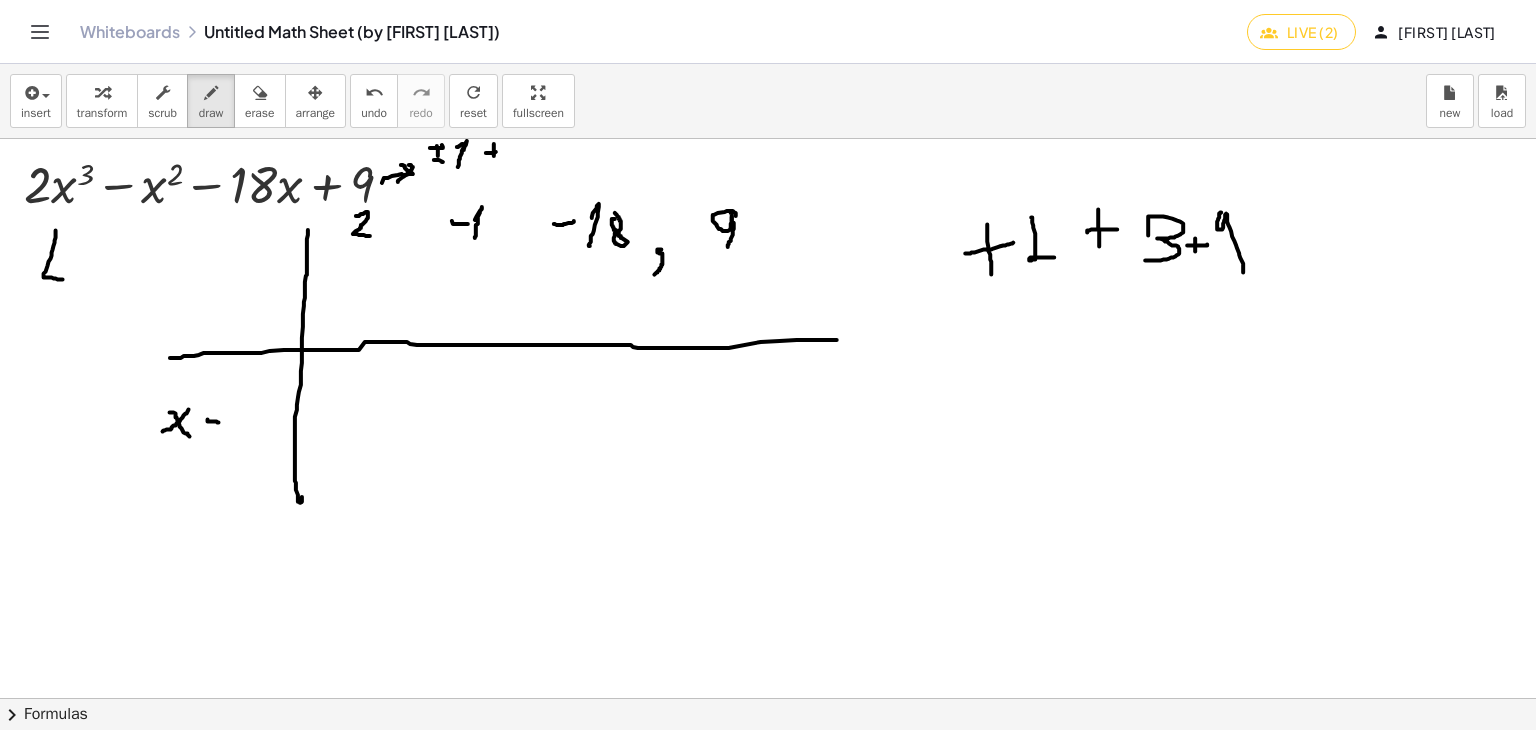 drag, startPoint x: 192, startPoint y: 419, endPoint x: 208, endPoint y: 423, distance: 16.492422 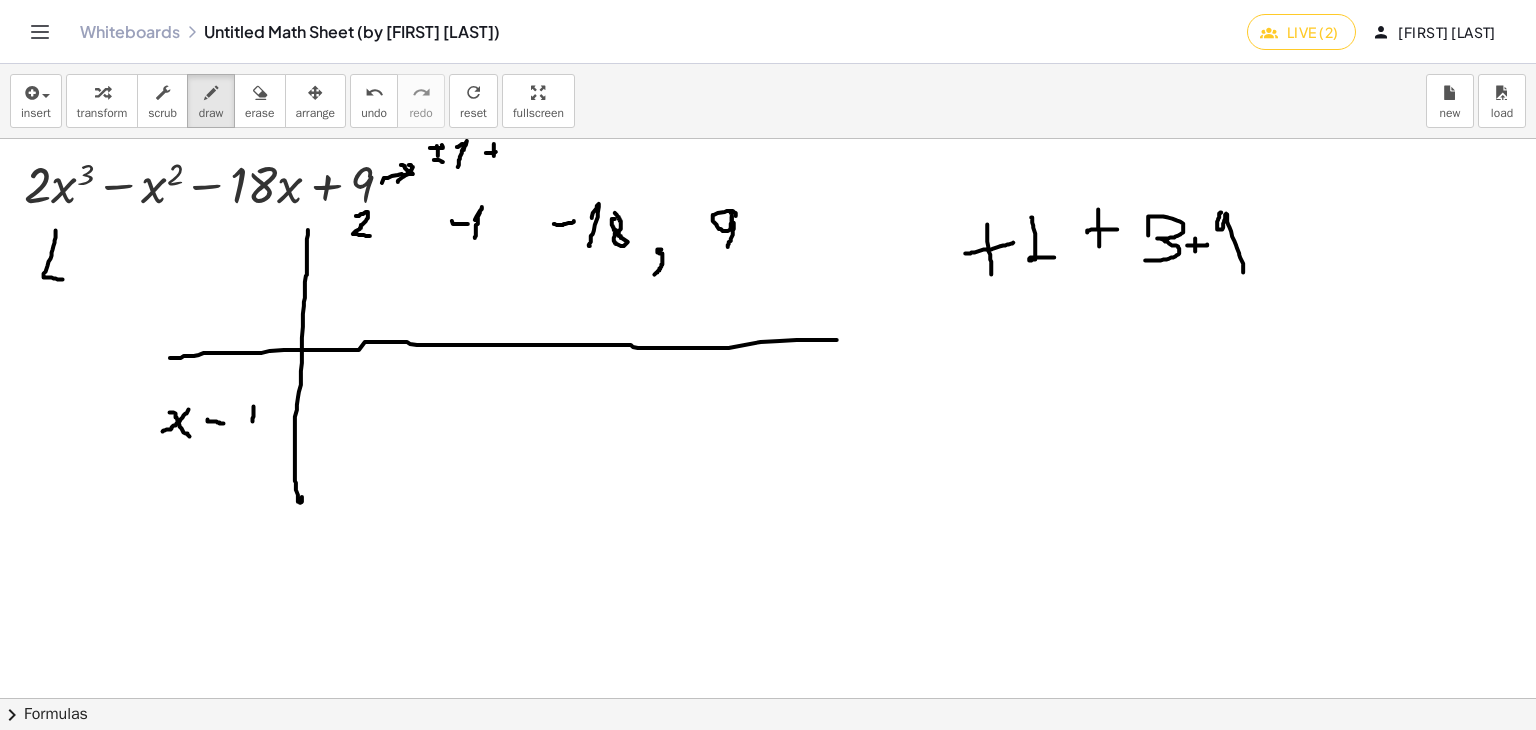 drag, startPoint x: 237, startPoint y: 421, endPoint x: 228, endPoint y: 435, distance: 16.643316 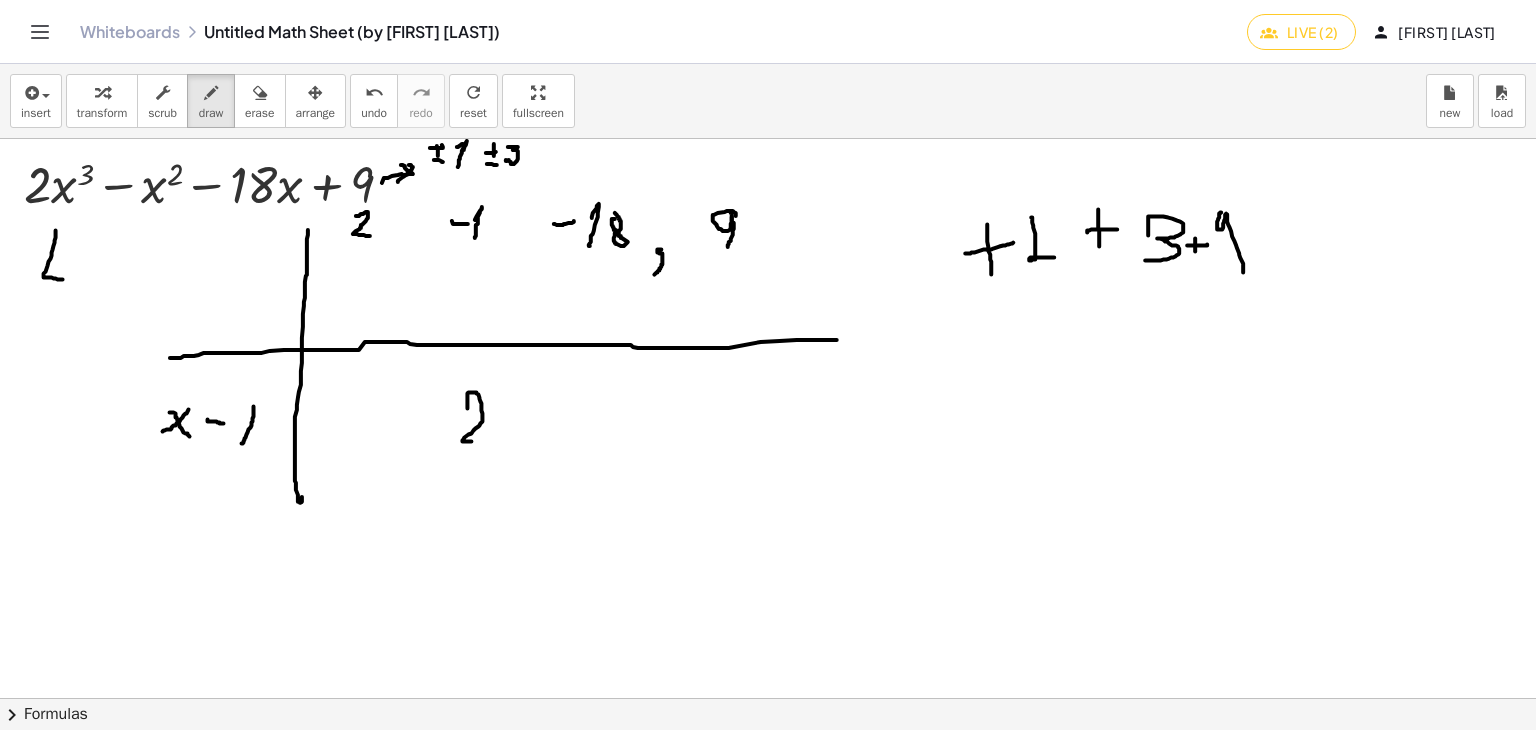 drag, startPoint x: 452, startPoint y: 408, endPoint x: 484, endPoint y: 445, distance: 48.9183 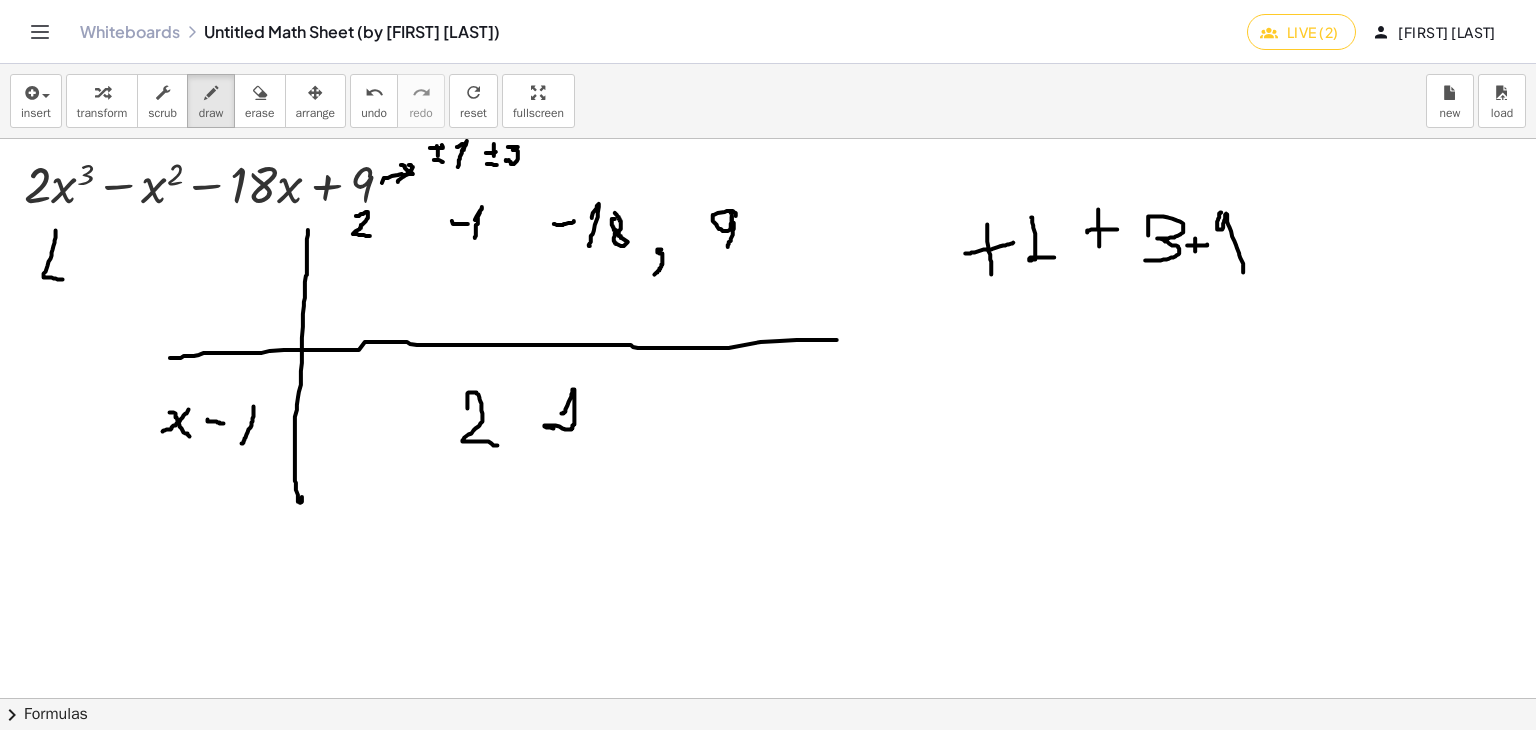 drag, startPoint x: 552, startPoint y: 405, endPoint x: 564, endPoint y: 432, distance: 29.546574 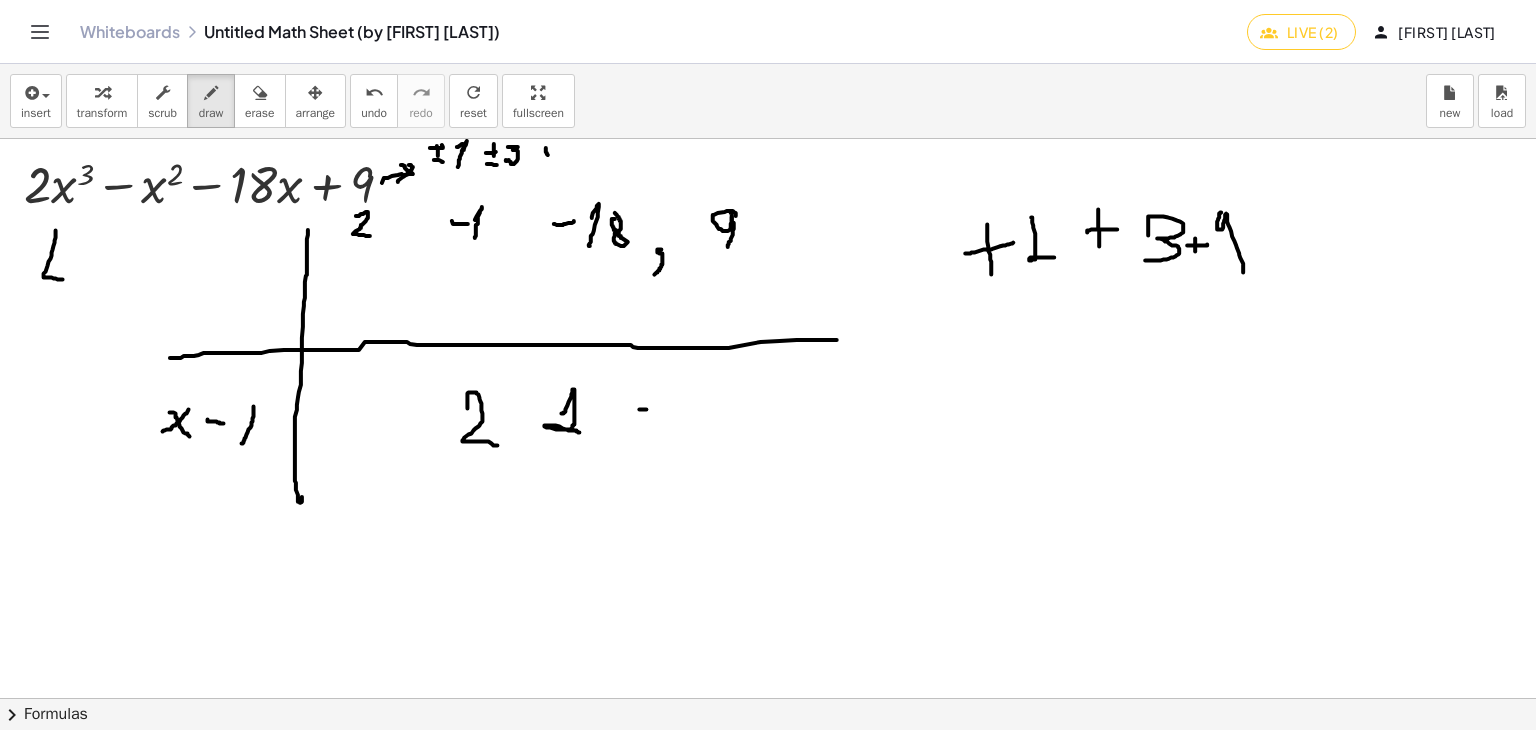 drag, startPoint x: 631, startPoint y: 409, endPoint x: 660, endPoint y: 408, distance: 29.017237 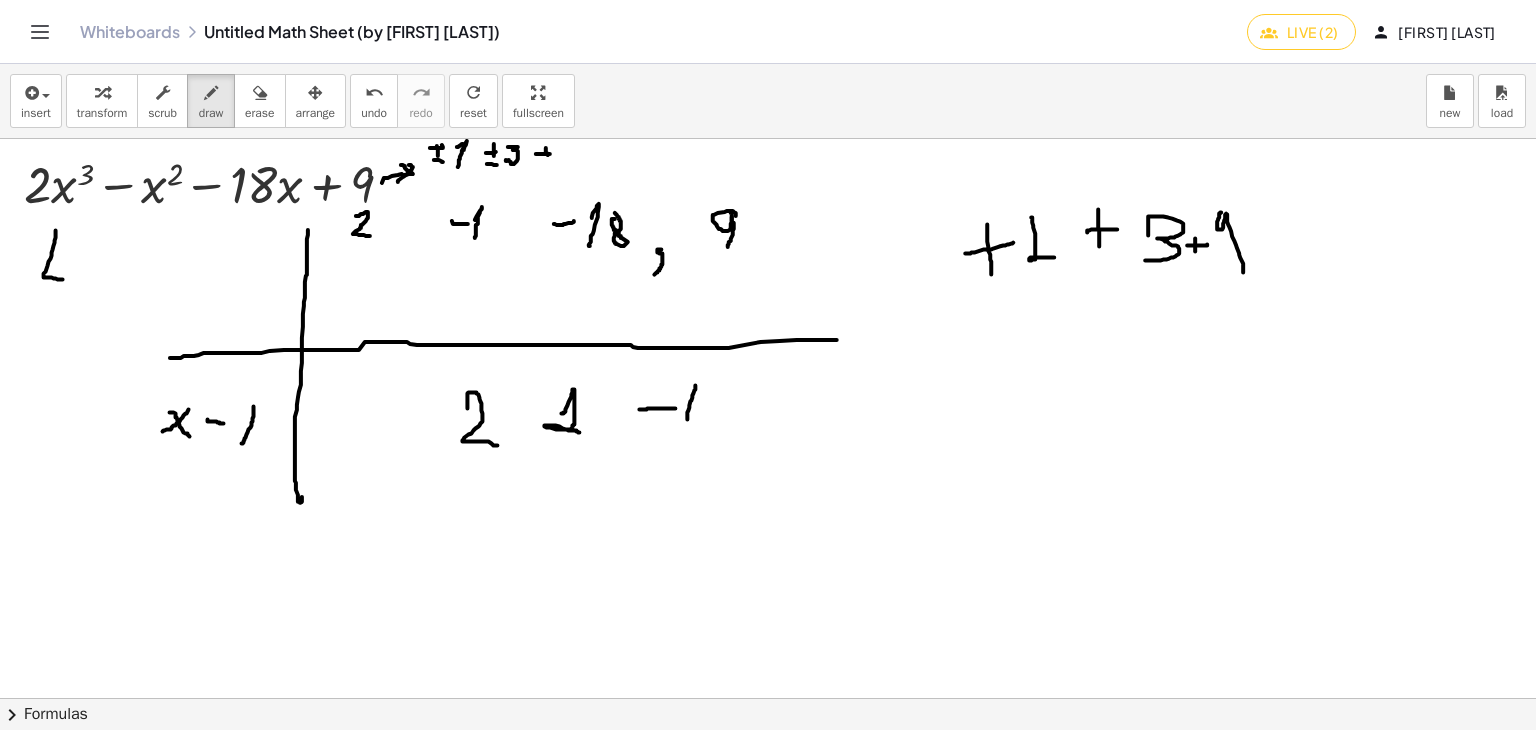 drag, startPoint x: 680, startPoint y: 385, endPoint x: 692, endPoint y: 398, distance: 17.691807 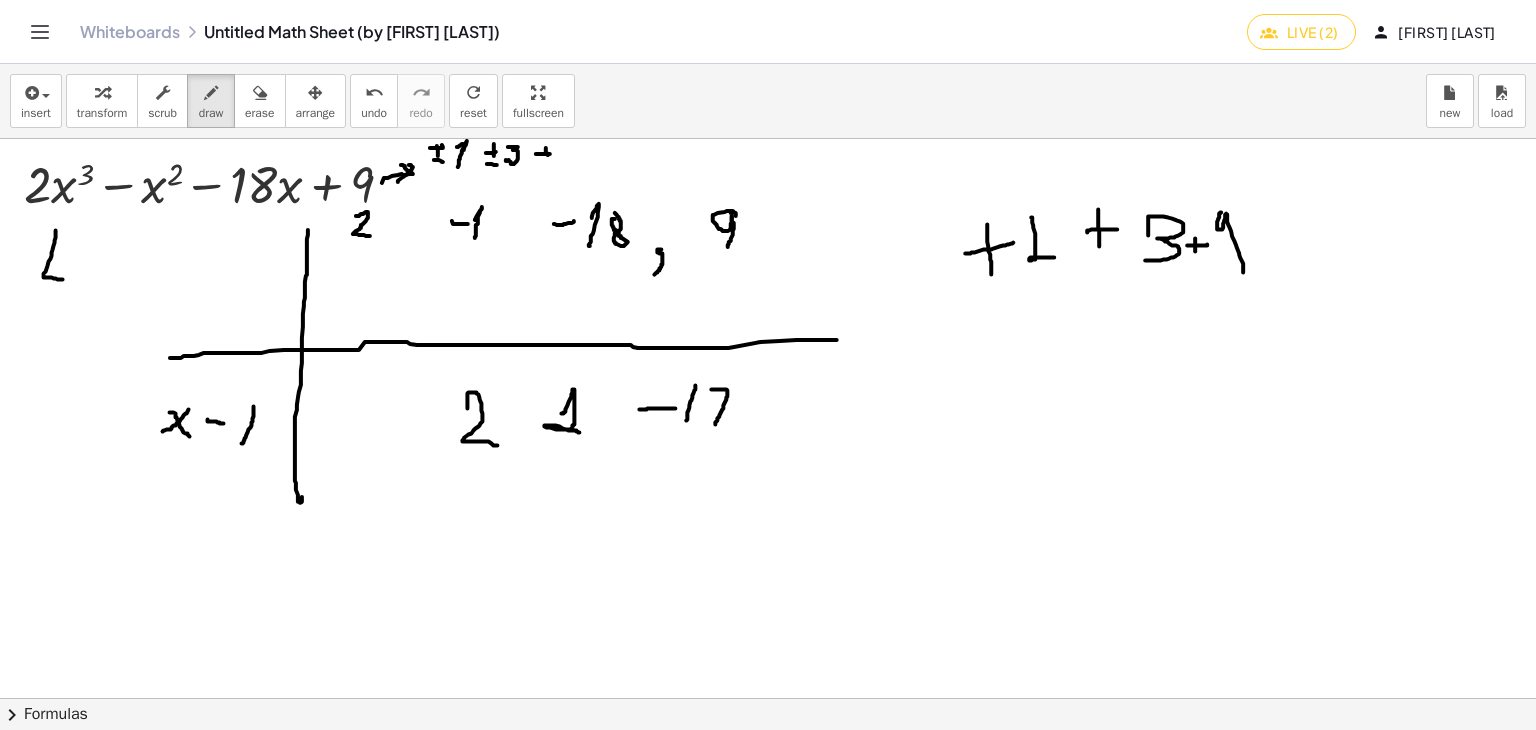 drag, startPoint x: 705, startPoint y: 389, endPoint x: 692, endPoint y: 415, distance: 29.068884 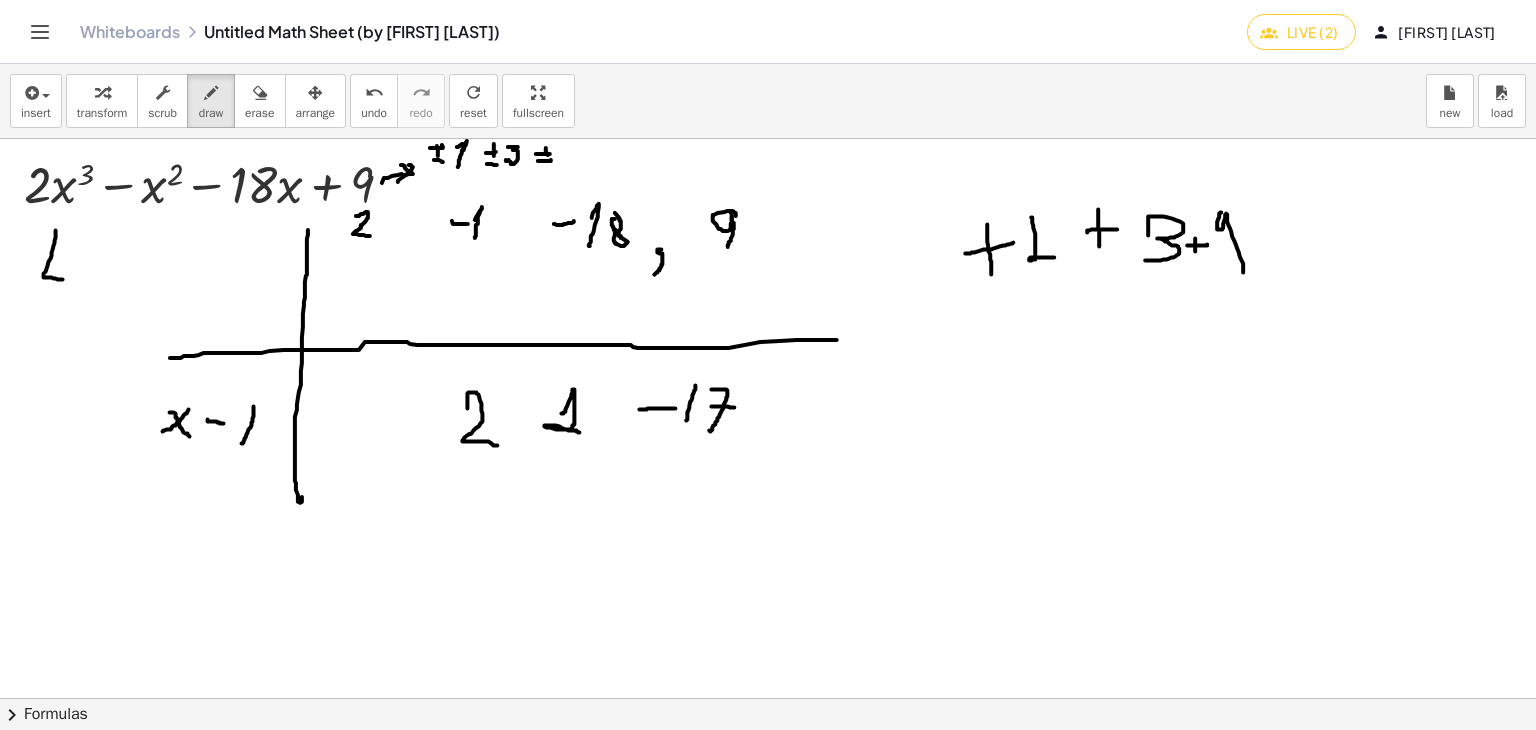 drag, startPoint x: 710, startPoint y: 406, endPoint x: 721, endPoint y: 408, distance: 11.18034 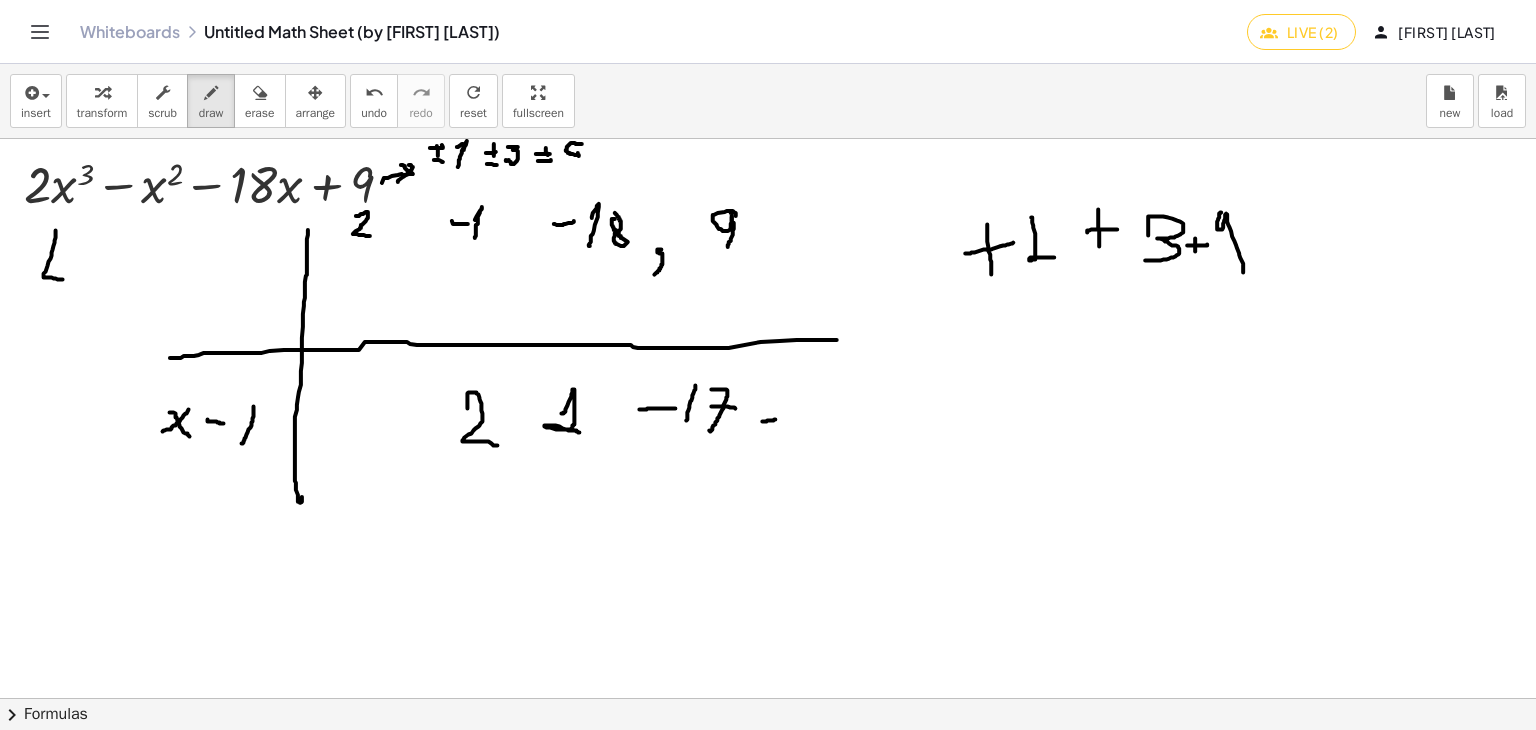 drag, startPoint x: 747, startPoint y: 421, endPoint x: 765, endPoint y: 411, distance: 20.59126 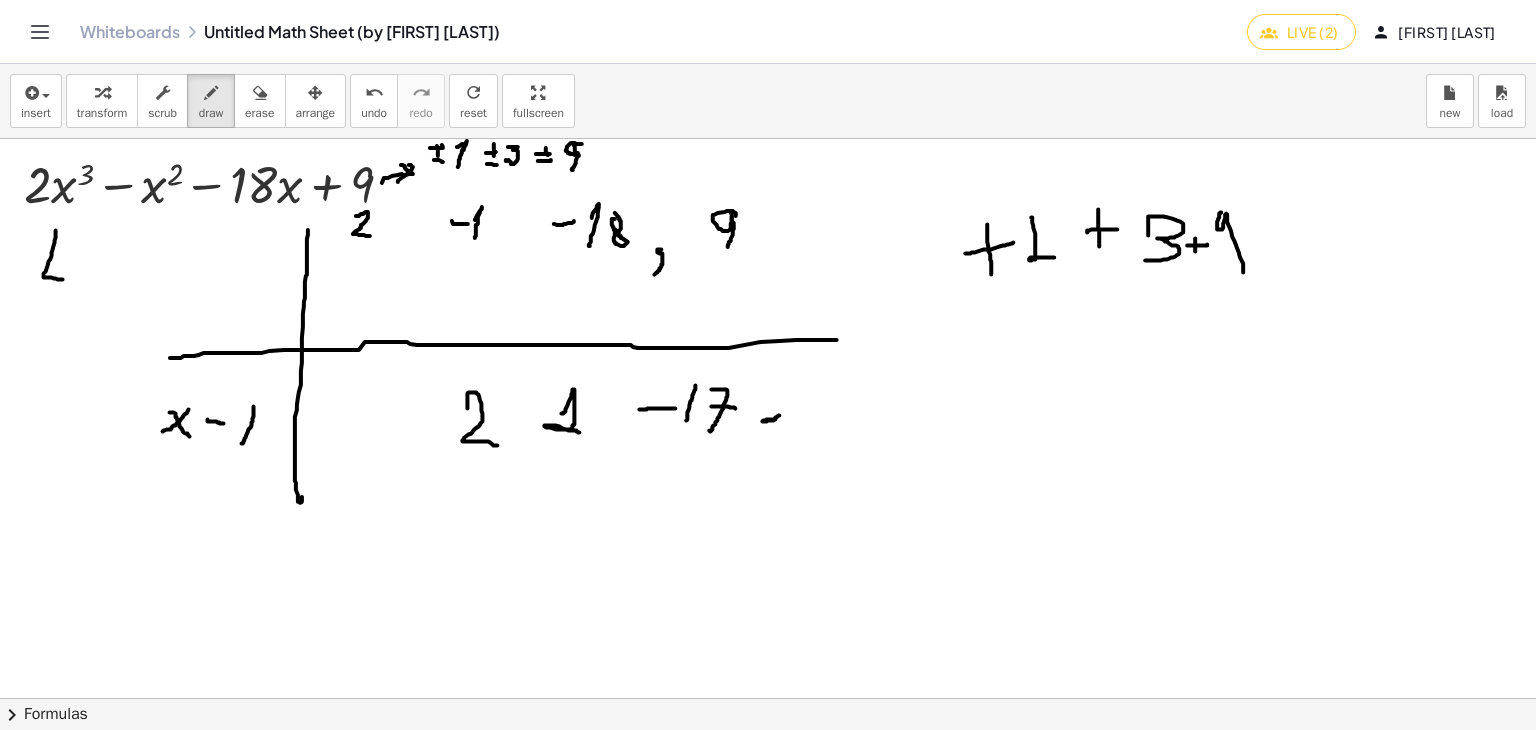 click at bounding box center (765, 698) 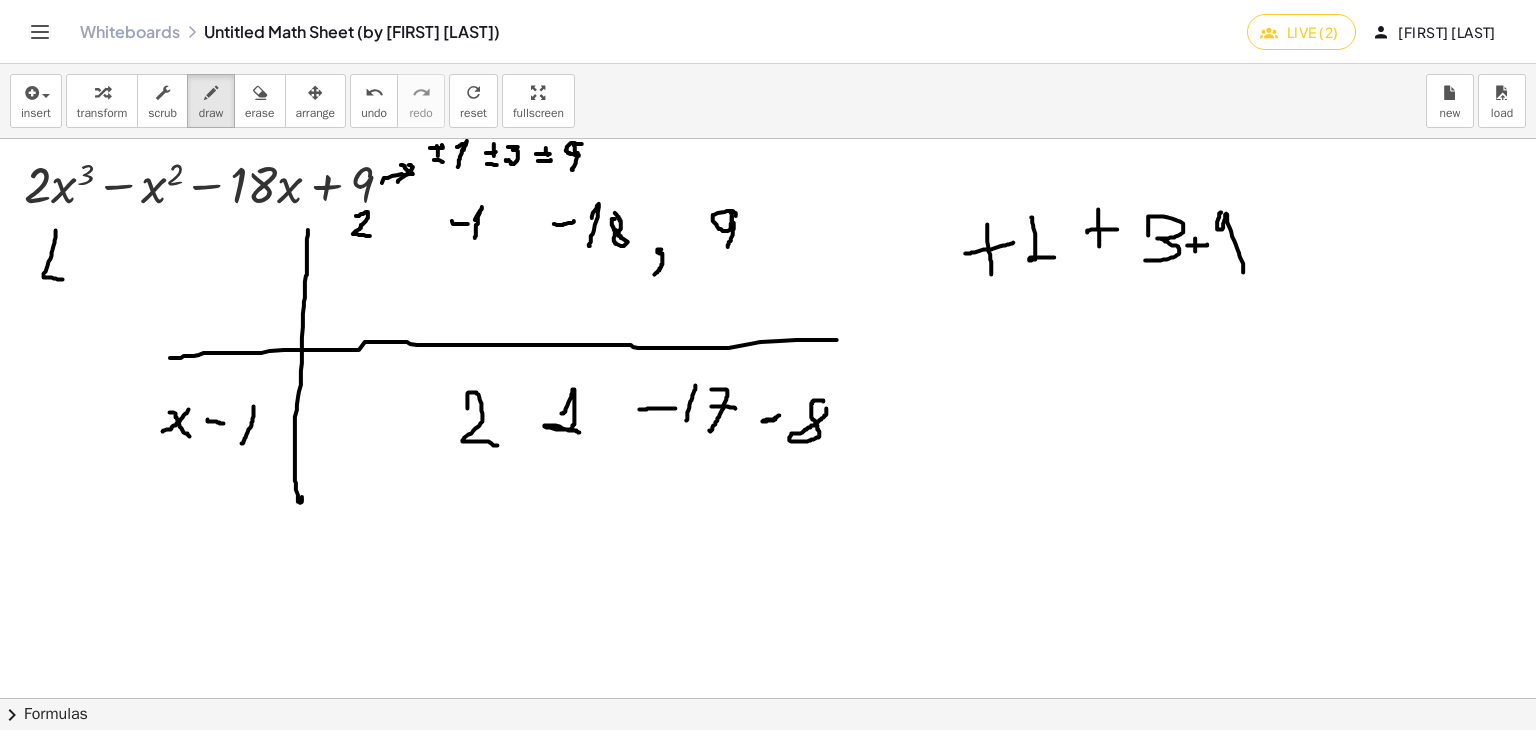 click at bounding box center (765, 698) 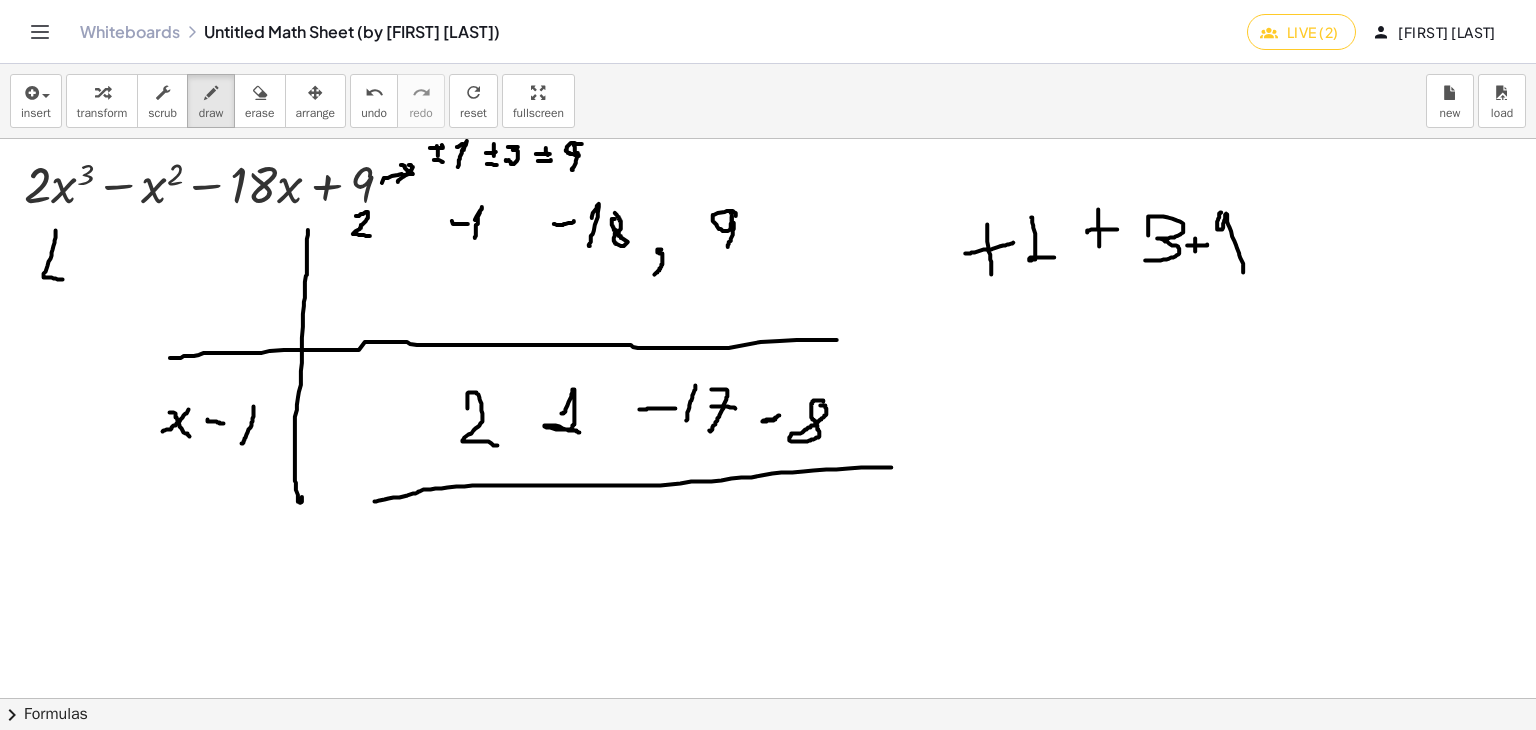 drag, startPoint x: 392, startPoint y: 495, endPoint x: 949, endPoint y: 469, distance: 557.6065 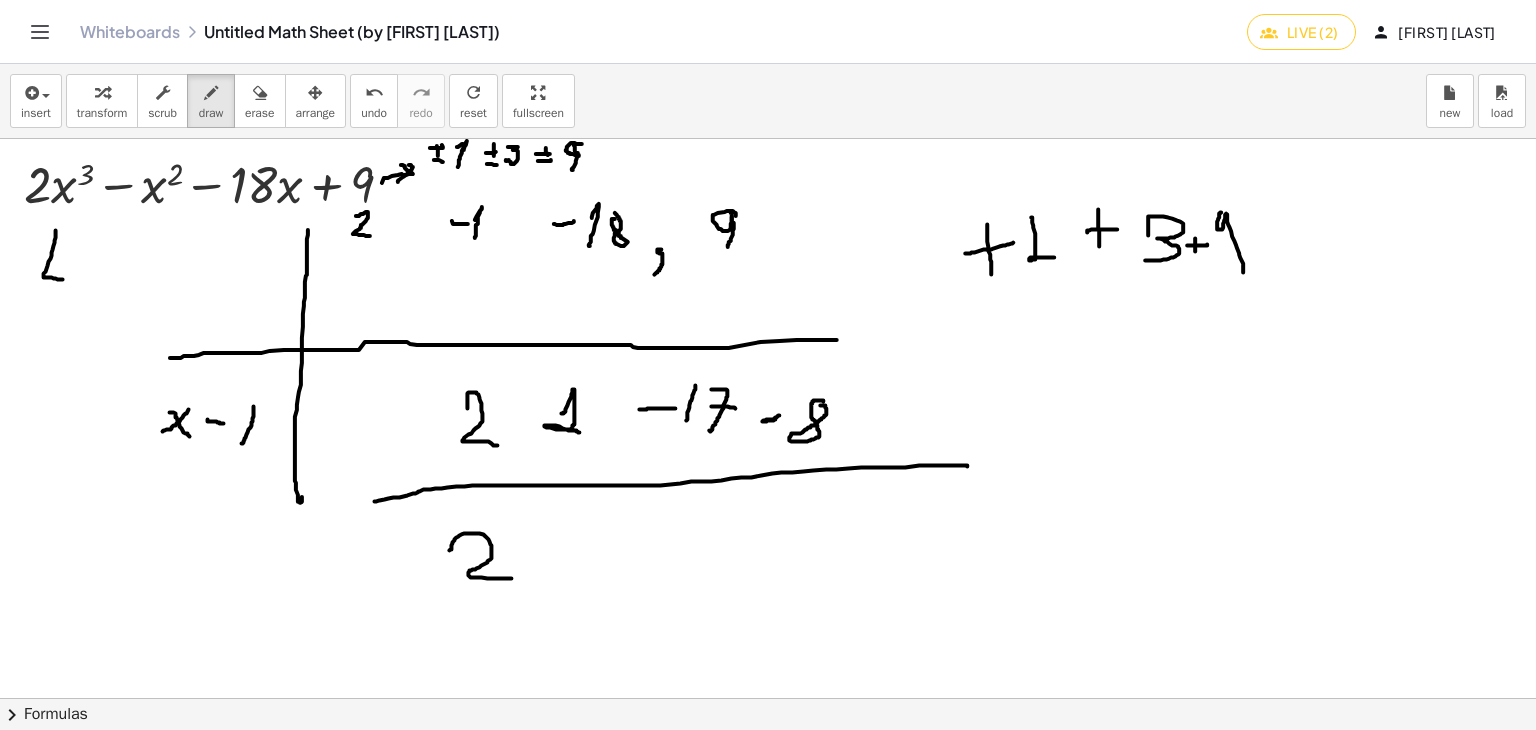 drag, startPoint x: 441, startPoint y: 537, endPoint x: 496, endPoint y: 578, distance: 68.60029 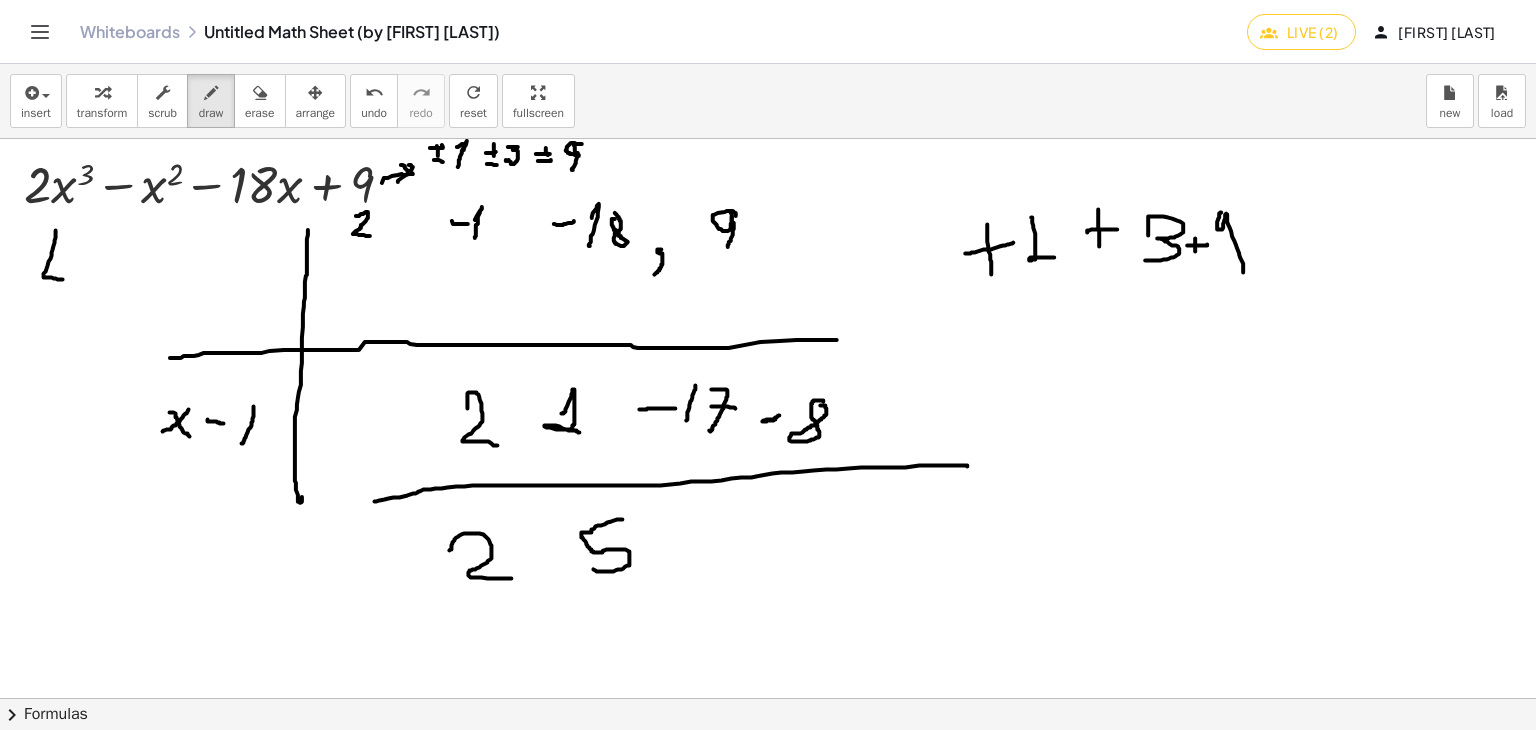 drag, startPoint x: 607, startPoint y: 519, endPoint x: 578, endPoint y: 569, distance: 57.801384 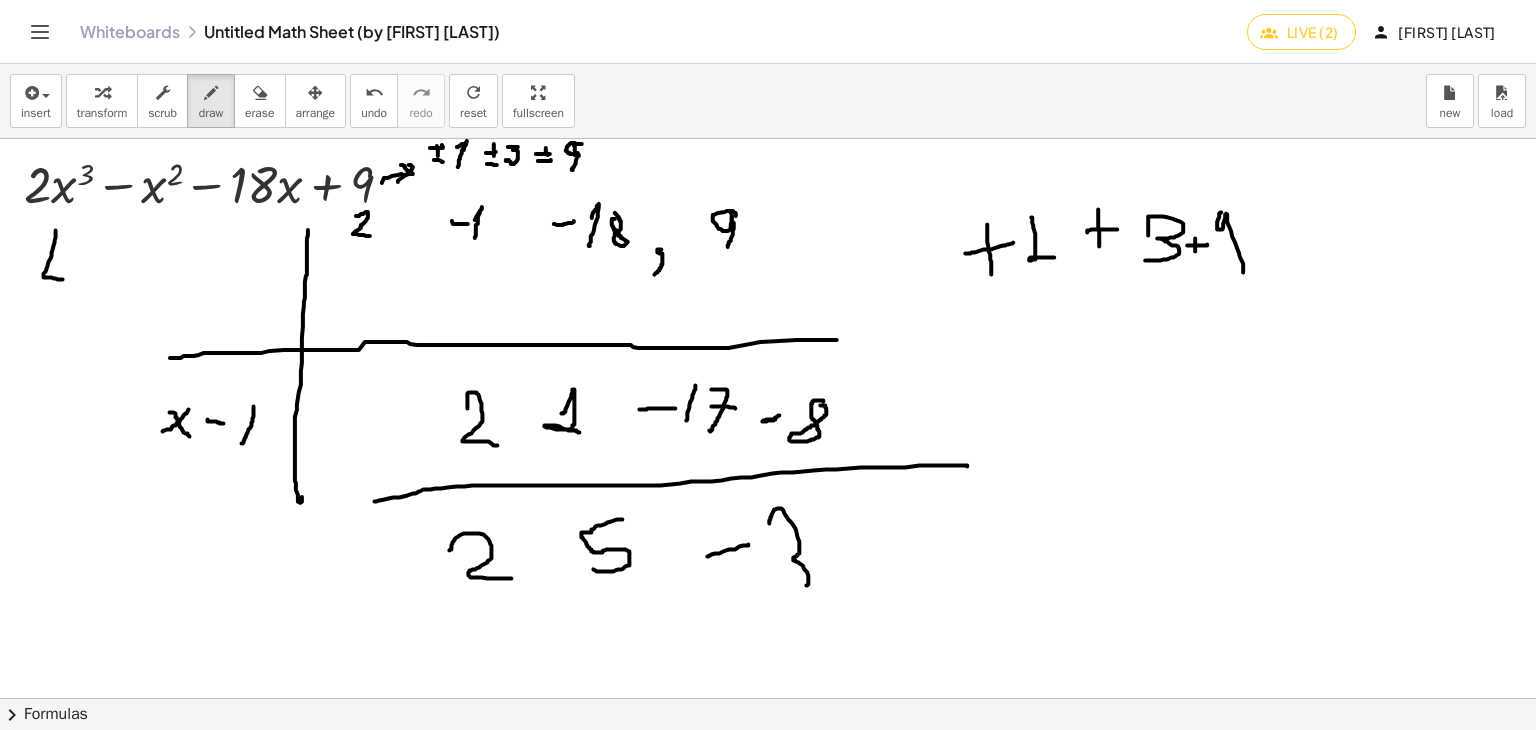 drag, startPoint x: 754, startPoint y: 523, endPoint x: 750, endPoint y: 585, distance: 62.1289 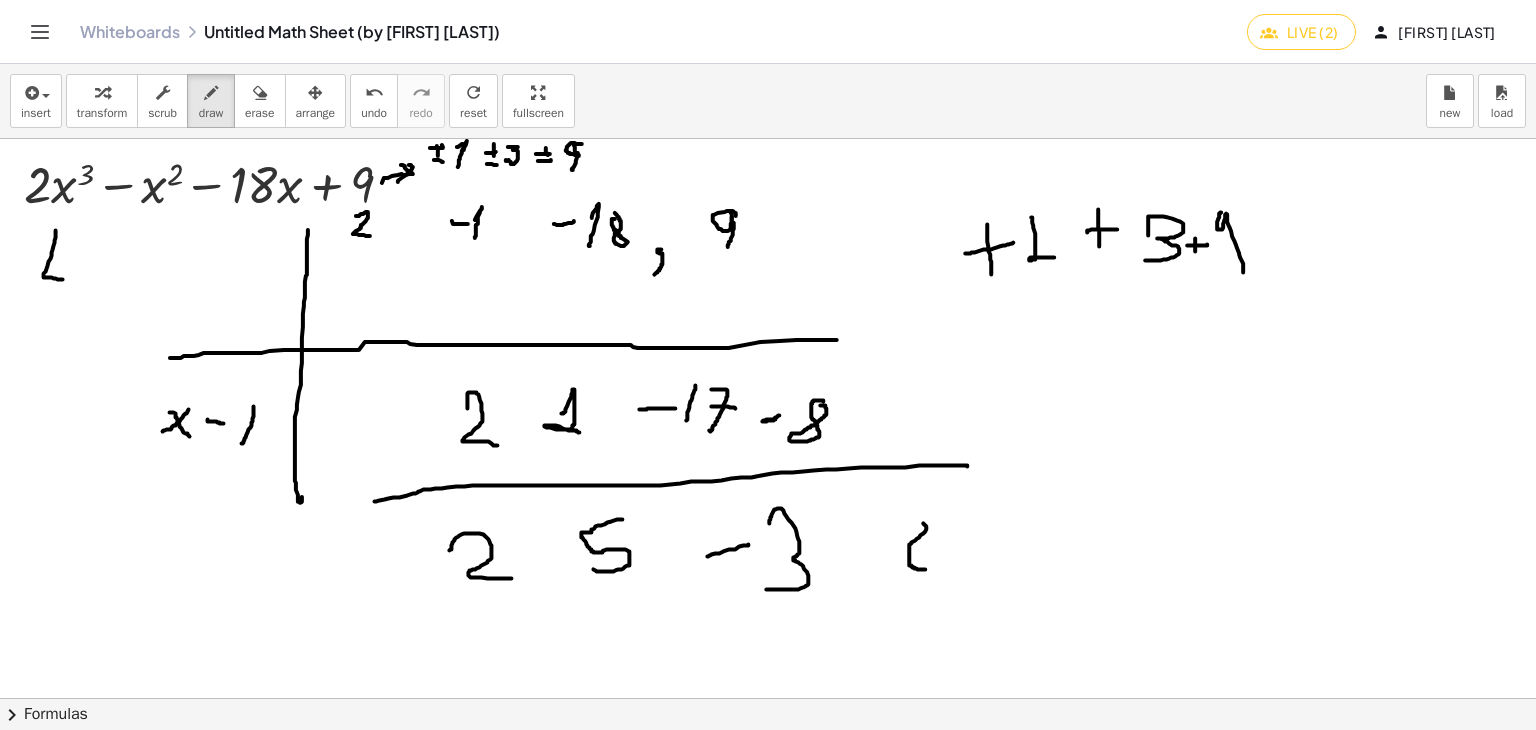 drag, startPoint x: 900, startPoint y: 540, endPoint x: 922, endPoint y: 529, distance: 24.596748 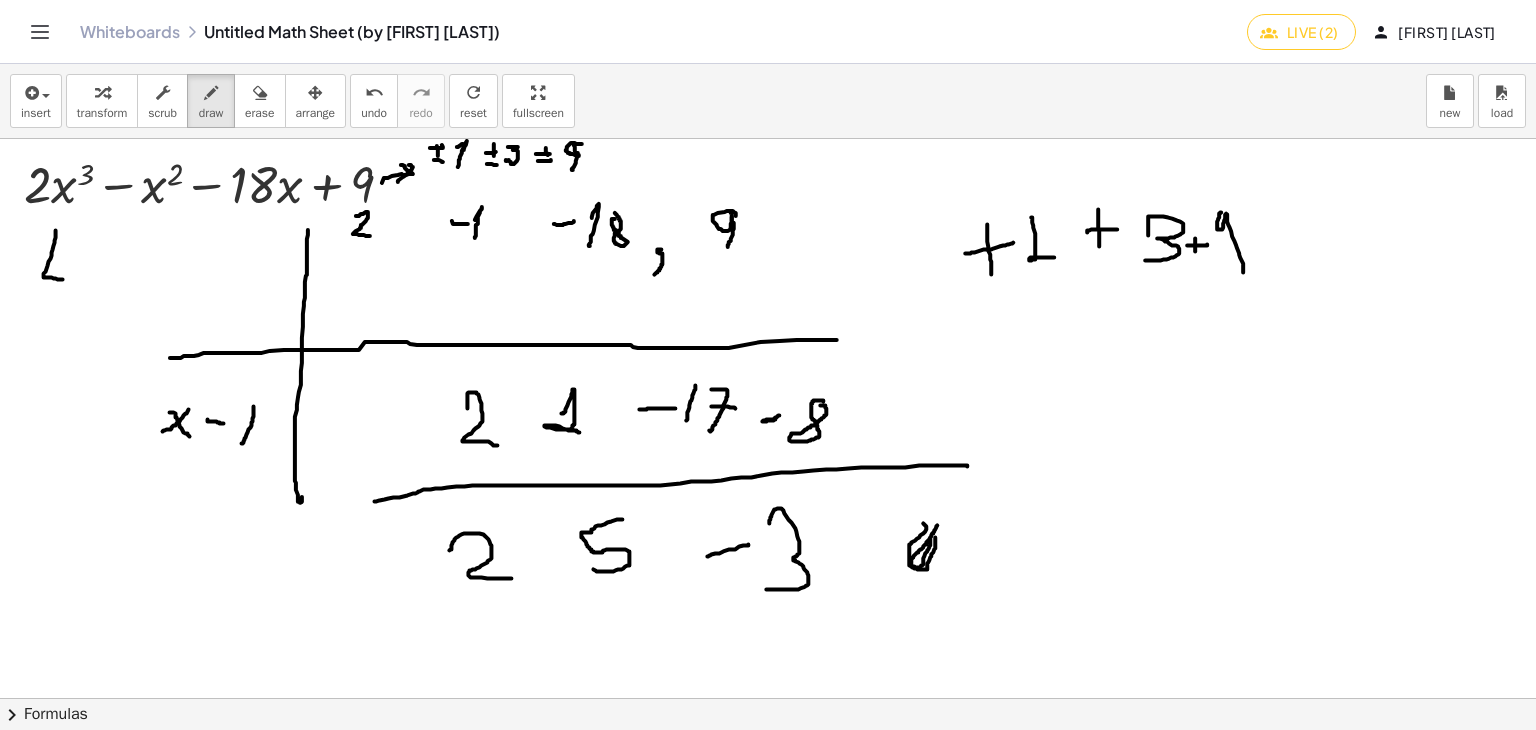 drag, startPoint x: 922, startPoint y: 525, endPoint x: 908, endPoint y: 497, distance: 31.304953 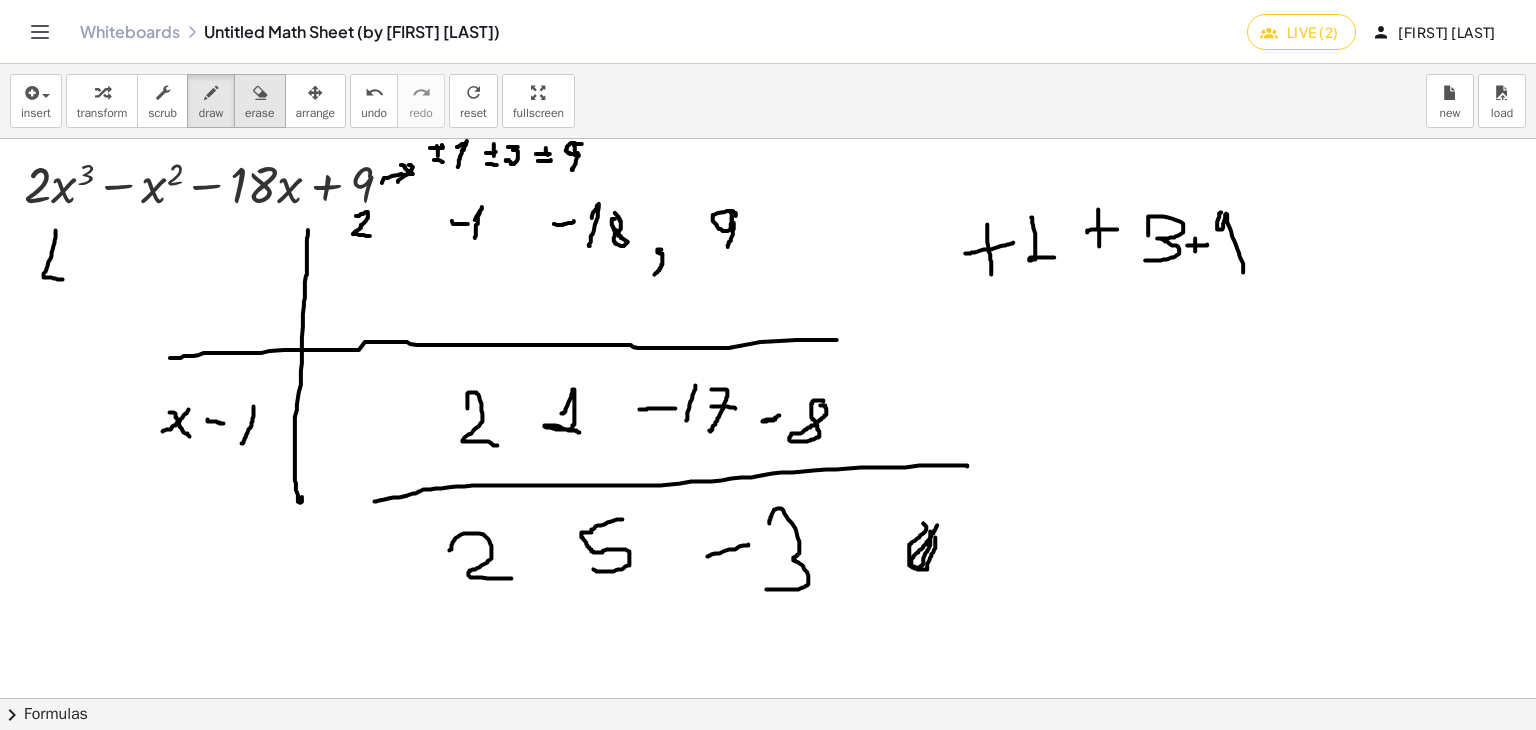 drag, startPoint x: 240, startPoint y: 89, endPoint x: 241, endPoint y: 100, distance: 11.045361 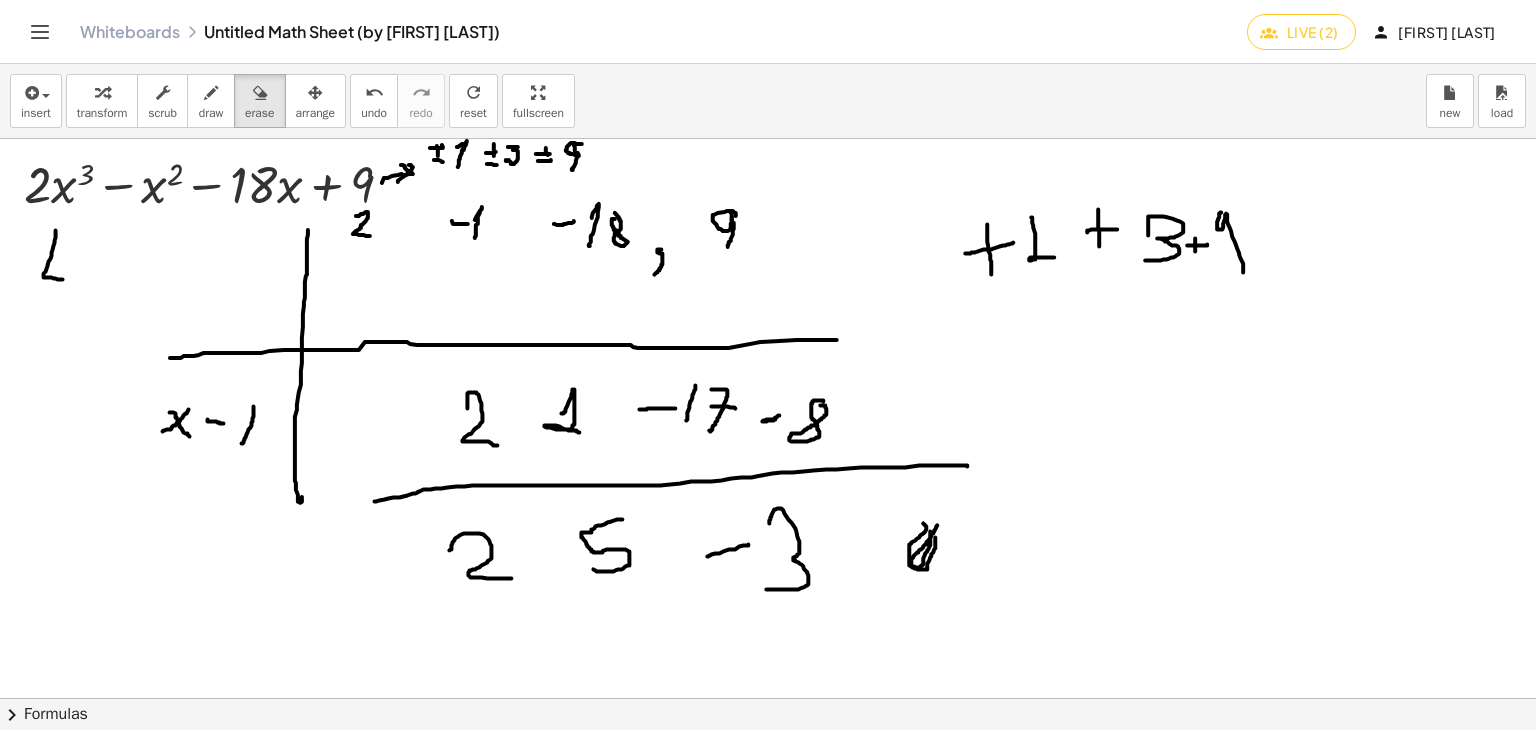 click at bounding box center (765, 698) 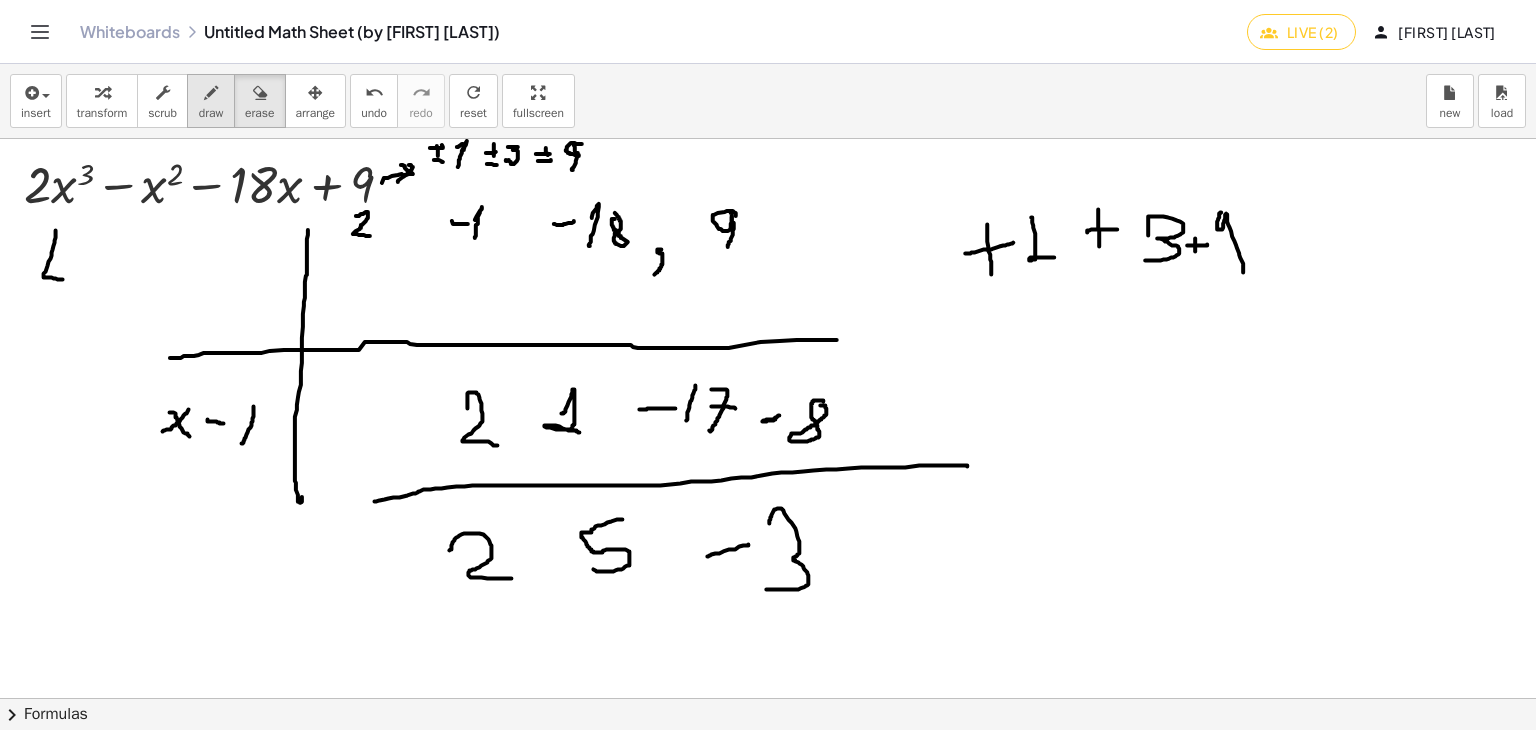 click on "draw" at bounding box center (211, 113) 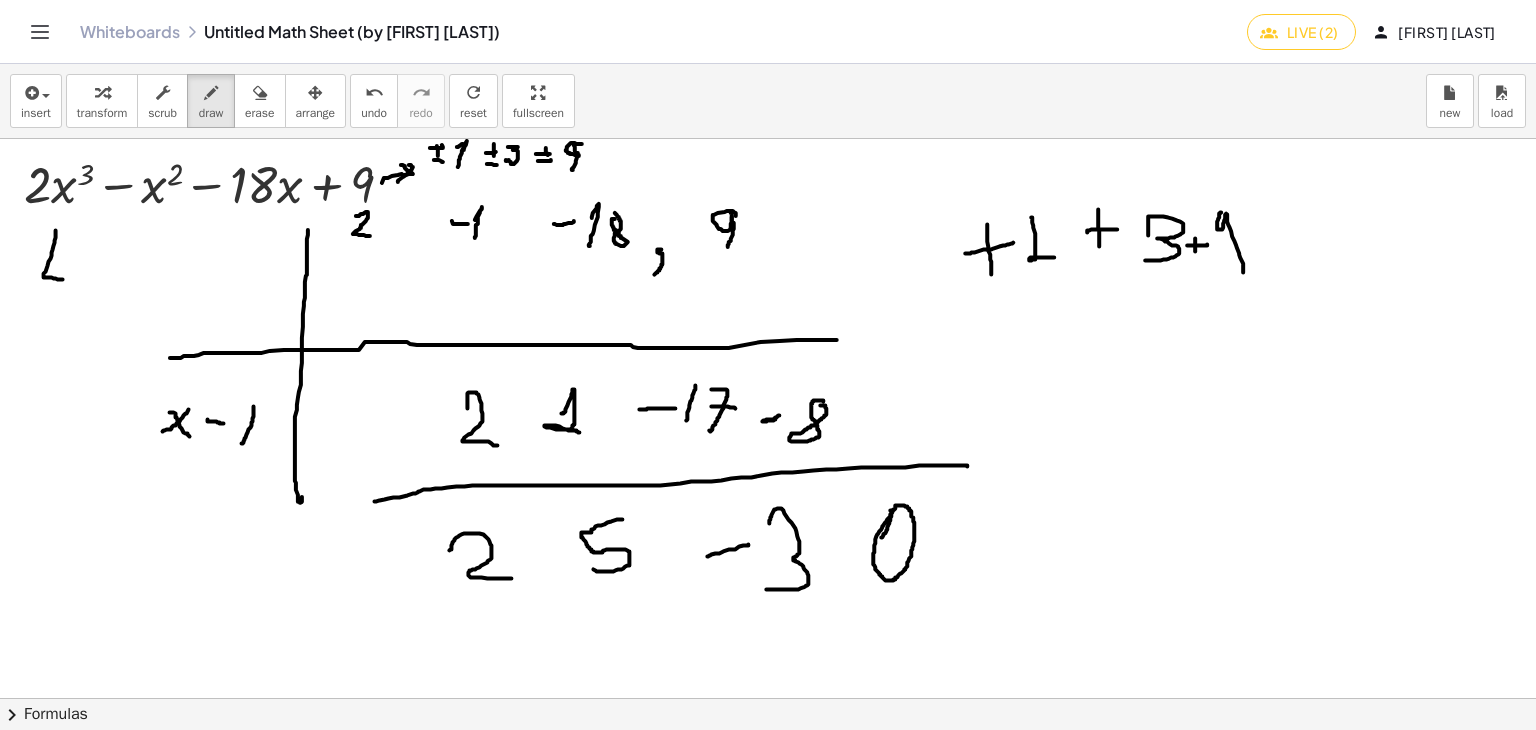 drag, startPoint x: 875, startPoint y: 510, endPoint x: 860, endPoint y: 555, distance: 47.434166 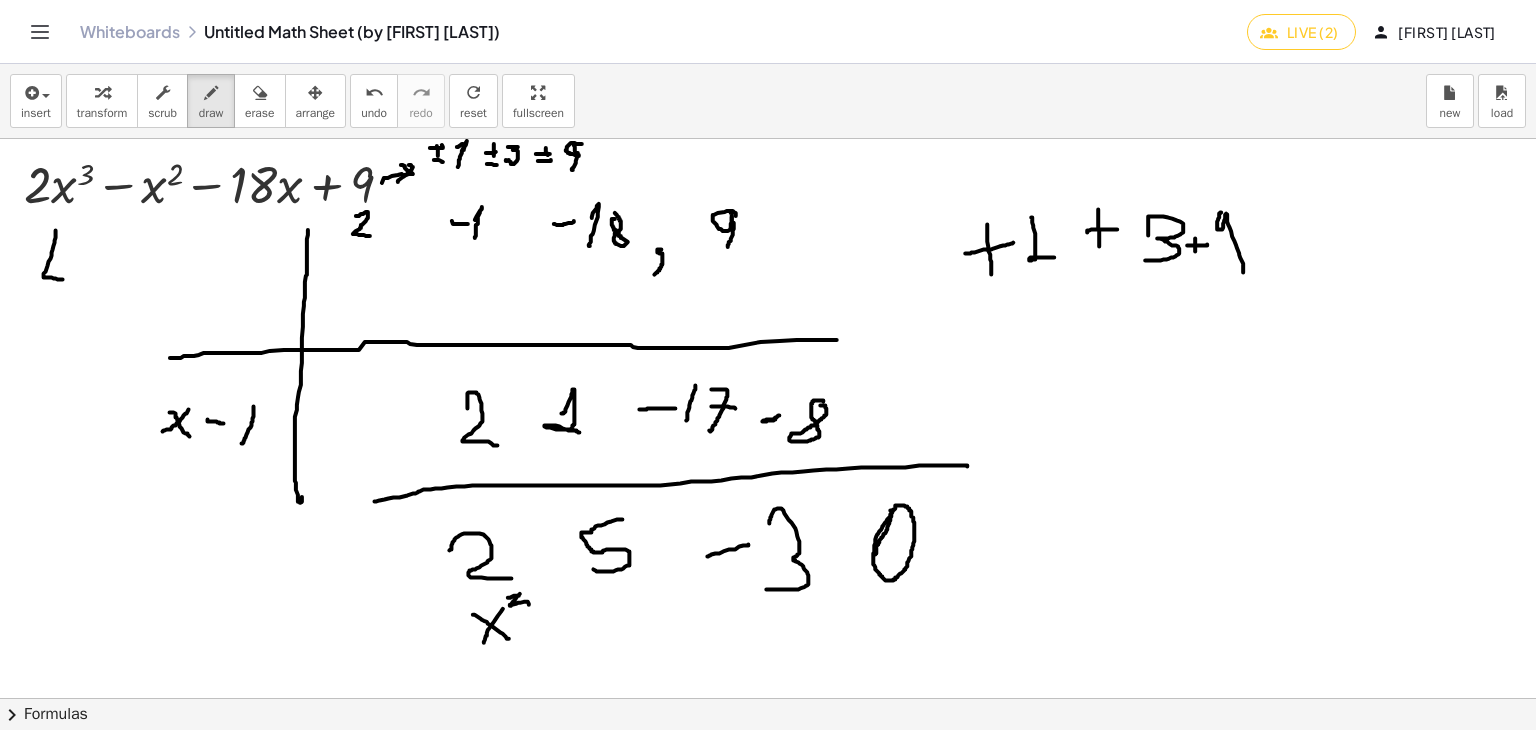 scroll, scrollTop: 333, scrollLeft: 21, axis: both 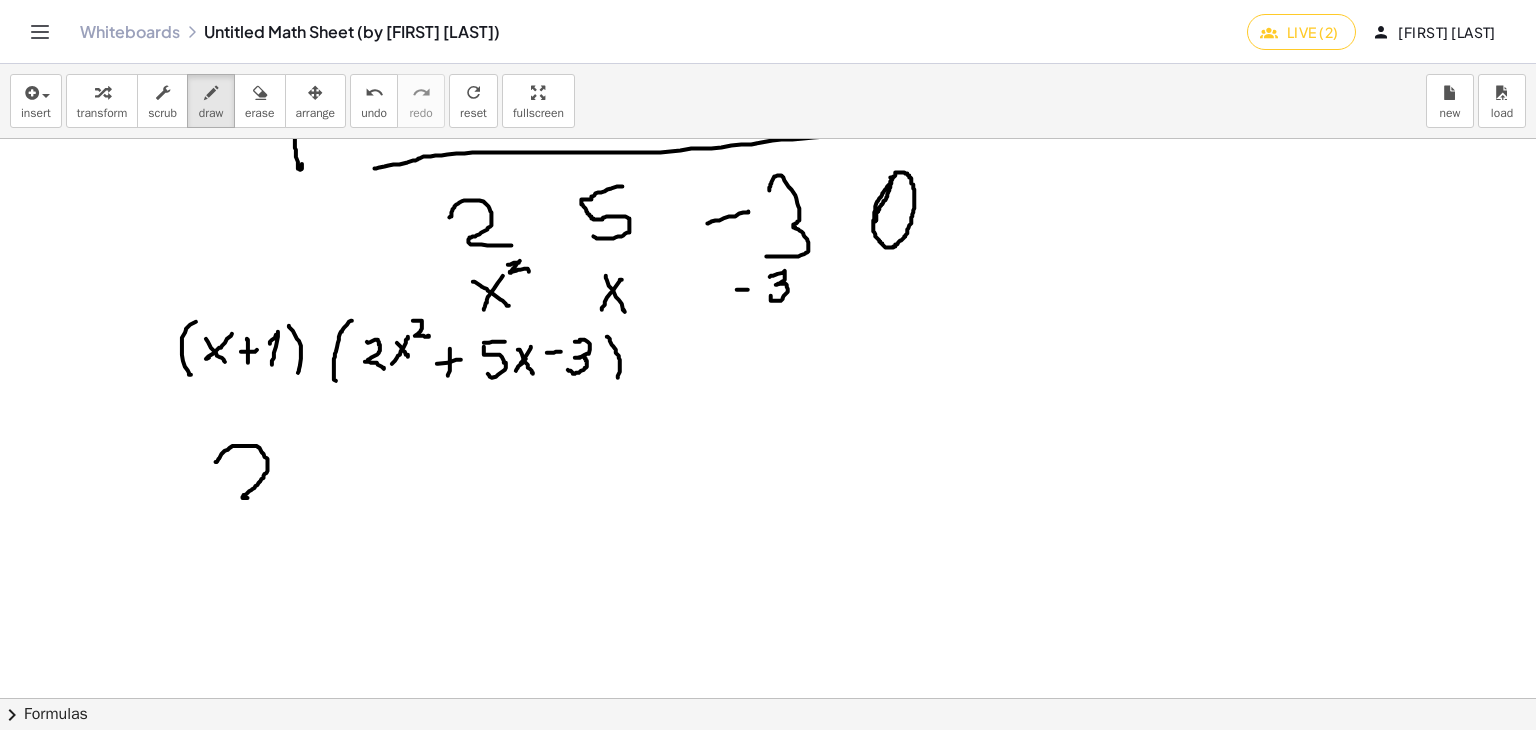 drag, startPoint x: 201, startPoint y: 461, endPoint x: 276, endPoint y: 501, distance: 85 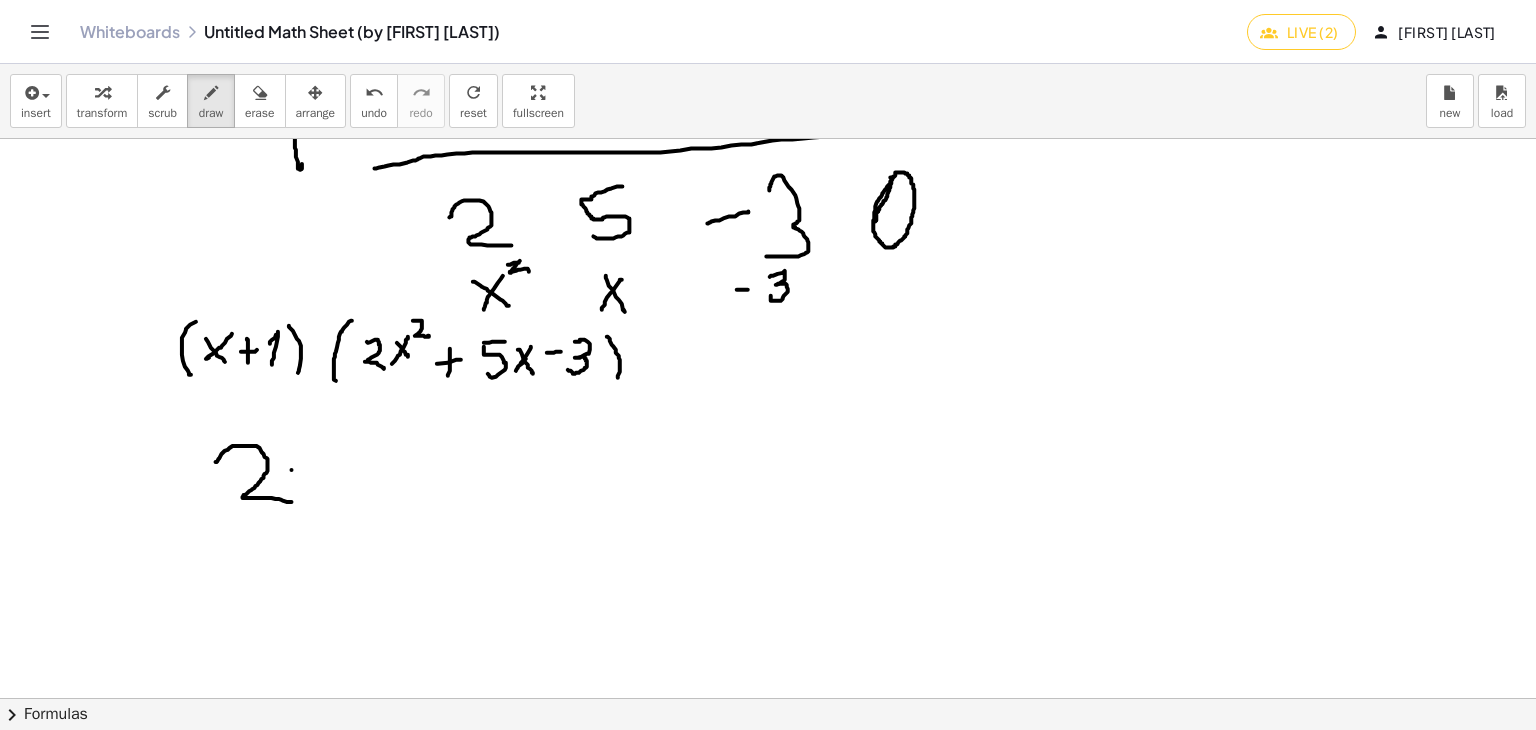 drag, startPoint x: 276, startPoint y: 469, endPoint x: 327, endPoint y: 511, distance: 66.068146 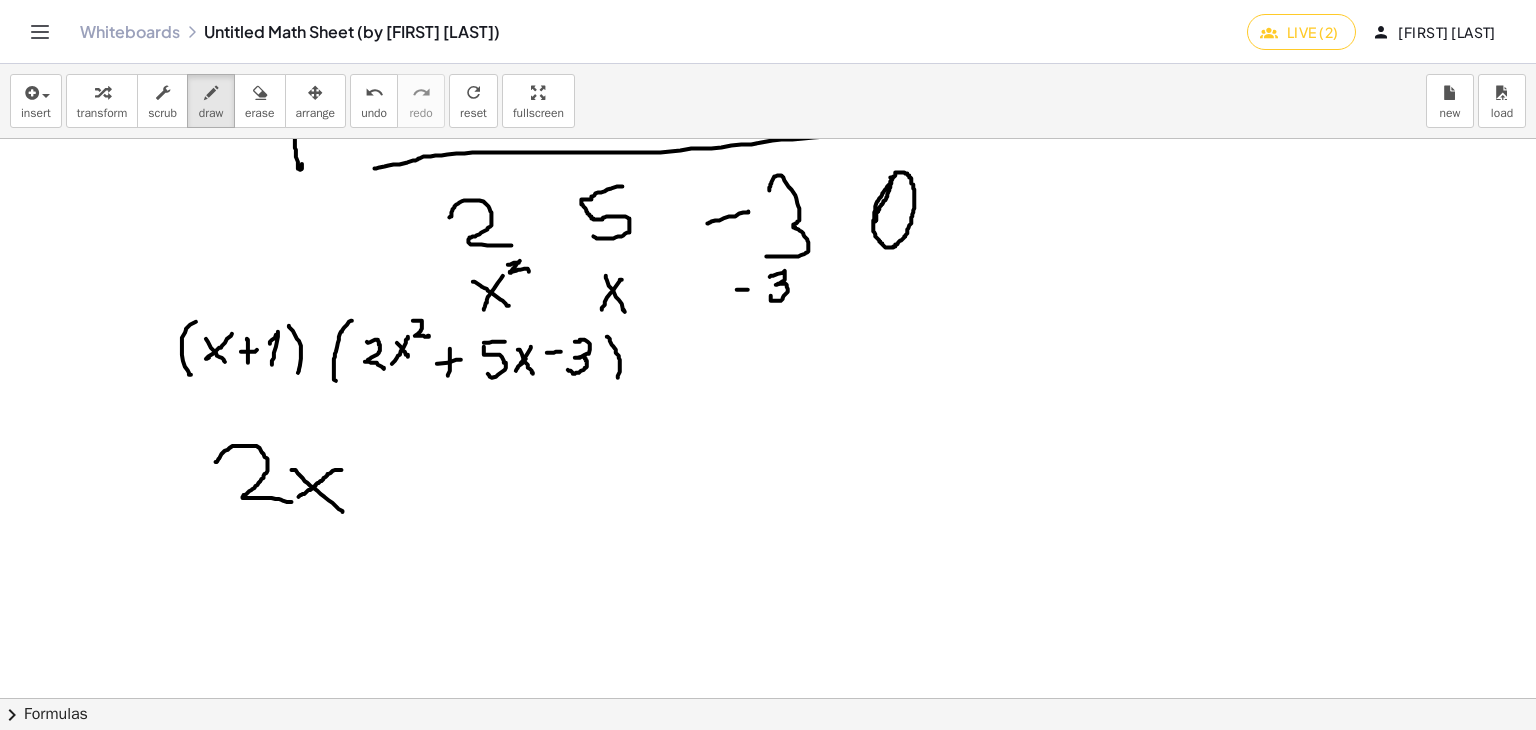 drag, startPoint x: 305, startPoint y: 480, endPoint x: 280, endPoint y: 496, distance: 29.681644 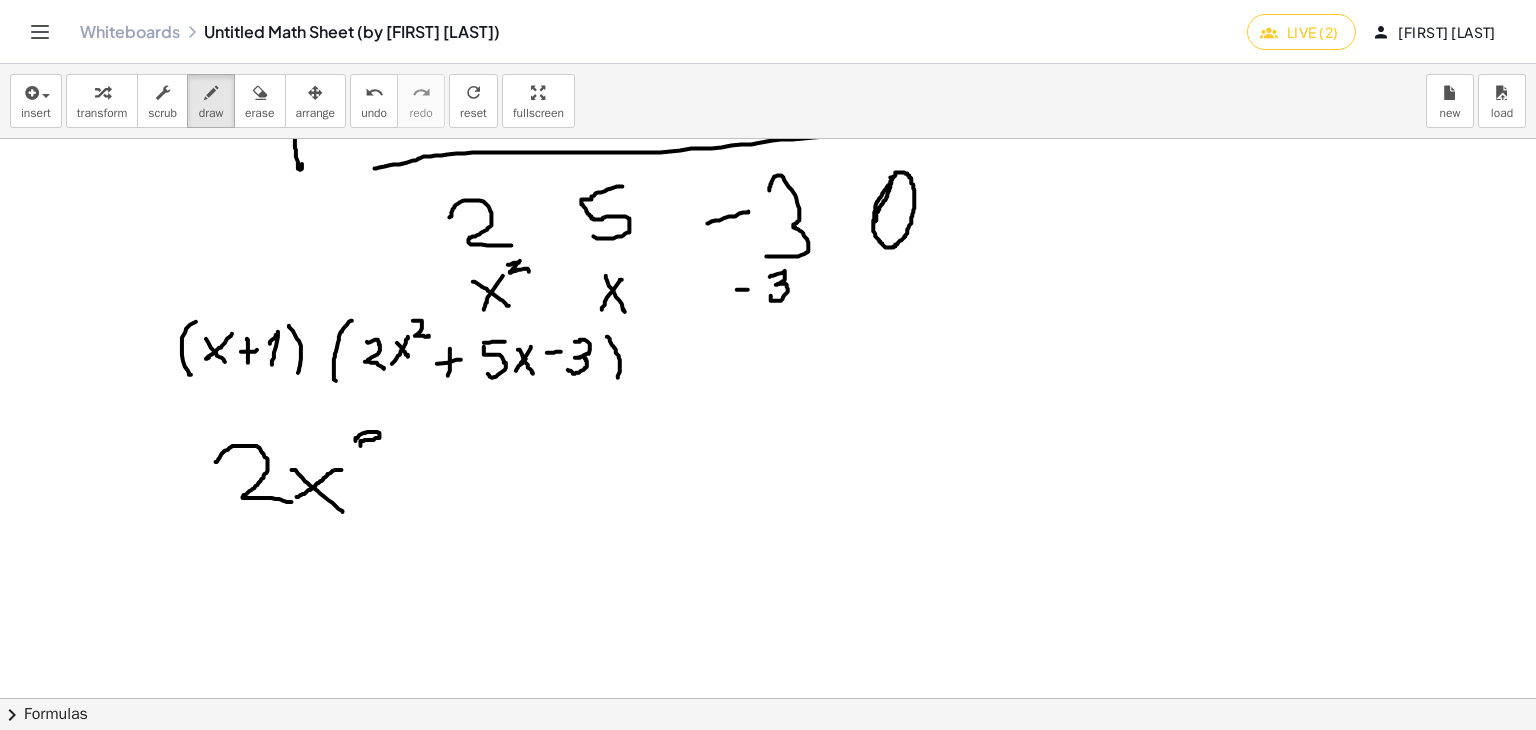 drag, startPoint x: 340, startPoint y: 439, endPoint x: 371, endPoint y: 447, distance: 32.01562 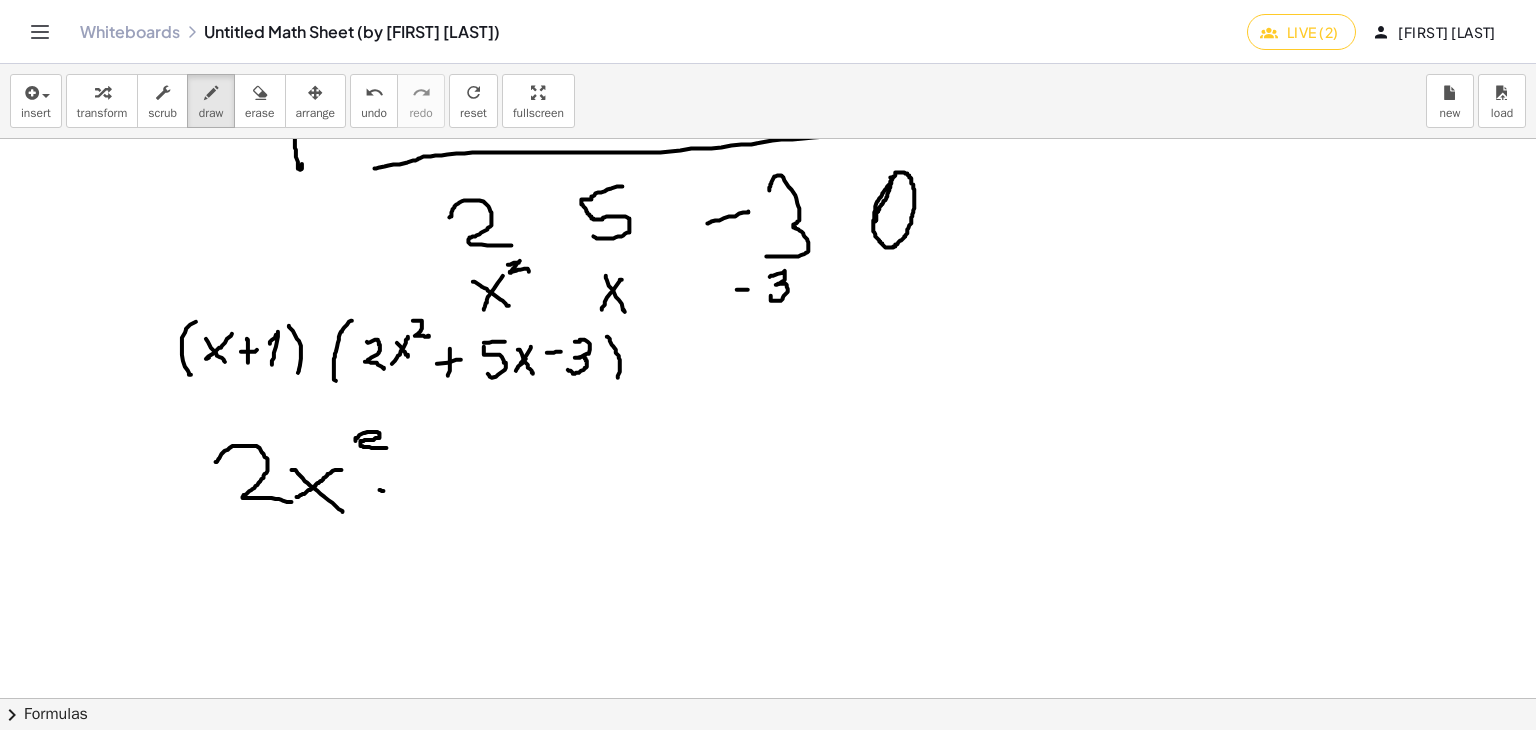 drag, startPoint x: 365, startPoint y: 489, endPoint x: 388, endPoint y: 480, distance: 24.698177 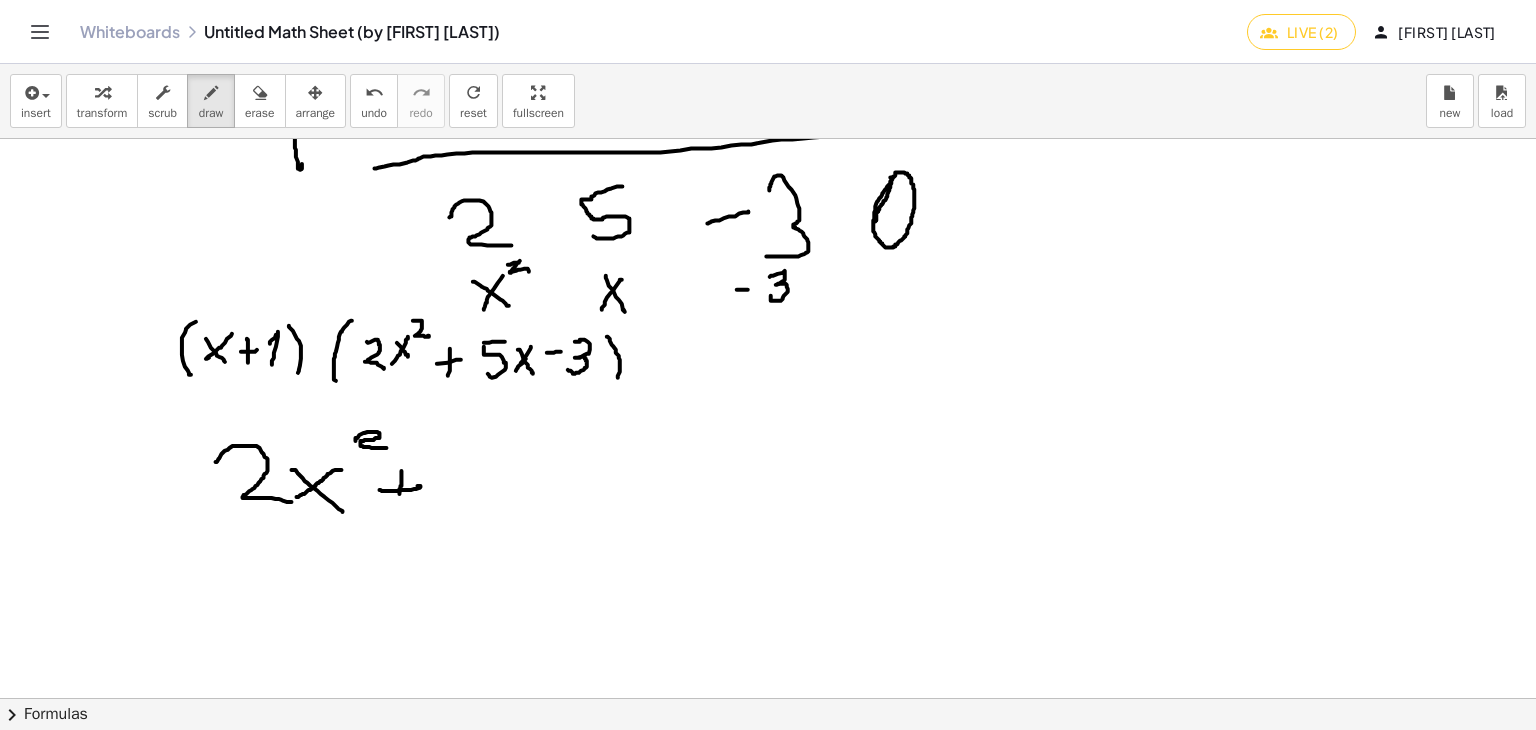 drag, startPoint x: 386, startPoint y: 470, endPoint x: 382, endPoint y: 499, distance: 29.274563 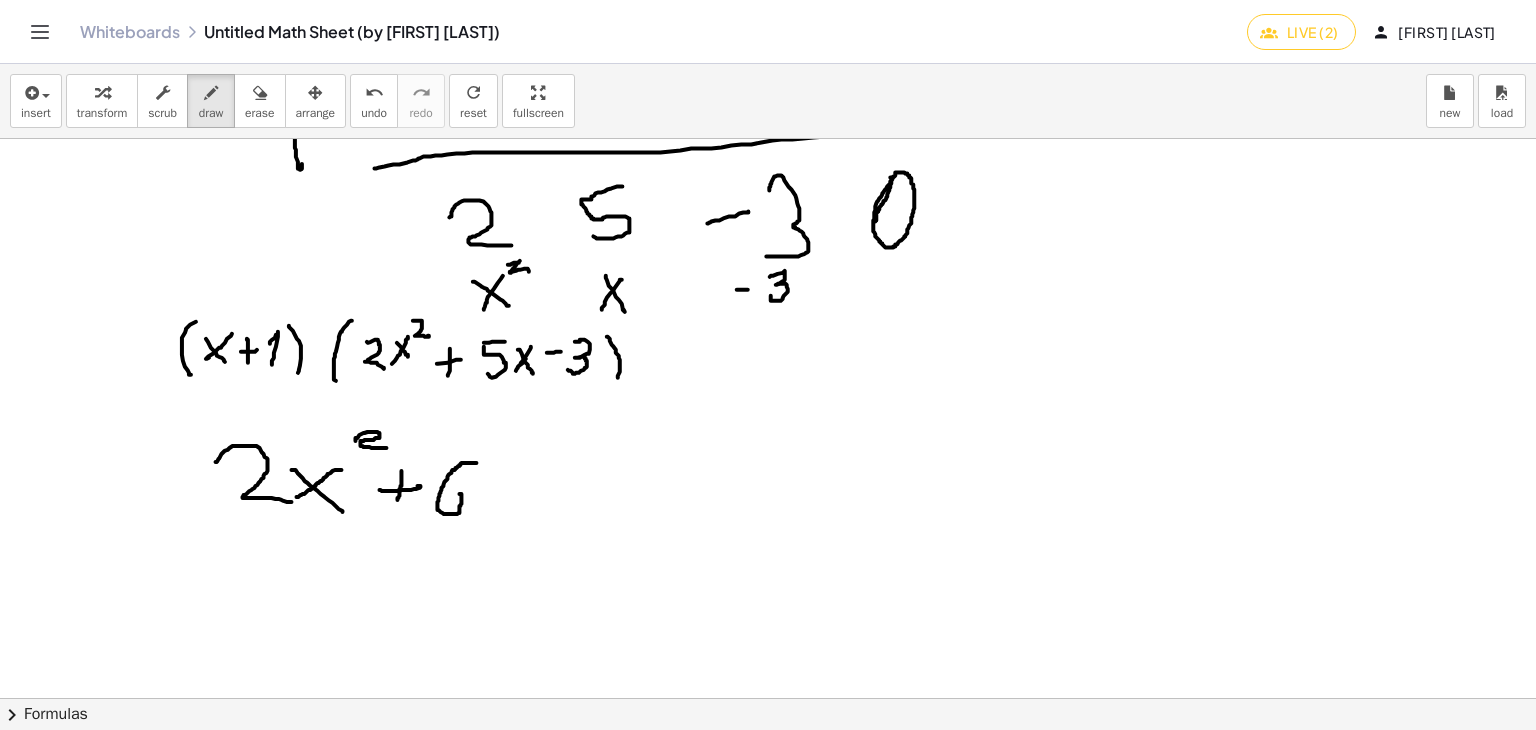 drag, startPoint x: 461, startPoint y: 462, endPoint x: 436, endPoint y: 500, distance: 45.486263 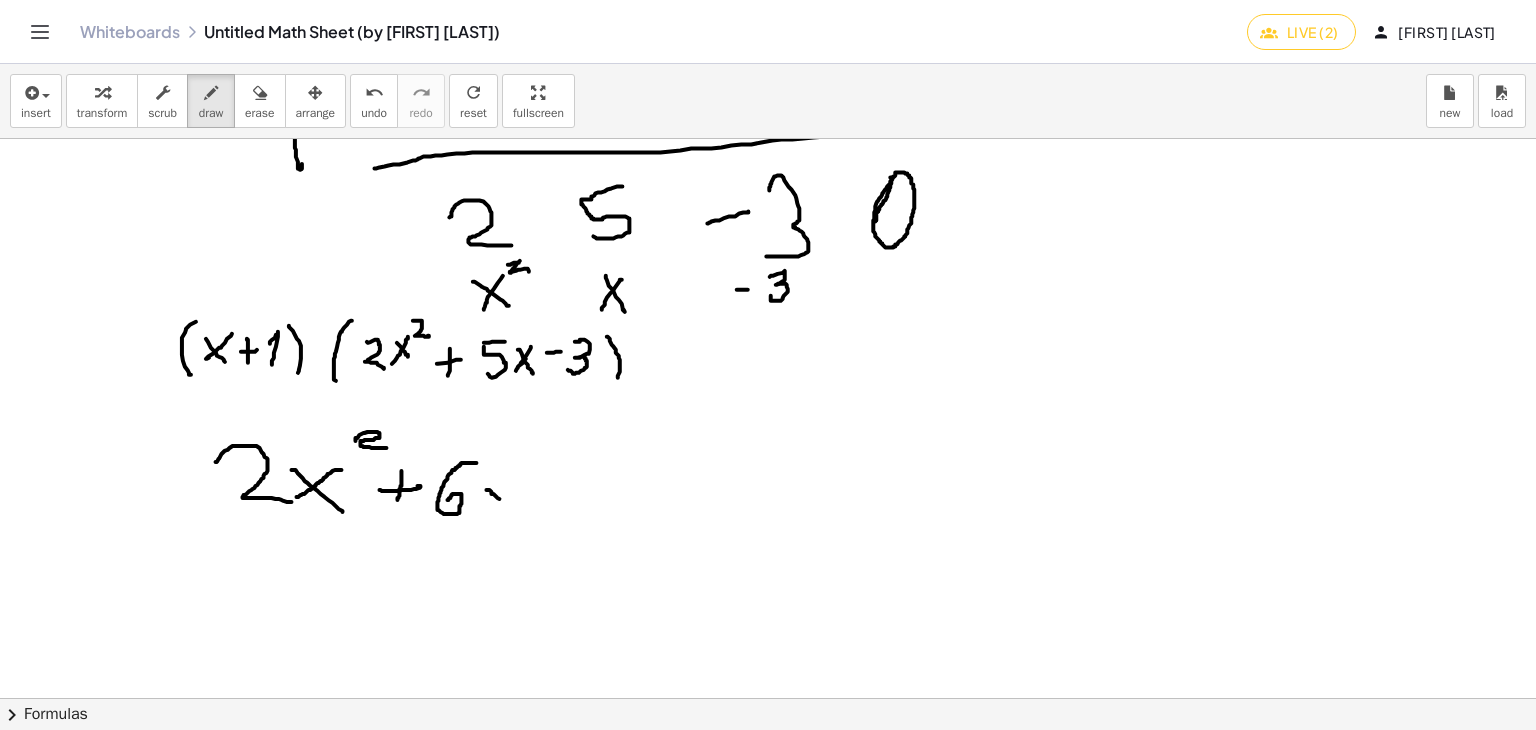 drag, startPoint x: 474, startPoint y: 489, endPoint x: 492, endPoint y: 503, distance: 22.803509 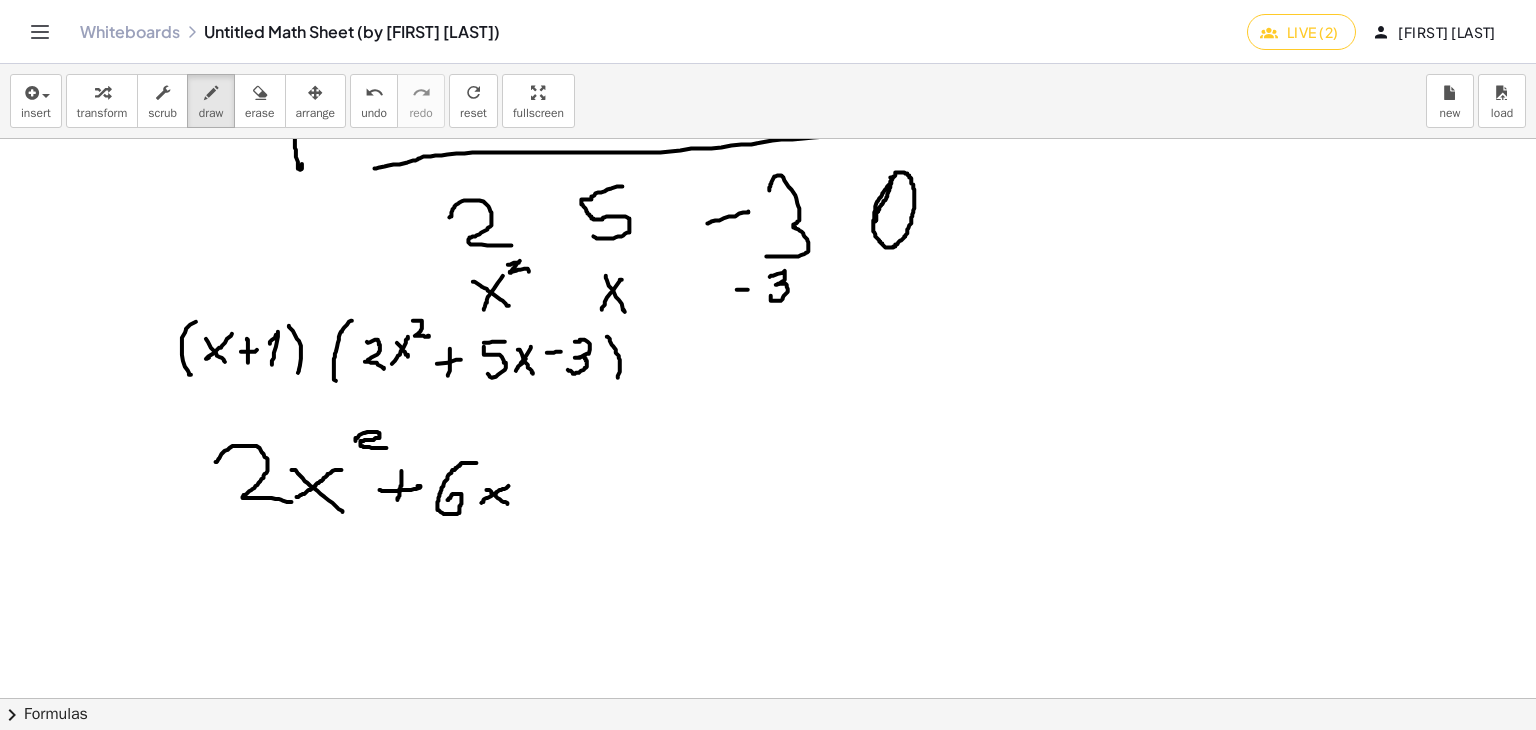 drag, startPoint x: 493, startPoint y: 485, endPoint x: 466, endPoint y: 502, distance: 31.906113 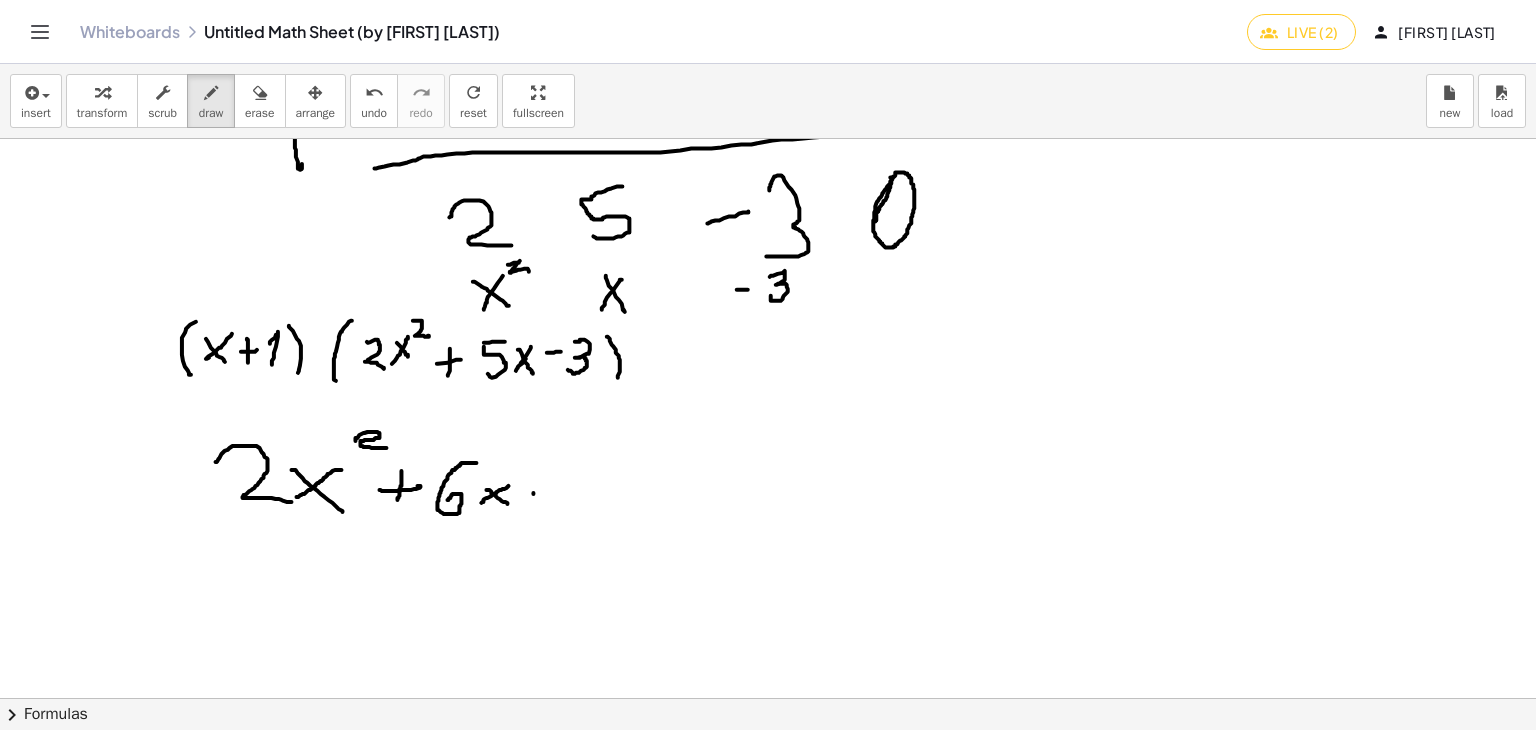 drag, startPoint x: 518, startPoint y: 492, endPoint x: 547, endPoint y: 496, distance: 29.274563 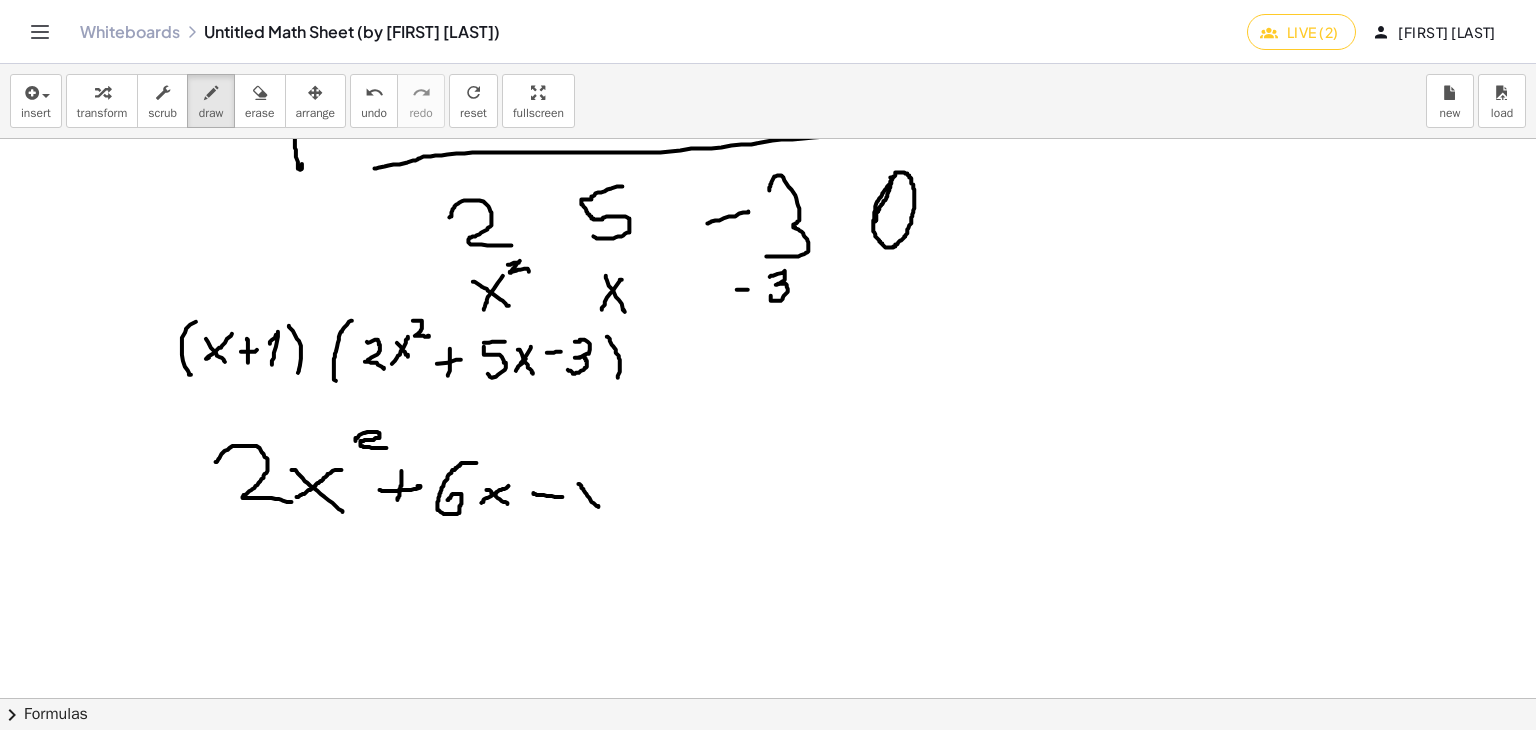 drag, startPoint x: 579, startPoint y: 503, endPoint x: 586, endPoint y: 513, distance: 12.206555 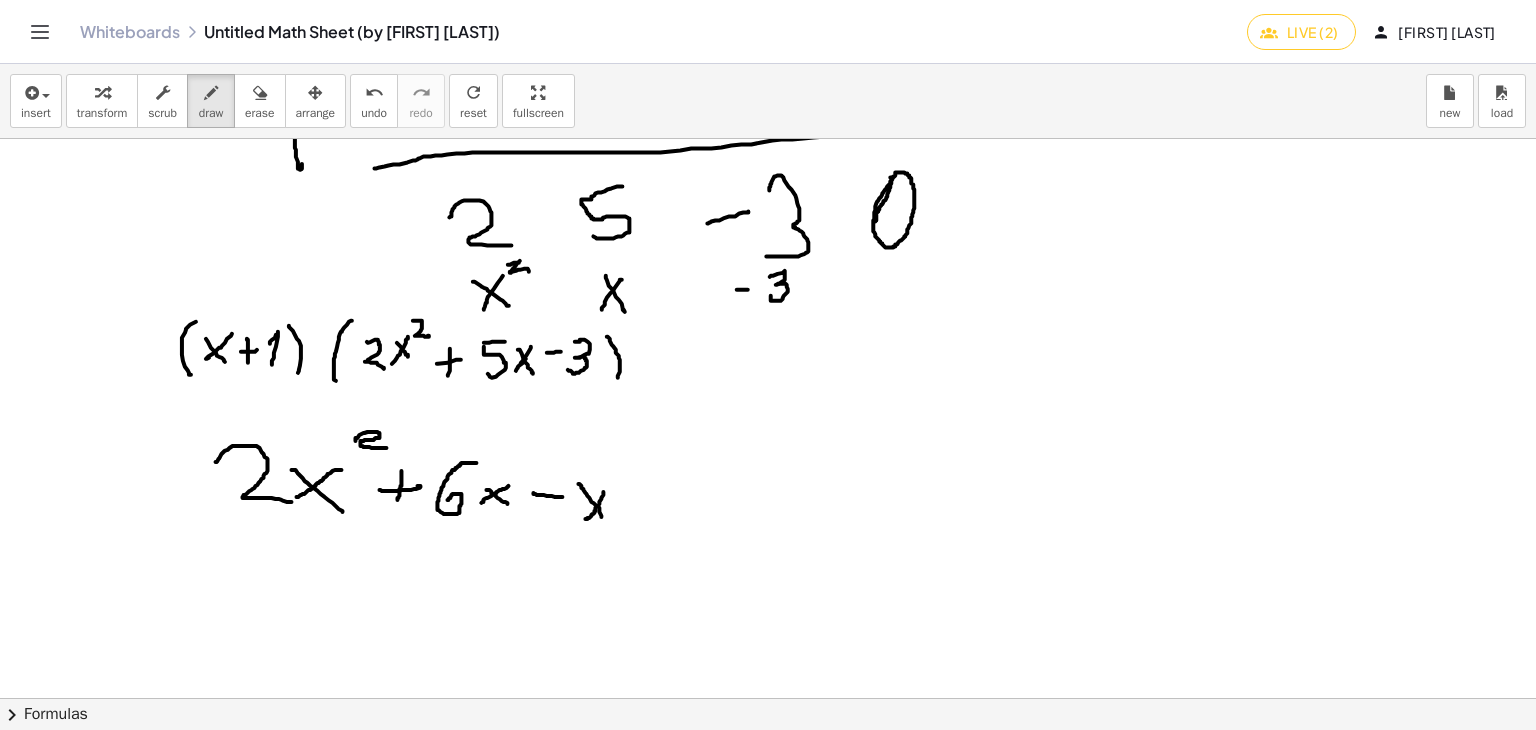 drag, startPoint x: 588, startPoint y: 491, endPoint x: 576, endPoint y: 516, distance: 27.730848 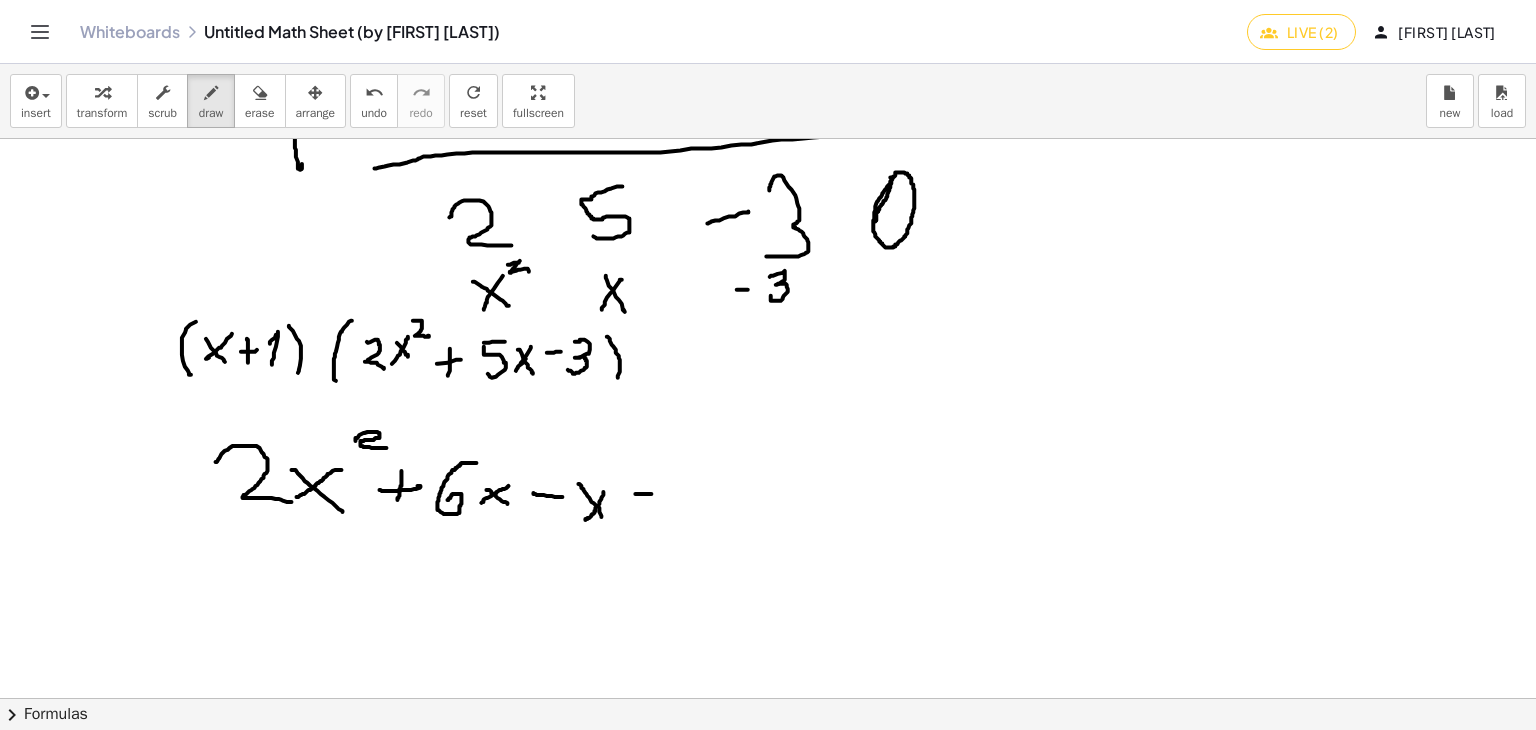 drag, startPoint x: 620, startPoint y: 493, endPoint x: 636, endPoint y: 493, distance: 16 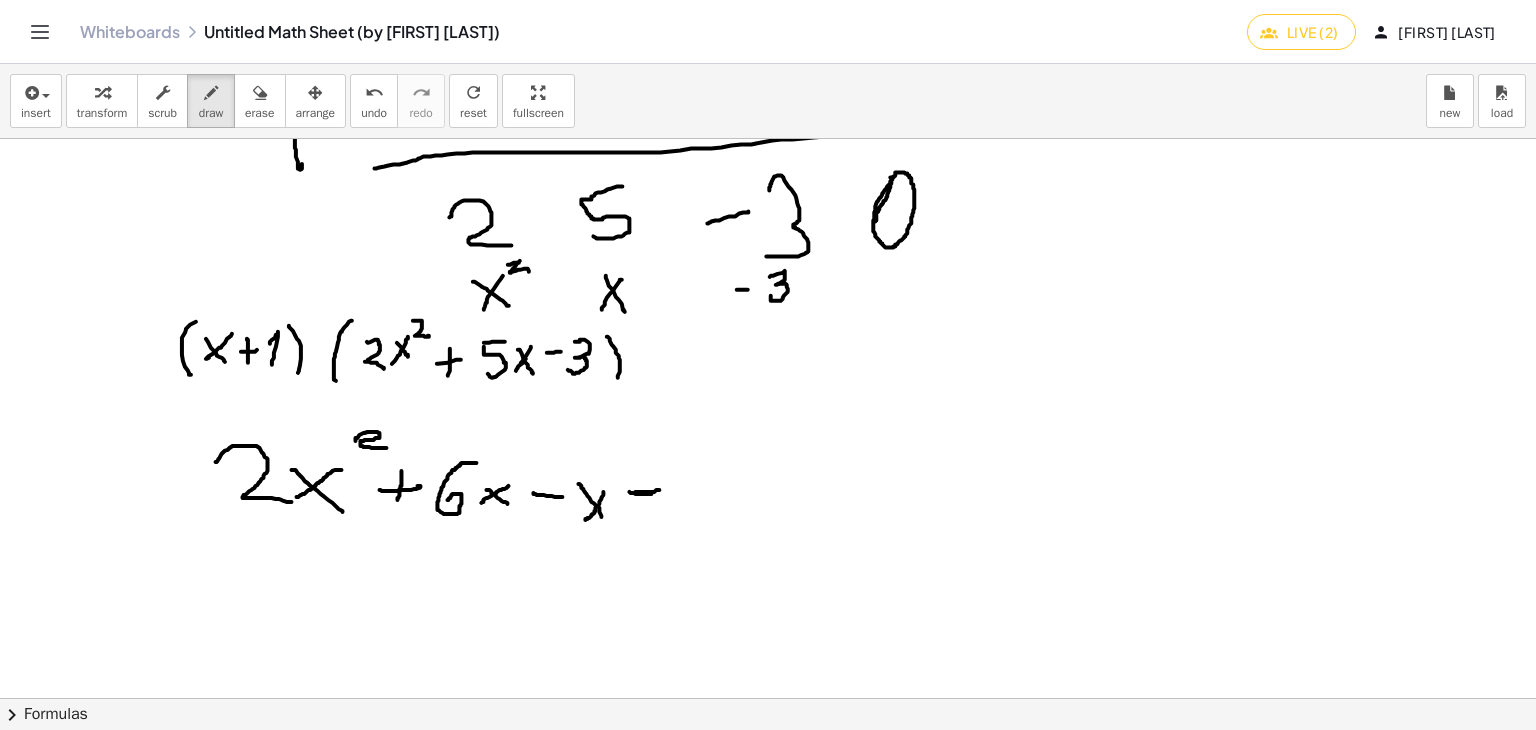 drag, startPoint x: 614, startPoint y: 491, endPoint x: 644, endPoint y: 489, distance: 30.066593 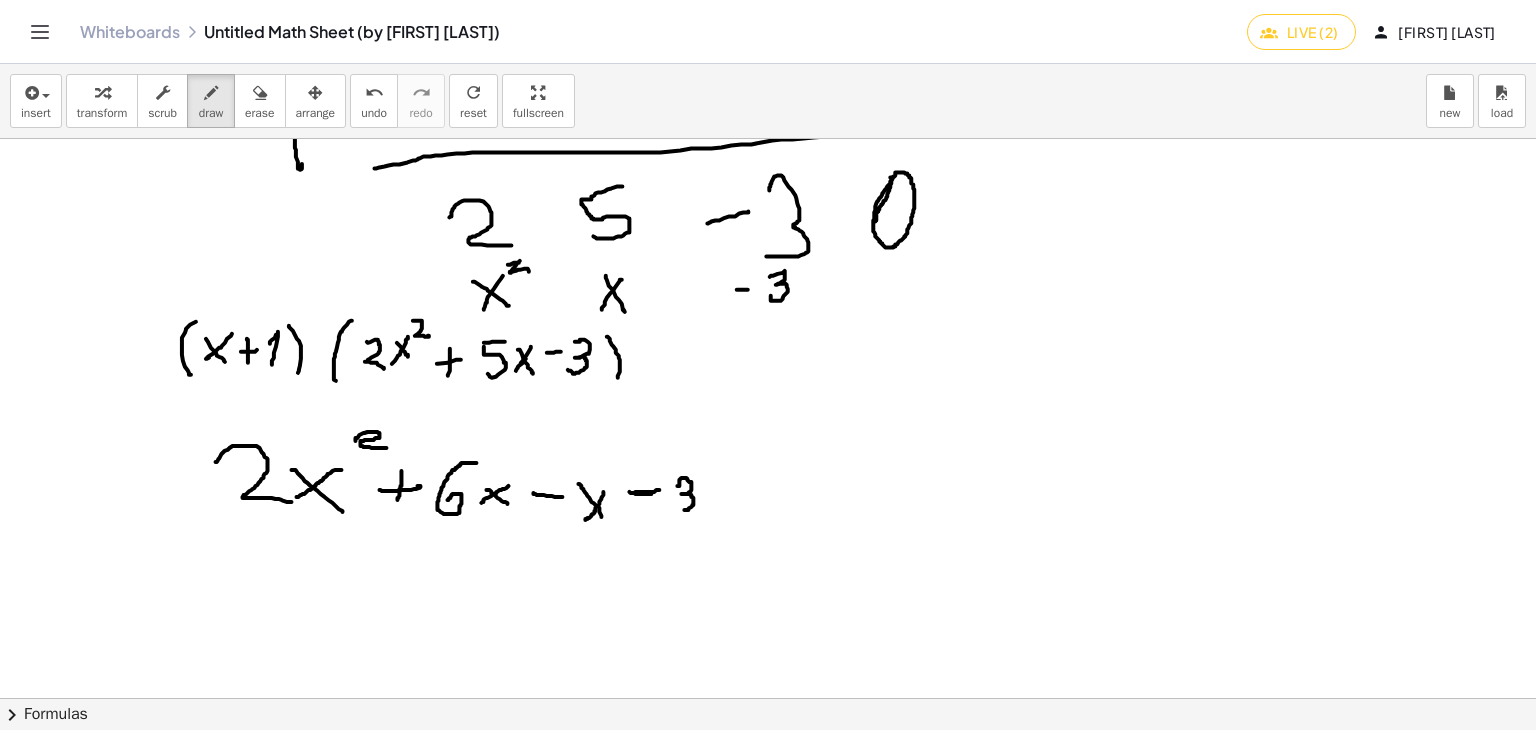 drag, startPoint x: 662, startPoint y: 485, endPoint x: 652, endPoint y: 509, distance: 26 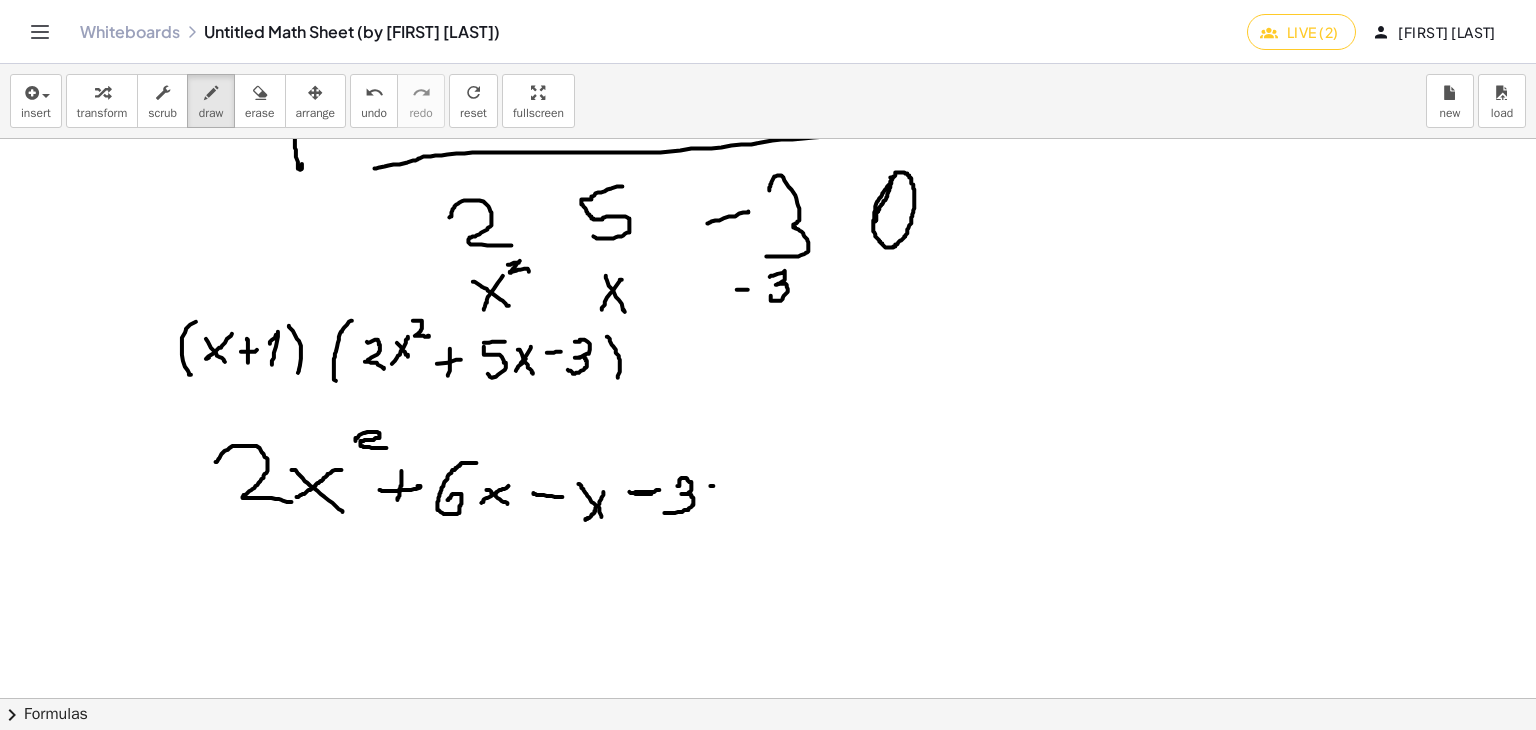 drag, startPoint x: 695, startPoint y: 485, endPoint x: 716, endPoint y: 484, distance: 21.023796 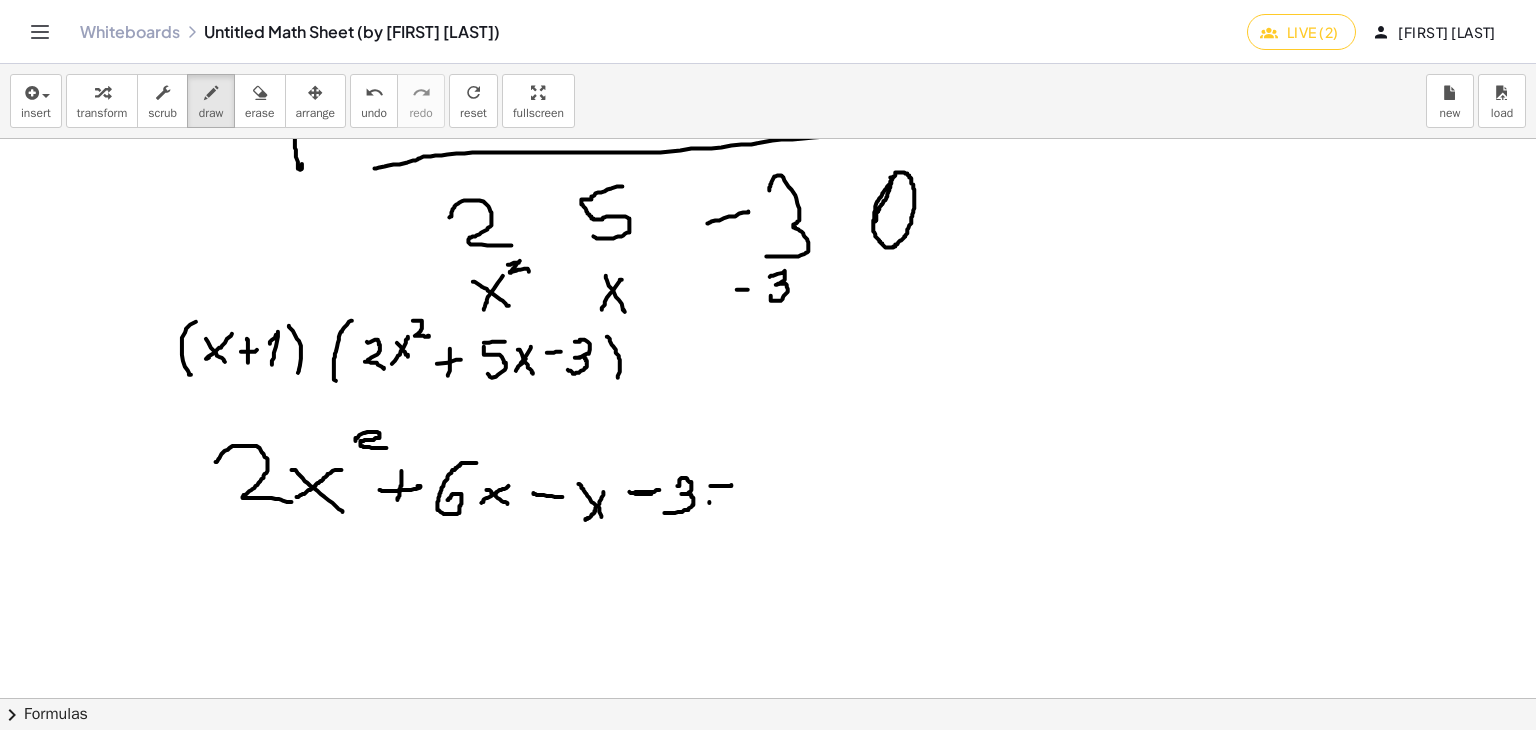 drag, startPoint x: 694, startPoint y: 502, endPoint x: 726, endPoint y: 502, distance: 32 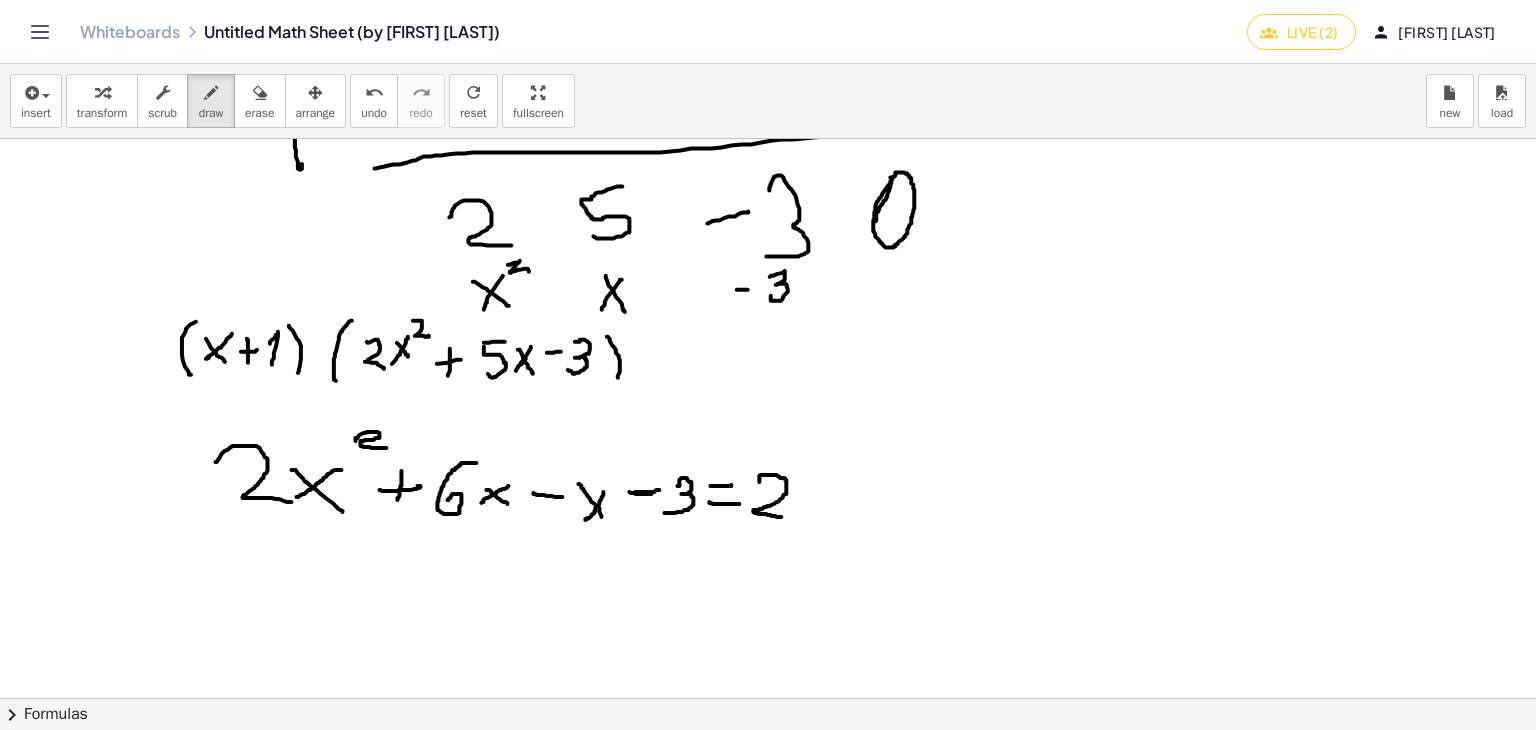 drag, startPoint x: 744, startPoint y: 481, endPoint x: 766, endPoint y: 516, distance: 41.340054 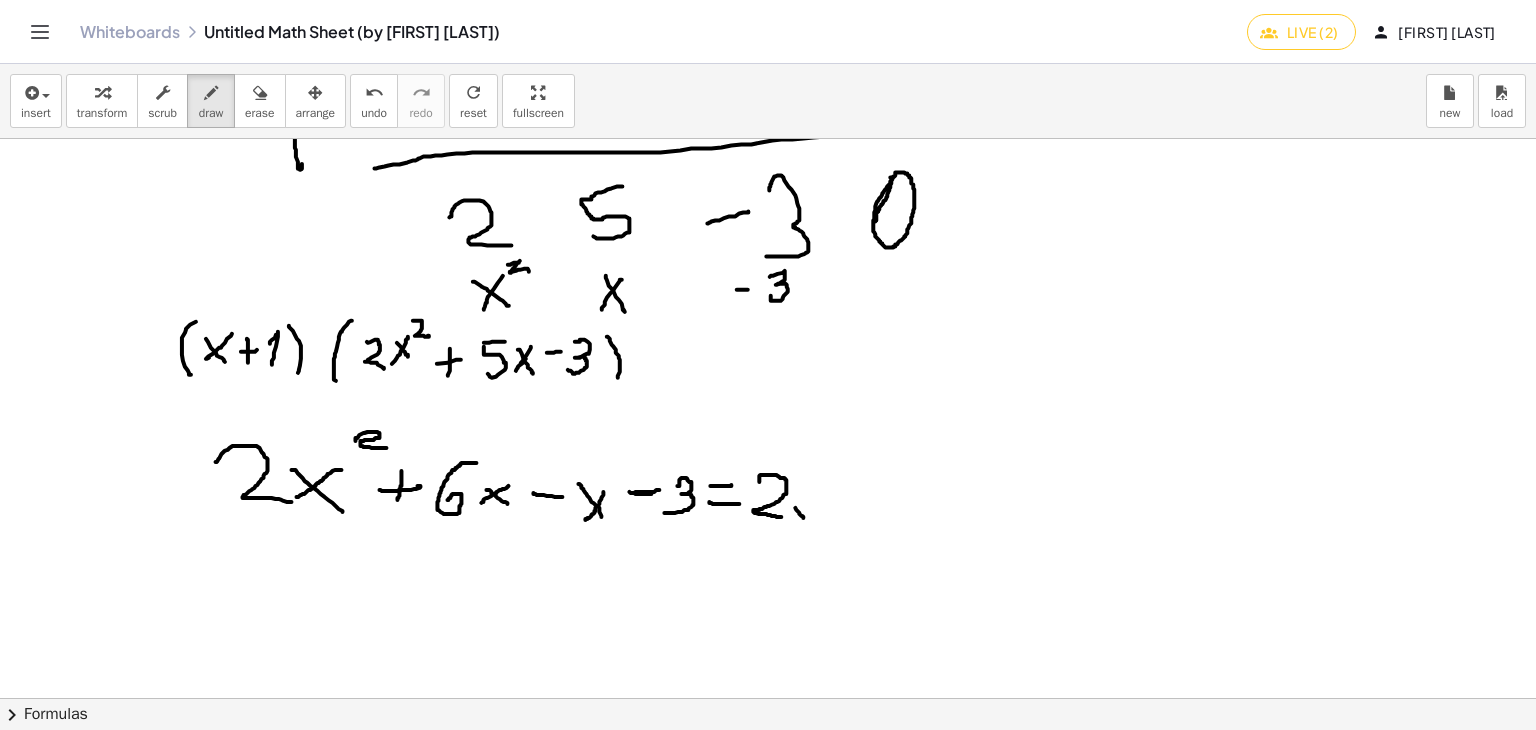 click at bounding box center (765, 365) 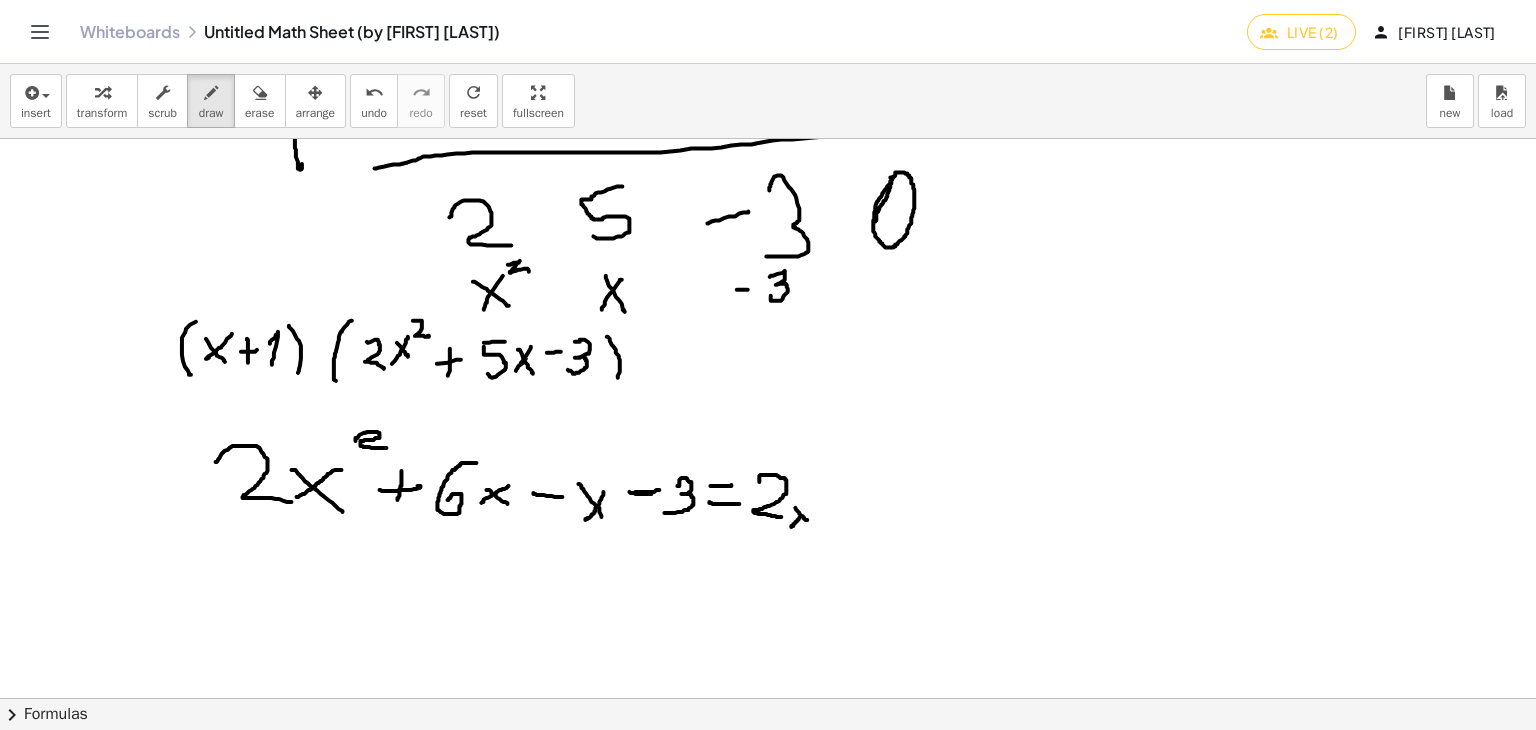 drag, startPoint x: 781, startPoint y: 521, endPoint x: 804, endPoint y: 501, distance: 30.479502 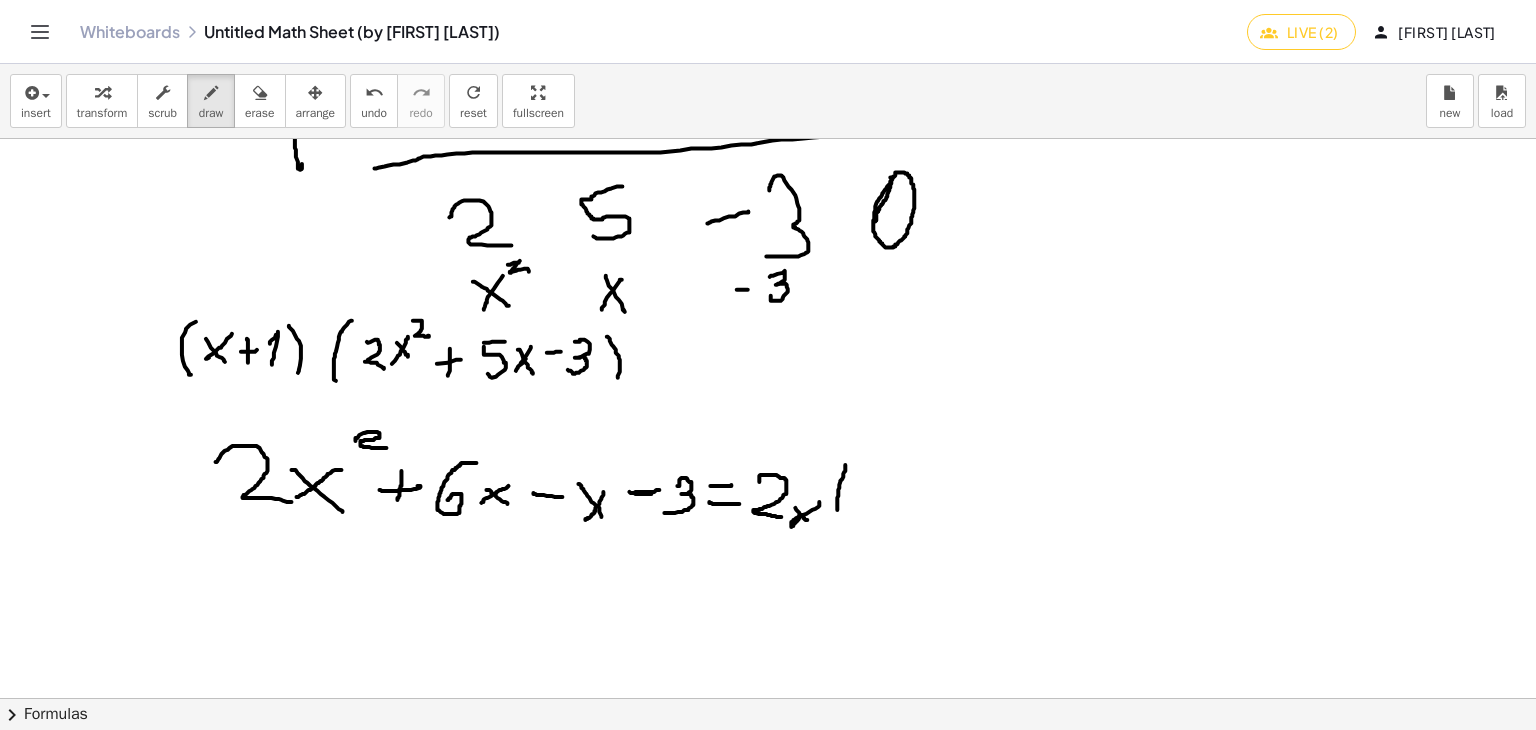 drag, startPoint x: 830, startPoint y: 464, endPoint x: 834, endPoint y: 525, distance: 61.13101 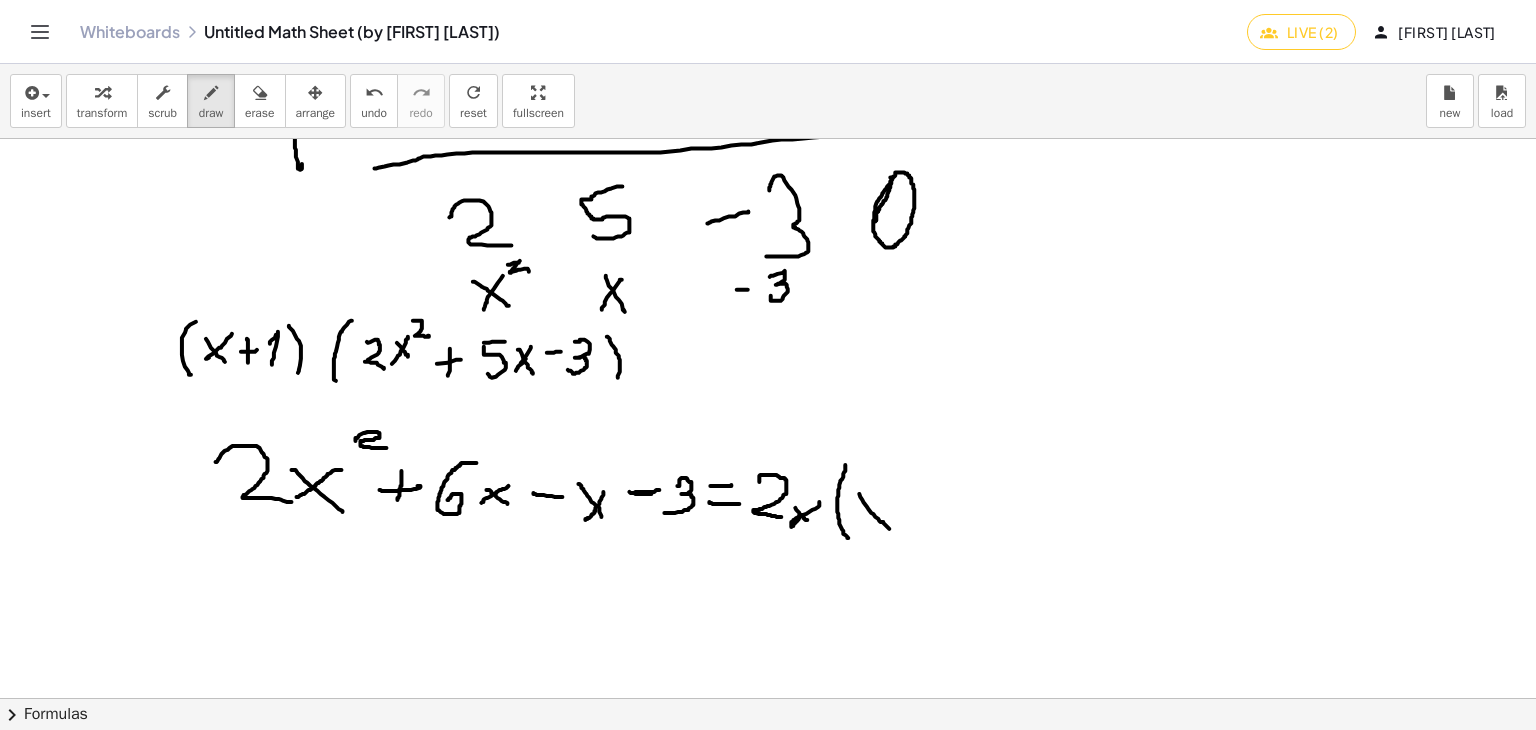drag, startPoint x: 845, startPoint y: 496, endPoint x: 874, endPoint y: 528, distance: 43.185646 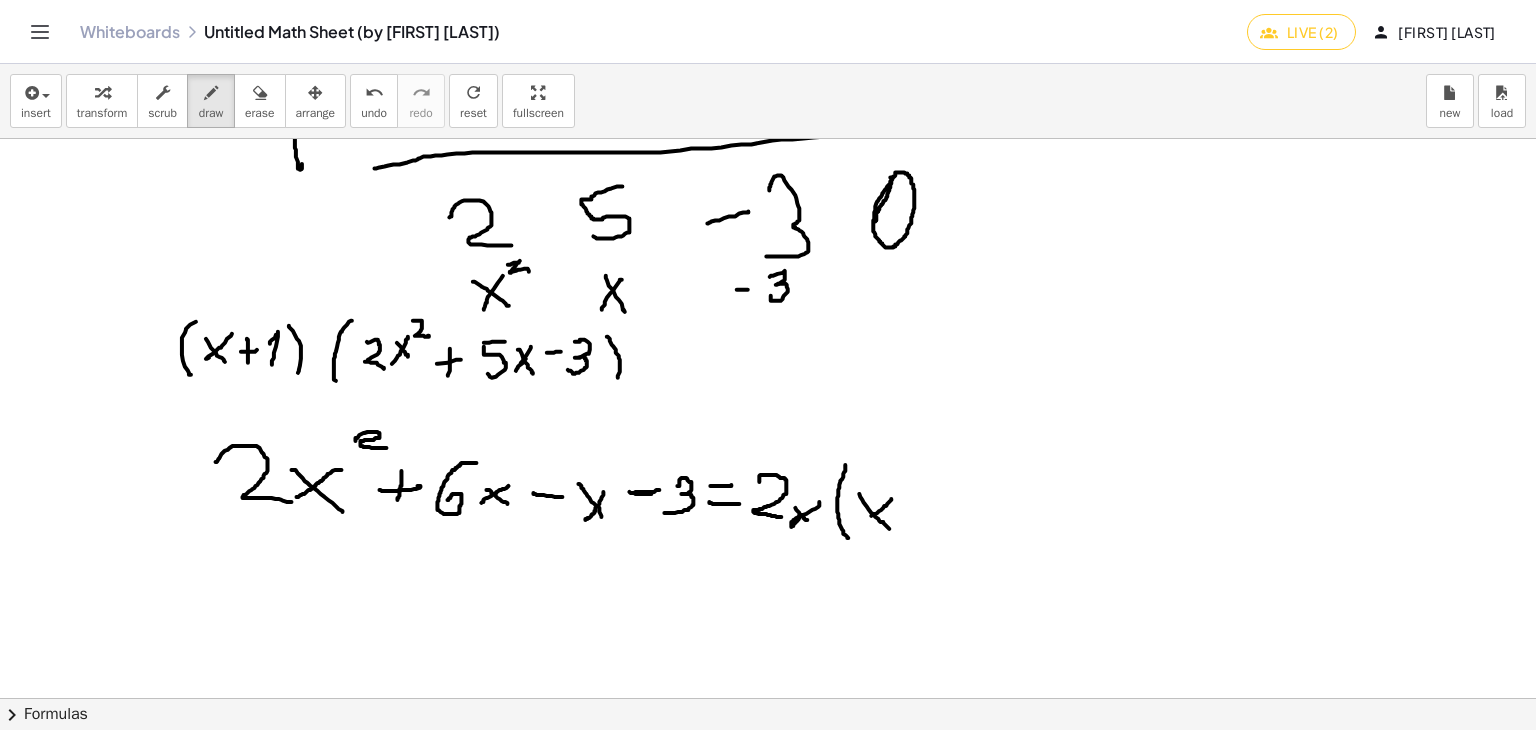 click at bounding box center [765, 365] 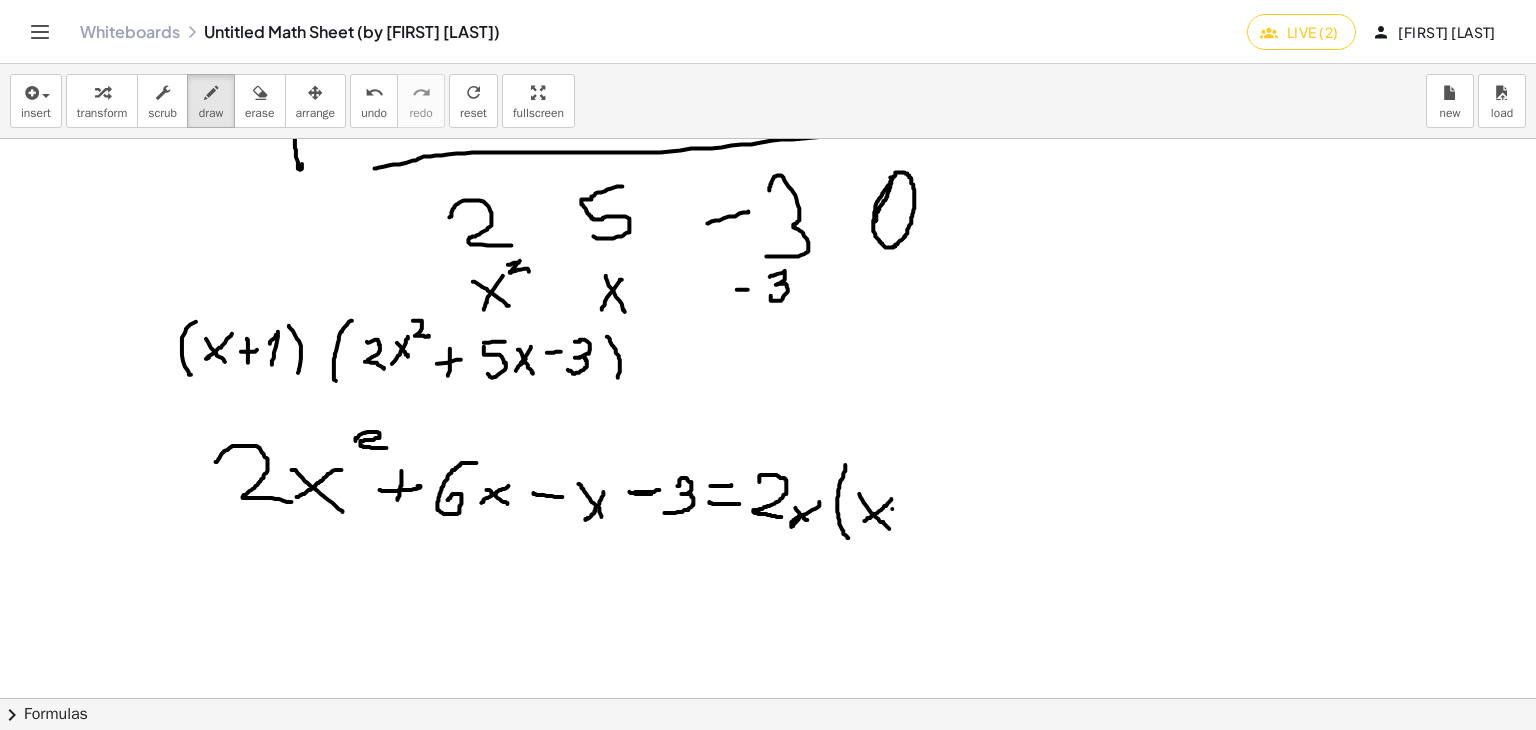 drag, startPoint x: 877, startPoint y: 508, endPoint x: 898, endPoint y: 501, distance: 22.135944 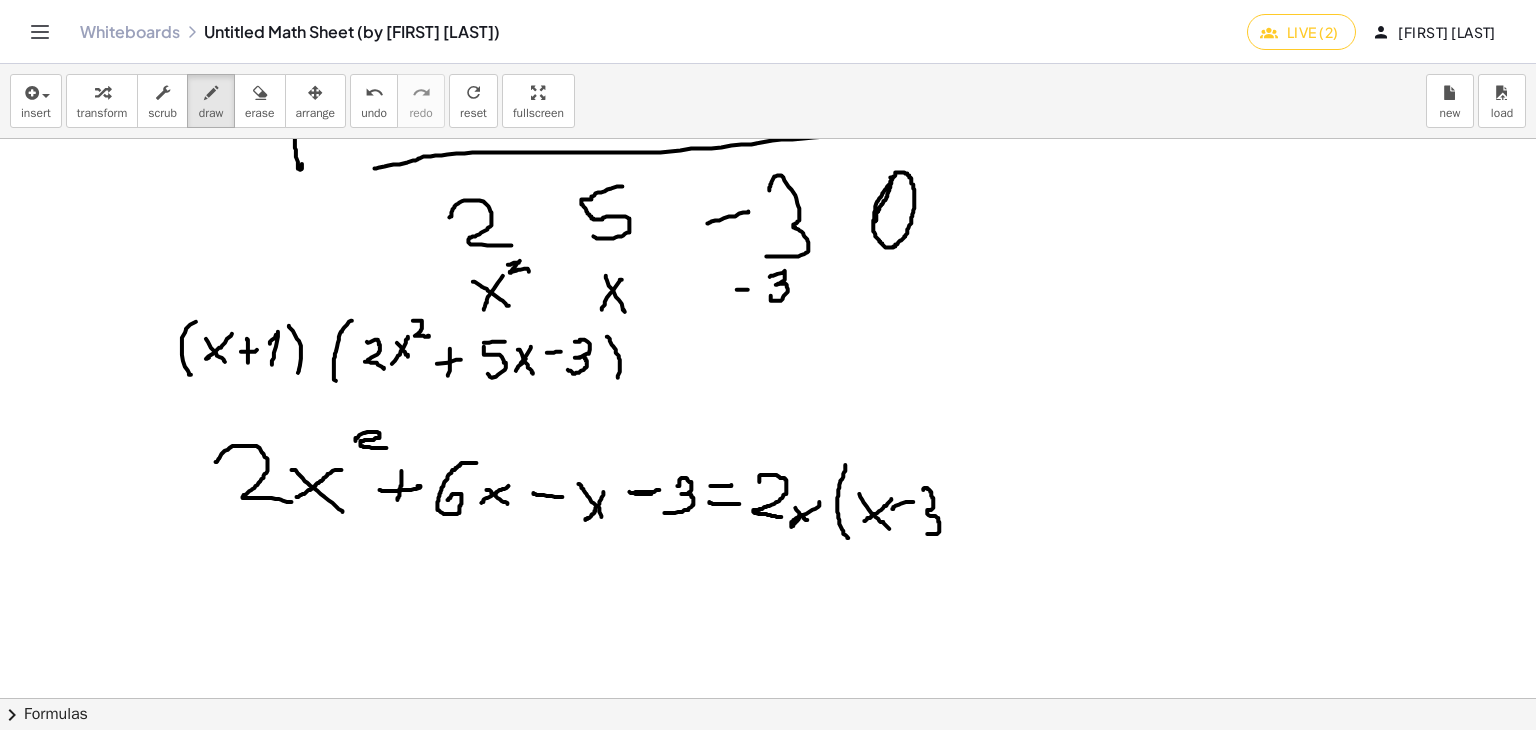 drag, startPoint x: 908, startPoint y: 489, endPoint x: 932, endPoint y: 491, distance: 24.083189 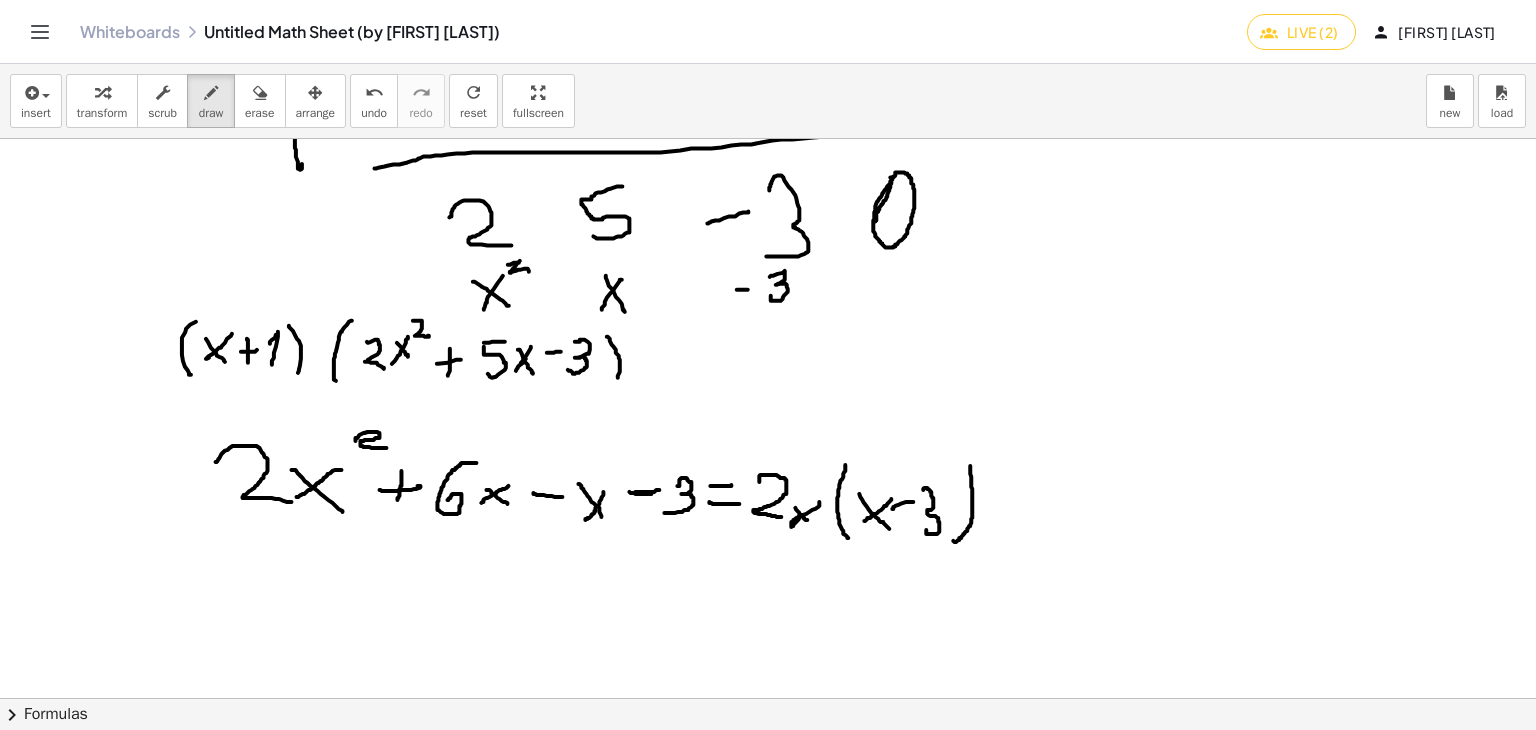 drag, startPoint x: 955, startPoint y: 468, endPoint x: 960, endPoint y: 371, distance: 97.128784 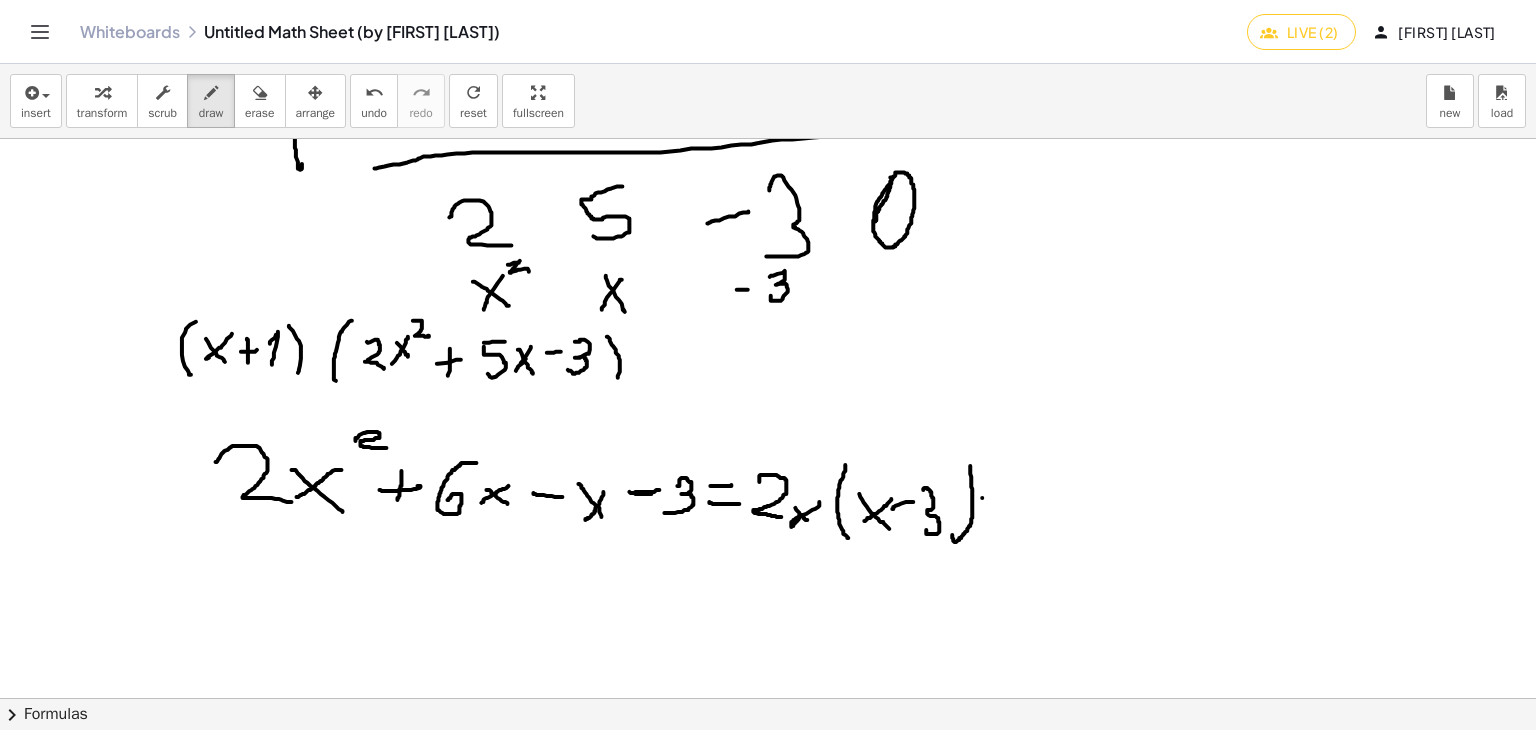 drag, startPoint x: 967, startPoint y: 497, endPoint x: 996, endPoint y: 492, distance: 29.427877 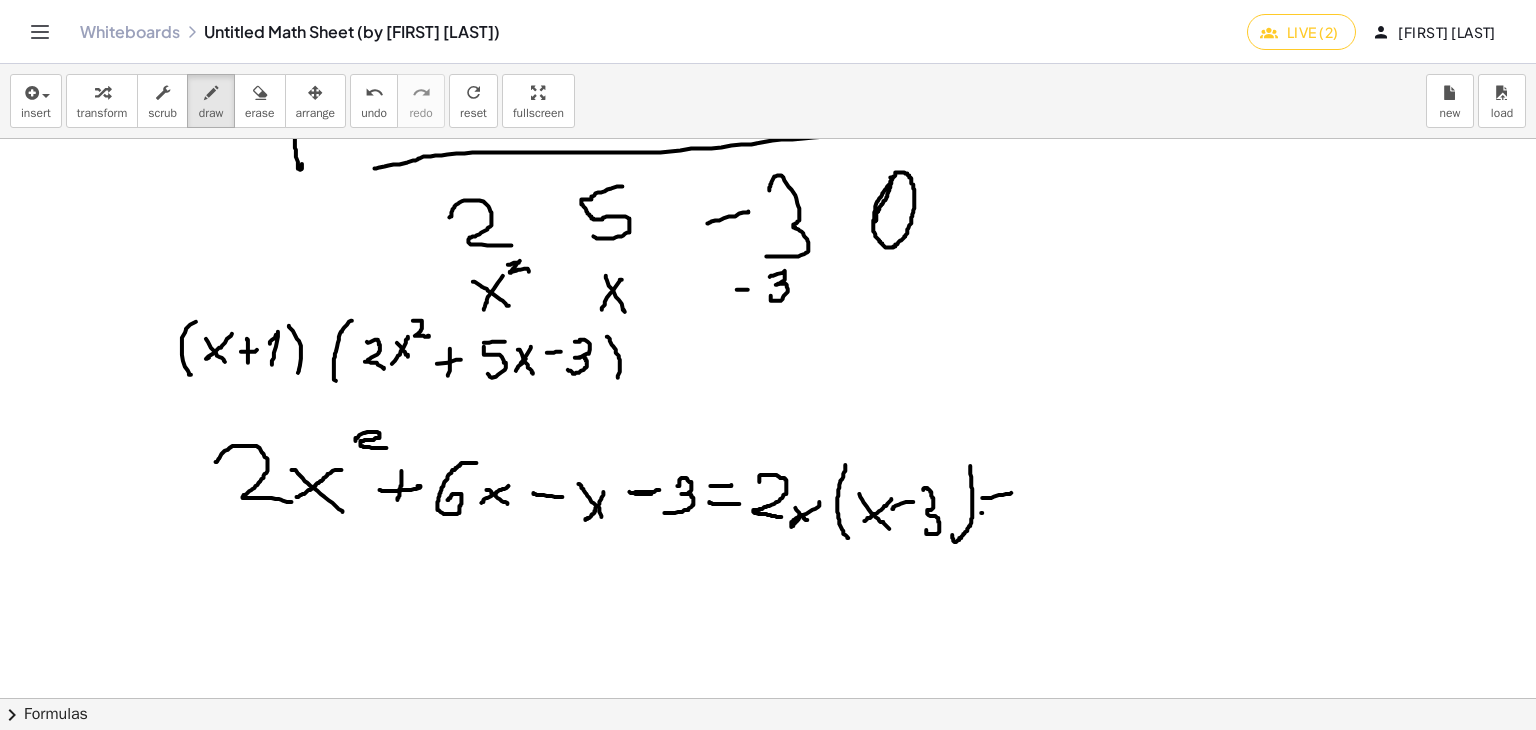 drag, startPoint x: 967, startPoint y: 512, endPoint x: 998, endPoint y: 505, distance: 31.780497 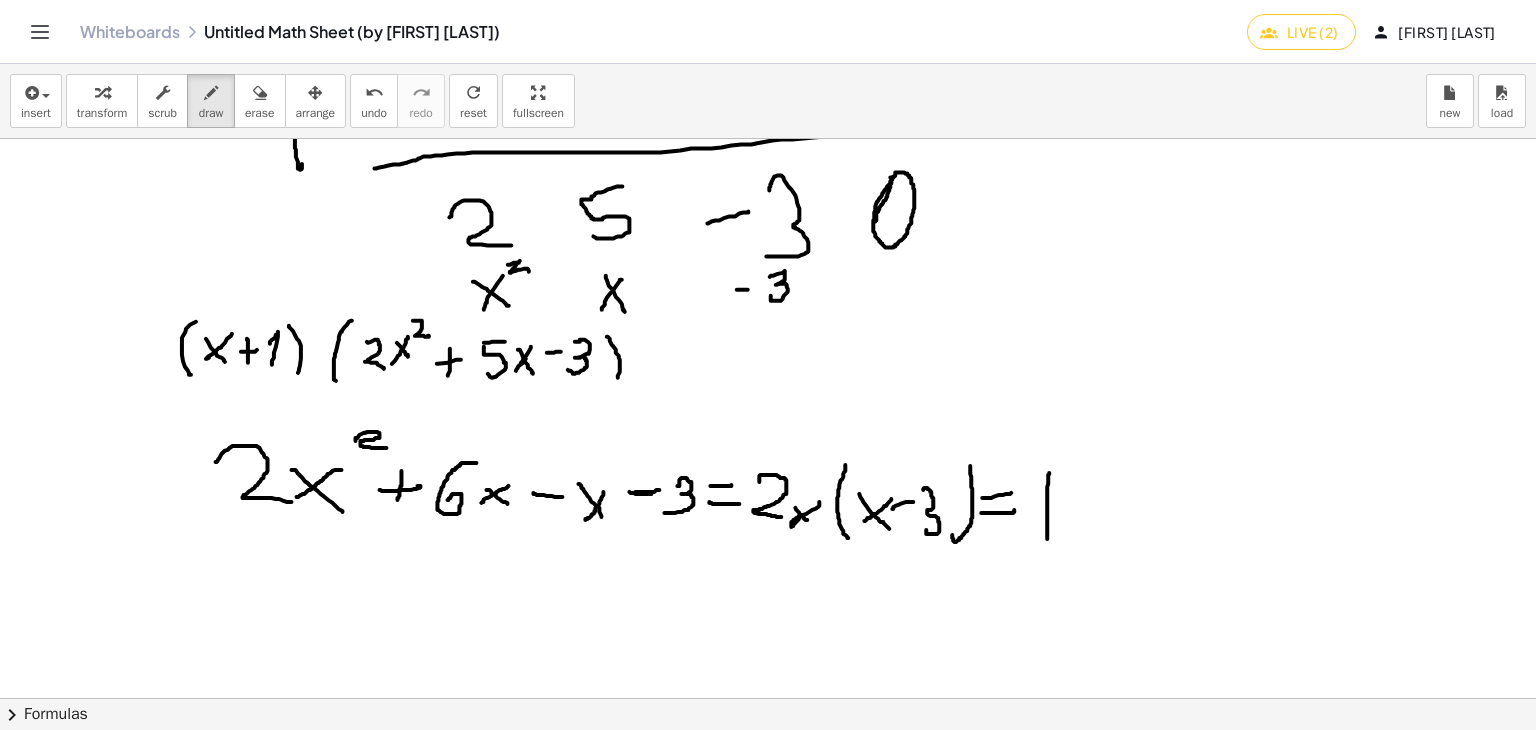 drag, startPoint x: 1034, startPoint y: 472, endPoint x: 1040, endPoint y: 531, distance: 59.3043 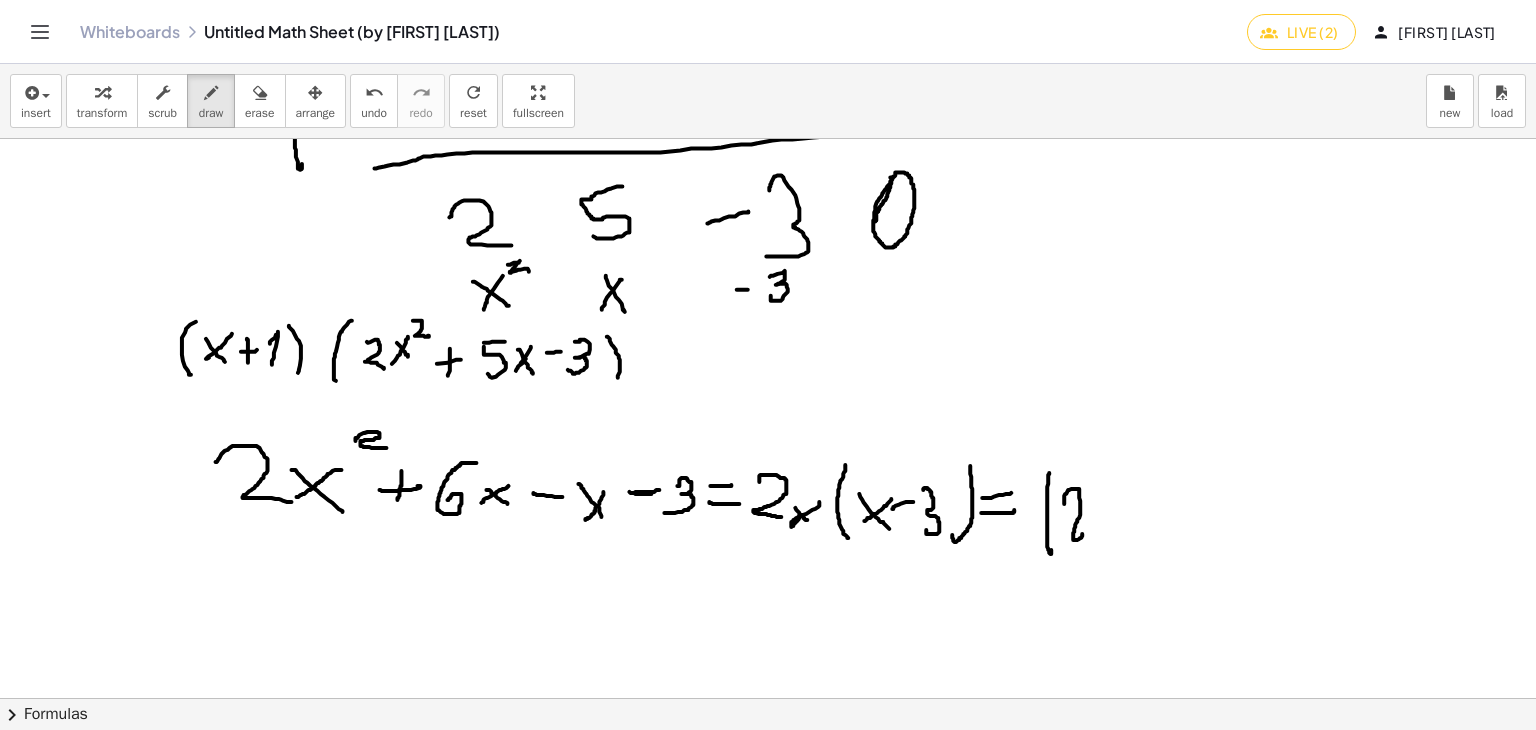 drag, startPoint x: 1049, startPoint y: 503, endPoint x: 1067, endPoint y: 533, distance: 34.98571 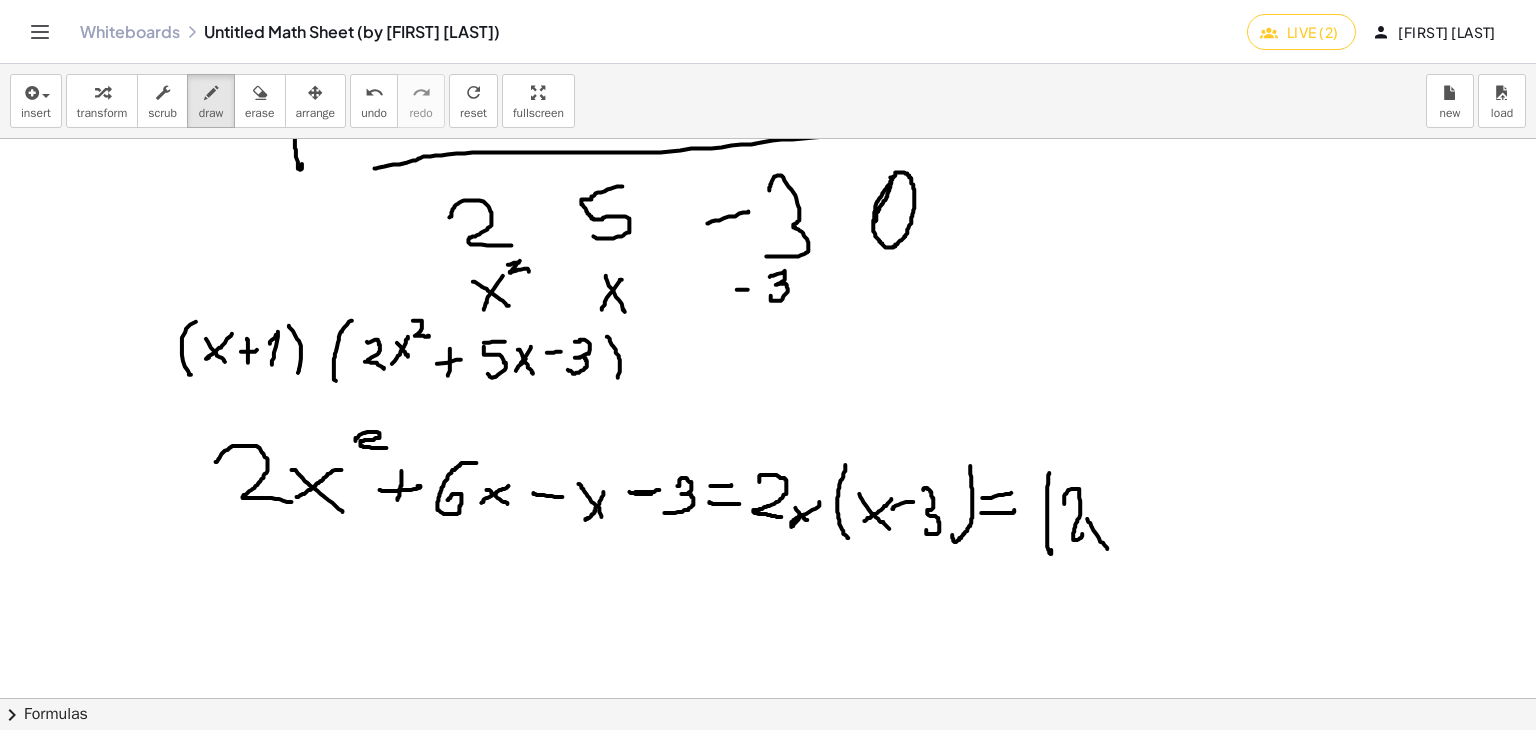 click at bounding box center (765, 365) 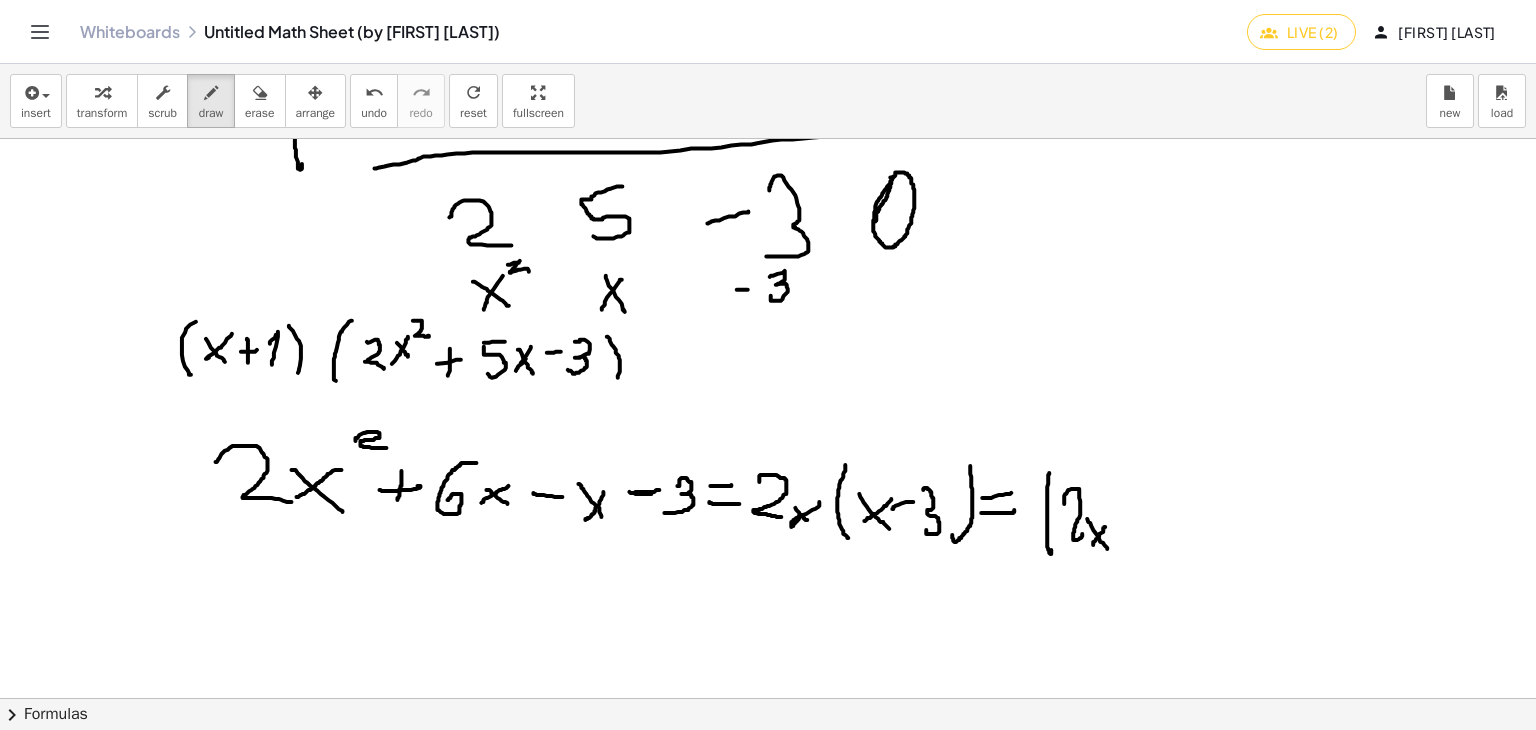 drag, startPoint x: 1089, startPoint y: 526, endPoint x: 1079, endPoint y: 543, distance: 19.723083 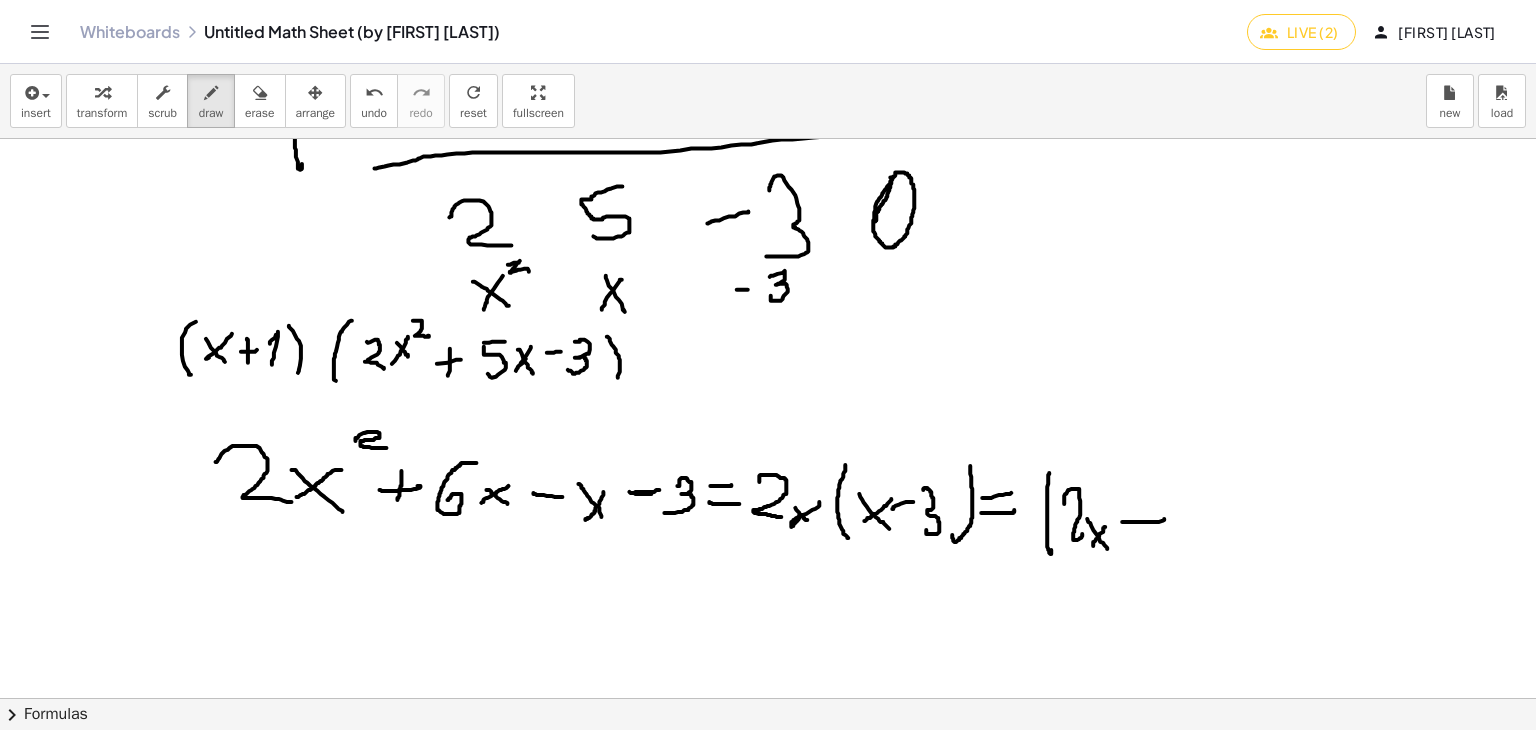 drag, startPoint x: 1121, startPoint y: 521, endPoint x: 1142, endPoint y: 513, distance: 22.472204 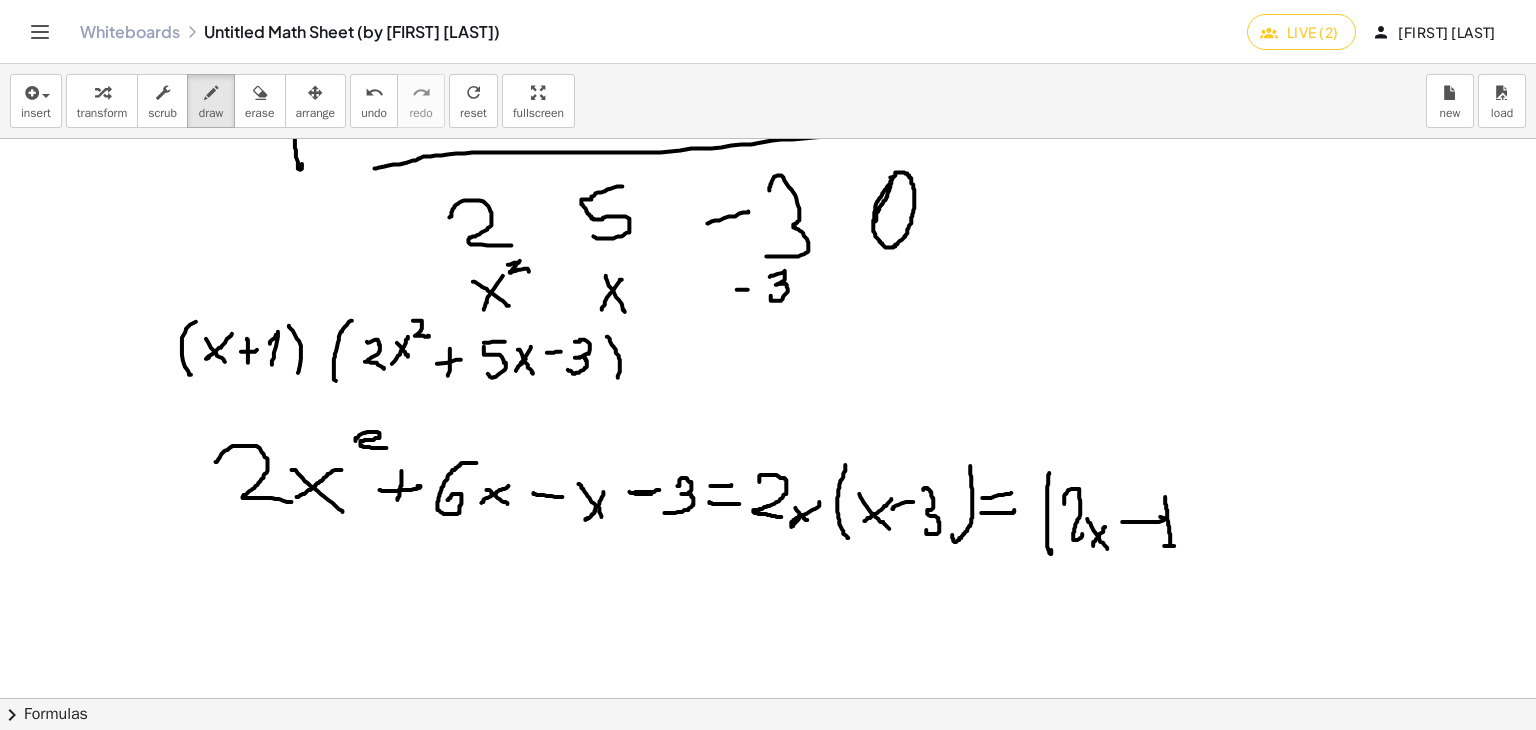 click at bounding box center (765, 365) 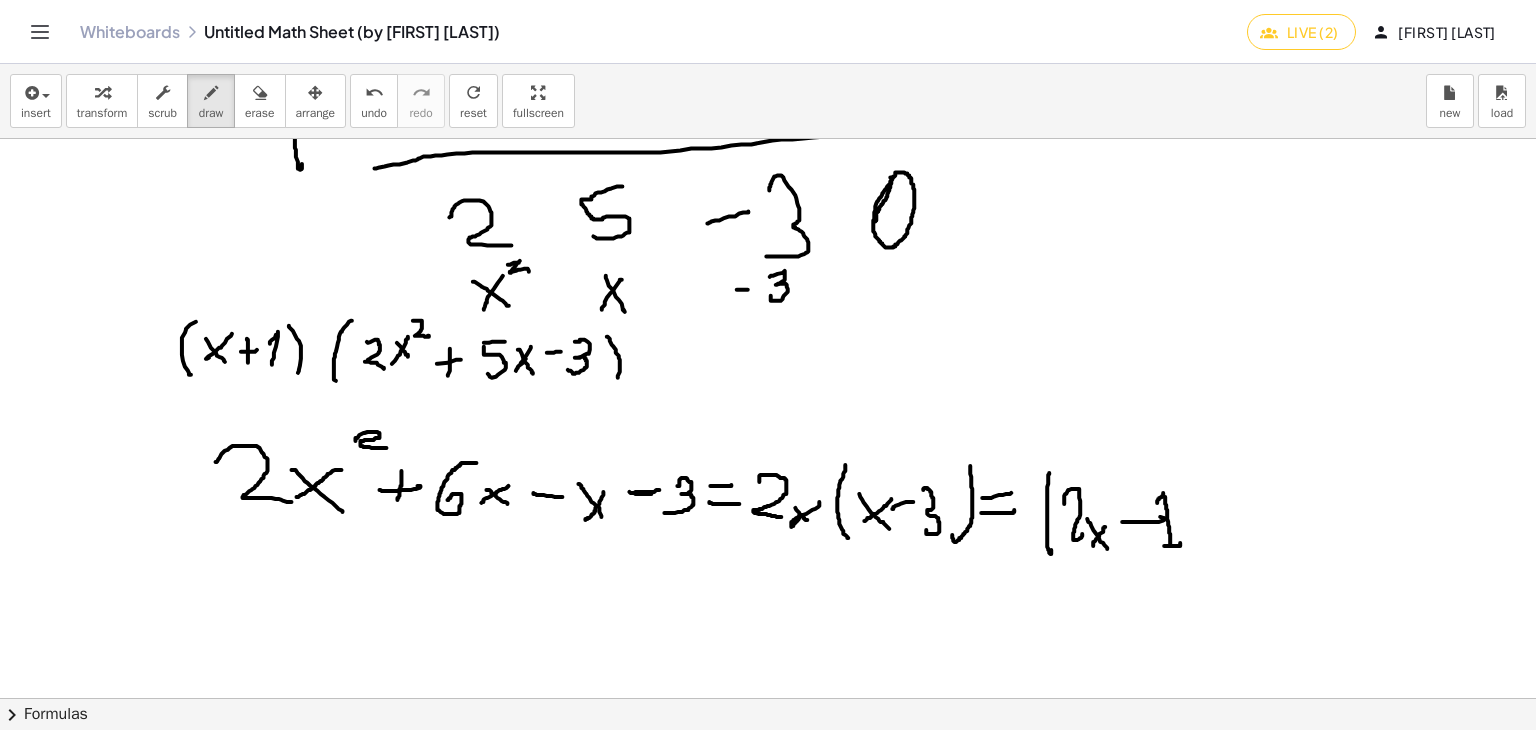 click at bounding box center (765, 365) 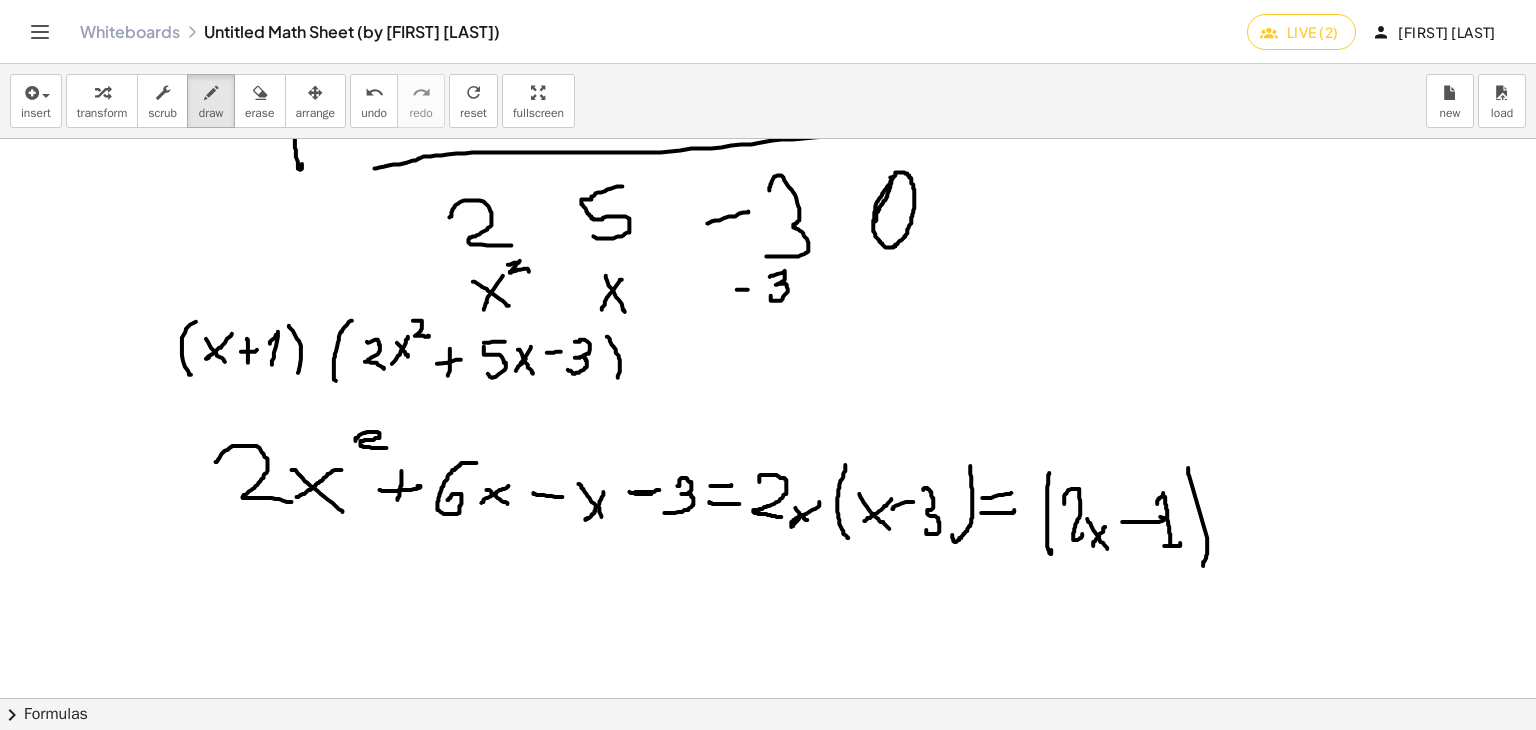 click at bounding box center (765, 365) 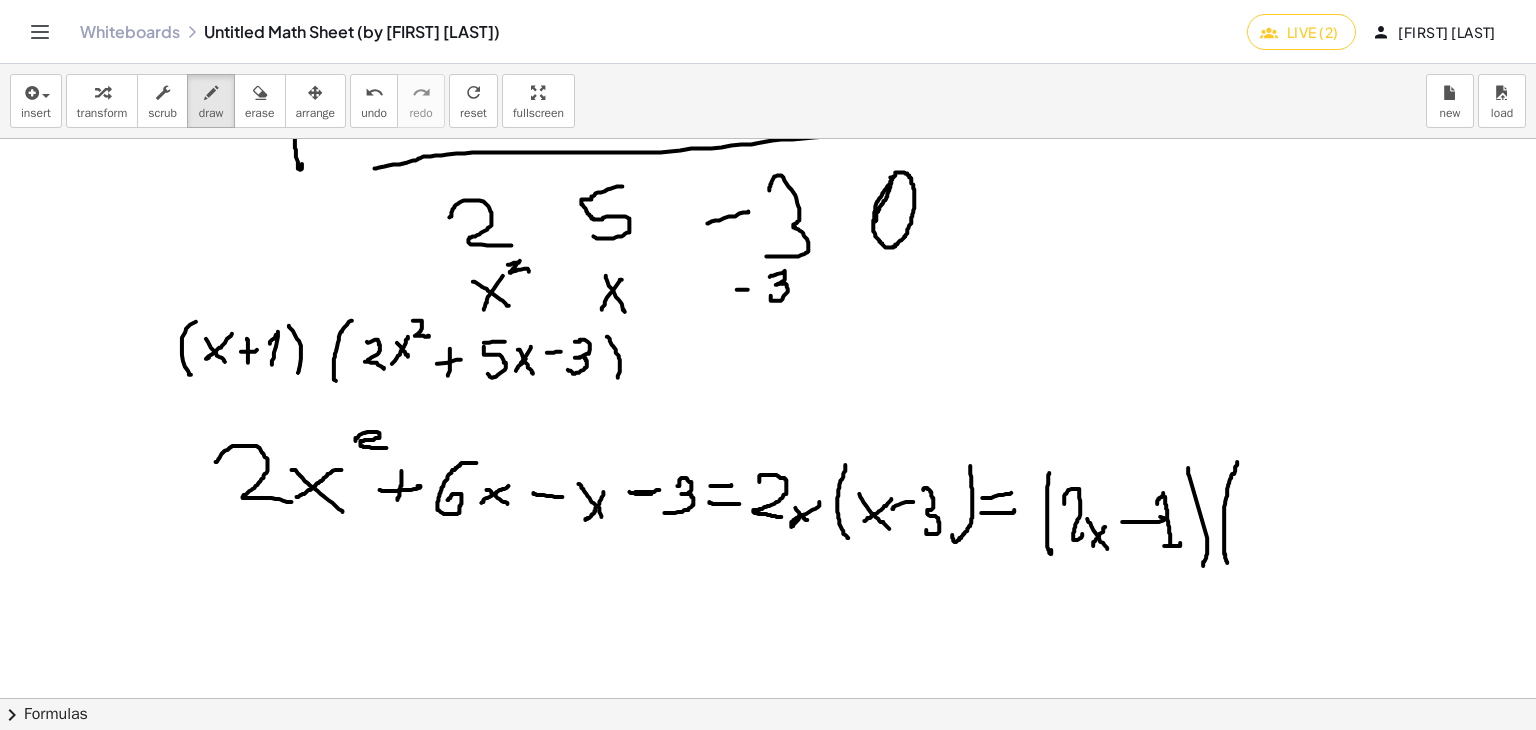 click at bounding box center (765, 365) 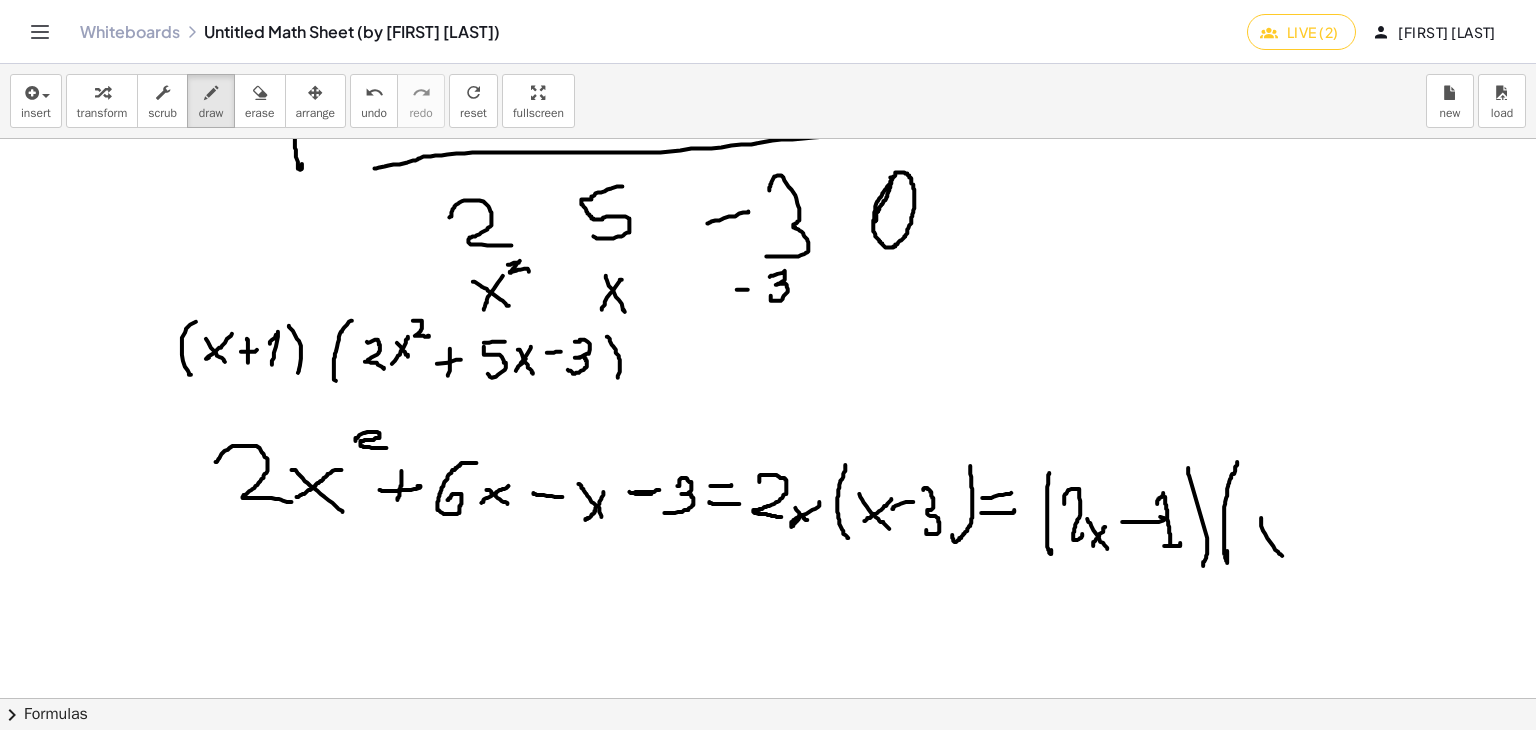 click at bounding box center [765, 365] 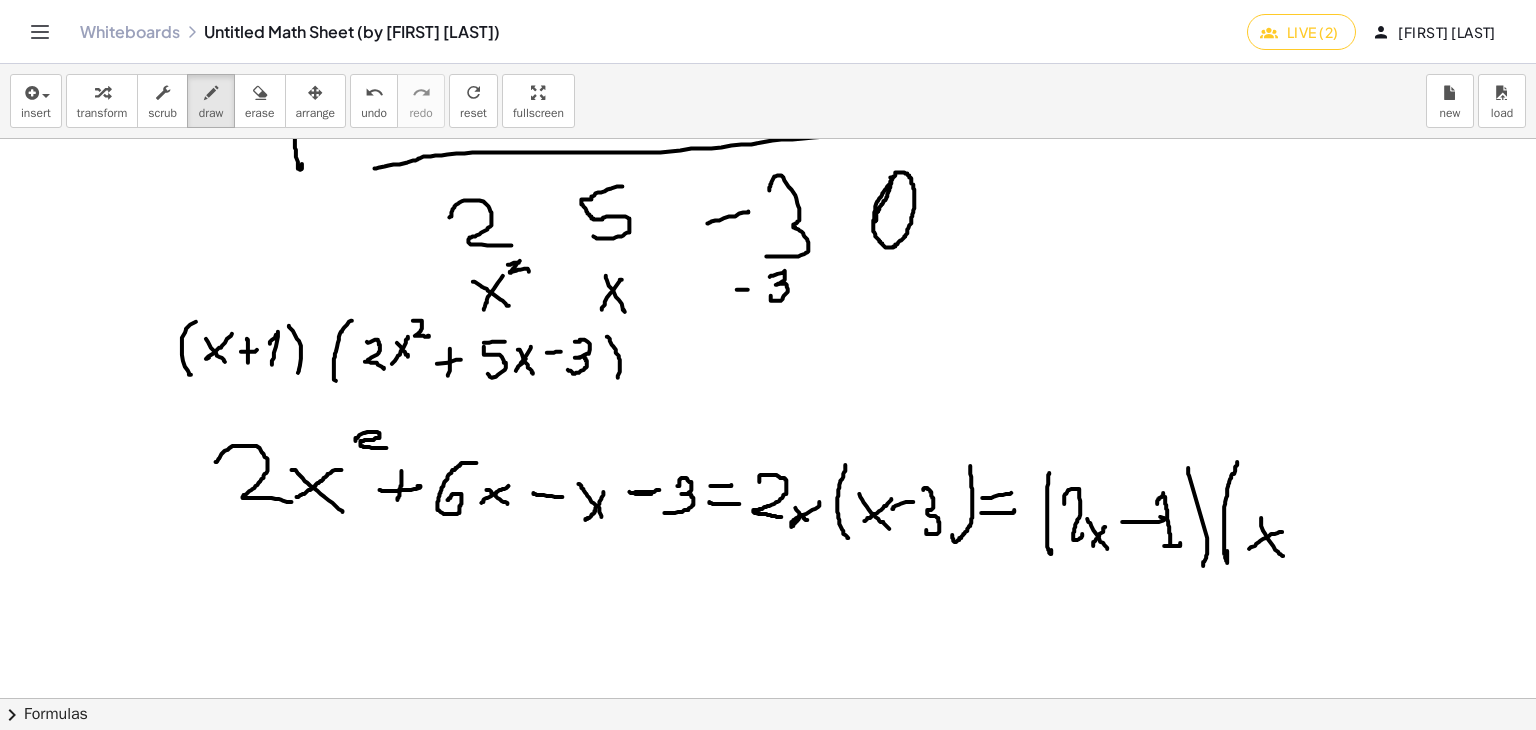 click at bounding box center (765, 365) 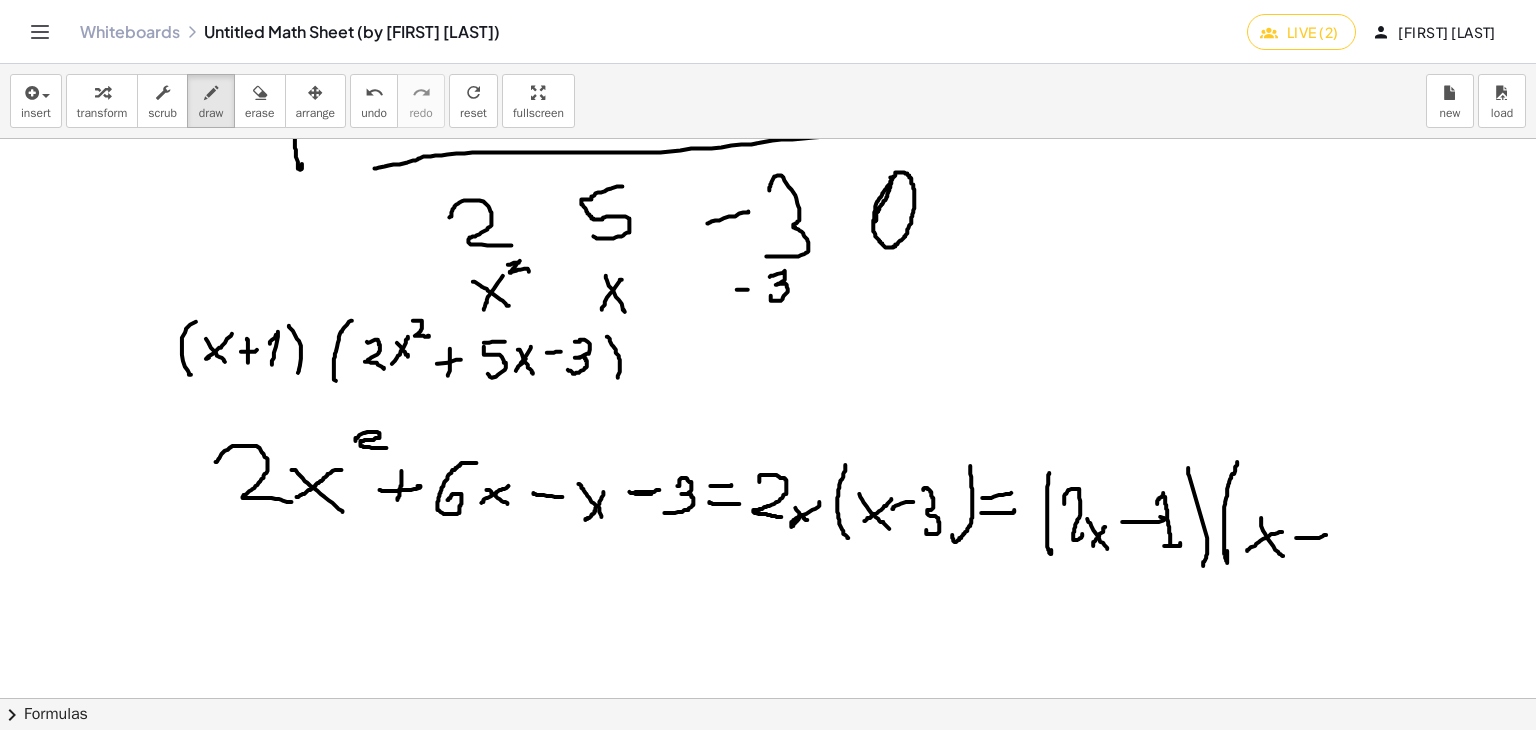 click at bounding box center (765, 365) 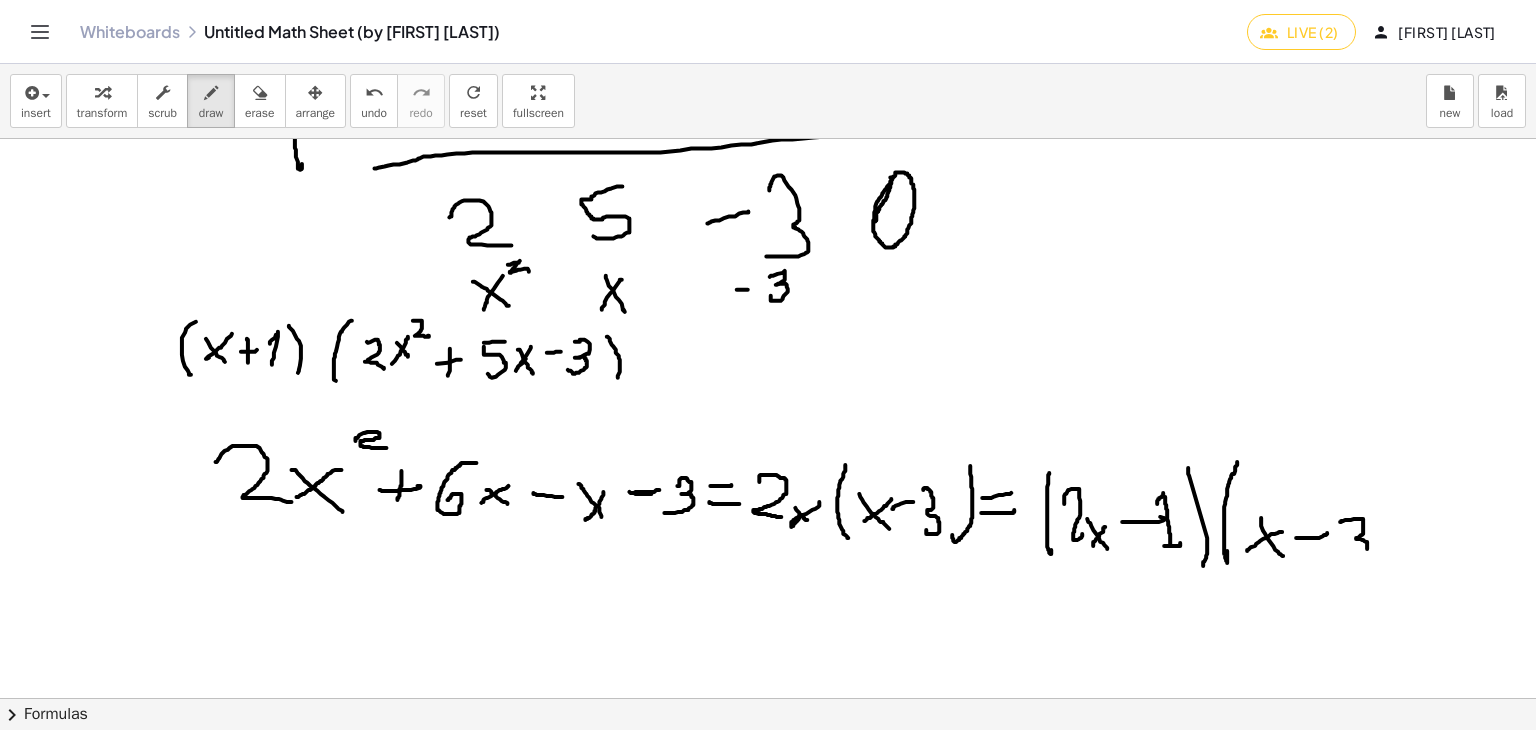 click at bounding box center (765, 365) 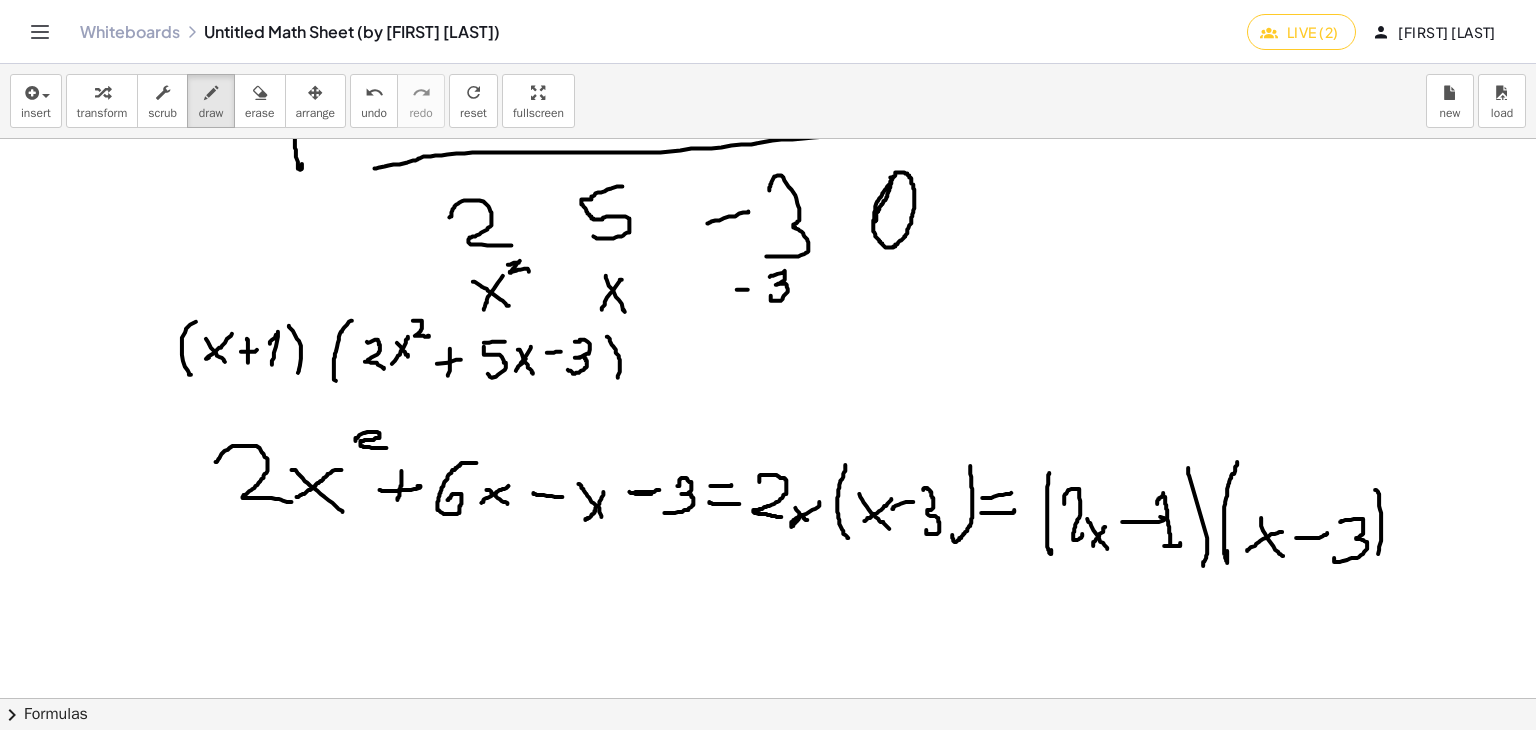 click at bounding box center (765, 365) 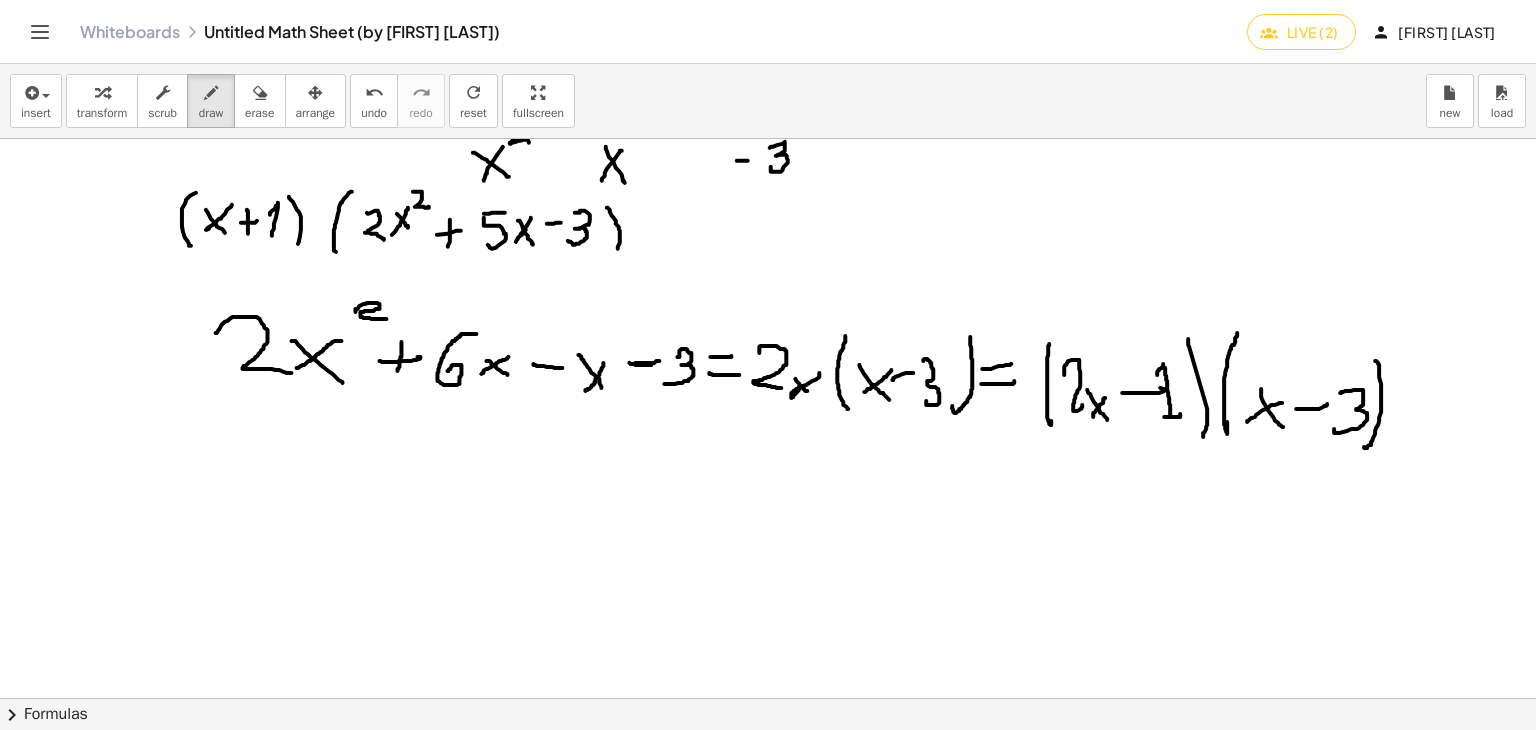 scroll, scrollTop: 574, scrollLeft: 21, axis: both 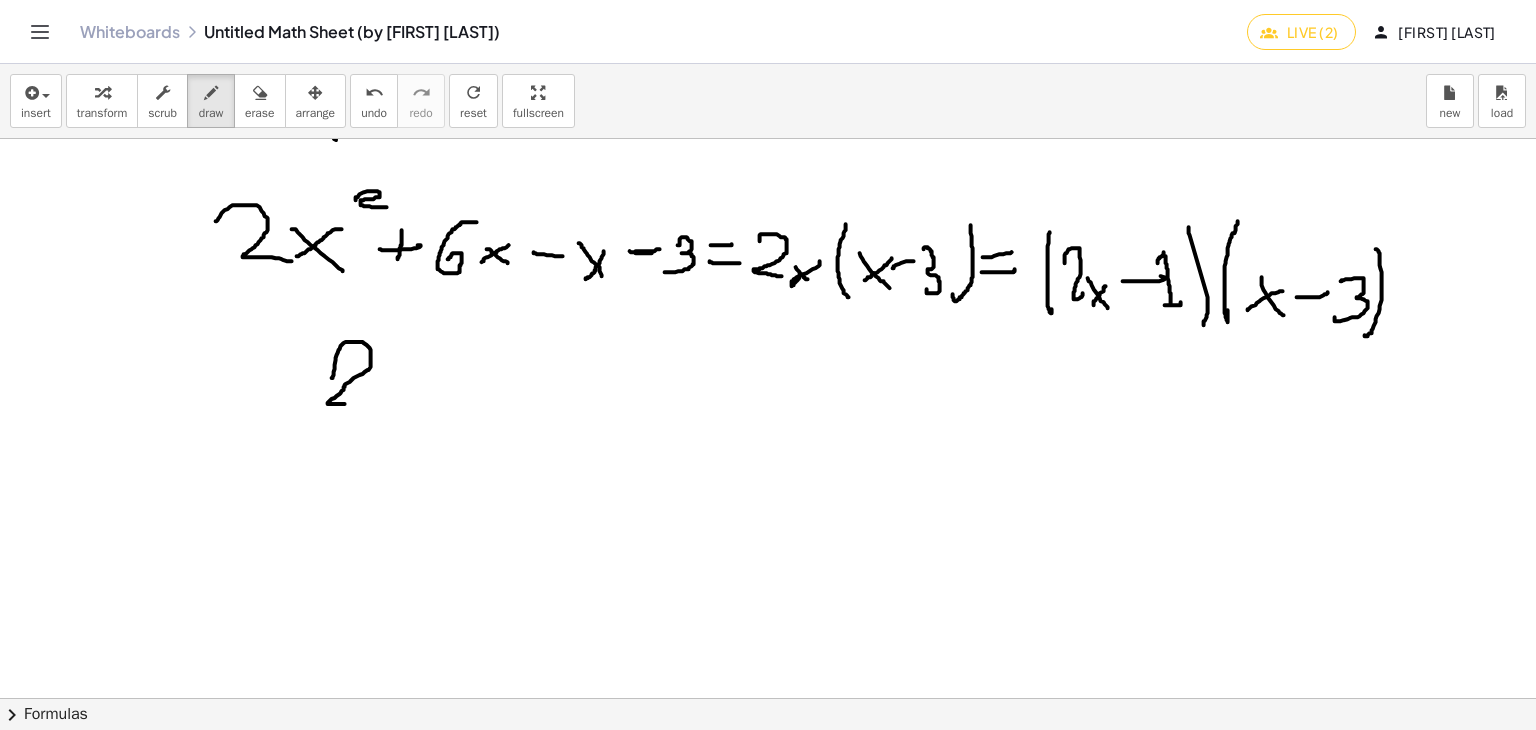 click at bounding box center (765, 404) 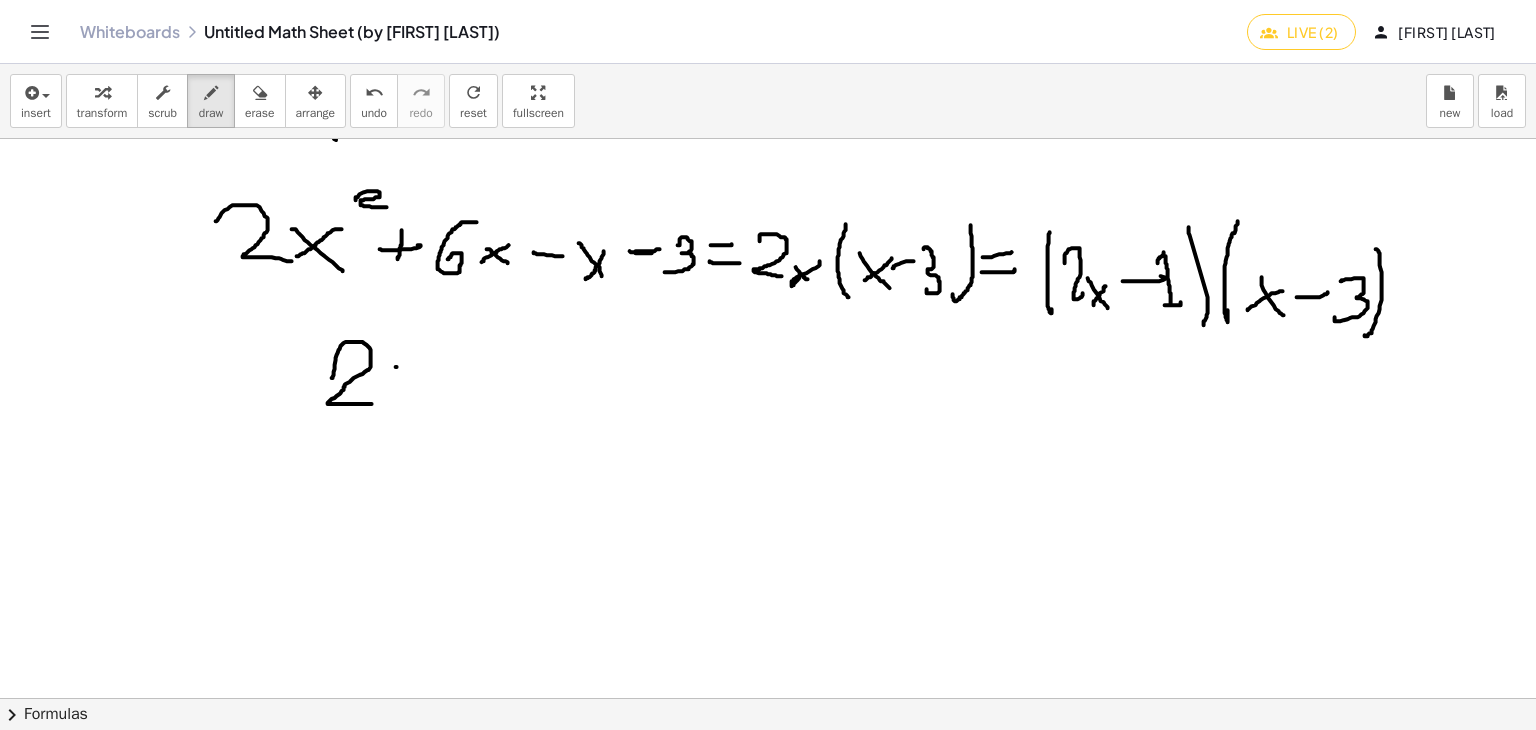 click at bounding box center [765, 404] 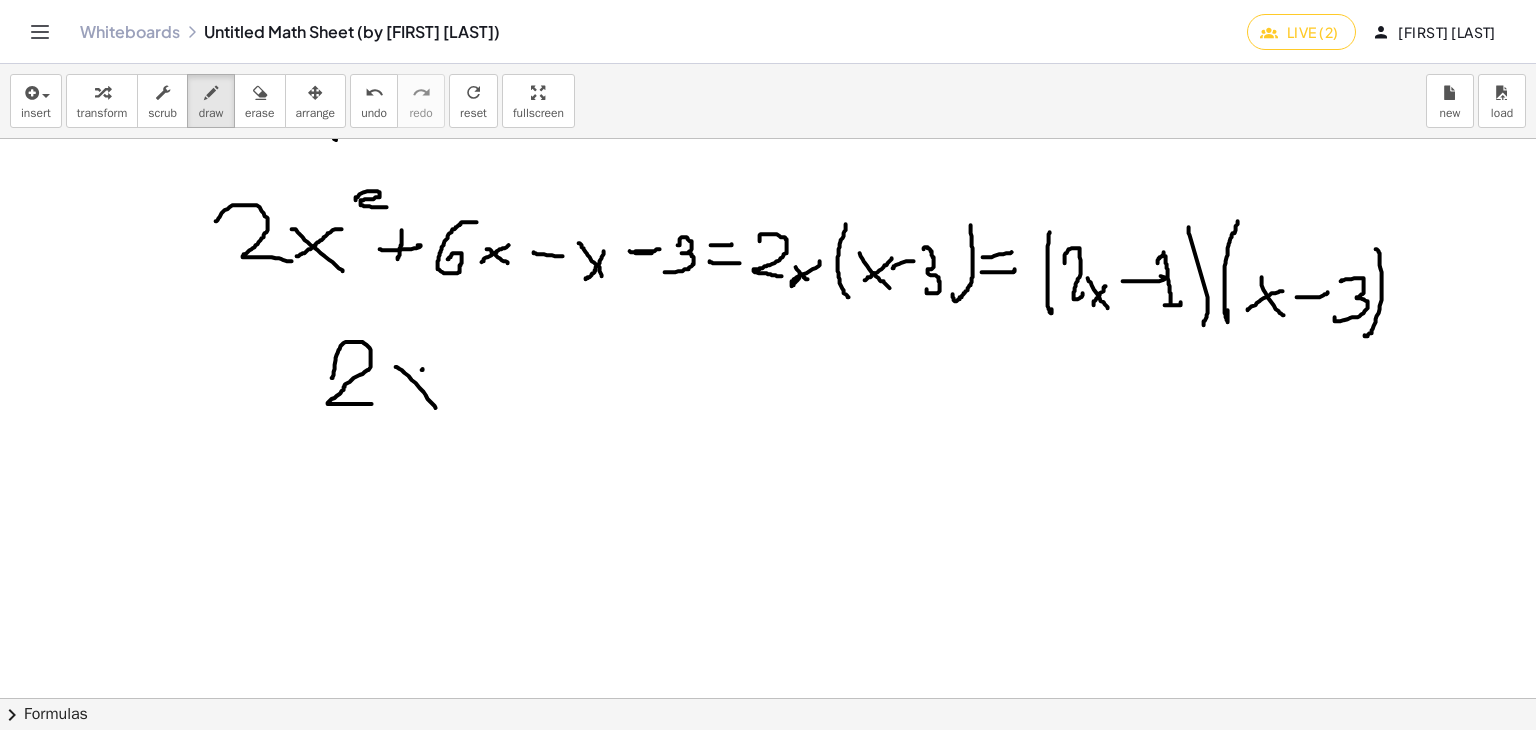 click at bounding box center [765, 404] 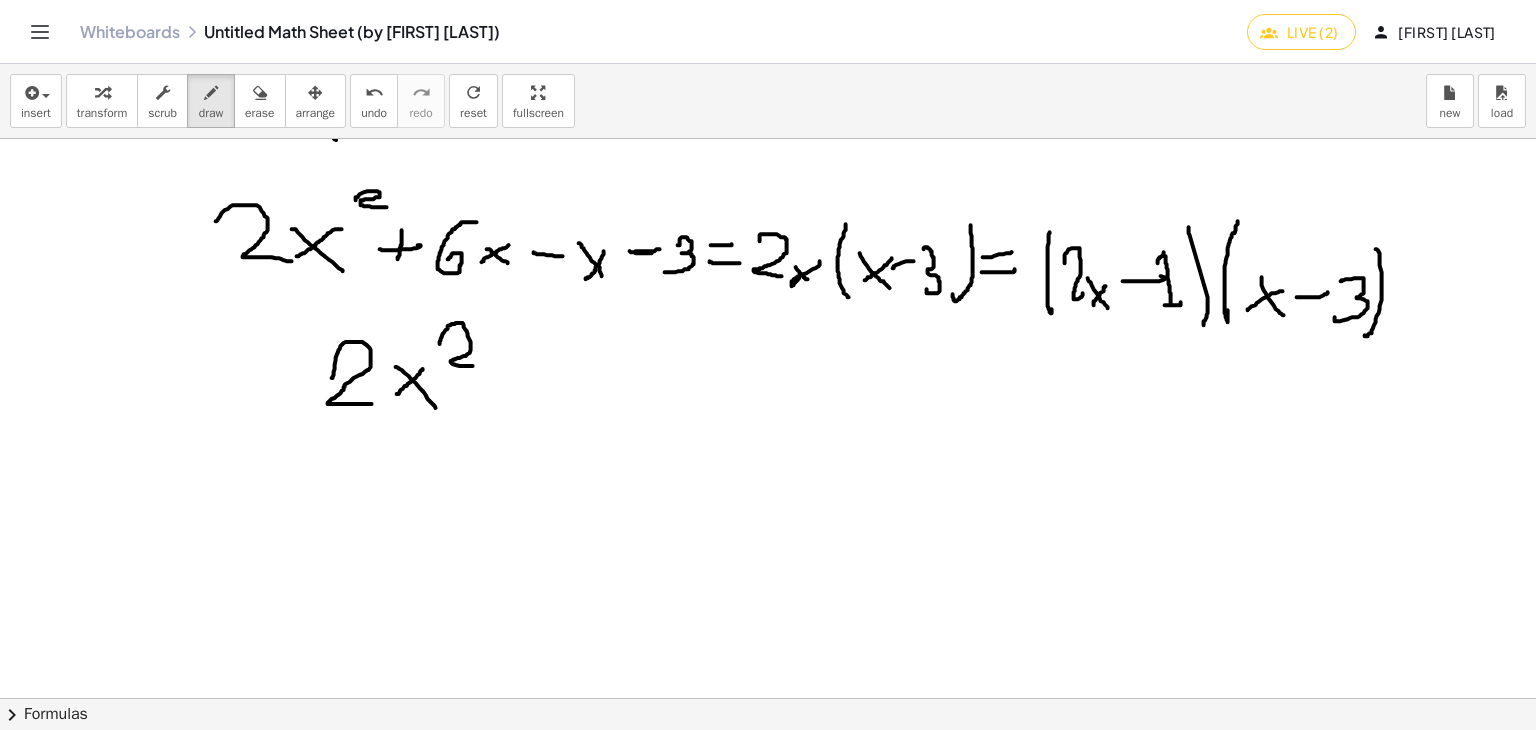 click at bounding box center [765, 404] 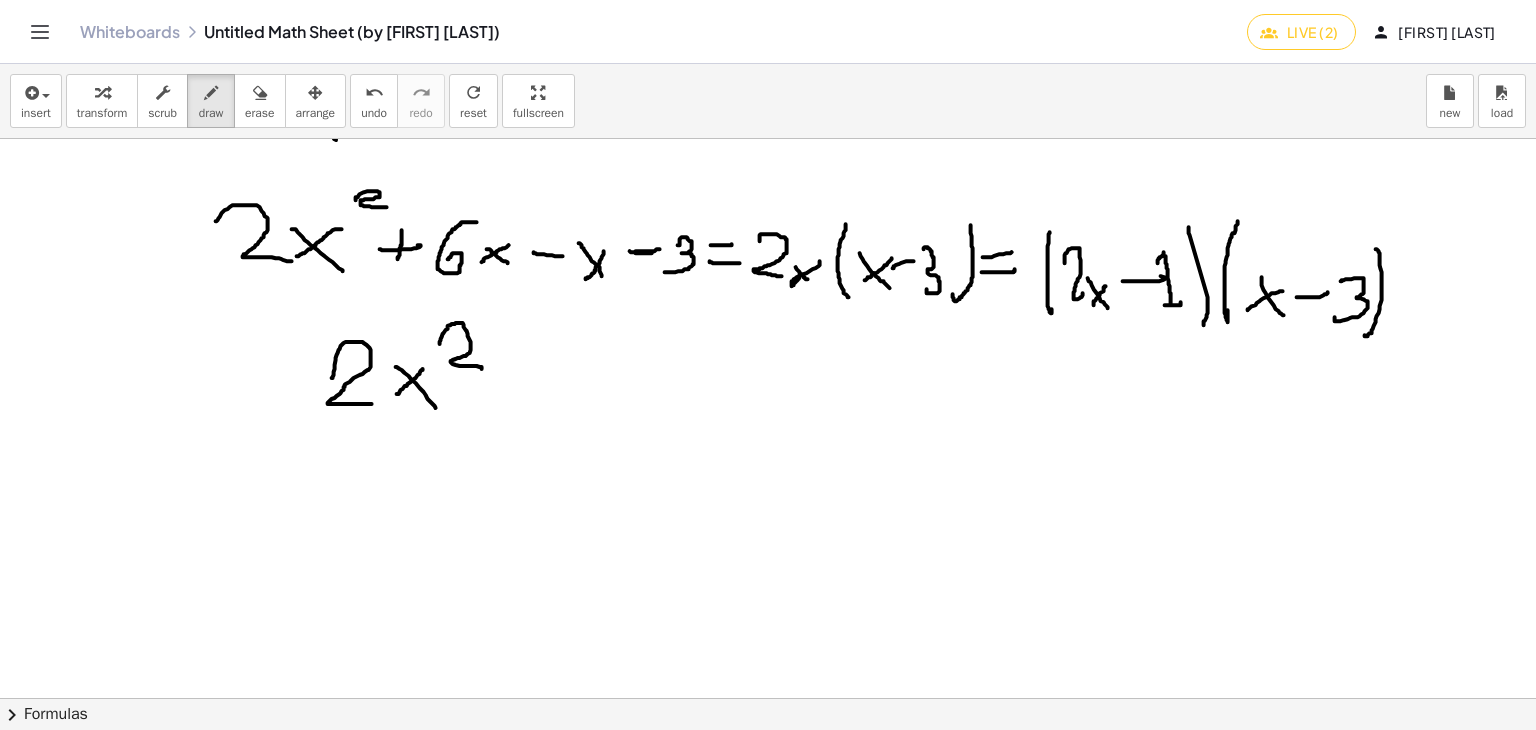 click at bounding box center [765, 404] 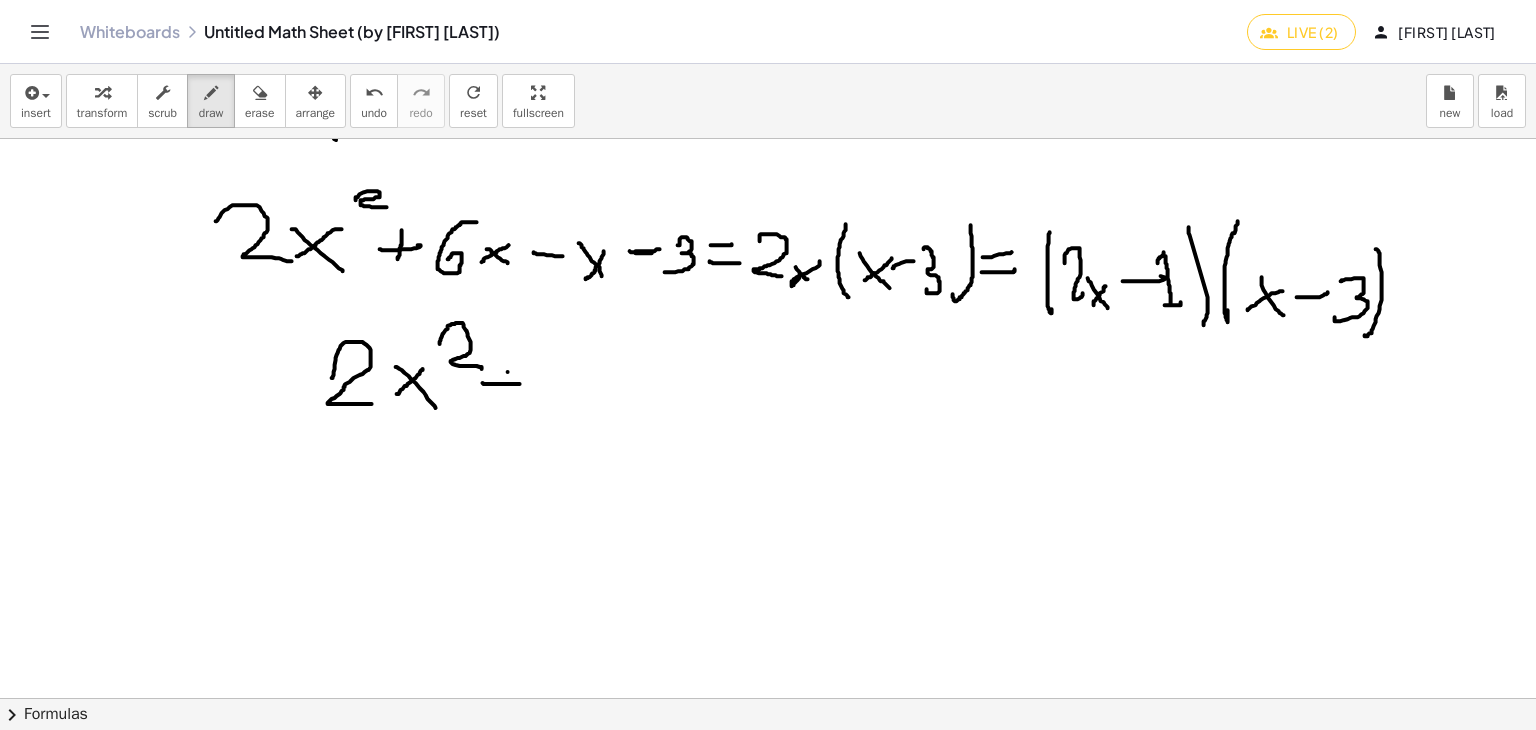 click at bounding box center (765, 404) 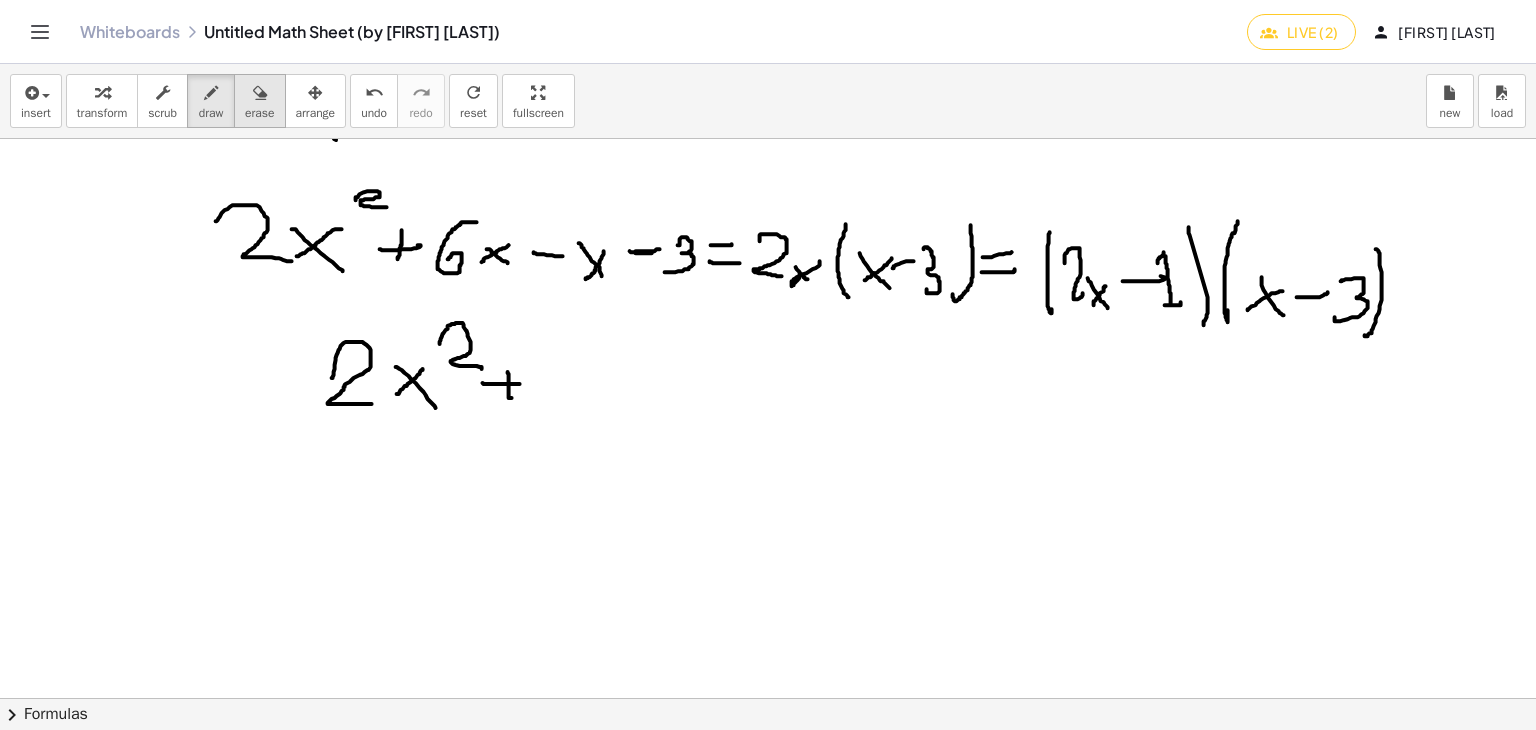 click on "erase" at bounding box center (259, 101) 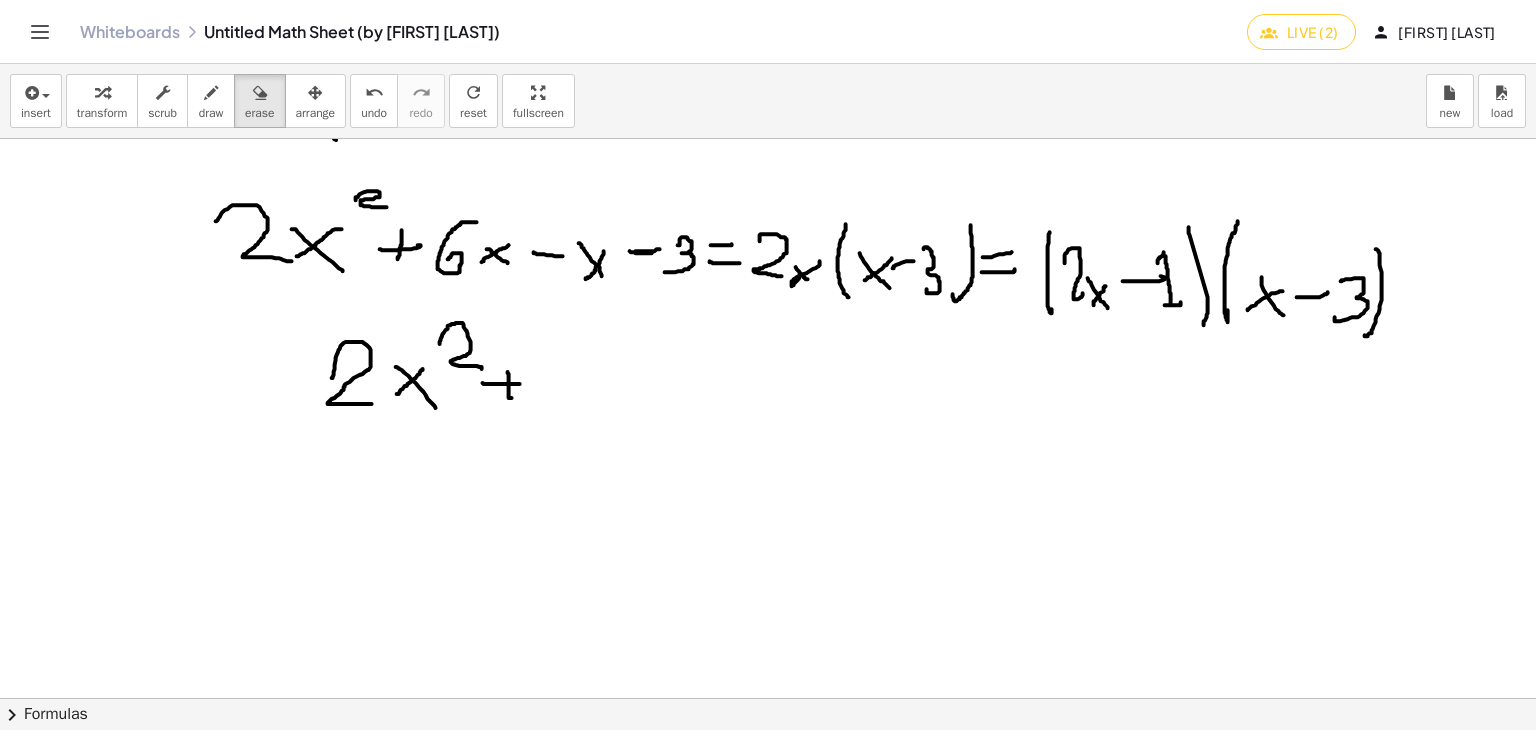click at bounding box center (765, 404) 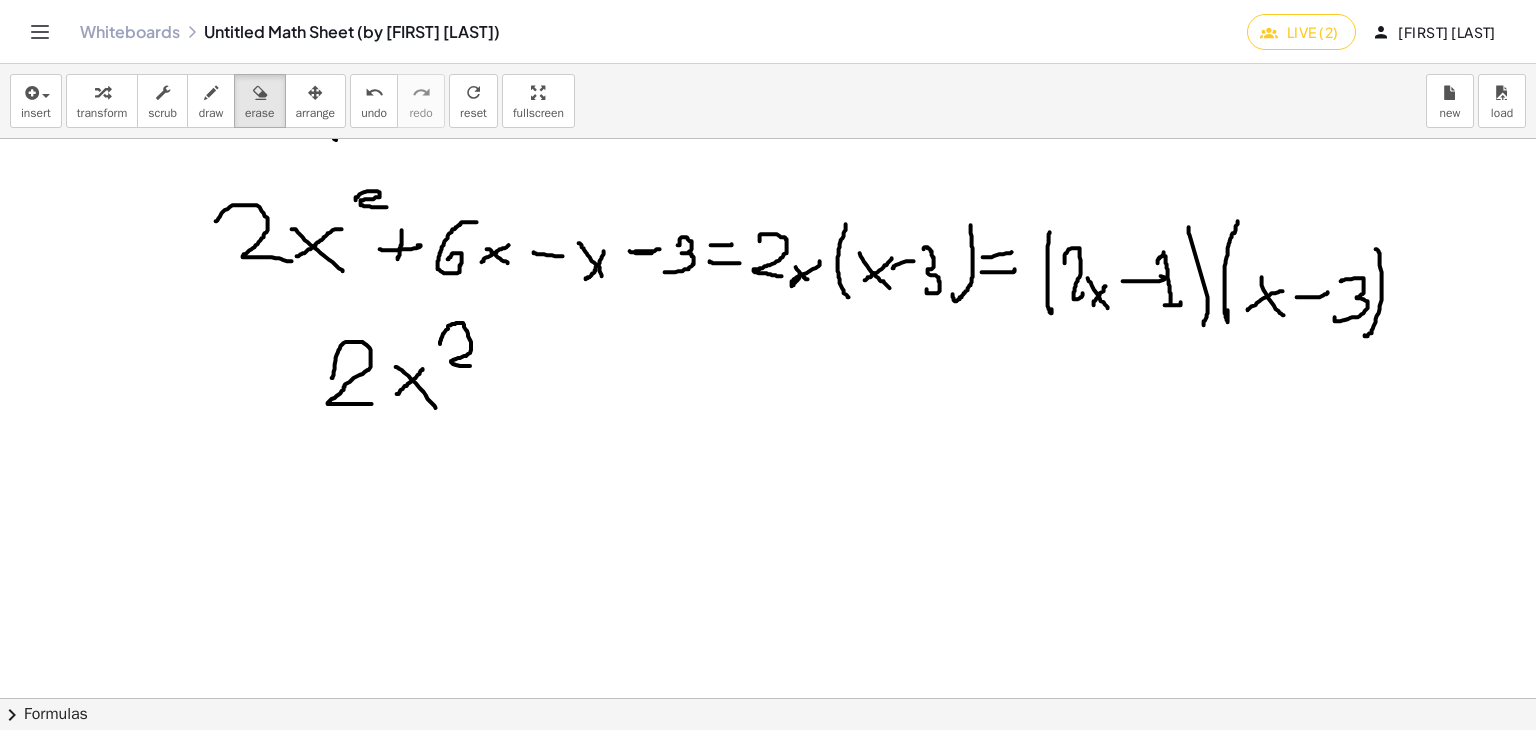 click at bounding box center (211, 93) 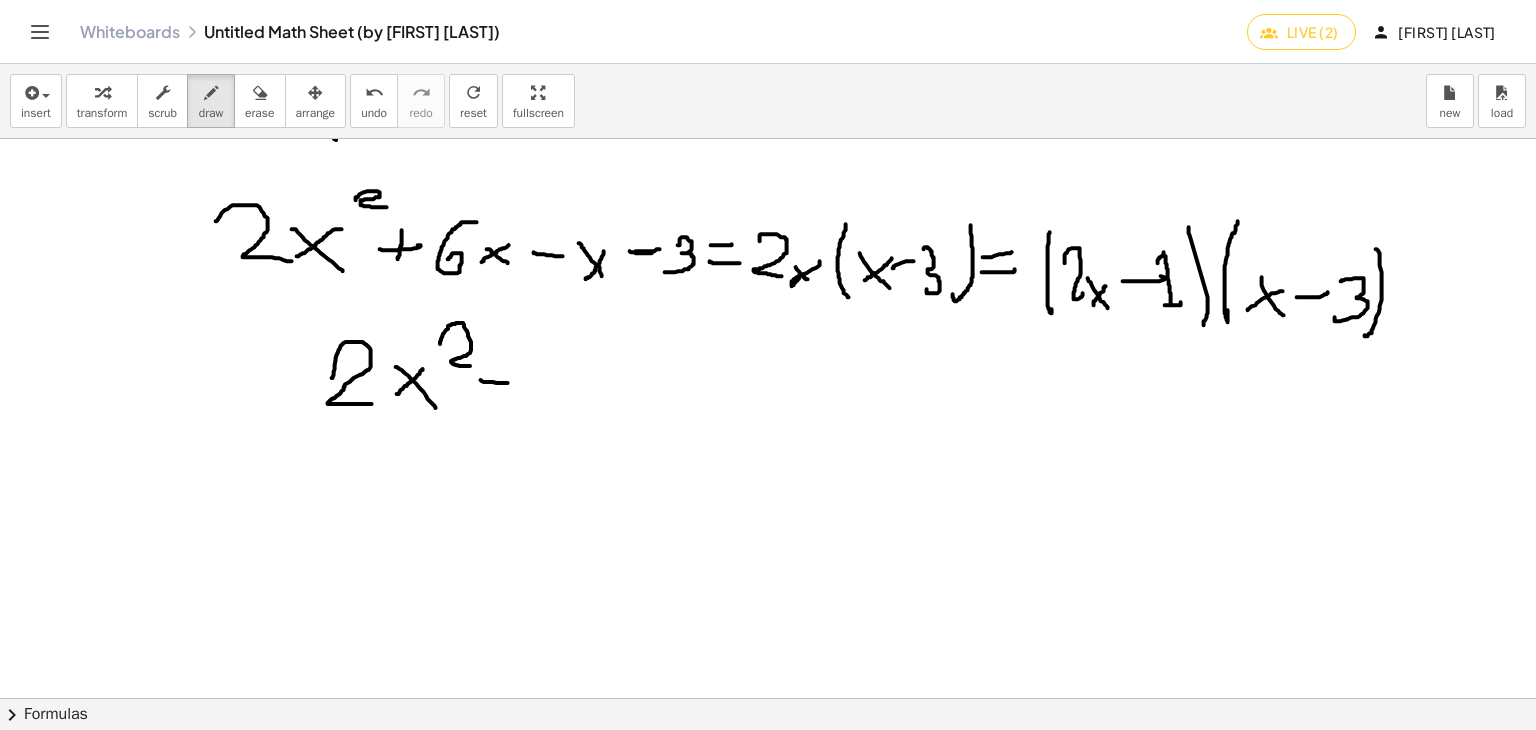 click at bounding box center [765, 404] 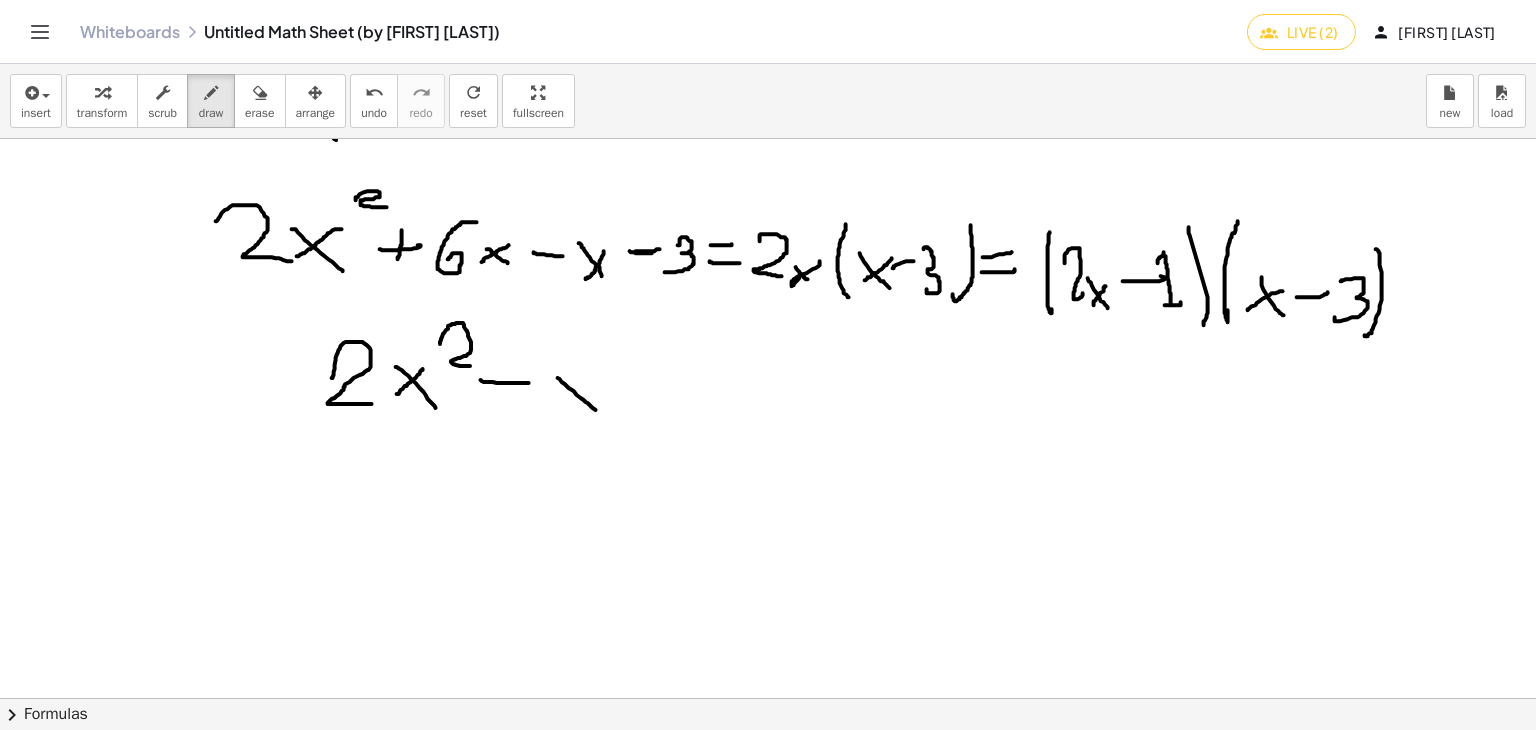 click at bounding box center [765, 404] 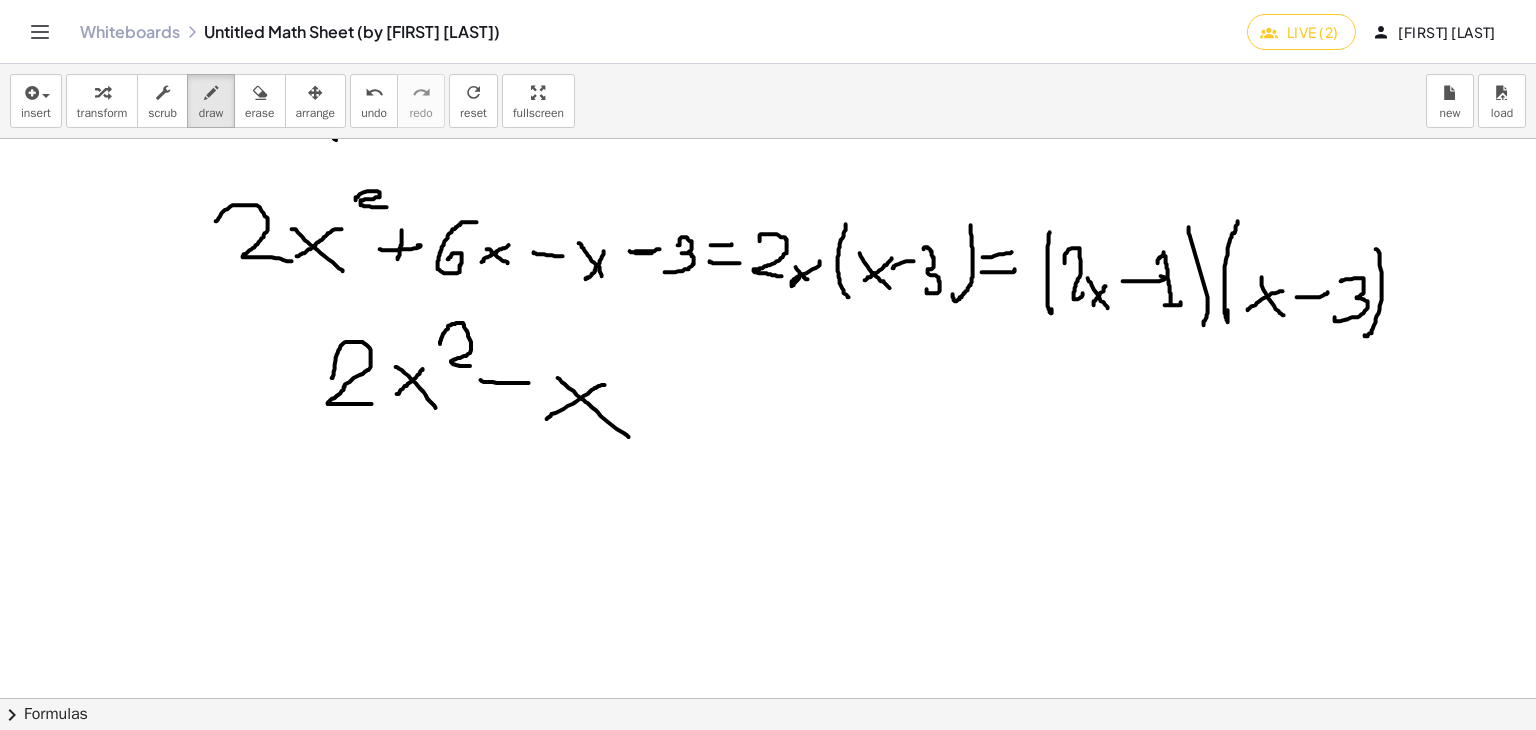 click at bounding box center [765, 404] 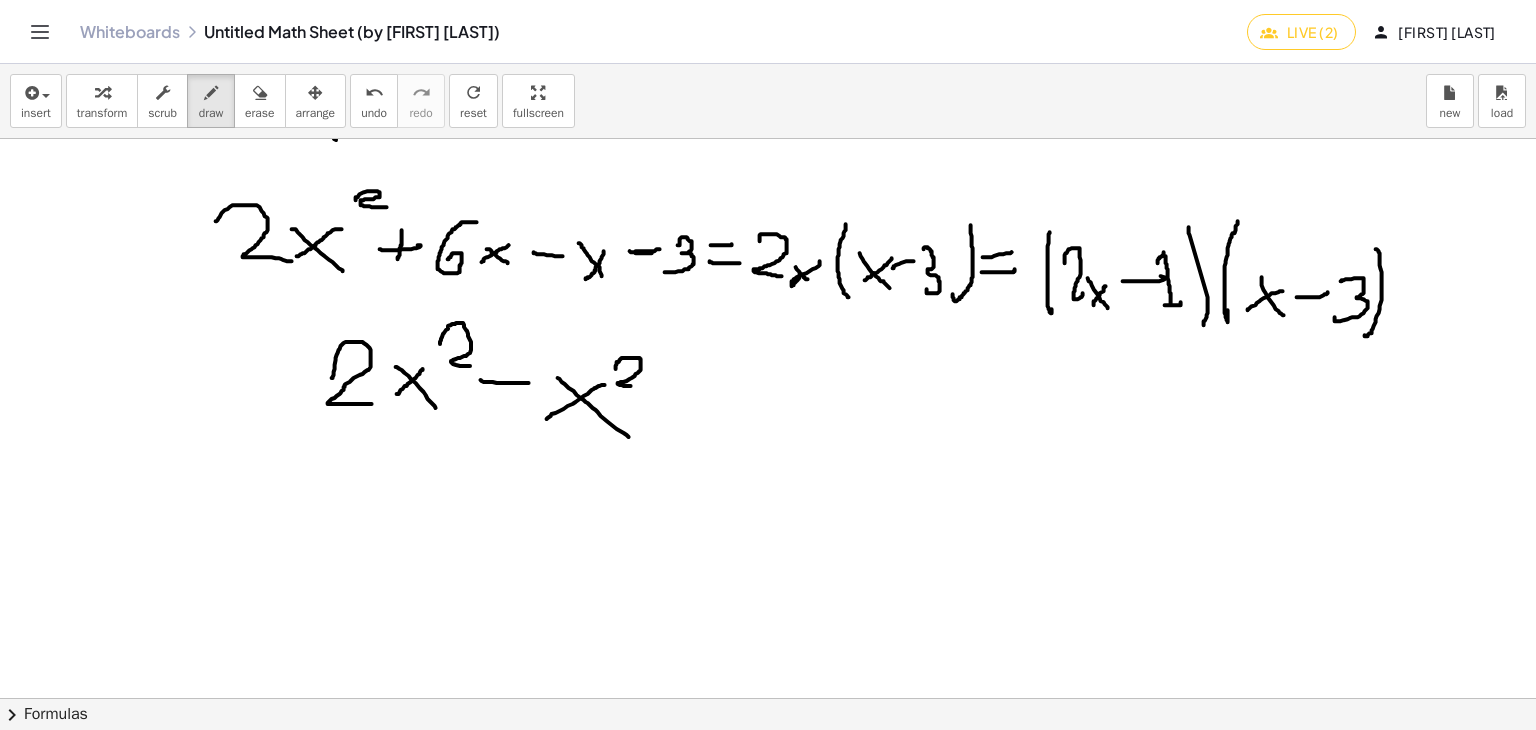 click at bounding box center [765, 404] 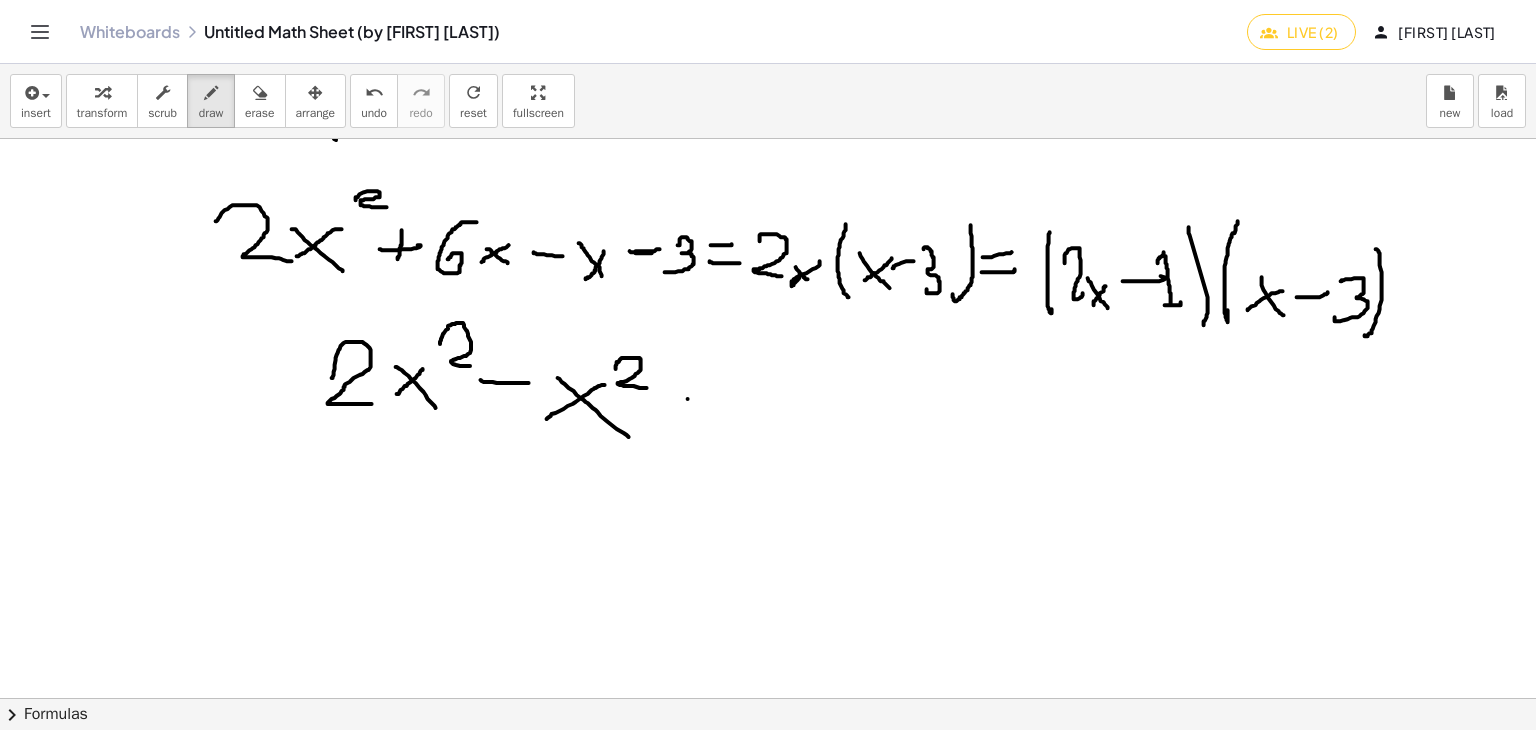 click at bounding box center [765, 404] 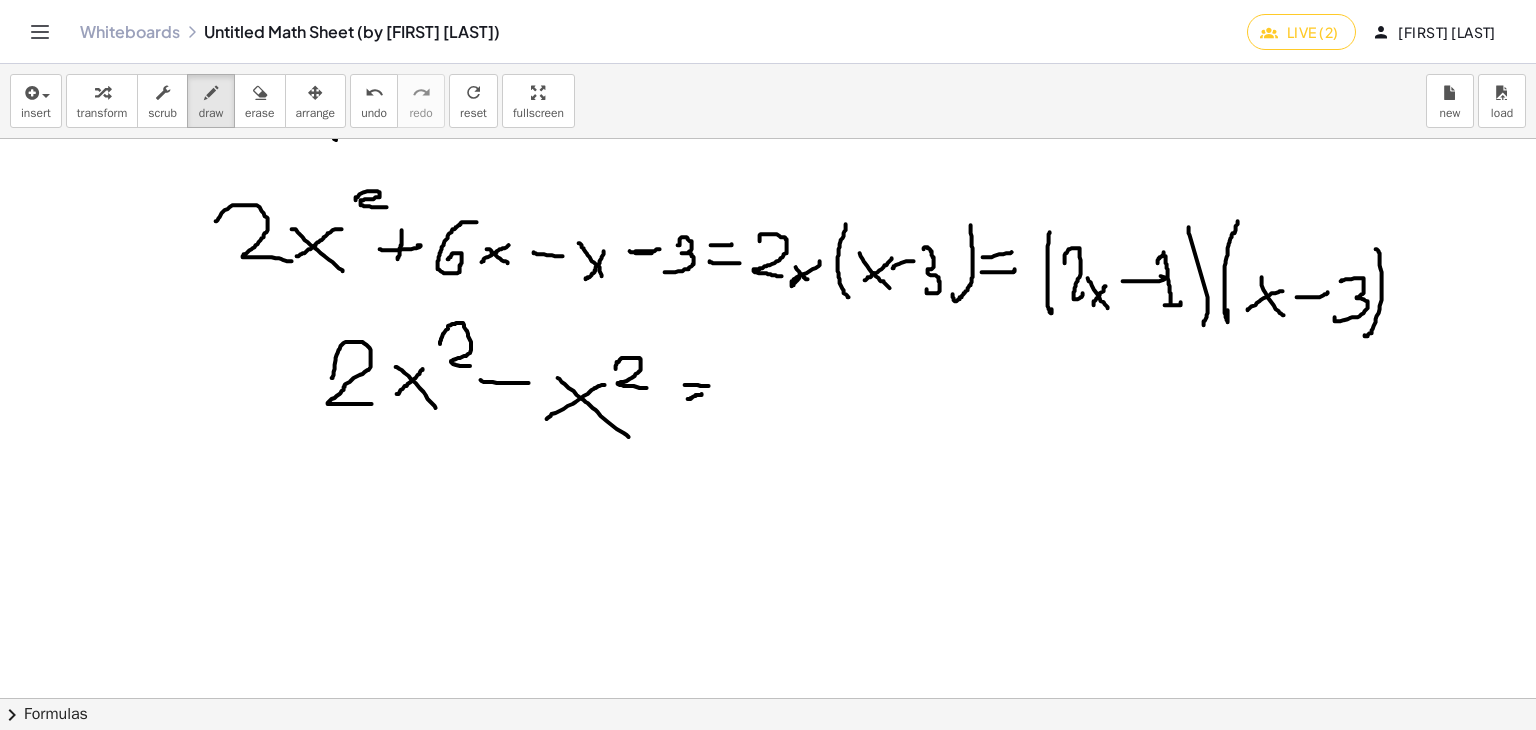 click at bounding box center [765, 404] 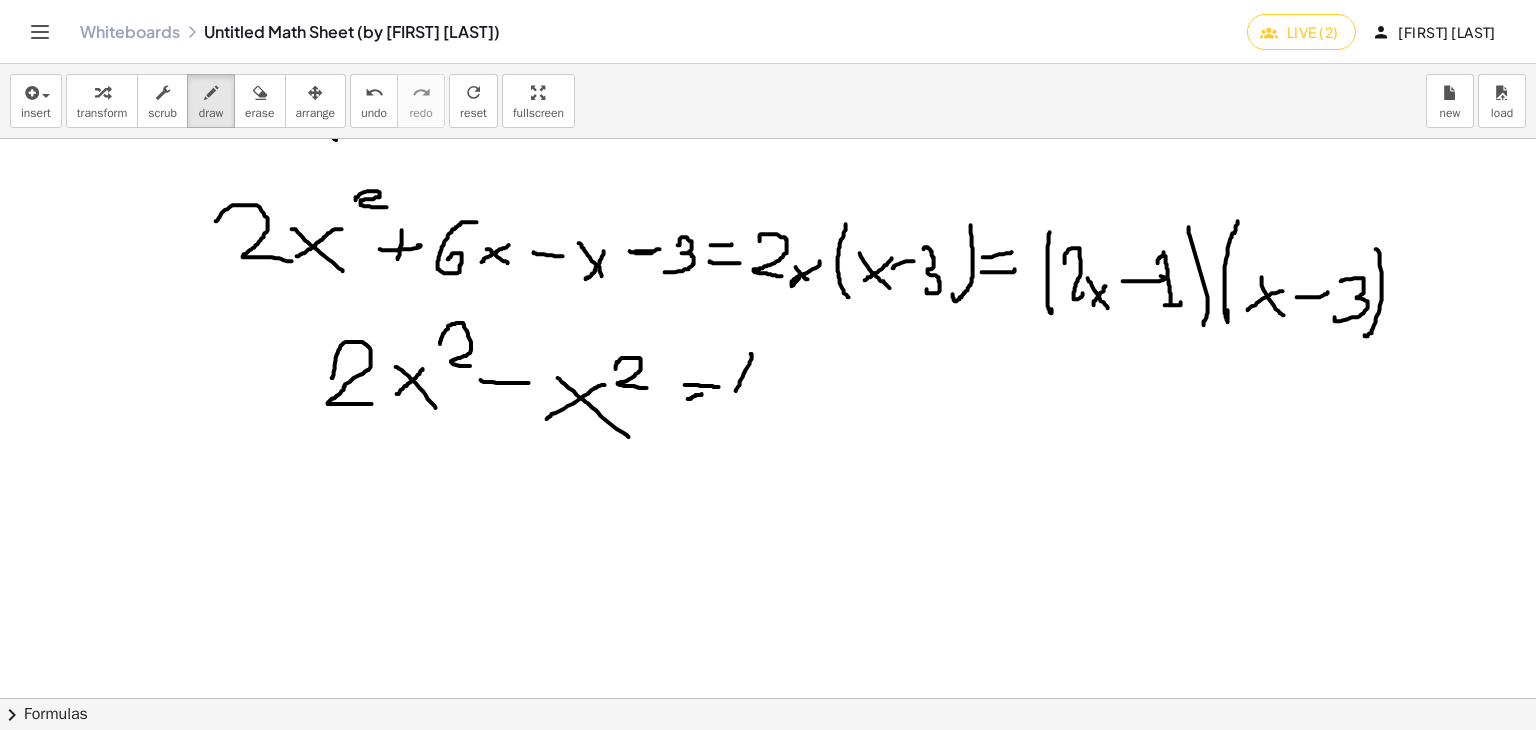 click at bounding box center (765, 404) 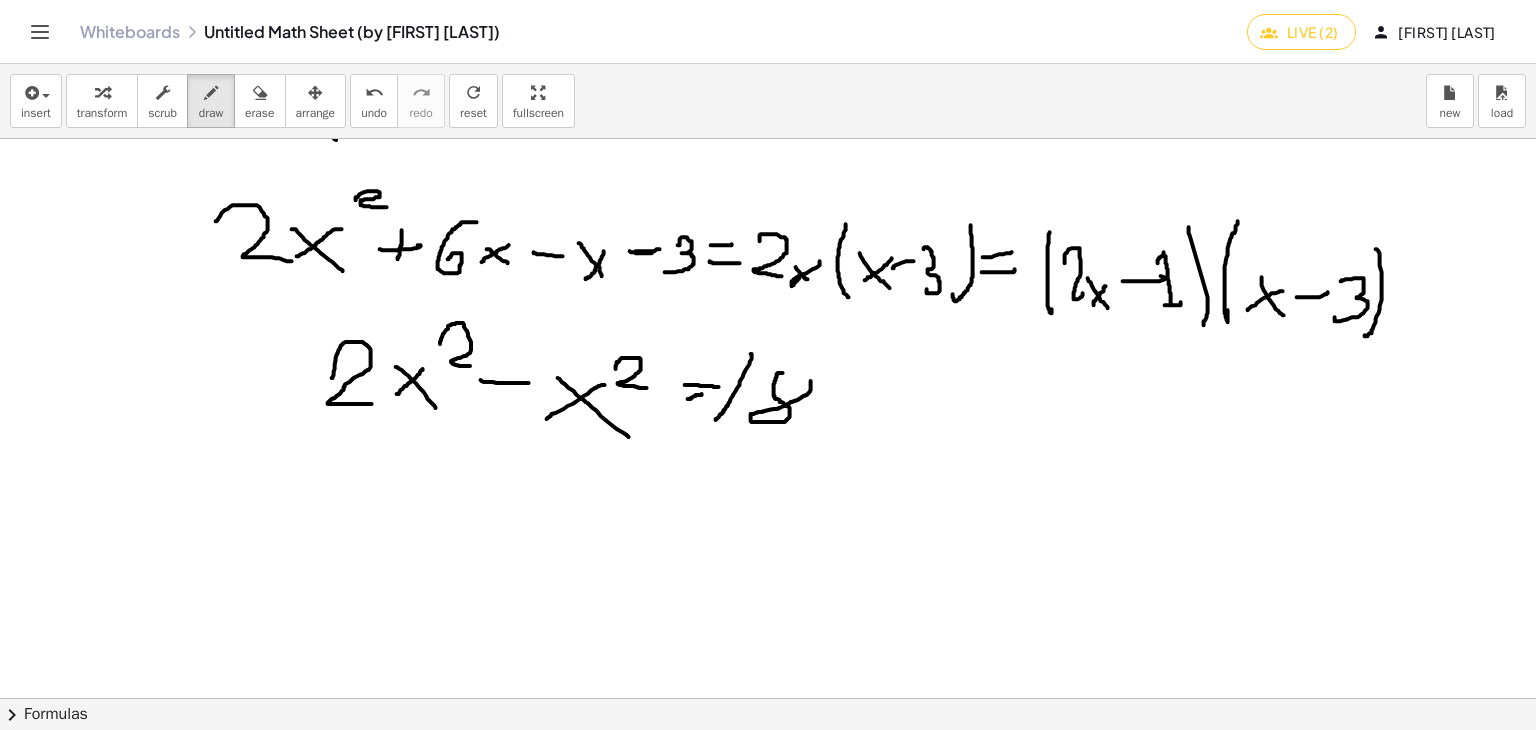 click at bounding box center [765, 404] 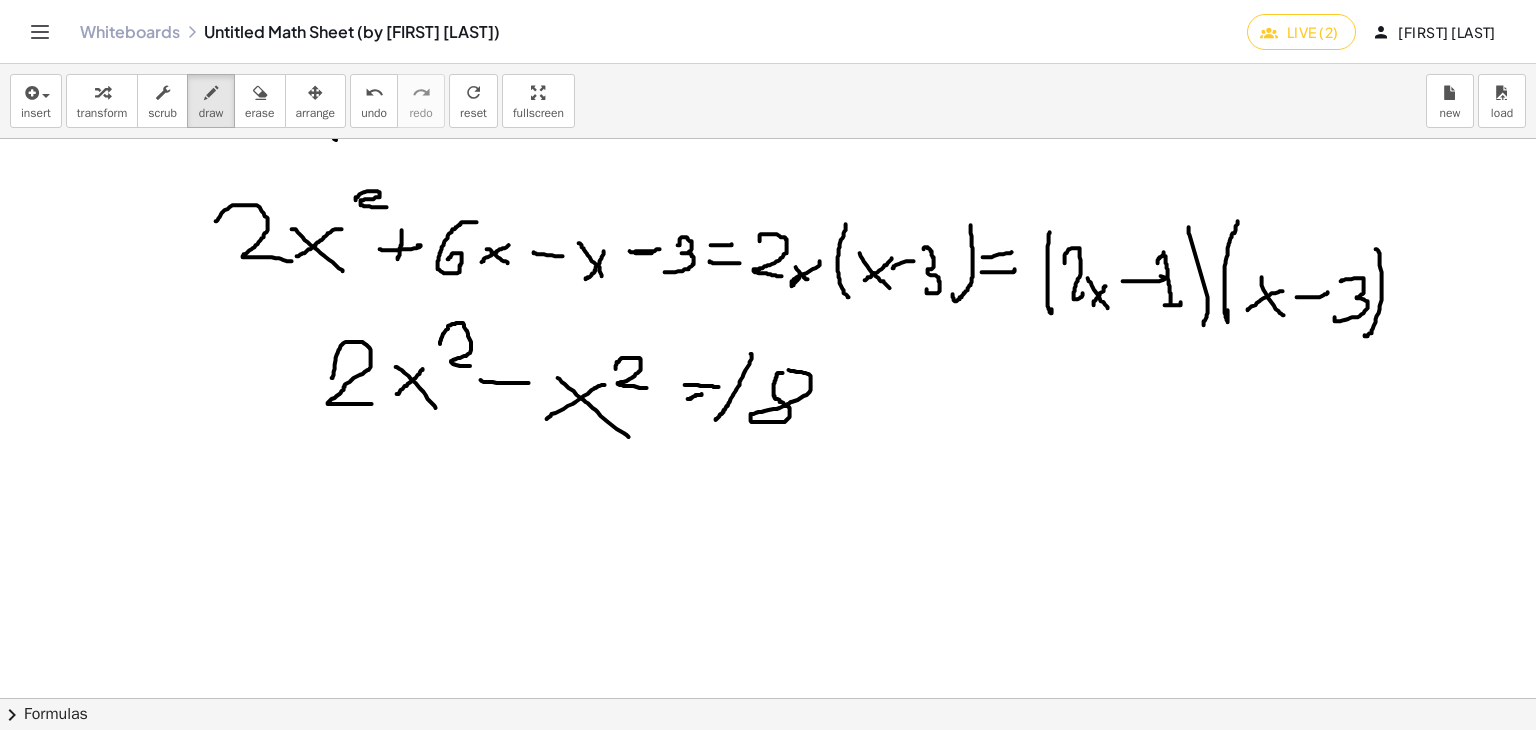 click at bounding box center (765, 404) 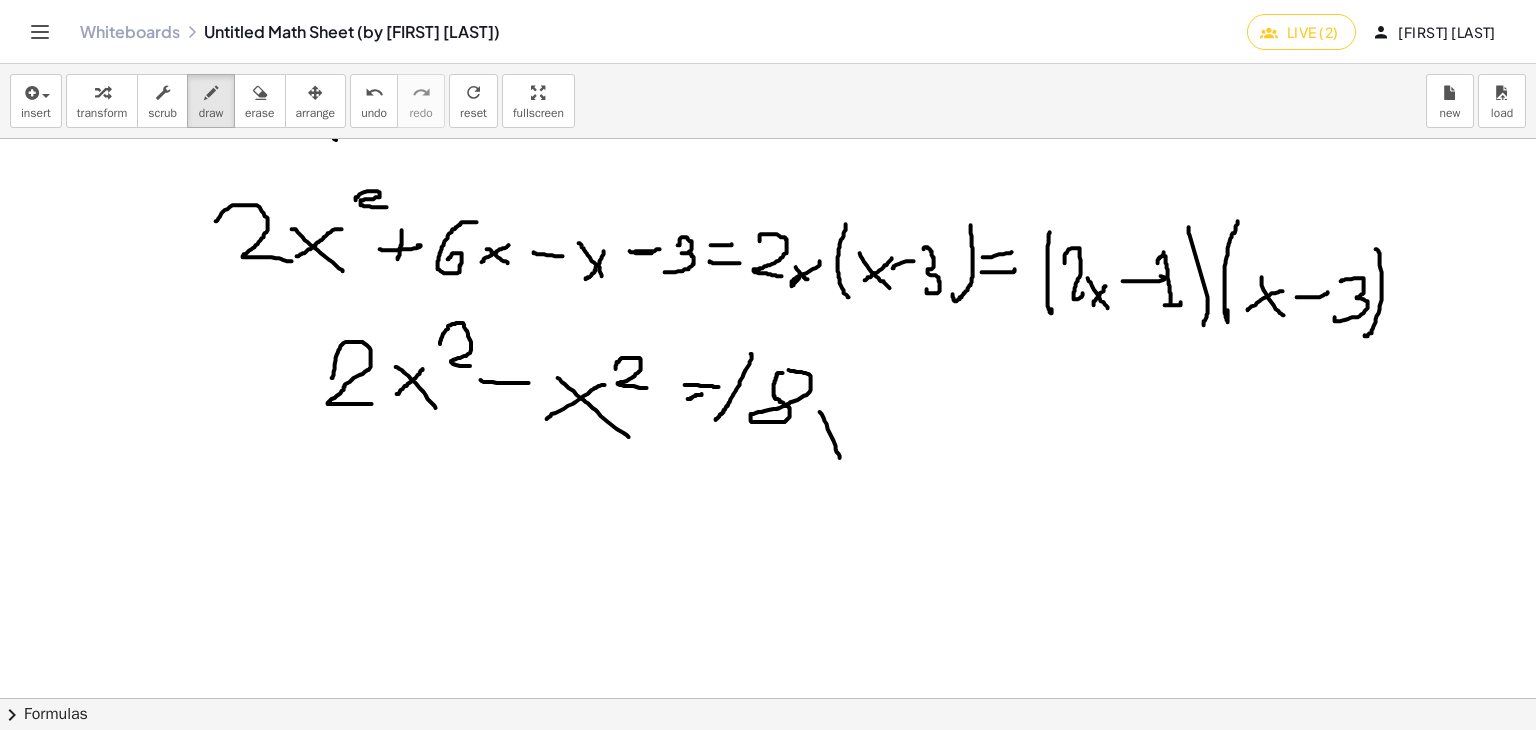 click at bounding box center [765, 404] 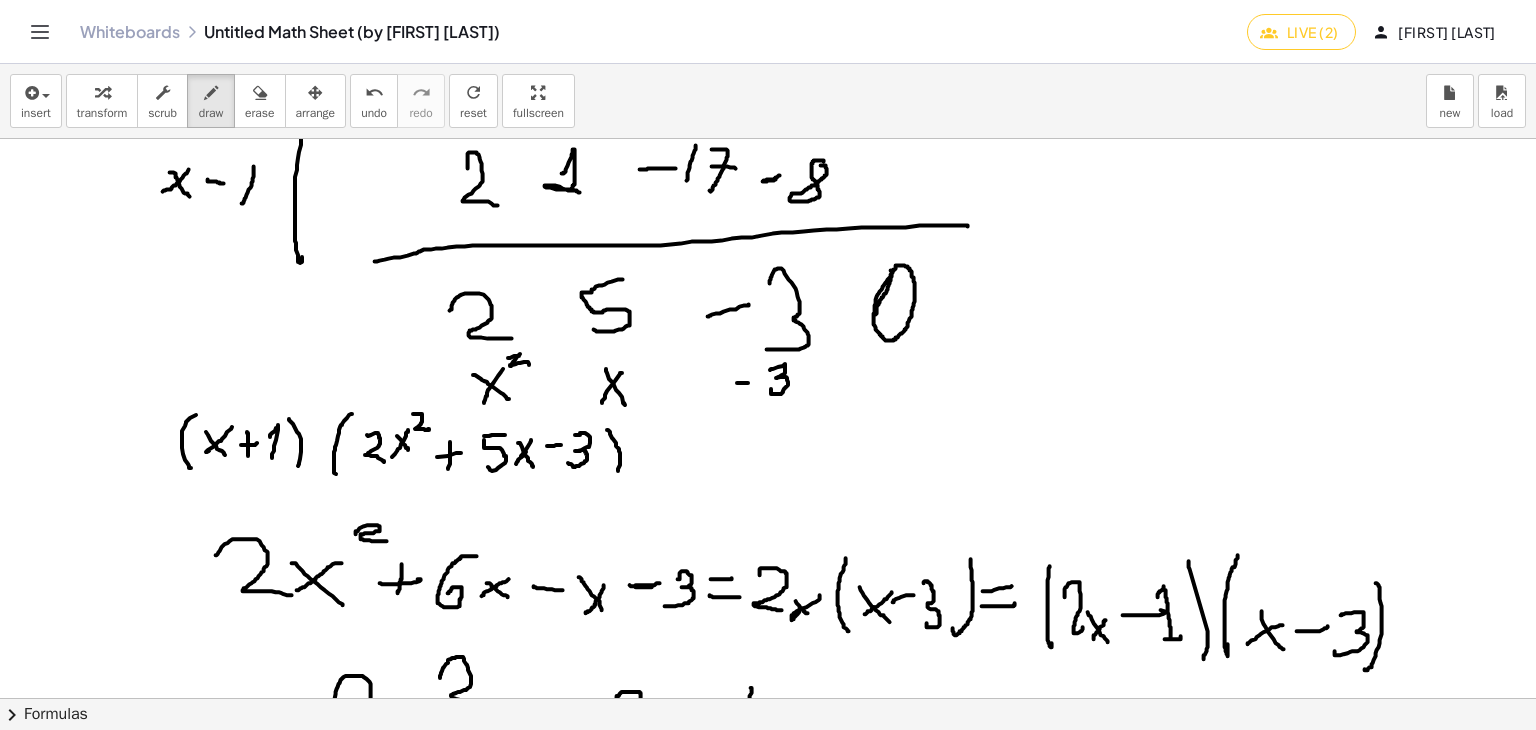 scroll, scrollTop: 574, scrollLeft: 21, axis: both 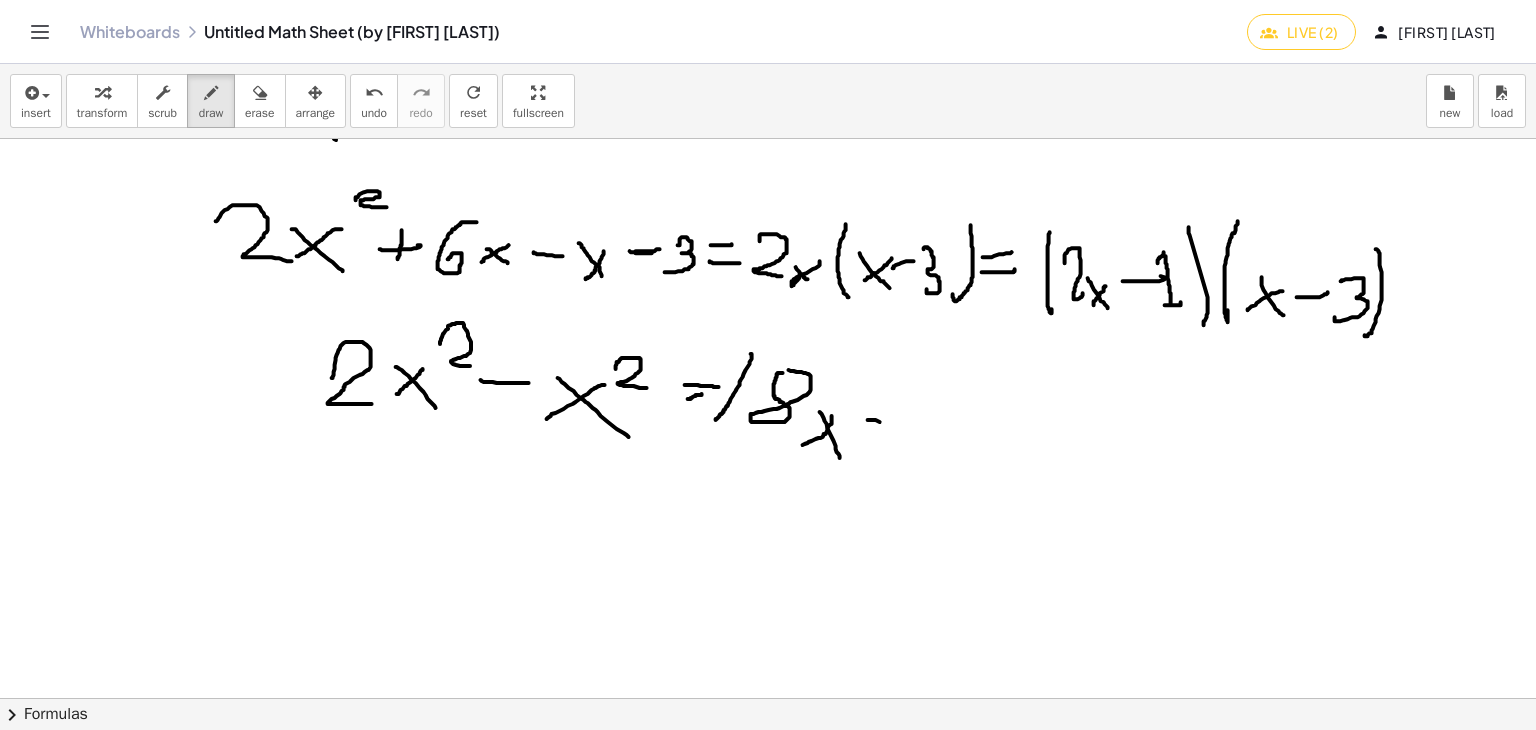 drag, startPoint x: 852, startPoint y: 419, endPoint x: 875, endPoint y: 411, distance: 24.351591 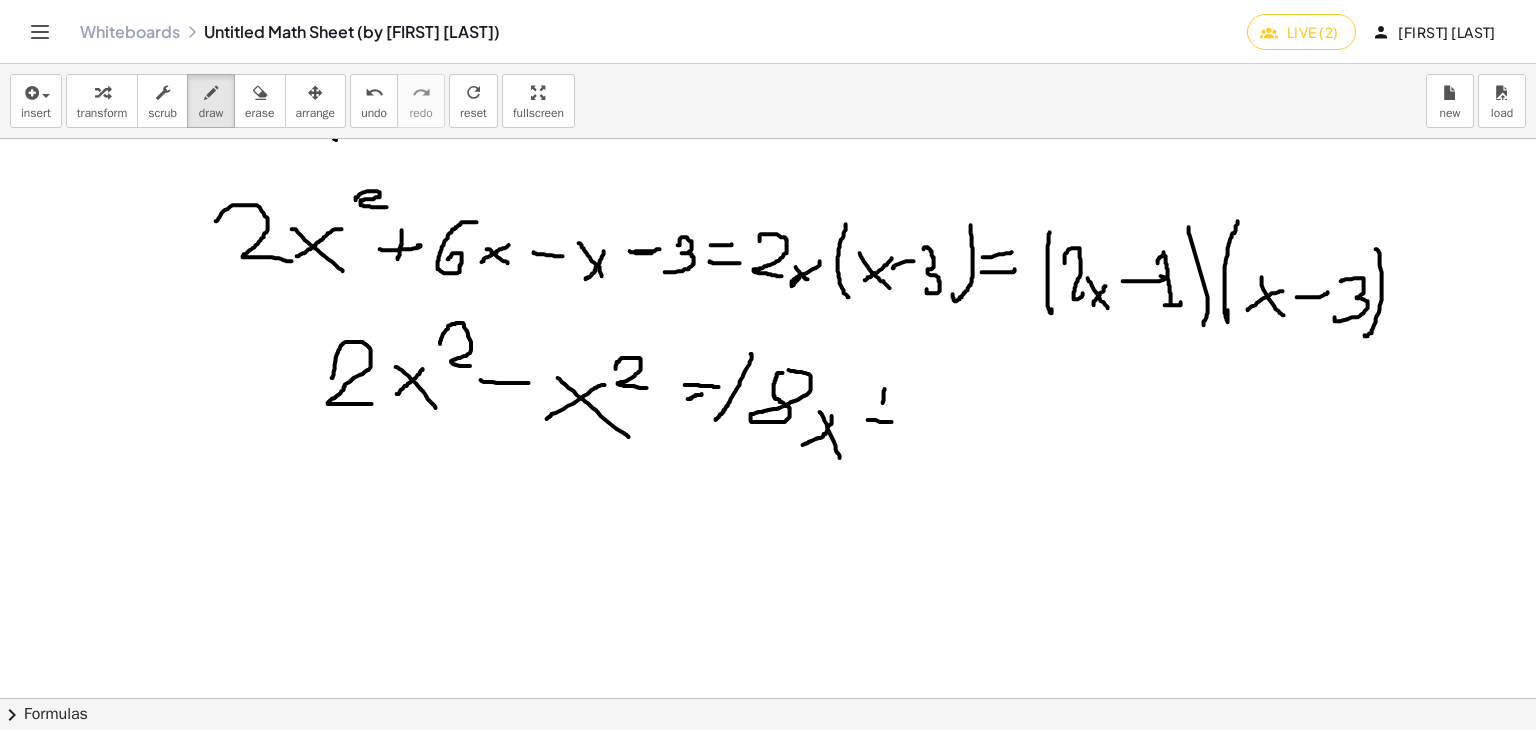 click at bounding box center [765, 404] 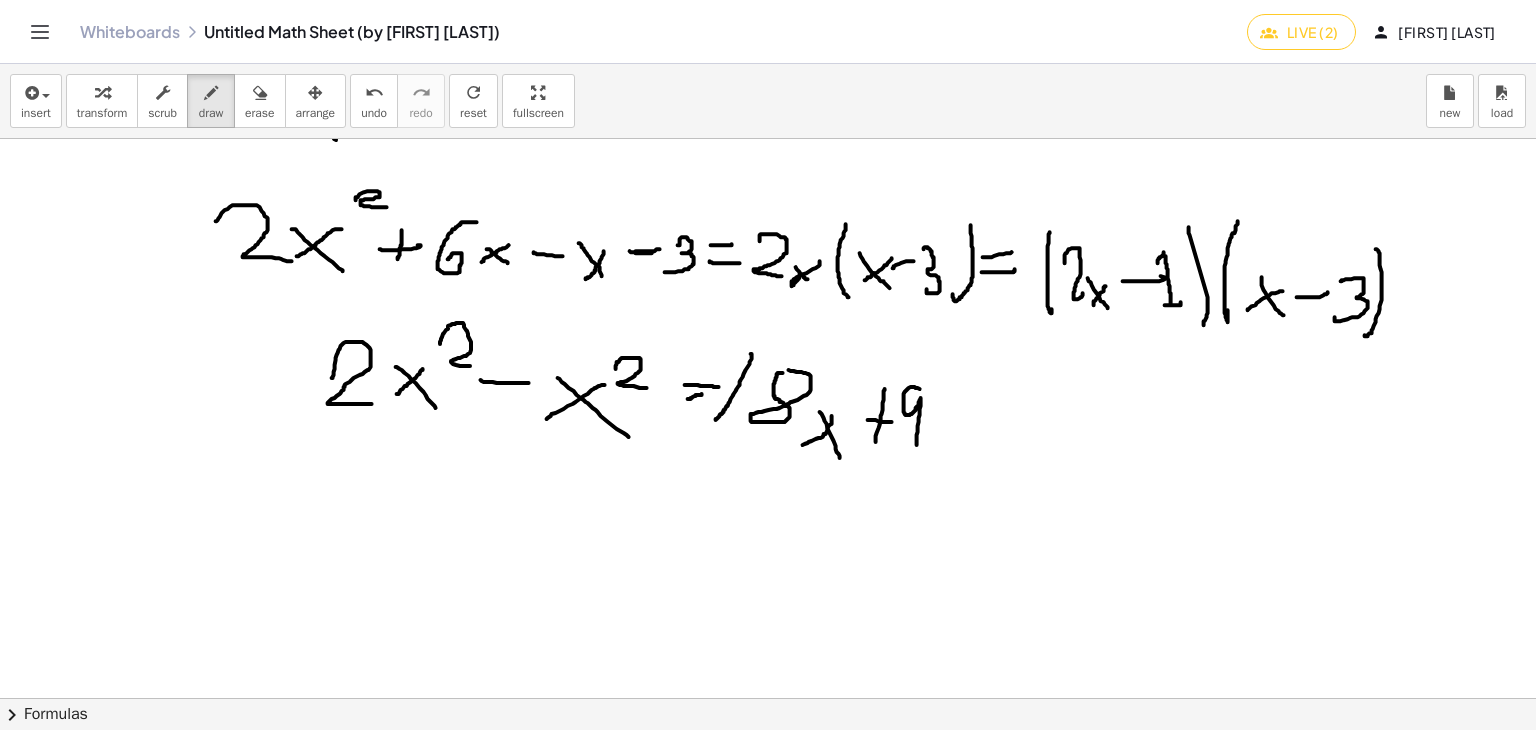 drag, startPoint x: 899, startPoint y: 386, endPoint x: 948, endPoint y: 349, distance: 61.400326 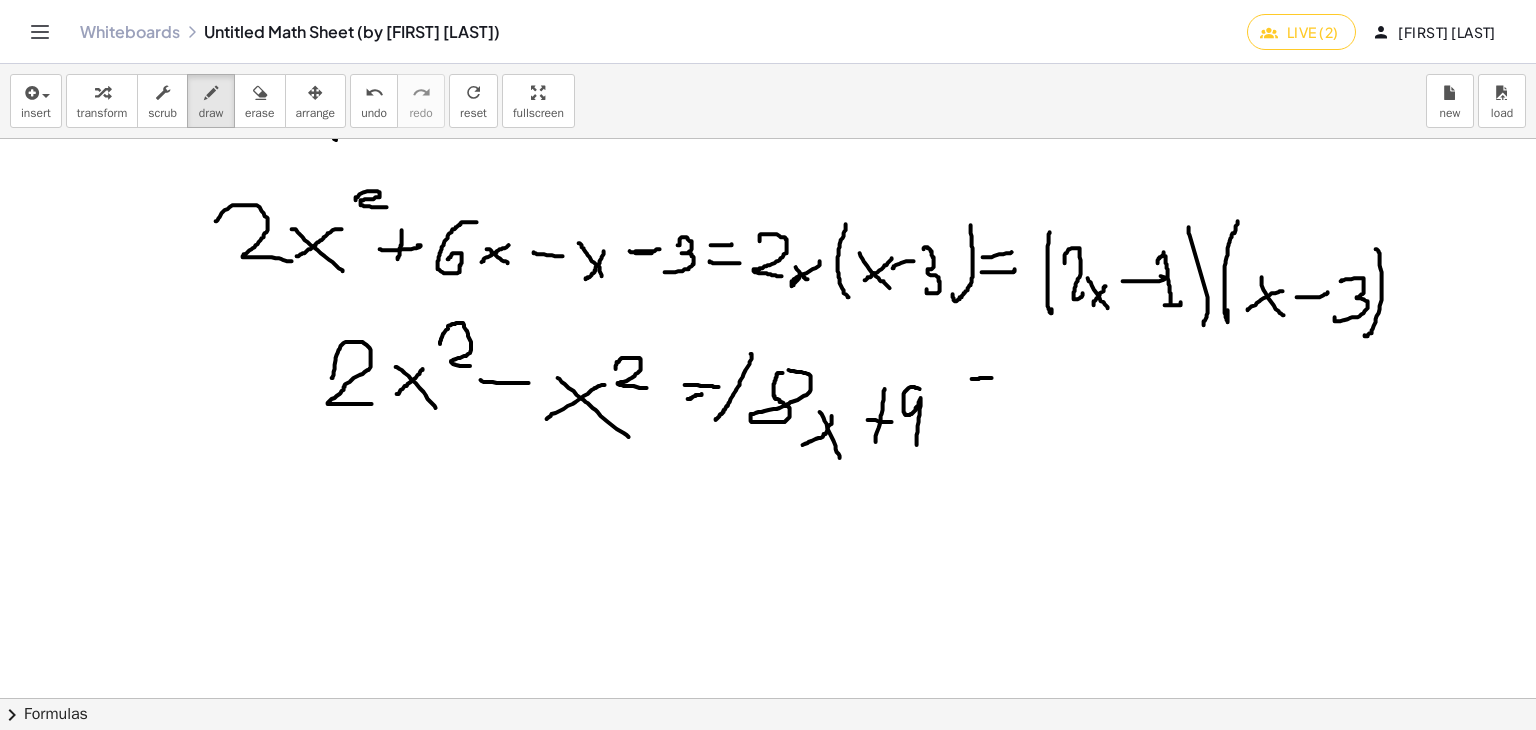 drag, startPoint x: 956, startPoint y: 378, endPoint x: 979, endPoint y: 378, distance: 23 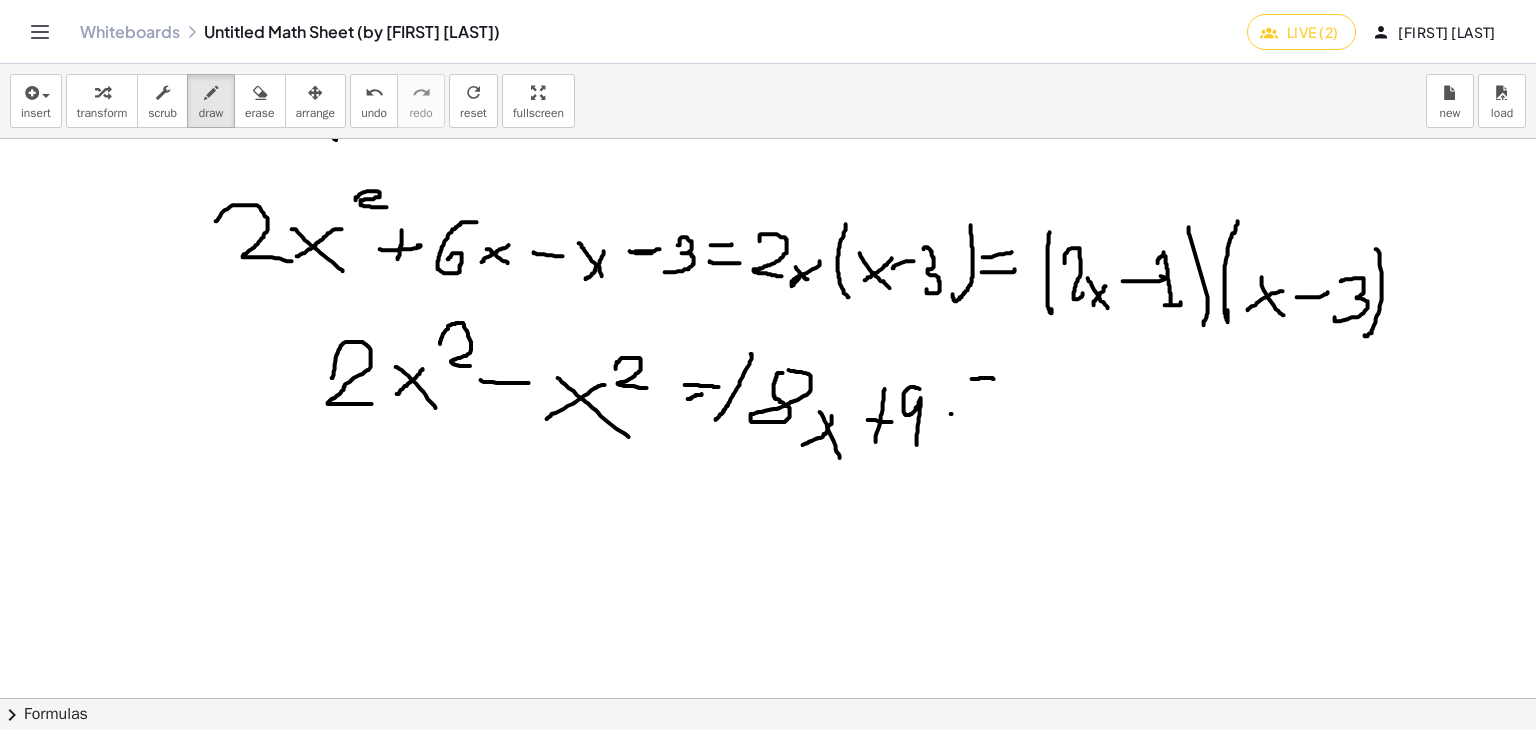 drag, startPoint x: 935, startPoint y: 413, endPoint x: 980, endPoint y: 414, distance: 45.01111 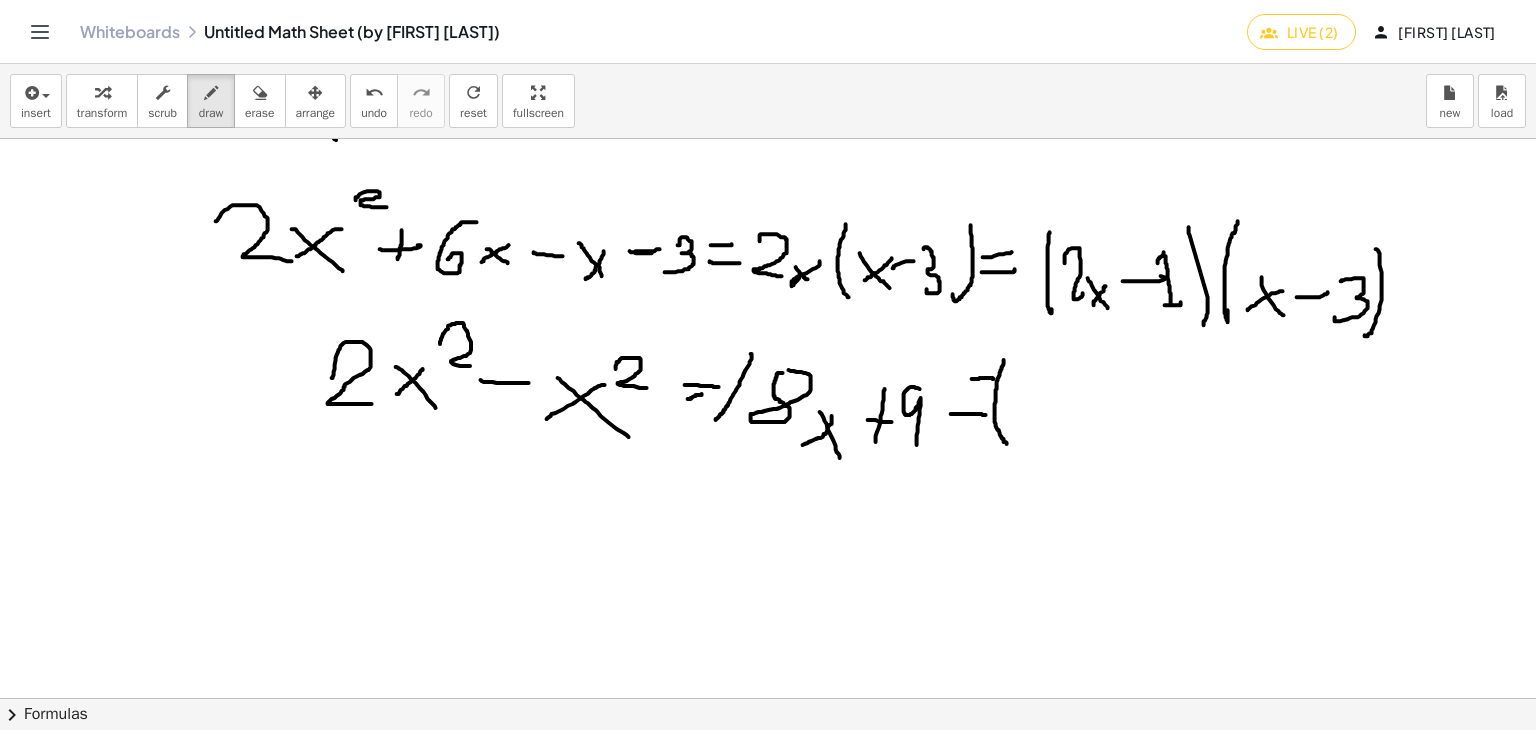 drag, startPoint x: 988, startPoint y: 359, endPoint x: 1000, endPoint y: 297, distance: 63.15061 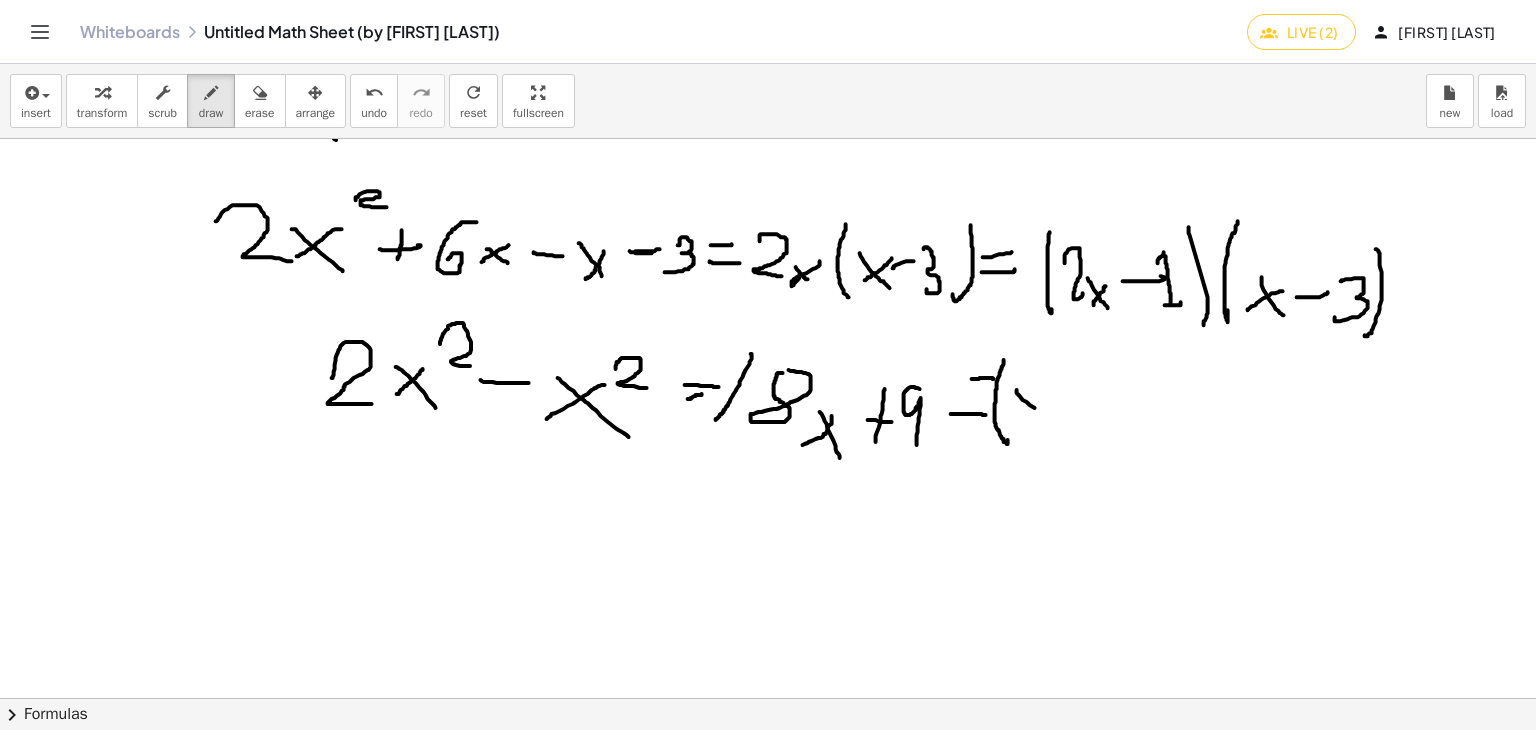 drag, startPoint x: 1001, startPoint y: 389, endPoint x: 1029, endPoint y: 413, distance: 36.878178 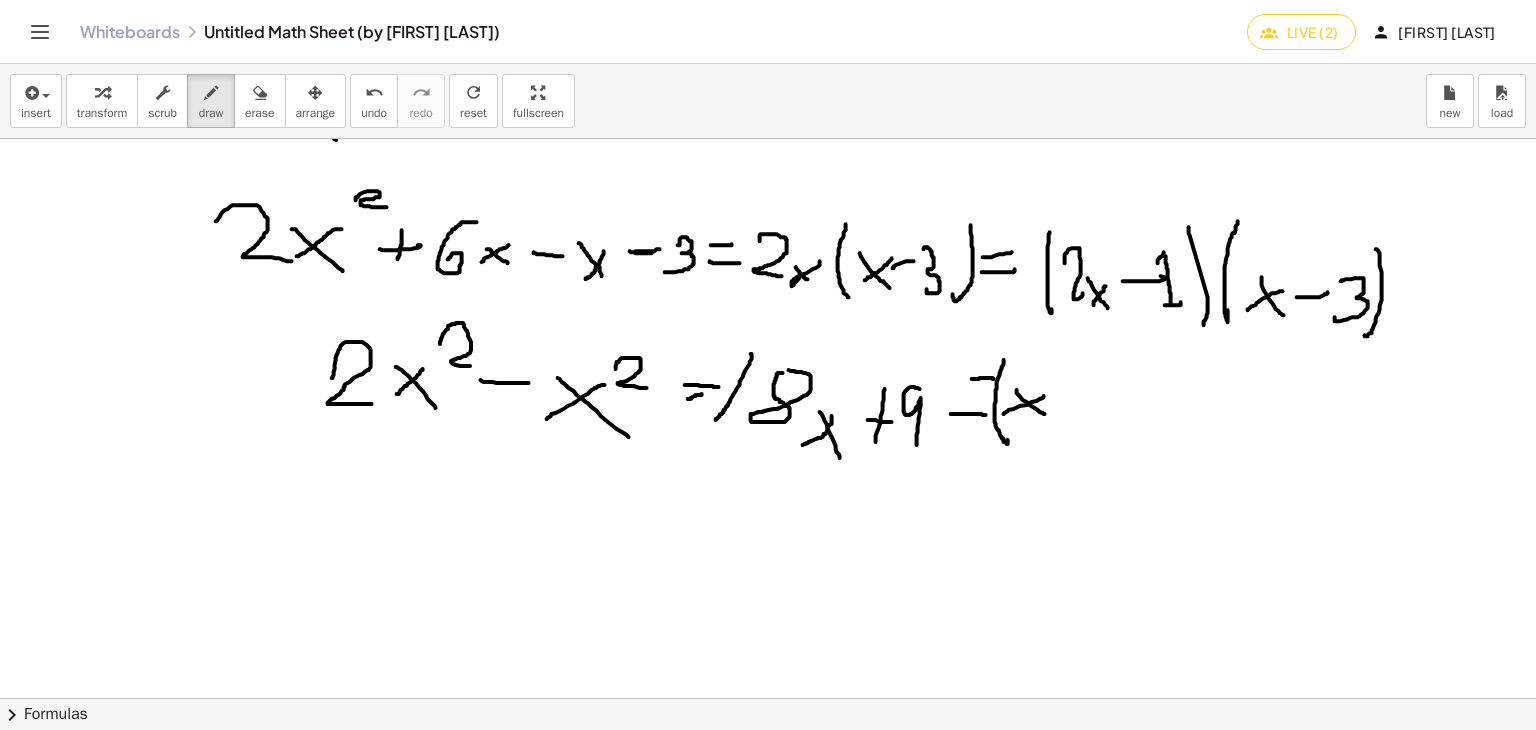 drag, startPoint x: 988, startPoint y: 413, endPoint x: 1007, endPoint y: 426, distance: 23.021729 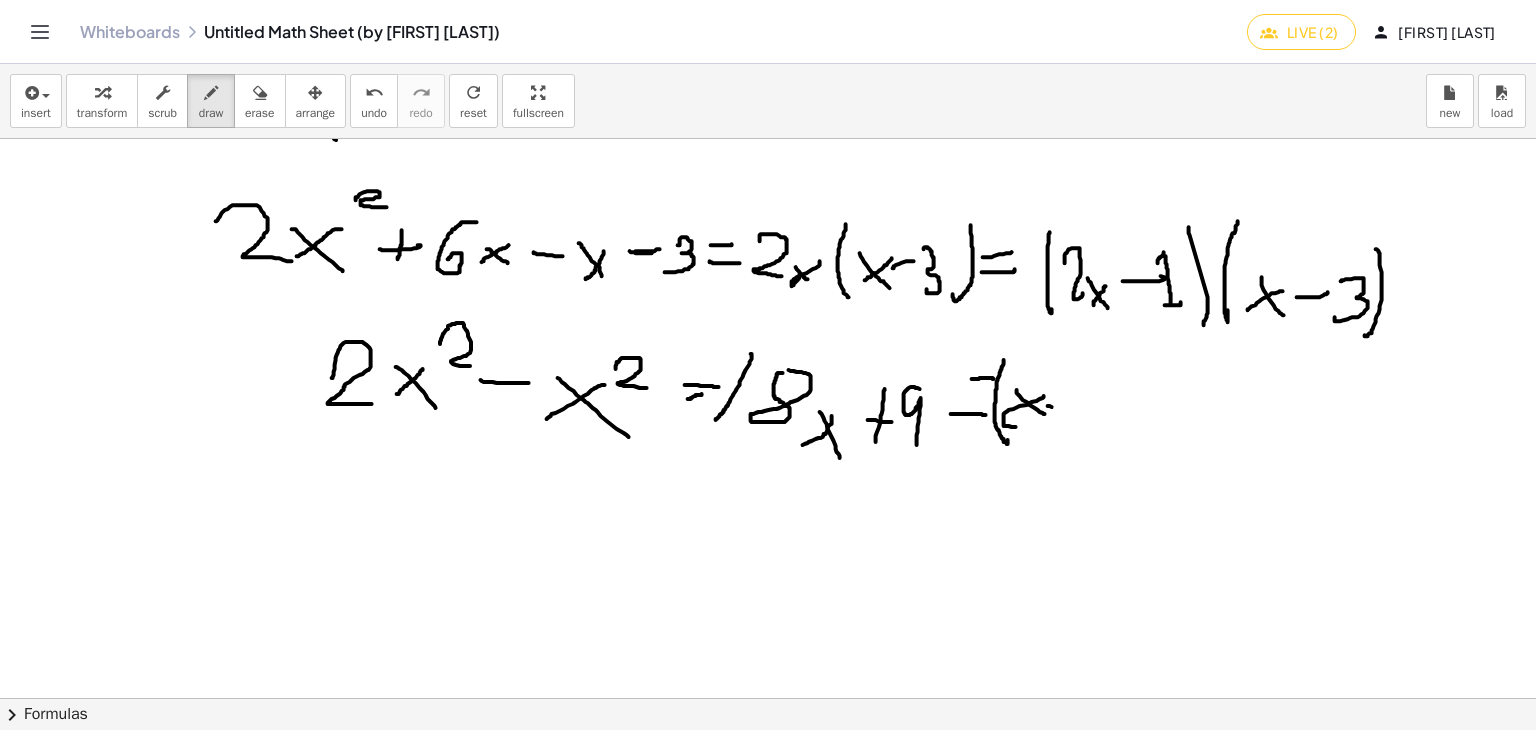 drag, startPoint x: 1033, startPoint y: 405, endPoint x: 1053, endPoint y: 407, distance: 20.09975 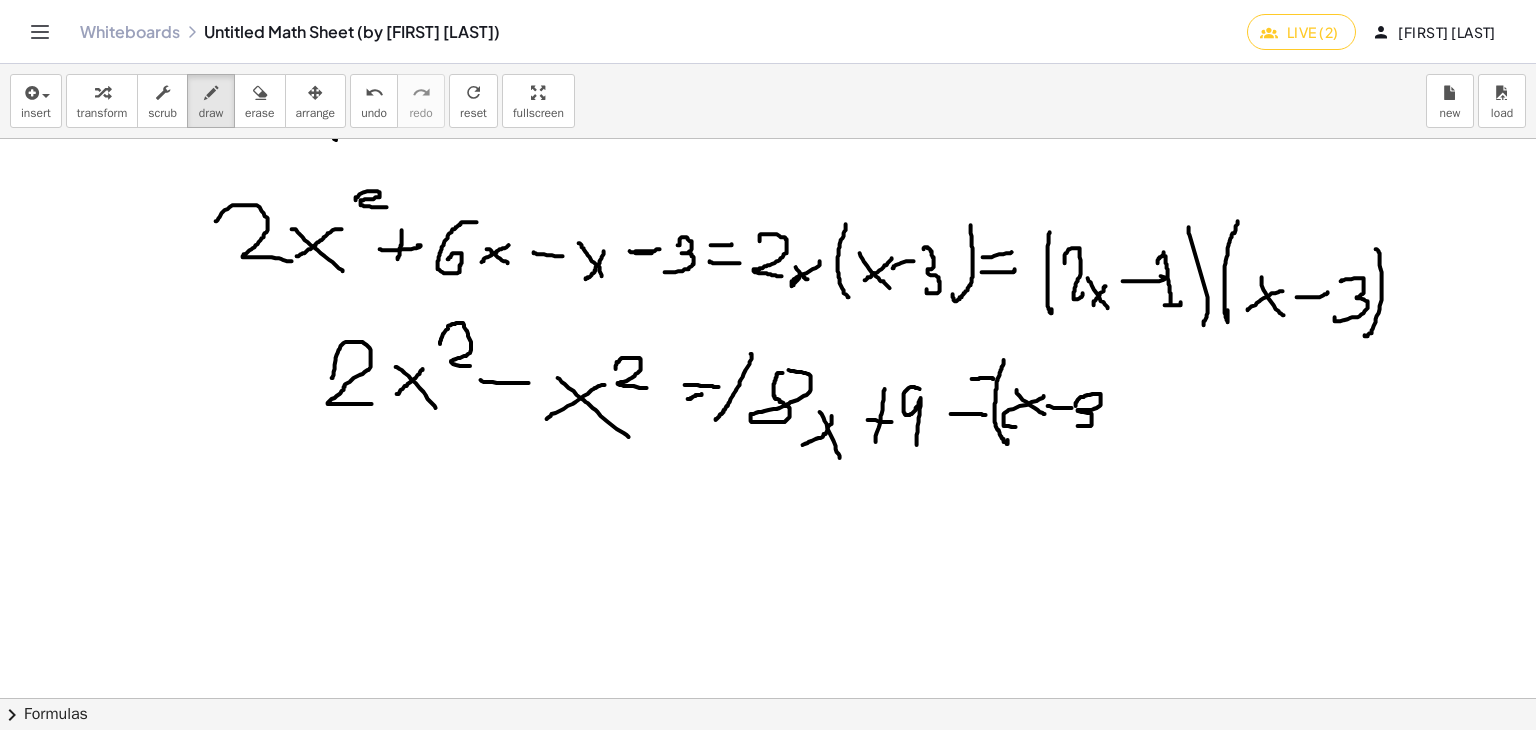 drag, startPoint x: 1072, startPoint y: 394, endPoint x: 1048, endPoint y: 407, distance: 27.294687 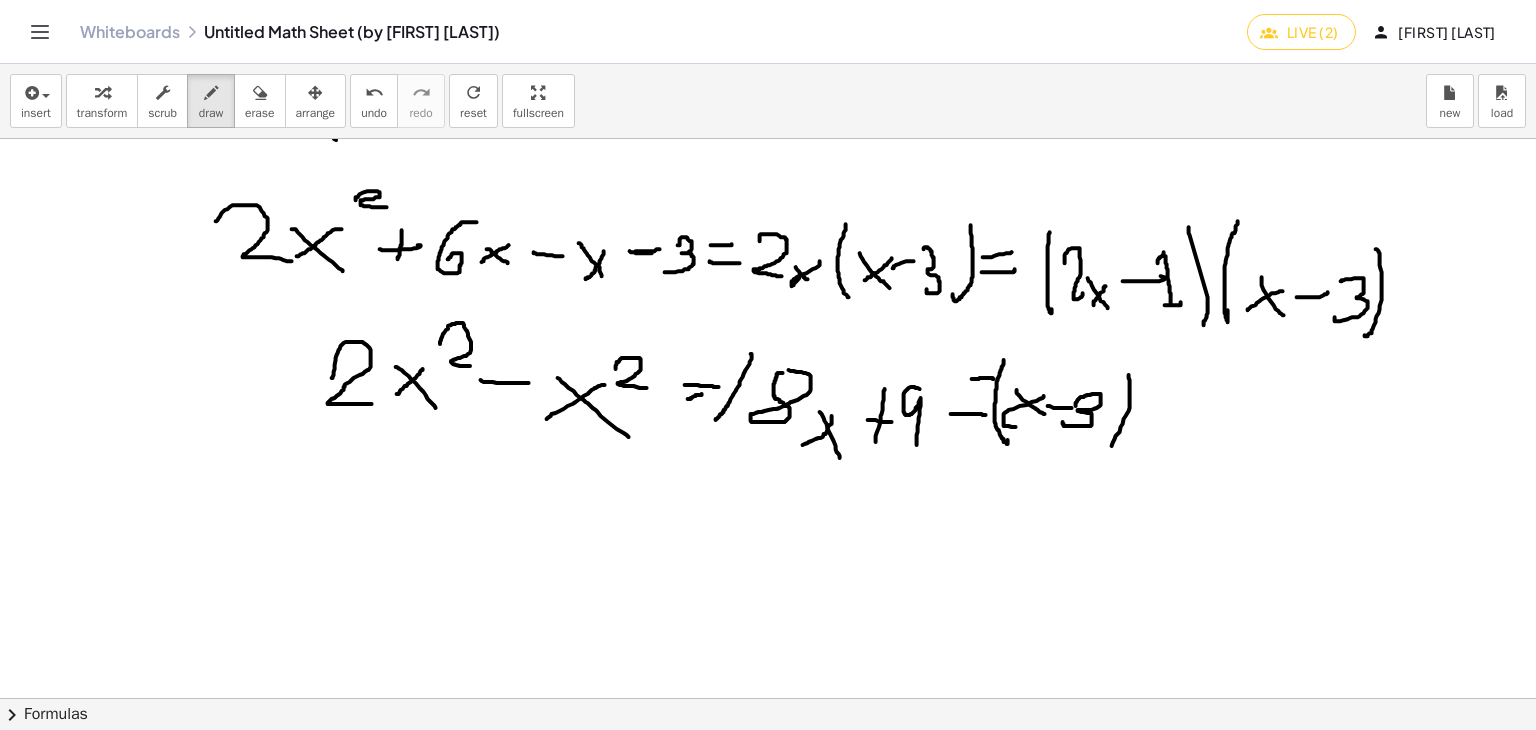 drag, startPoint x: 1113, startPoint y: 374, endPoint x: 1112, endPoint y: 437, distance: 63.007935 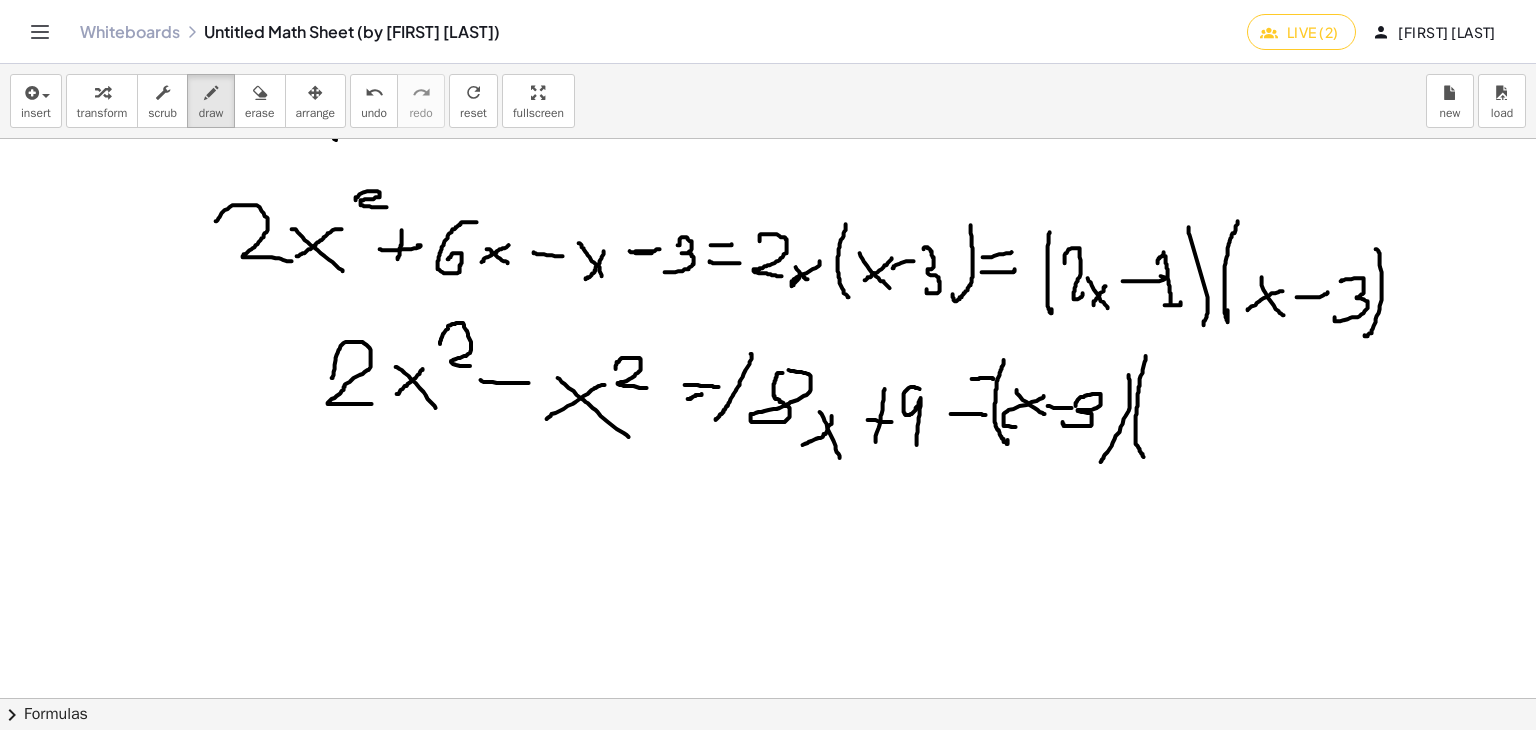 drag, startPoint x: 1122, startPoint y: 397, endPoint x: 1142, endPoint y: 441, distance: 48.332184 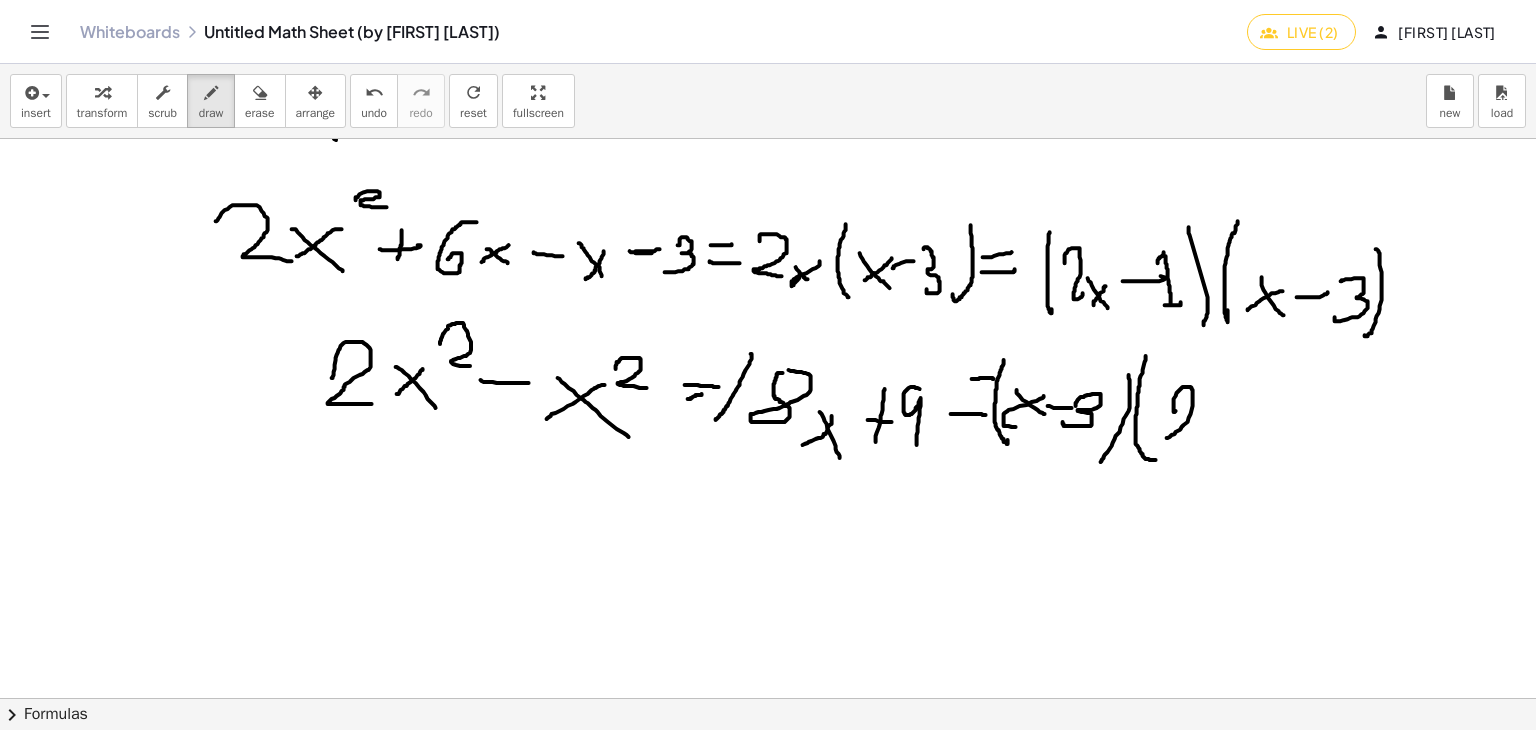 drag, startPoint x: 1160, startPoint y: 410, endPoint x: 1168, endPoint y: 440, distance: 31.04835 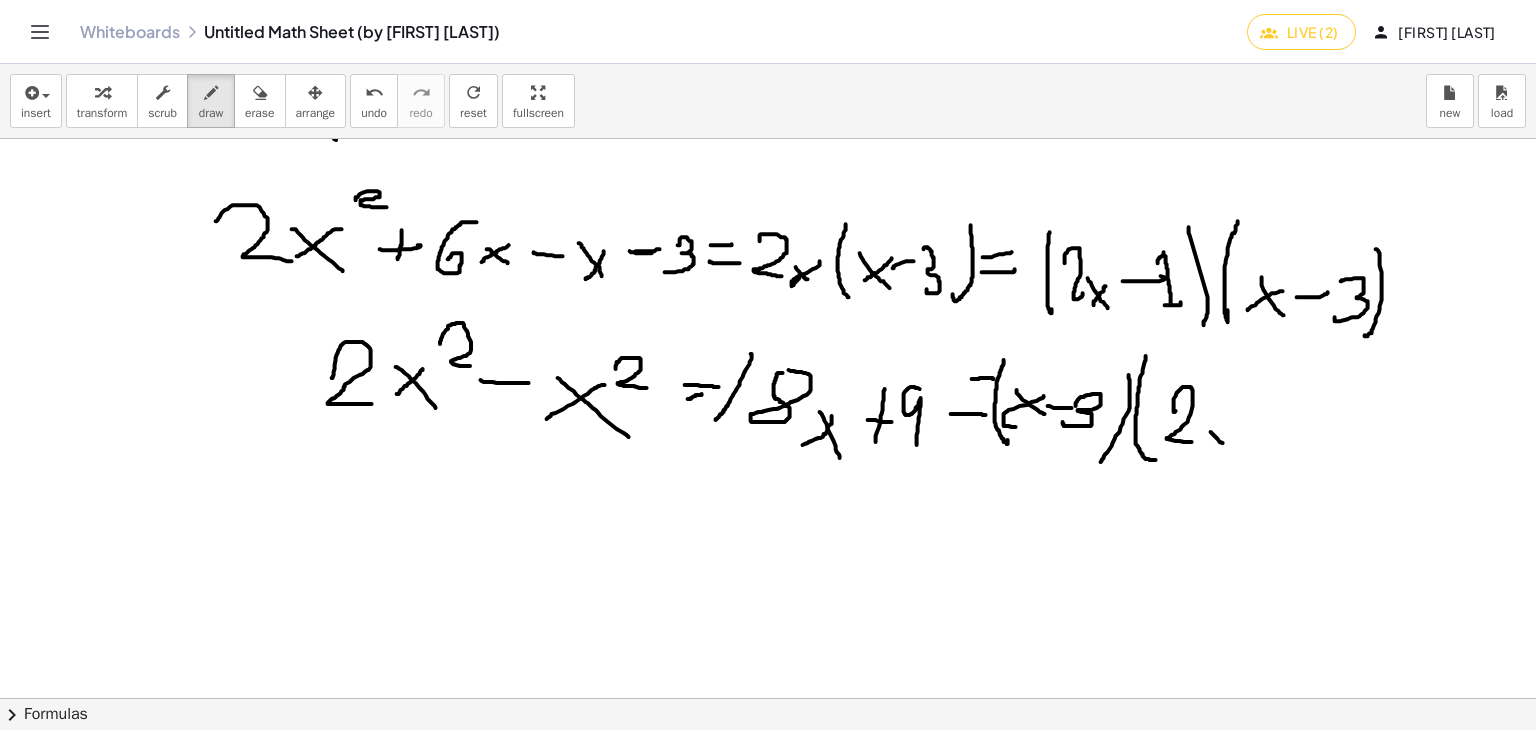 click at bounding box center (765, 404) 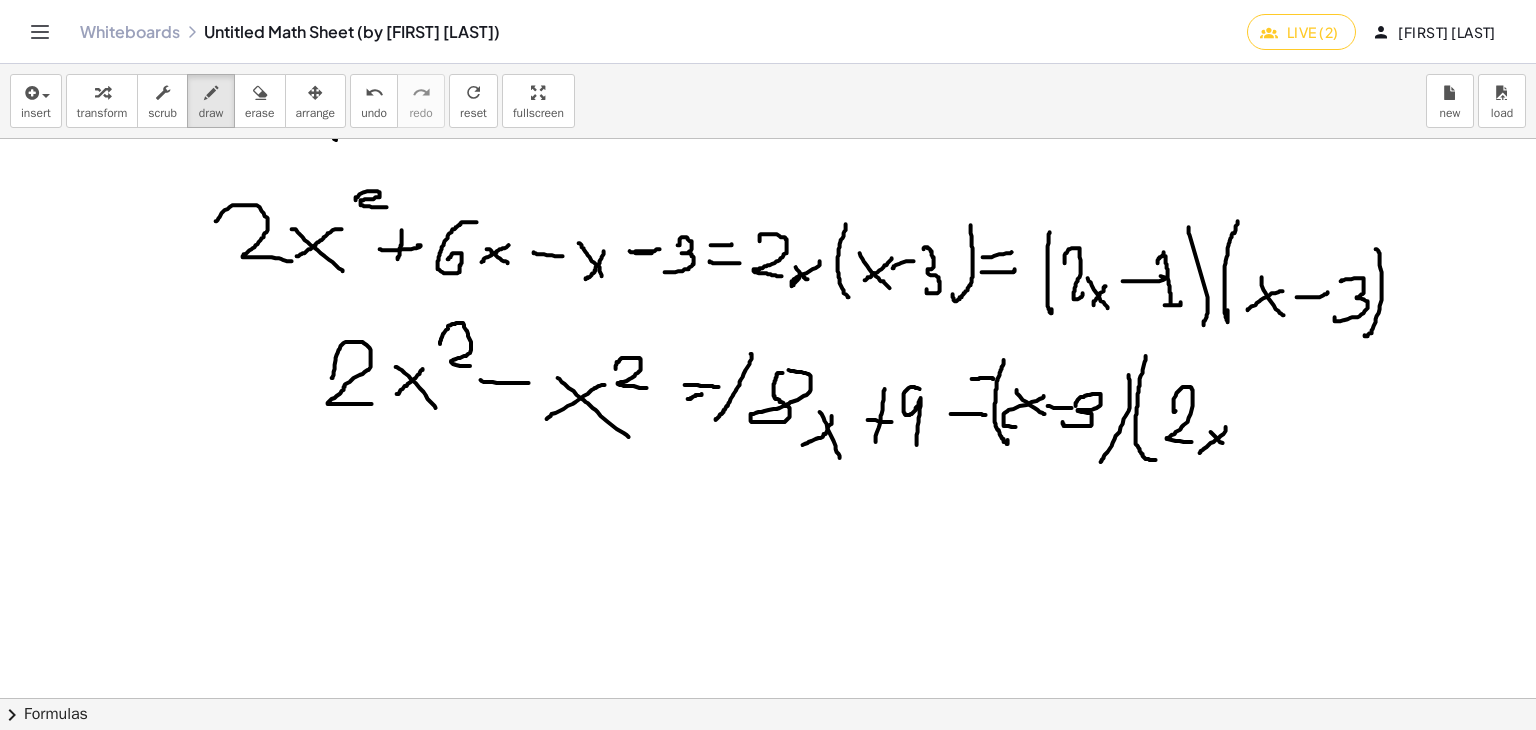 drag, startPoint x: 1208, startPoint y: 433, endPoint x: 1188, endPoint y: 441, distance: 21.540659 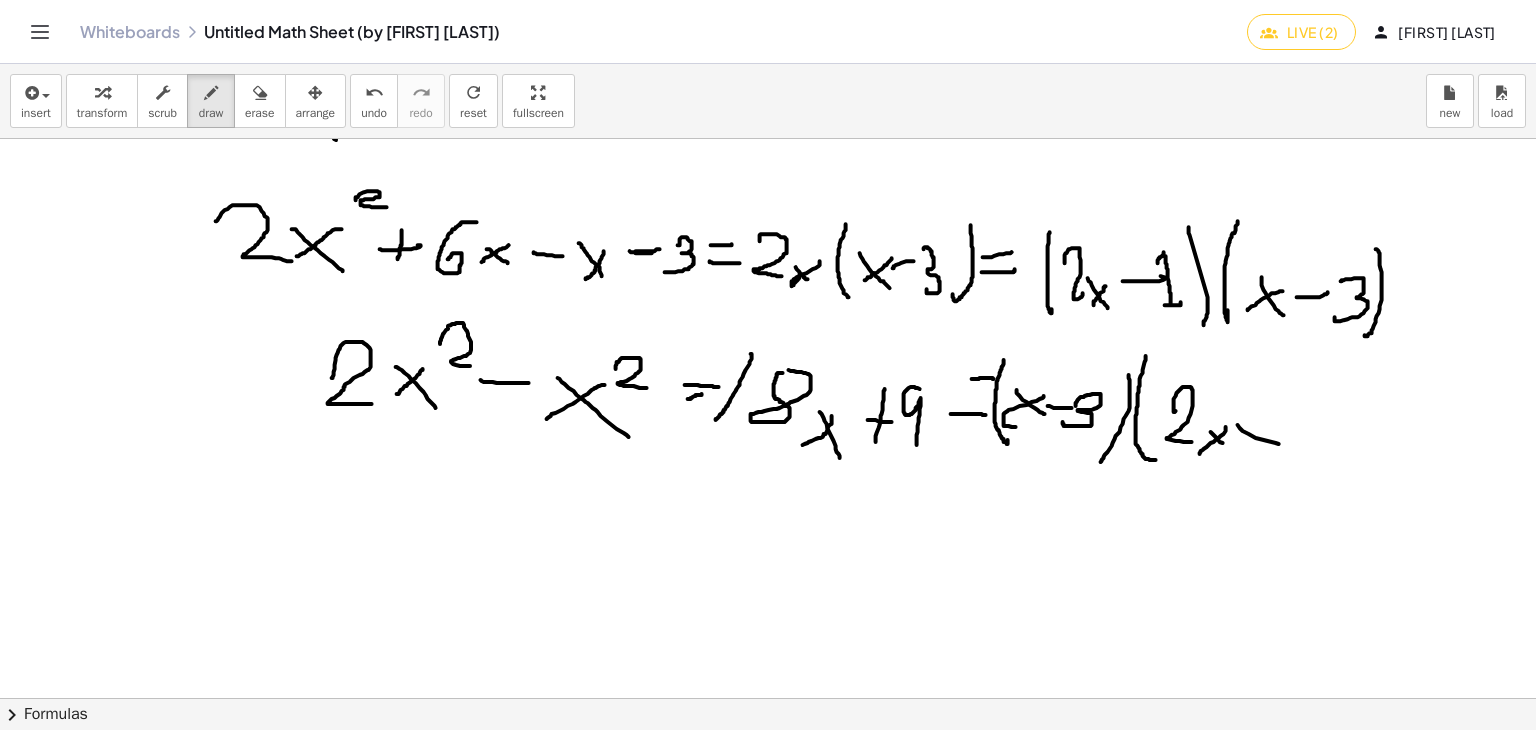 drag, startPoint x: 1222, startPoint y: 424, endPoint x: 1264, endPoint y: 441, distance: 45.310043 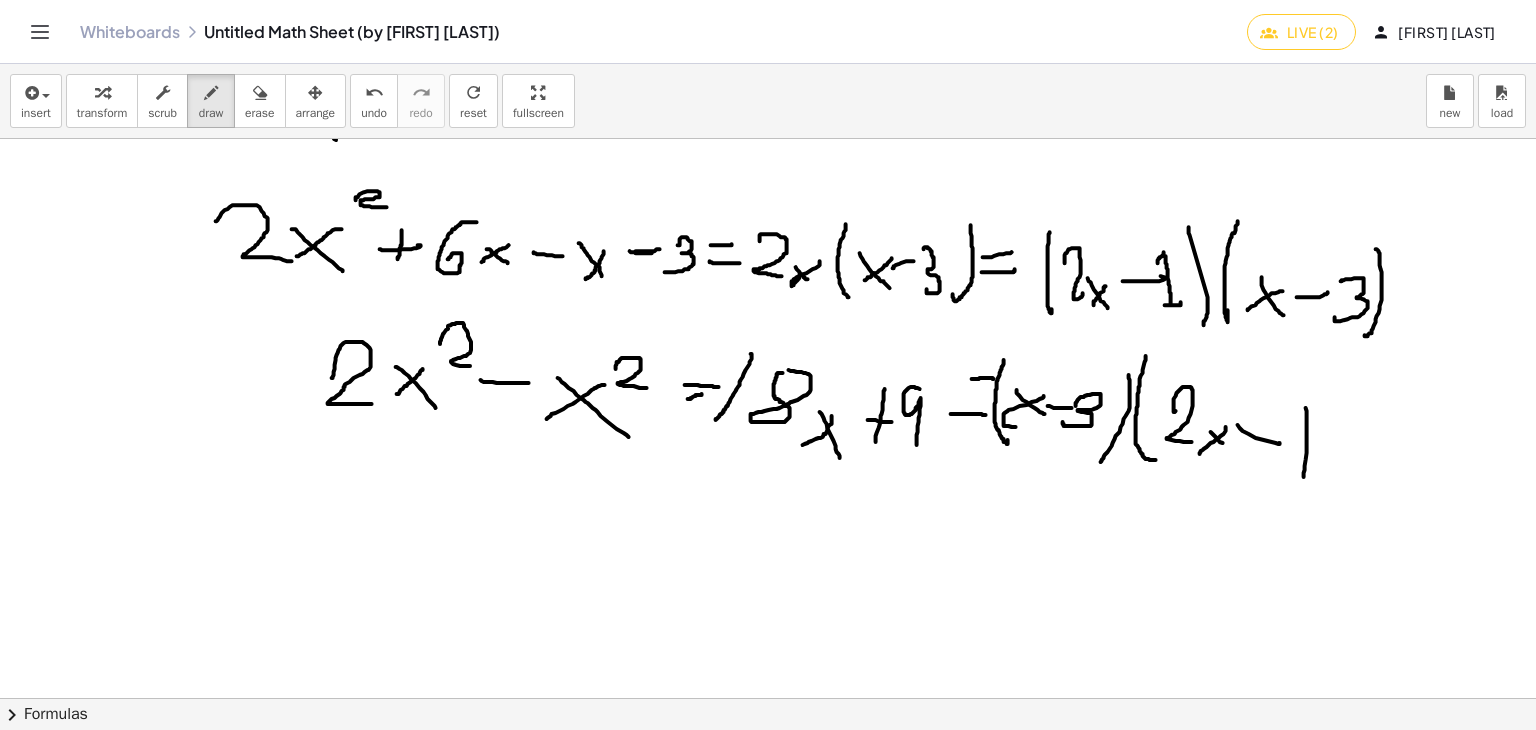 drag, startPoint x: 1291, startPoint y: 414, endPoint x: 1288, endPoint y: 476, distance: 62.072536 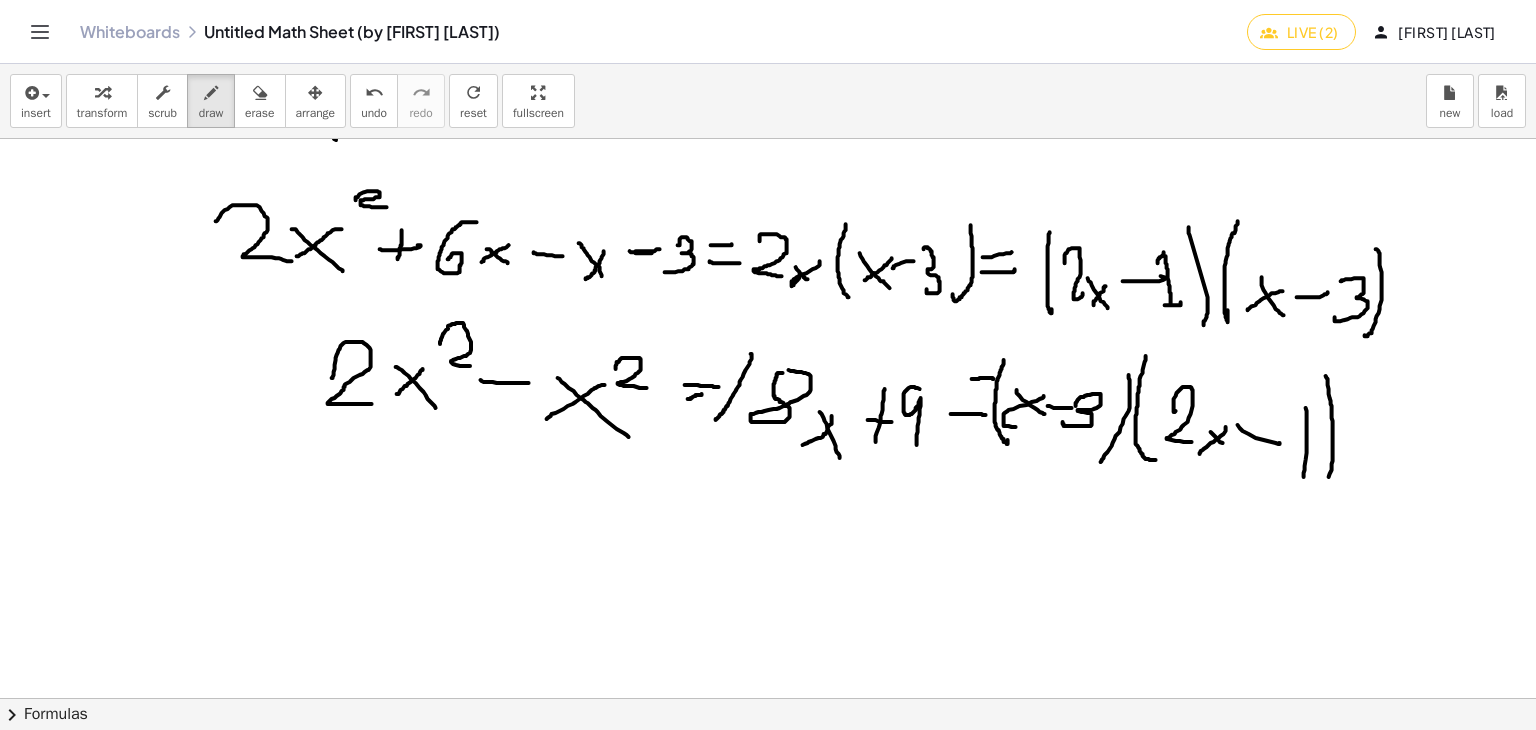 drag, startPoint x: 1312, startPoint y: 384, endPoint x: 1288, endPoint y: 491, distance: 109.65856 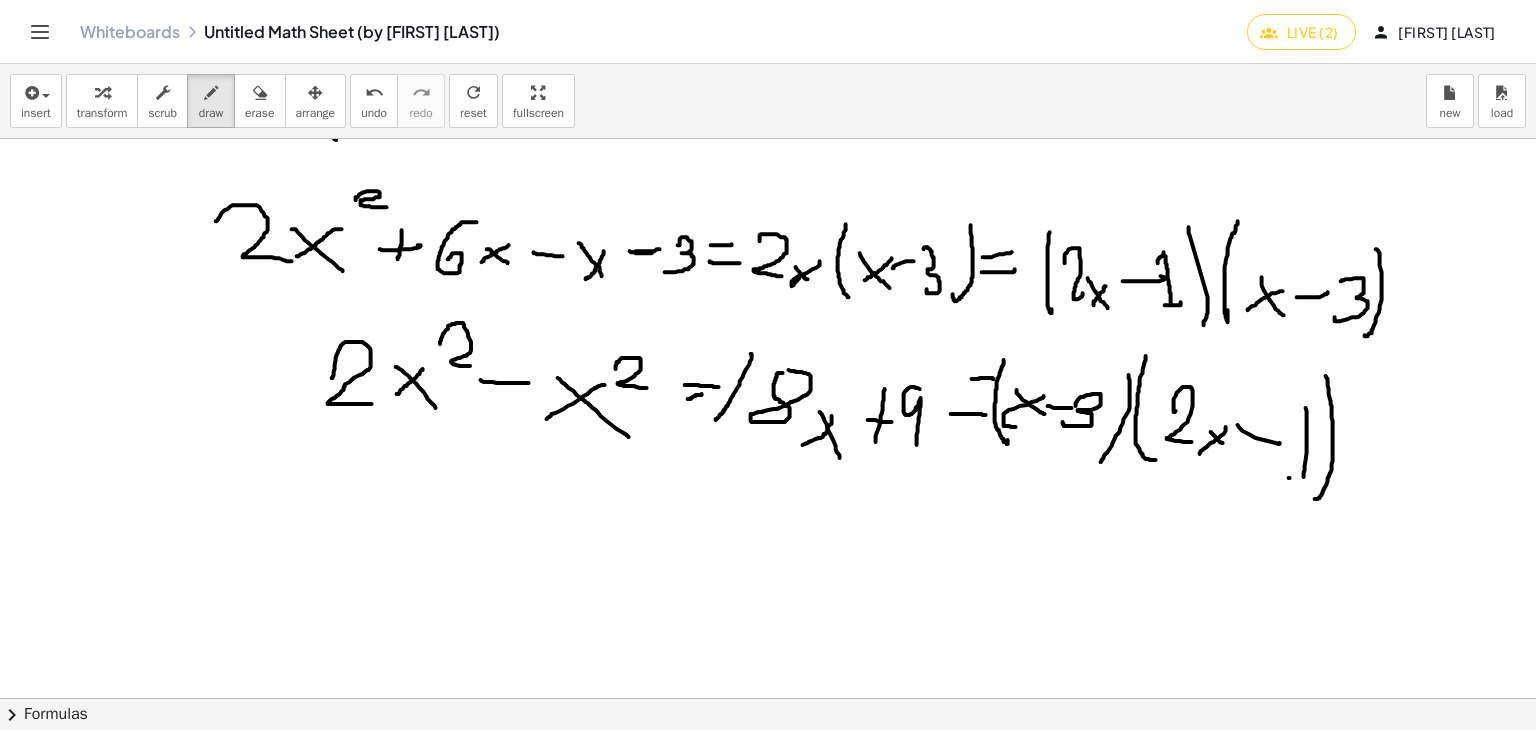 drag, startPoint x: 1273, startPoint y: 477, endPoint x: 1294, endPoint y: 473, distance: 21.377558 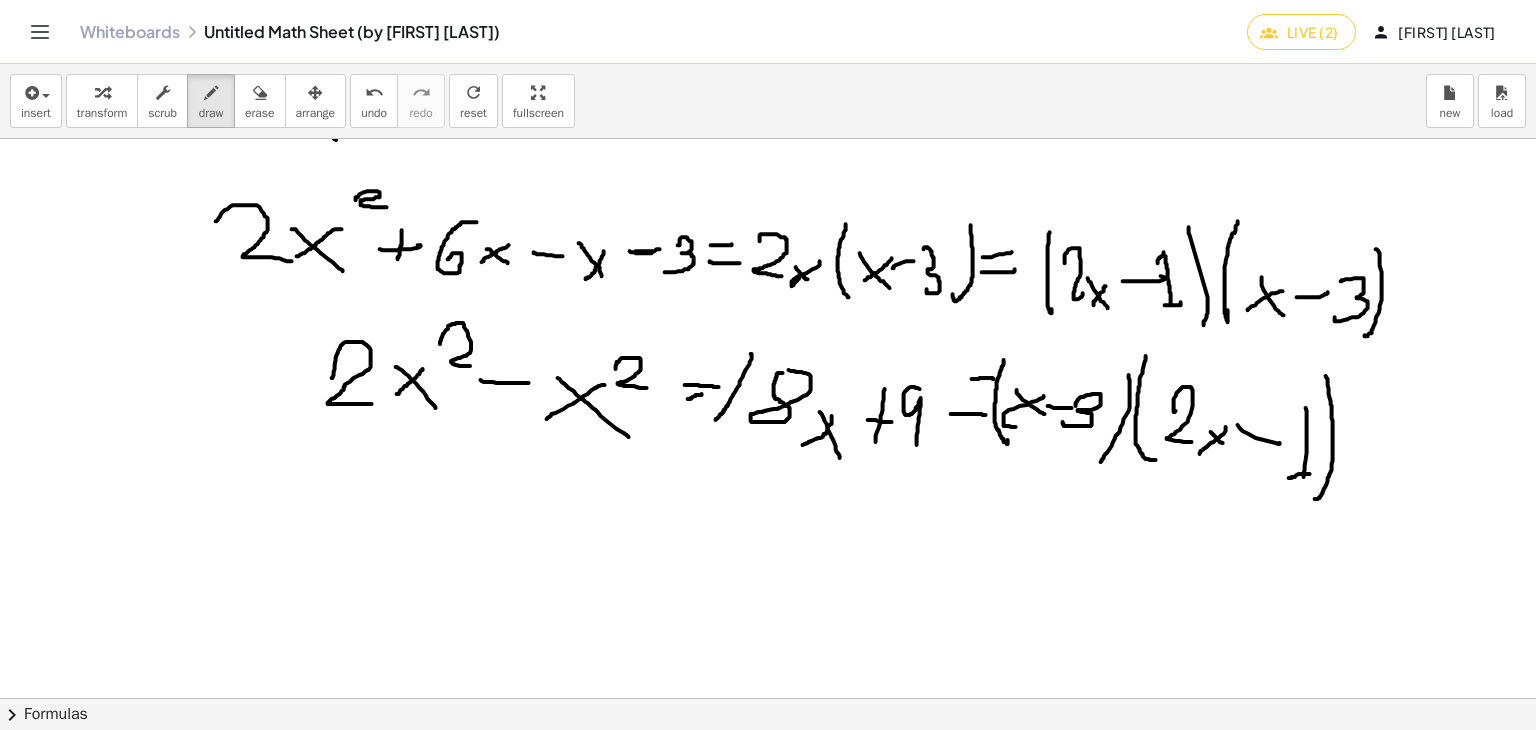 drag, startPoint x: 1283, startPoint y: 405, endPoint x: 1272, endPoint y: 423, distance: 21.095022 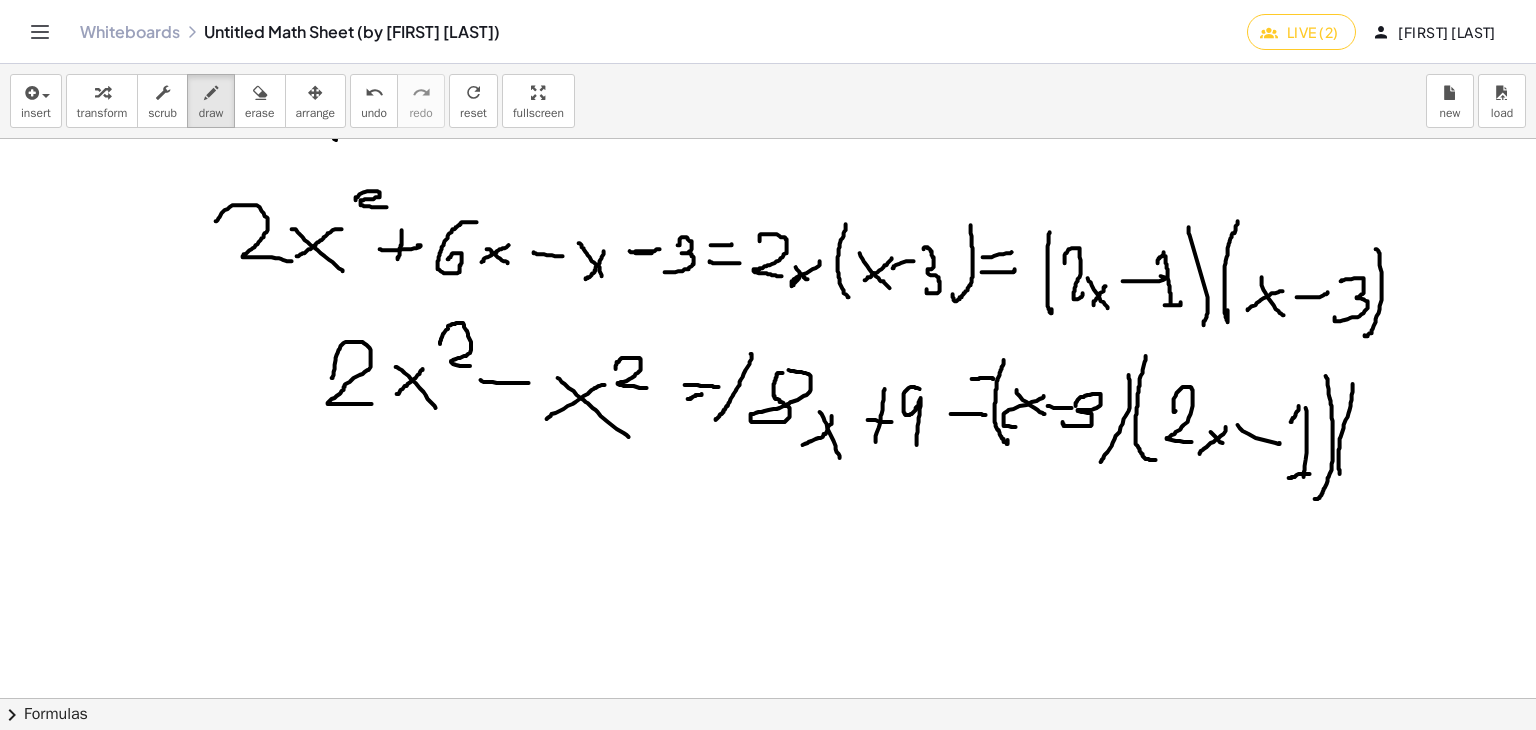 drag, startPoint x: 1337, startPoint y: 384, endPoint x: 1330, endPoint y: 485, distance: 101.24229 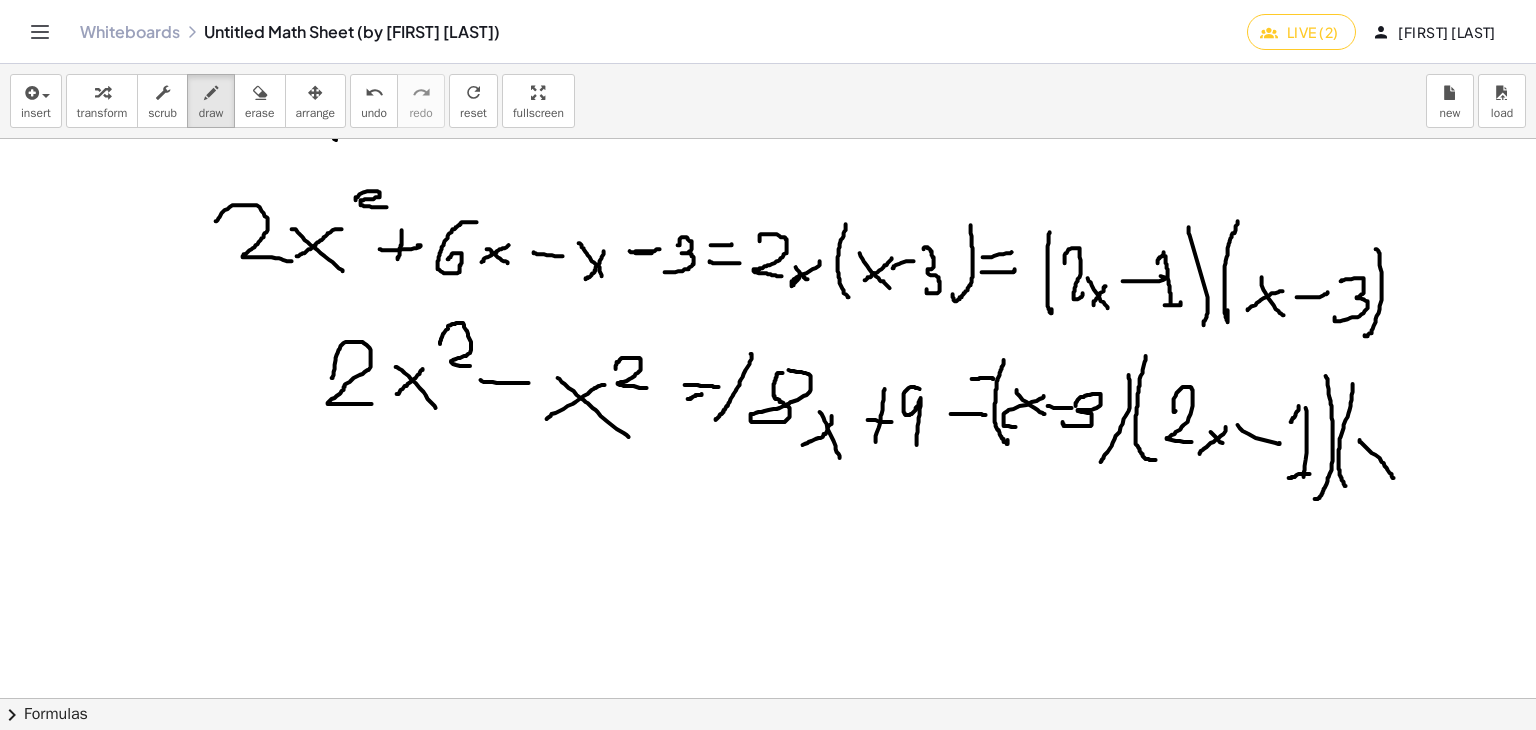 drag, startPoint x: 1344, startPoint y: 439, endPoint x: 1369, endPoint y: 442, distance: 25.179358 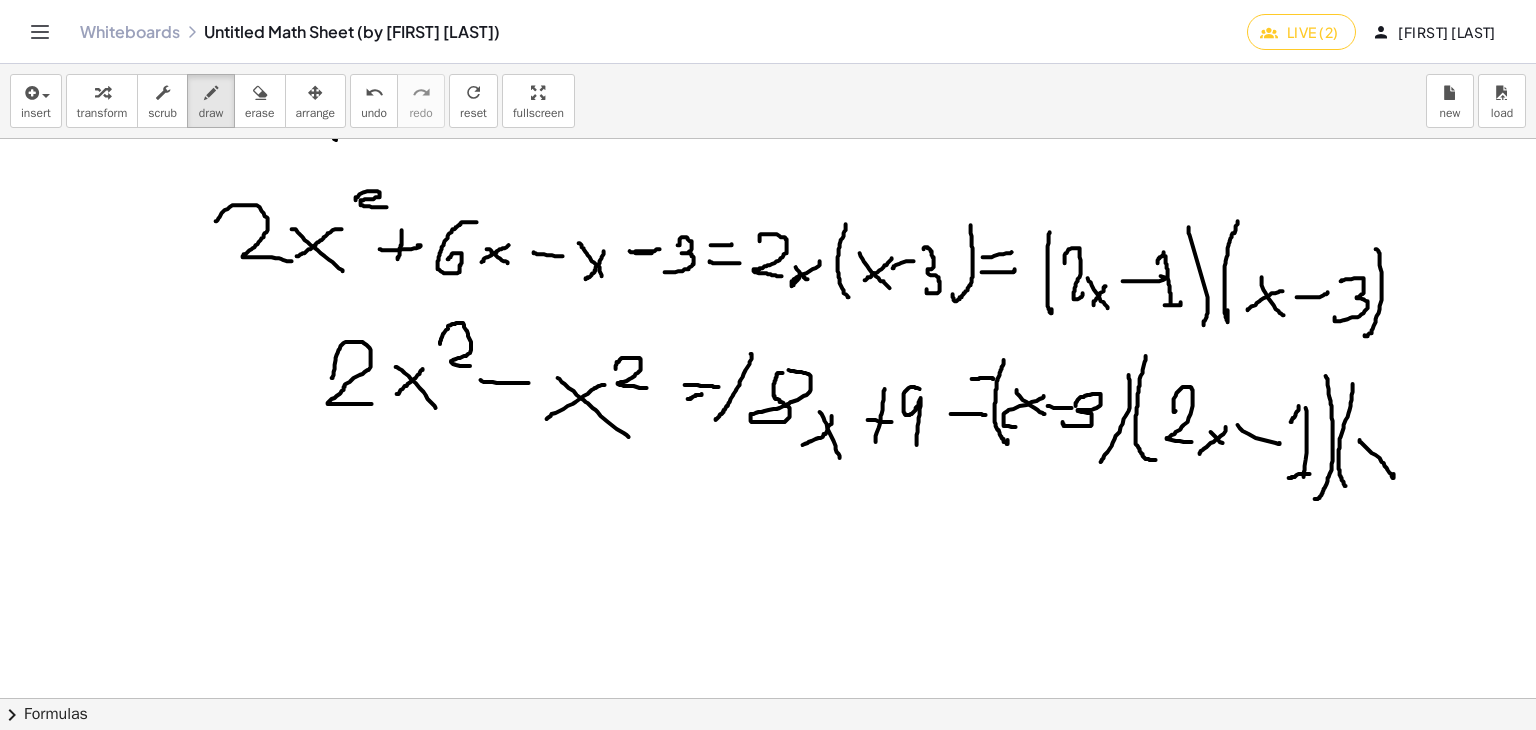 drag, startPoint x: 1368, startPoint y: 437, endPoint x: 1345, endPoint y: 464, distance: 35.468296 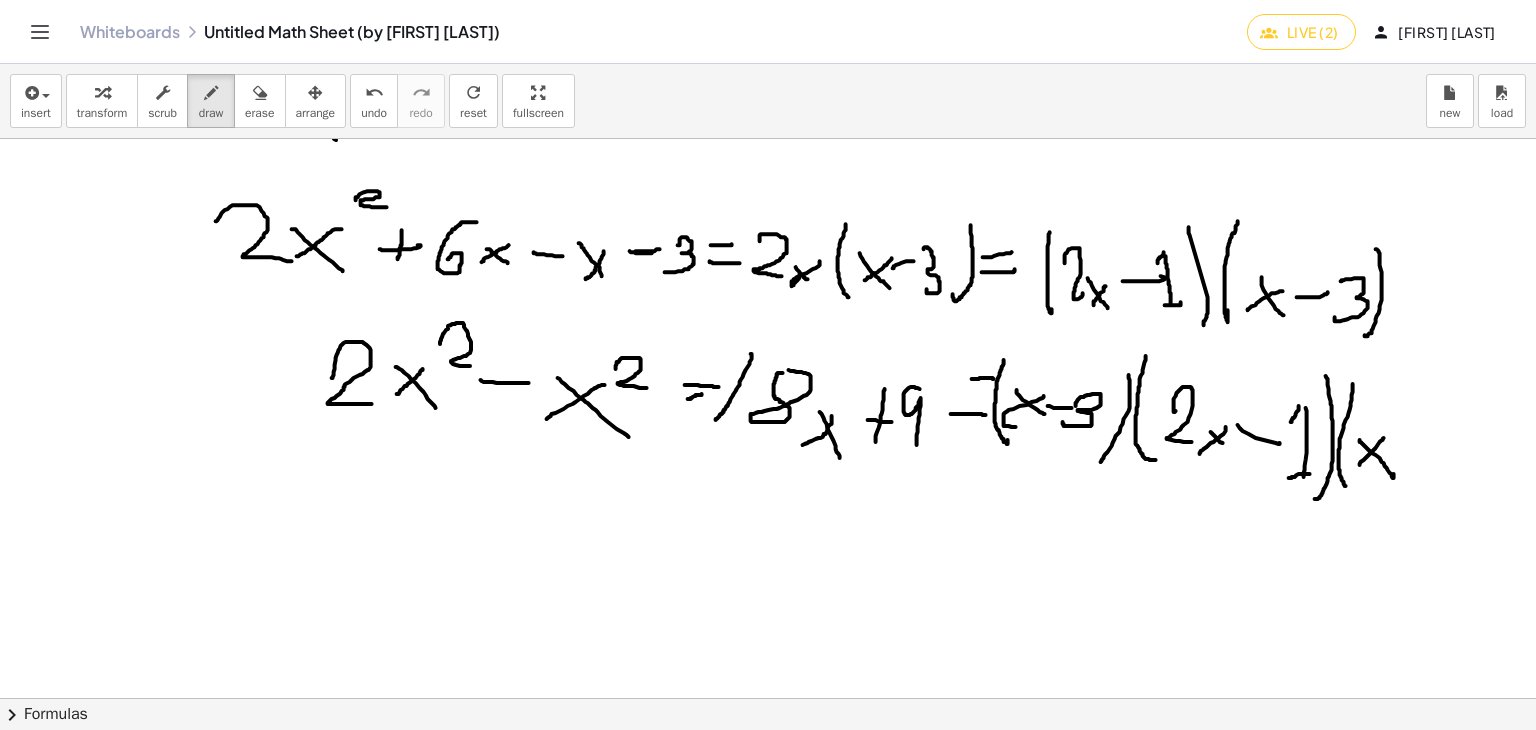 drag, startPoint x: 1386, startPoint y: 448, endPoint x: 1414, endPoint y: 446, distance: 28.071337 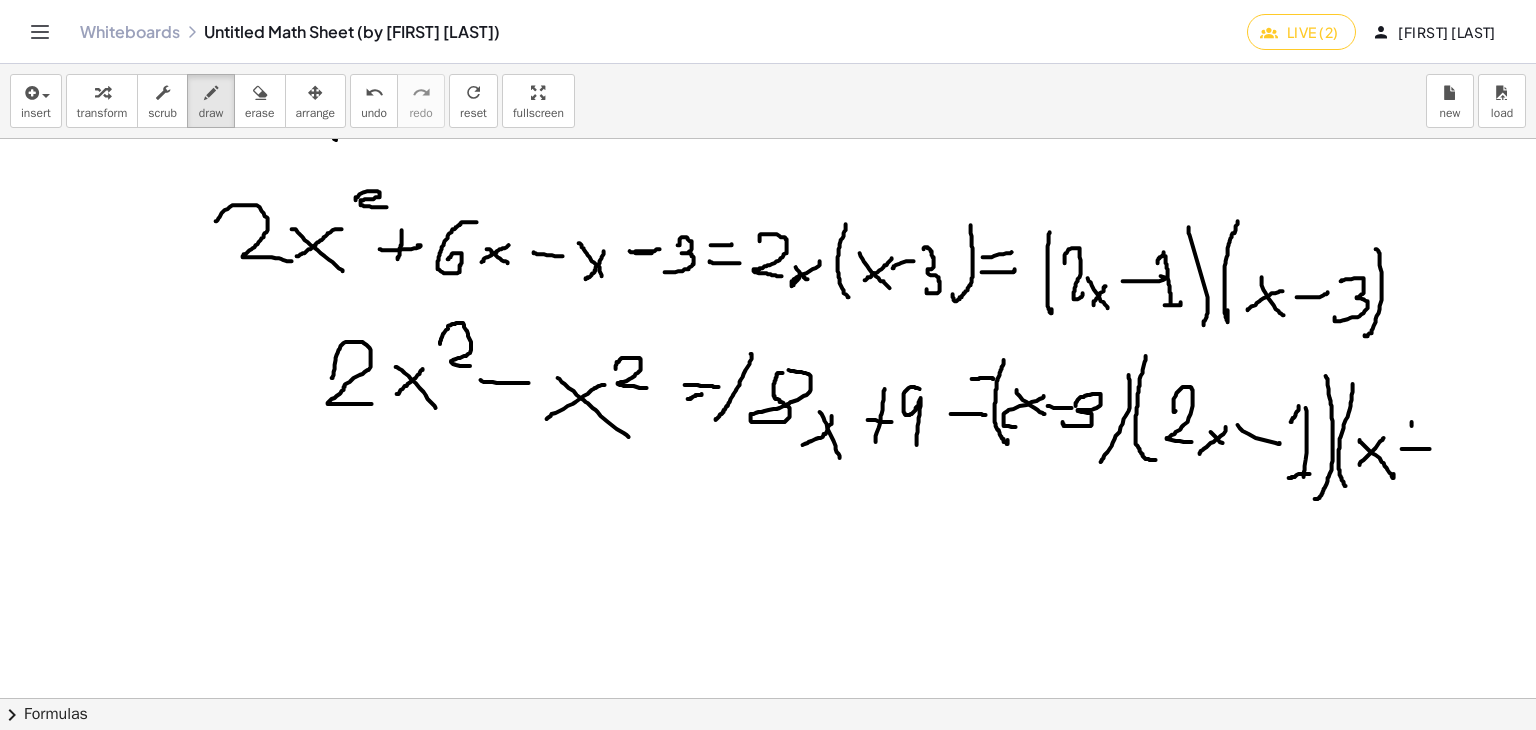 drag, startPoint x: 1396, startPoint y: 425, endPoint x: 1409, endPoint y: 446, distance: 24.698177 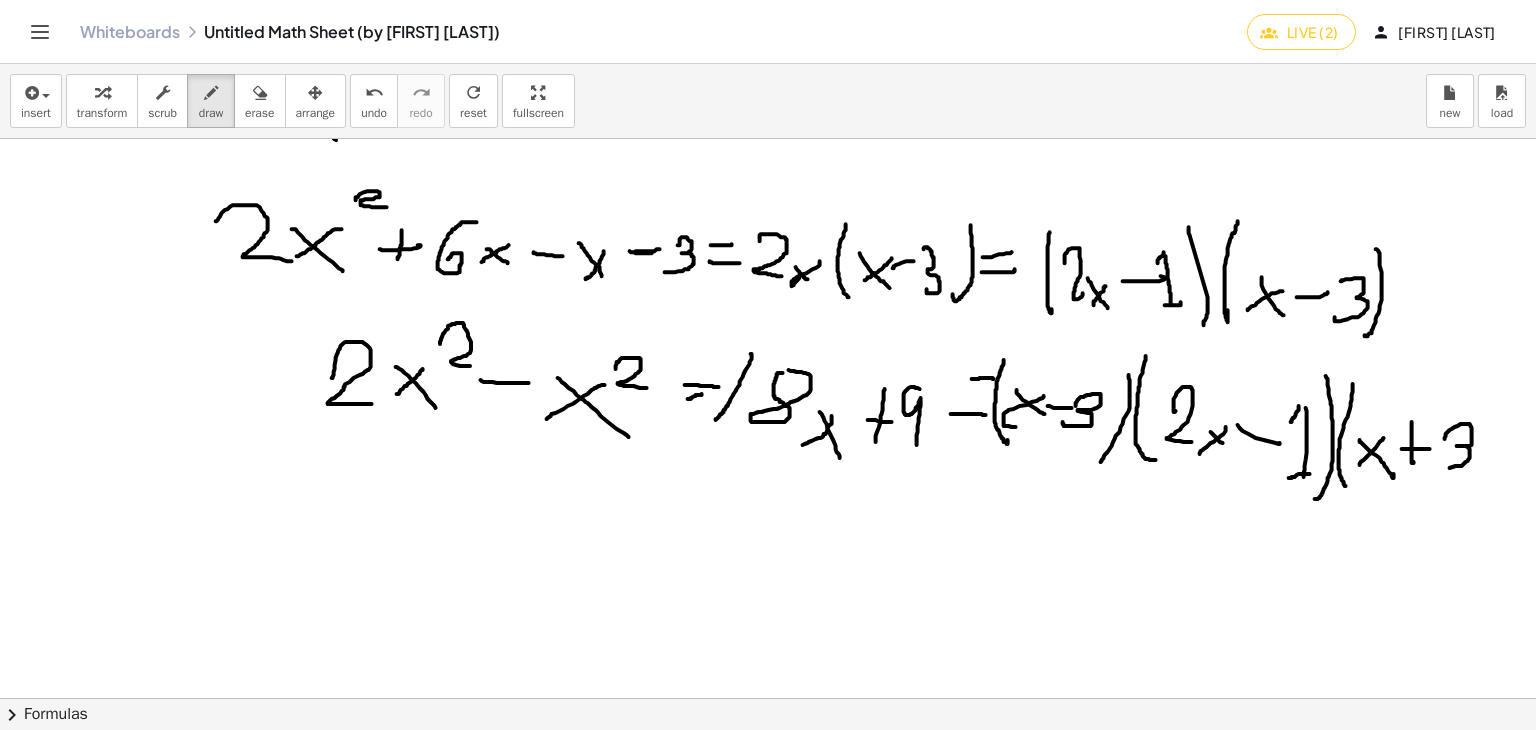 drag, startPoint x: 1439, startPoint y: 426, endPoint x: 1428, endPoint y: 448, distance: 24.596748 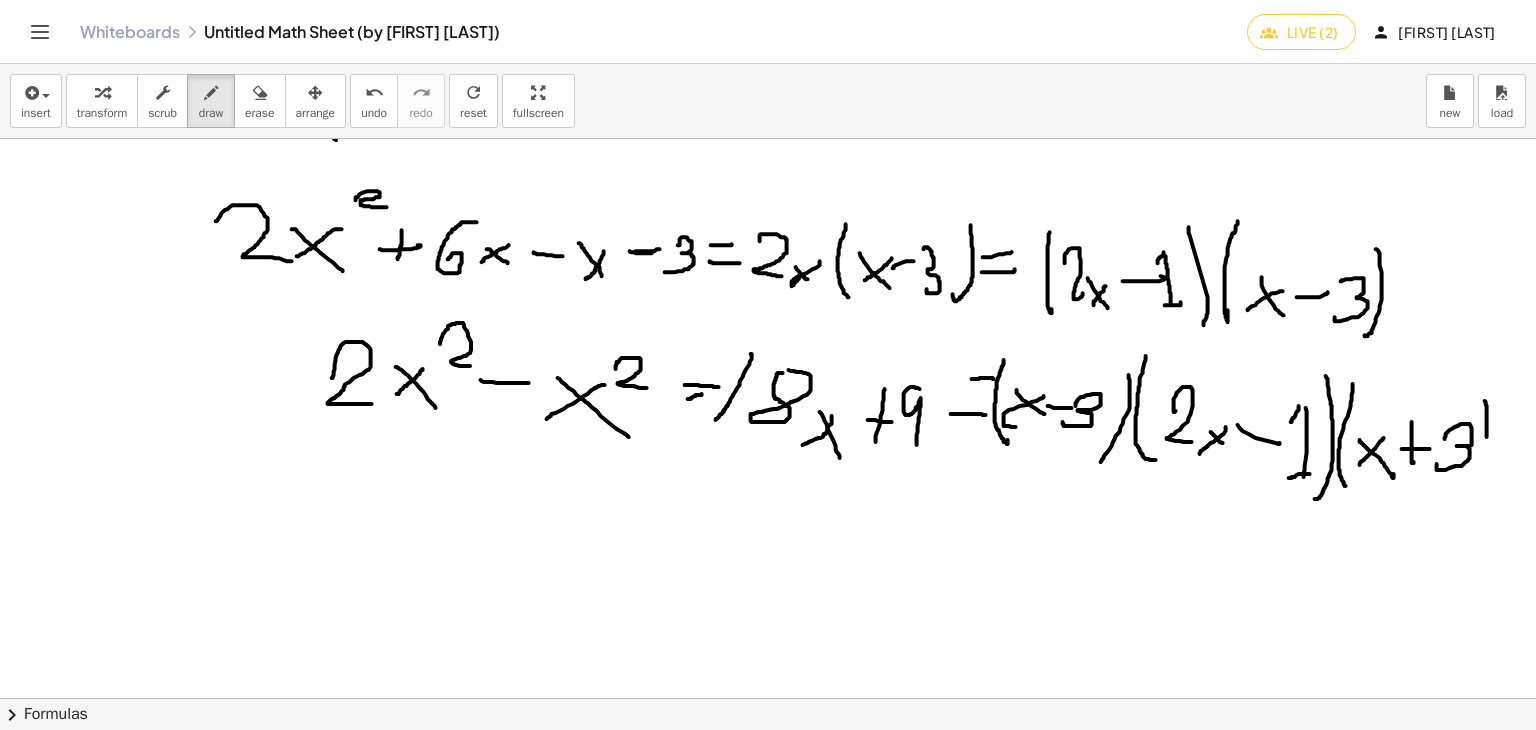 drag, startPoint x: 1471, startPoint y: 405, endPoint x: 1461, endPoint y: 483, distance: 78.63841 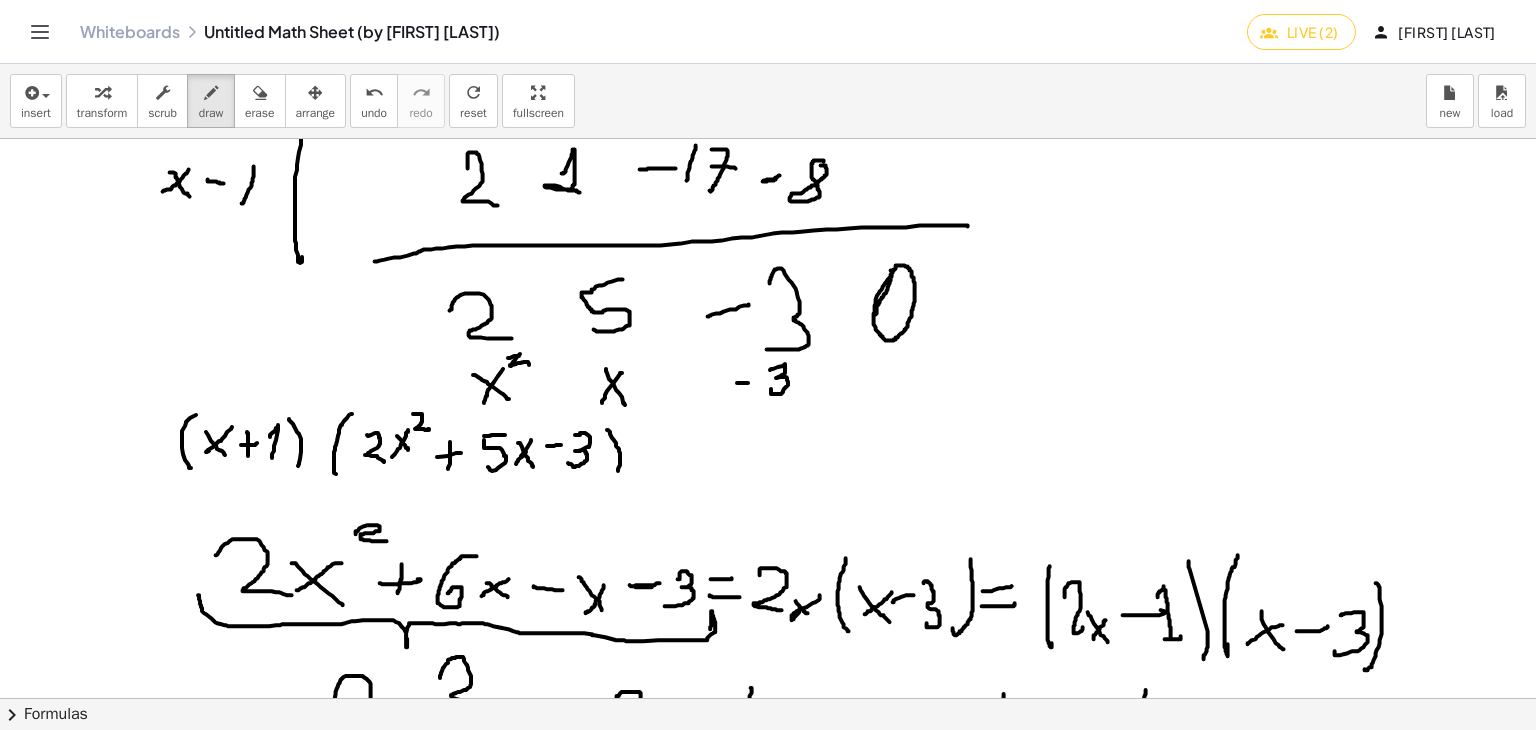 scroll, scrollTop: 574, scrollLeft: 21, axis: both 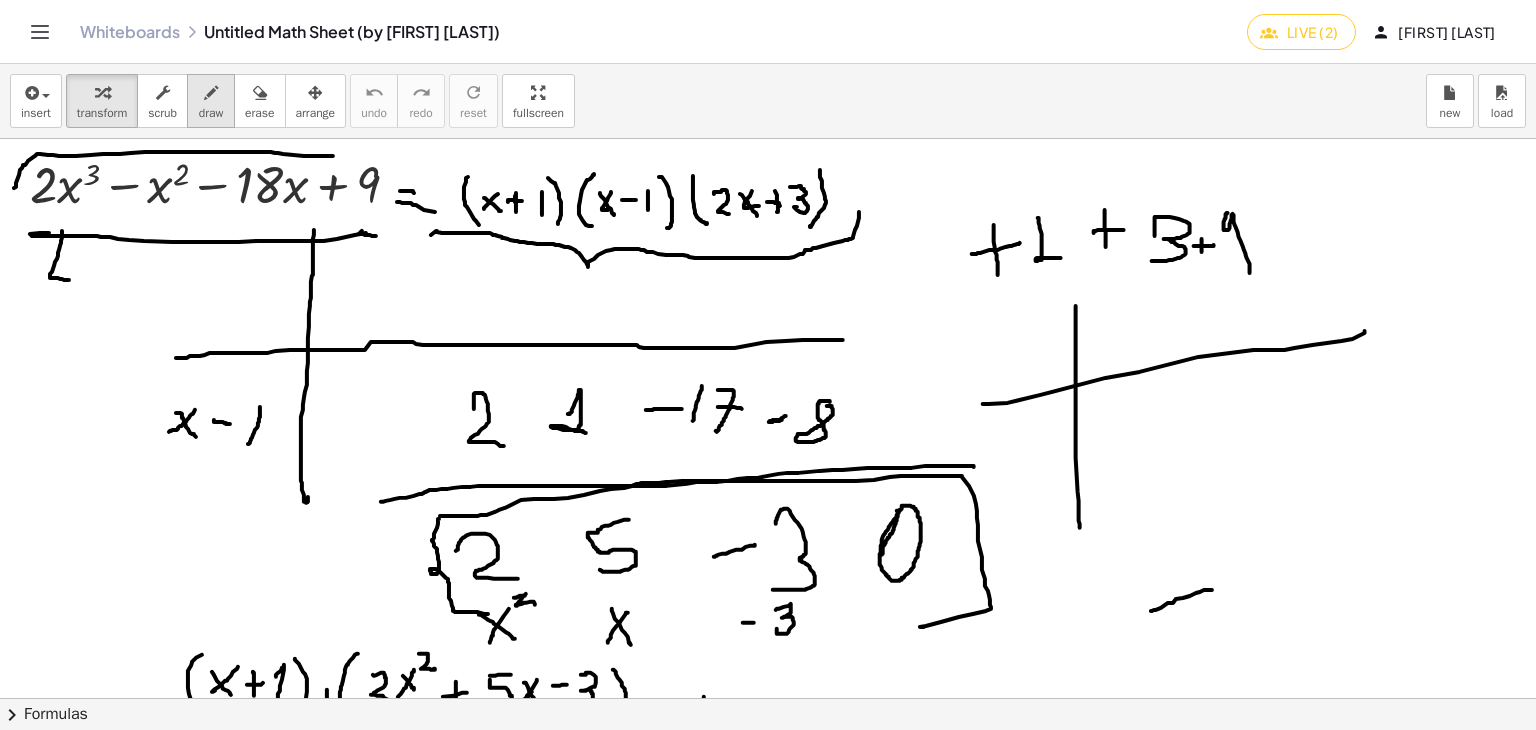 click at bounding box center [211, 93] 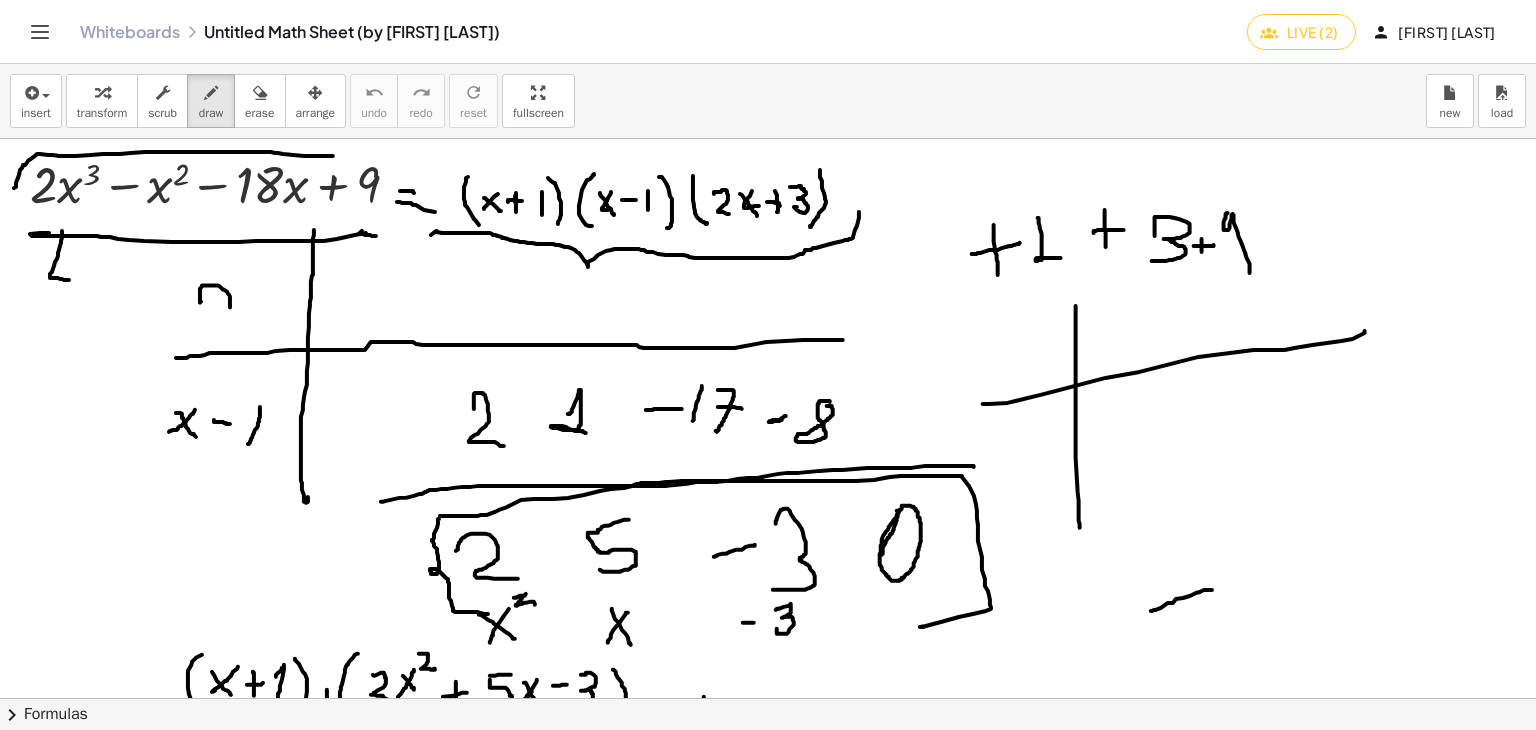 drag, startPoint x: 200, startPoint y: 302, endPoint x: 230, endPoint y: 307, distance: 30.413813 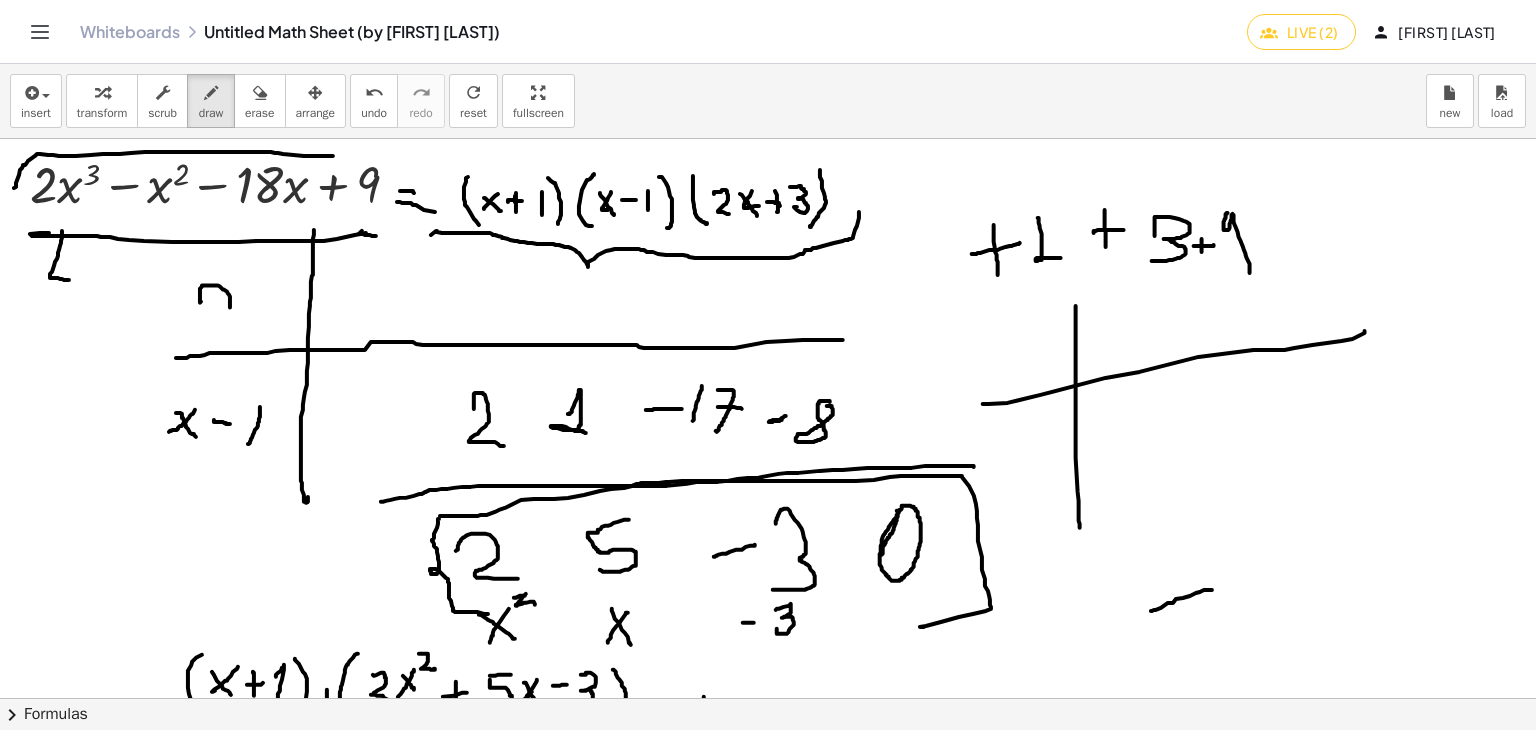 click at bounding box center [768, 698] 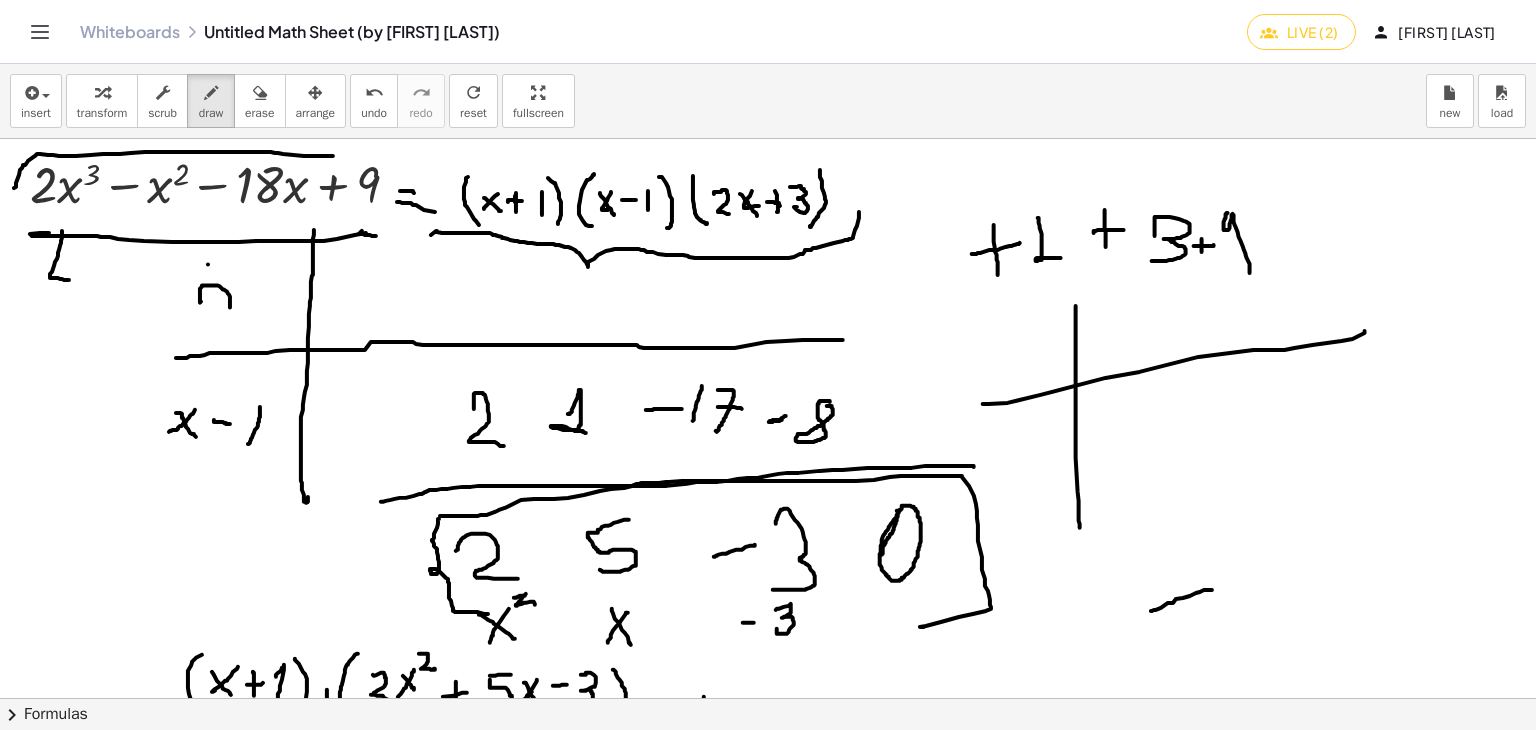 click at bounding box center [768, 698] 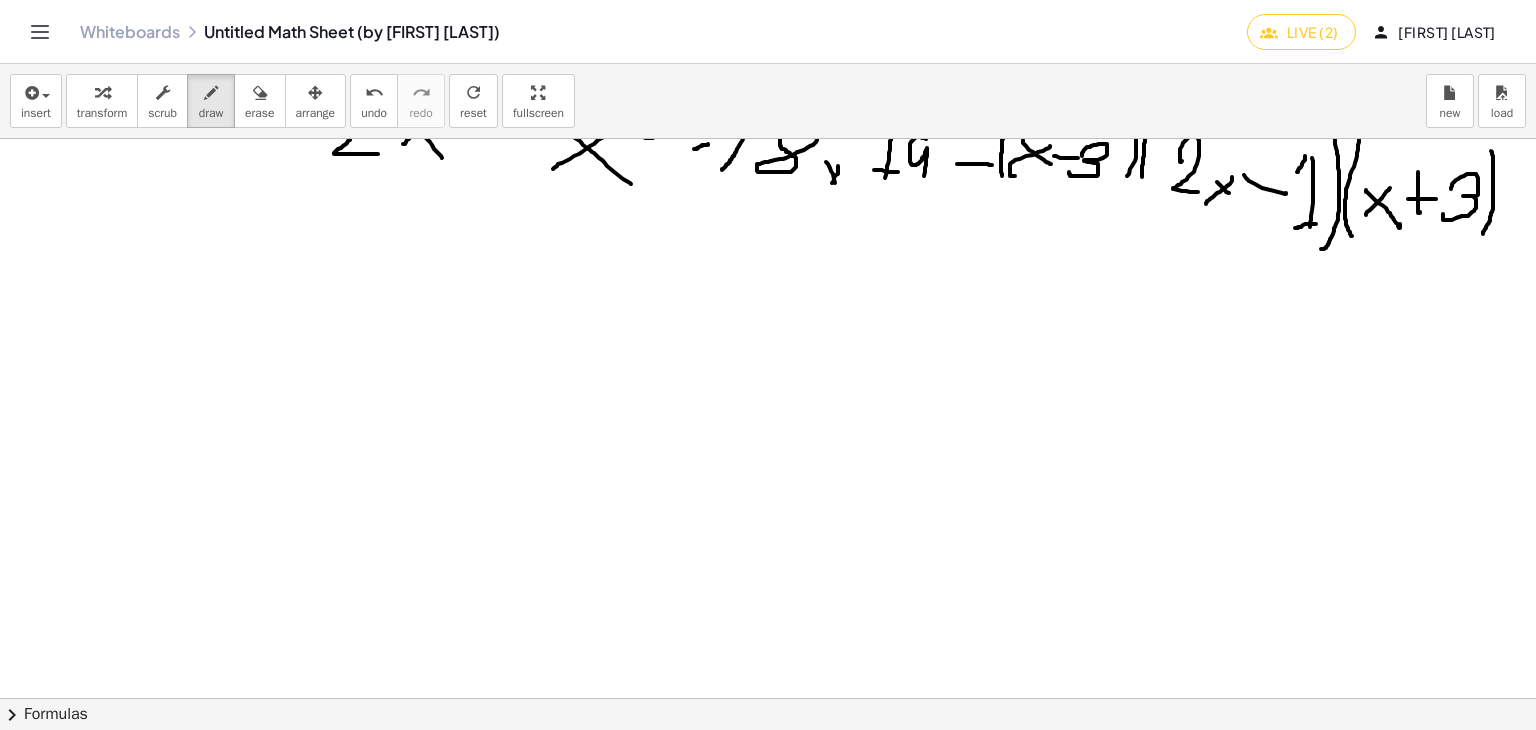 scroll, scrollTop: 892, scrollLeft: 0, axis: vertical 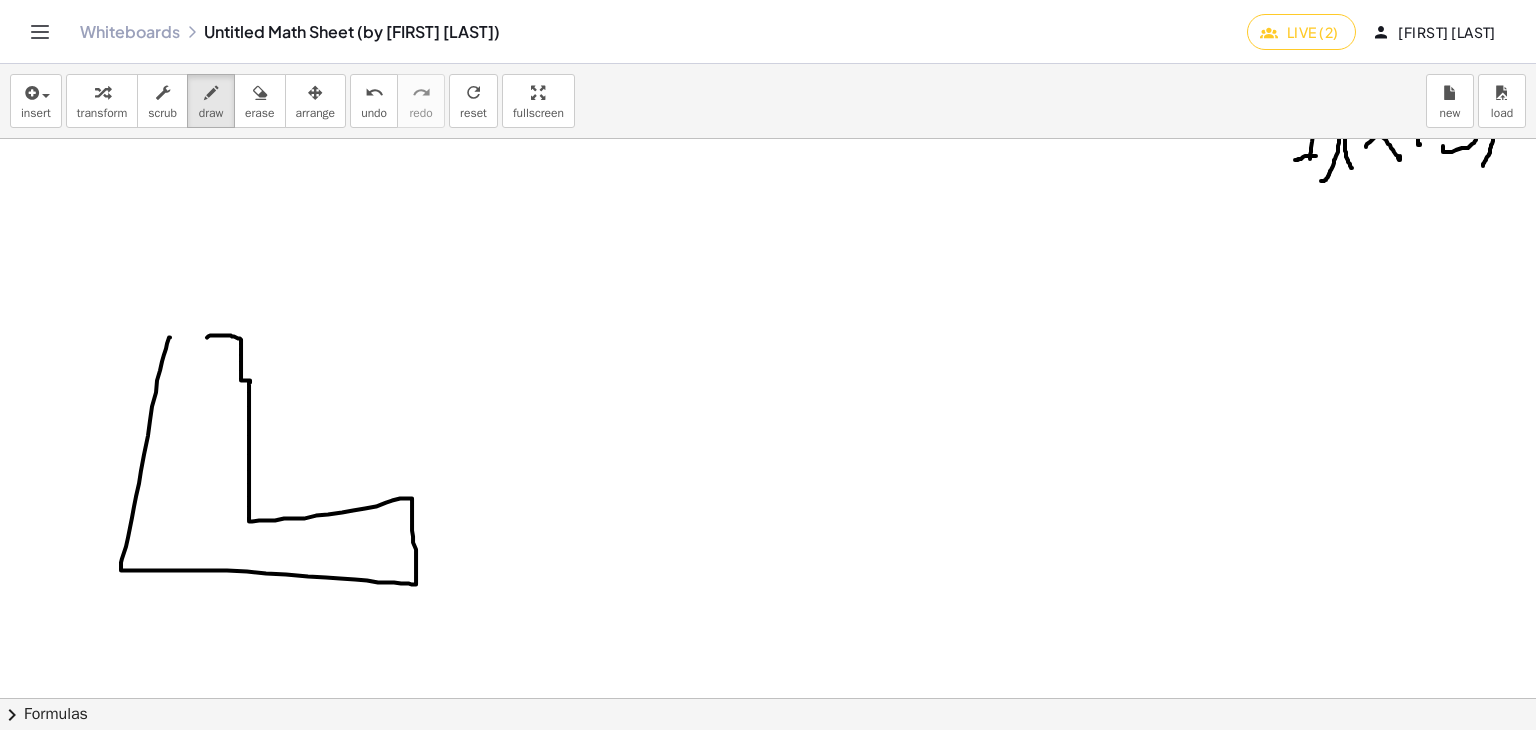 drag, startPoint x: 170, startPoint y: 336, endPoint x: 196, endPoint y: 337, distance: 26.019224 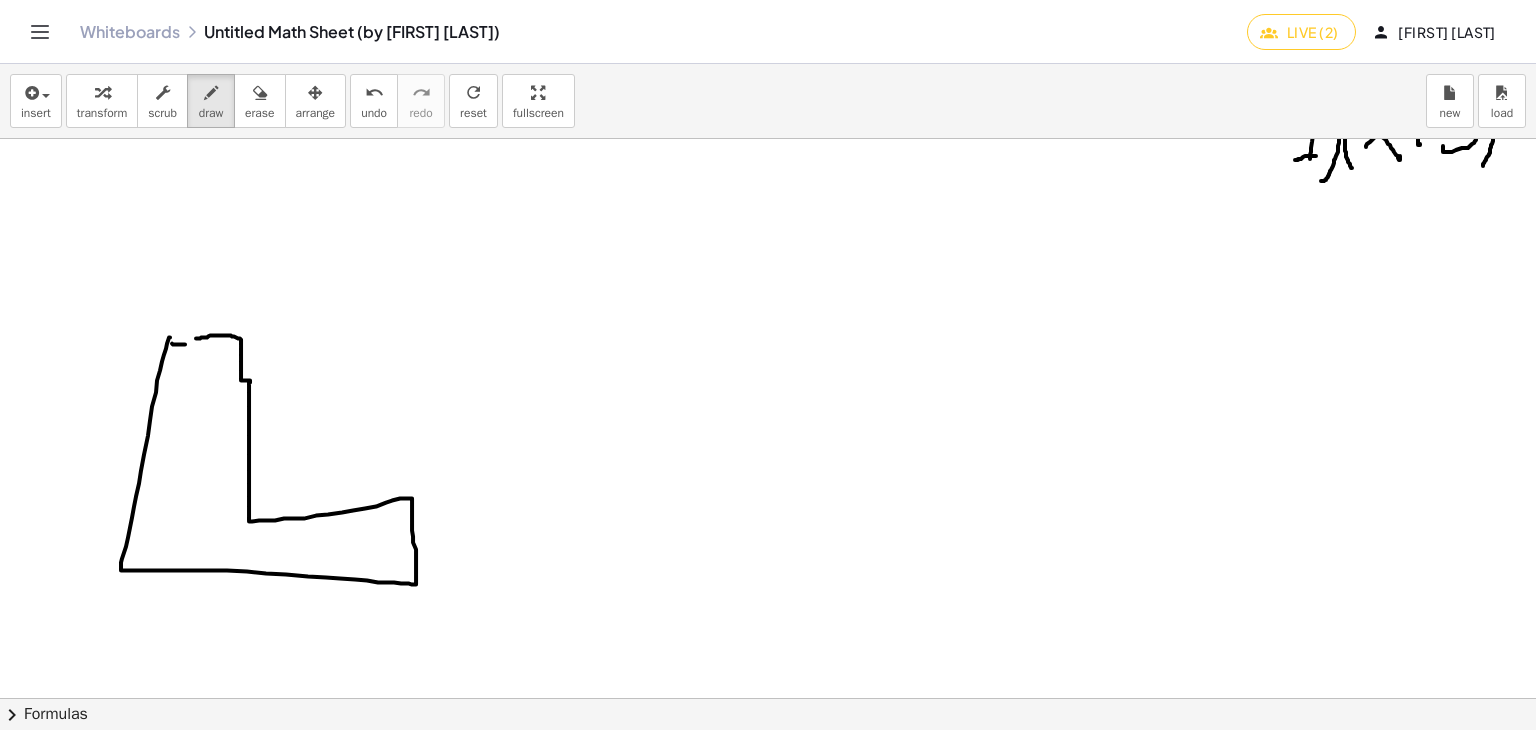 drag, startPoint x: 172, startPoint y: 342, endPoint x: 196, endPoint y: 344, distance: 24.083189 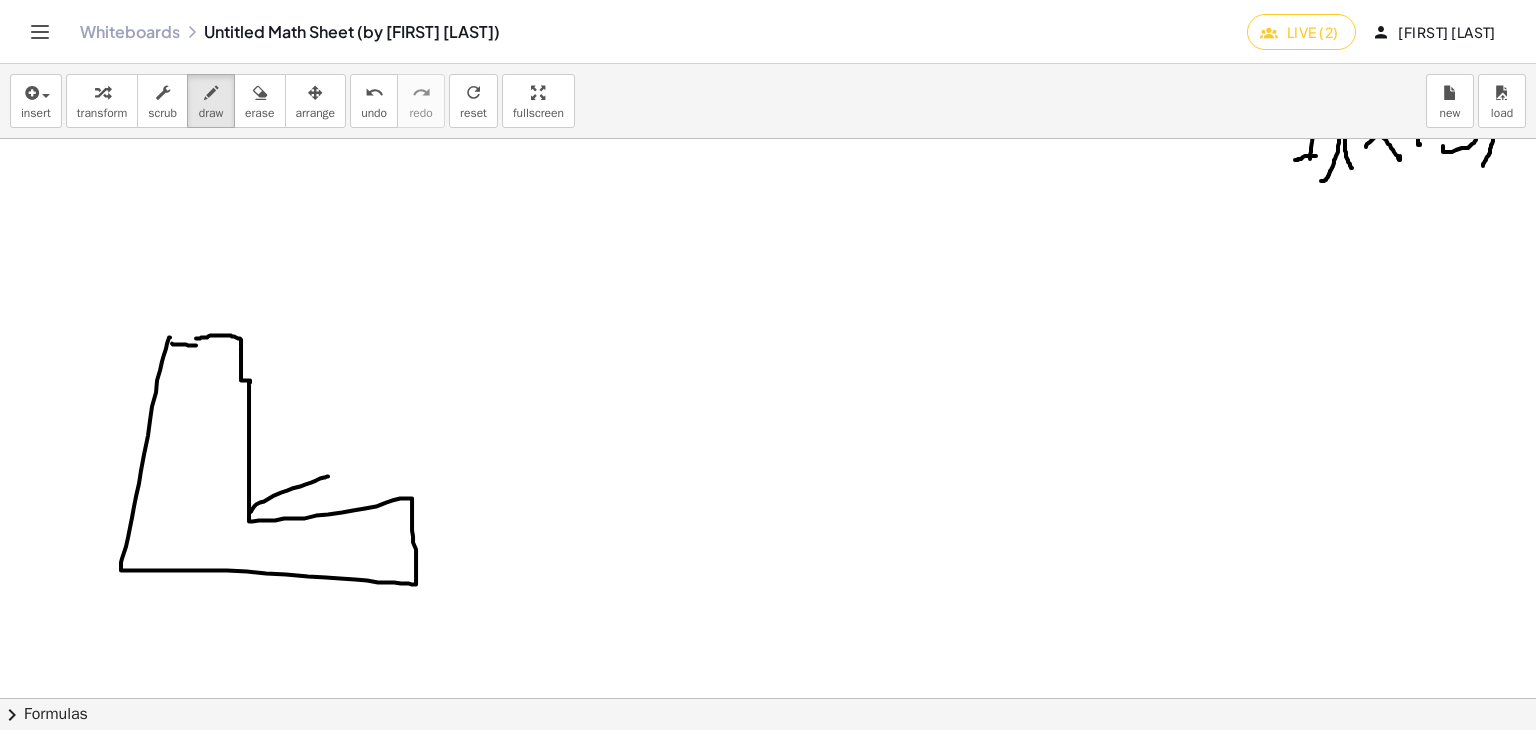 drag, startPoint x: 251, startPoint y: 510, endPoint x: 328, endPoint y: 475, distance: 84.58132 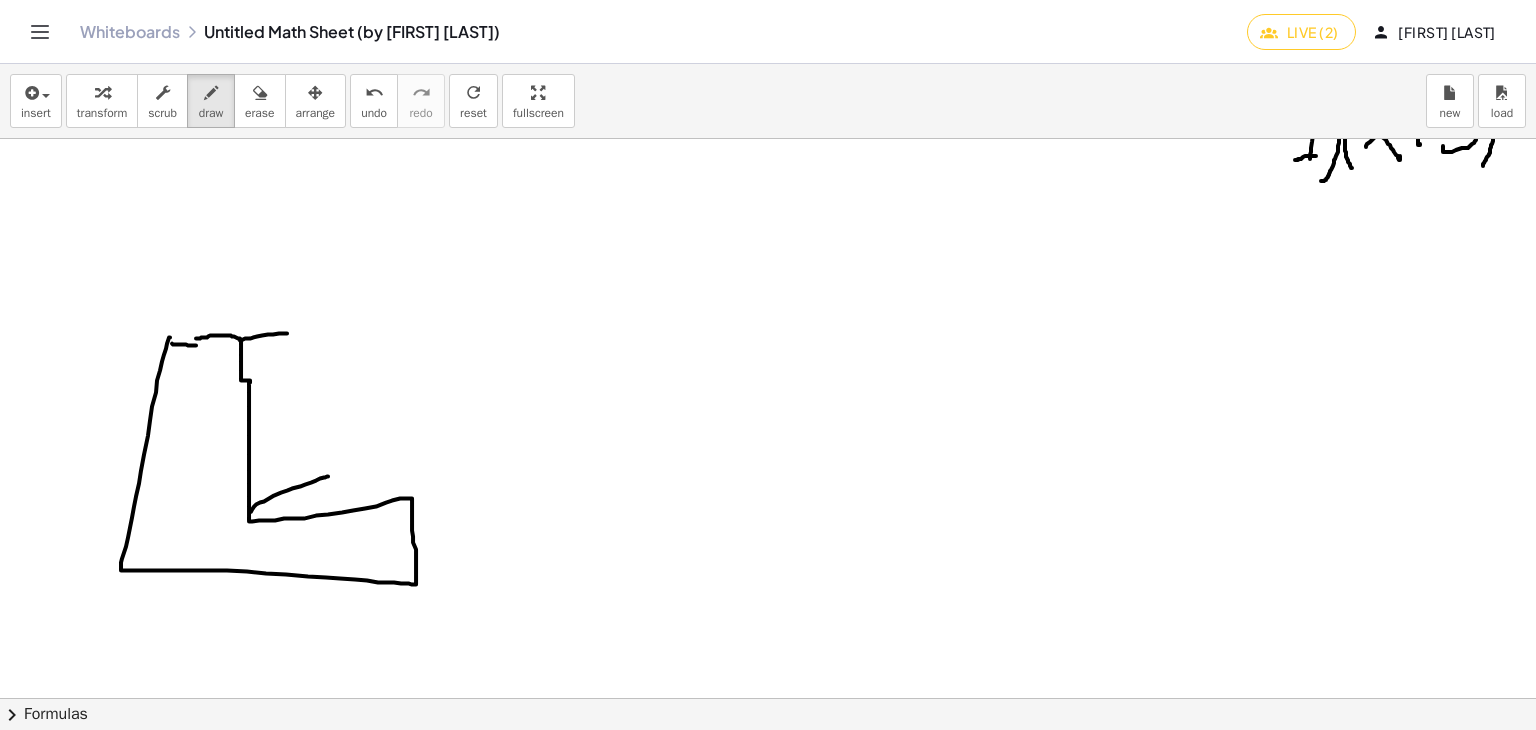 drag, startPoint x: 240, startPoint y: 339, endPoint x: 265, endPoint y: 359, distance: 32.01562 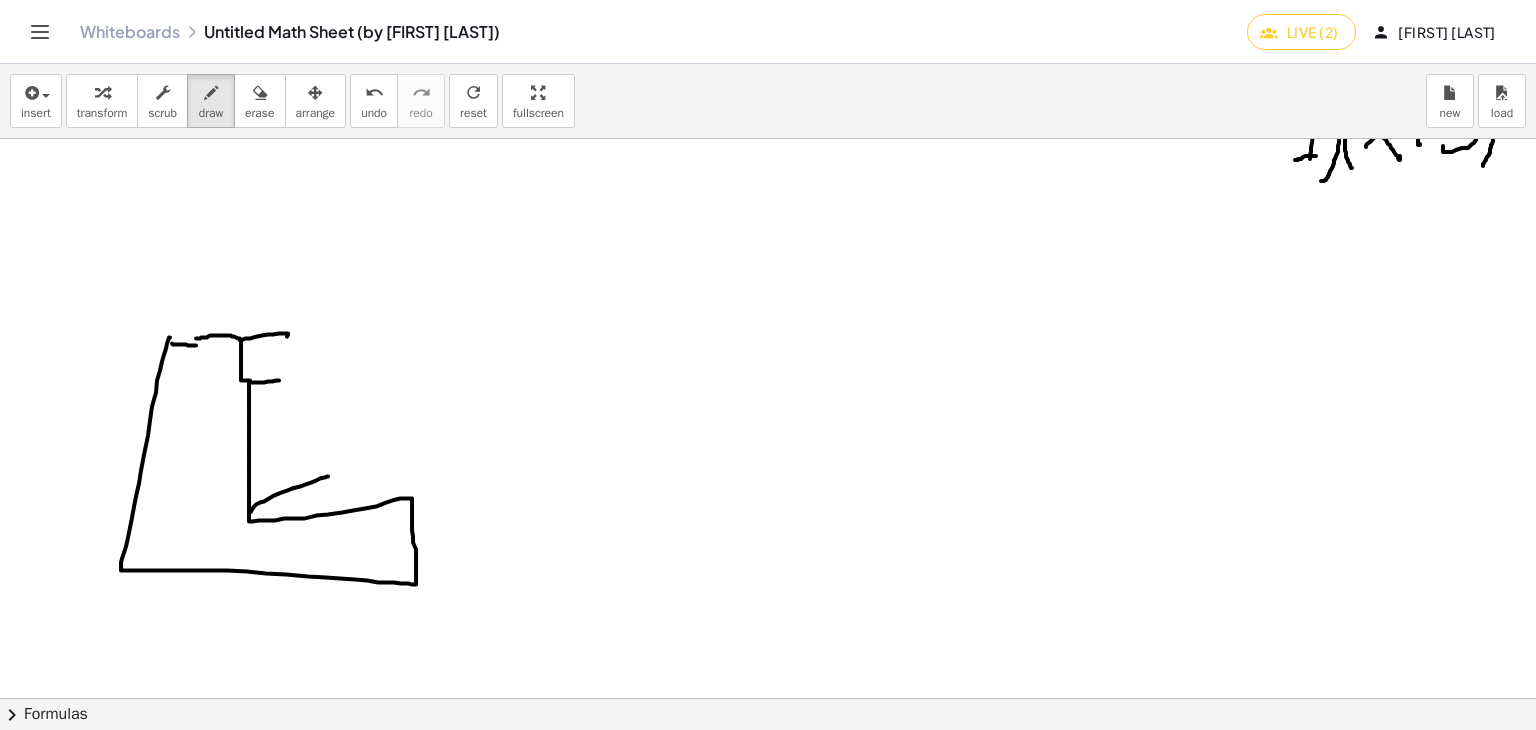 drag, startPoint x: 251, startPoint y: 381, endPoint x: 284, endPoint y: 378, distance: 33.13608 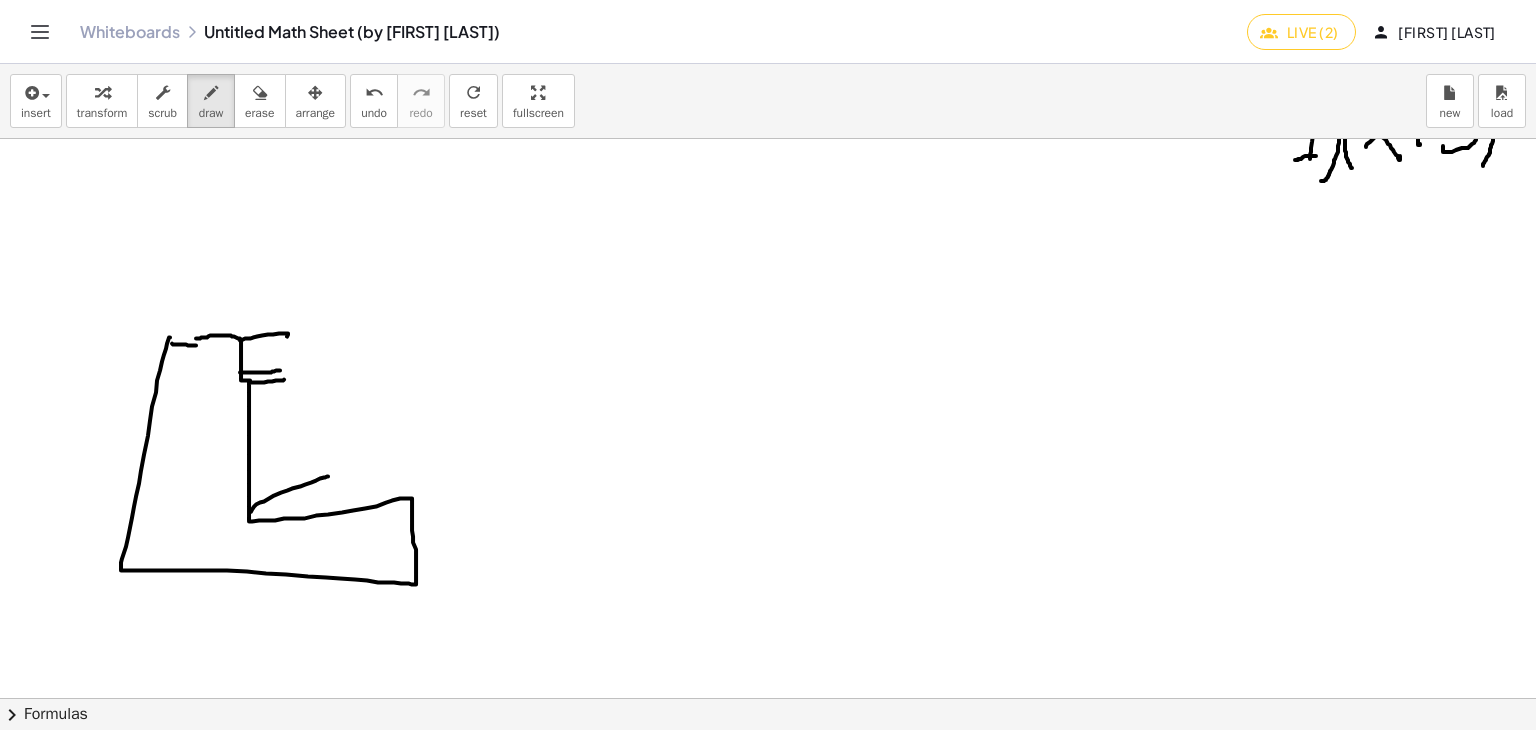 drag, startPoint x: 240, startPoint y: 371, endPoint x: 284, endPoint y: 366, distance: 44.28318 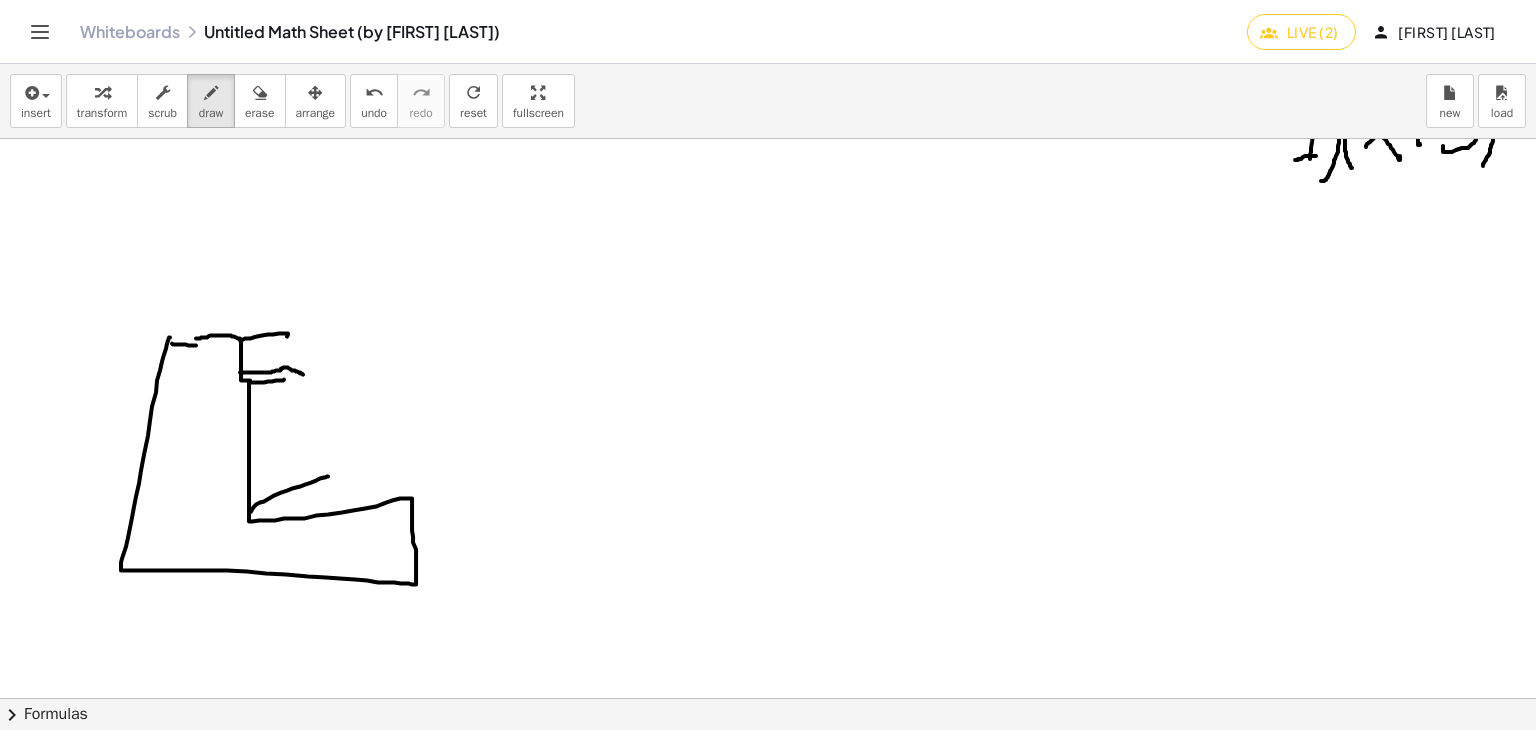 drag, startPoint x: 285, startPoint y: 366, endPoint x: 303, endPoint y: 373, distance: 19.313208 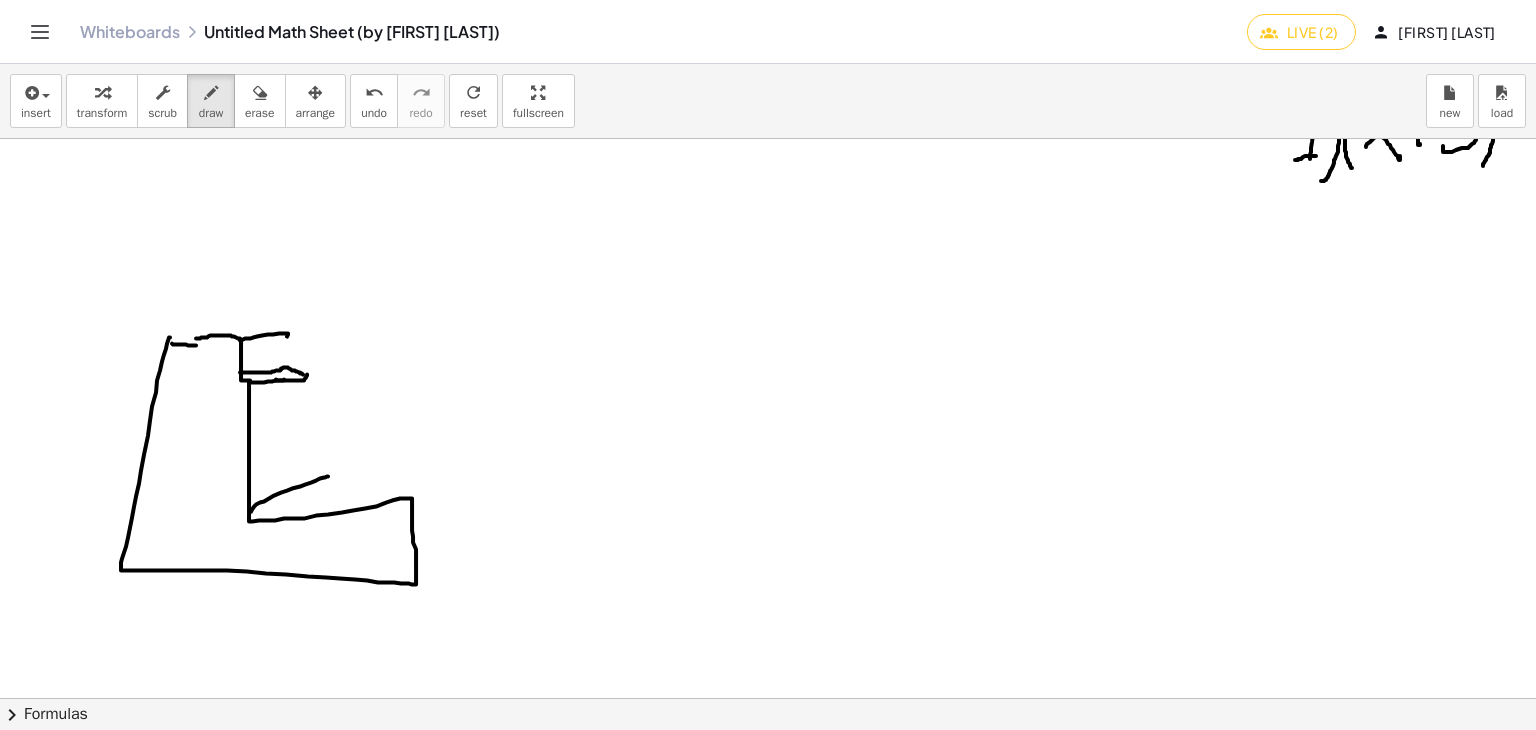 drag, startPoint x: 280, startPoint y: 379, endPoint x: 307, endPoint y: 373, distance: 27.658634 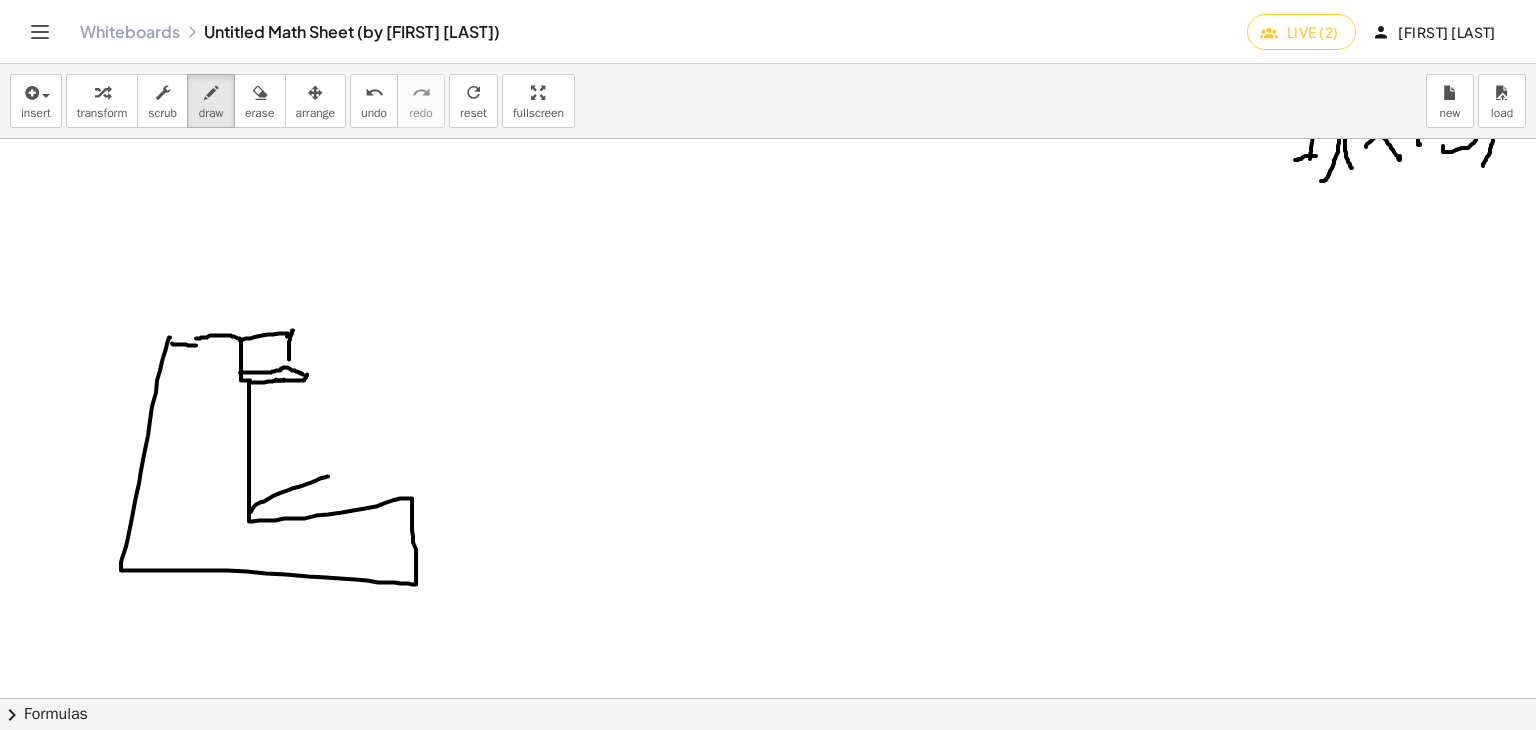 drag, startPoint x: 293, startPoint y: 329, endPoint x: 292, endPoint y: 370, distance: 41.01219 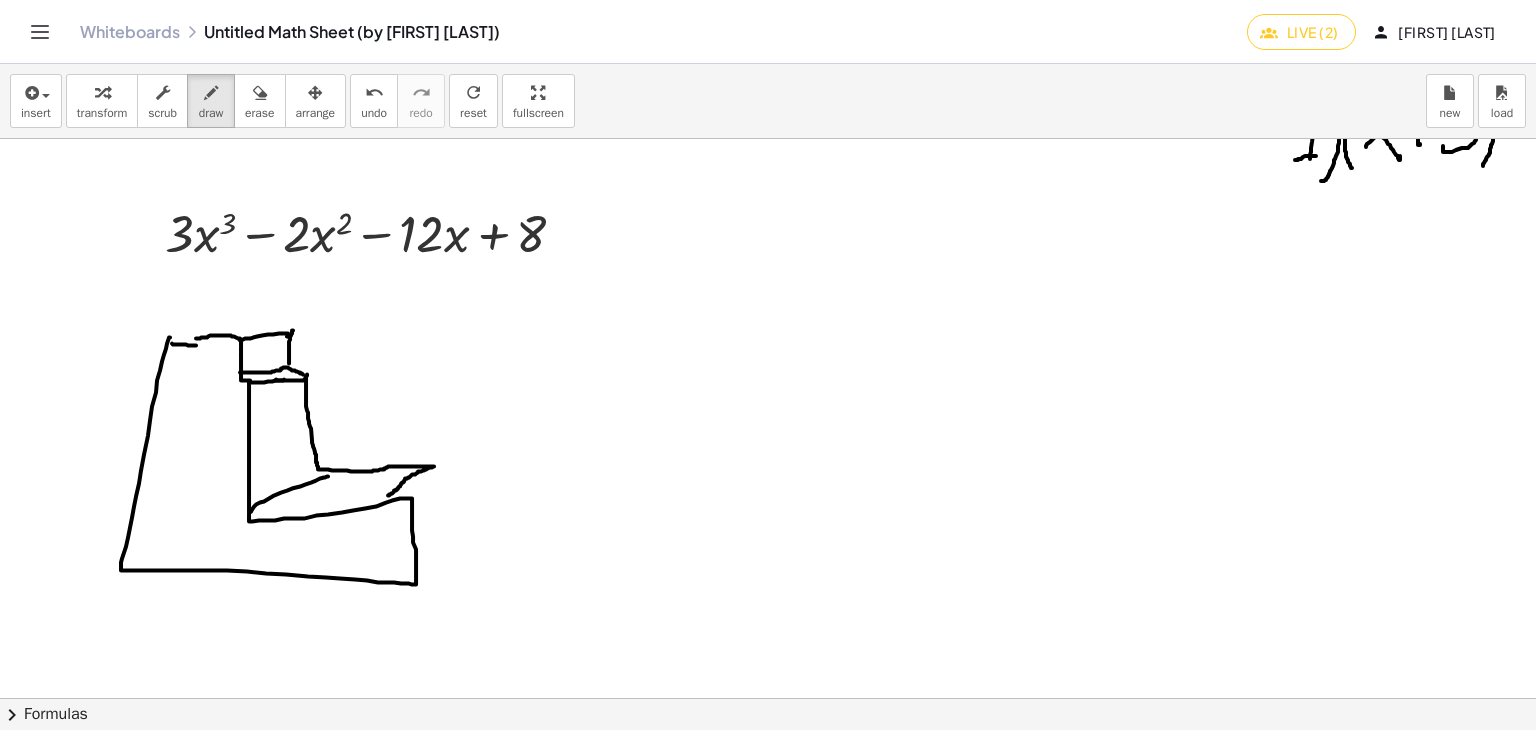 drag, startPoint x: 306, startPoint y: 375, endPoint x: 408, endPoint y: 500, distance: 161.33505 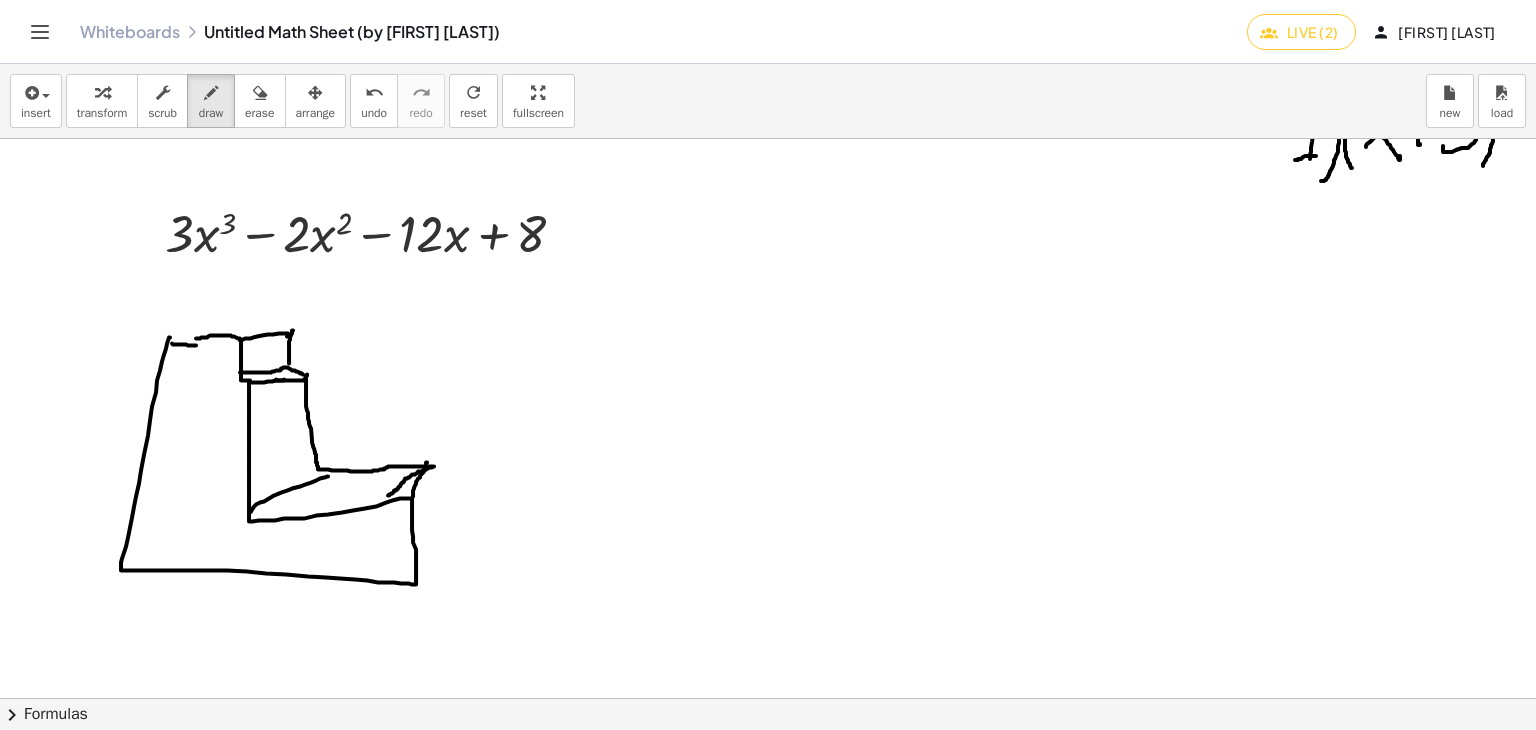 drag, startPoint x: 413, startPoint y: 495, endPoint x: 427, endPoint y: 461, distance: 36.769554 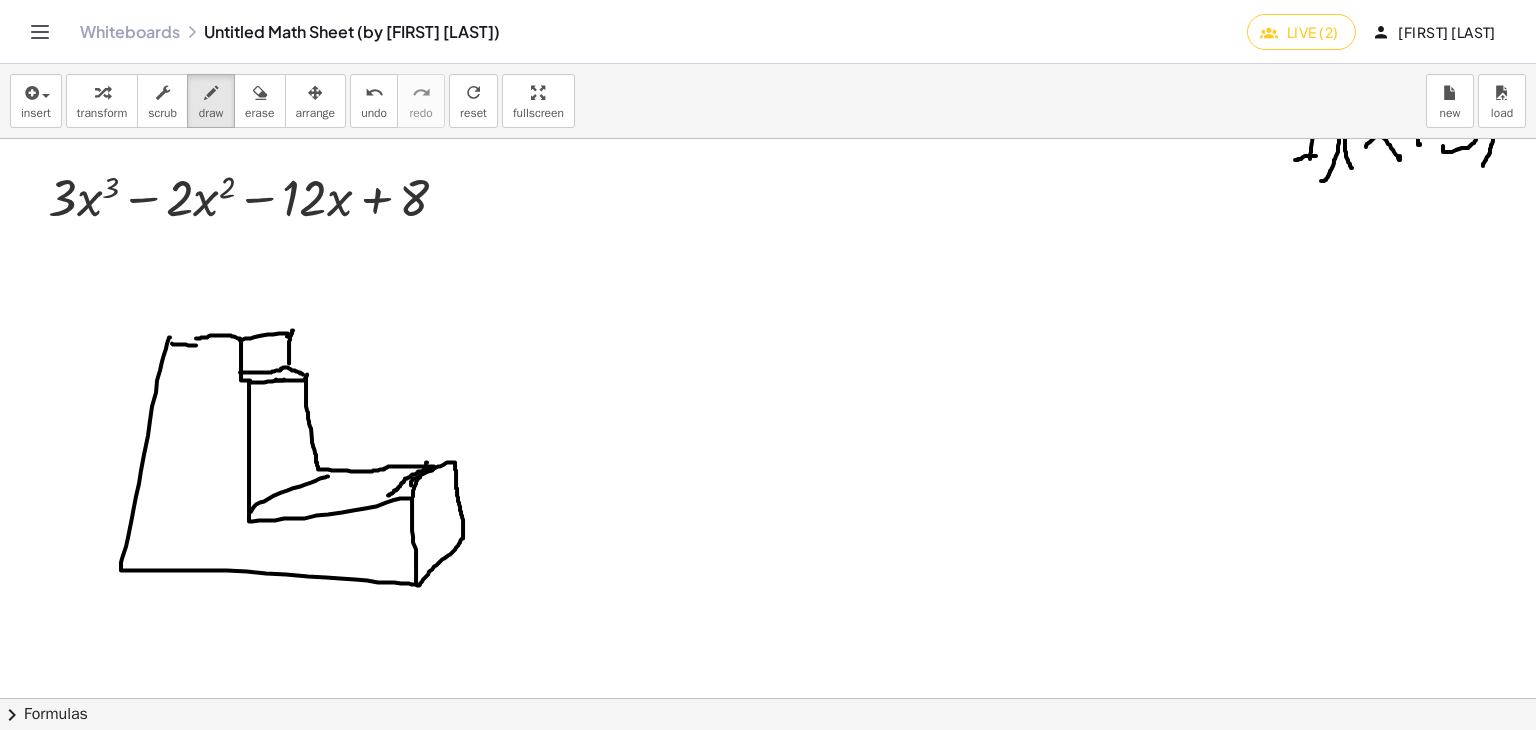 drag, startPoint x: 428, startPoint y: 573, endPoint x: 411, endPoint y: 484, distance: 90.60905 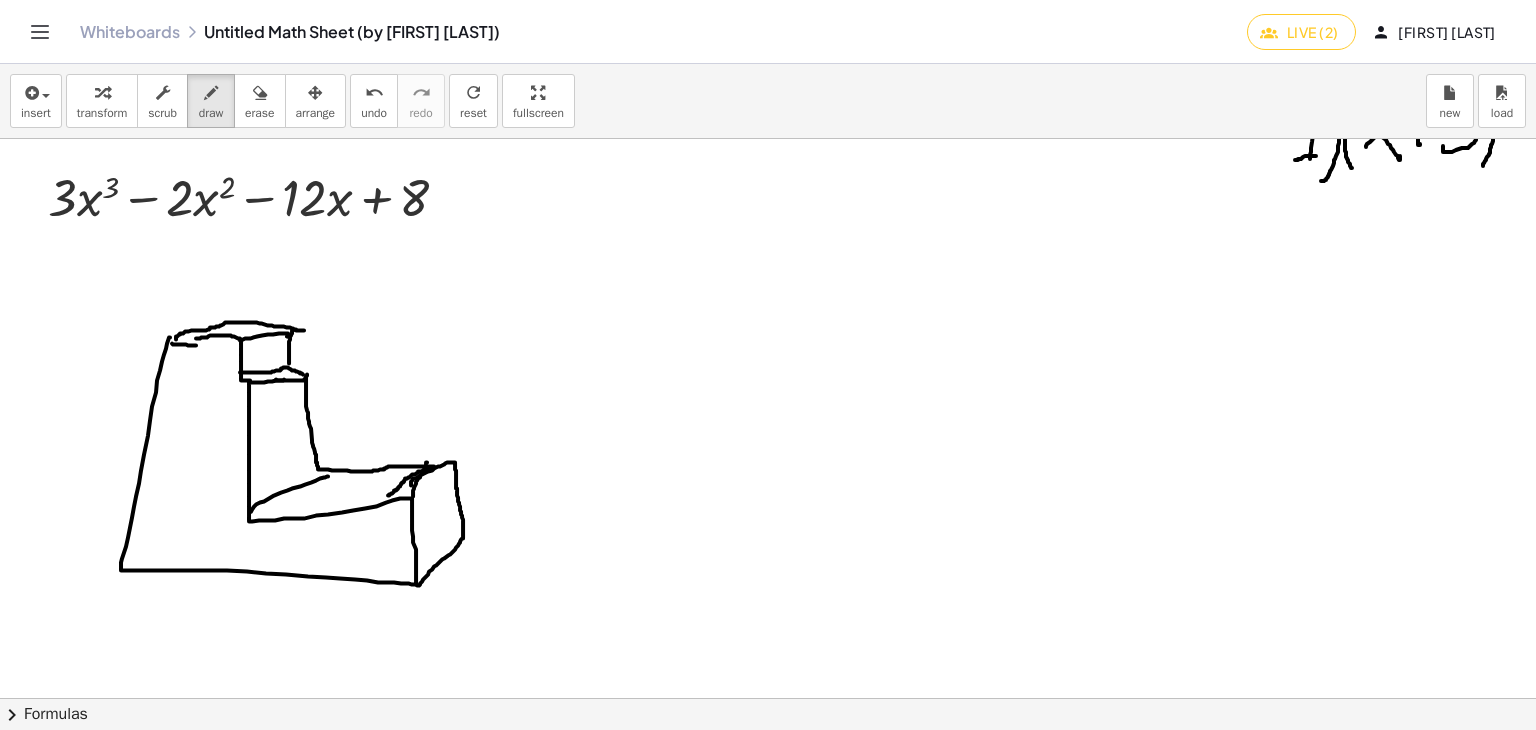 drag, startPoint x: 176, startPoint y: 338, endPoint x: 305, endPoint y: 331, distance: 129.18979 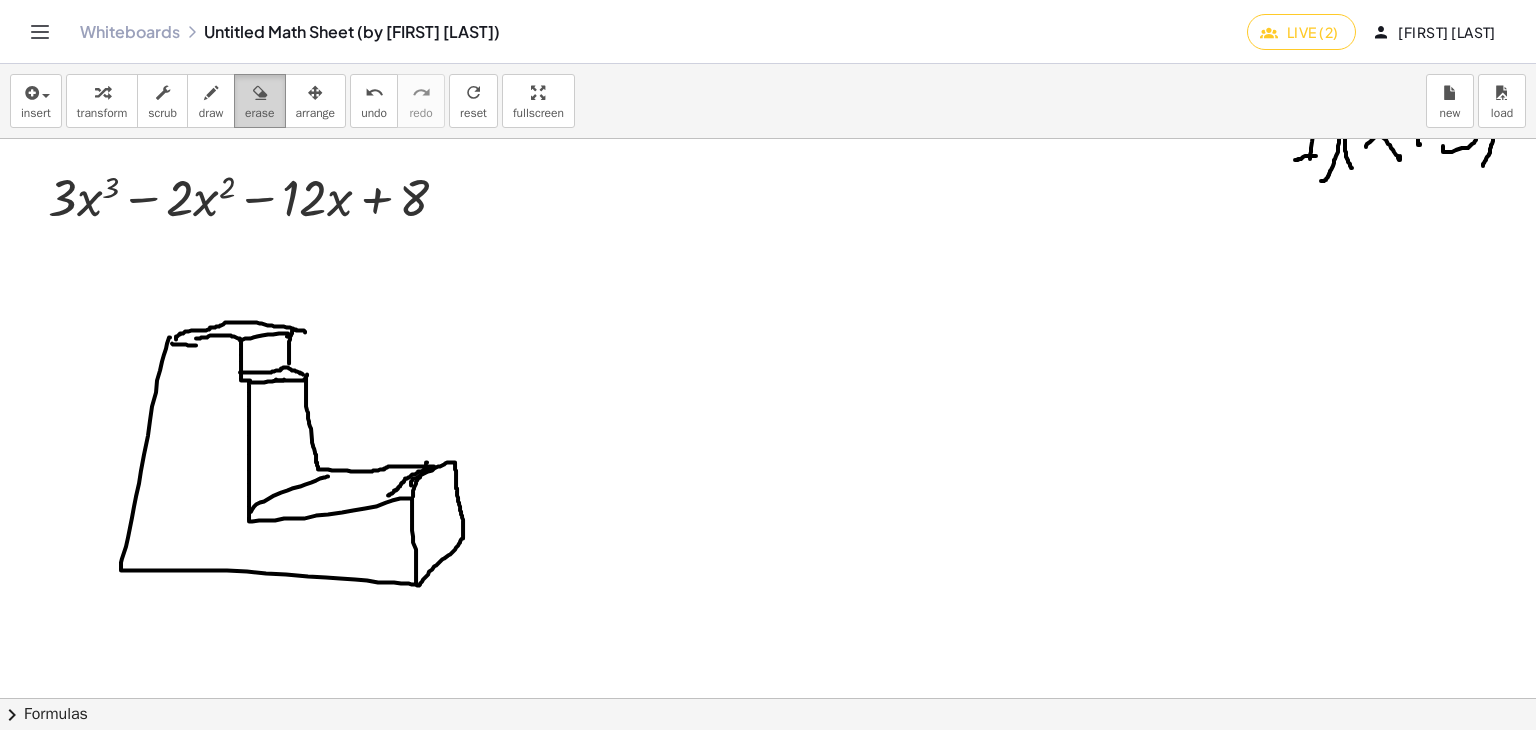 drag, startPoint x: 256, startPoint y: 85, endPoint x: 255, endPoint y: 232, distance: 147.0034 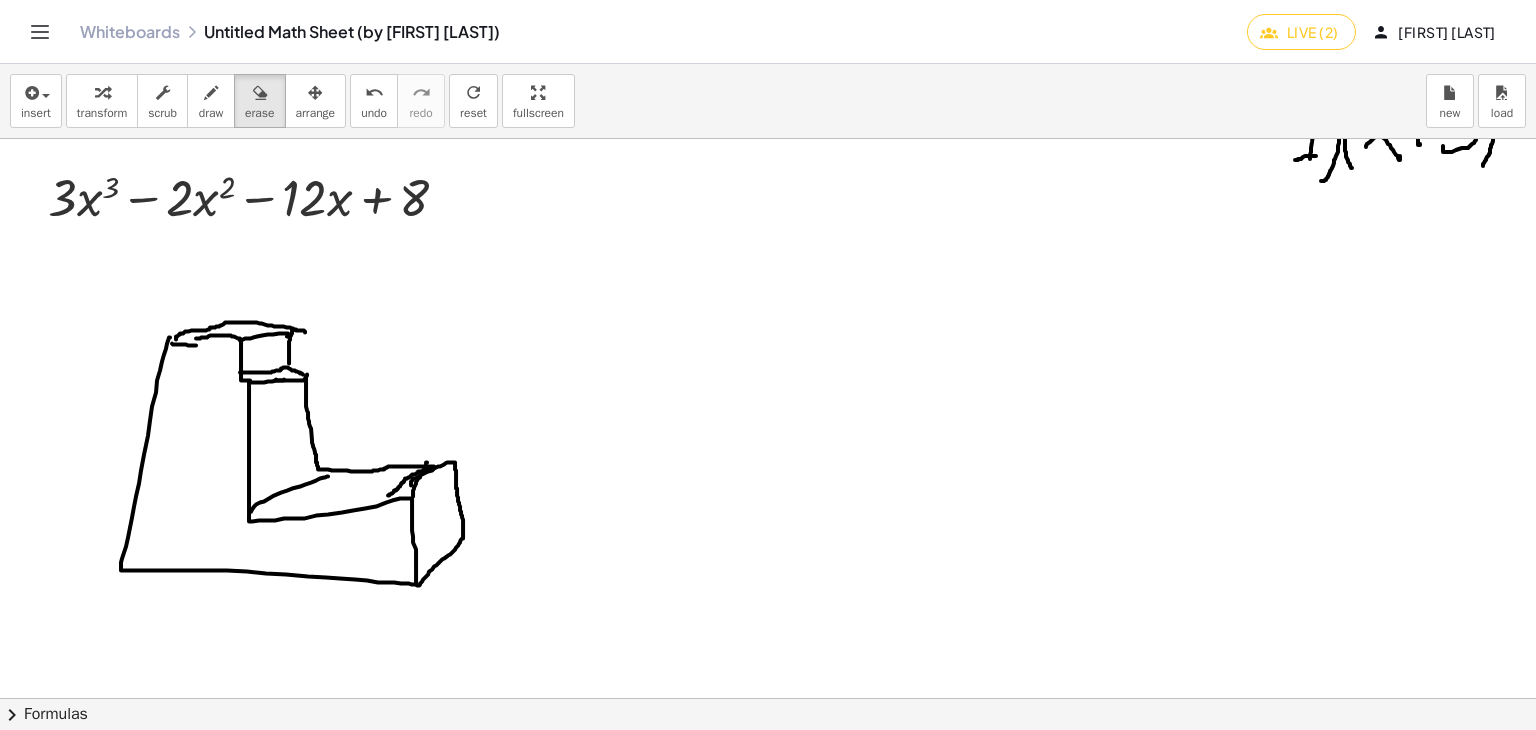 click on "erase" at bounding box center [259, 101] 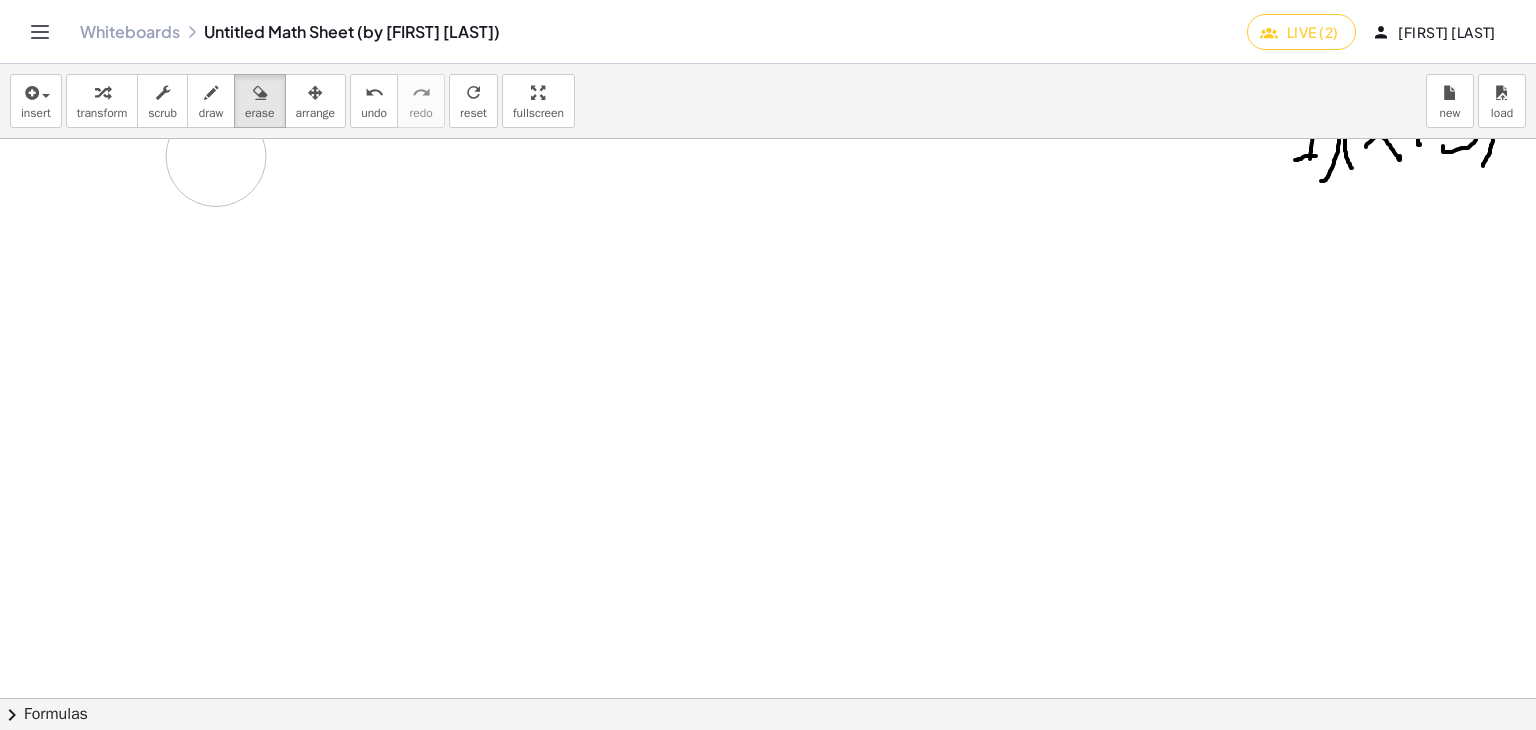drag, startPoint x: 197, startPoint y: 379, endPoint x: 217, endPoint y: 150, distance: 229.8717 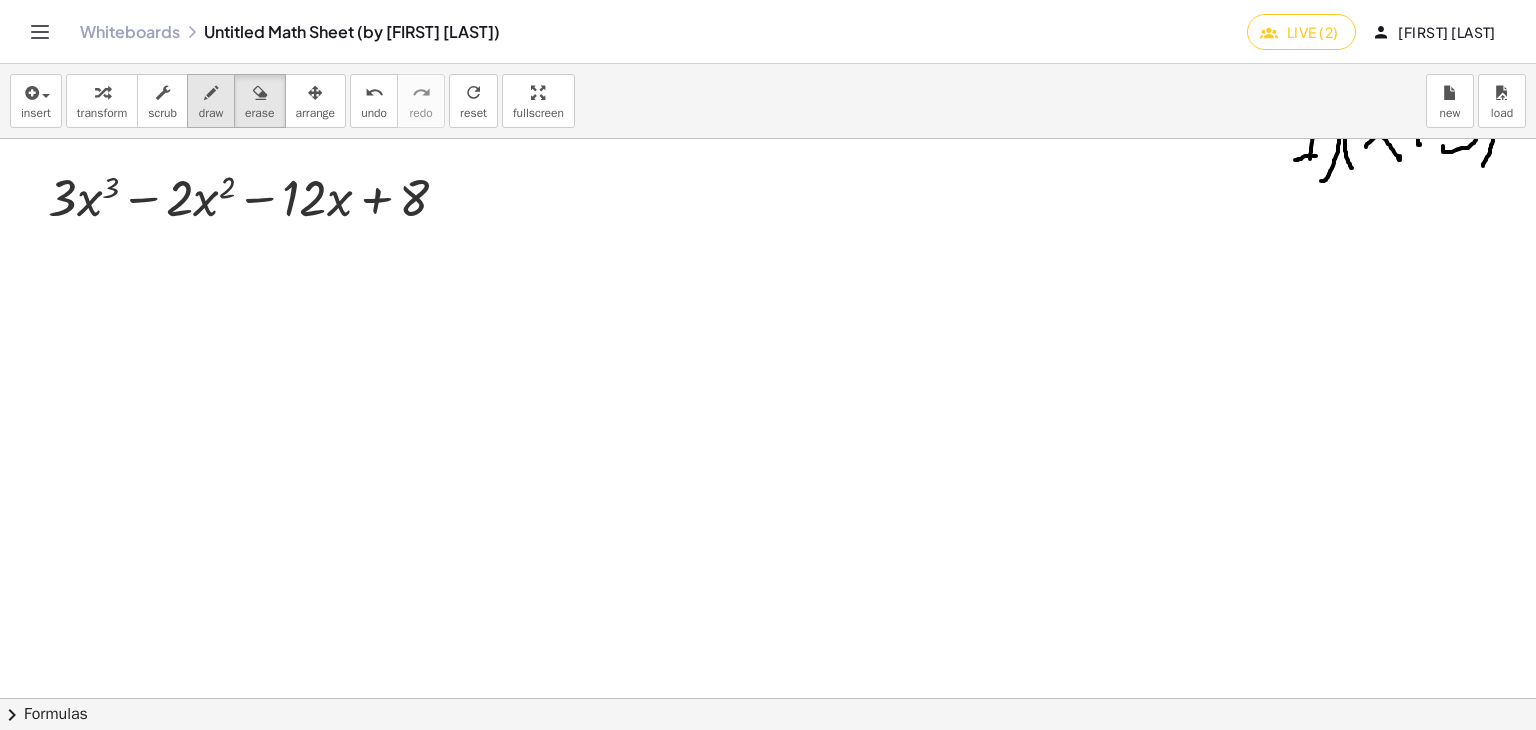 click on "draw" at bounding box center (211, 101) 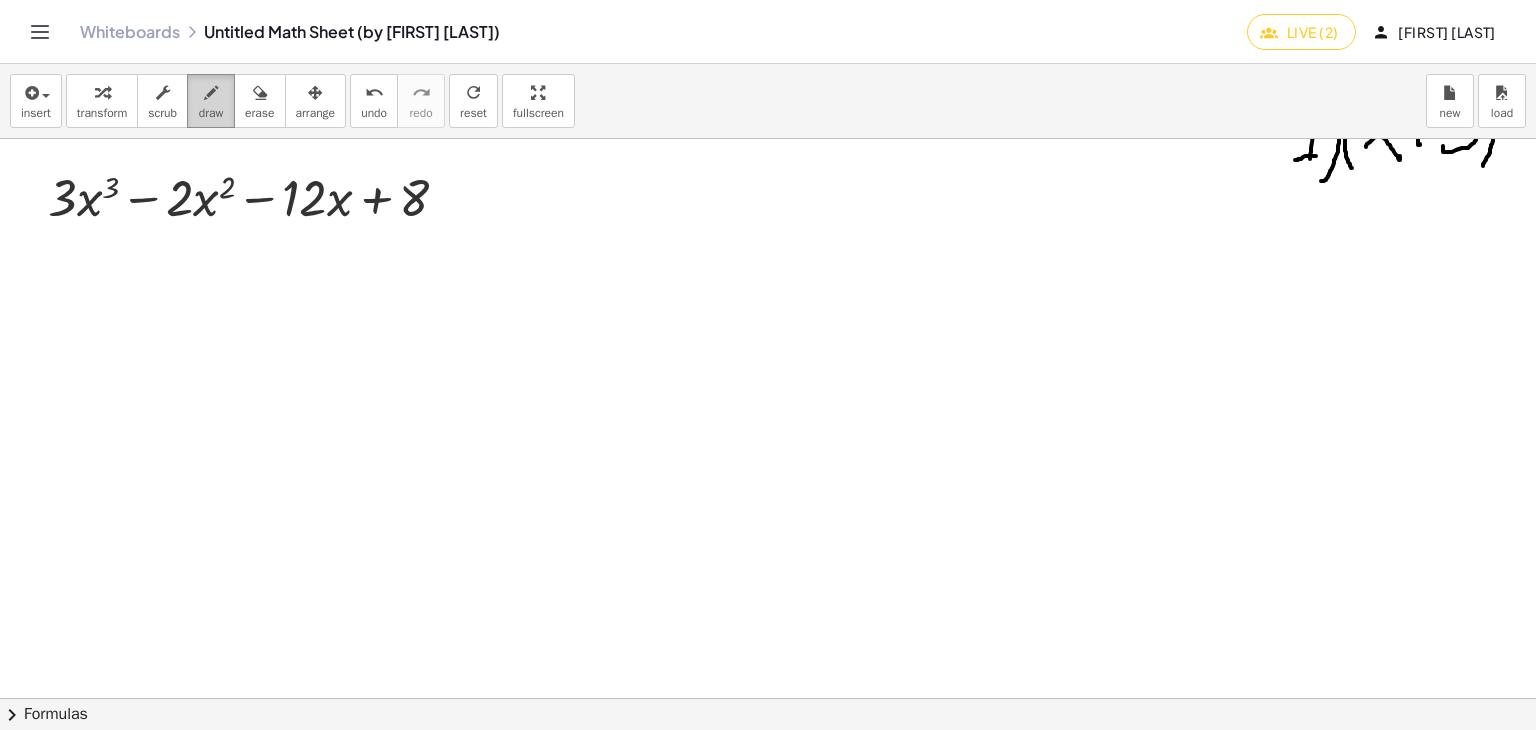 click at bounding box center (211, 92) 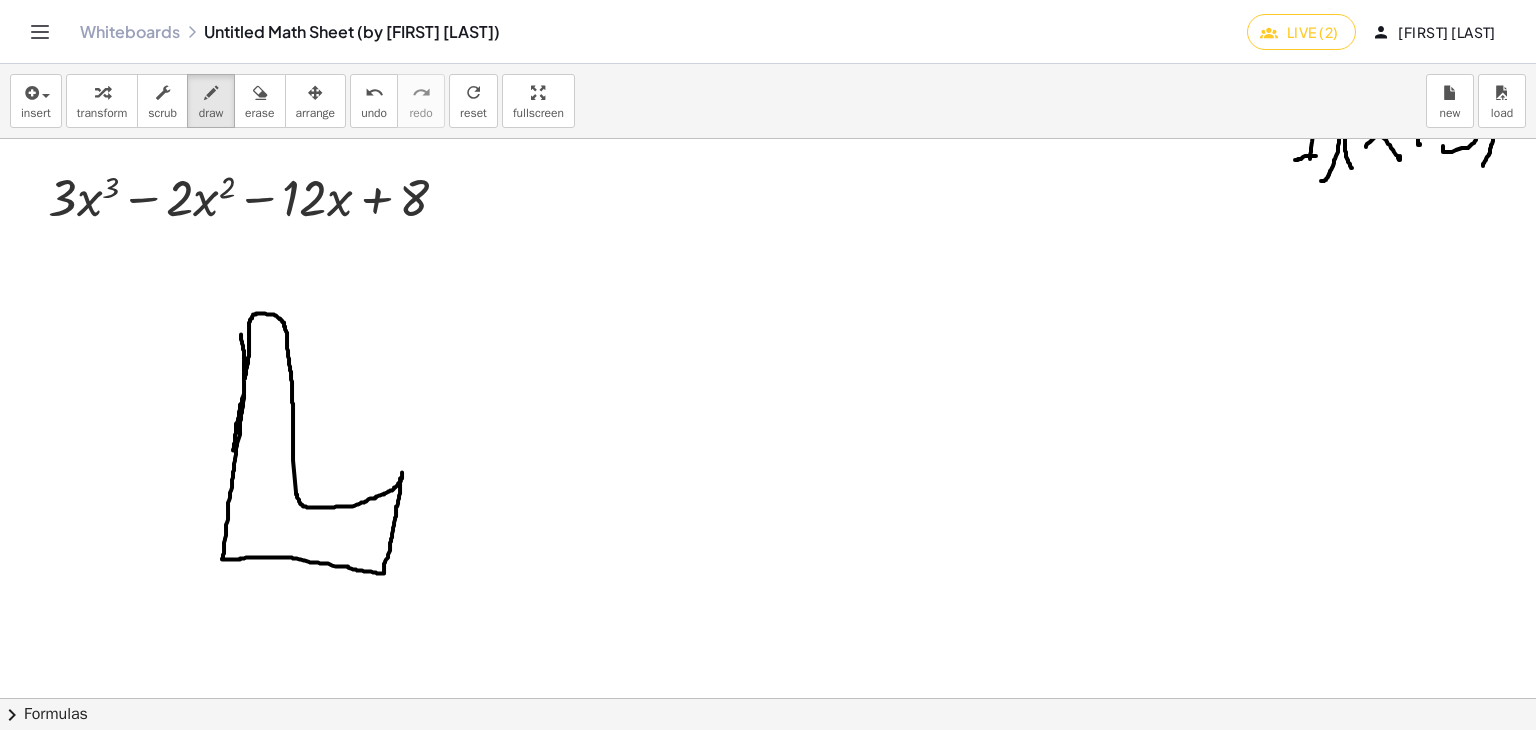 drag, startPoint x: 242, startPoint y: 340, endPoint x: 232, endPoint y: 447, distance: 107.46627 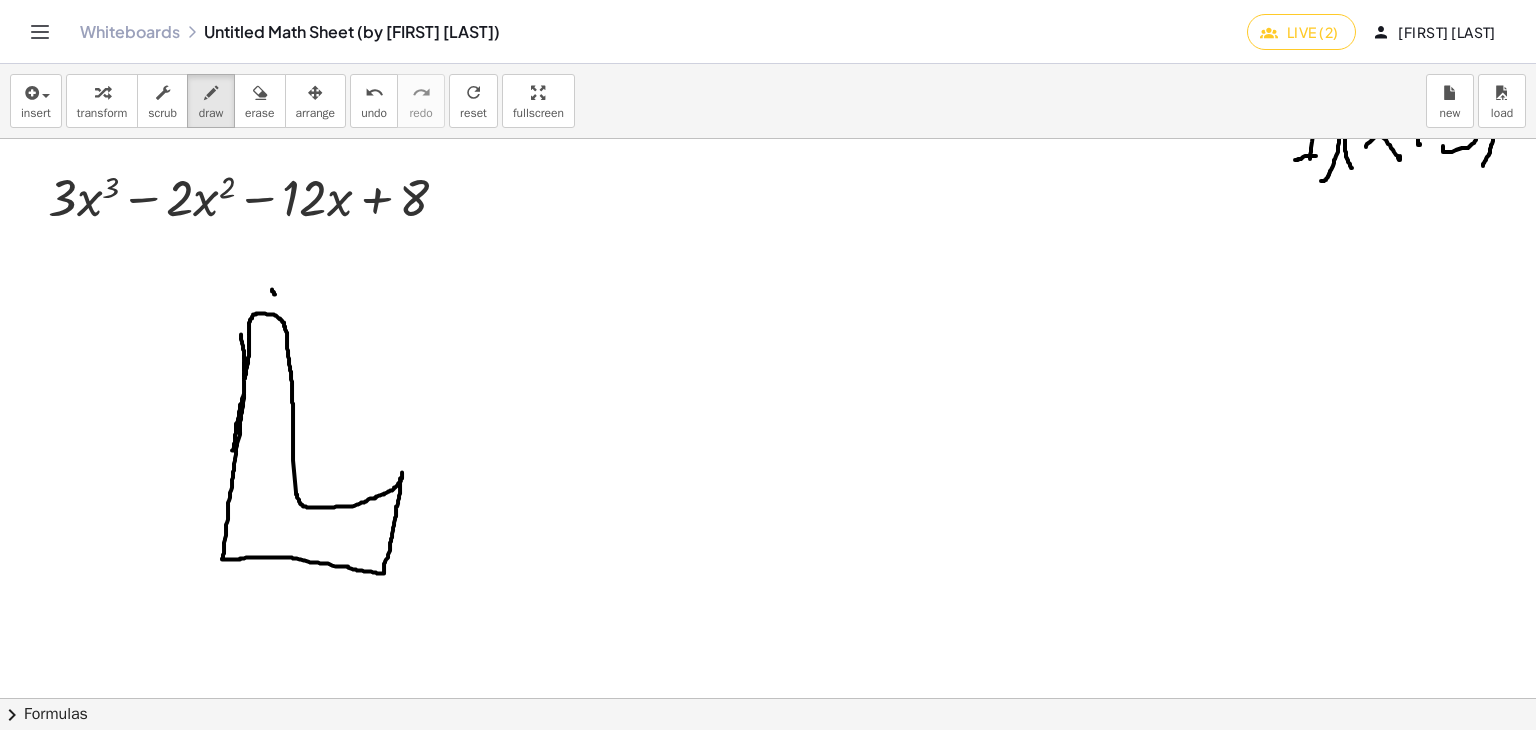 drag, startPoint x: 272, startPoint y: 288, endPoint x: 275, endPoint y: 301, distance: 13.341664 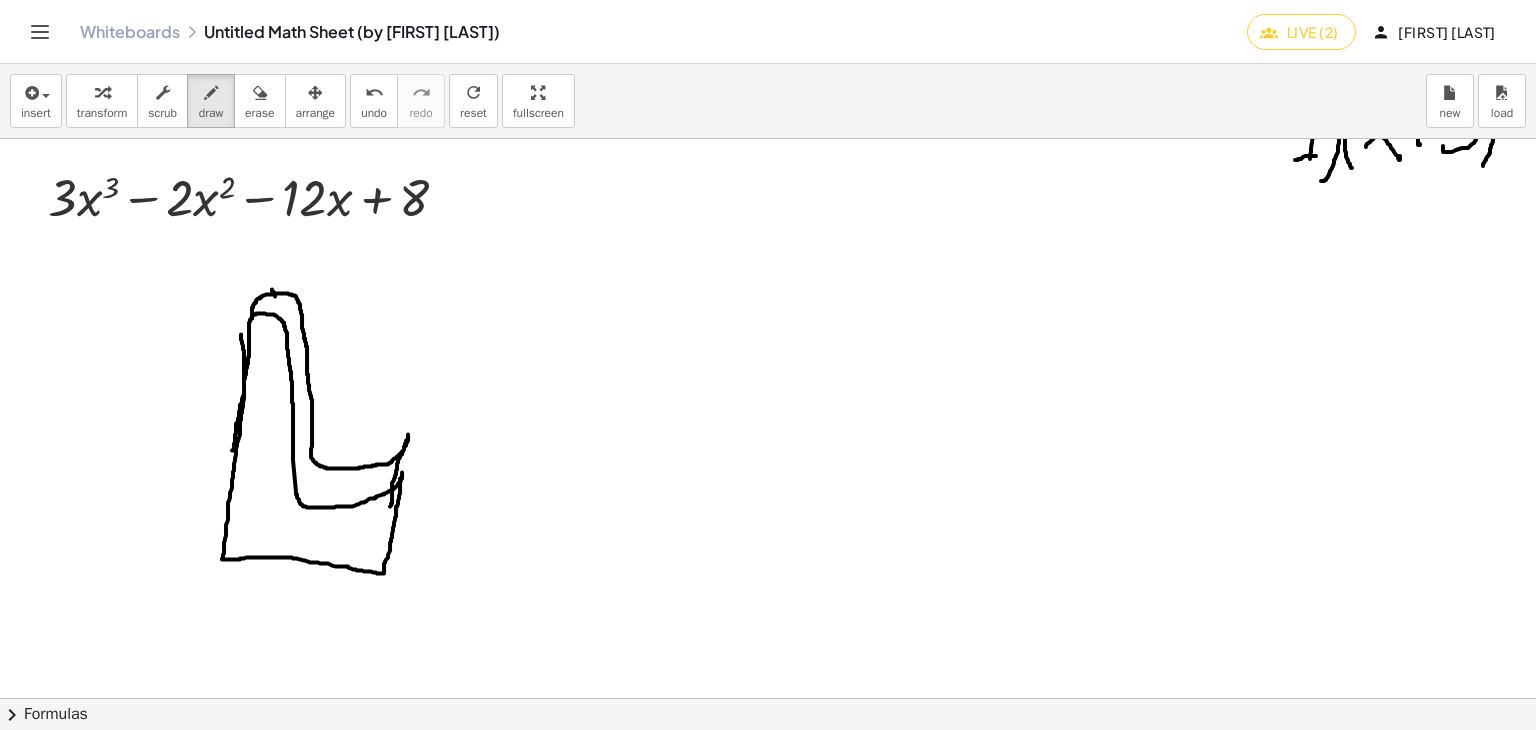 drag, startPoint x: 252, startPoint y: 317, endPoint x: 432, endPoint y: 360, distance: 185.06485 